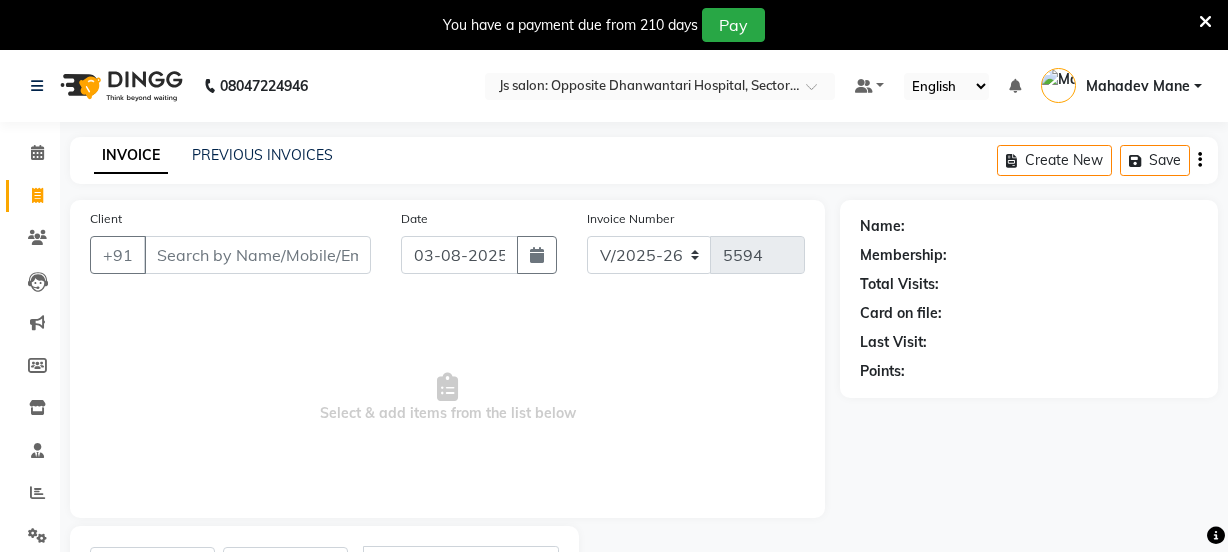 select on "3729" 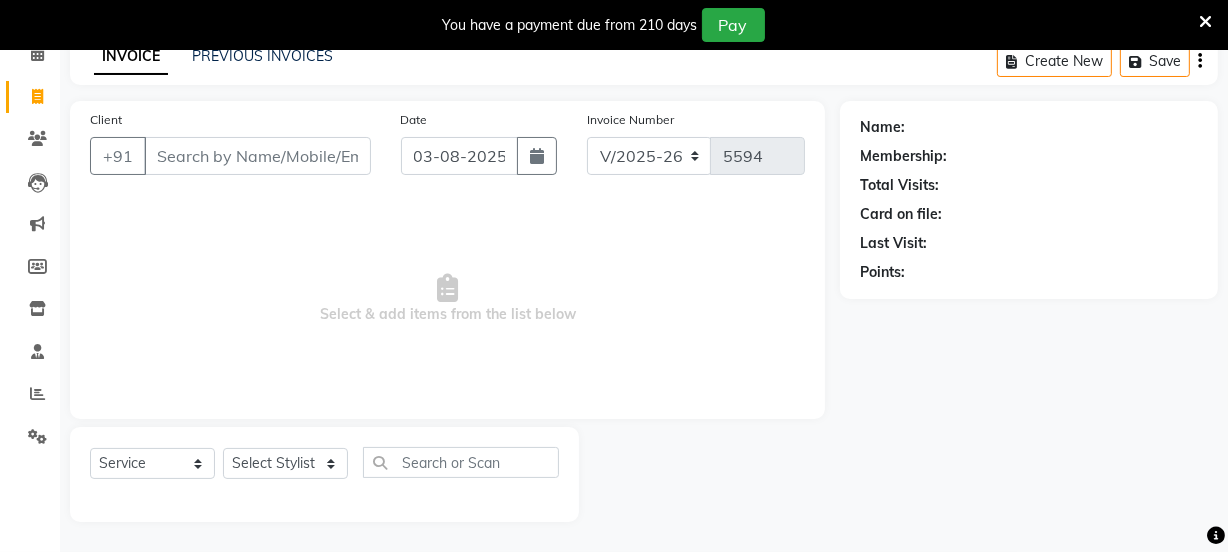 scroll, scrollTop: 0, scrollLeft: 0, axis: both 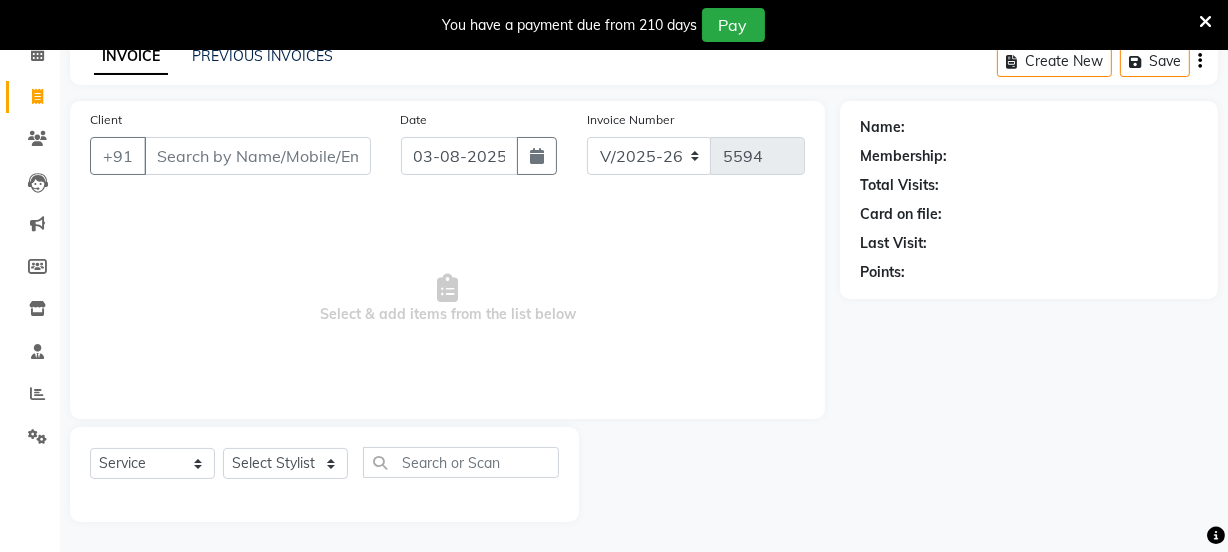 click at bounding box center [1205, 22] 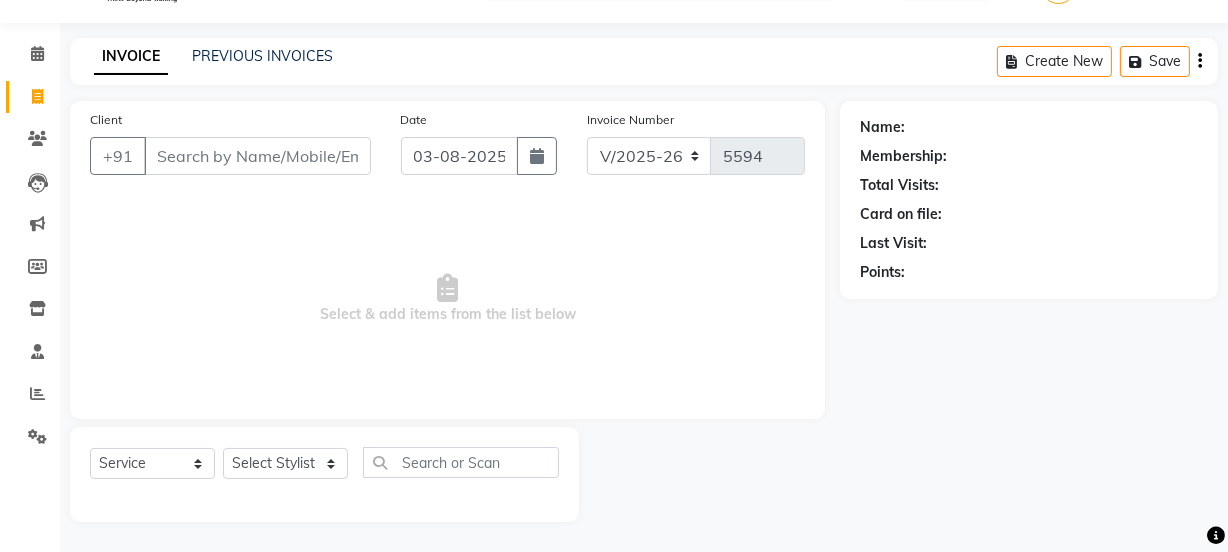 scroll, scrollTop: 50, scrollLeft: 0, axis: vertical 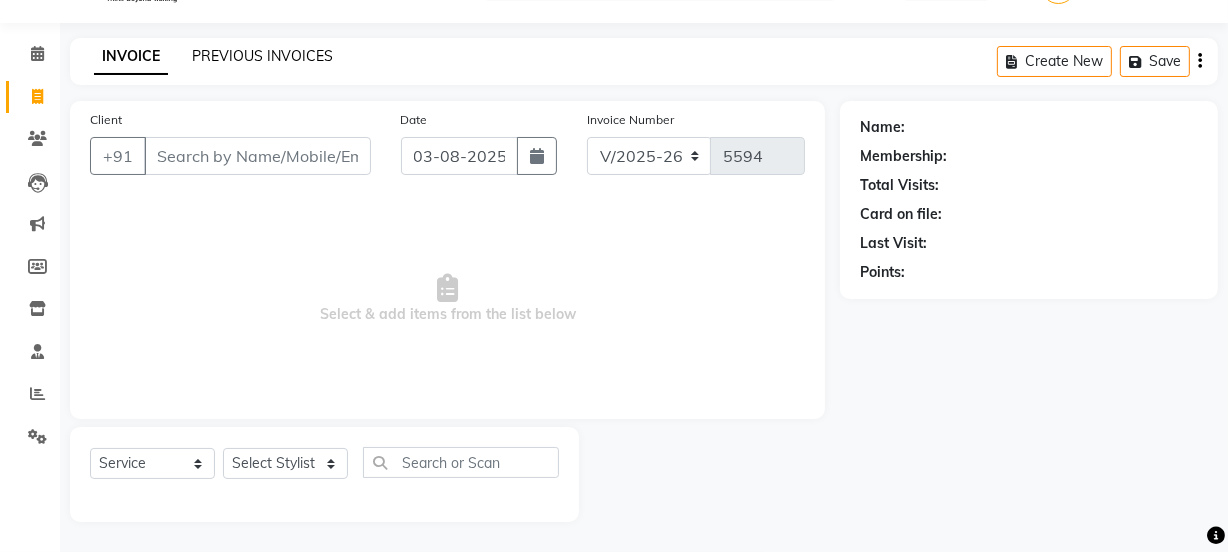 click on "PREVIOUS INVOICES" 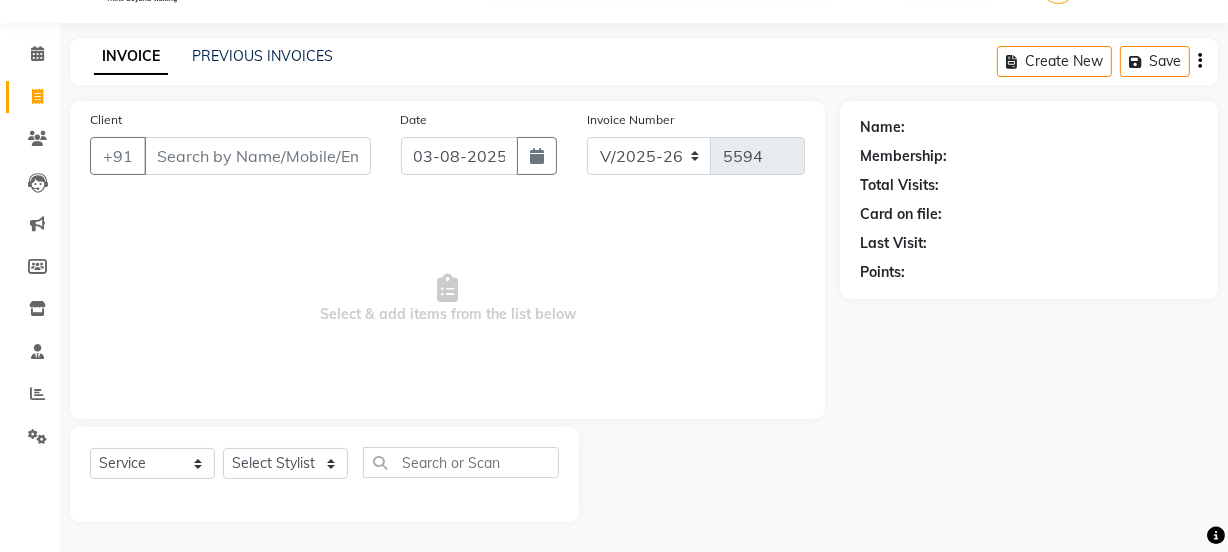 scroll, scrollTop: 0, scrollLeft: 0, axis: both 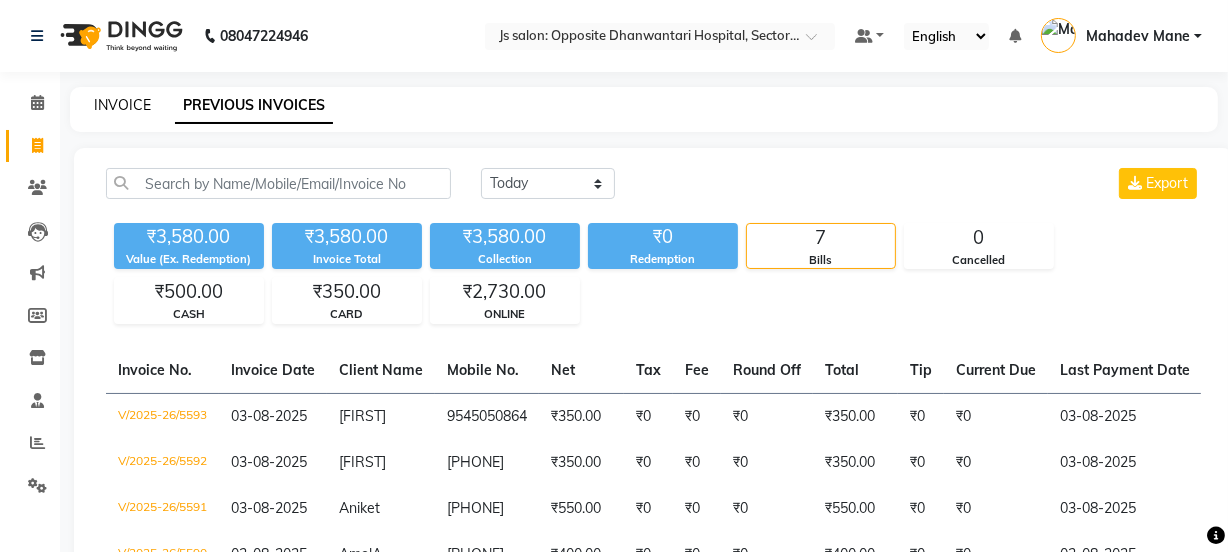 click on "INVOICE" 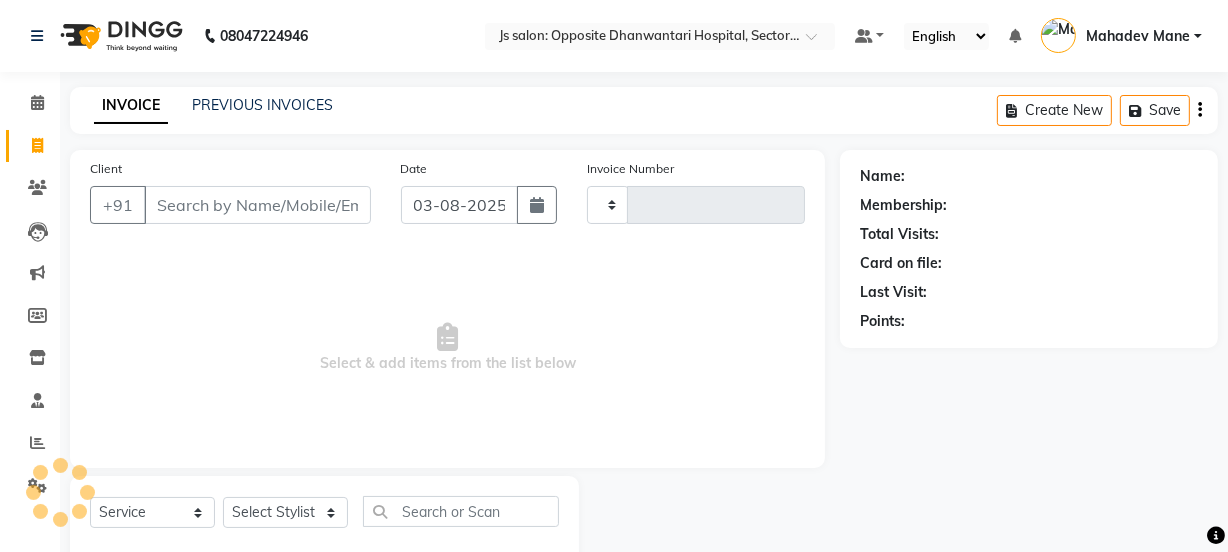 type on "5594" 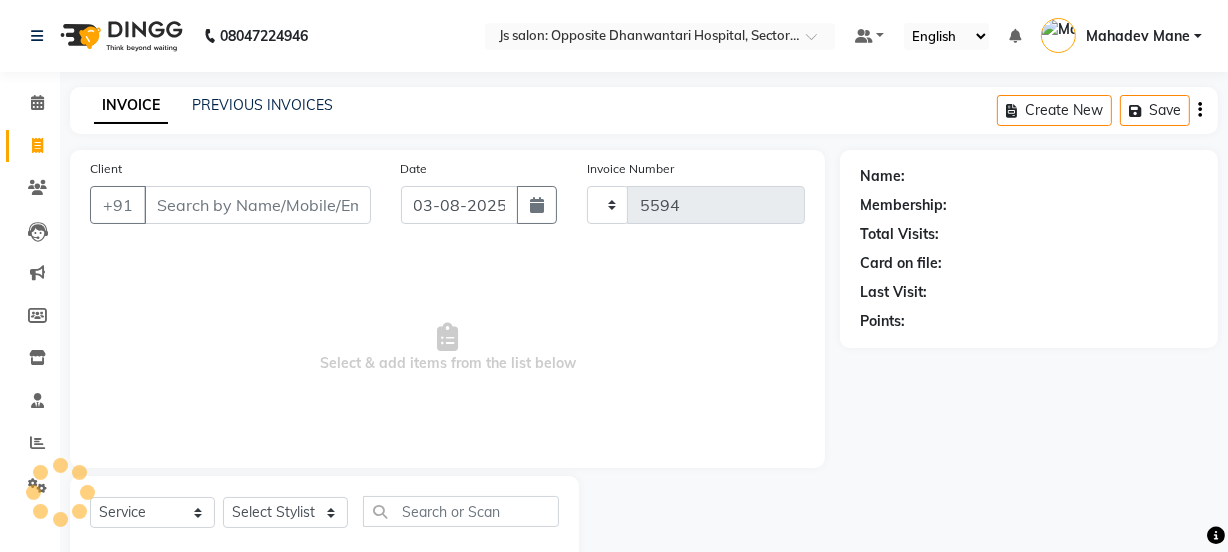scroll, scrollTop: 50, scrollLeft: 0, axis: vertical 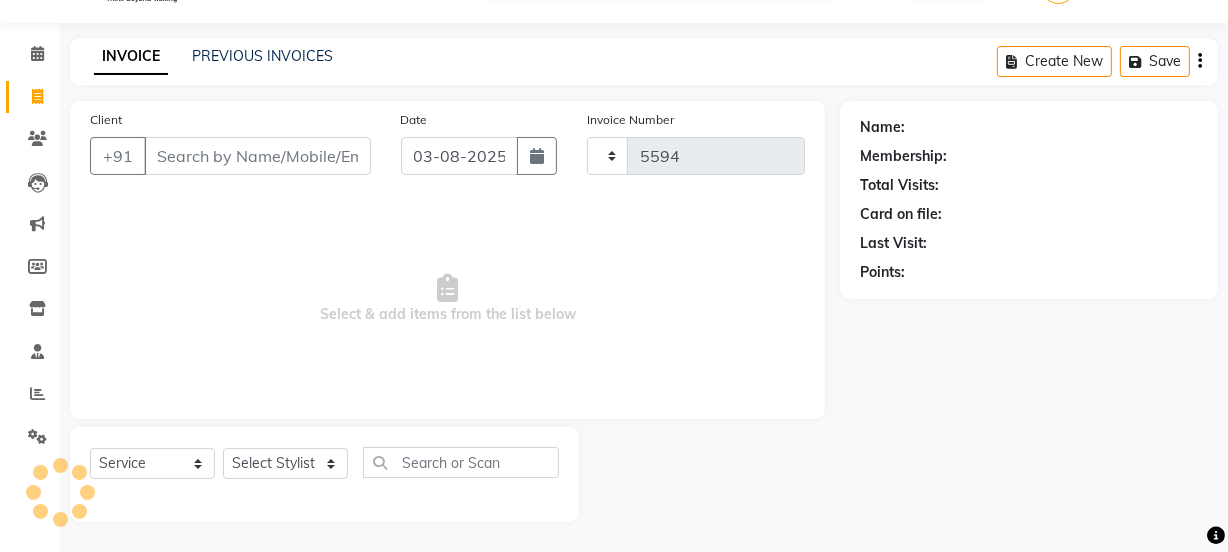 select on "3729" 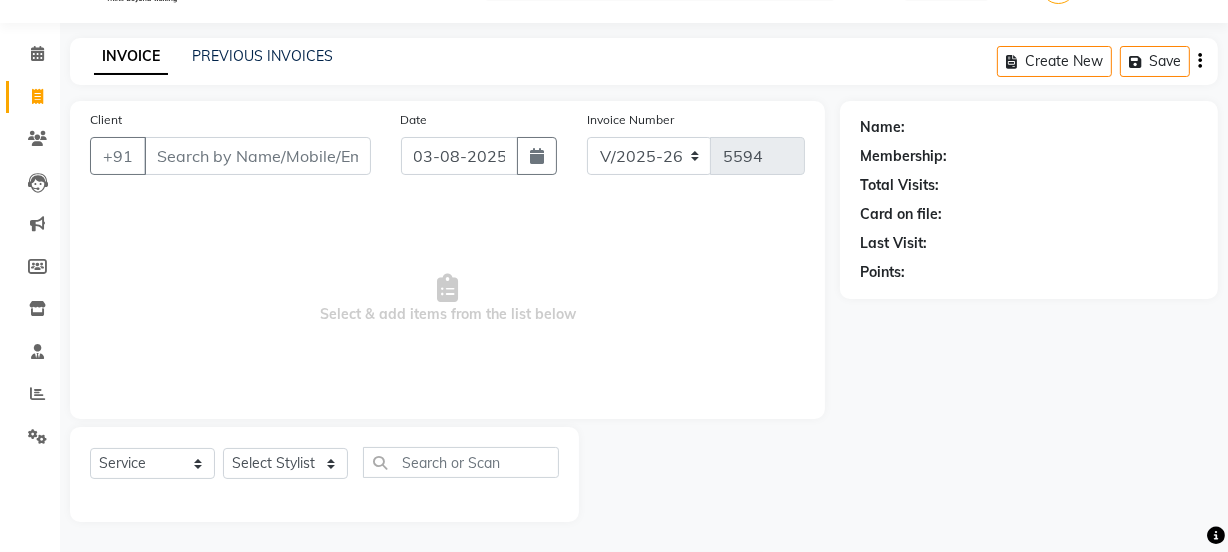 click on "Client" at bounding box center [257, 156] 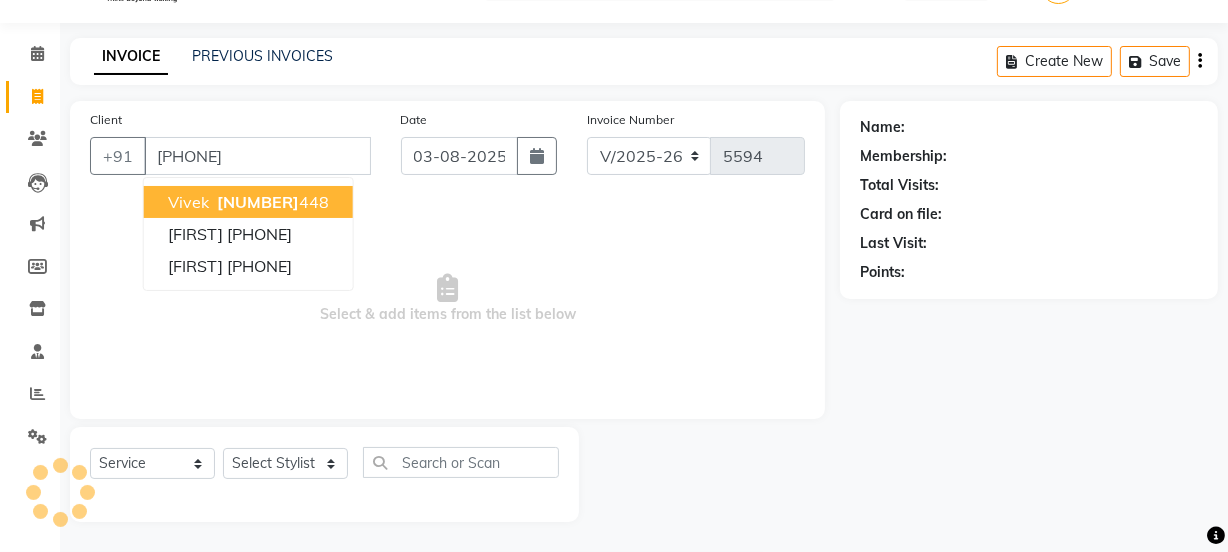 type on "[PHONE]" 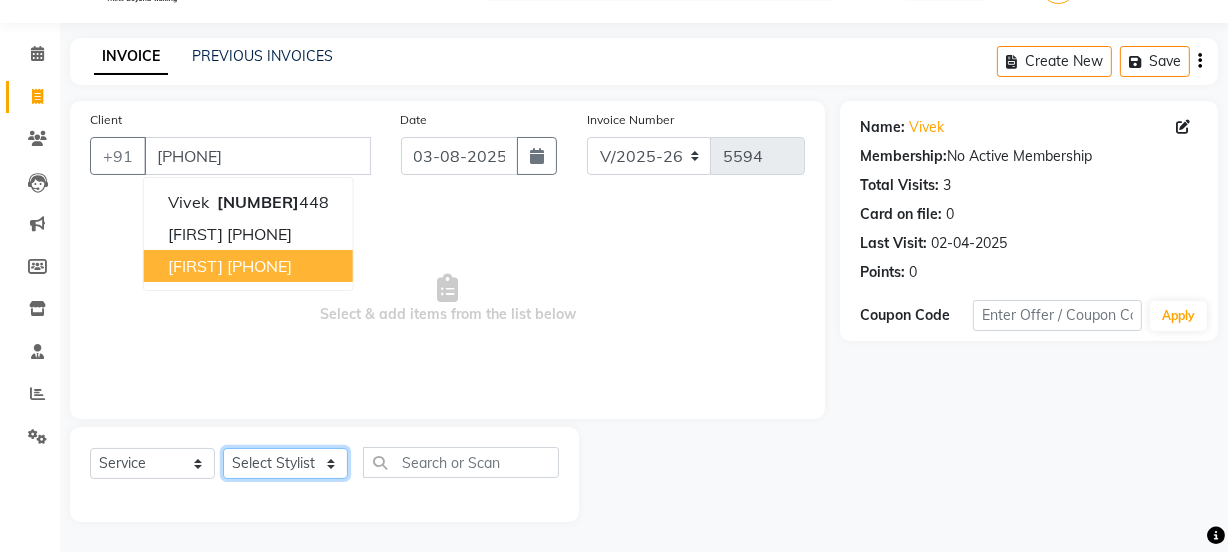 click on "Select Stylist [NAME] Dipak Vaidyakar Huda kokan n Mahadev Mane Mosin ansari Nayan Patil Pradip Prem Mane Rajan Roma Rajput Shirin shaikh Shop Shubham Anarase Sneha suport staff Sonali Sudip Sujata thapa Sunil Umesh" 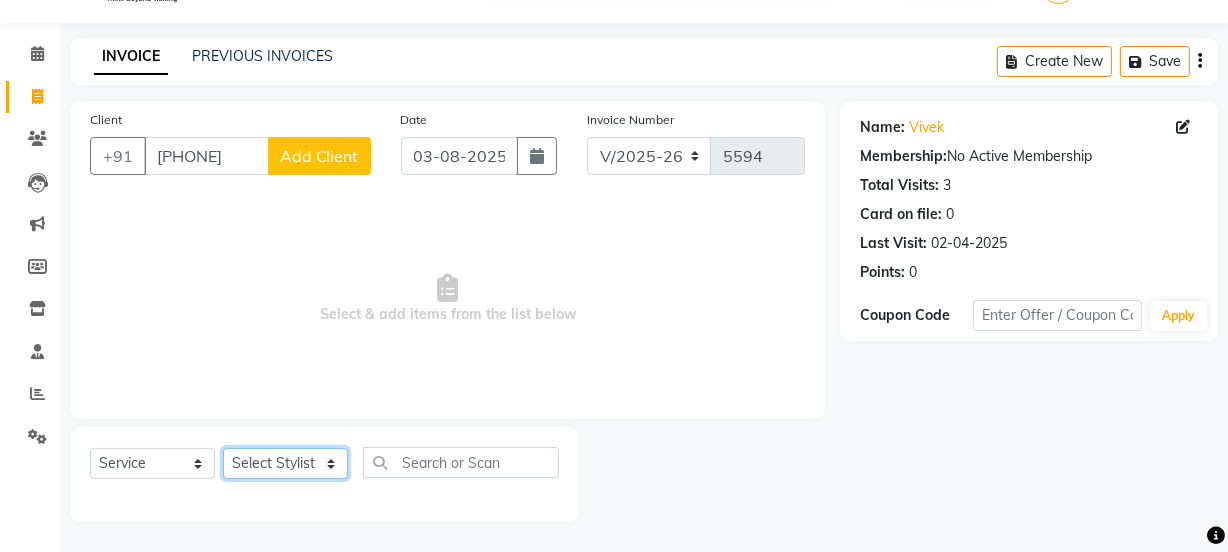select on "43386" 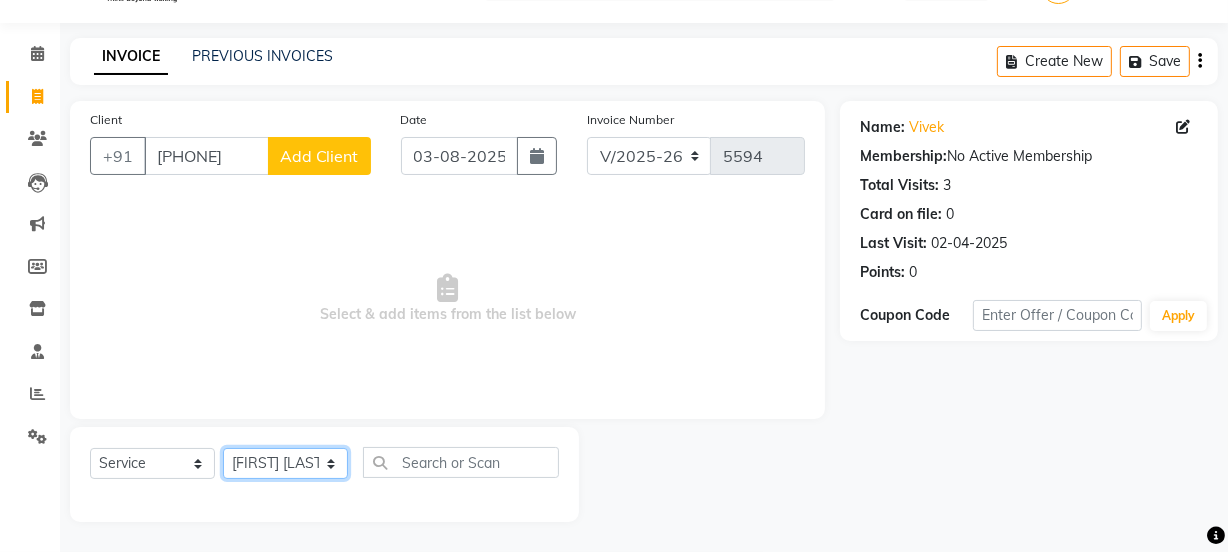 click on "Select Stylist [NAME] Dipak Vaidyakar Huda kokan n Mahadev Mane Mosin ansari Nayan Patil Pradip Prem Mane Rajan Roma Rajput Shirin shaikh Shop Shubham Anarase Sneha suport staff Sonali Sudip Sujata thapa Sunil Umesh" 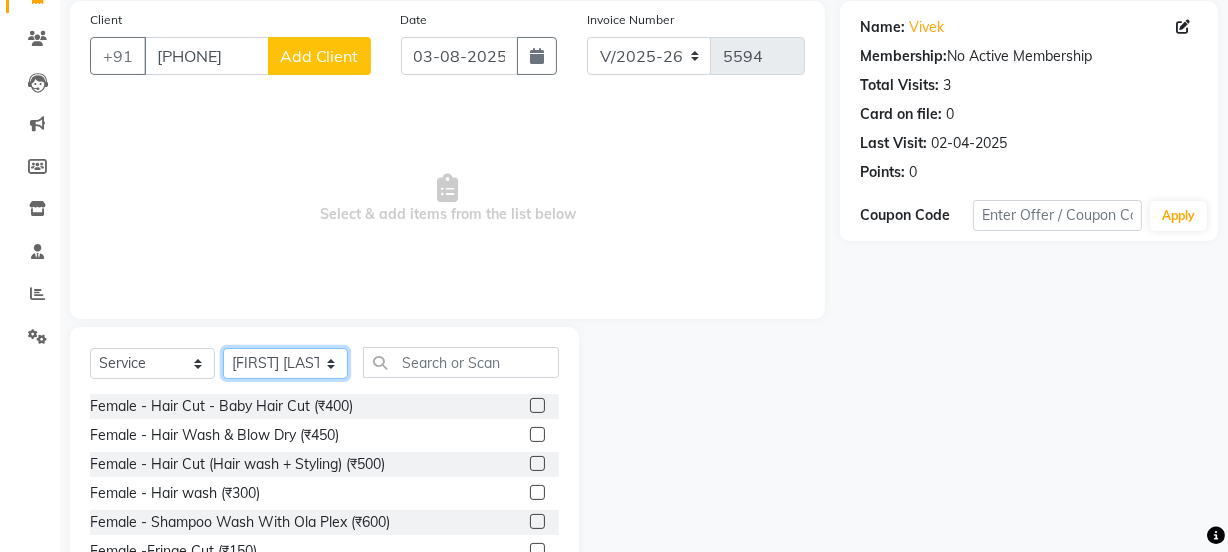 scroll, scrollTop: 250, scrollLeft: 0, axis: vertical 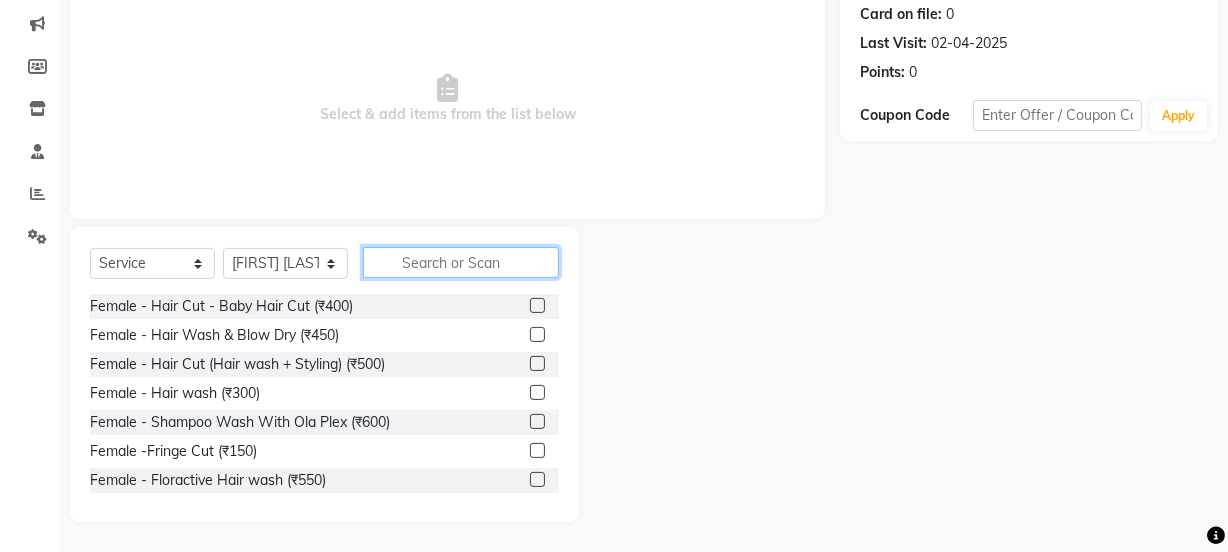 click 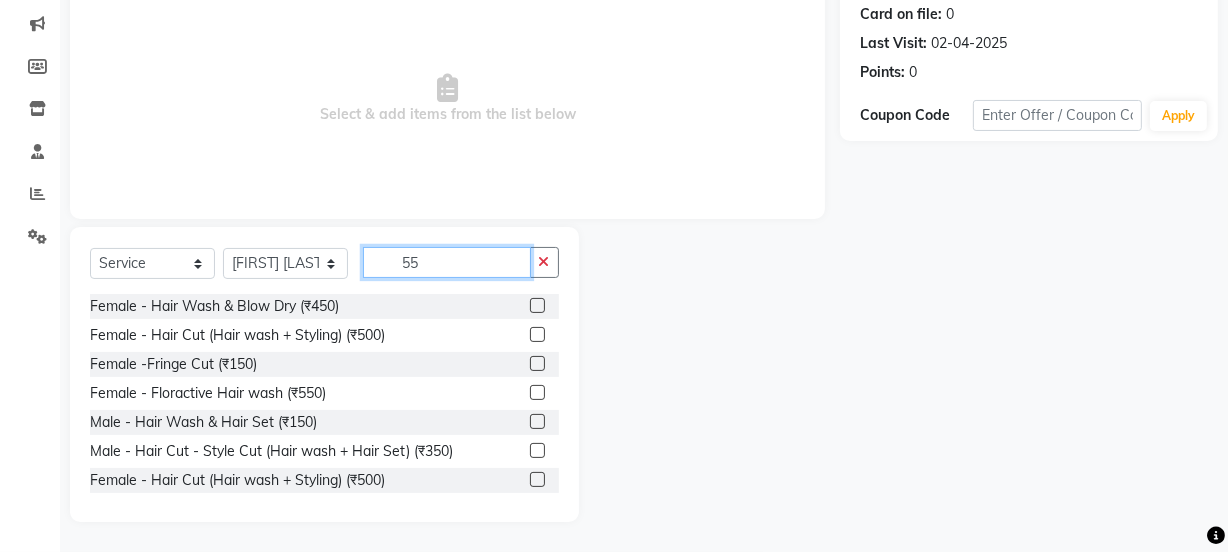 scroll, scrollTop: 240, scrollLeft: 0, axis: vertical 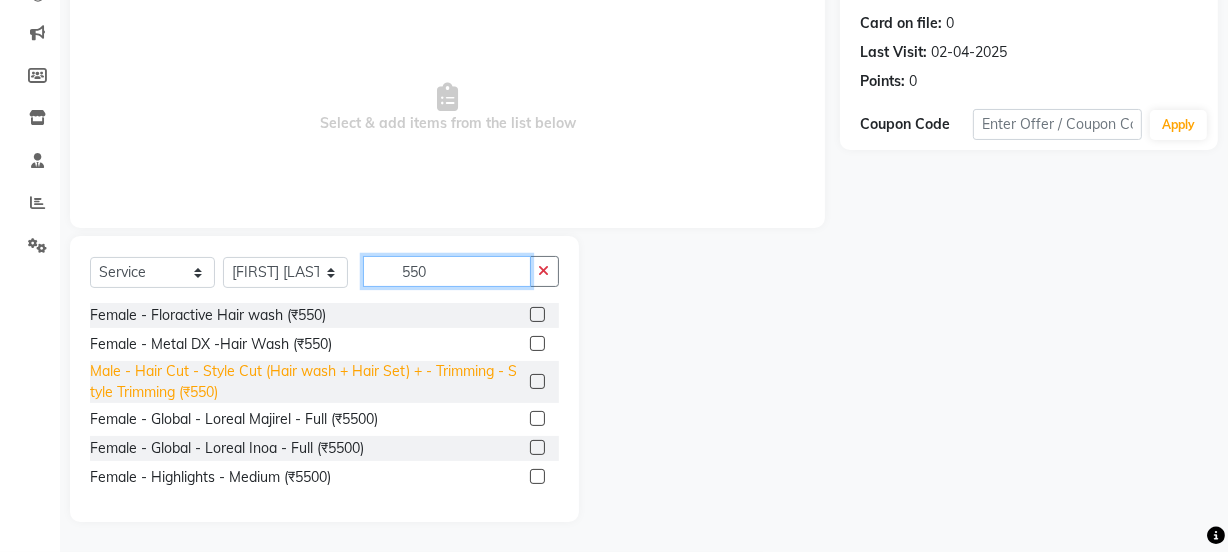 type on "550" 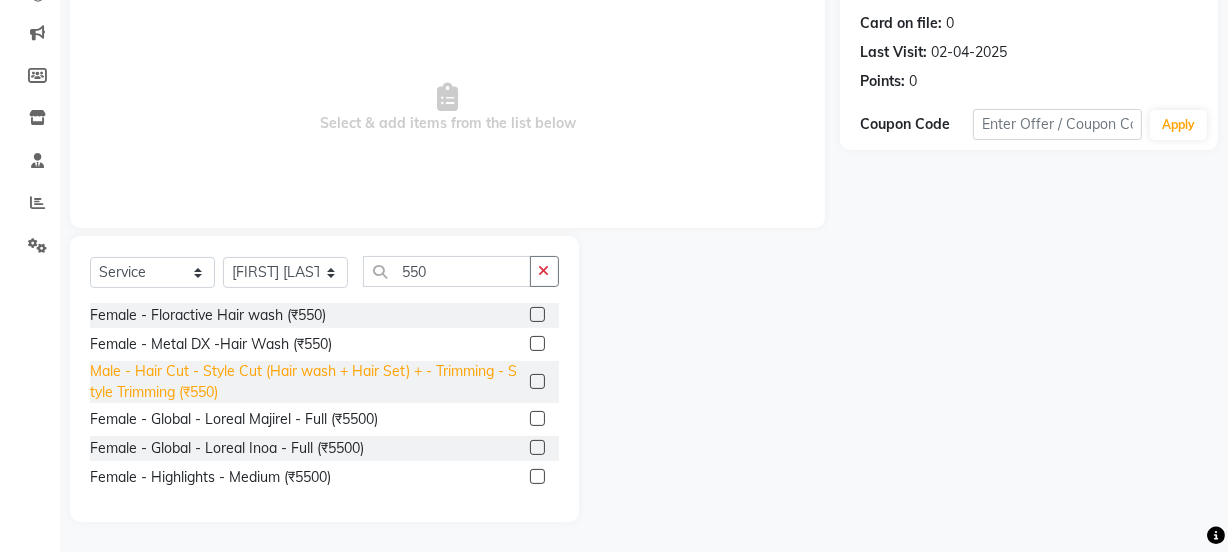 click on "Male - Hair Cut - Style Cut (Hair wash + Hair Set) + - Trimming - Style Trimming (₹550)" 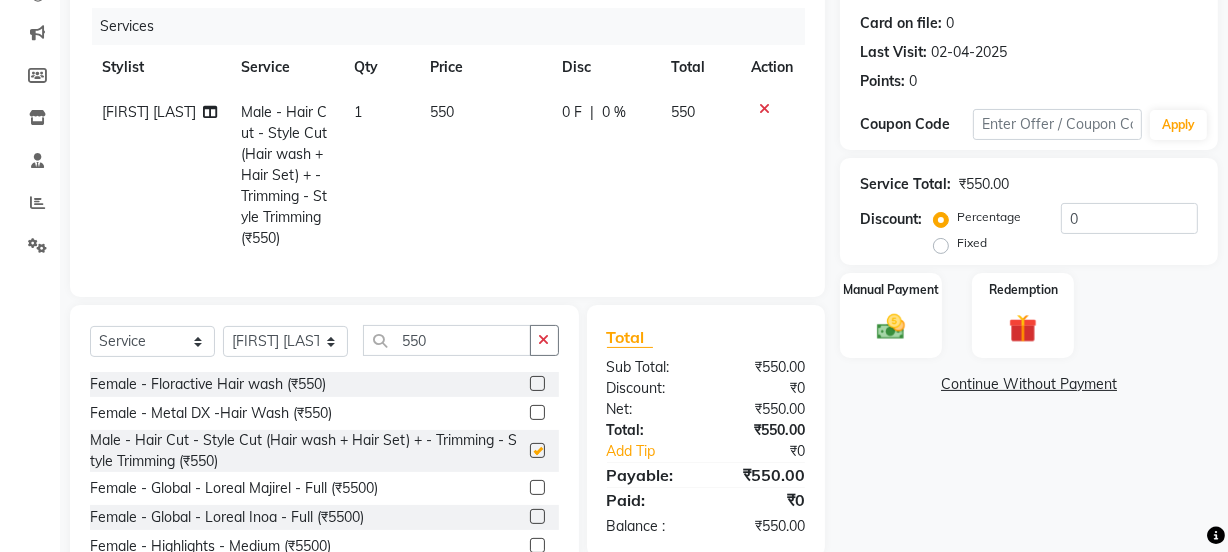 checkbox on "false" 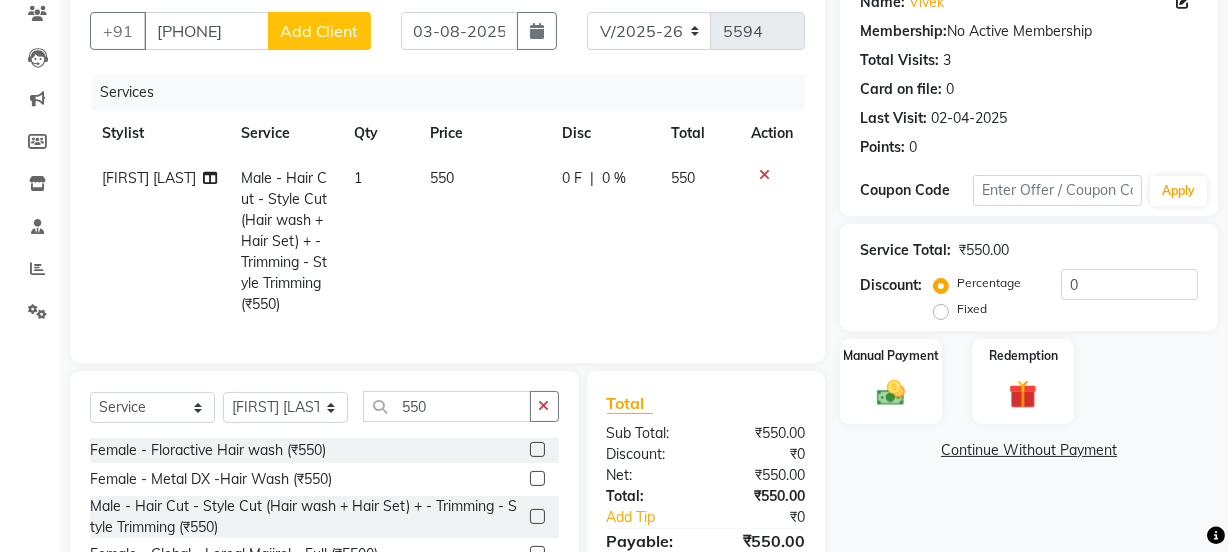 scroll, scrollTop: 181, scrollLeft: 0, axis: vertical 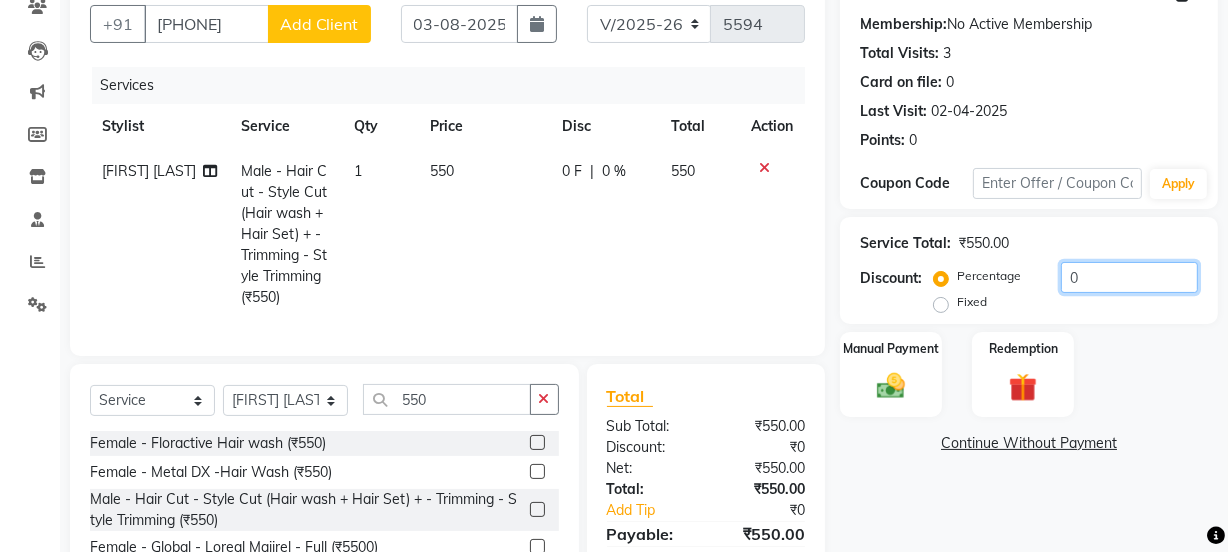click on "0" 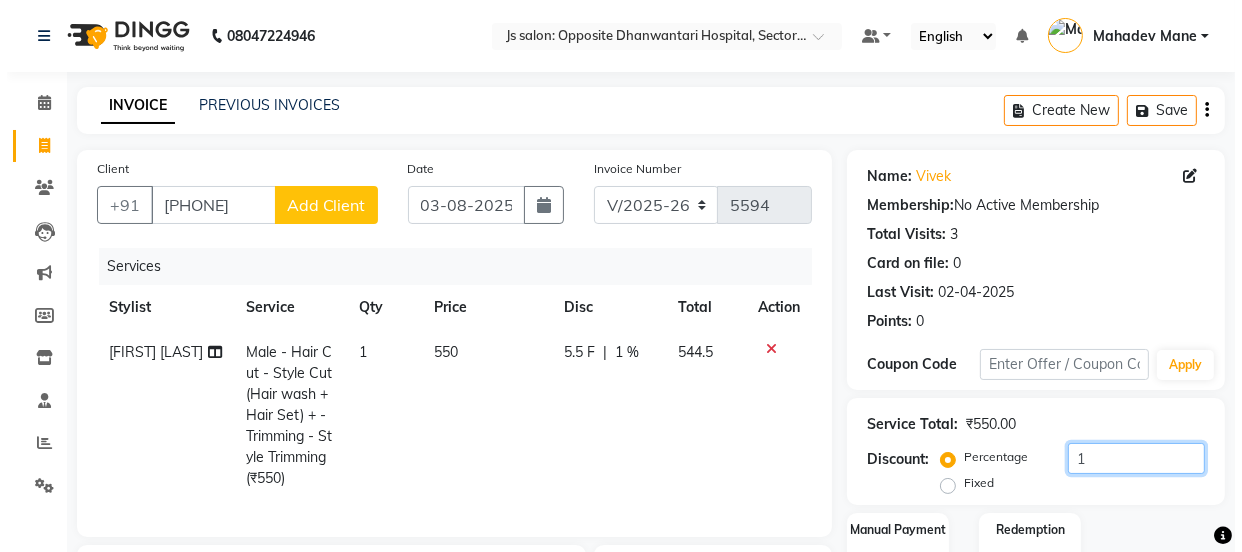 scroll, scrollTop: 0, scrollLeft: 0, axis: both 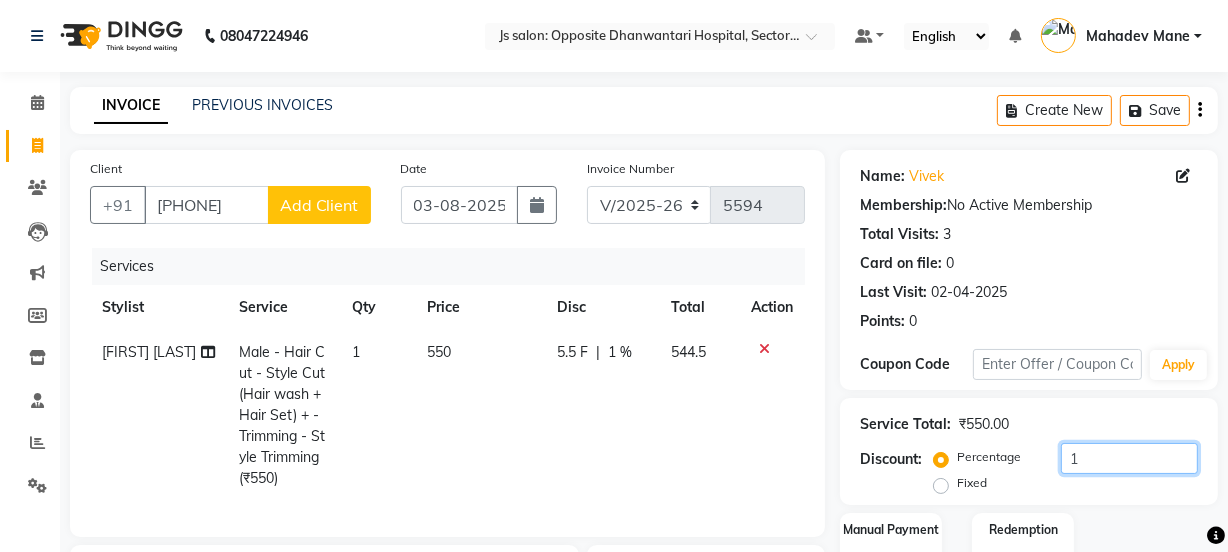 type on "1" 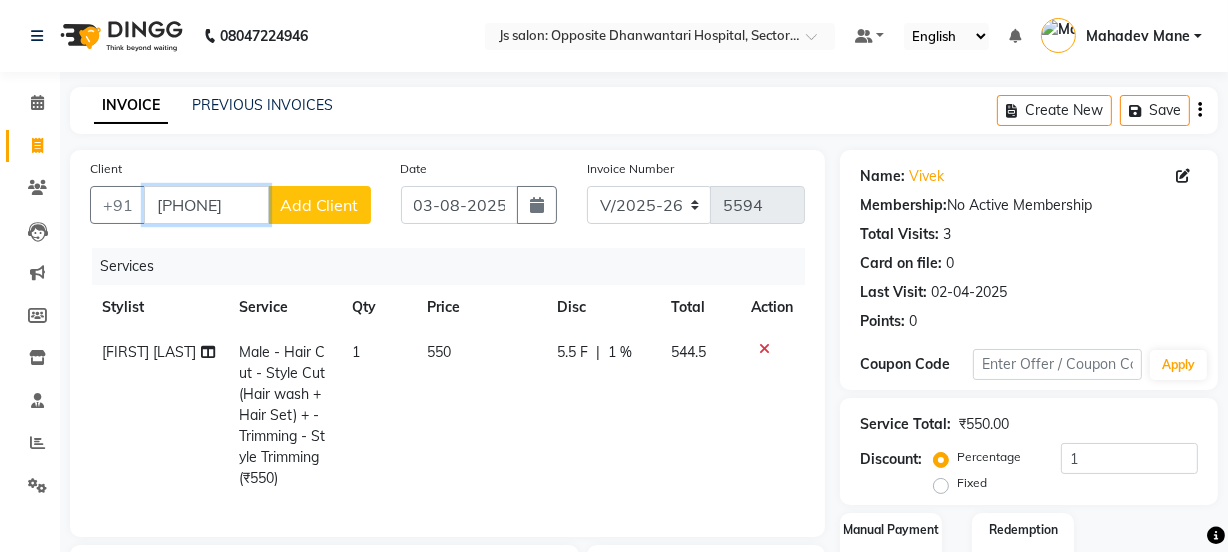 drag, startPoint x: 260, startPoint y: 201, endPoint x: 150, endPoint y: 198, distance: 110.0409 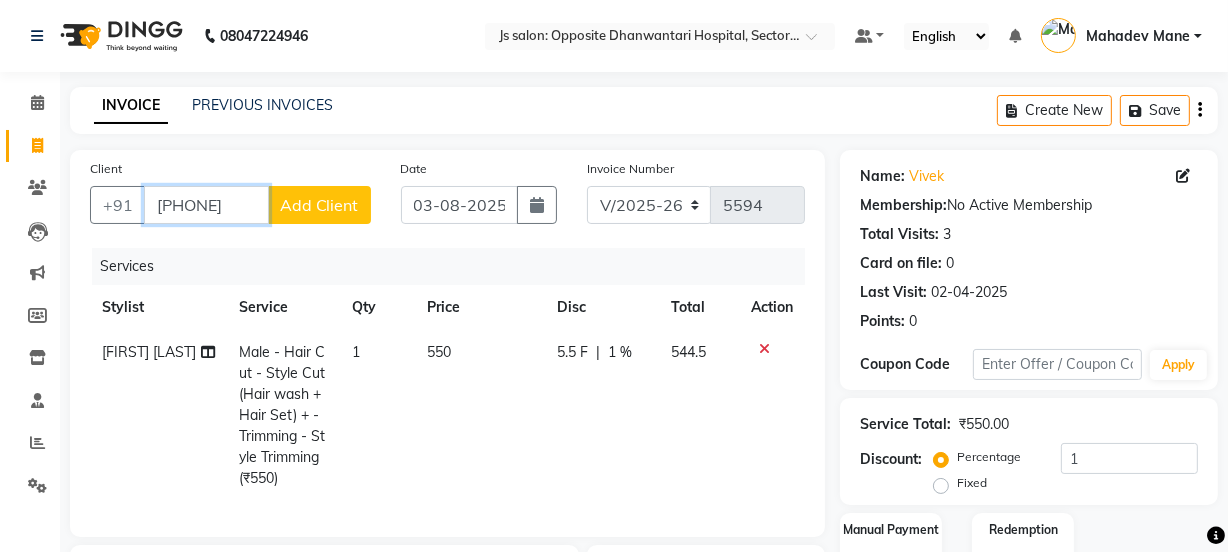 click on "[PHONE]" at bounding box center (206, 205) 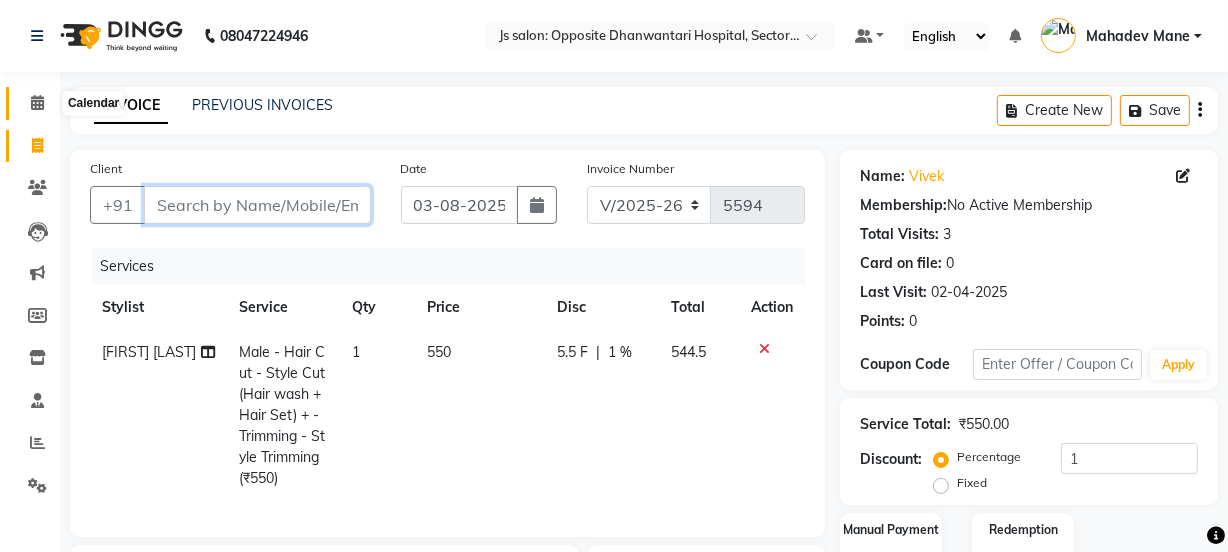 type 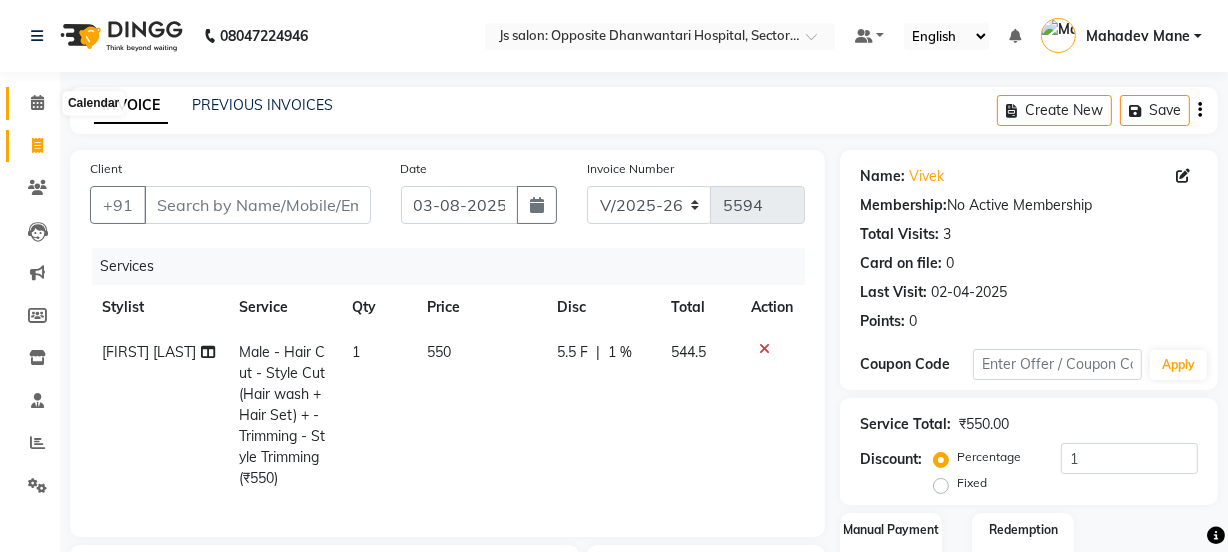 click 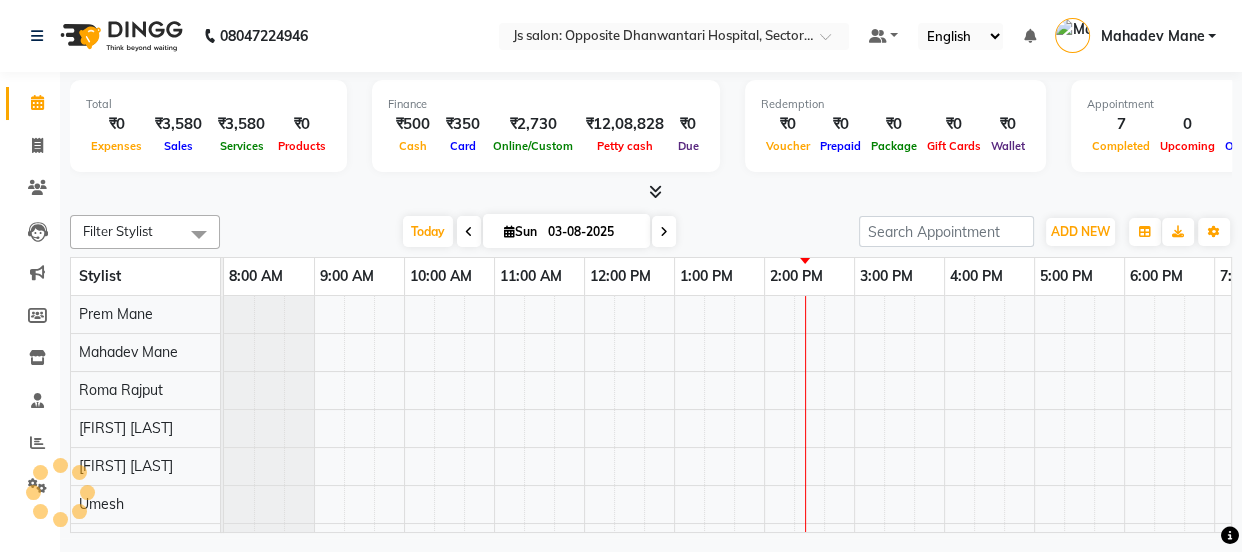scroll, scrollTop: 0, scrollLeft: 0, axis: both 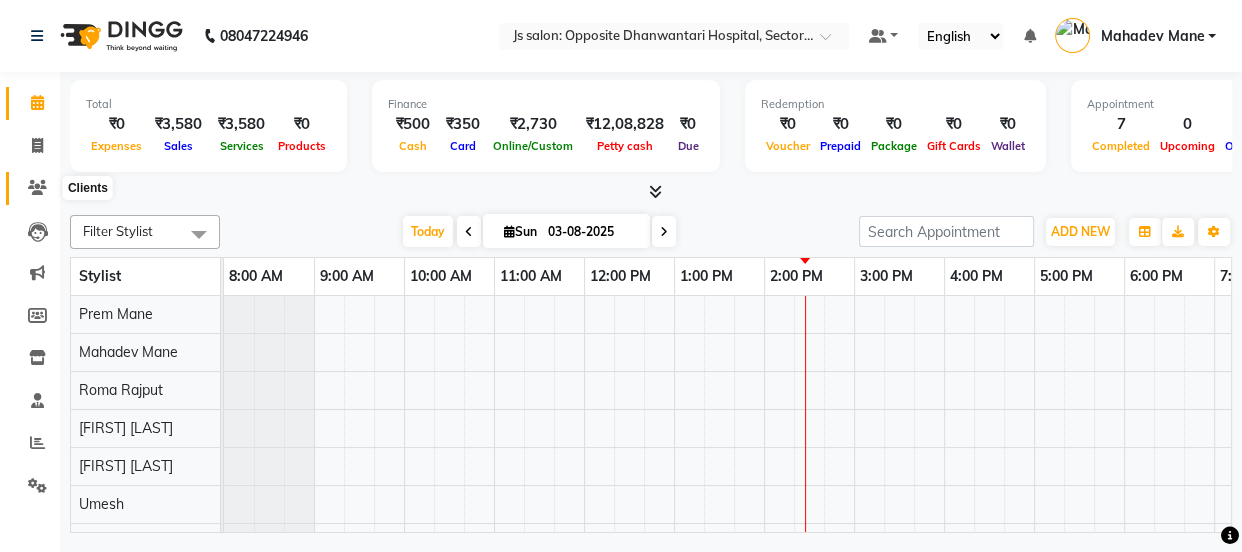 click 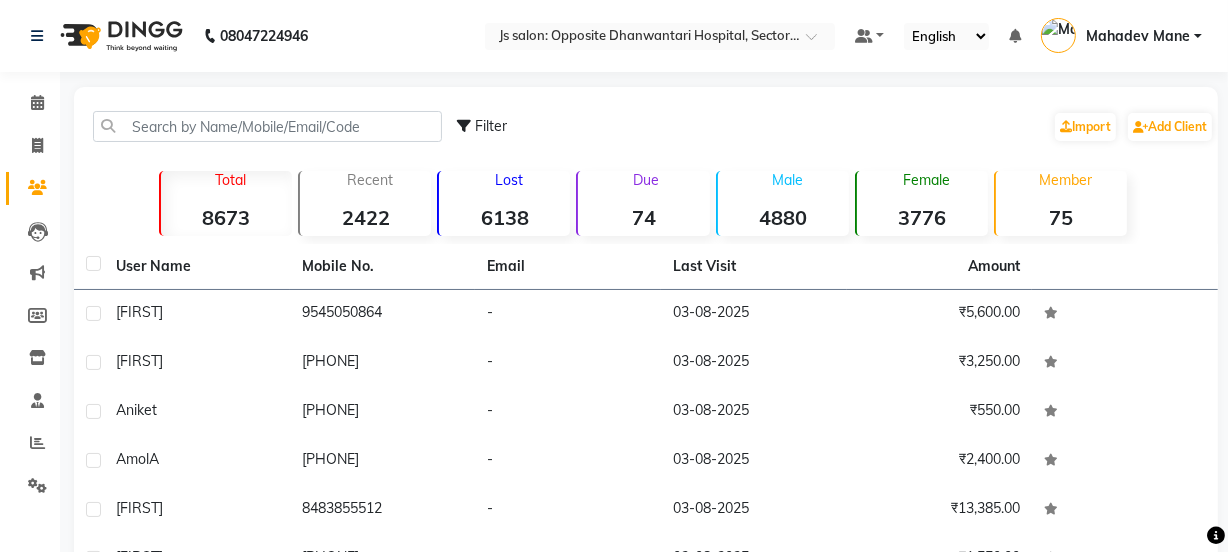click on "75" 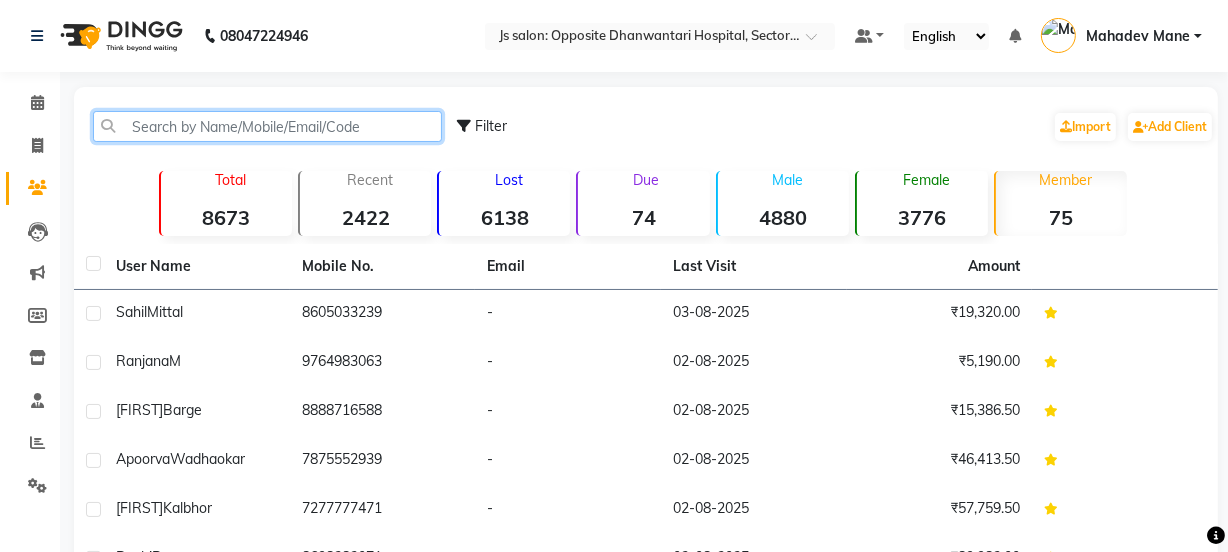 click 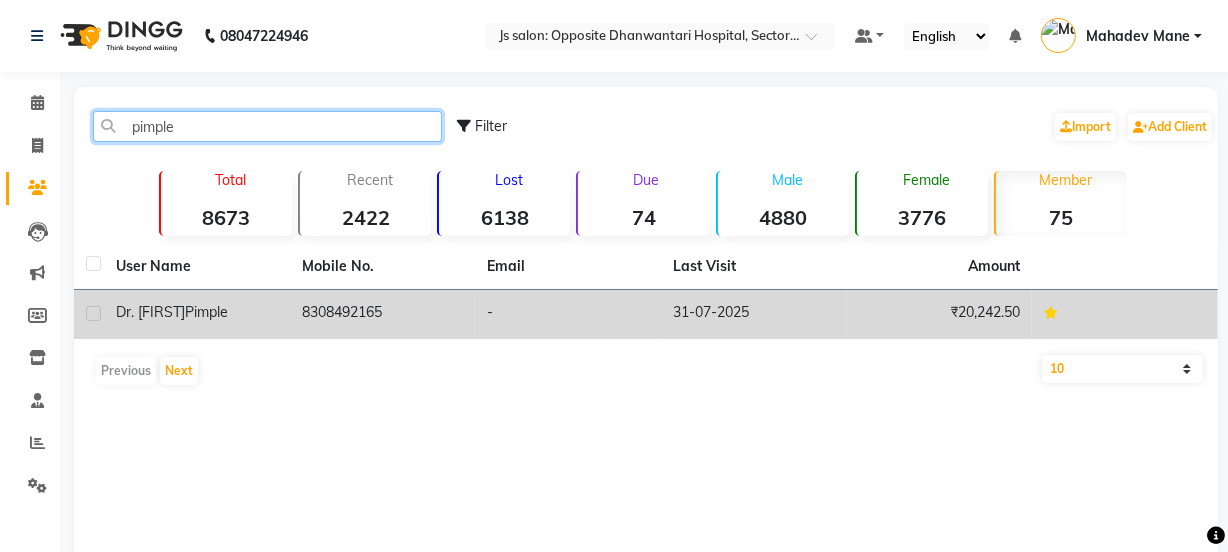 type on "pimple" 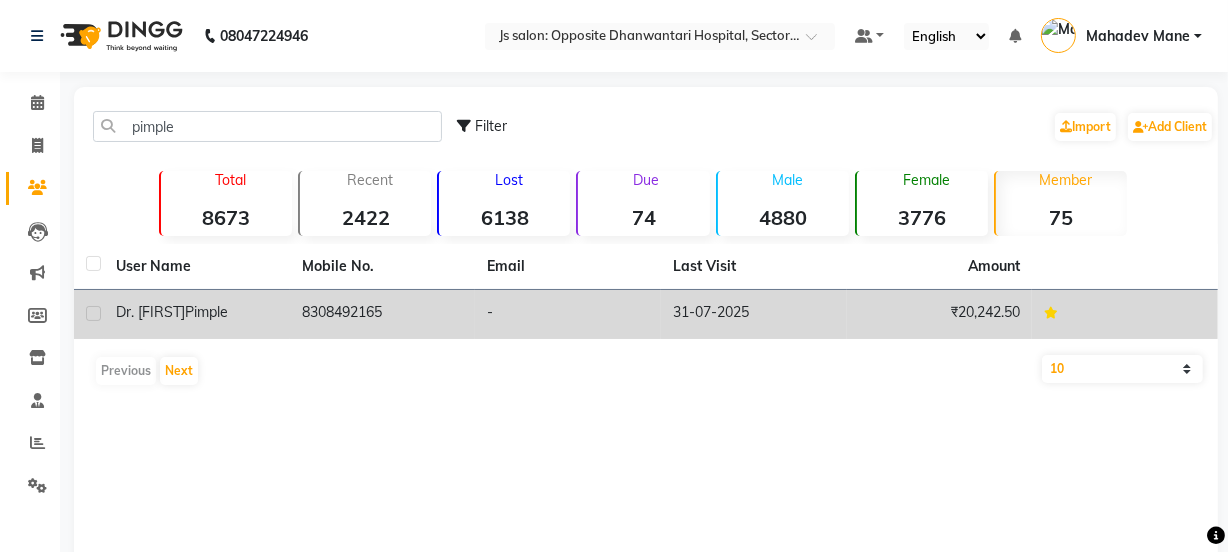 click on "8308492165" 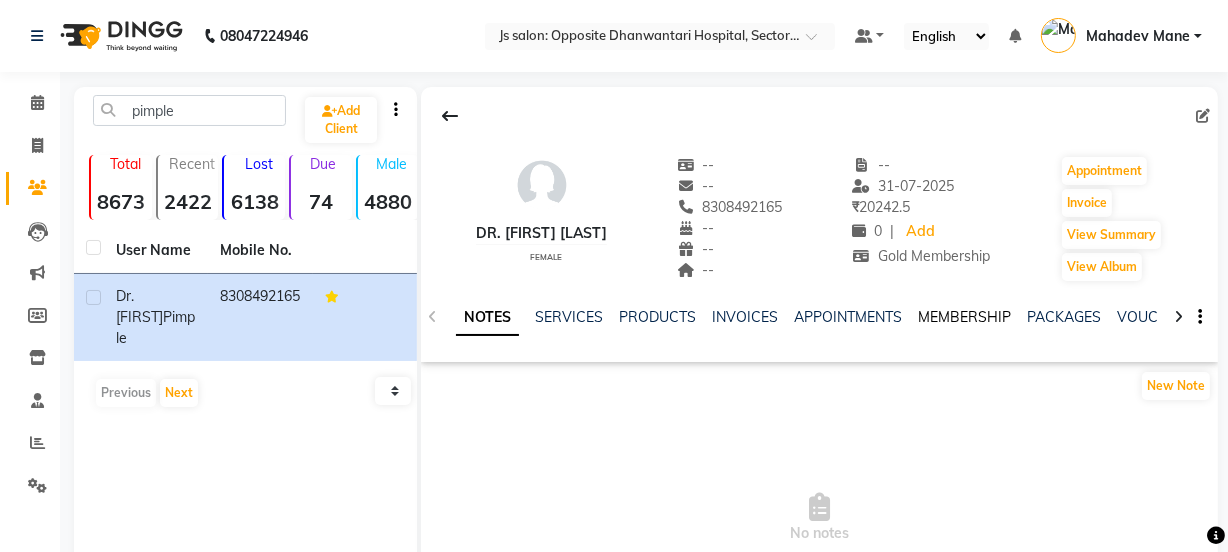 click on "MEMBERSHIP" 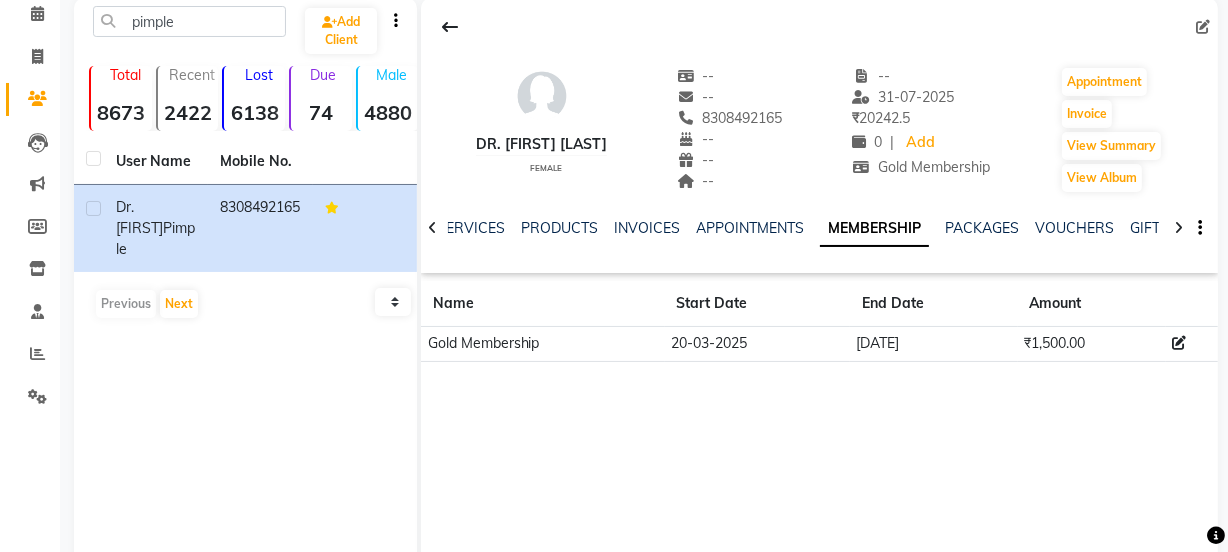 scroll, scrollTop: 165, scrollLeft: 0, axis: vertical 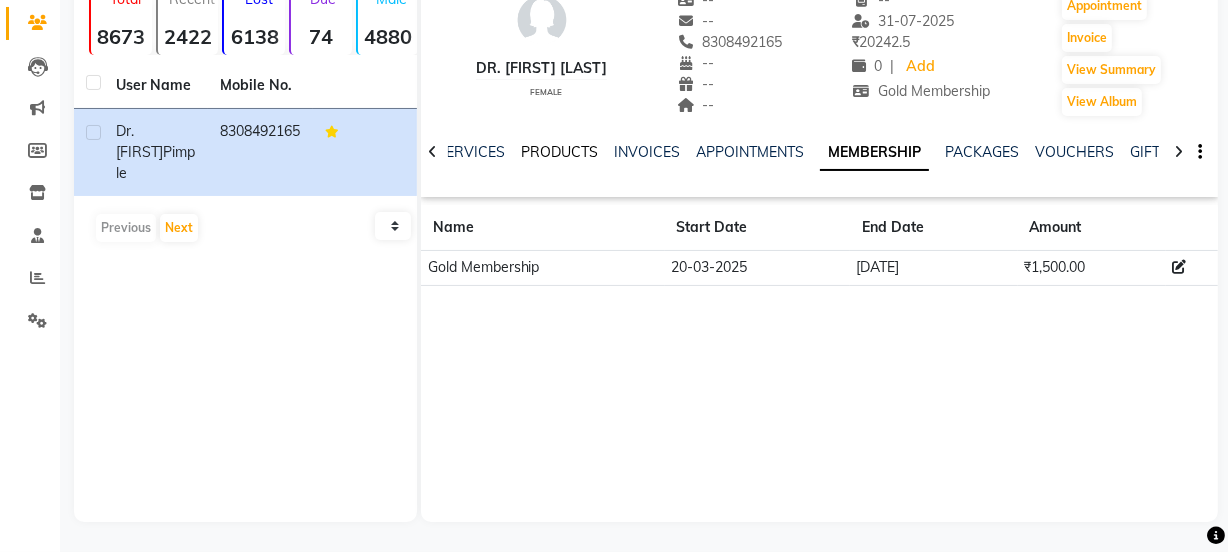 click on "PRODUCTS" 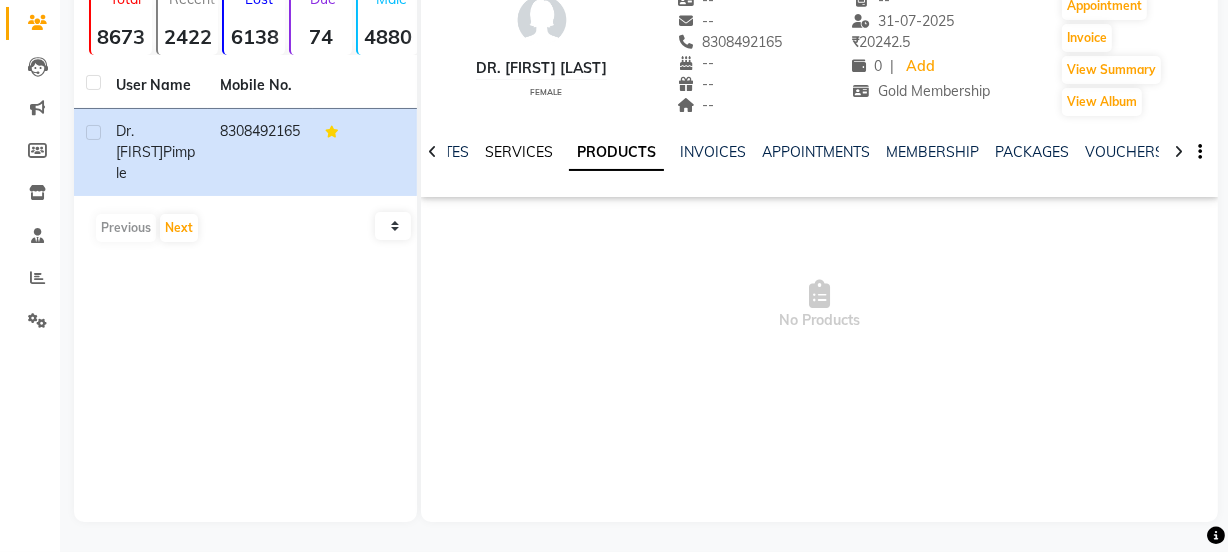 click on "SERVICES" 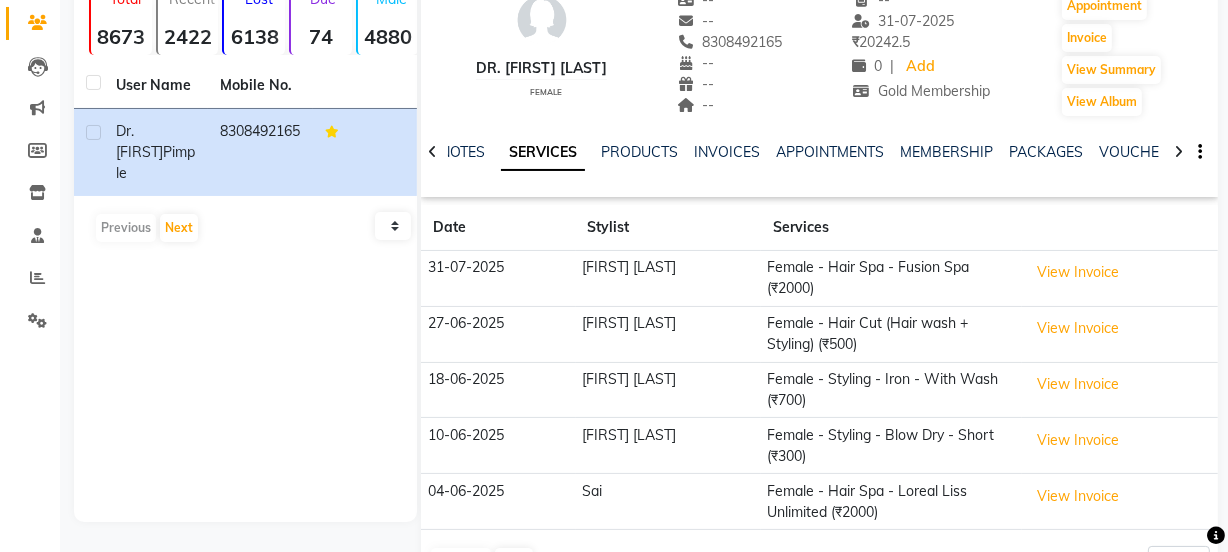 click 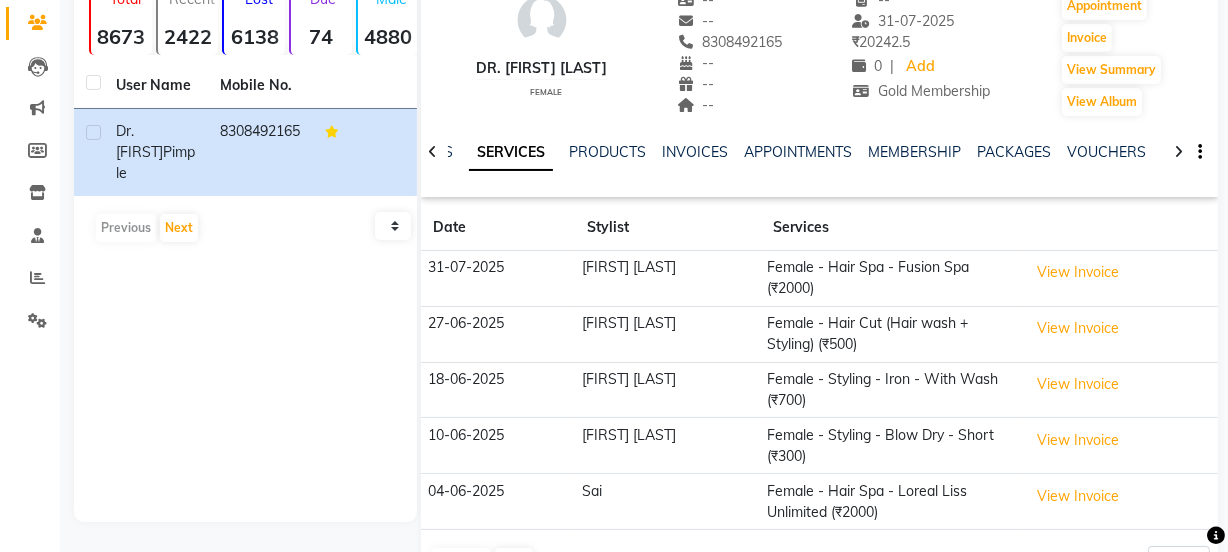 click 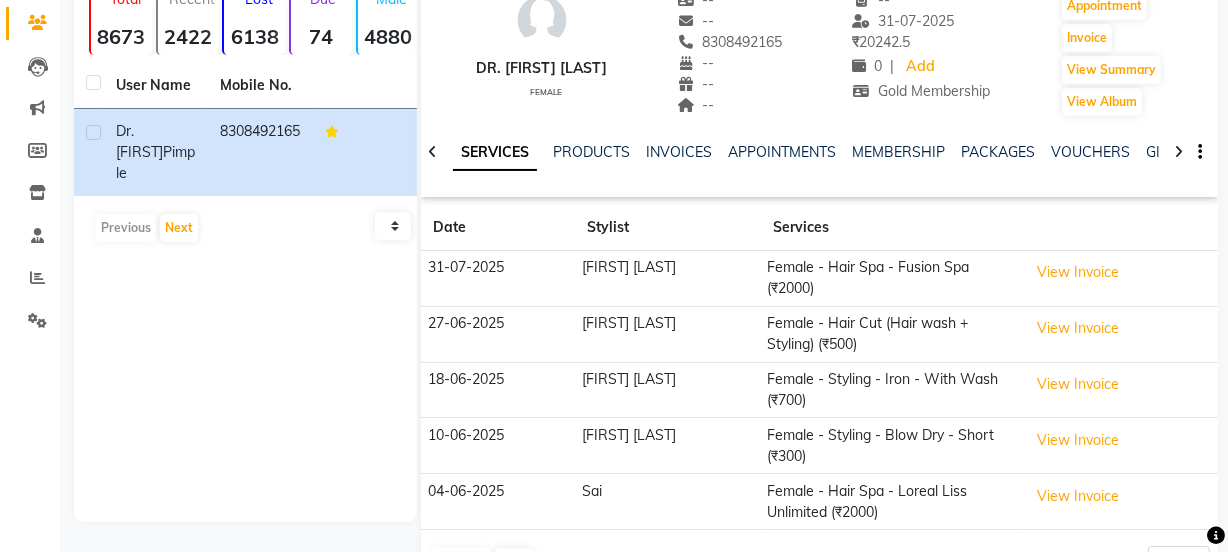 click 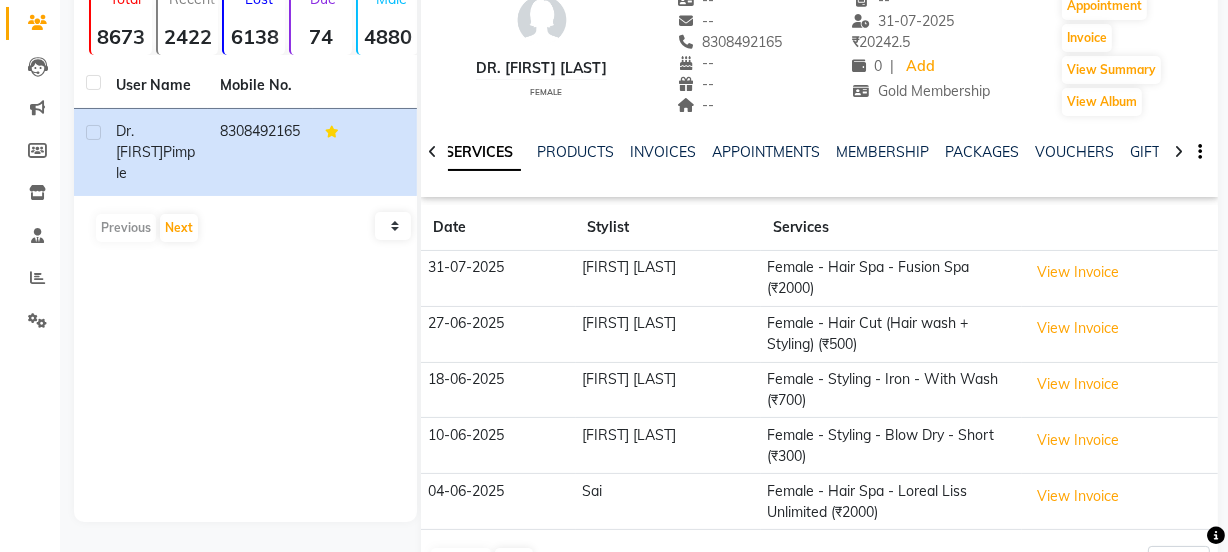 click 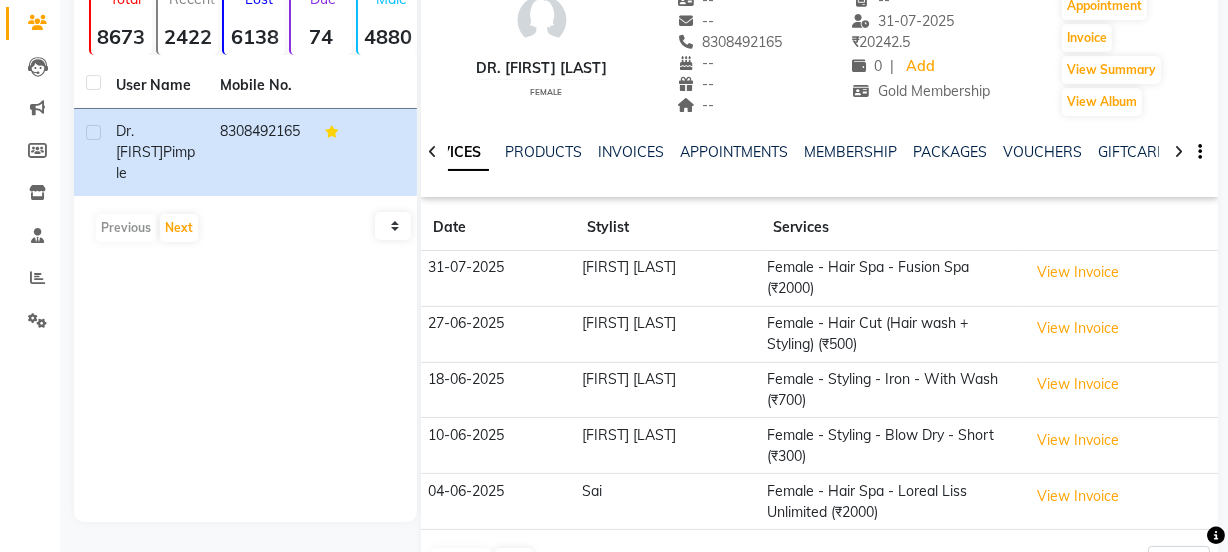 click 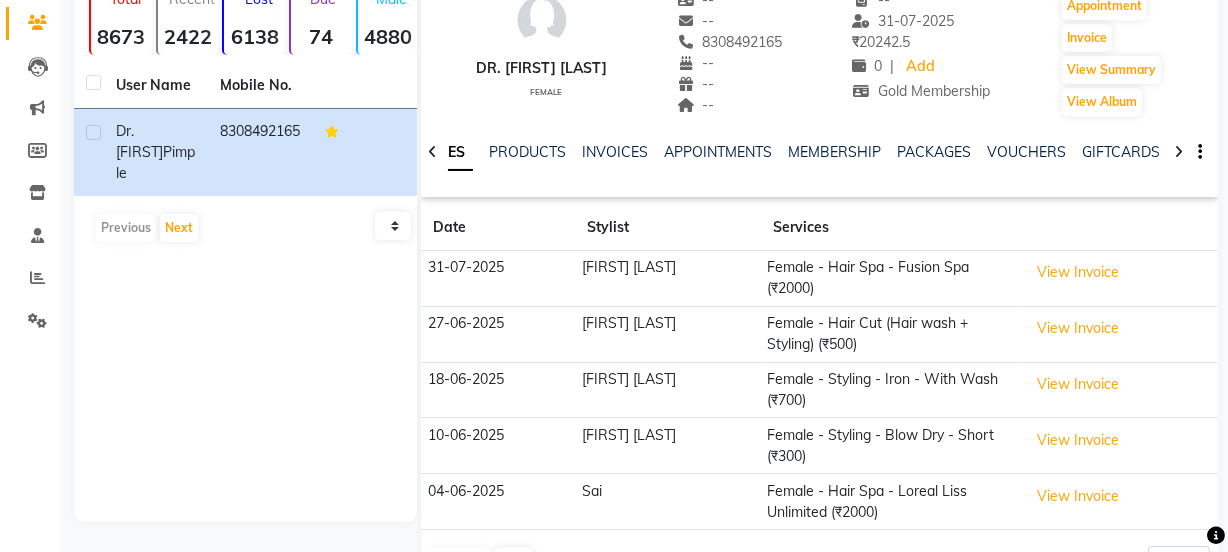 click 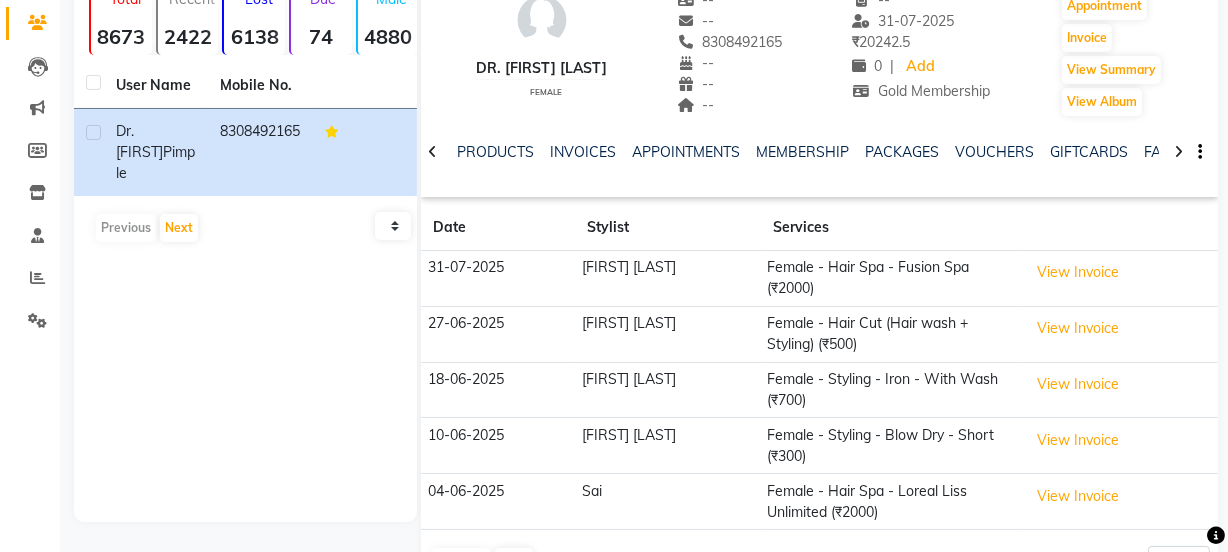 click 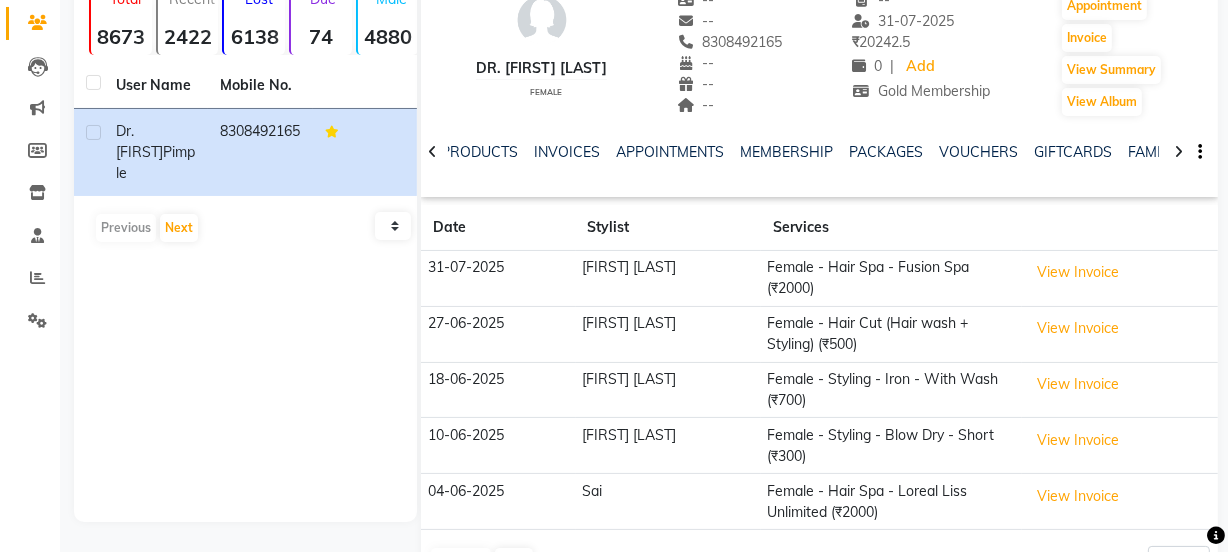 click 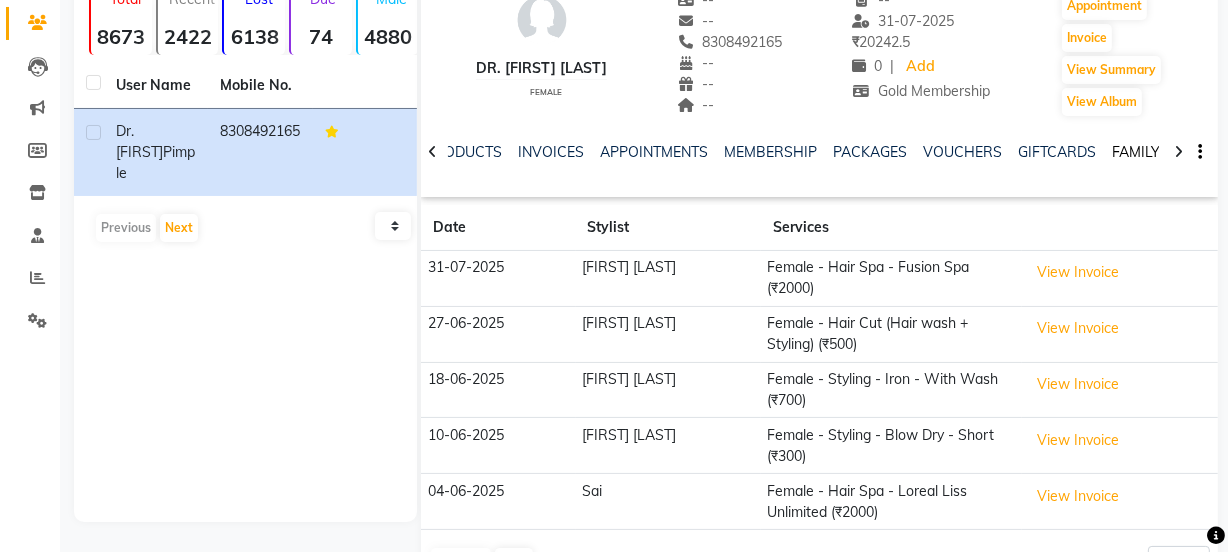 click on "FAMILY" 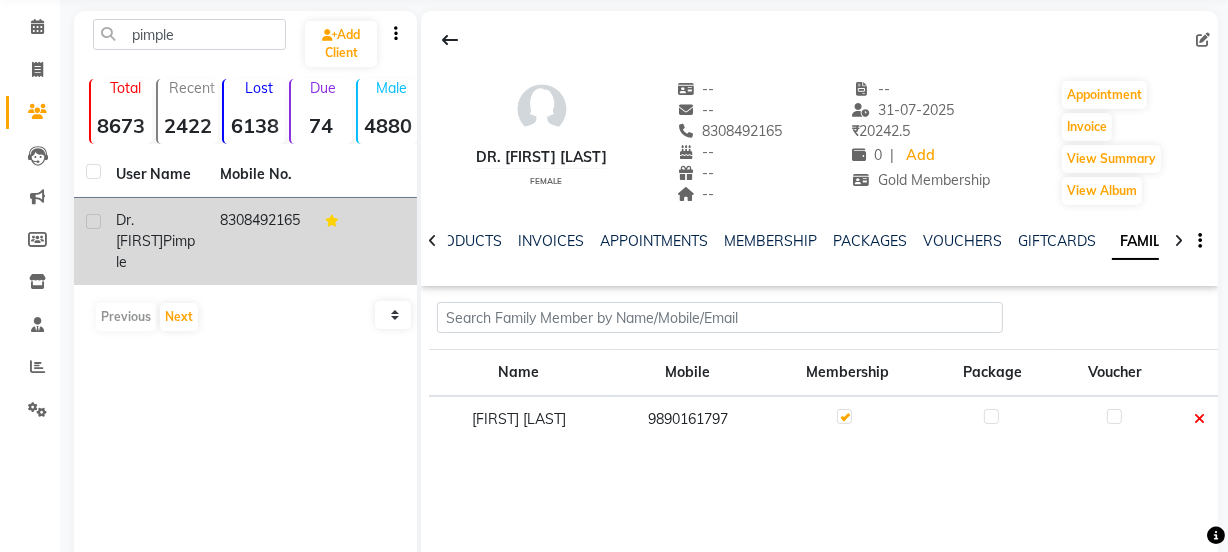 scroll, scrollTop: 0, scrollLeft: 0, axis: both 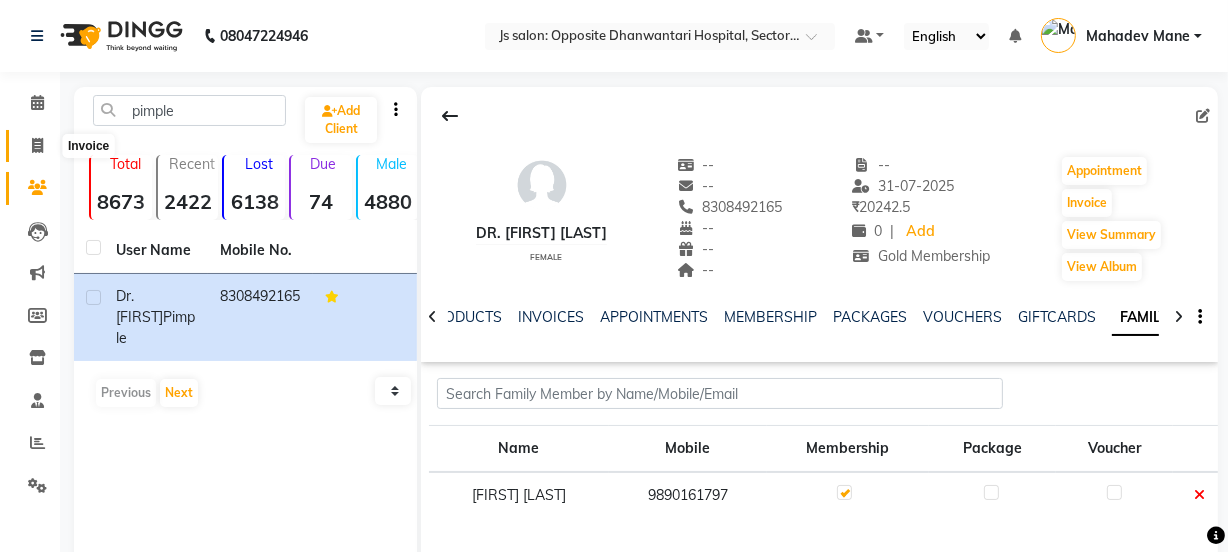 click 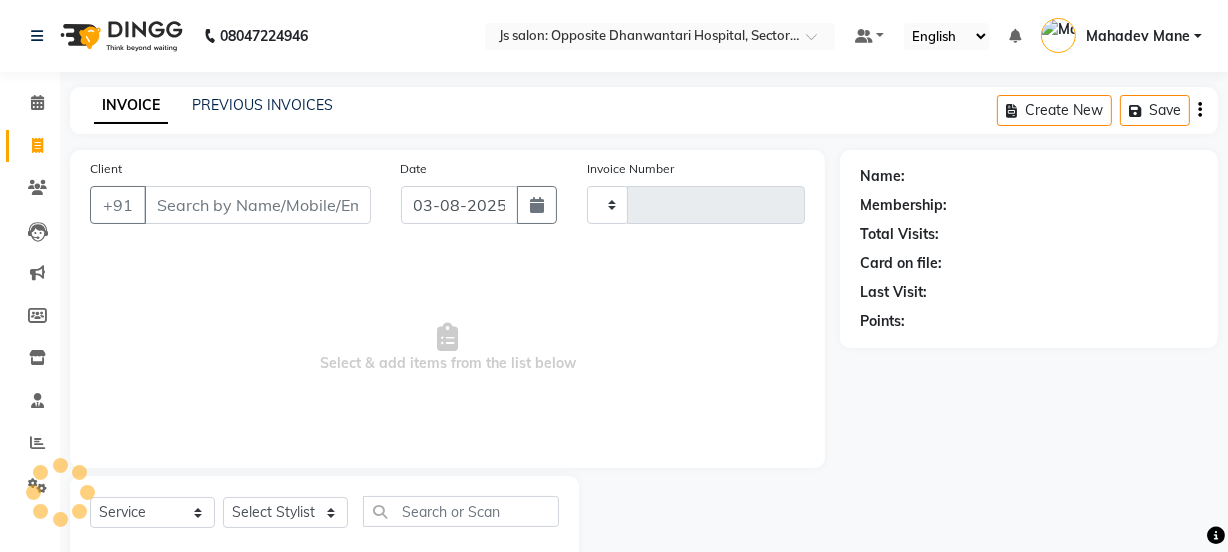 scroll, scrollTop: 50, scrollLeft: 0, axis: vertical 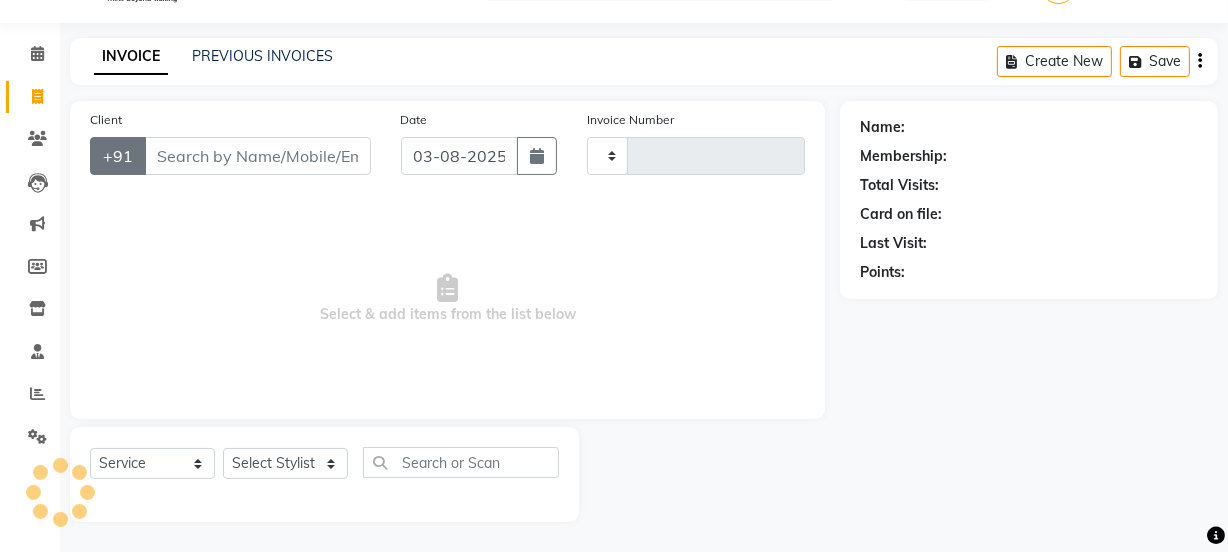 type on "5594" 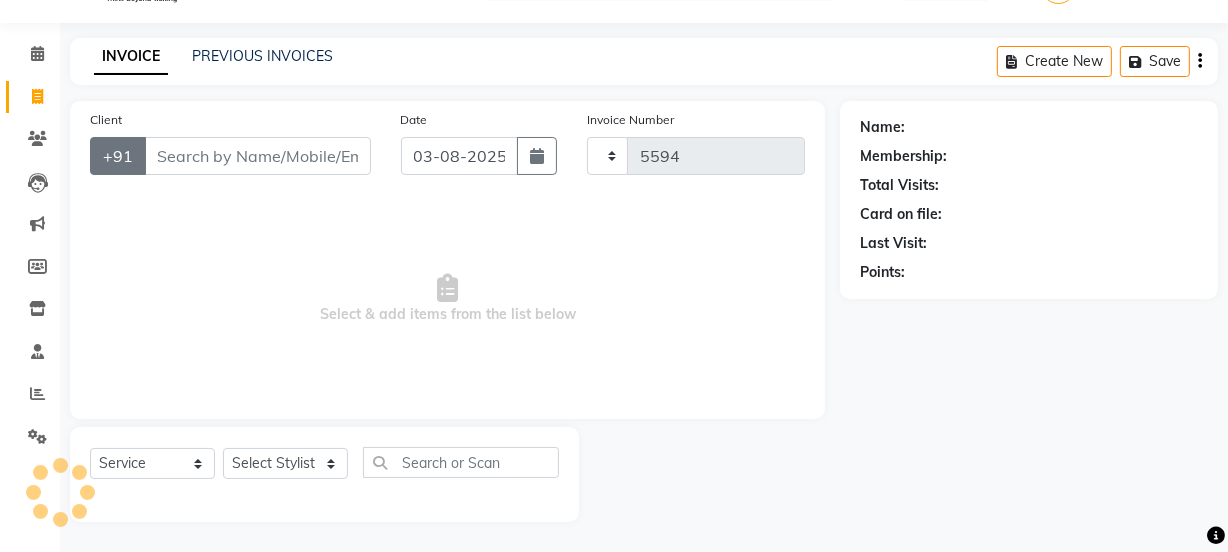 select on "3729" 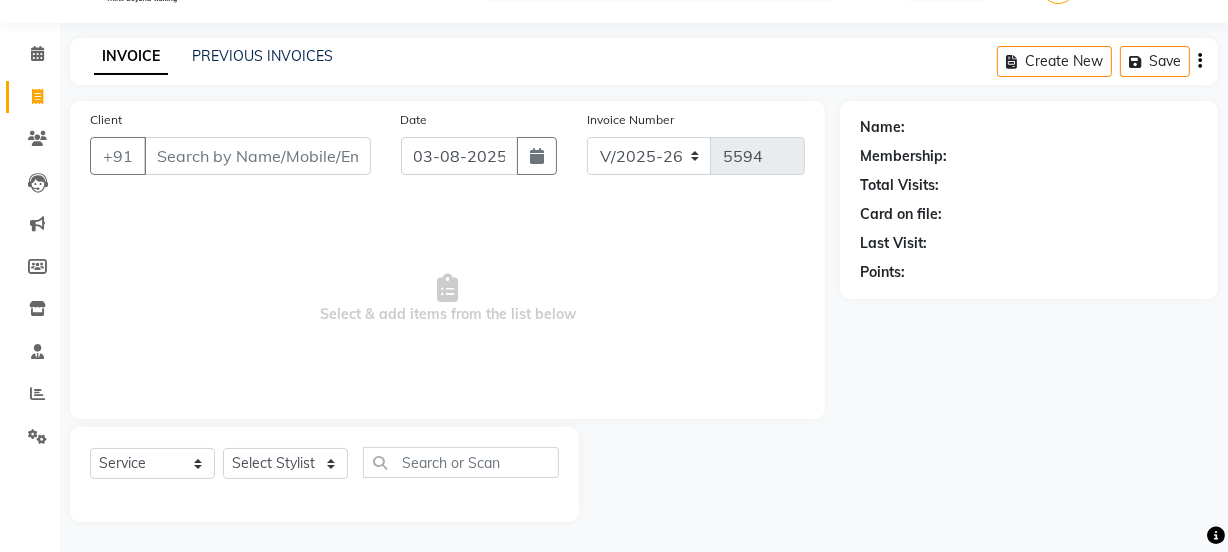click on "Client" at bounding box center [257, 156] 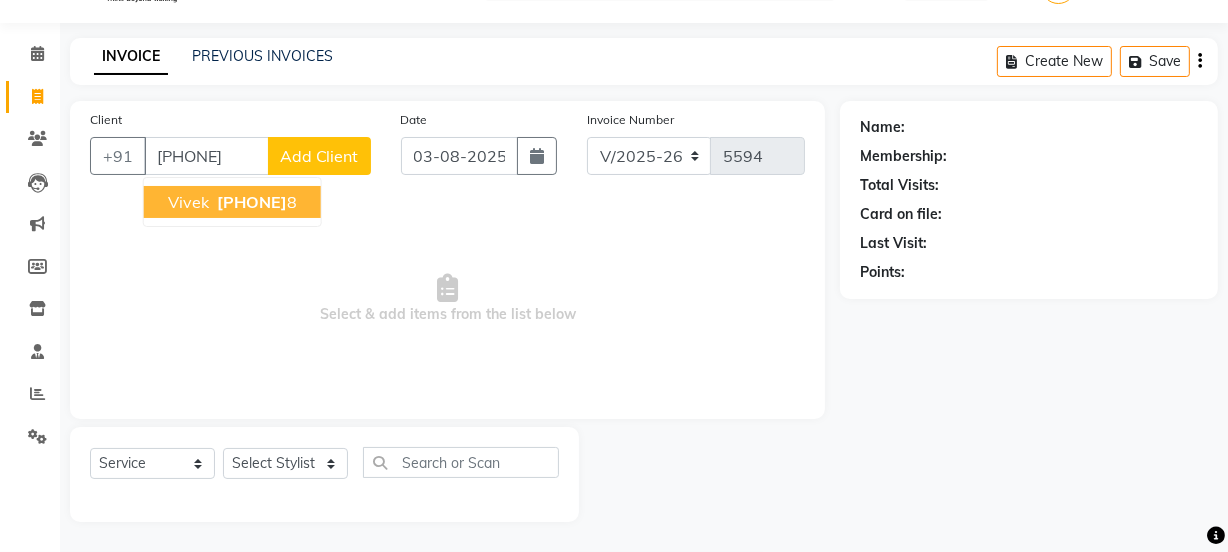 click on "[PHONE]" at bounding box center [252, 202] 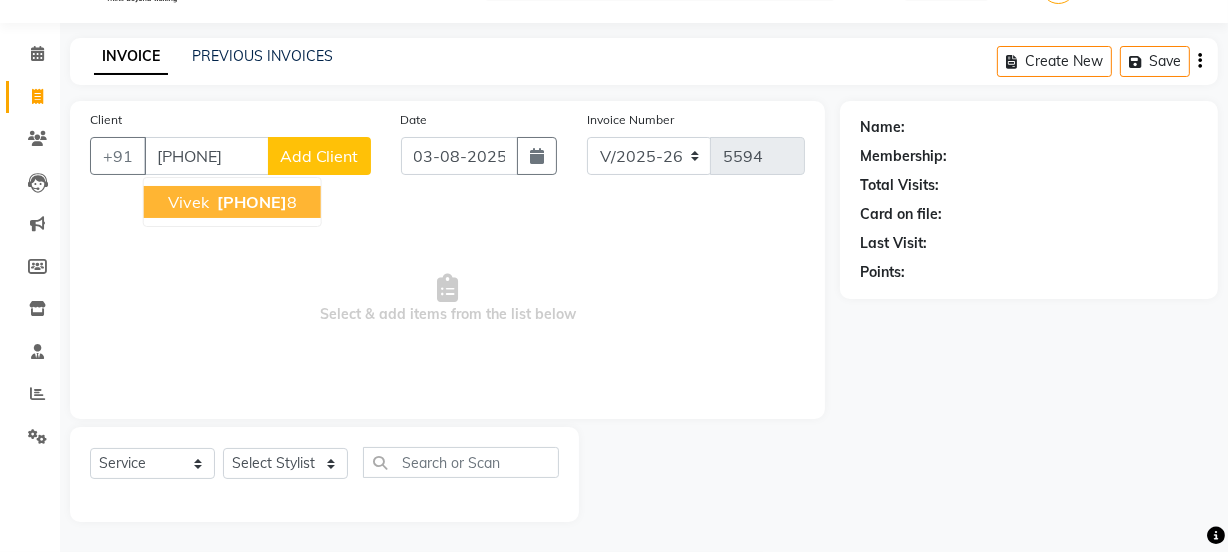 type on "[PHONE]" 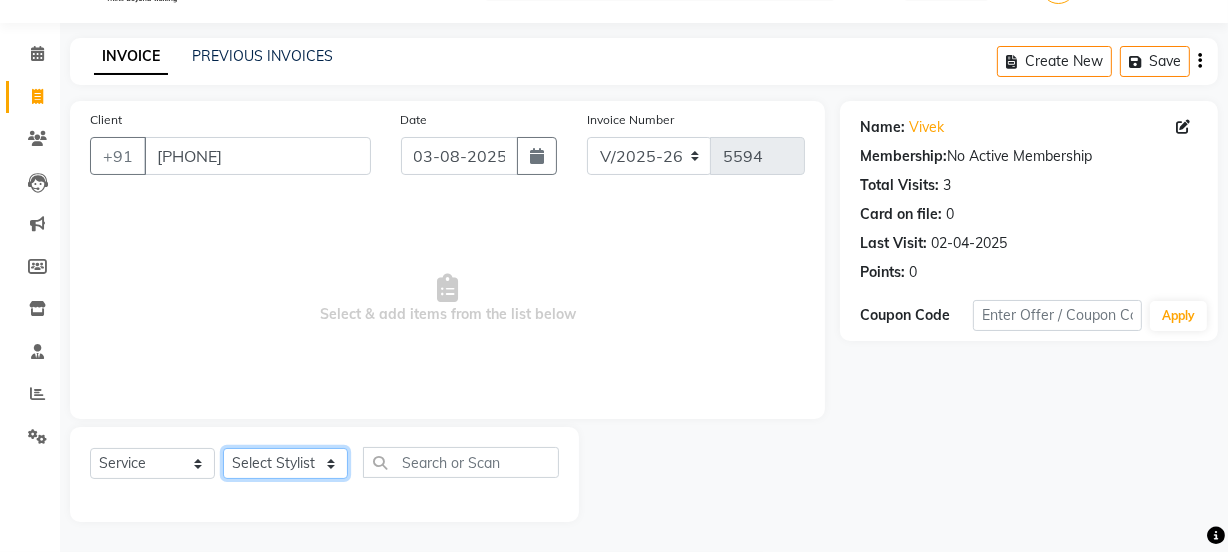 click on "Select Stylist [NAME] Dipak Vaidyakar Huda kokan n Mahadev Mane Mosin ansari Nayan Patil Pradip Prem Mane Rajan Roma Rajput Shirin shaikh Shop Shubham Anarase Sneha suport staff Sonali Sudip Sujata thapa Sunil Umesh" 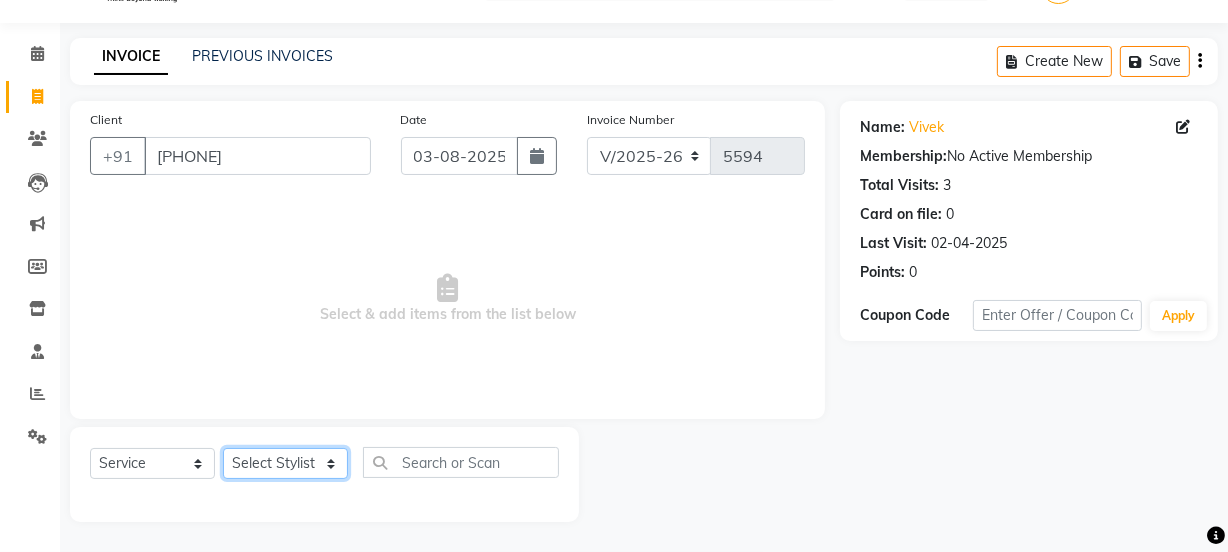 select on "43386" 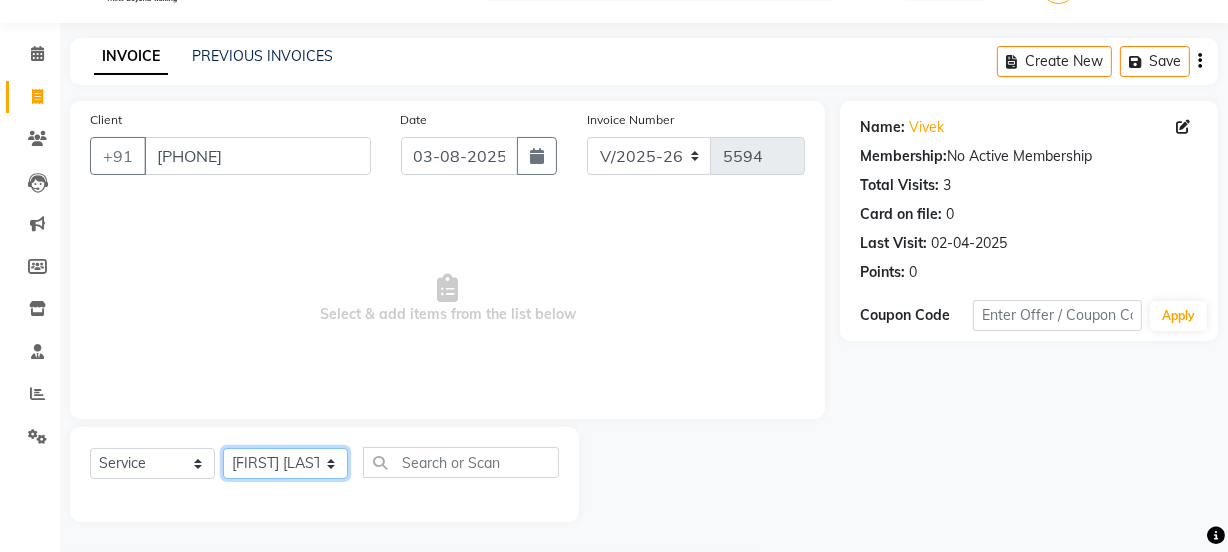 click on "Select Stylist [NAME] Dipak Vaidyakar Huda kokan n Mahadev Mane Mosin ansari Nayan Patil Pradip Prem Mane Rajan Roma Rajput Shirin shaikh Shop Shubham Anarase Sneha suport staff Sonali Sudip Sujata thapa Sunil Umesh" 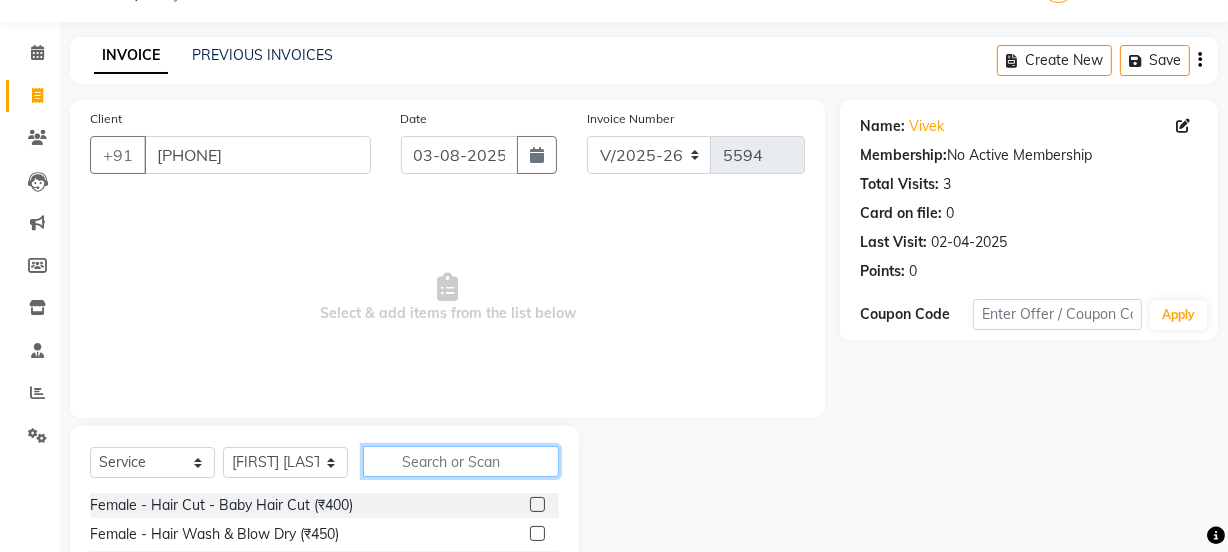 click 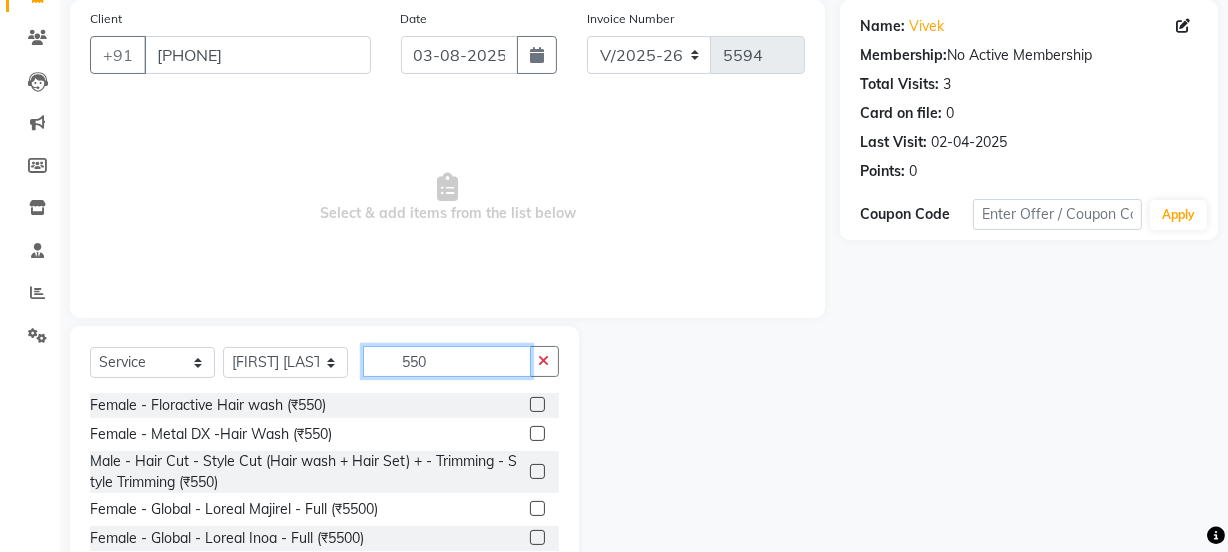 scroll, scrollTop: 231, scrollLeft: 0, axis: vertical 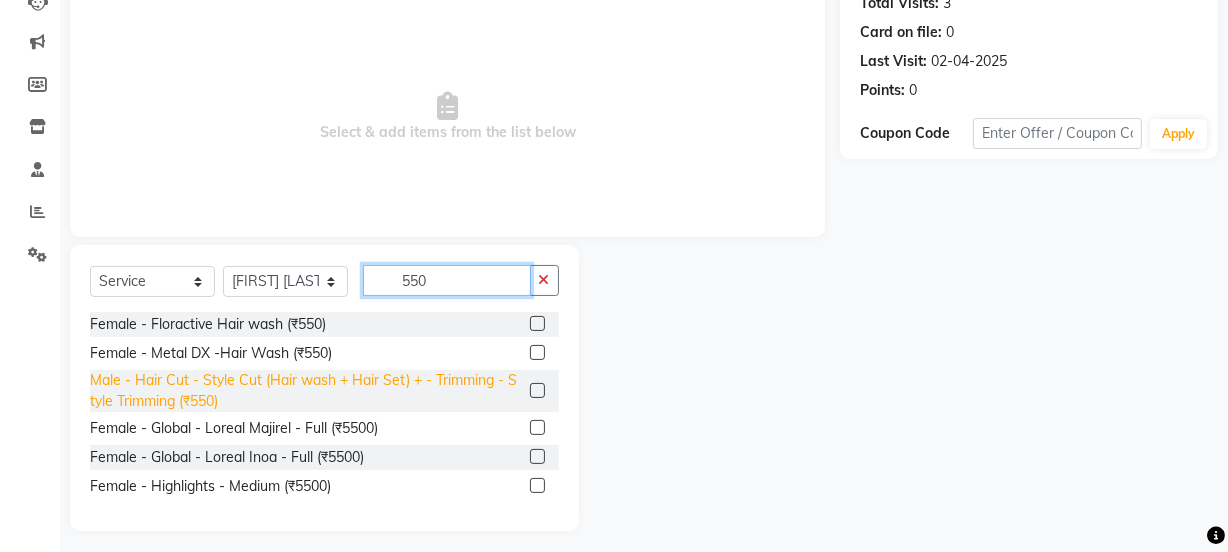 type on "550" 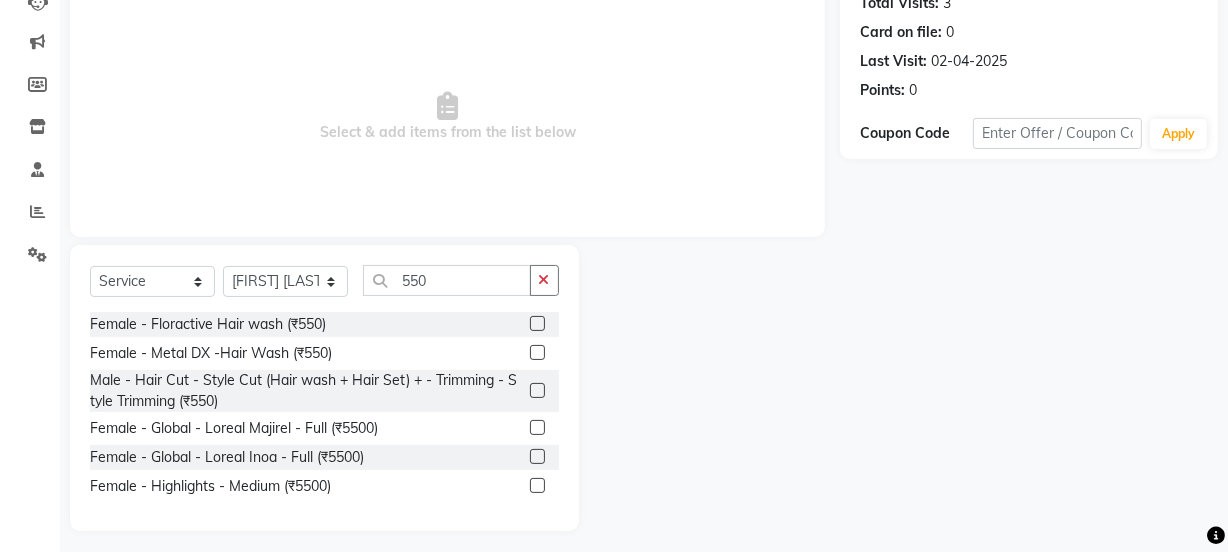 drag, startPoint x: 385, startPoint y: 382, endPoint x: 525, endPoint y: 383, distance: 140.00357 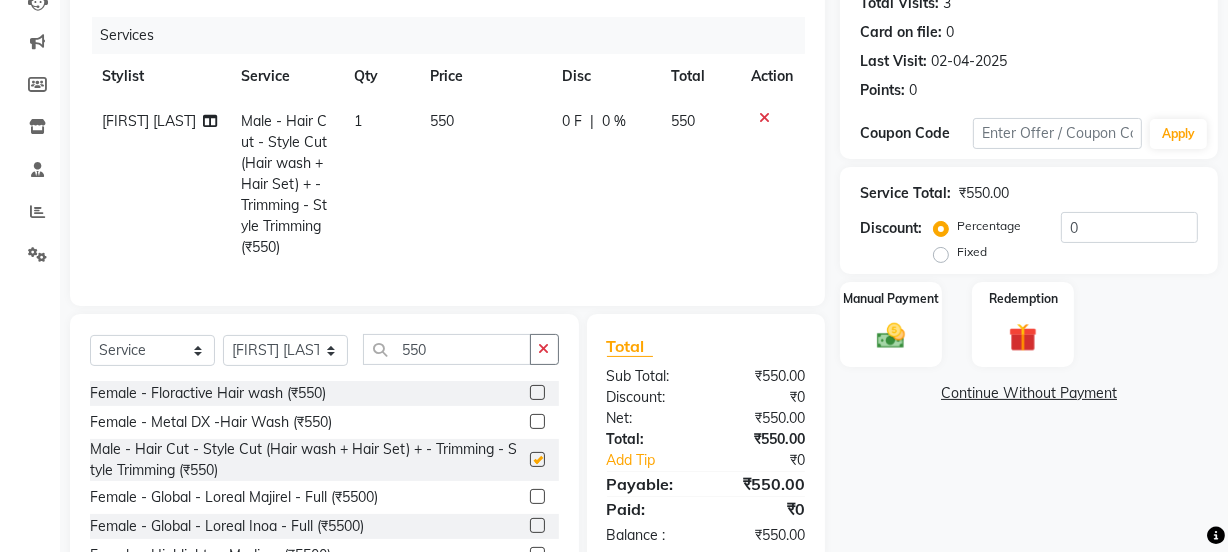 checkbox on "false" 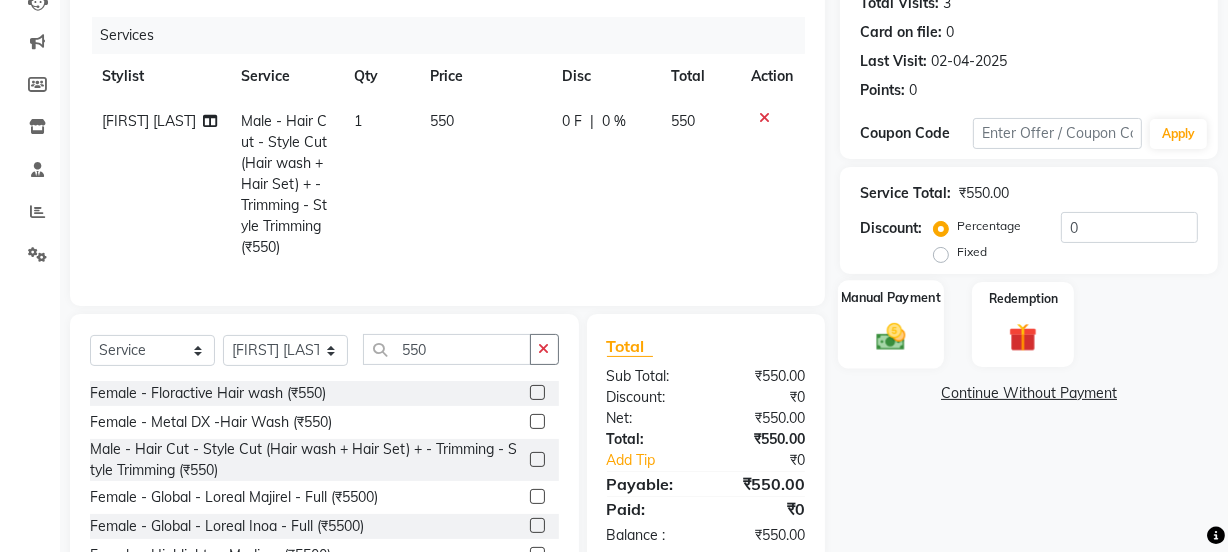 click on "Manual Payment" 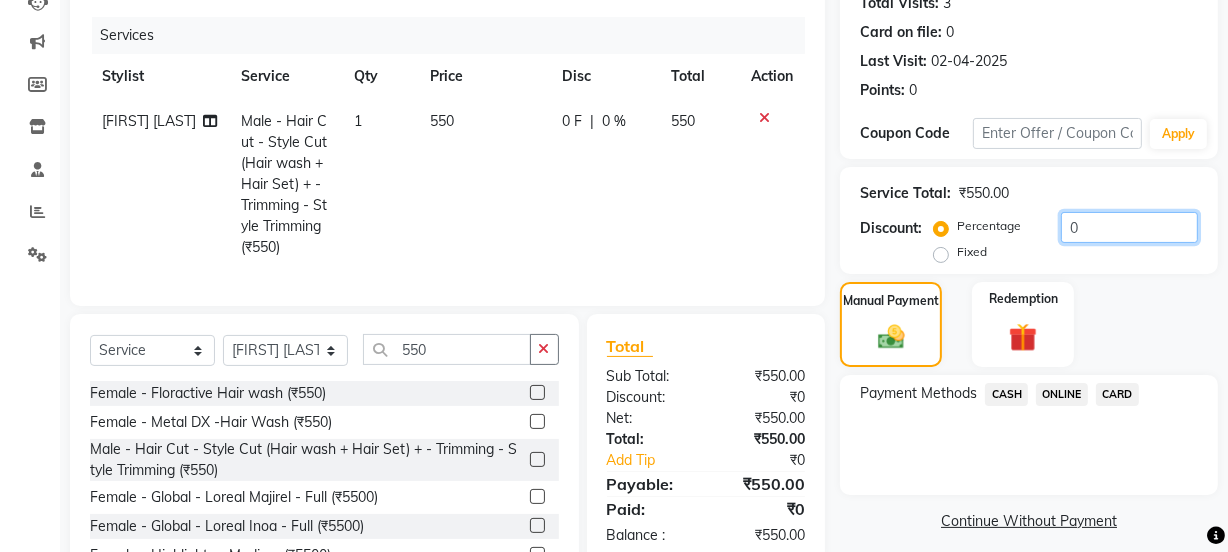 click on "0" 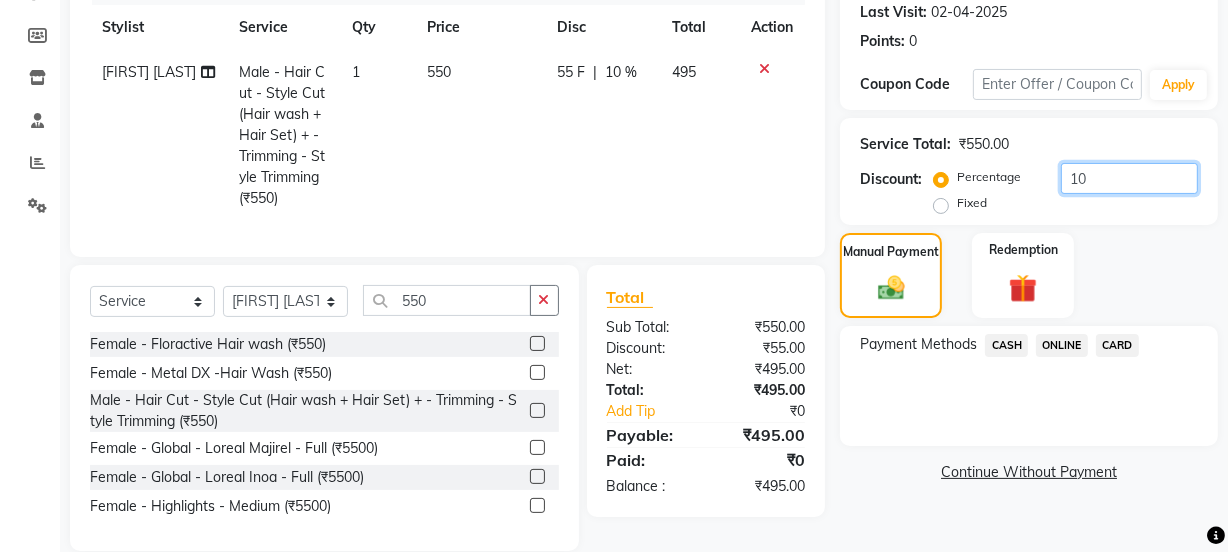 scroll, scrollTop: 323, scrollLeft: 0, axis: vertical 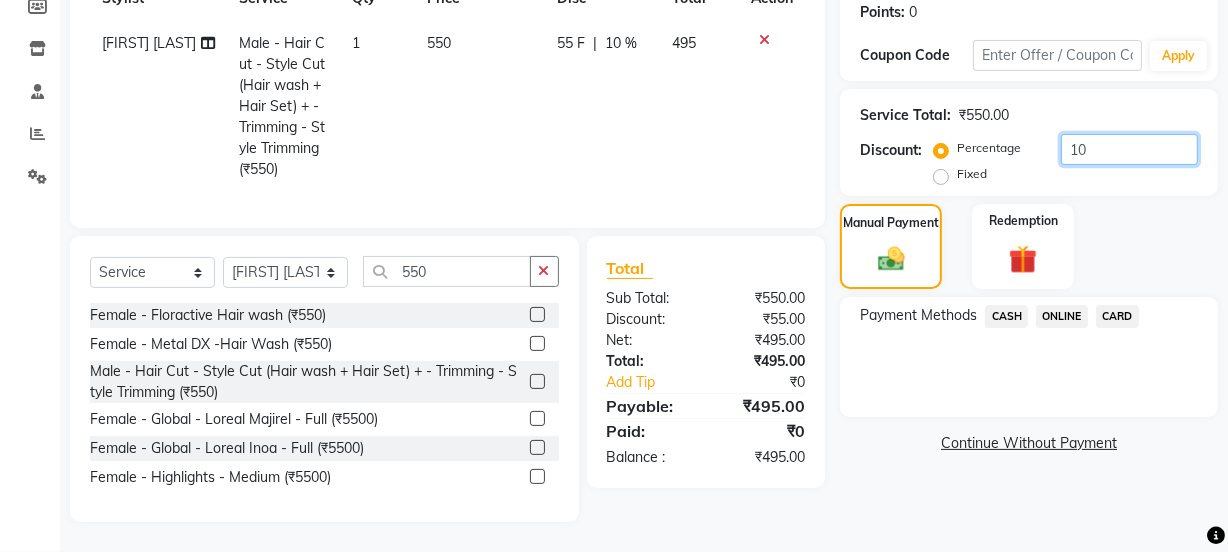 type on "10" 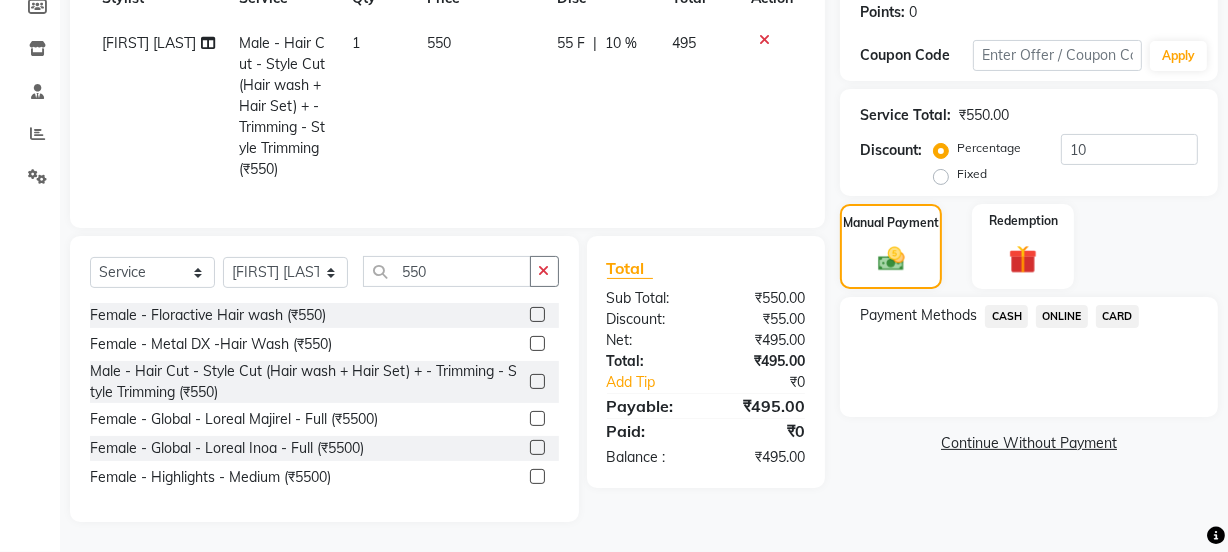 click on "ONLINE" 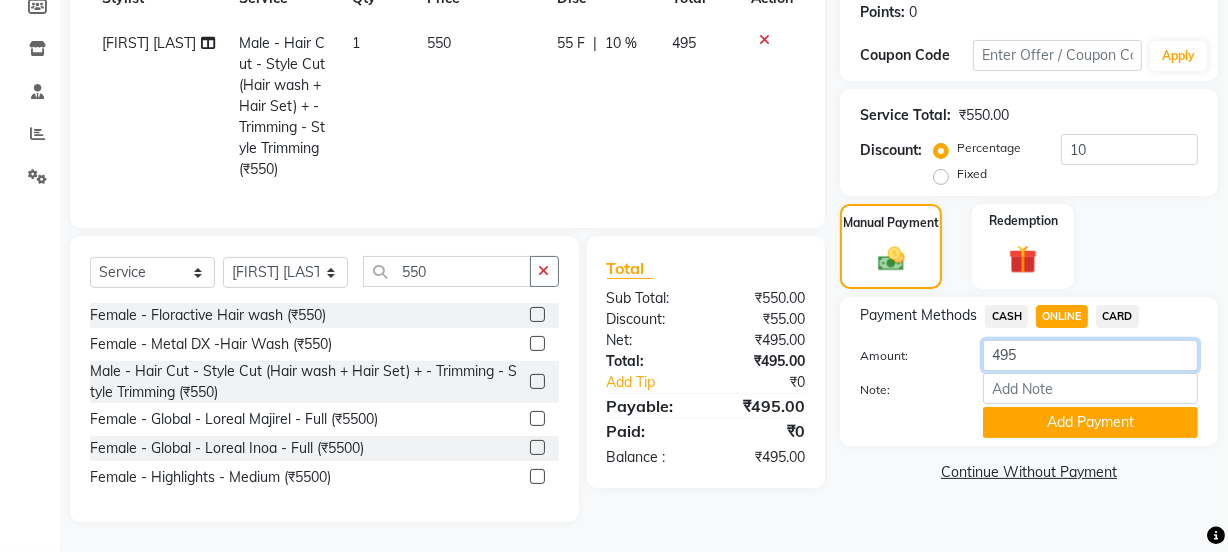 click on "495" 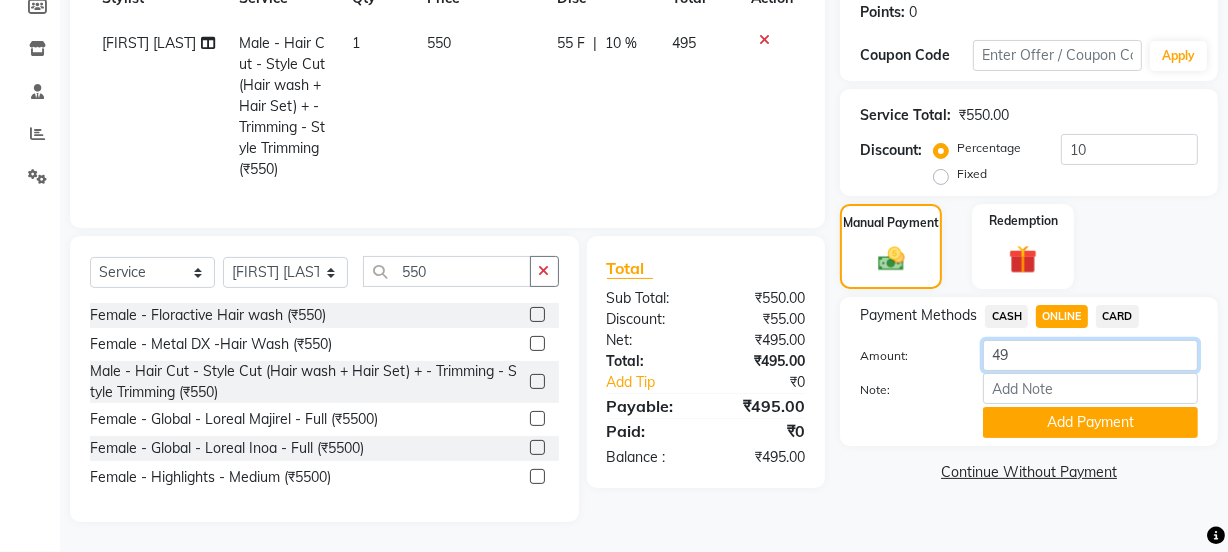 type on "4" 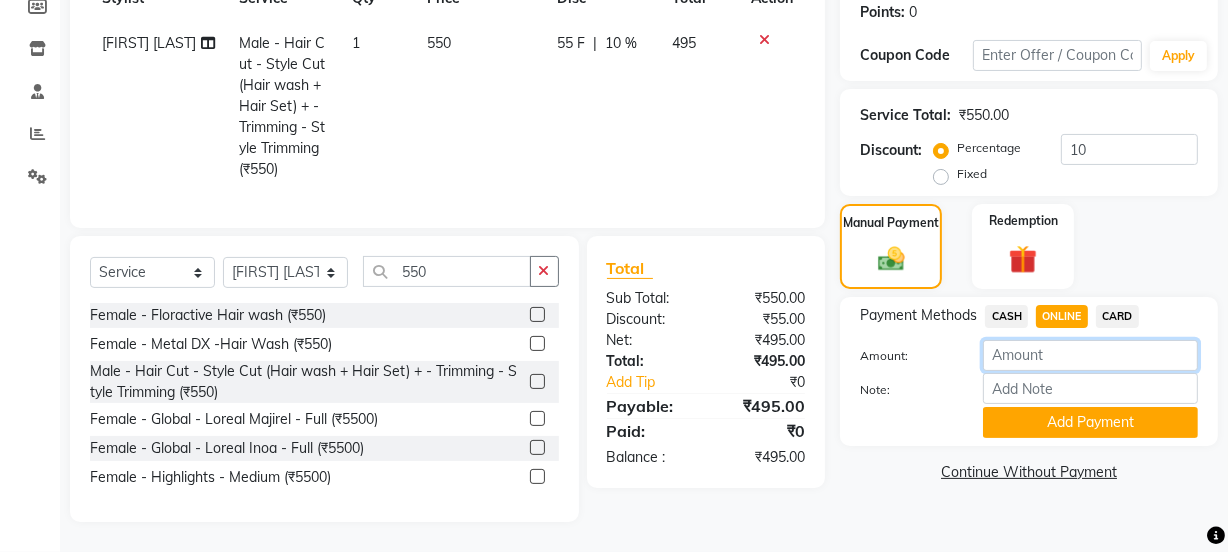 type 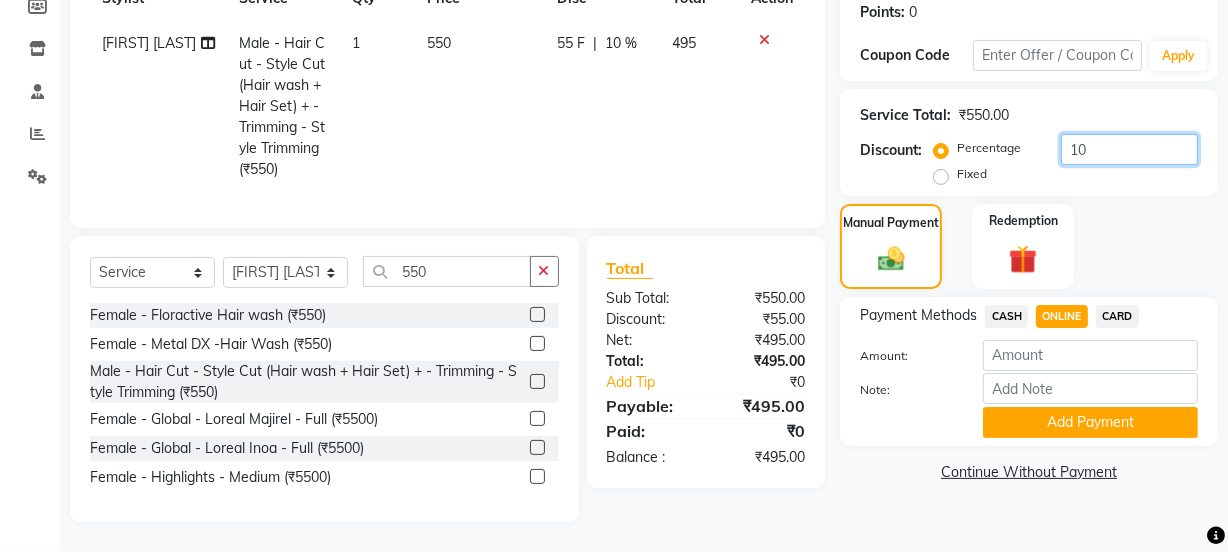 click on "10" 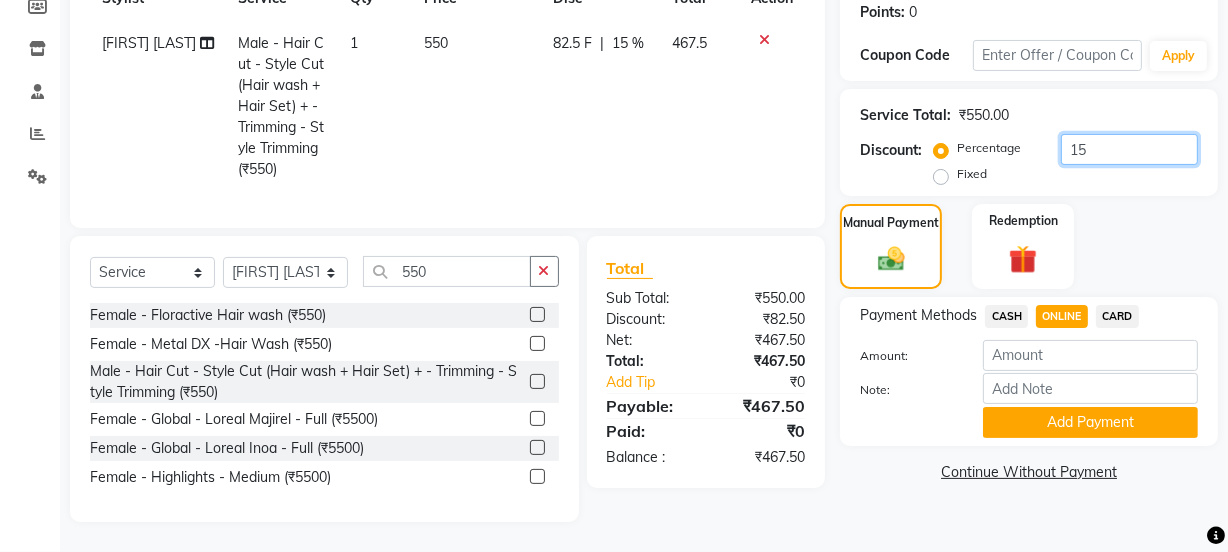 type on "15" 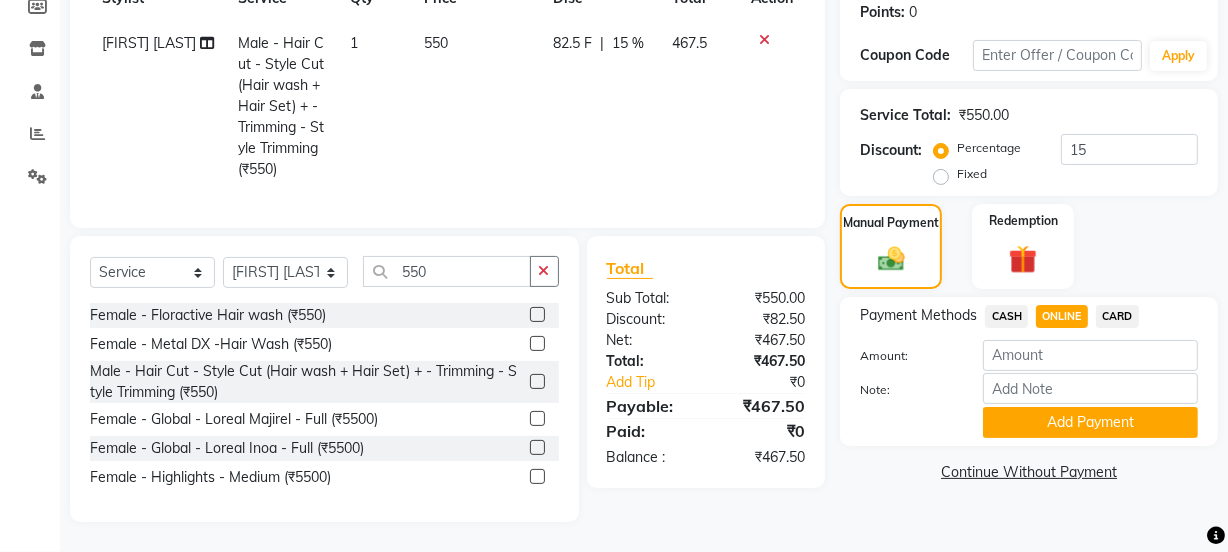 click on "ONLINE" 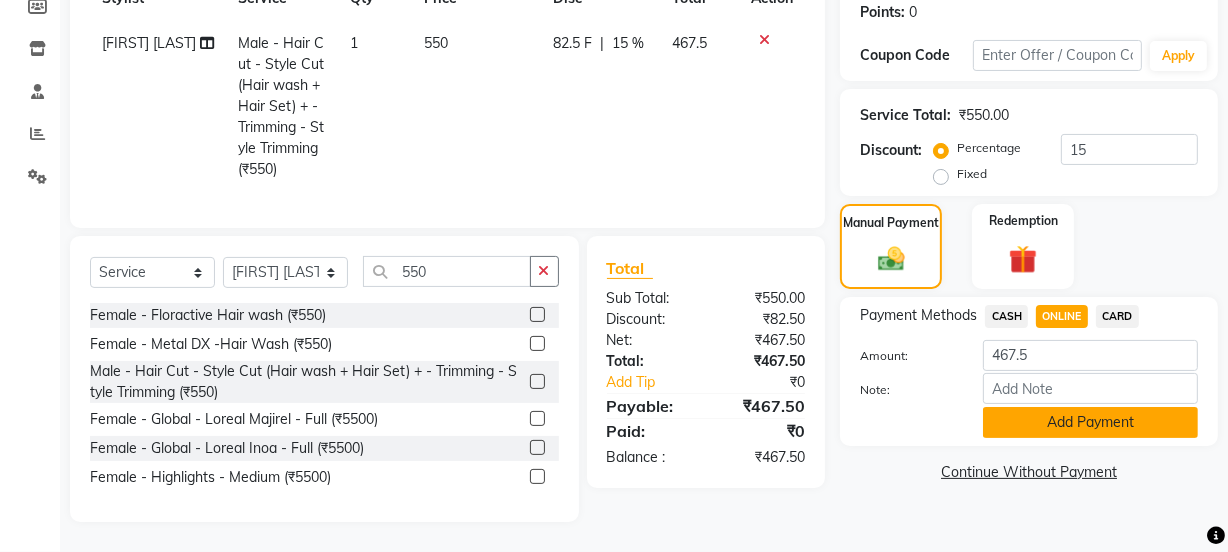 click on "Add Payment" 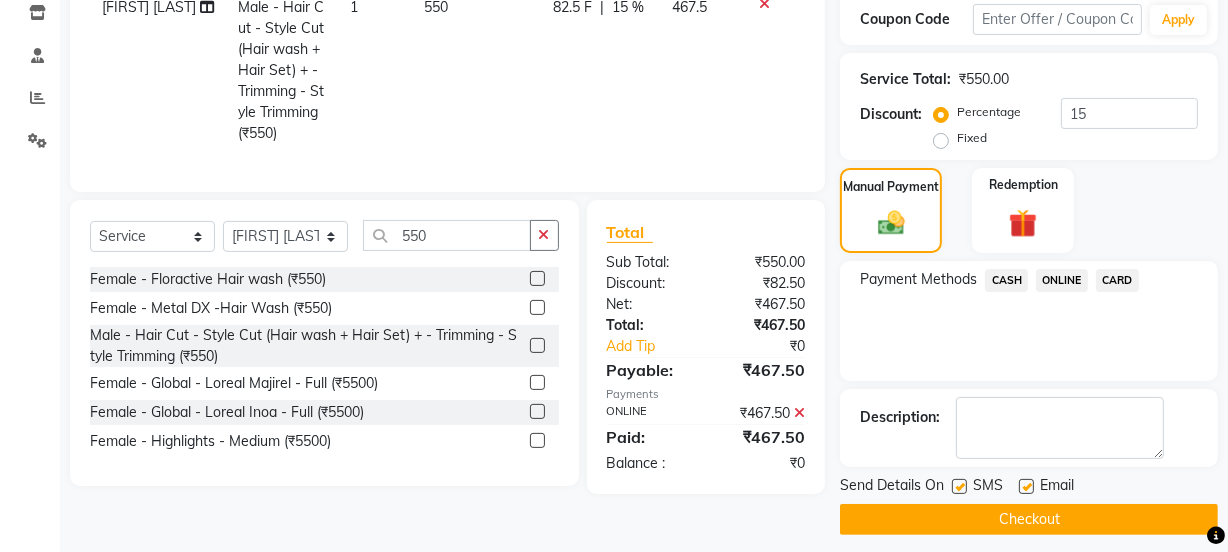 scroll, scrollTop: 357, scrollLeft: 0, axis: vertical 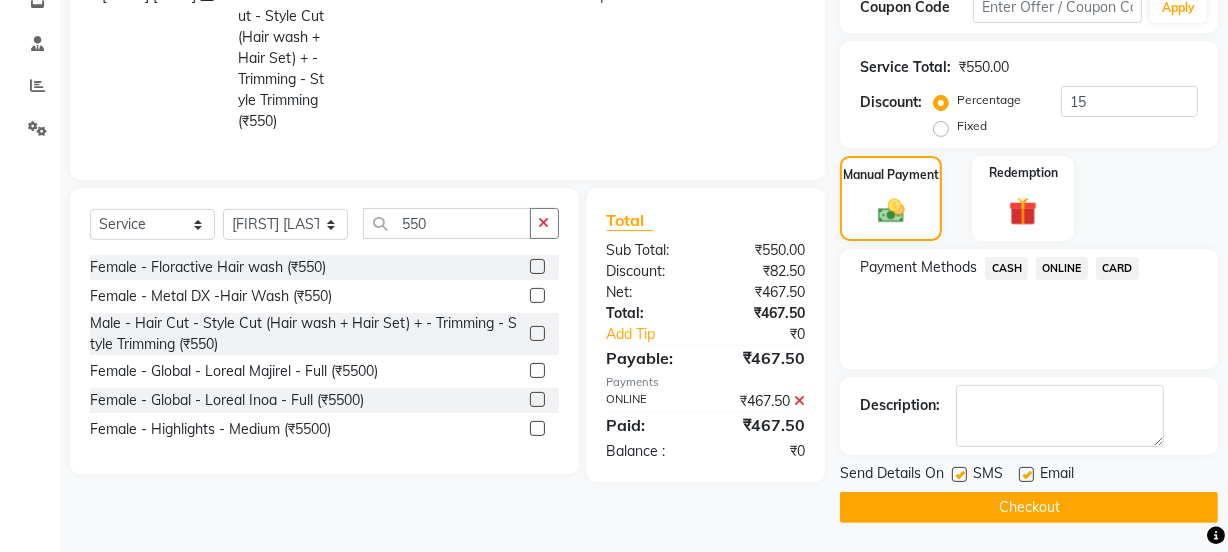 click 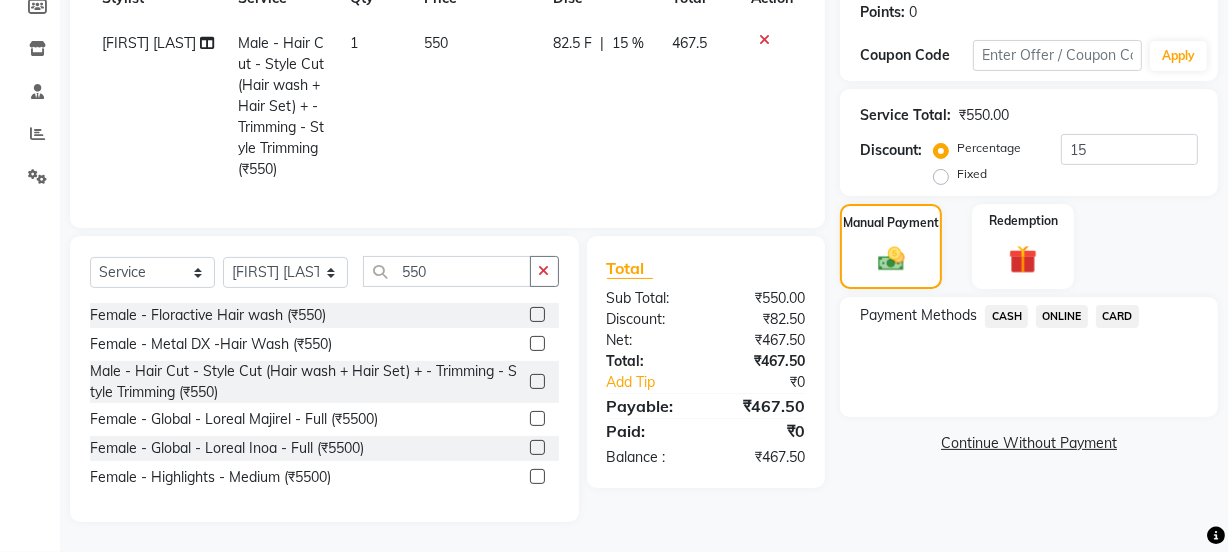 scroll, scrollTop: 323, scrollLeft: 0, axis: vertical 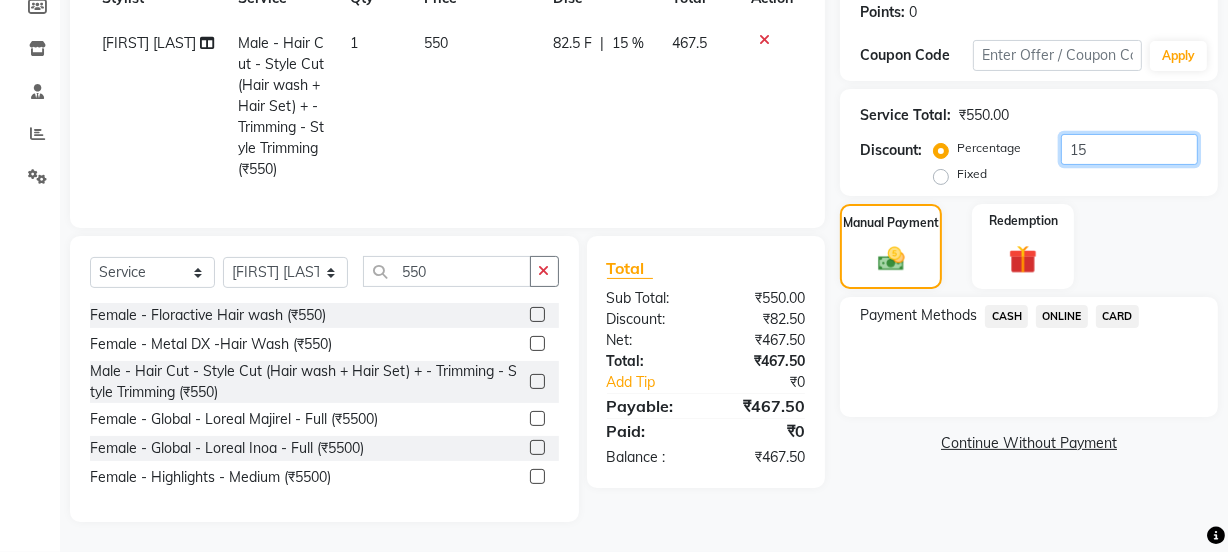 click on "15" 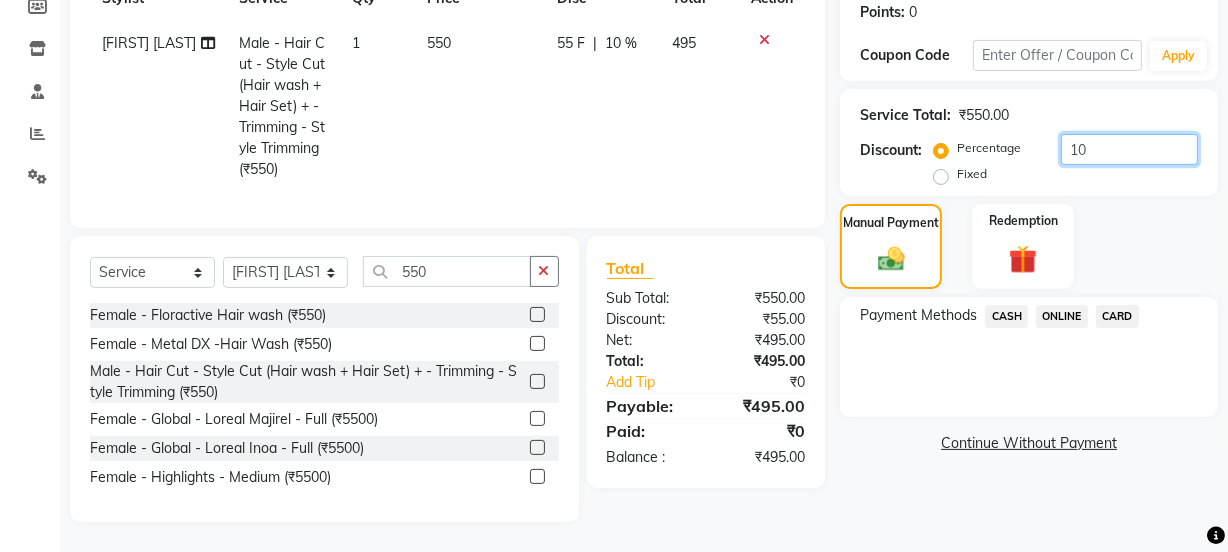 type on "10" 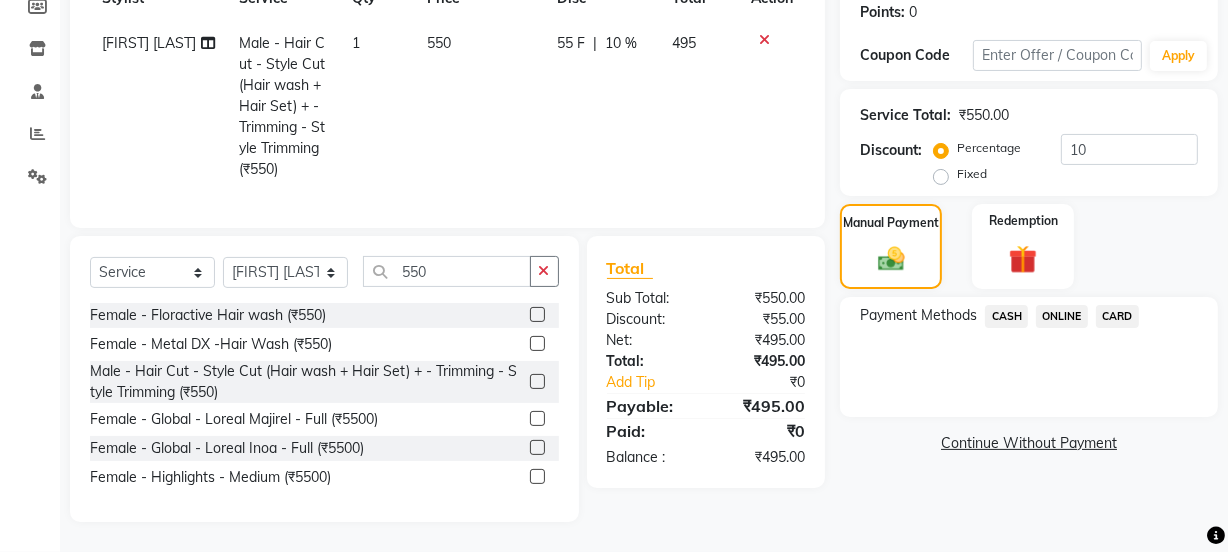 click on "ONLINE" 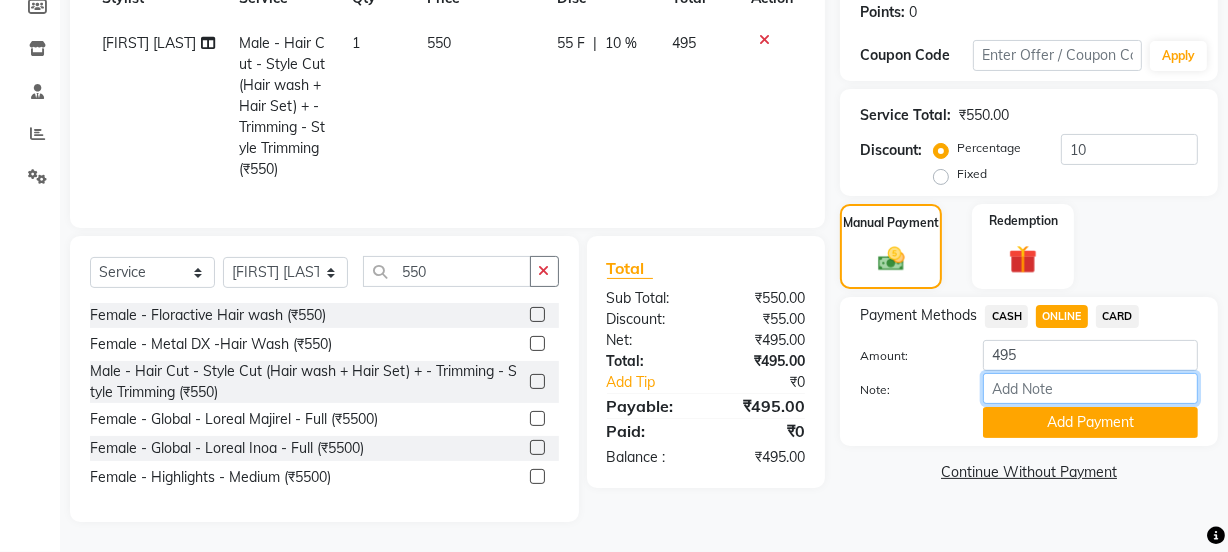 click on "Note:" at bounding box center [1090, 388] 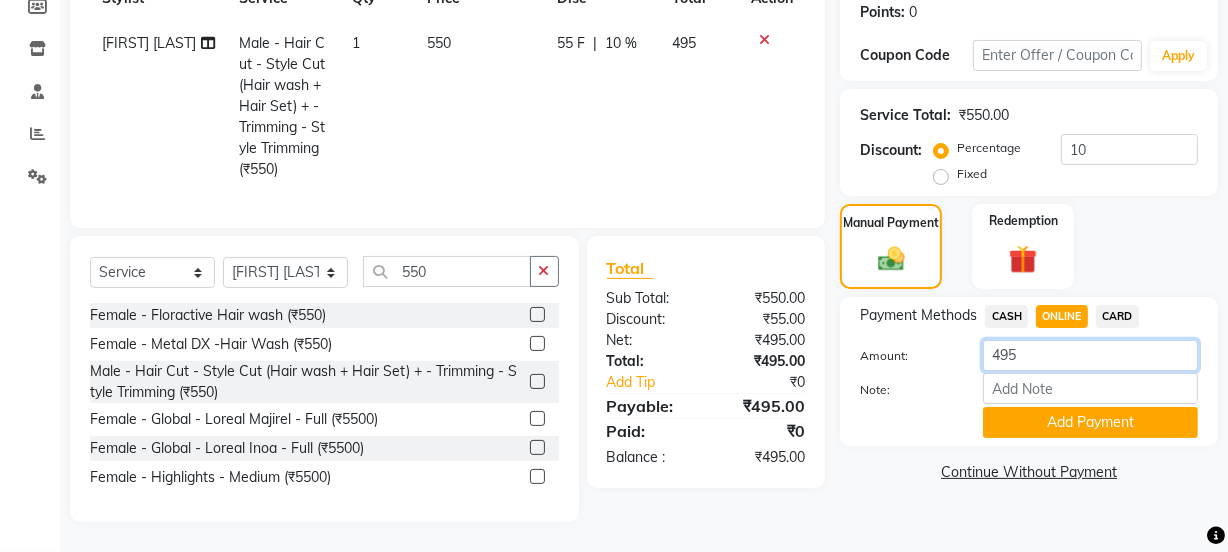 click on "495" 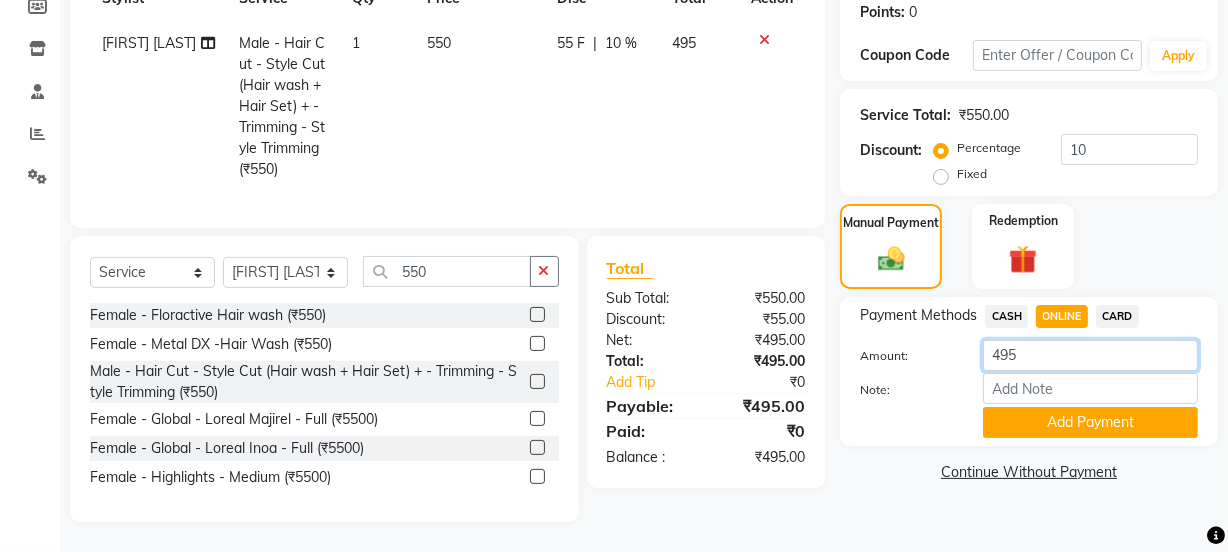 click on "495" 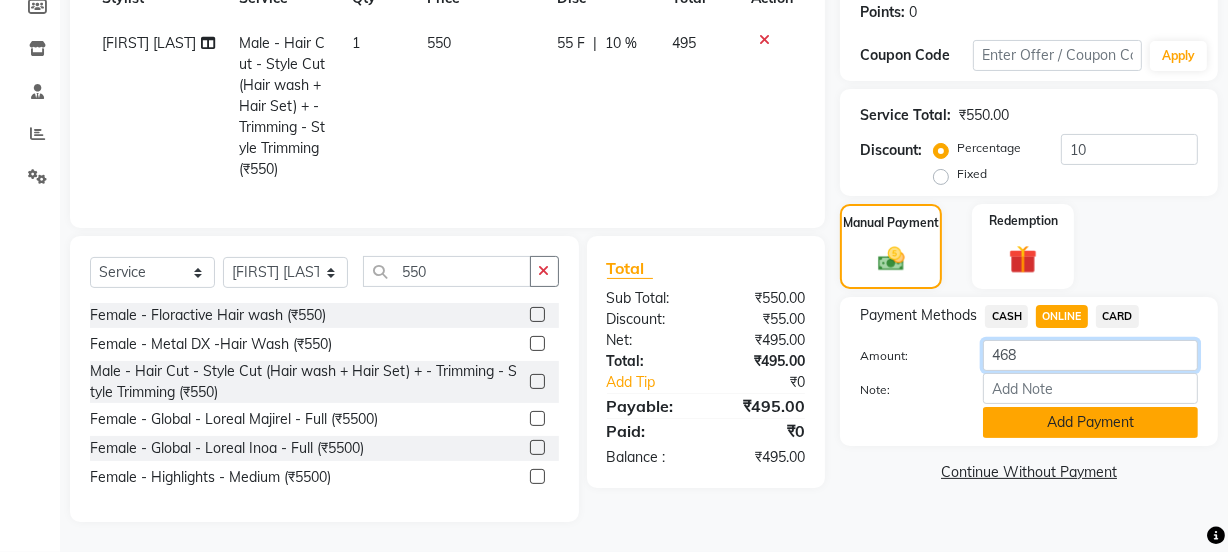 type on "468" 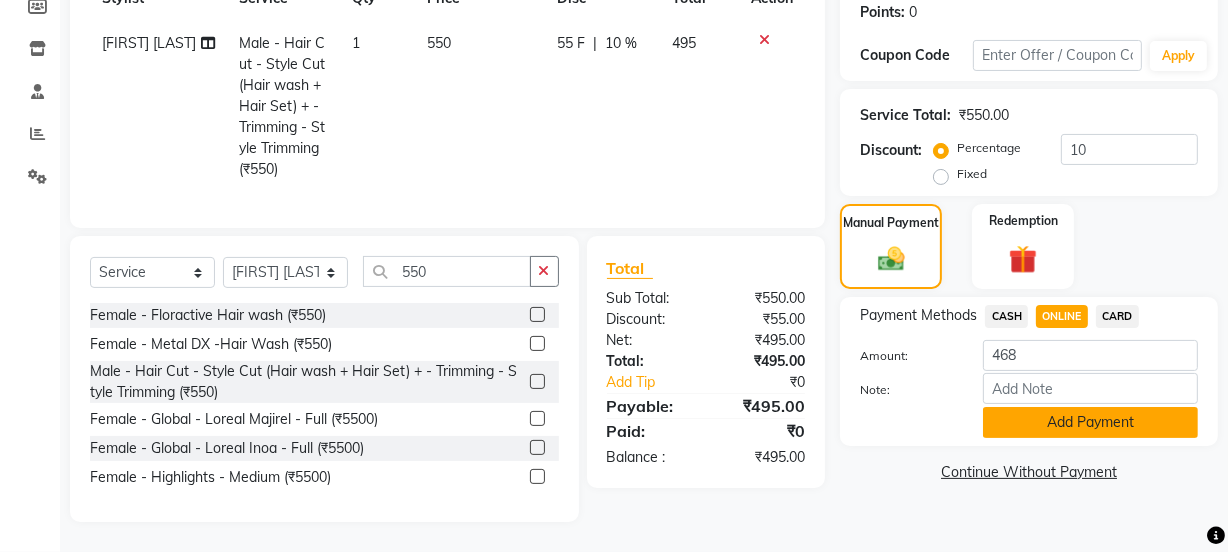 click on "Add Payment" 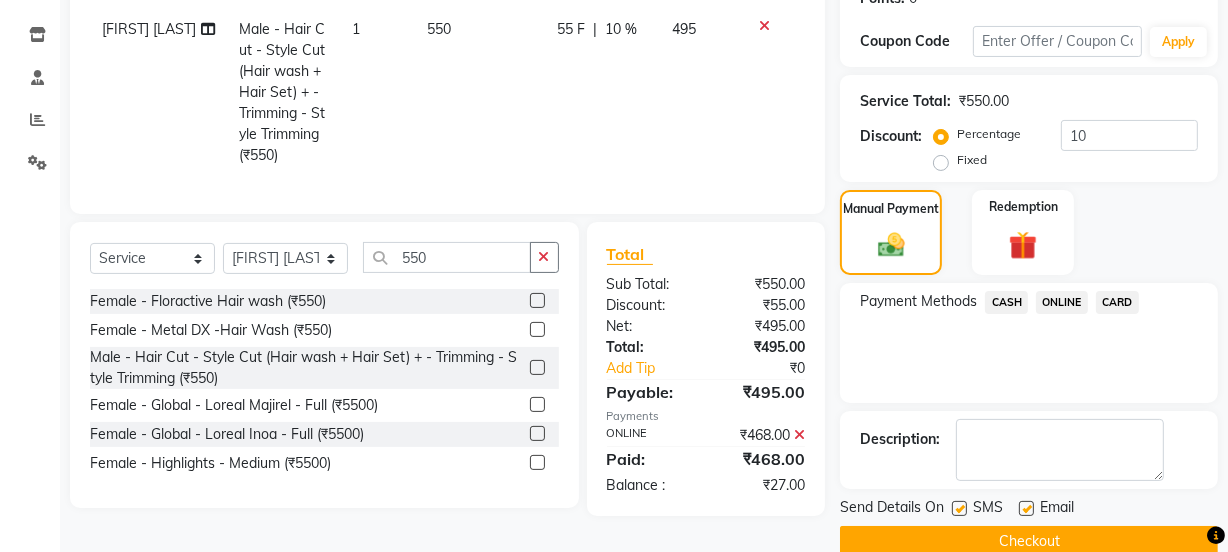 scroll, scrollTop: 357, scrollLeft: 0, axis: vertical 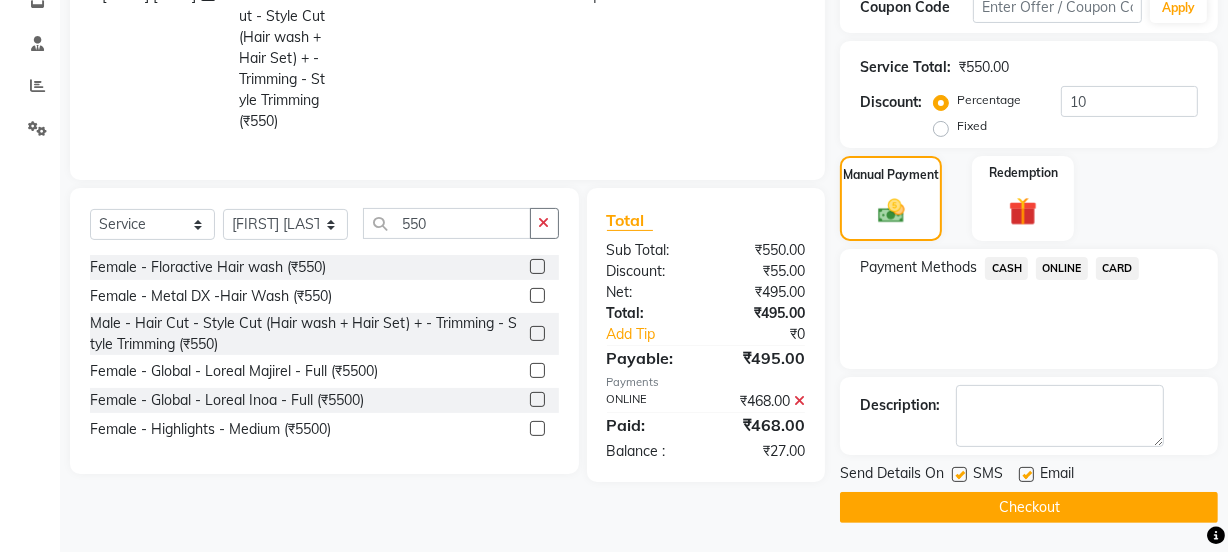 click on "Checkout" 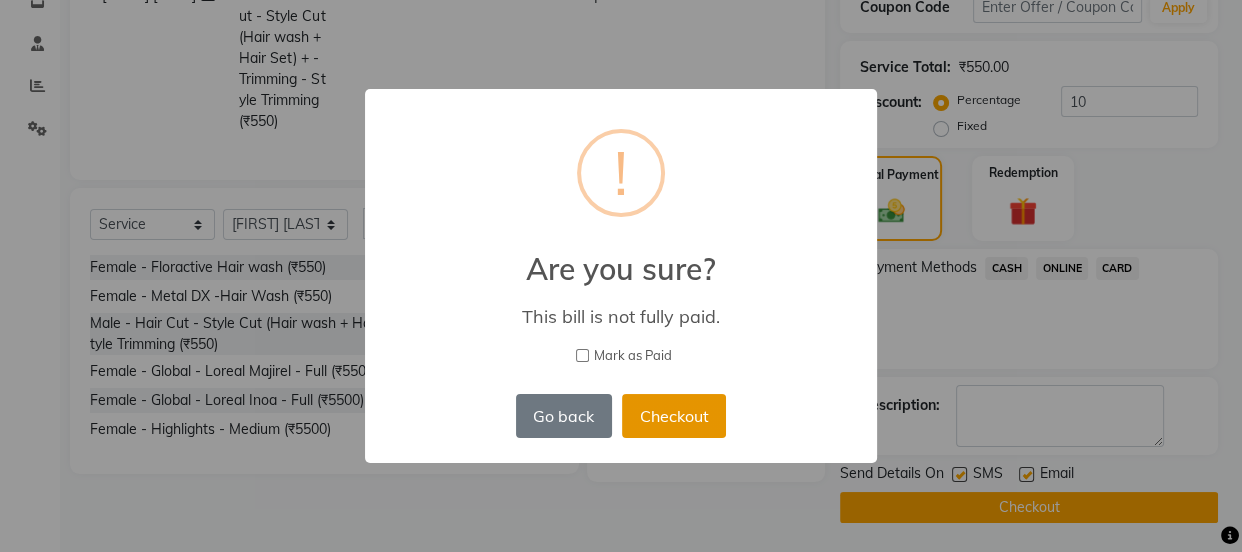 click on "Checkout" at bounding box center [674, 416] 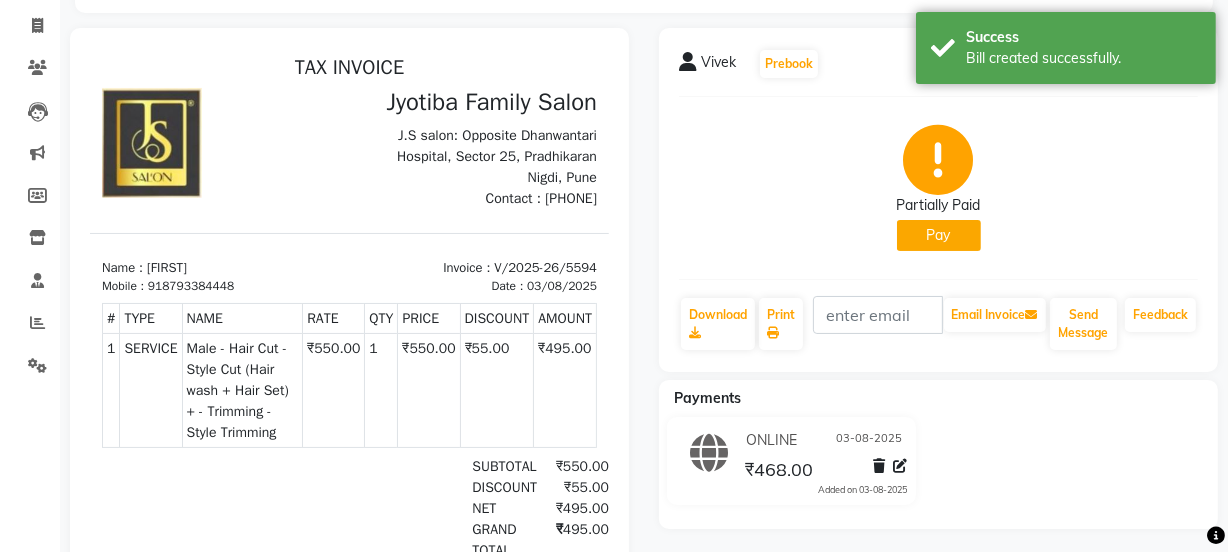 scroll, scrollTop: 363, scrollLeft: 0, axis: vertical 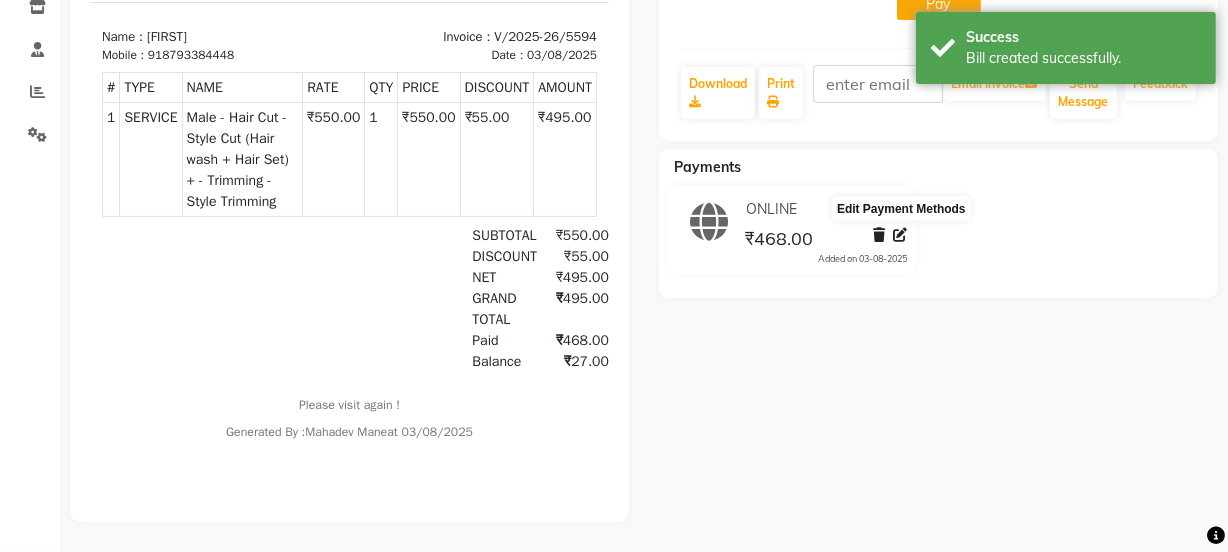 click 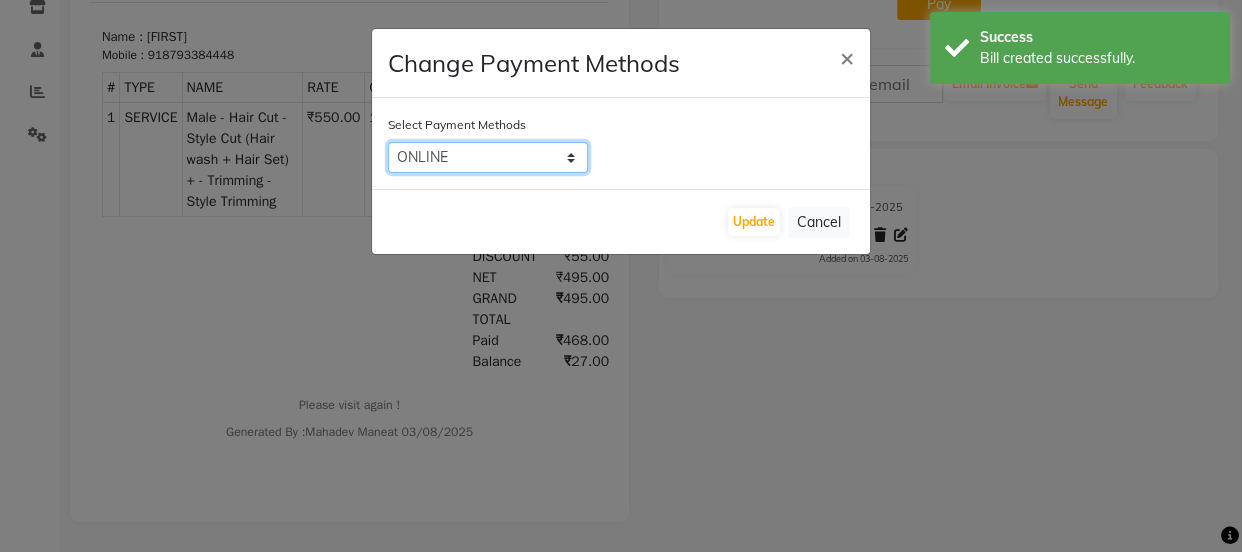 click on "CASH   ONLINE   CARD" 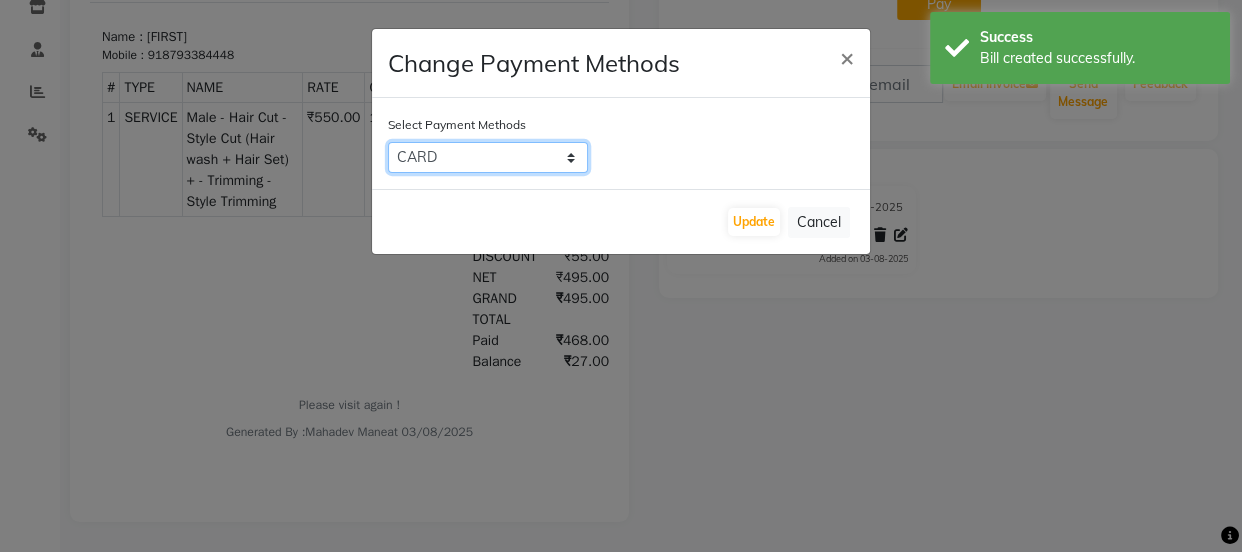 click on "CASH   ONLINE   CARD" 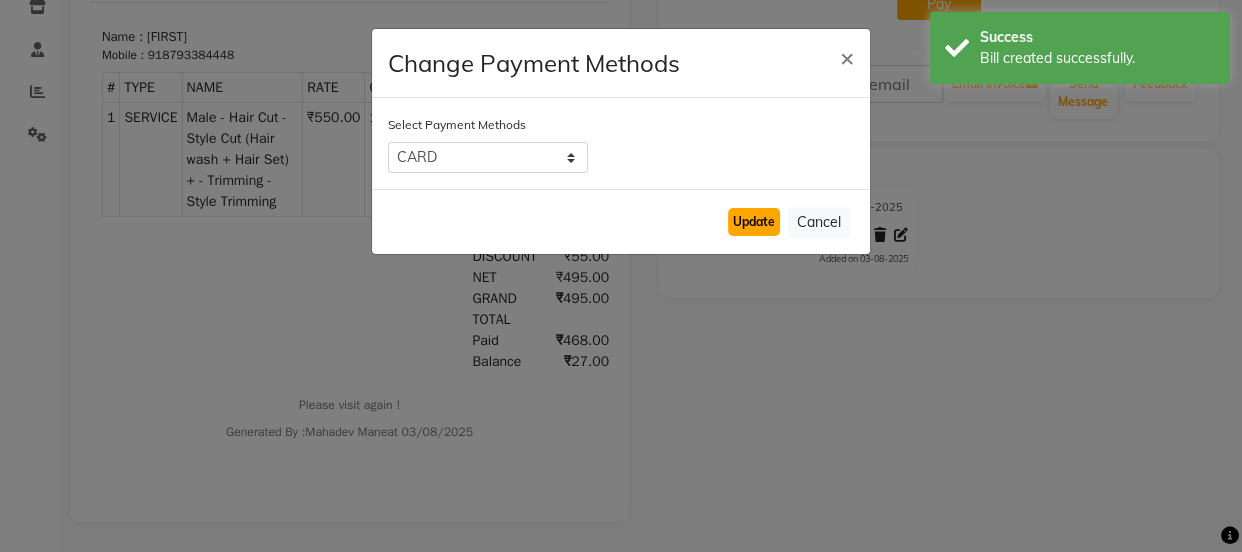 click on "Update" 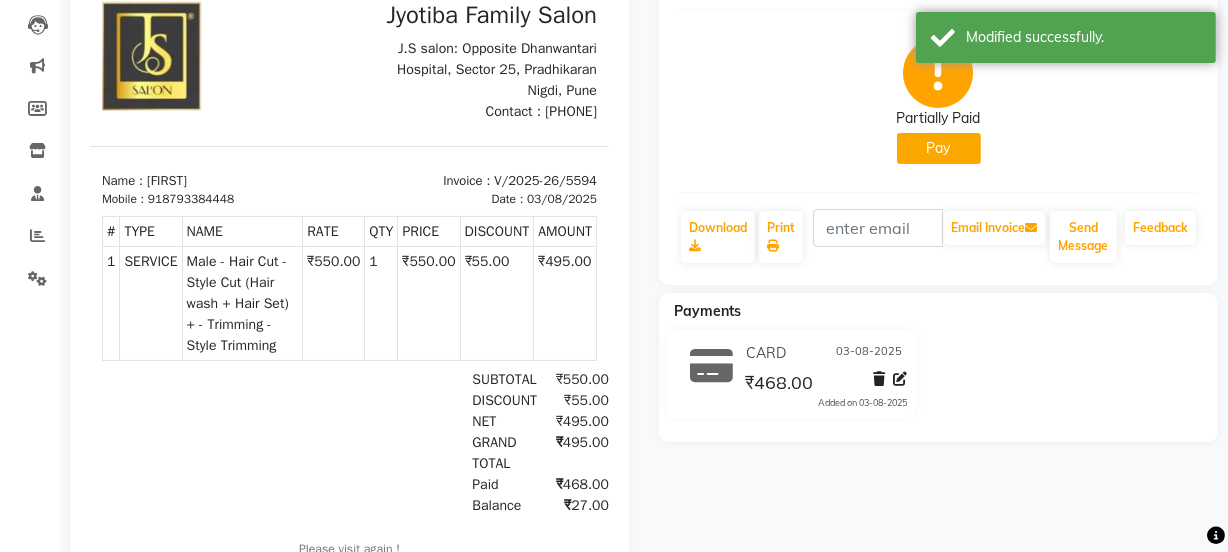 scroll, scrollTop: 0, scrollLeft: 0, axis: both 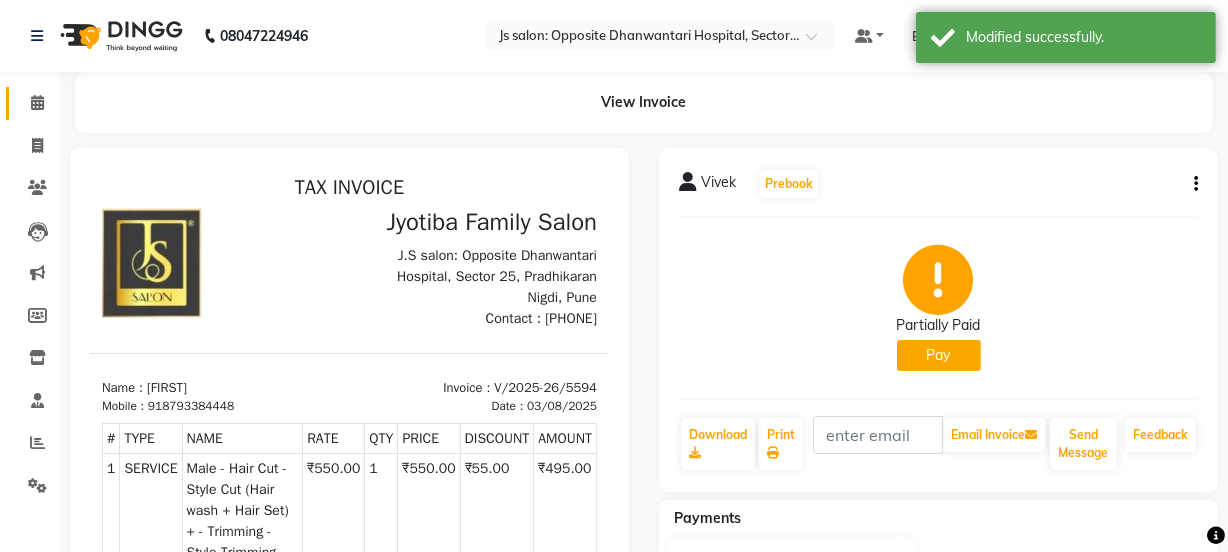click 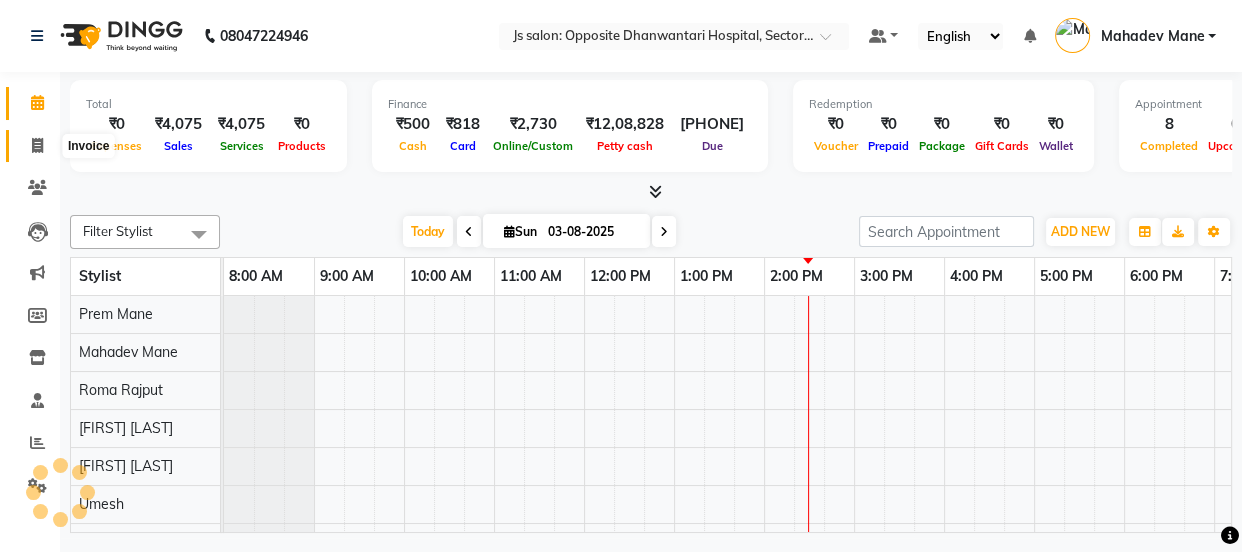 click 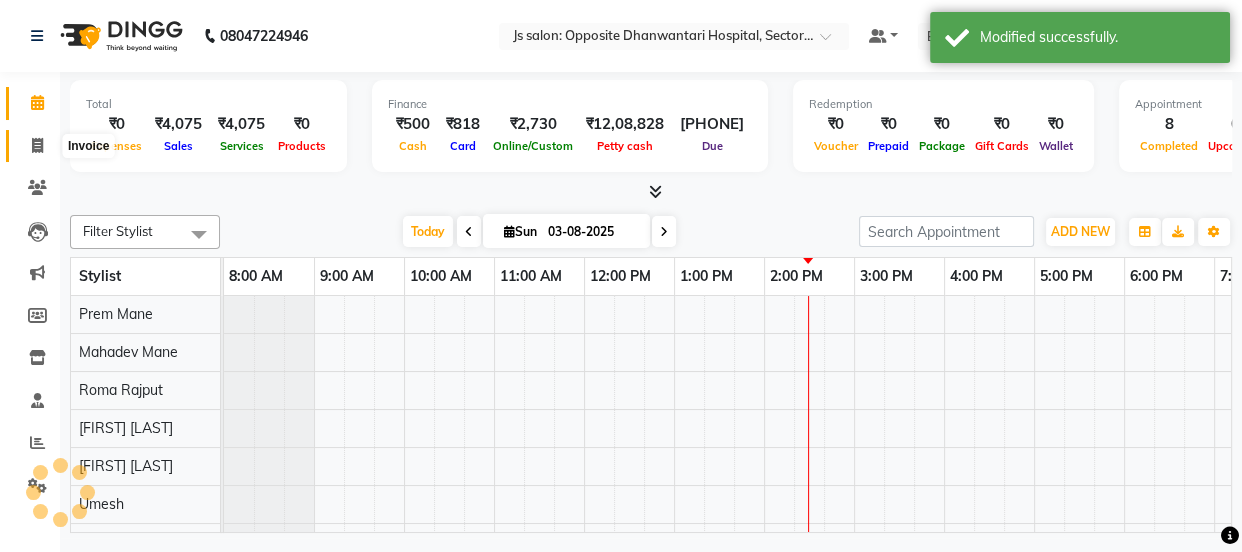 select on "service" 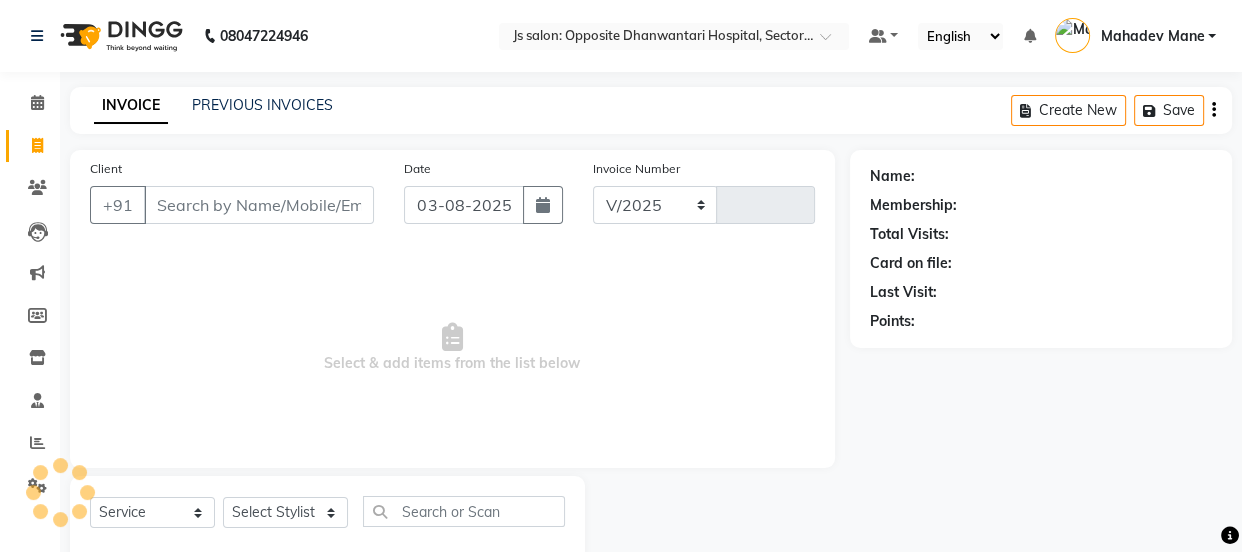 select on "3729" 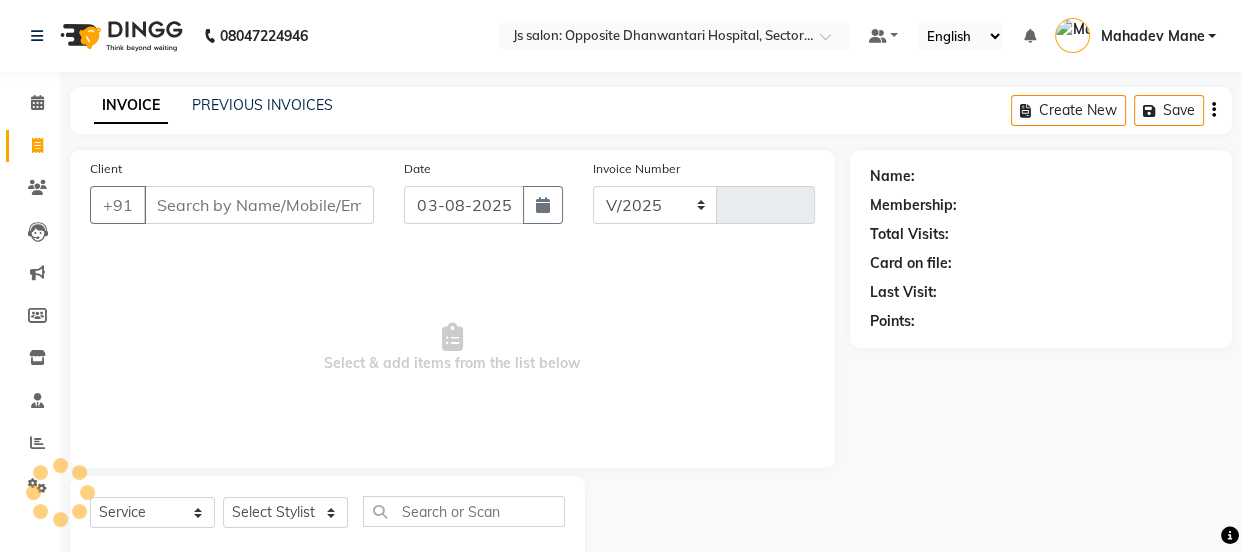 type on "5595" 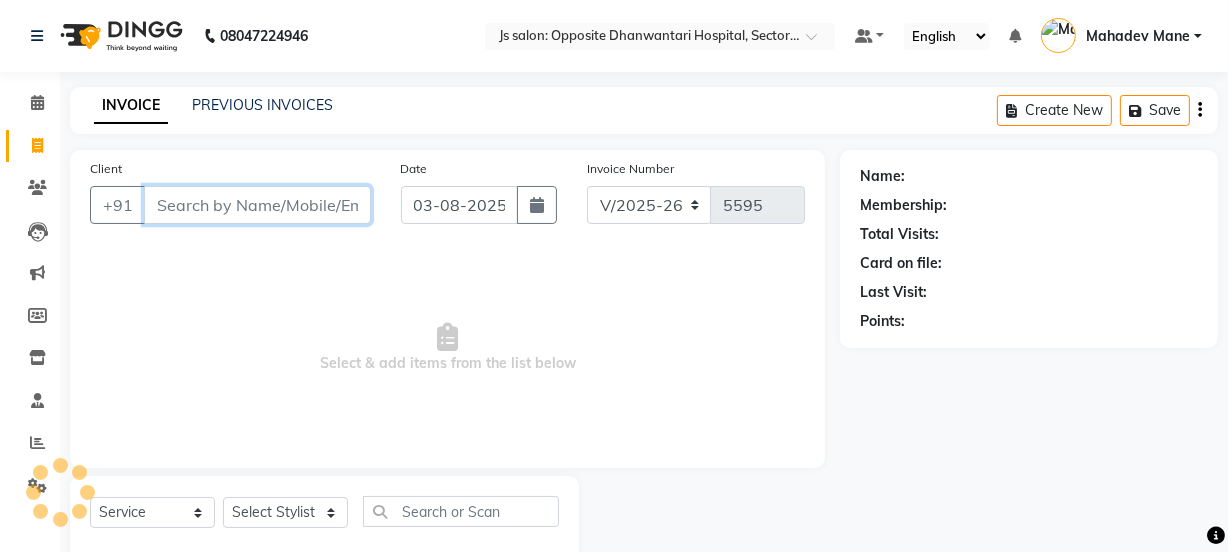 click on "Client" at bounding box center (257, 205) 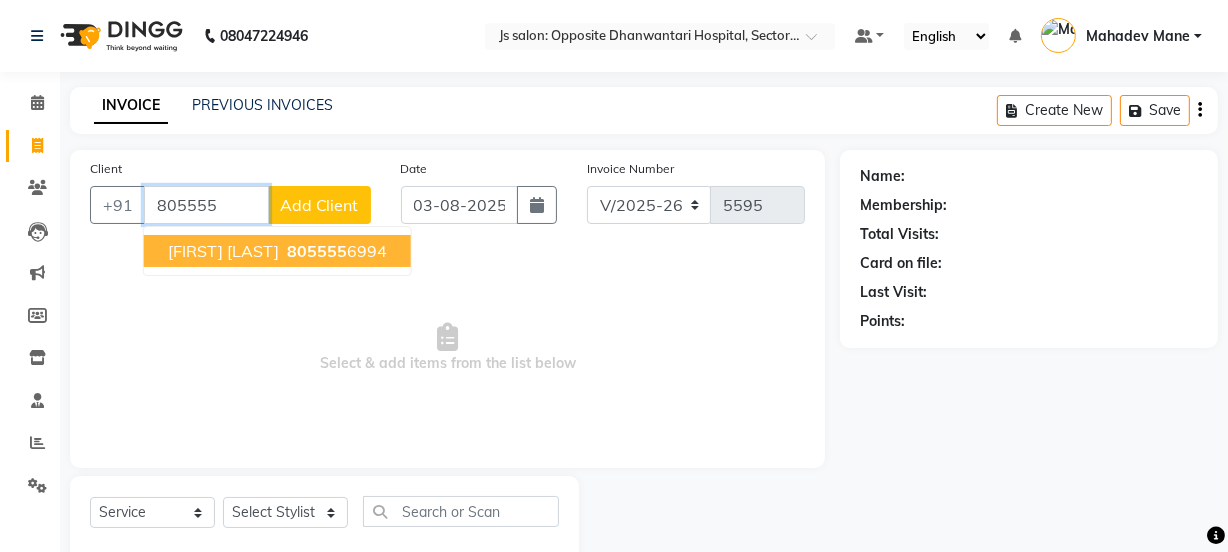 drag, startPoint x: 213, startPoint y: 245, endPoint x: 236, endPoint y: 338, distance: 95.80188 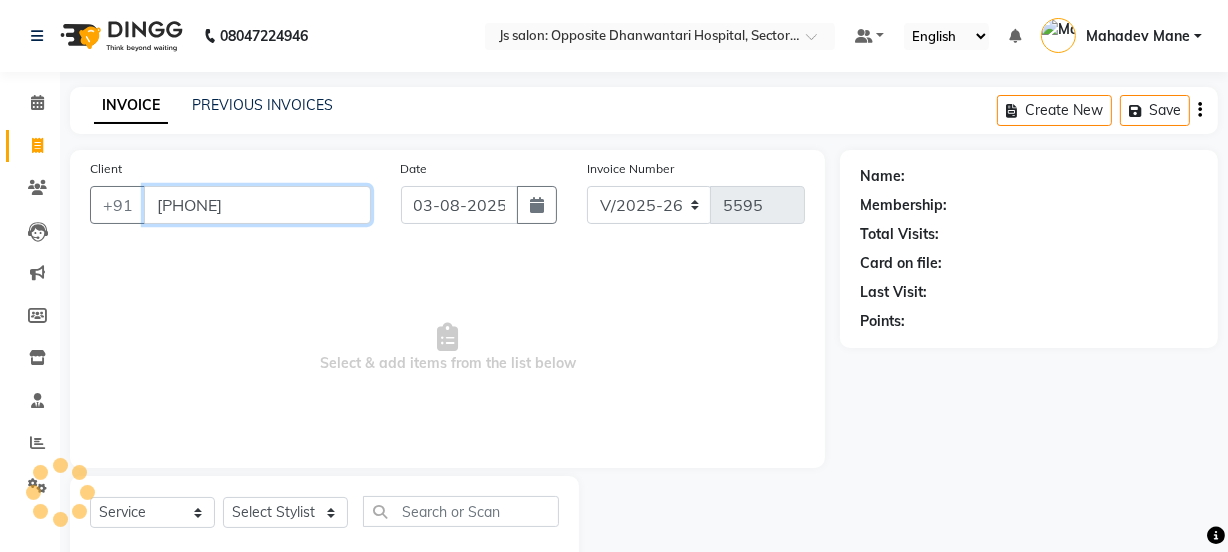 type on "[PHONE]" 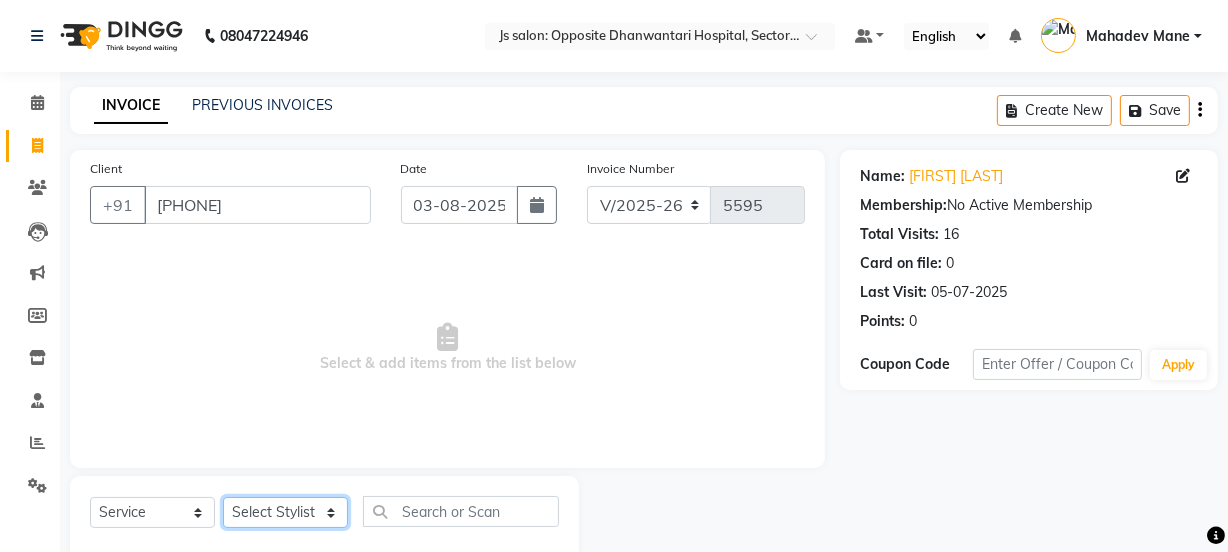 click on "Select Stylist [NAME] Dipak Vaidyakar Huda kokan n Mahadev Mane Mosin ansari Nayan Patil Pradip Prem Mane Rajan Roma Rajput Shirin shaikh Shop Shubham Anarase Sneha suport staff Sonali Sudip Sujata thapa Sunil Umesh" 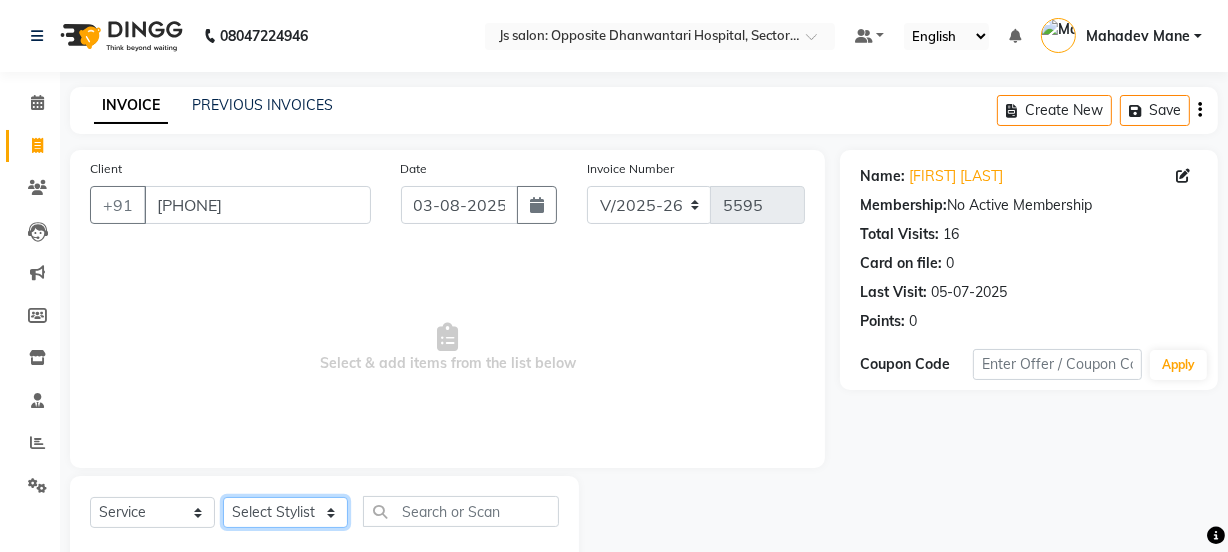 select on "28038" 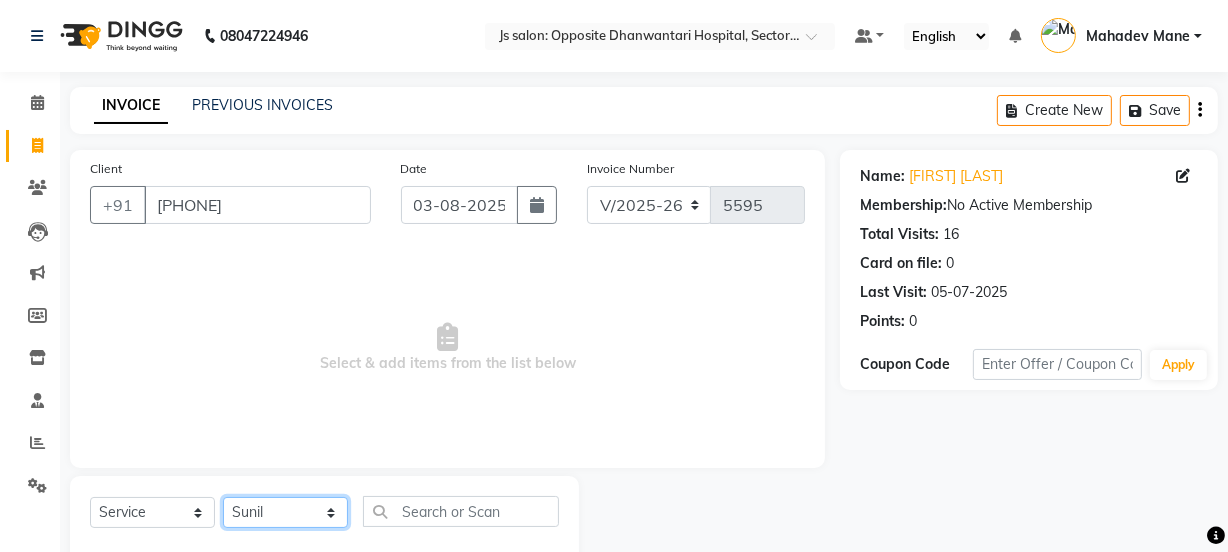 click on "Select Stylist [NAME] Dipak Vaidyakar Huda kokan n Mahadev Mane Mosin ansari Nayan Patil Pradip Prem Mane Rajan Roma Rajput Shirin shaikh Shop Shubham Anarase Sneha suport staff Sonali Sudip Sujata thapa Sunil Umesh" 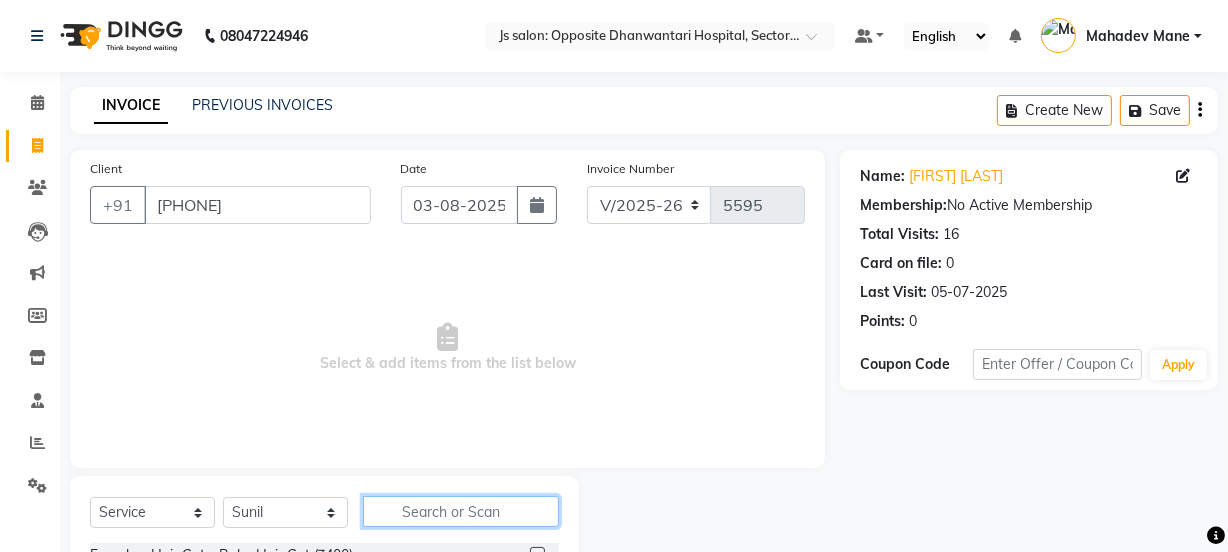 click 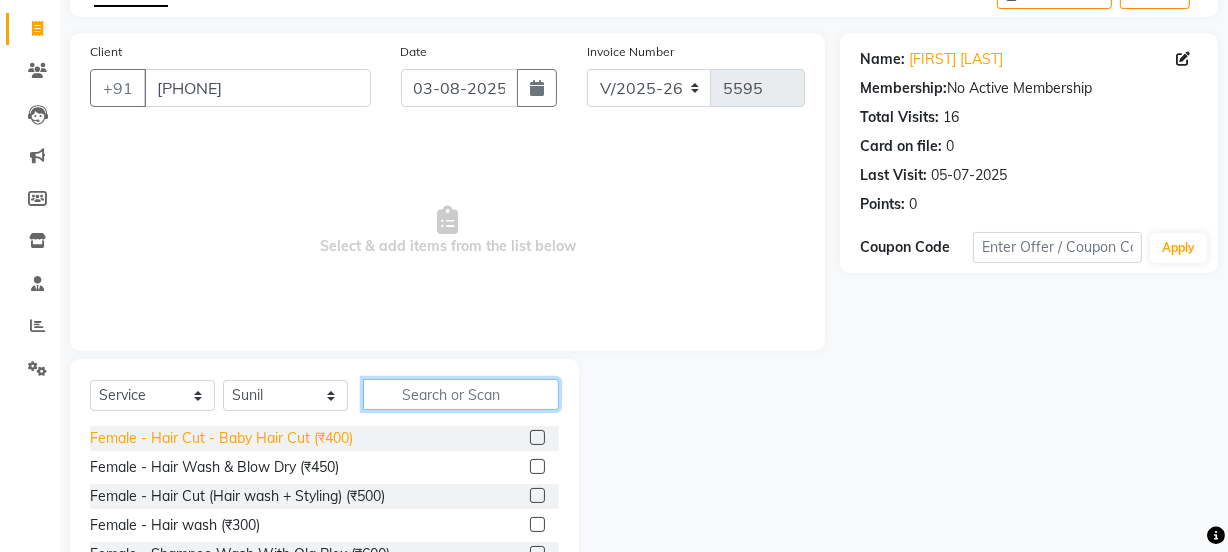 scroll, scrollTop: 250, scrollLeft: 0, axis: vertical 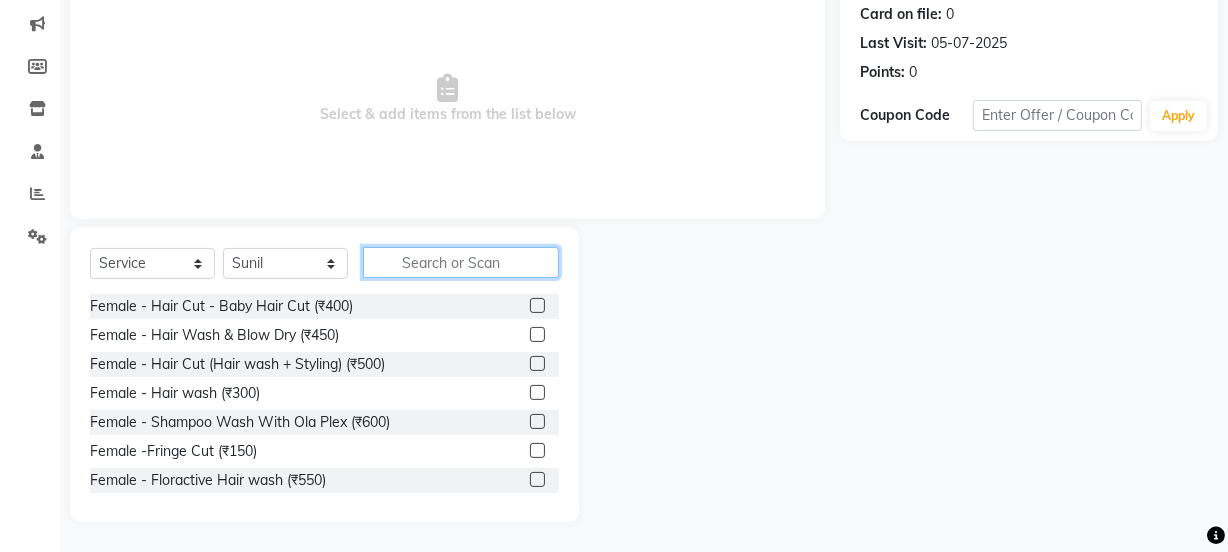 click 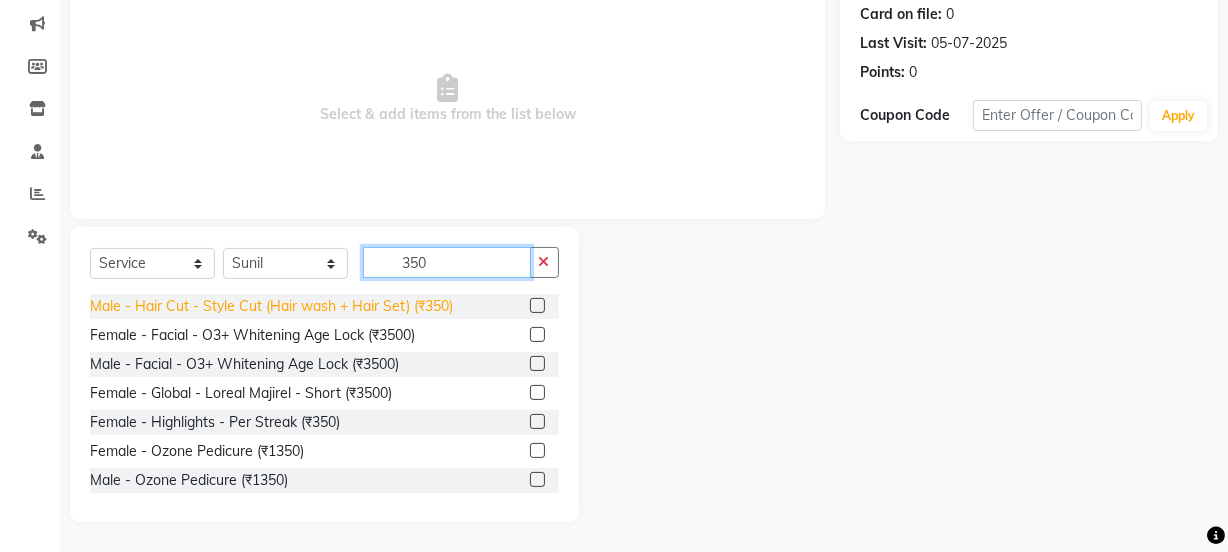 type on "350" 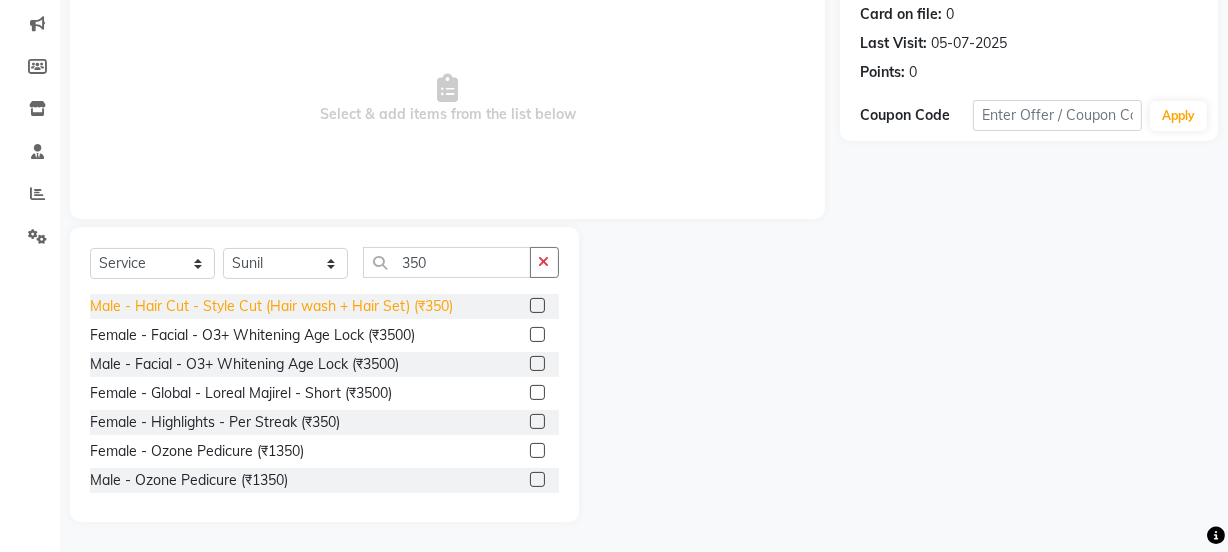 click on "Male - Hair Cut - Style Cut (Hair wash + Hair Set) (₹350)" 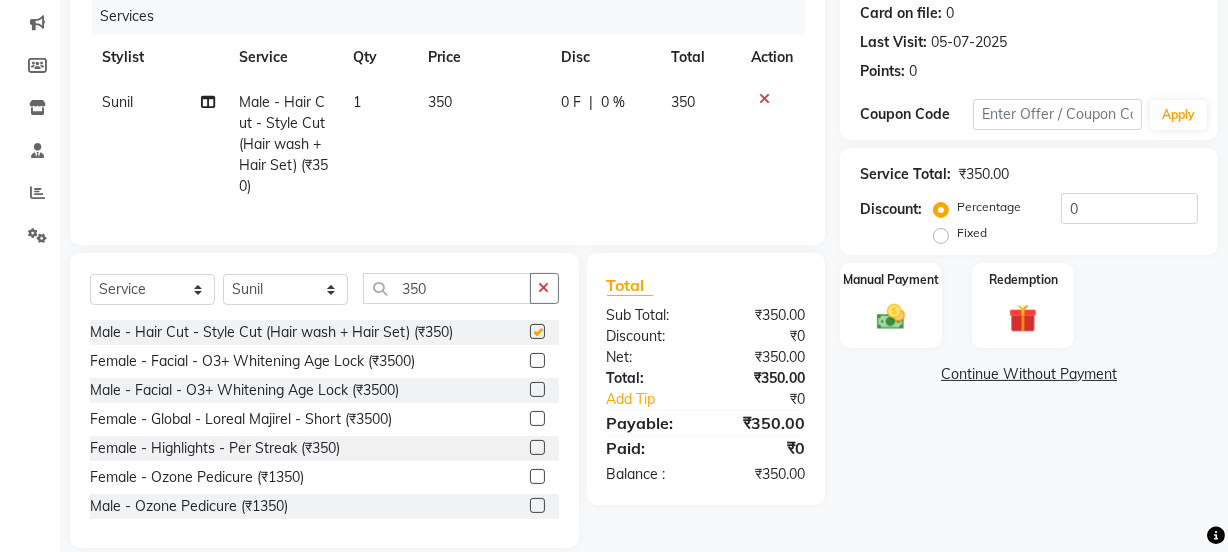 checkbox on "false" 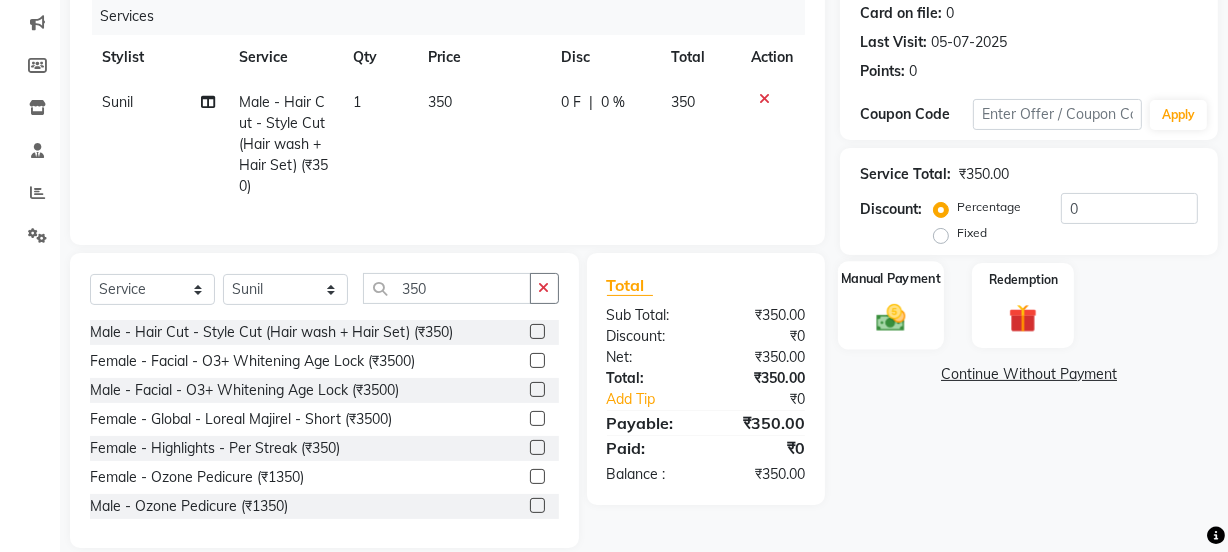click on "Manual Payment" 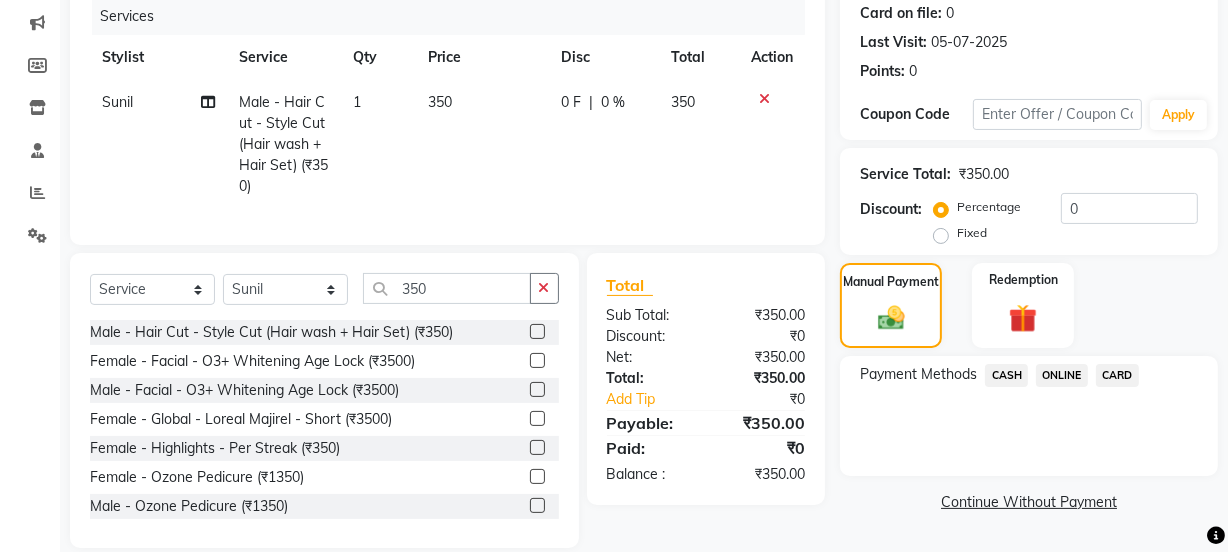 drag, startPoint x: 1070, startPoint y: 379, endPoint x: 1090, endPoint y: 479, distance: 101.98039 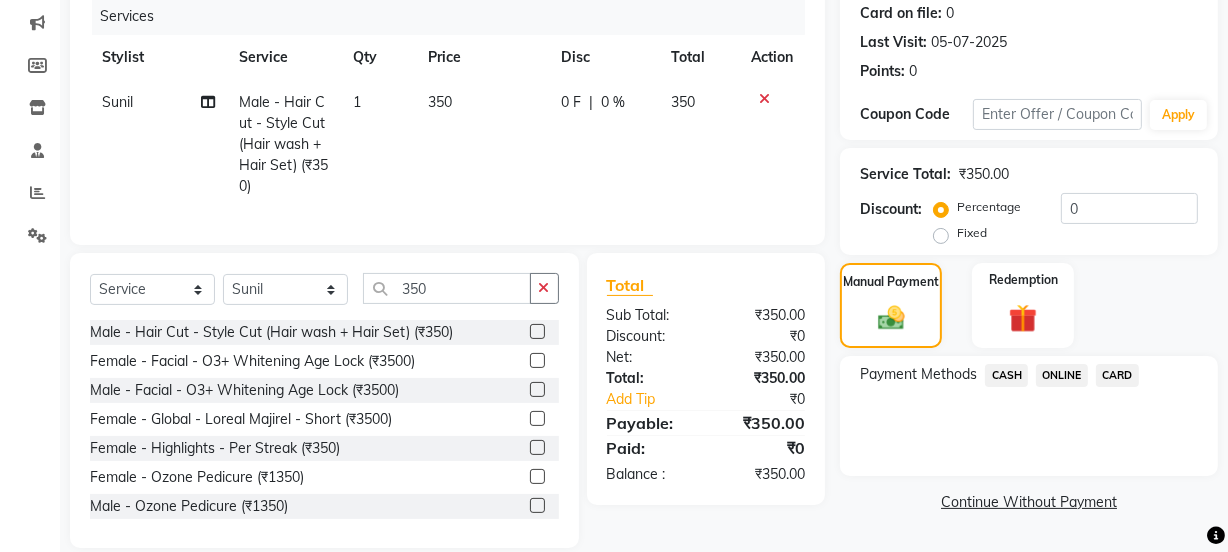 click on "ONLINE" 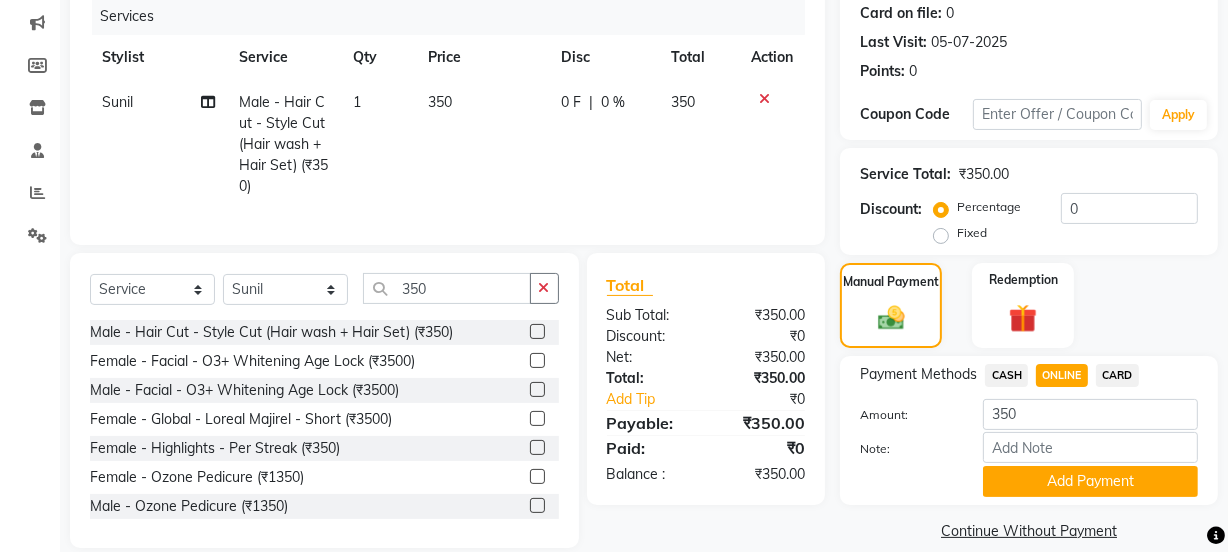 click on "Add Payment" 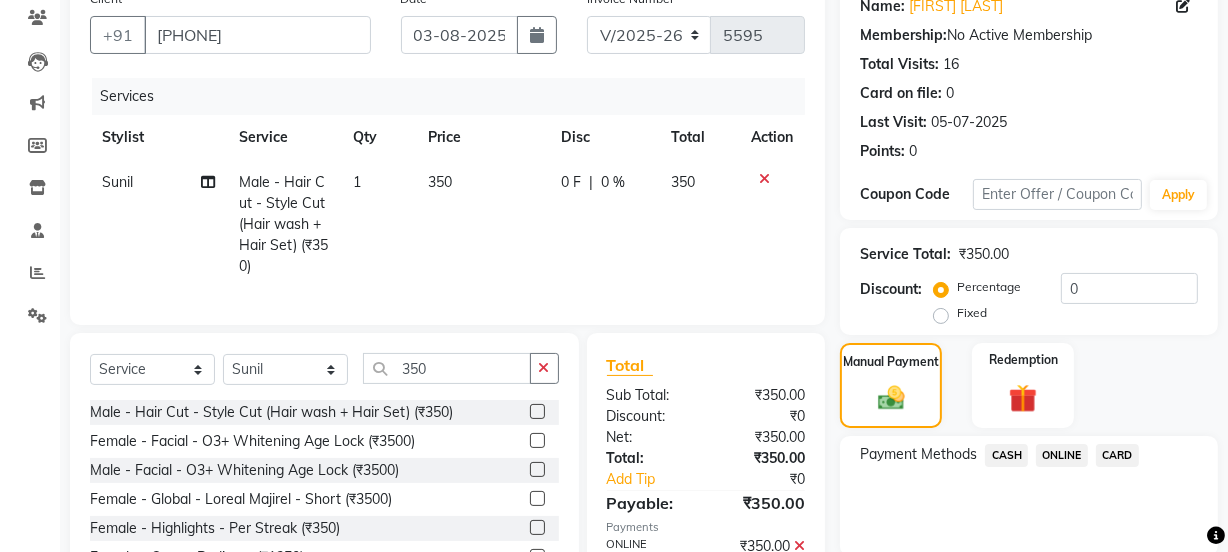 scroll, scrollTop: 357, scrollLeft: 0, axis: vertical 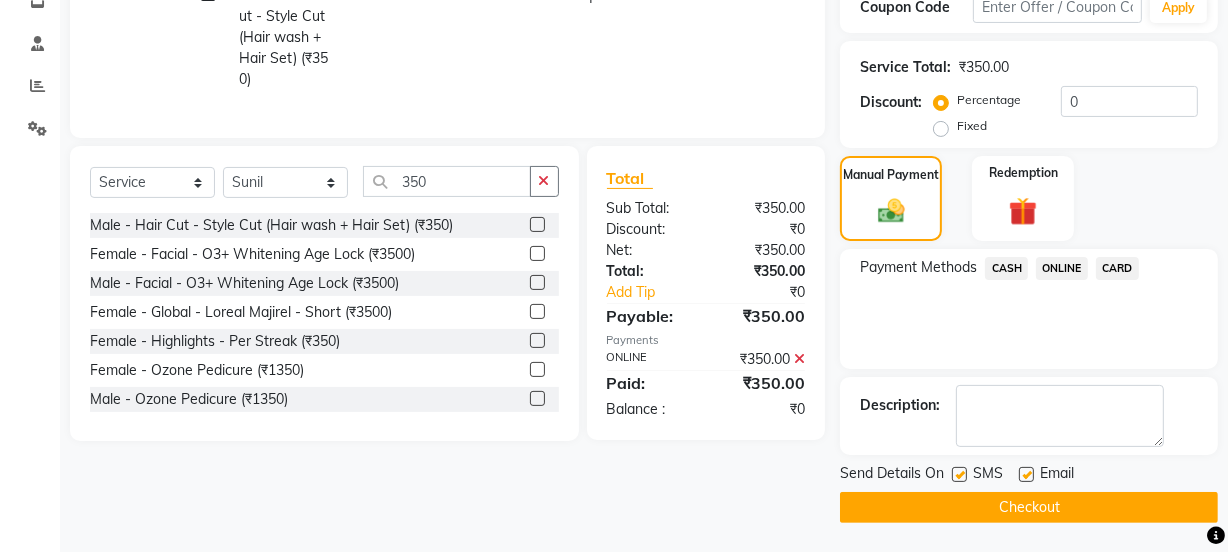 click on "Checkout" 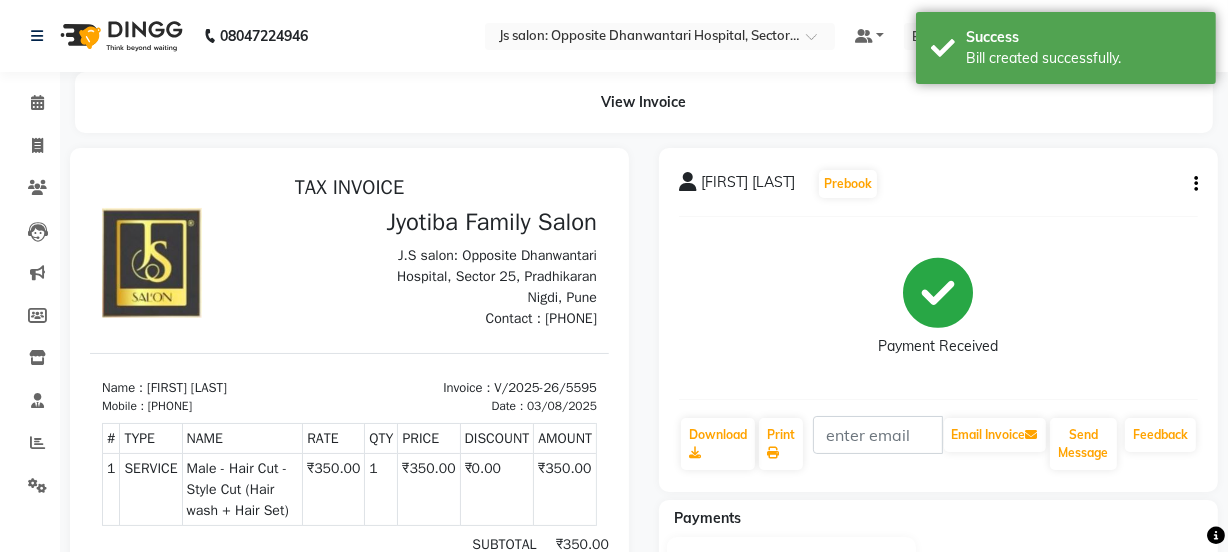 scroll, scrollTop: 0, scrollLeft: 0, axis: both 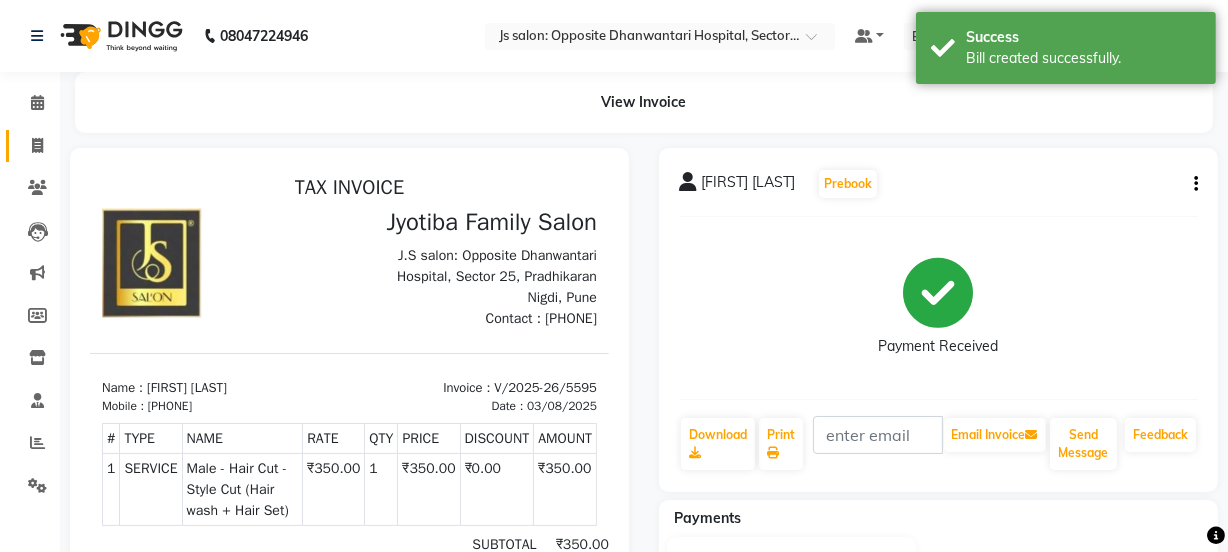 click on "Invoice" 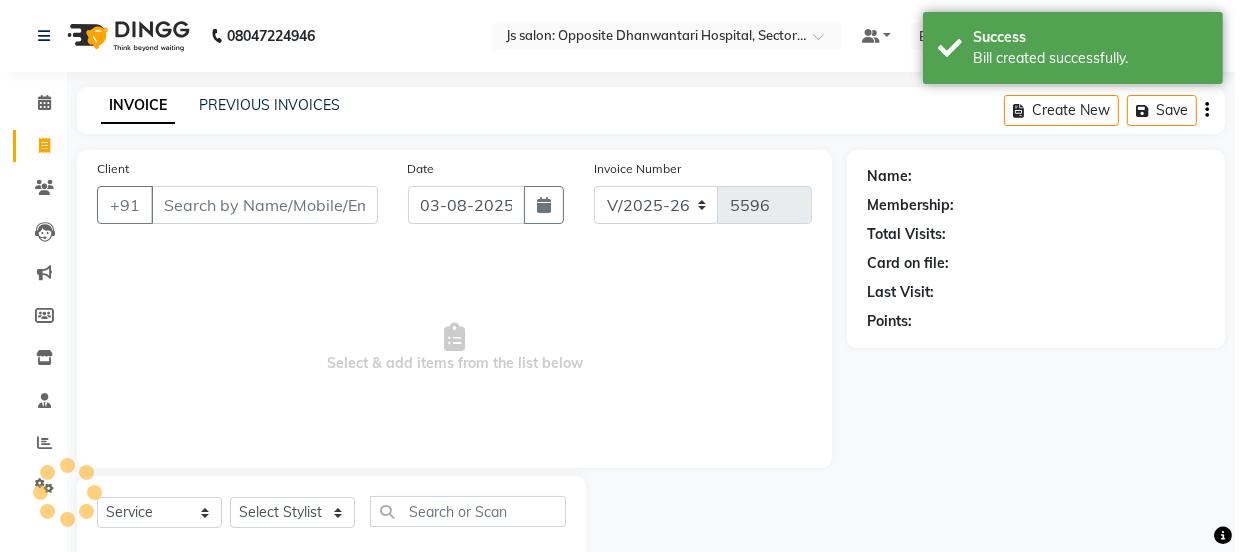 scroll, scrollTop: 50, scrollLeft: 0, axis: vertical 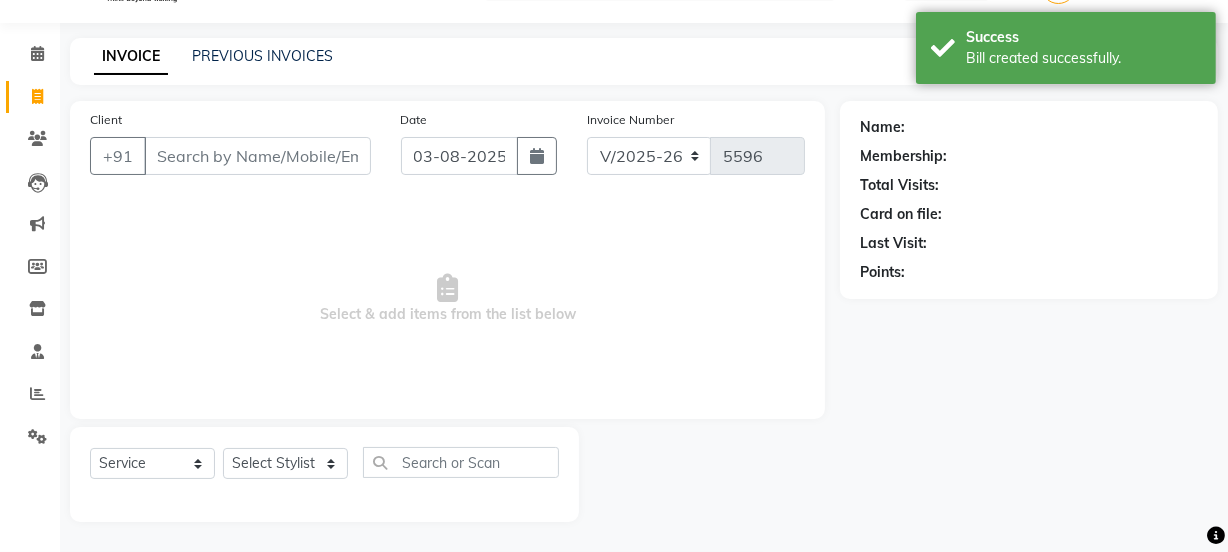 click on "Client" at bounding box center [257, 156] 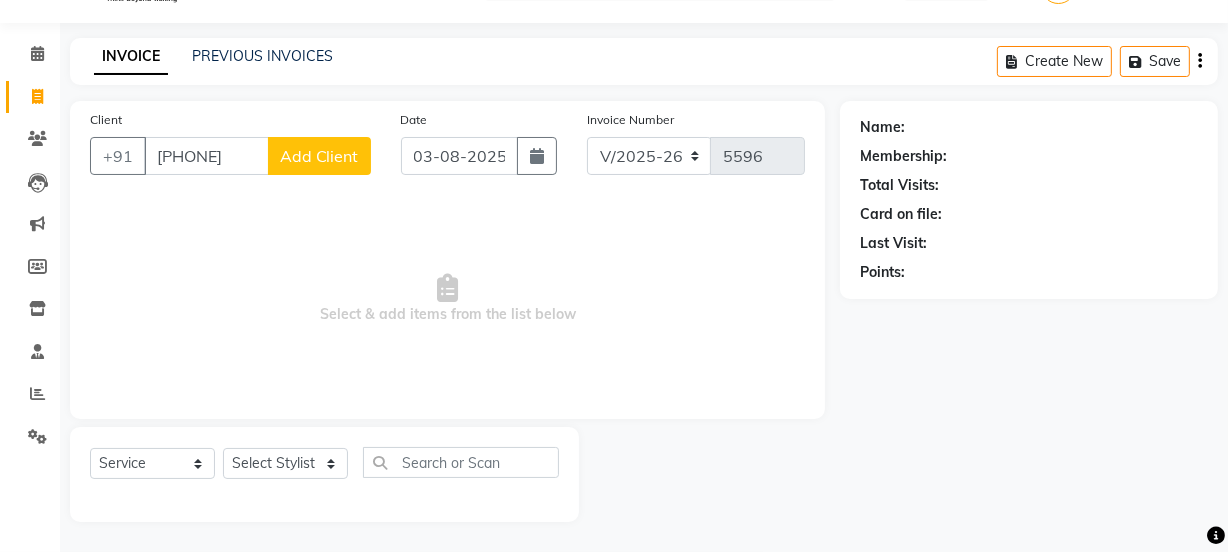 type on "[PHONE]" 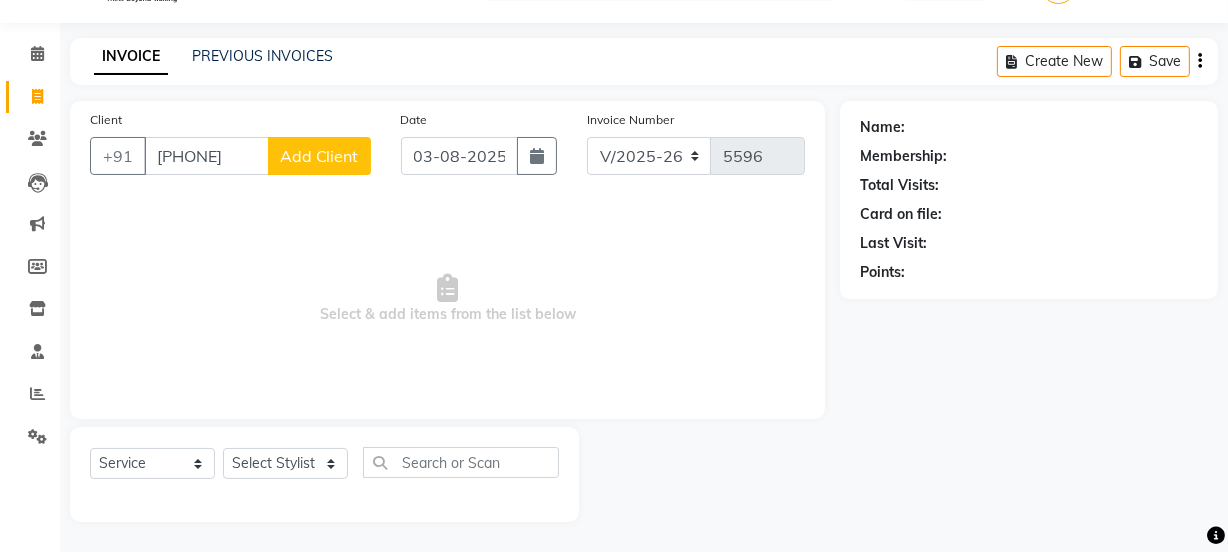 select on "22" 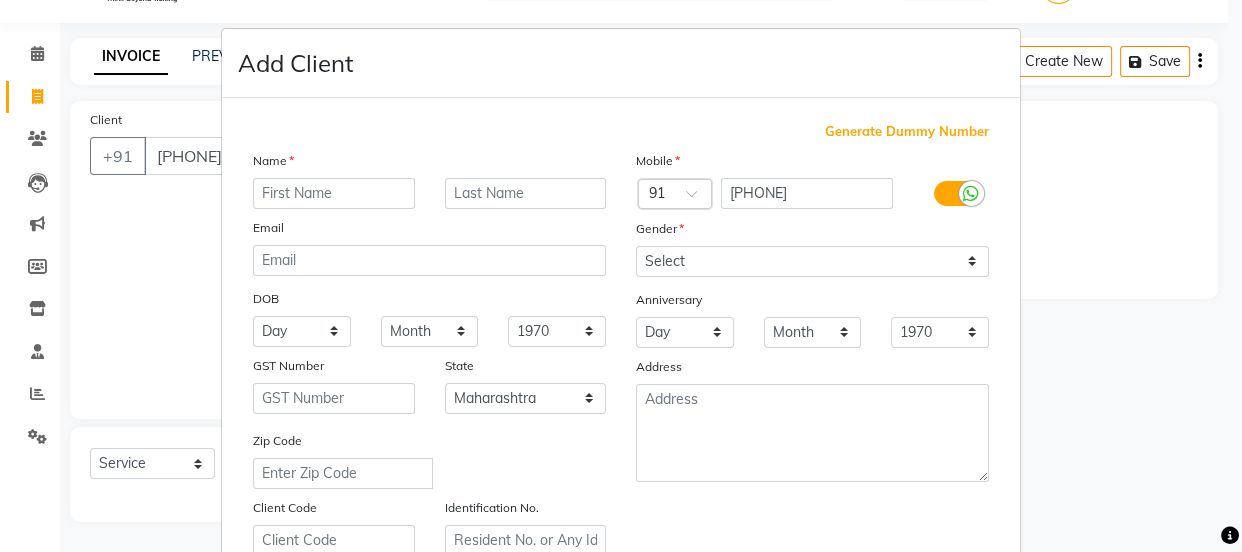 click at bounding box center (334, 193) 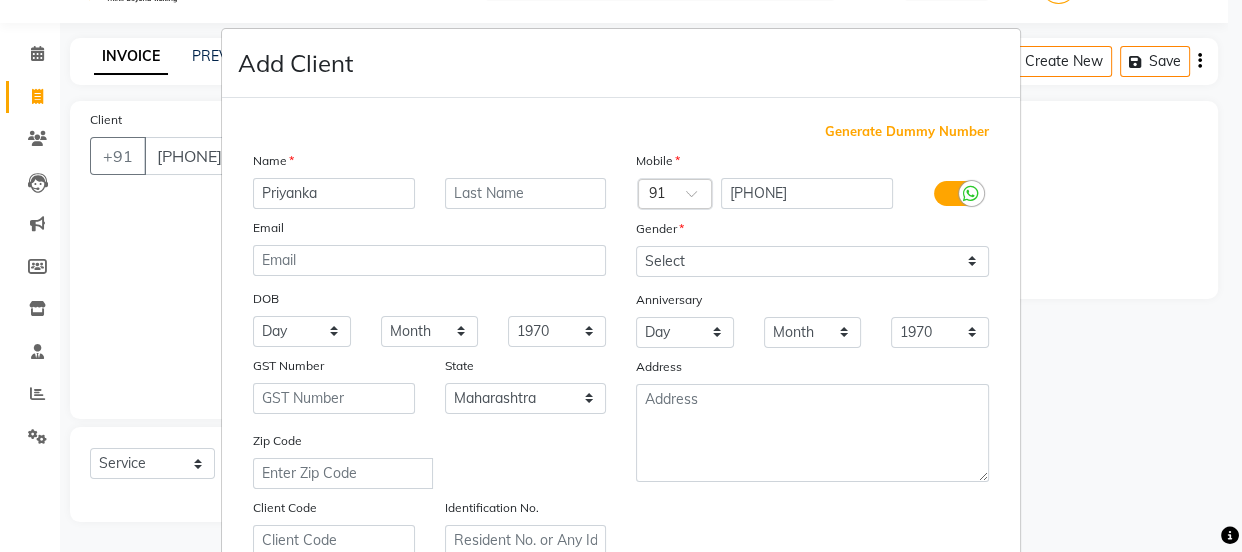 type on "Priyanka" 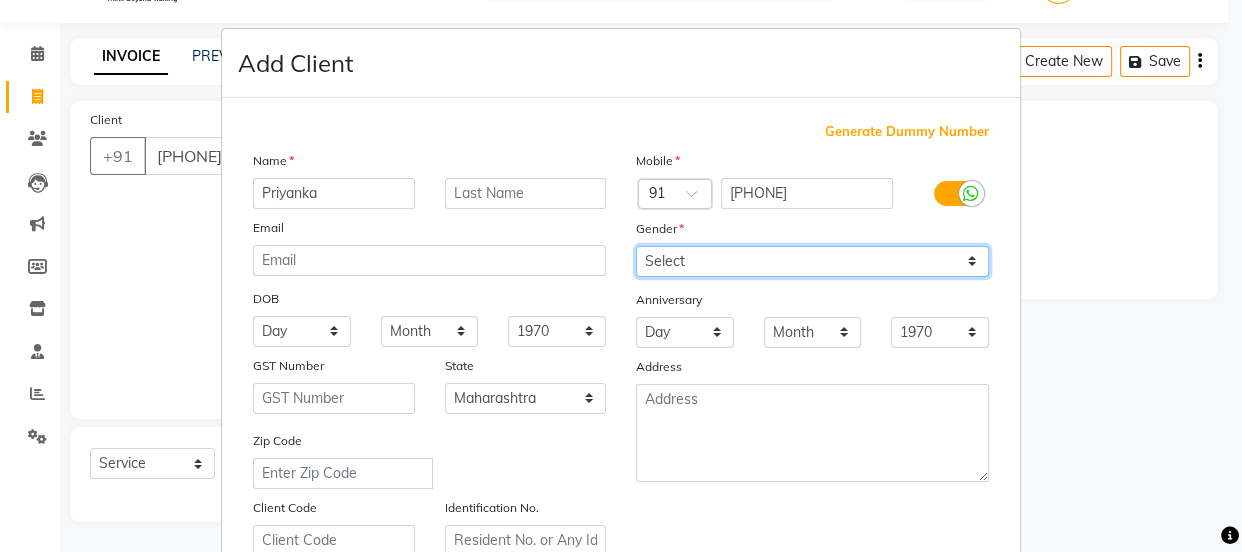 click on "Select Male Female Other Prefer Not To Say" at bounding box center [812, 261] 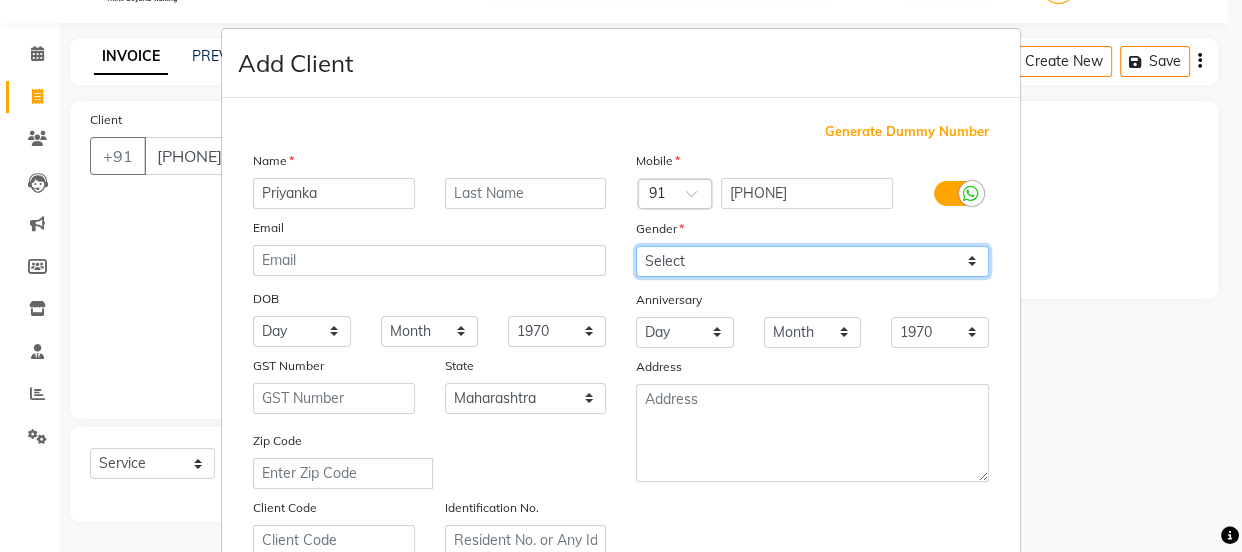 select on "female" 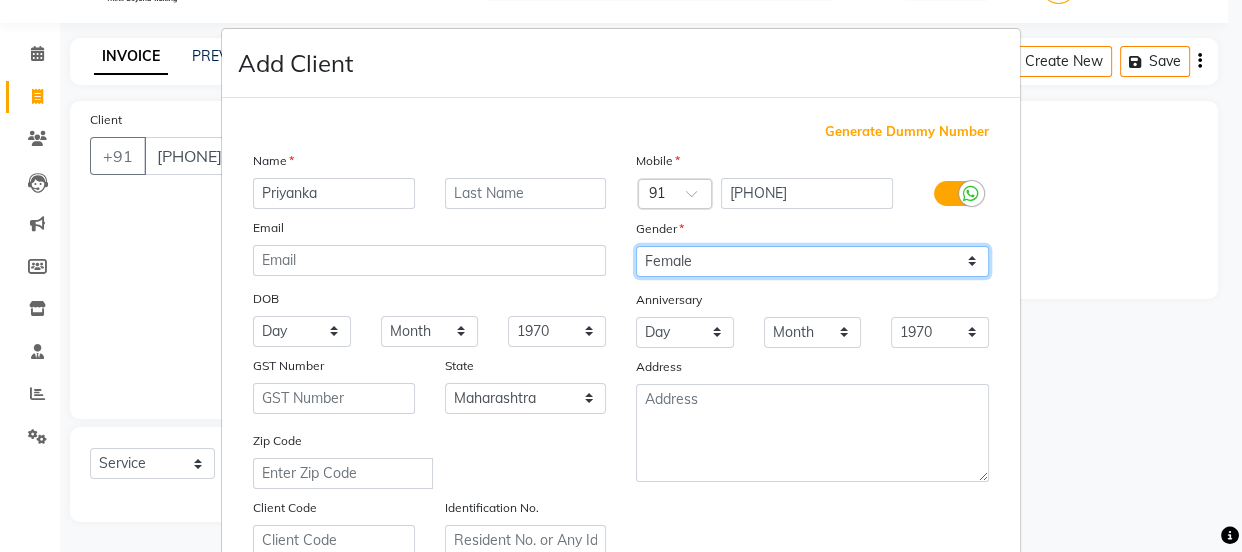 click on "Select Male Female Other Prefer Not To Say" at bounding box center [812, 261] 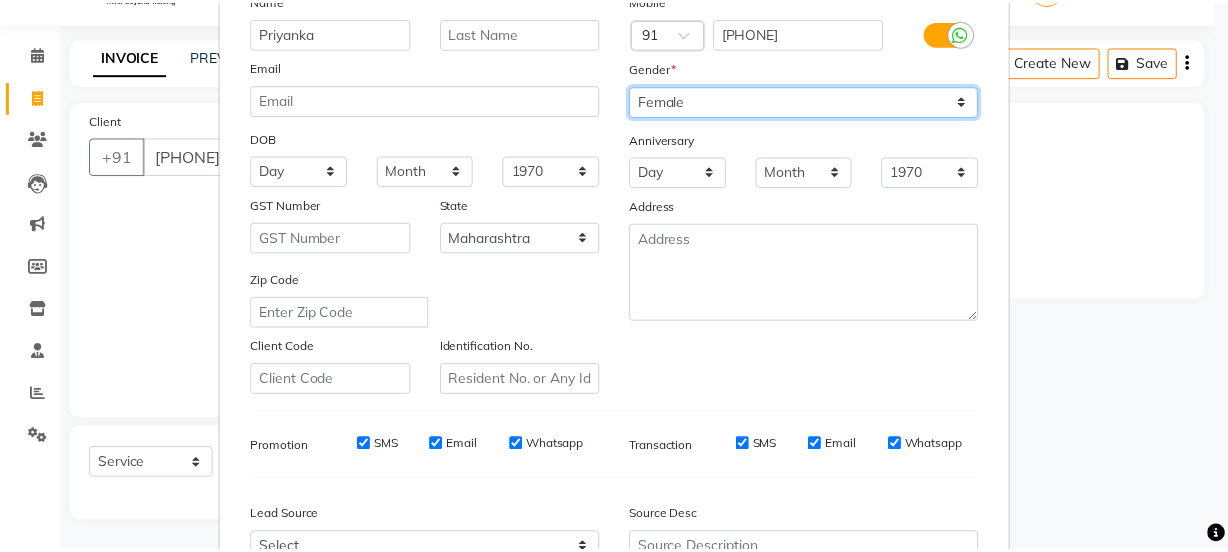 scroll, scrollTop: 363, scrollLeft: 0, axis: vertical 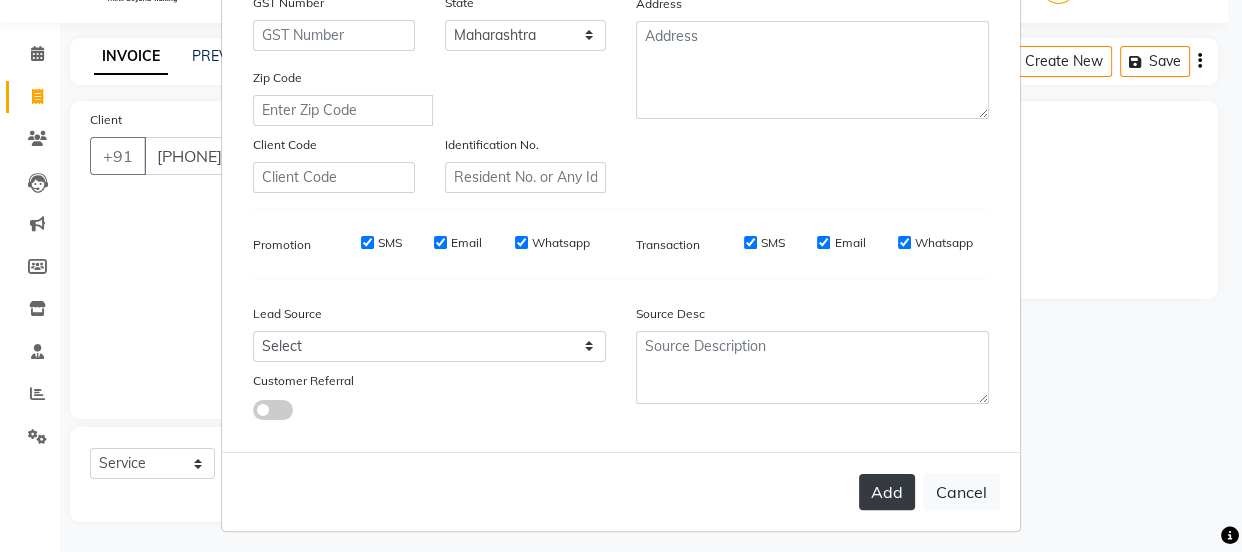 click on "Add" at bounding box center (887, 492) 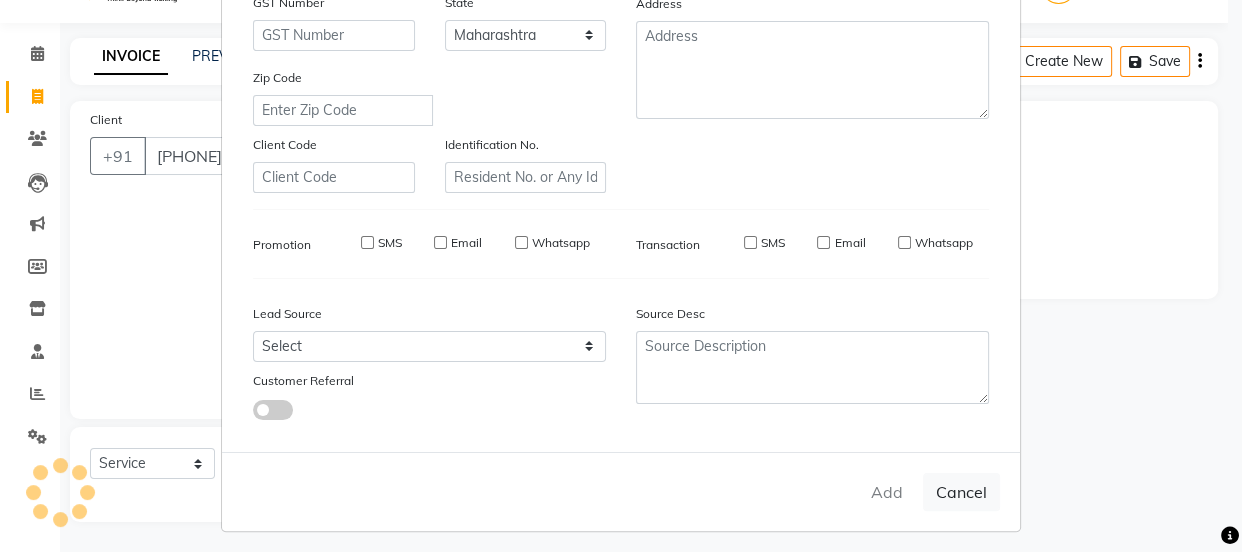 type 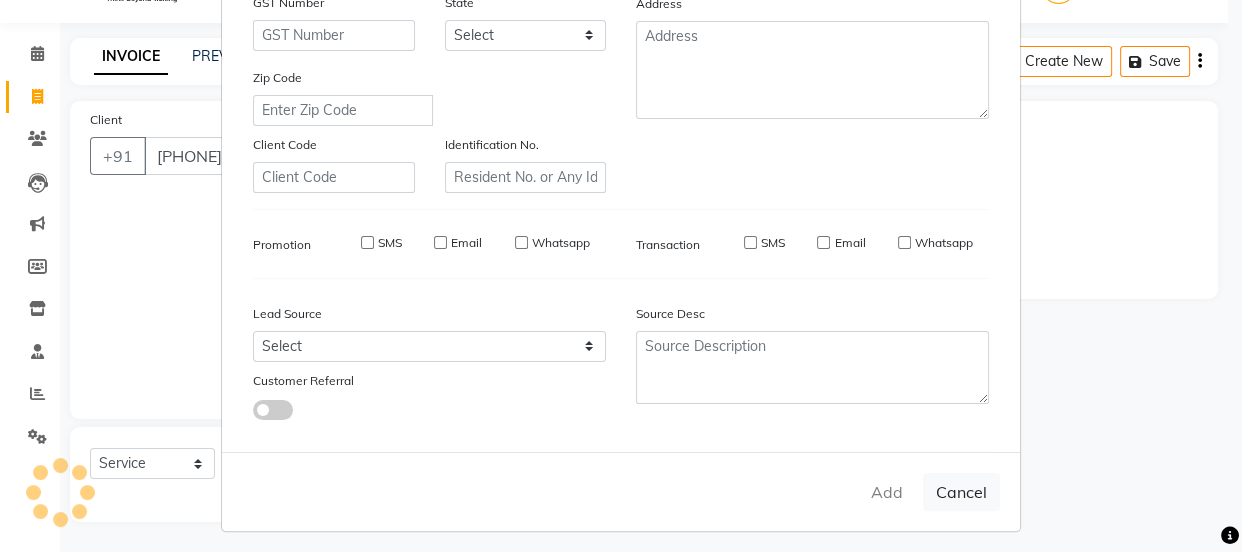 checkbox on "false" 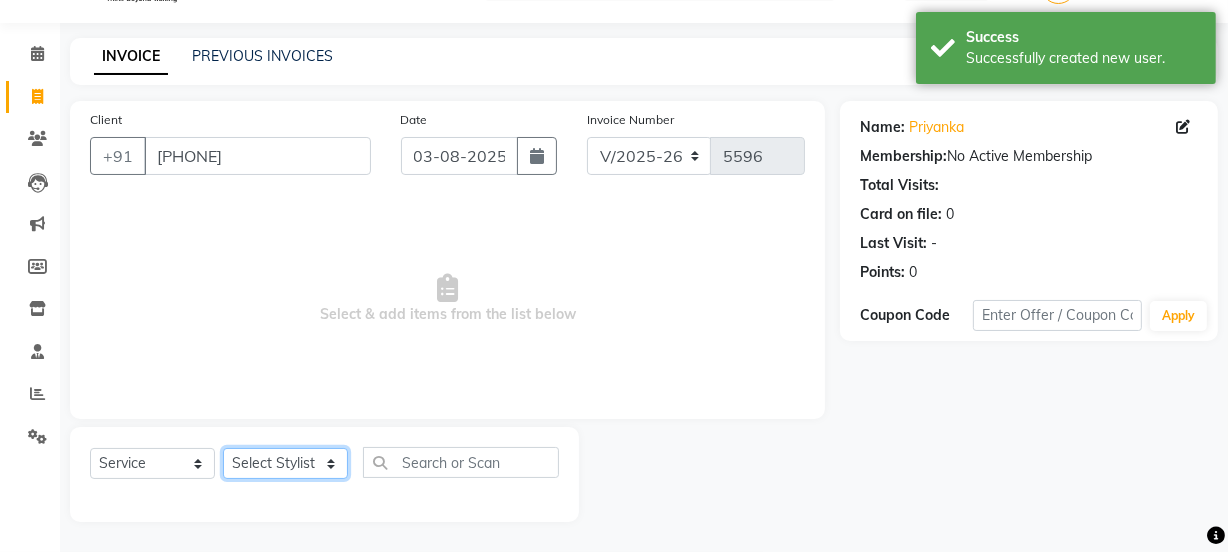 click on "Select Stylist [NAME] Dipak Vaidyakar Huda kokan n Mahadev Mane Mosin ansari Nayan Patil Pradip Prem Mane Rajan Roma Rajput Shirin shaikh Shop Shubham Anarase Sneha suport staff Sonali Sudip Sujata thapa Sunil Umesh" 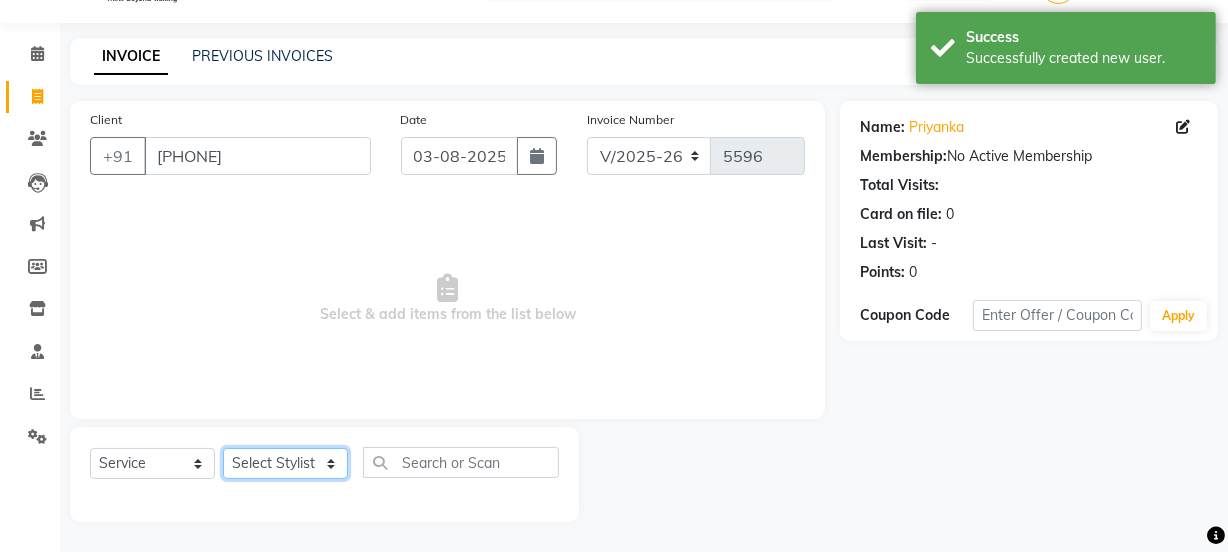select on "59101" 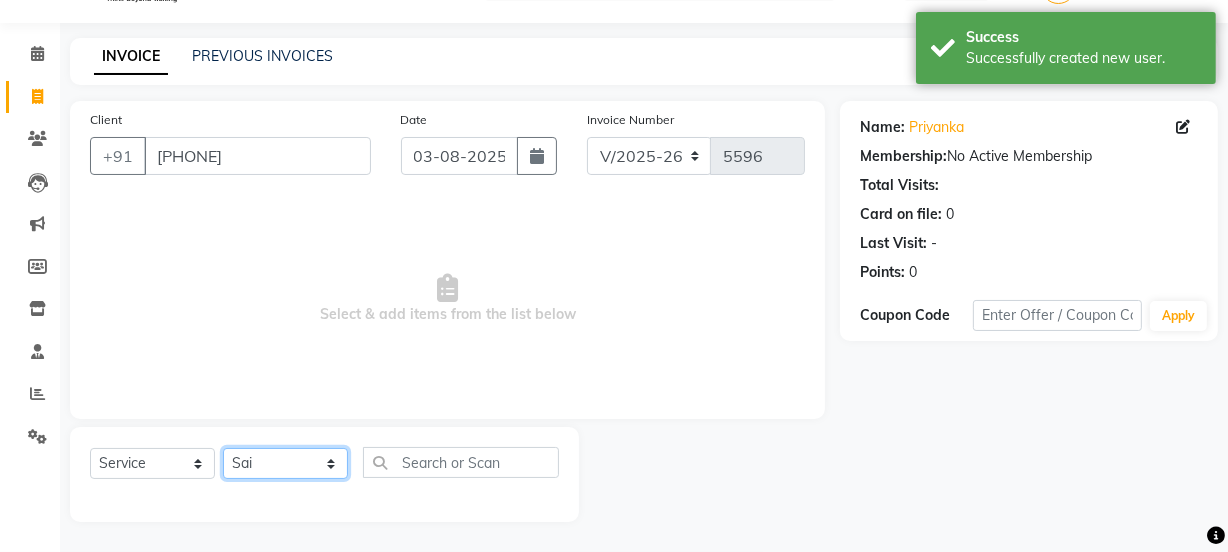 click on "Select Stylist [NAME] Dipak Vaidyakar Huda kokan n Mahadev Mane Mosin ansari Nayan Patil Pradip Prem Mane Rajan Roma Rajput Shirin shaikh Shop Shubham Anarase Sneha suport staff Sonali Sudip Sujata thapa Sunil Umesh" 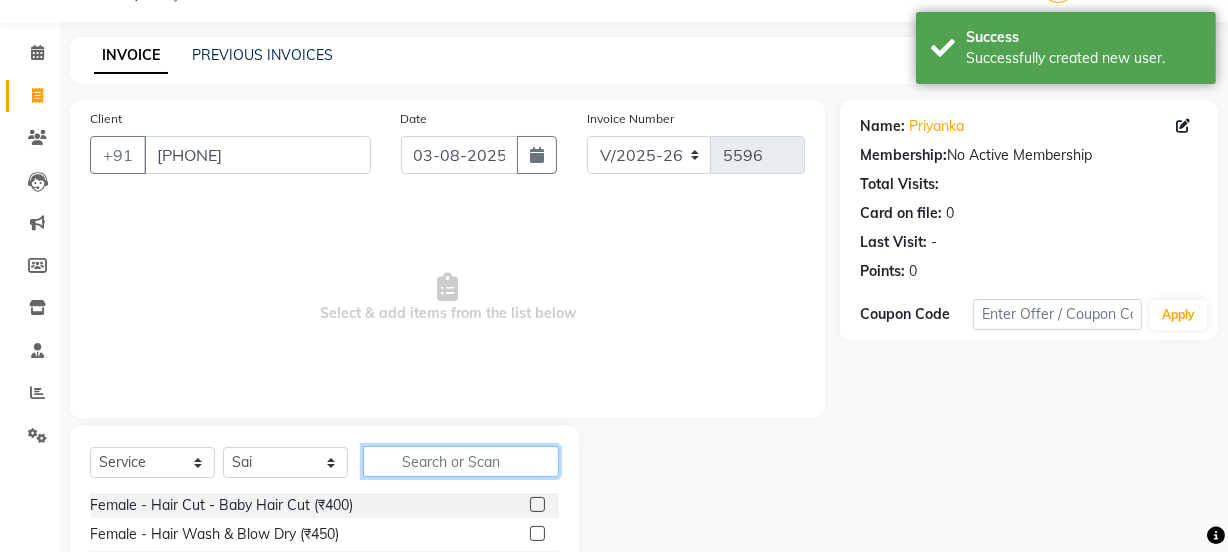 click 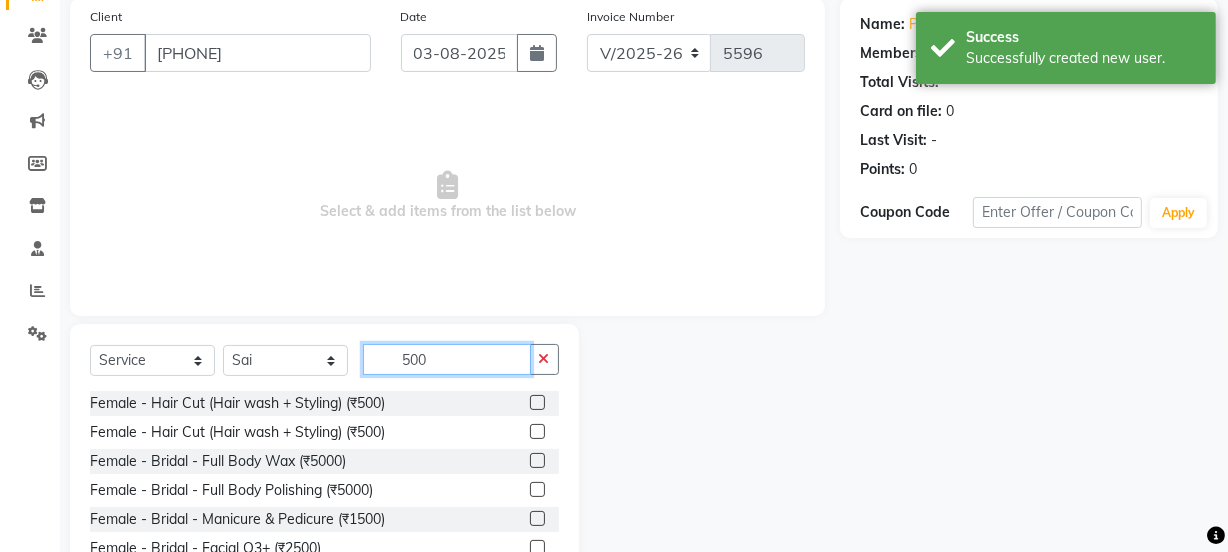 scroll, scrollTop: 250, scrollLeft: 0, axis: vertical 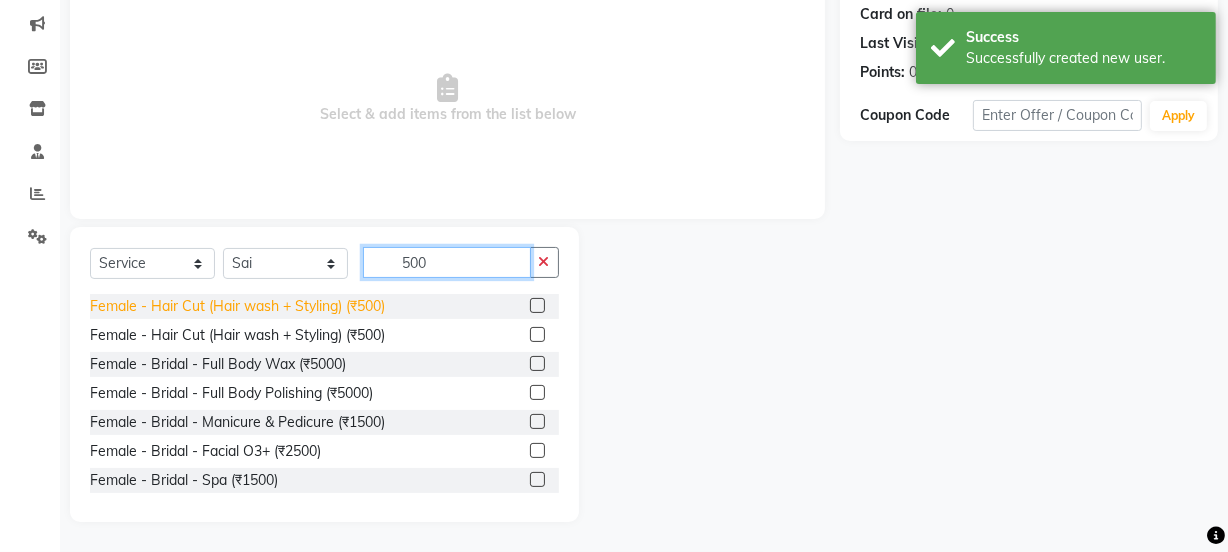 type on "500" 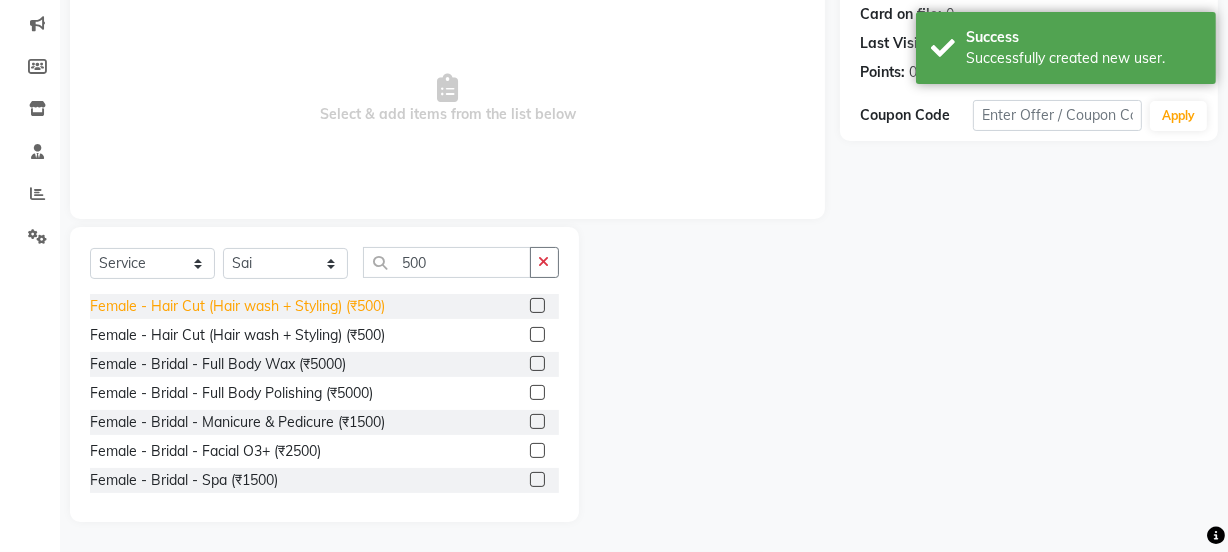click on "Female - Hair Cut (Hair wash + Styling) (₹500)" 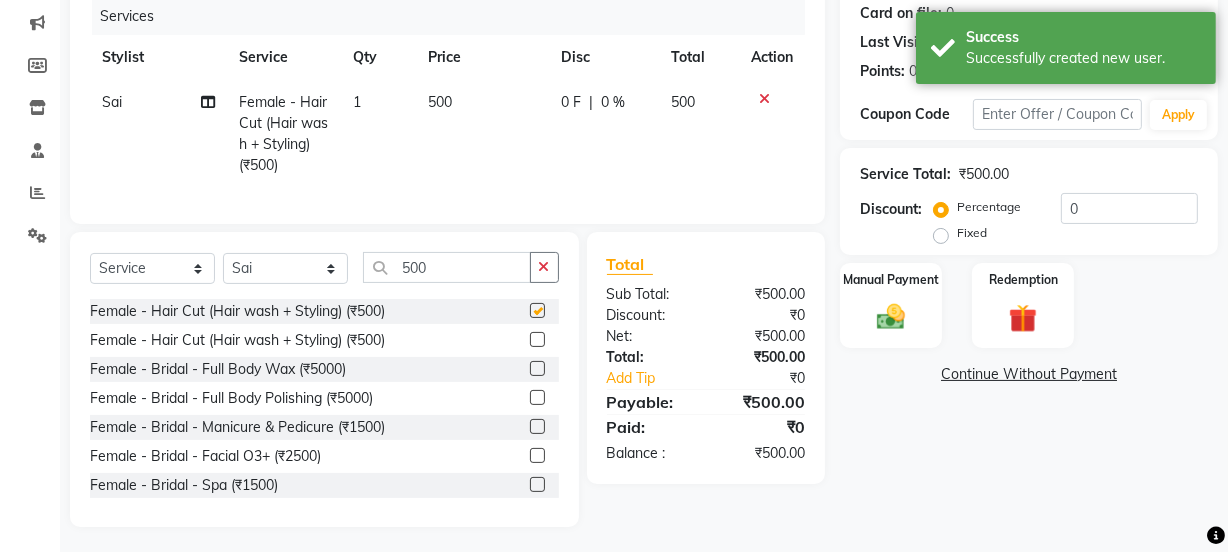 checkbox on "false" 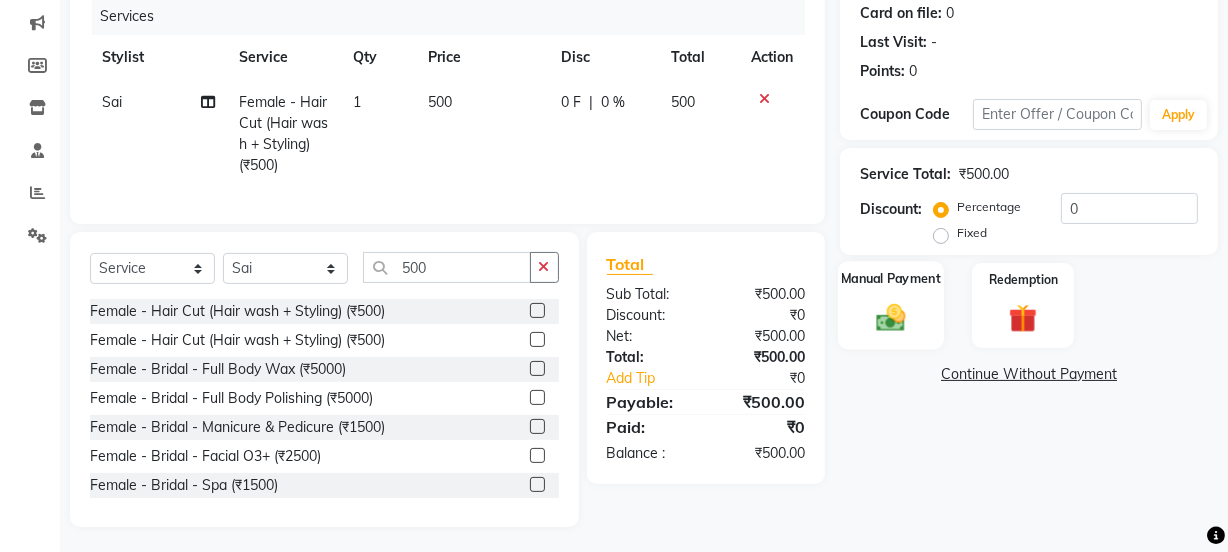 click on "Manual Payment" 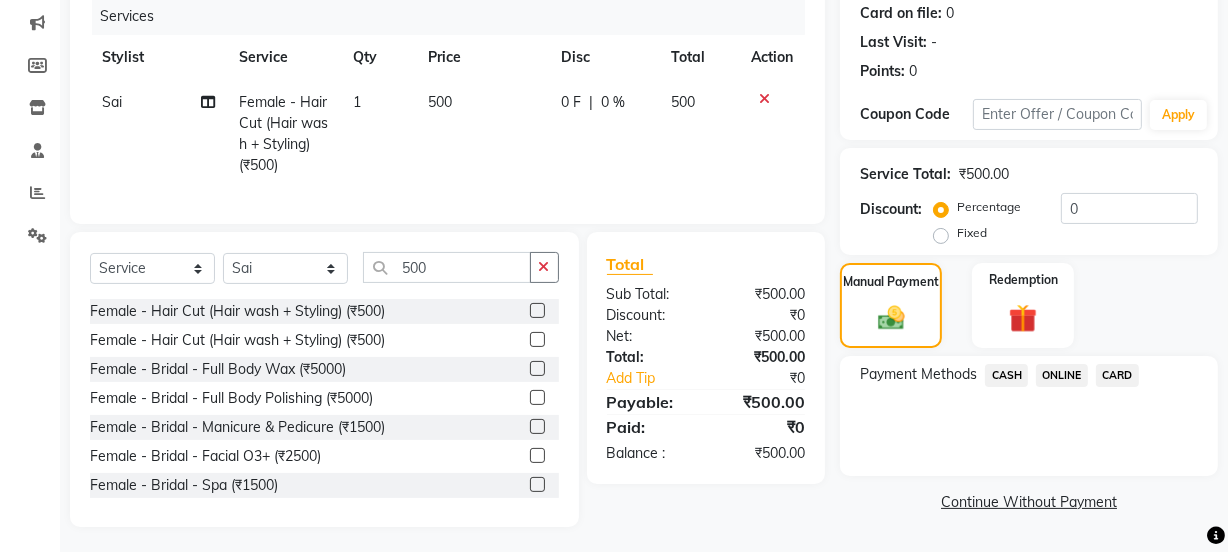 drag, startPoint x: 1063, startPoint y: 374, endPoint x: 1063, endPoint y: 395, distance: 21 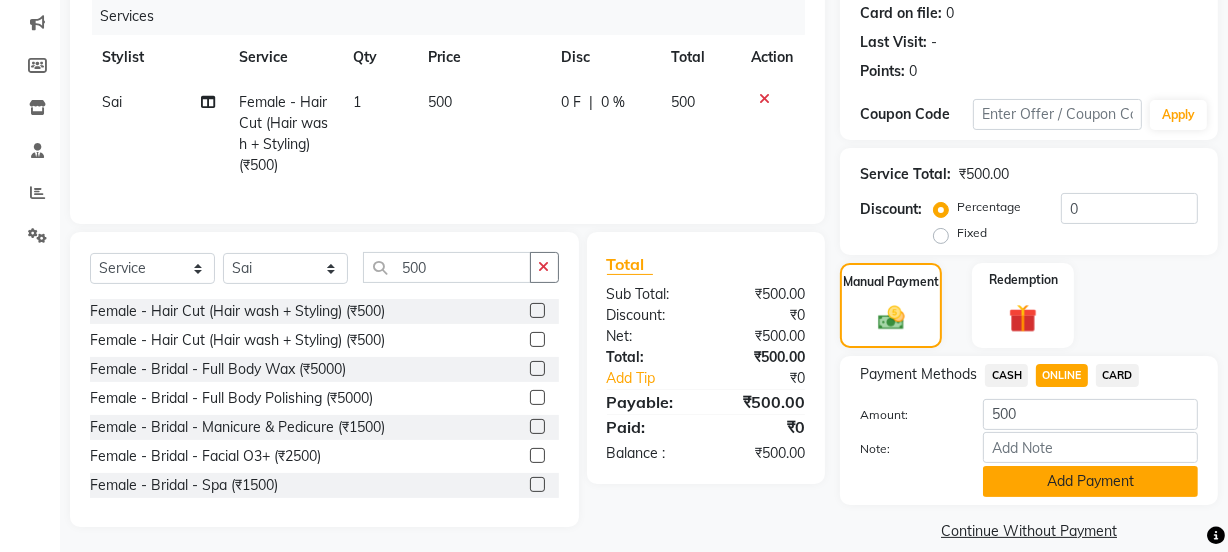 click on "Add Payment" 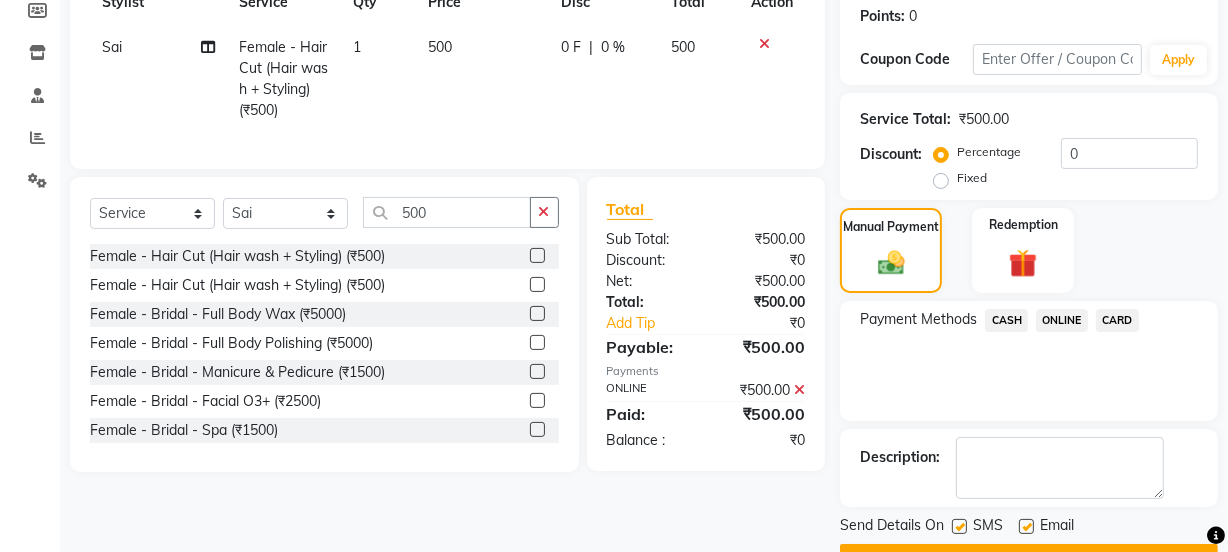 scroll, scrollTop: 357, scrollLeft: 0, axis: vertical 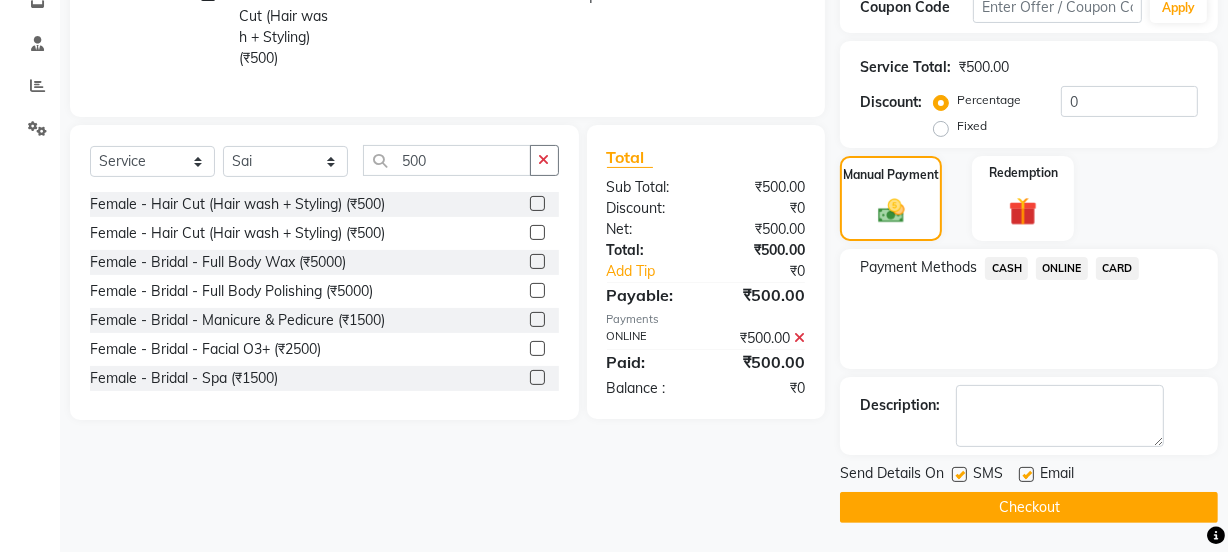 click on "Checkout" 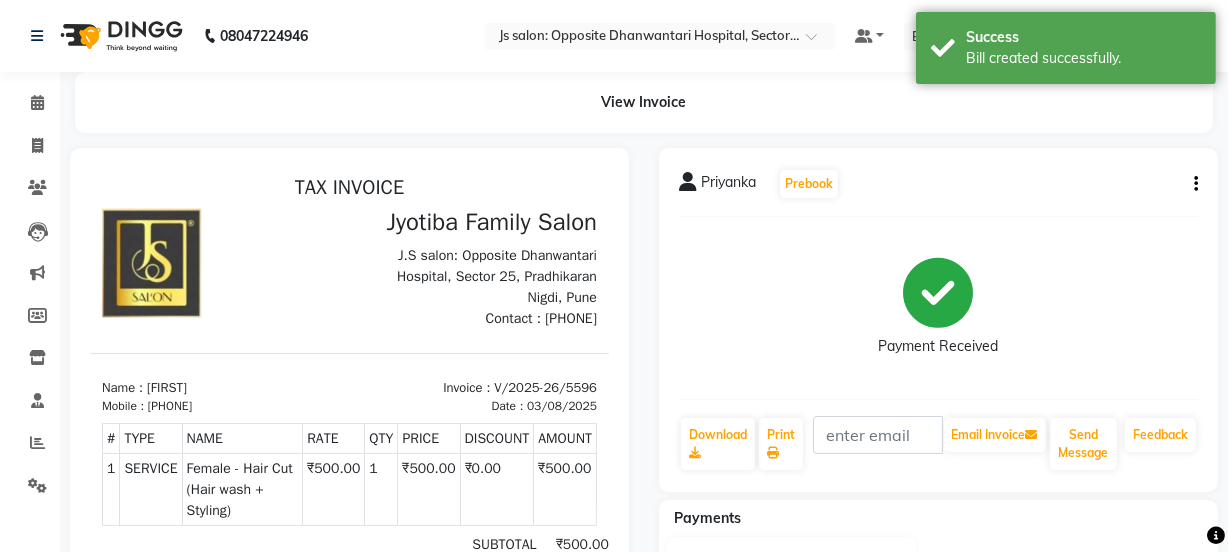 scroll, scrollTop: 0, scrollLeft: 0, axis: both 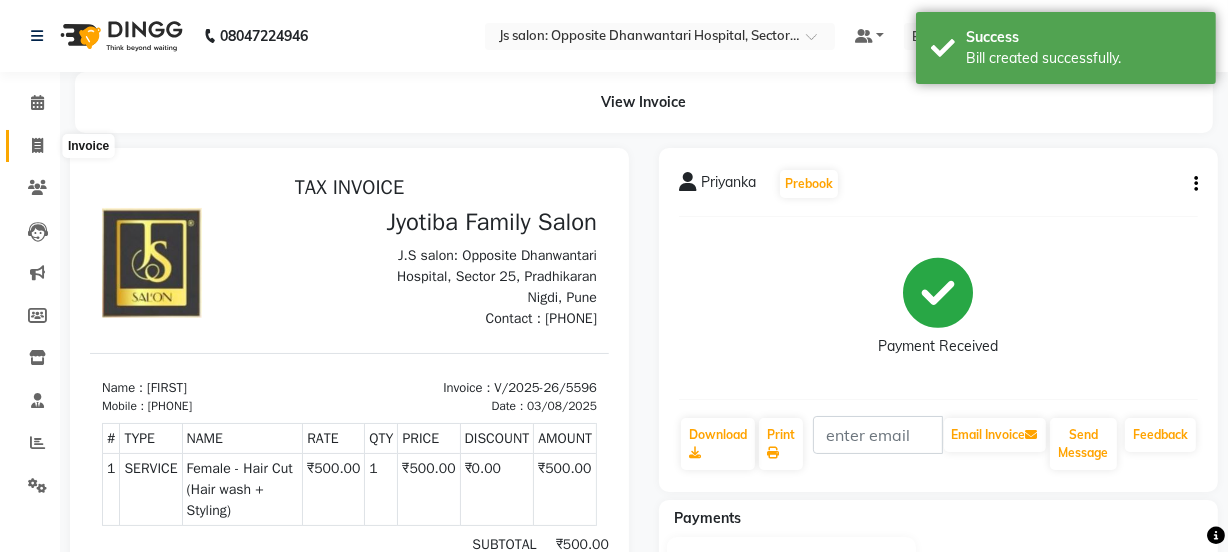 click 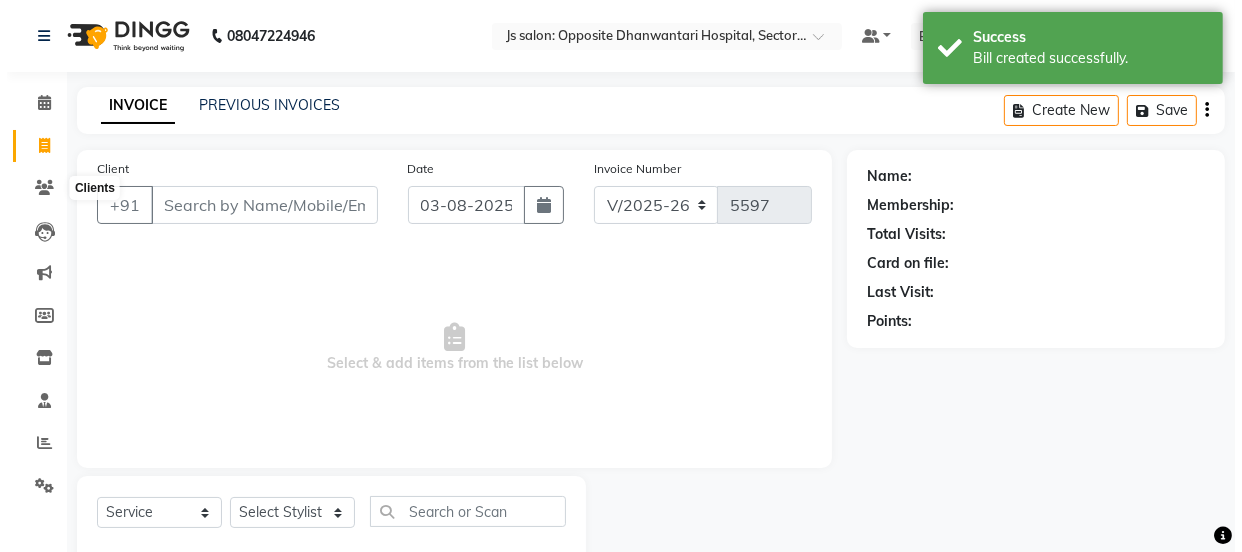 scroll, scrollTop: 50, scrollLeft: 0, axis: vertical 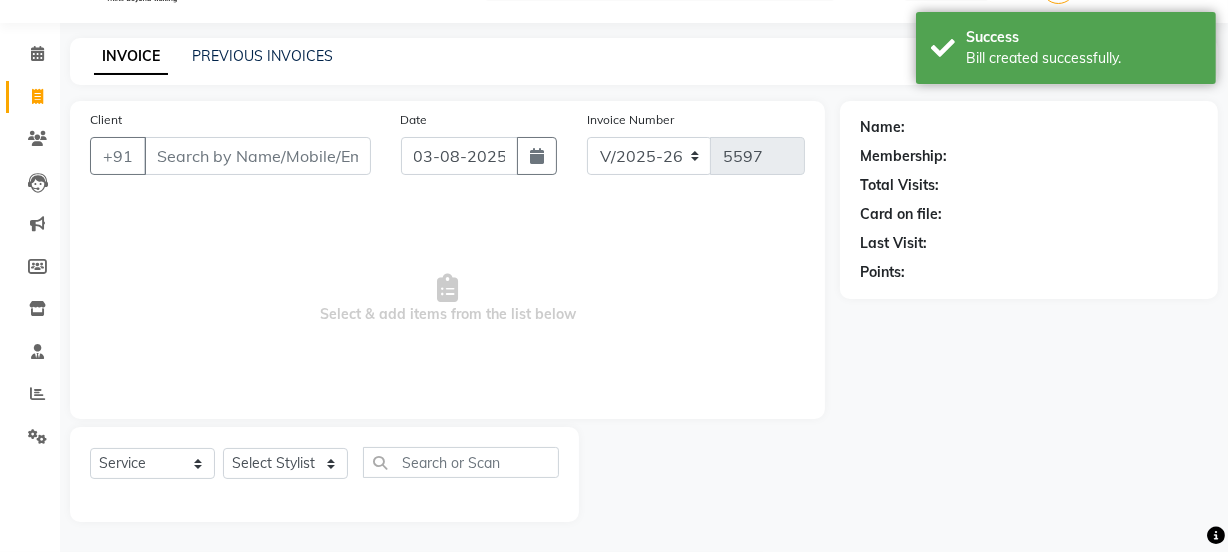 click on "Client" at bounding box center [257, 156] 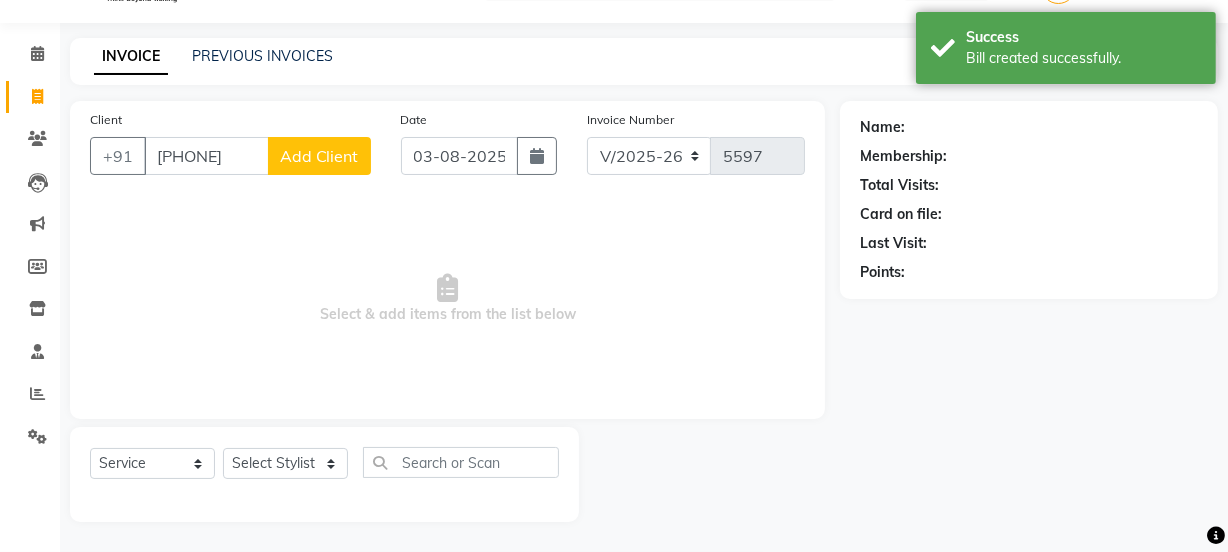 type on "[PHONE]" 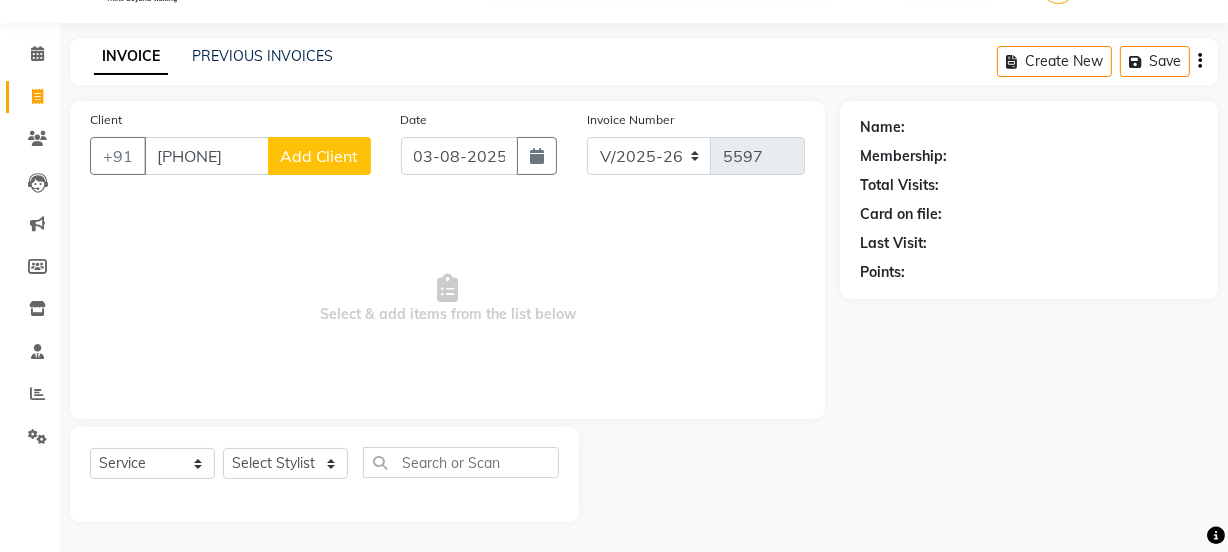 click on "Add Client" 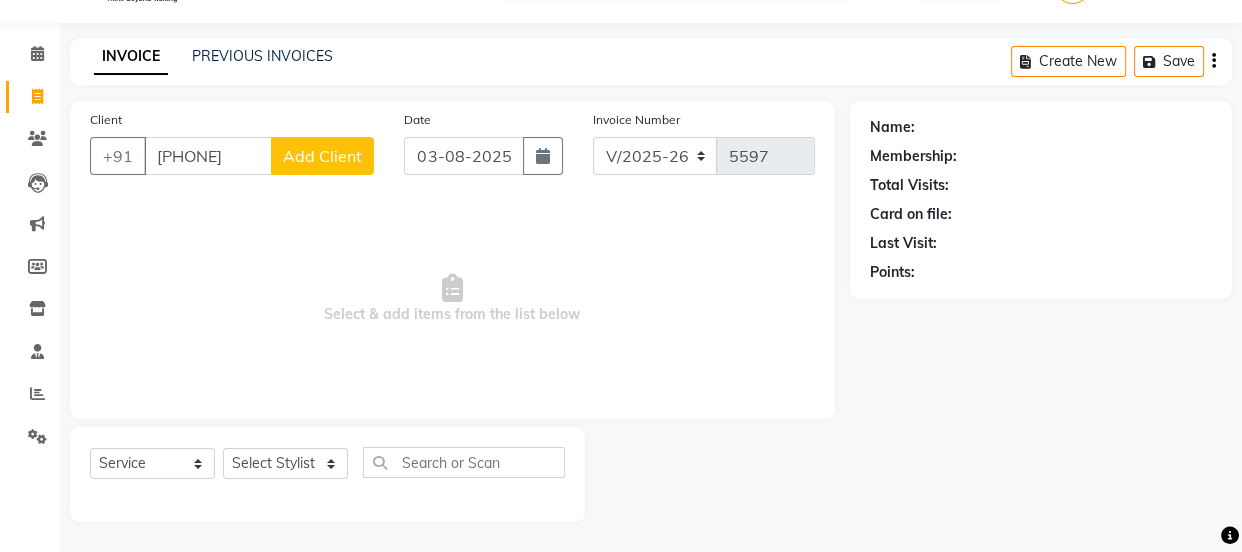 select on "22" 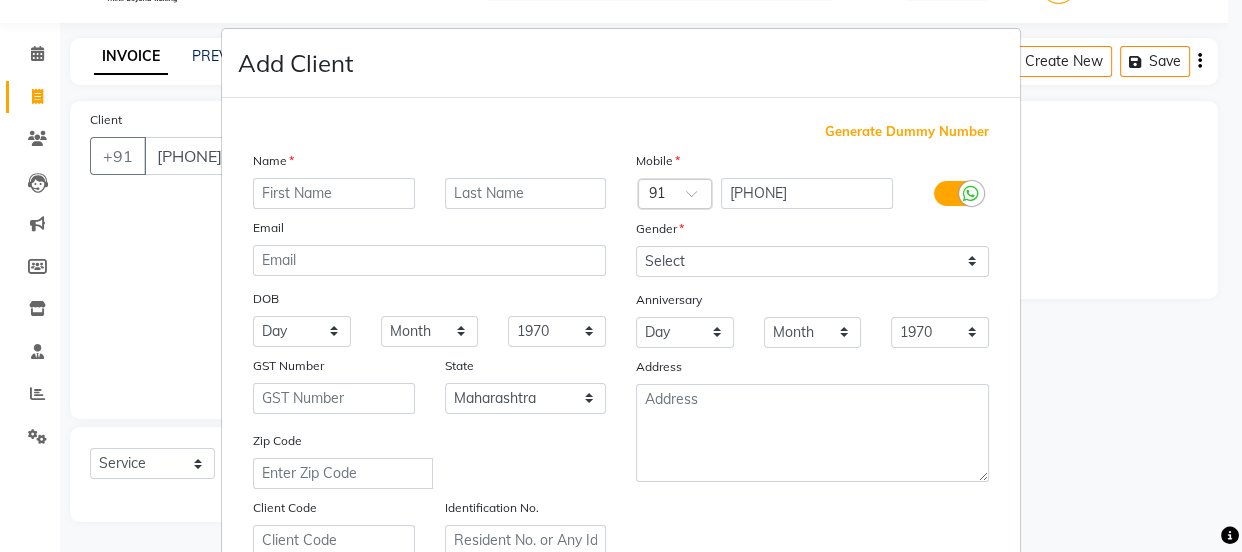 click at bounding box center [334, 193] 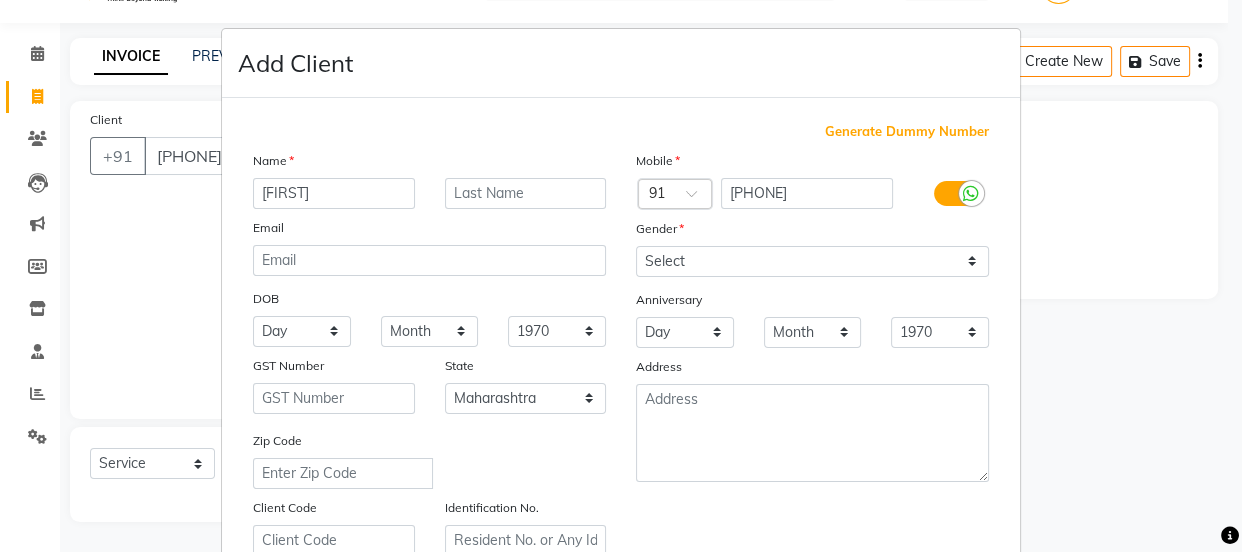 type on "[FIRST]" 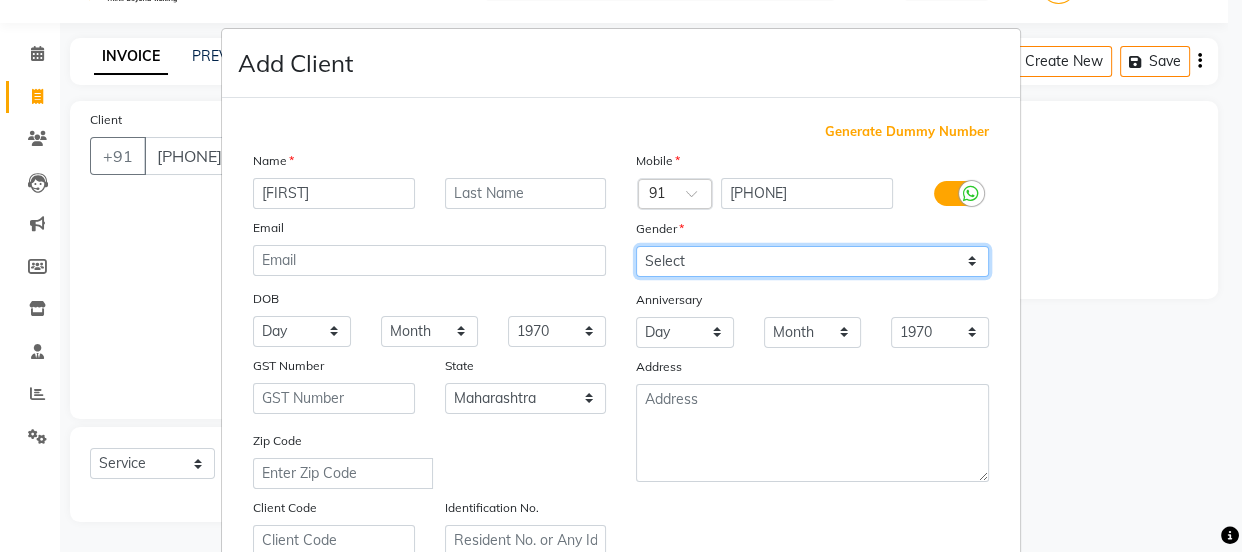 click on "Select Male Female Other Prefer Not To Say" at bounding box center [812, 261] 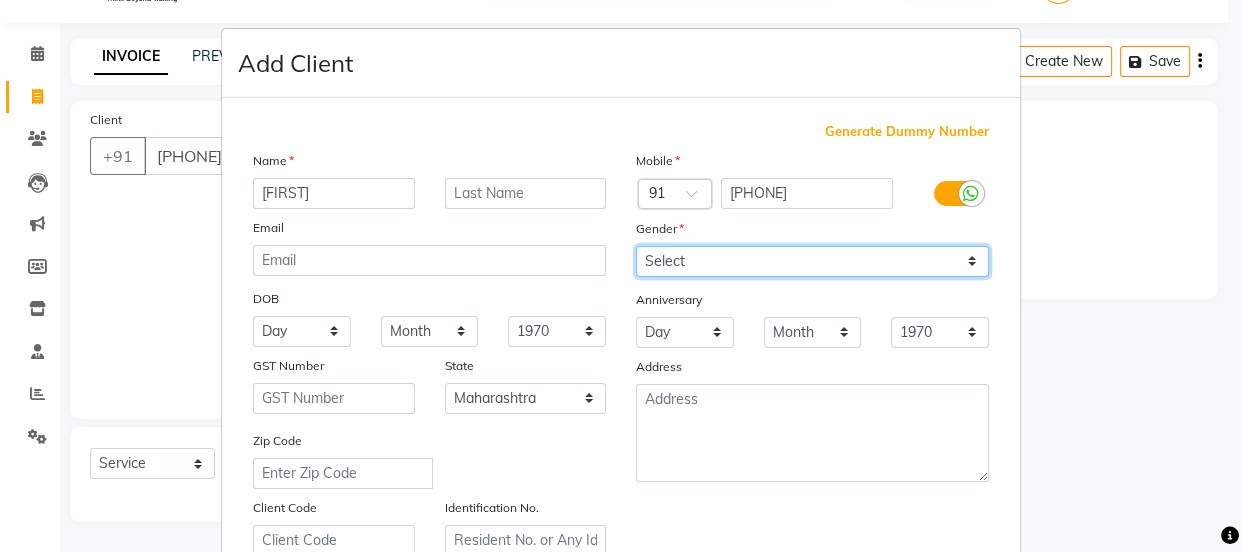 select on "female" 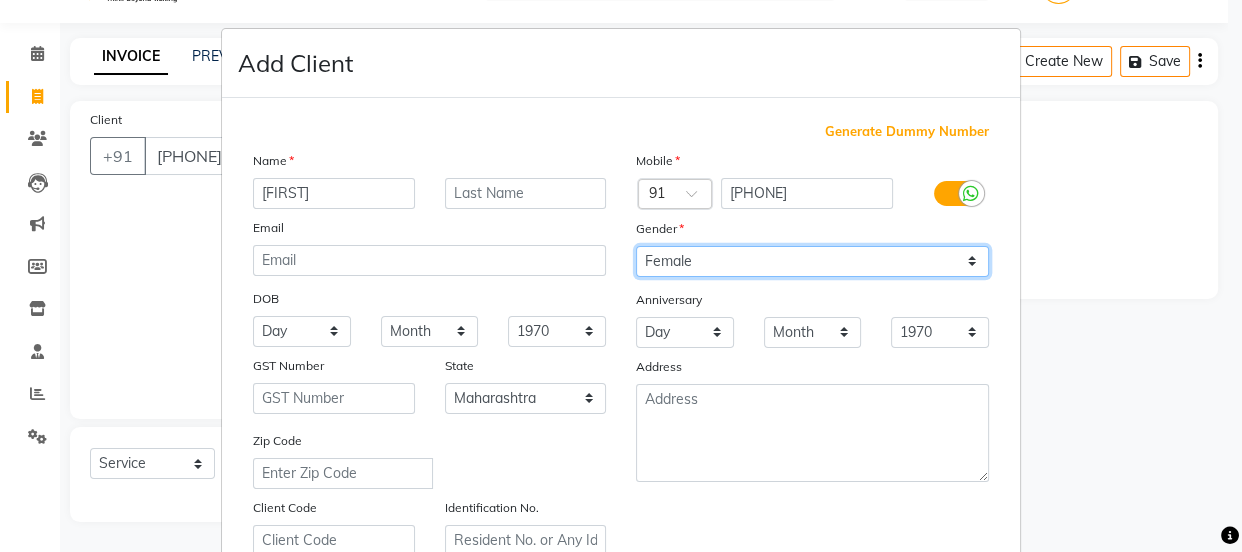 click on "Select Male Female Other Prefer Not To Say" at bounding box center [812, 261] 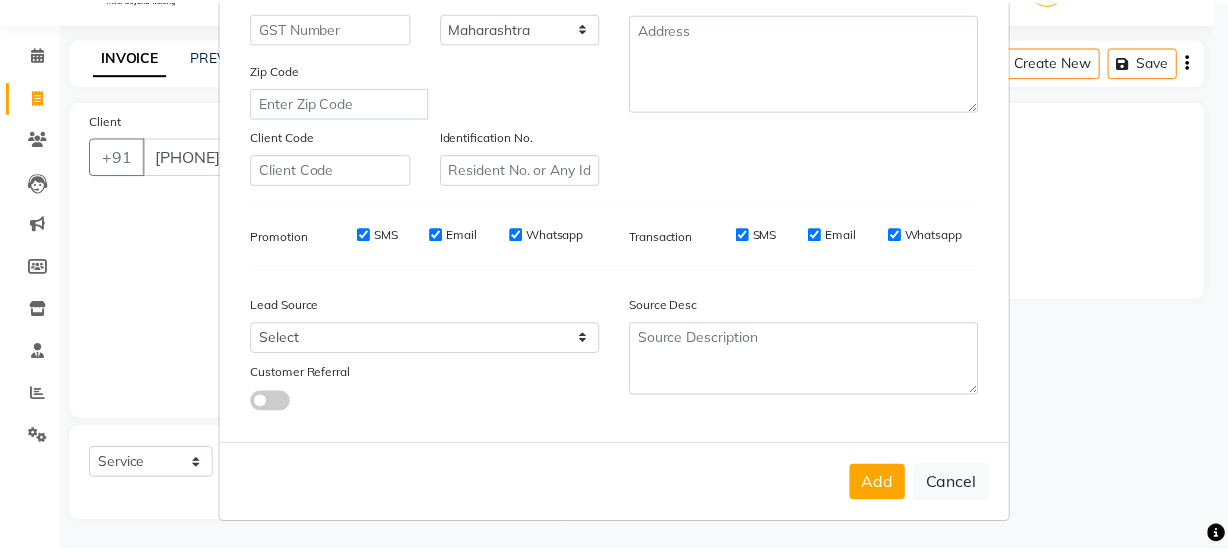 scroll, scrollTop: 377, scrollLeft: 0, axis: vertical 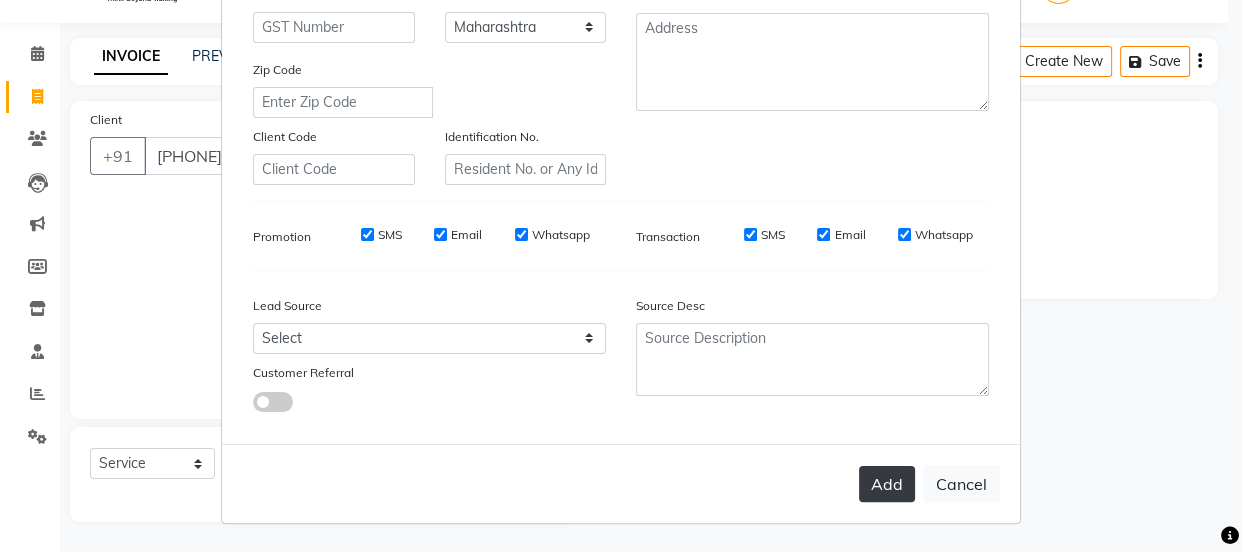 click on "Add" at bounding box center [887, 484] 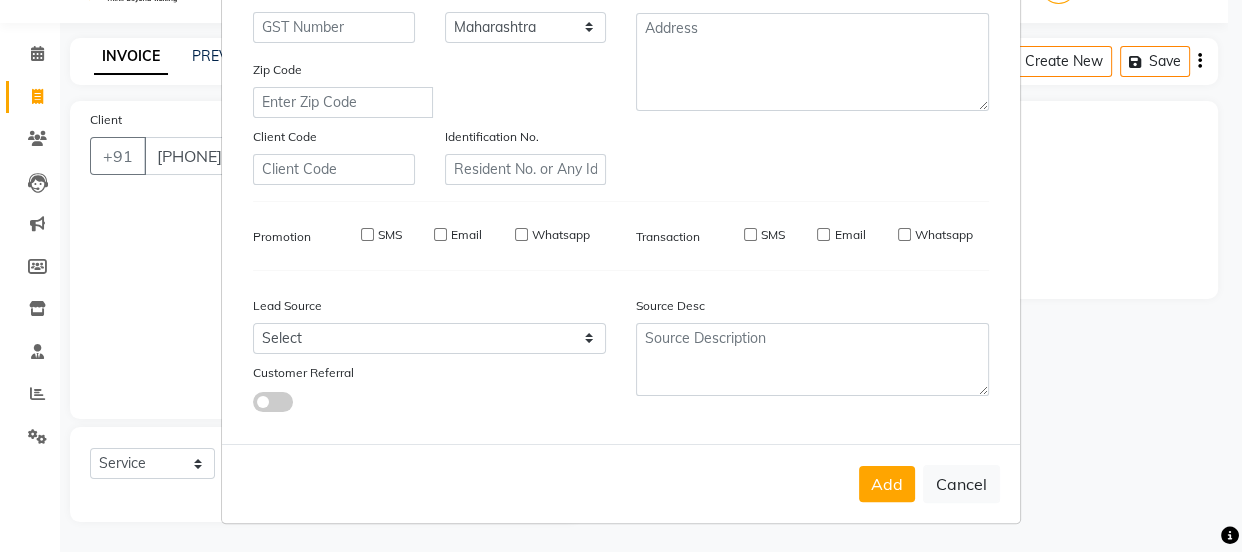 type 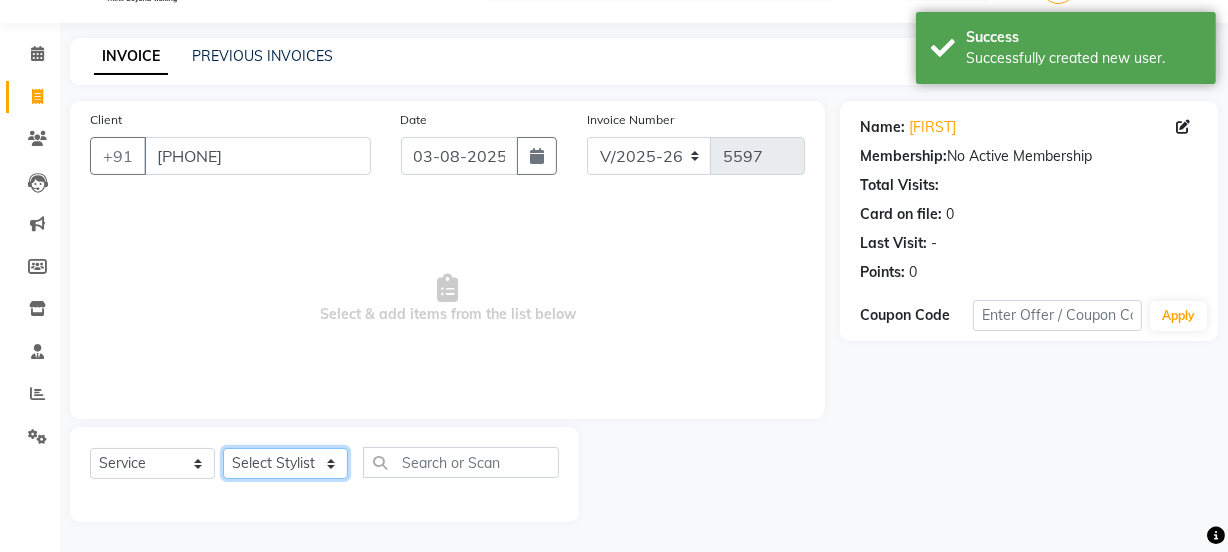 click on "Select Stylist [NAME] Dipak Vaidyakar Huda kokan n Mahadev Mane Mosin ansari Nayan Patil Pradip Prem Mane Rajan Roma Rajput Shirin shaikh Shop Shubham Anarase Sneha suport staff Sonali Sudip Sujata thapa Sunil Umesh" 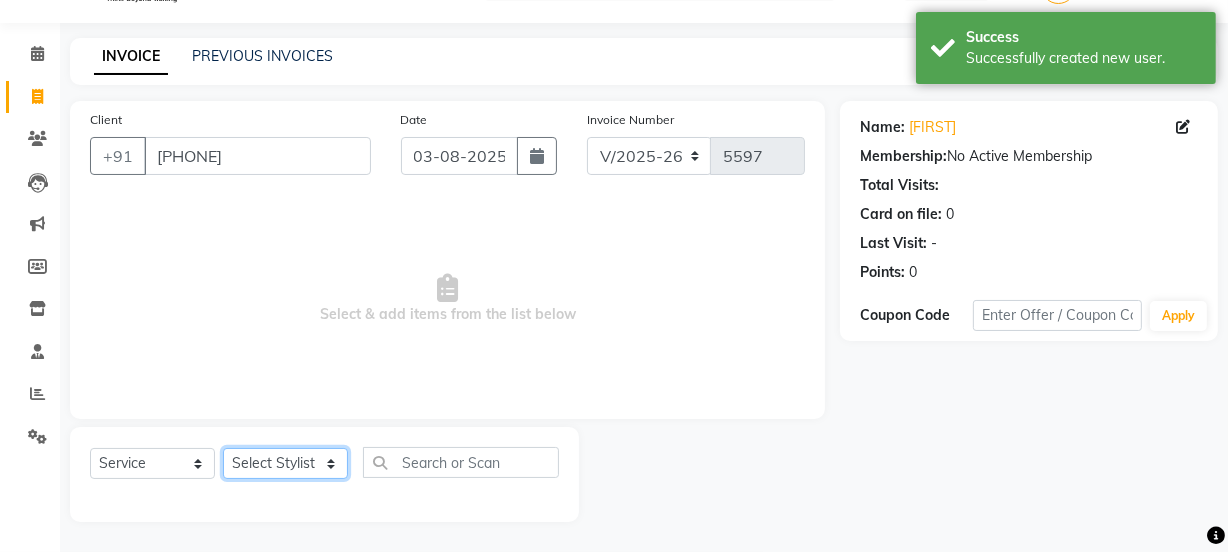 select on "34315" 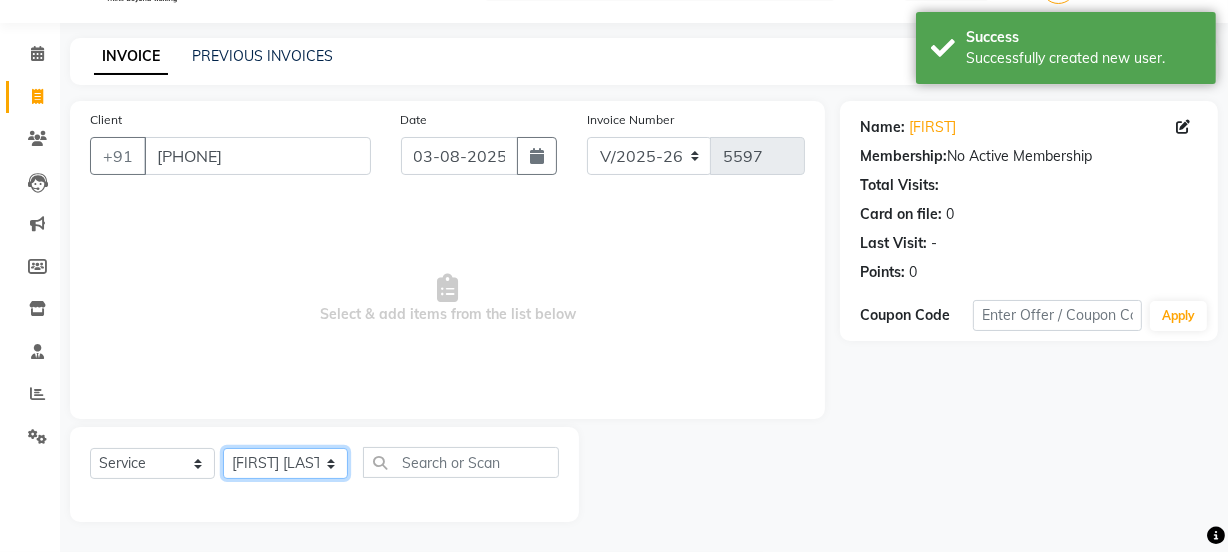 click on "Select Stylist [NAME] Dipak Vaidyakar Huda kokan n Mahadev Mane Mosin ansari Nayan Patil Pradip Prem Mane Rajan Roma Rajput Shirin shaikh Shop Shubham Anarase Sneha suport staff Sonali Sudip Sujata thapa Sunil Umesh" 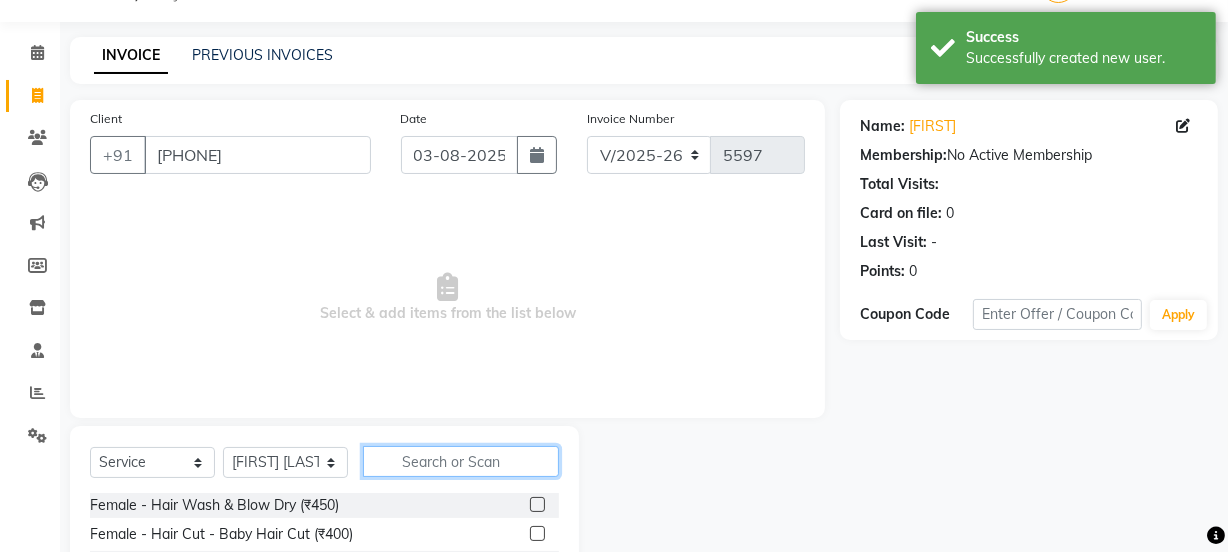 click 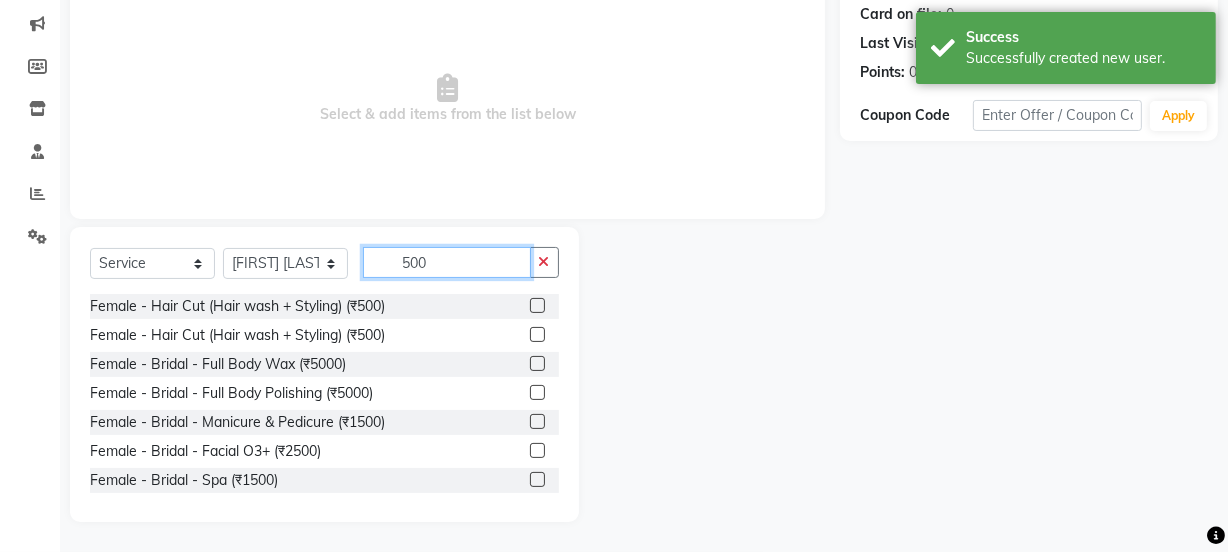 scroll, scrollTop: 250, scrollLeft: 0, axis: vertical 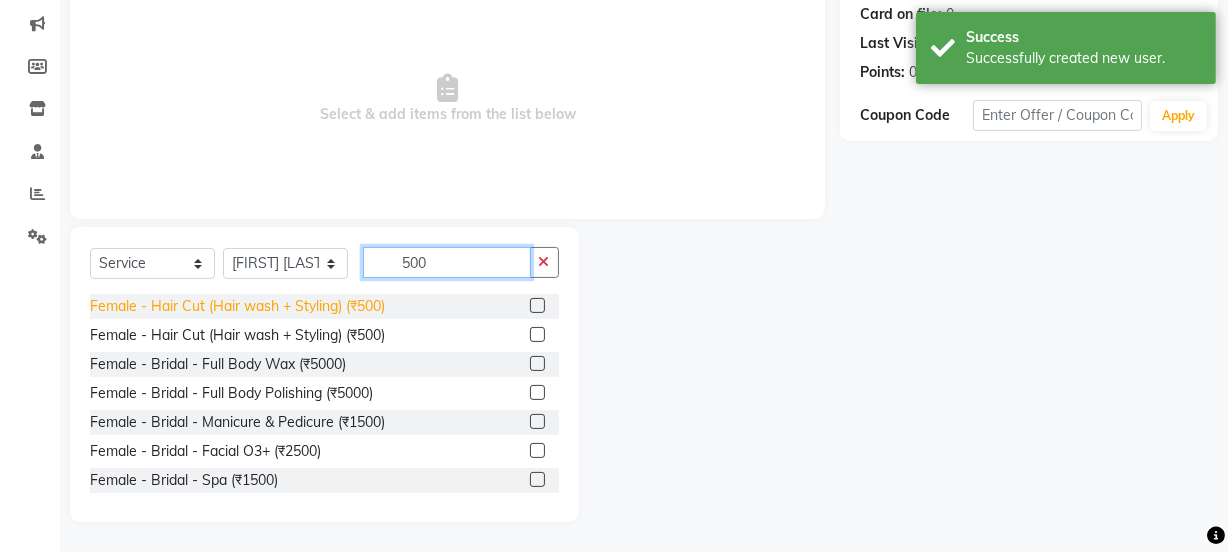 type on "500" 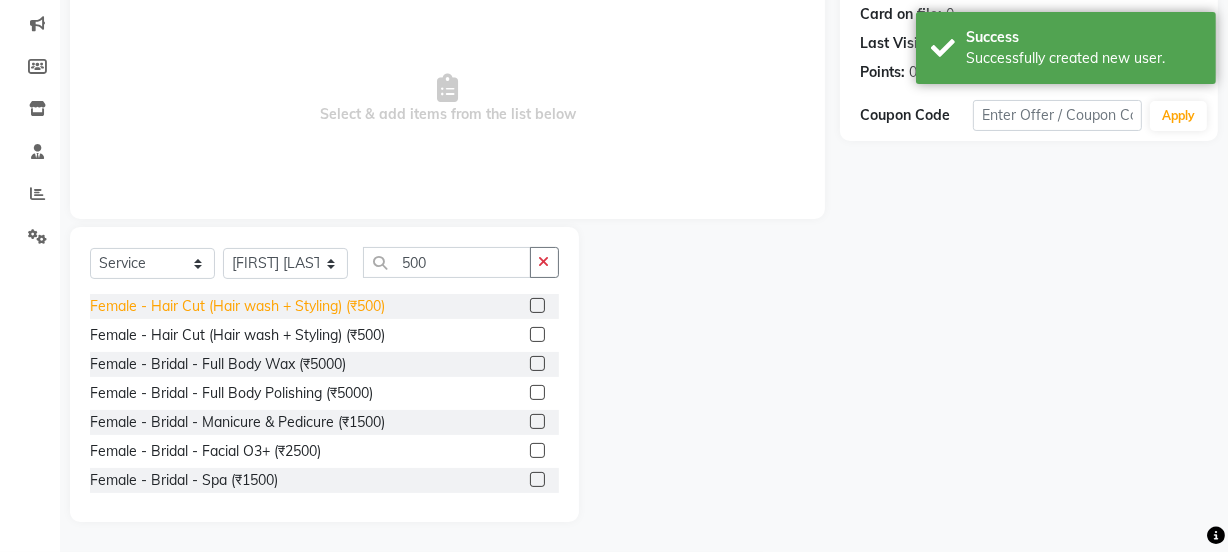 click on "Female - Hair Cut (Hair wash + Styling) (₹500)" 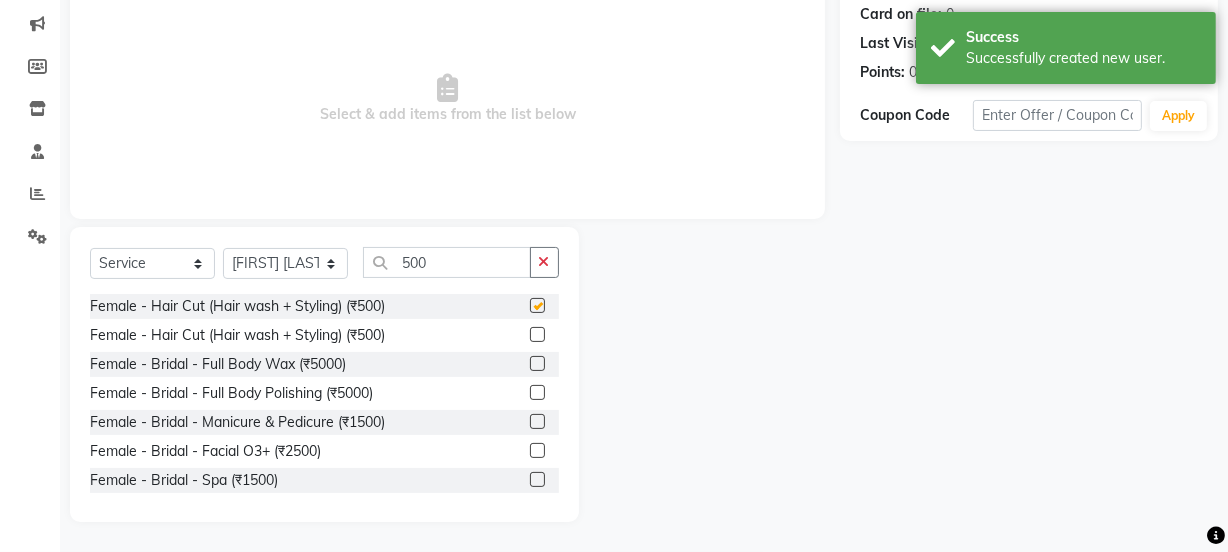 checkbox on "false" 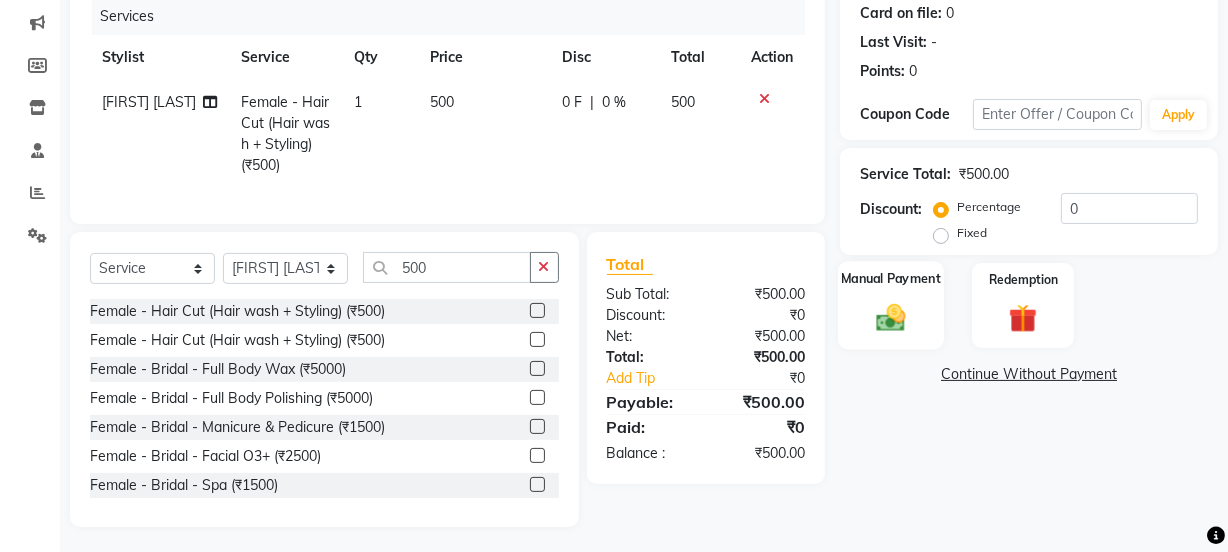 click 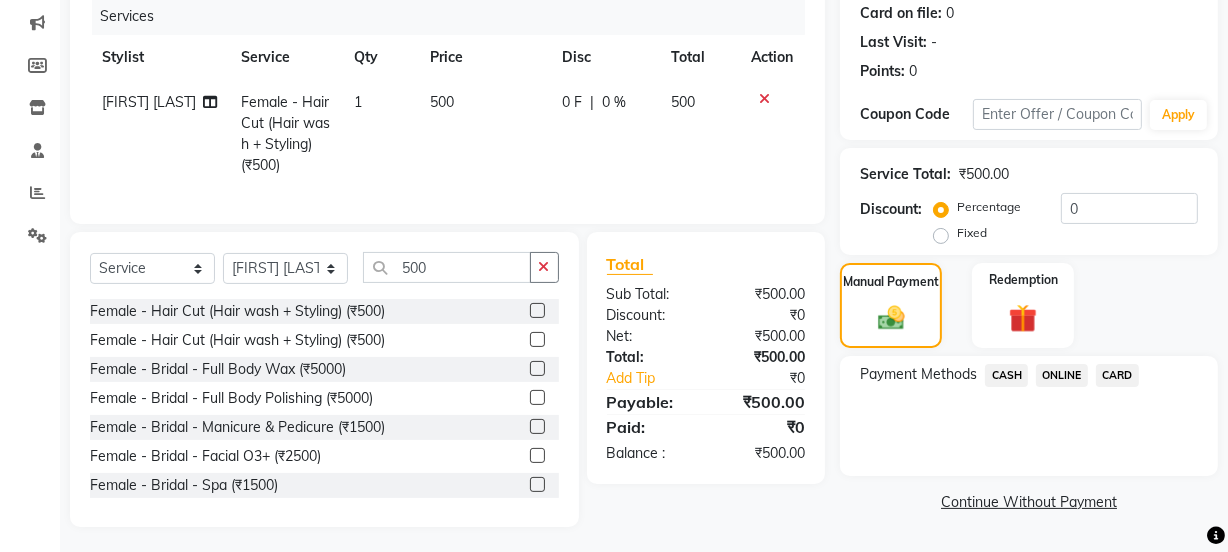 drag, startPoint x: 1070, startPoint y: 371, endPoint x: 1070, endPoint y: 397, distance: 26 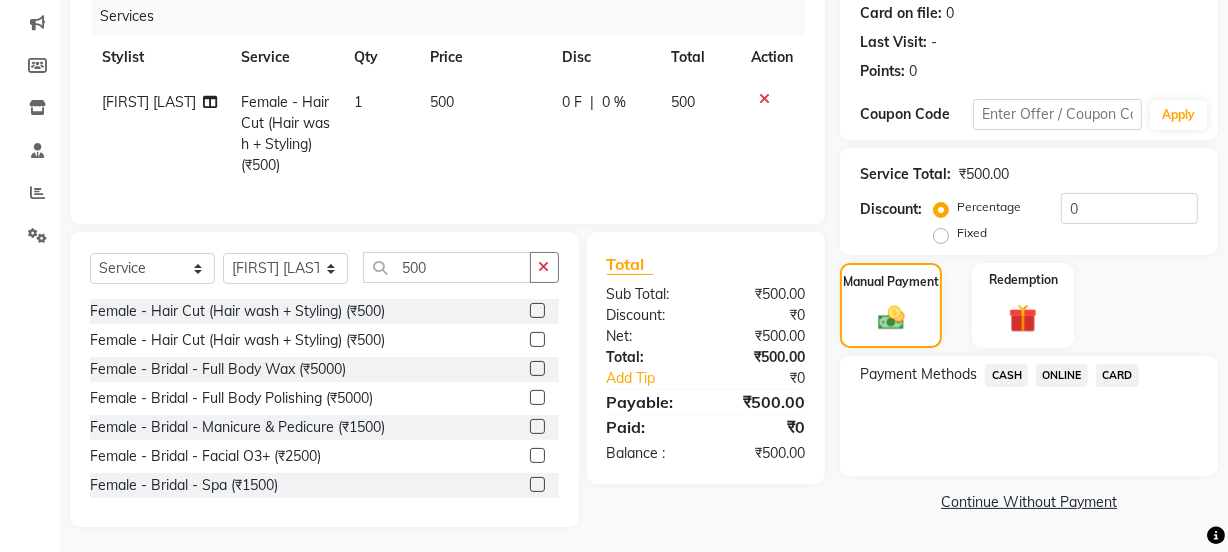 click on "ONLINE" 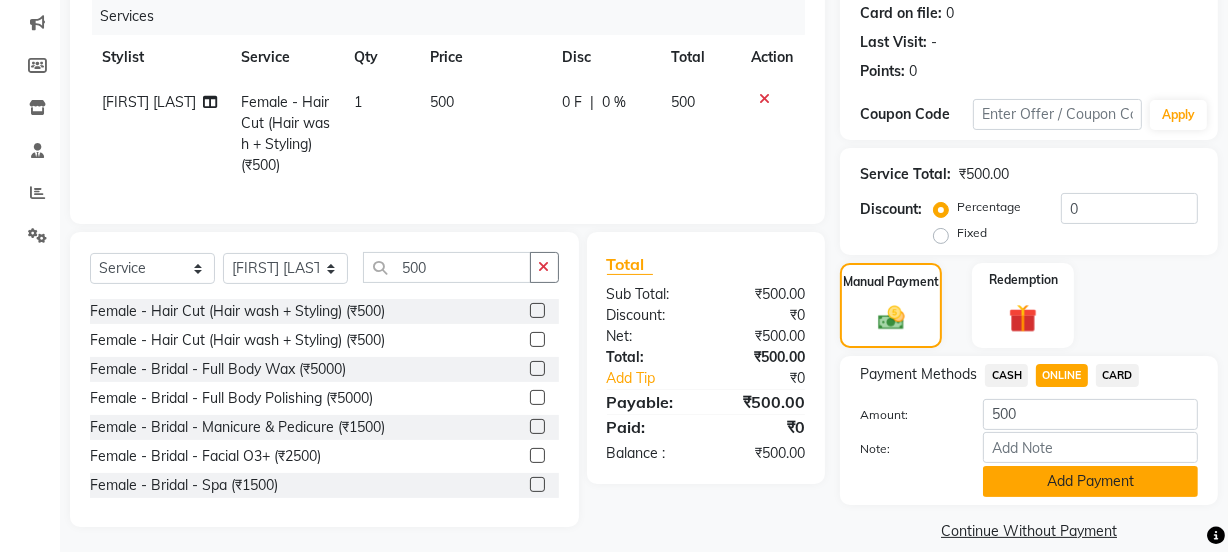 click on "Add Payment" 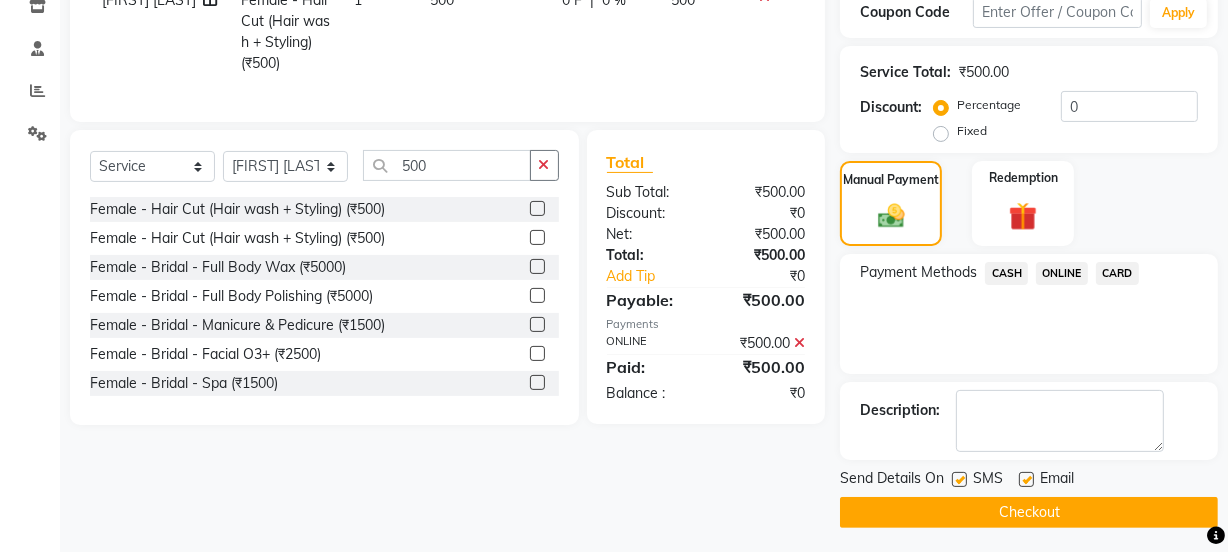 scroll, scrollTop: 357, scrollLeft: 0, axis: vertical 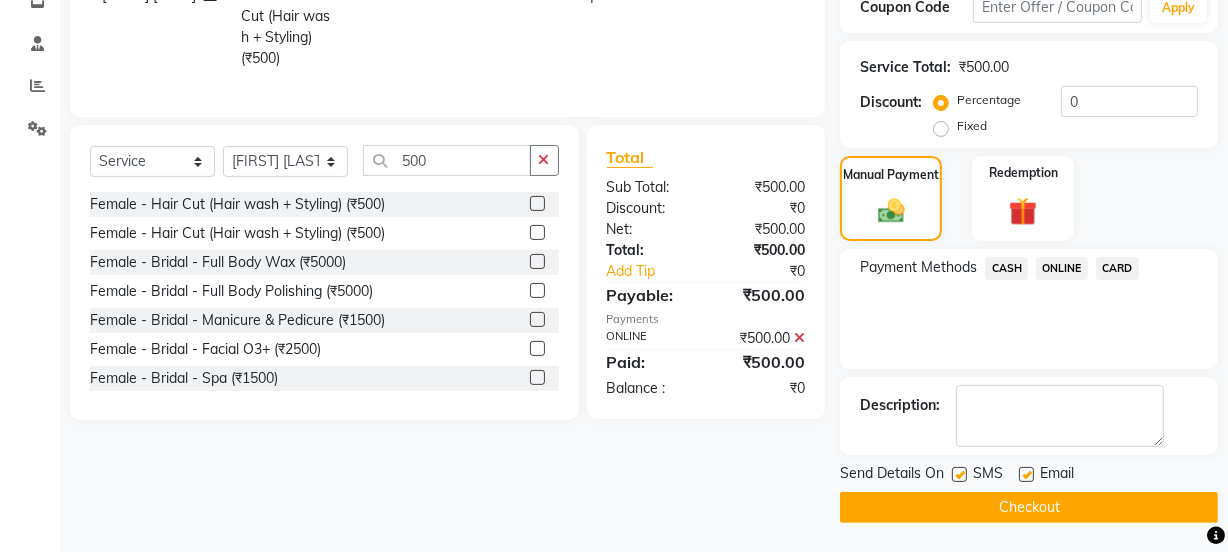 click on "Checkout" 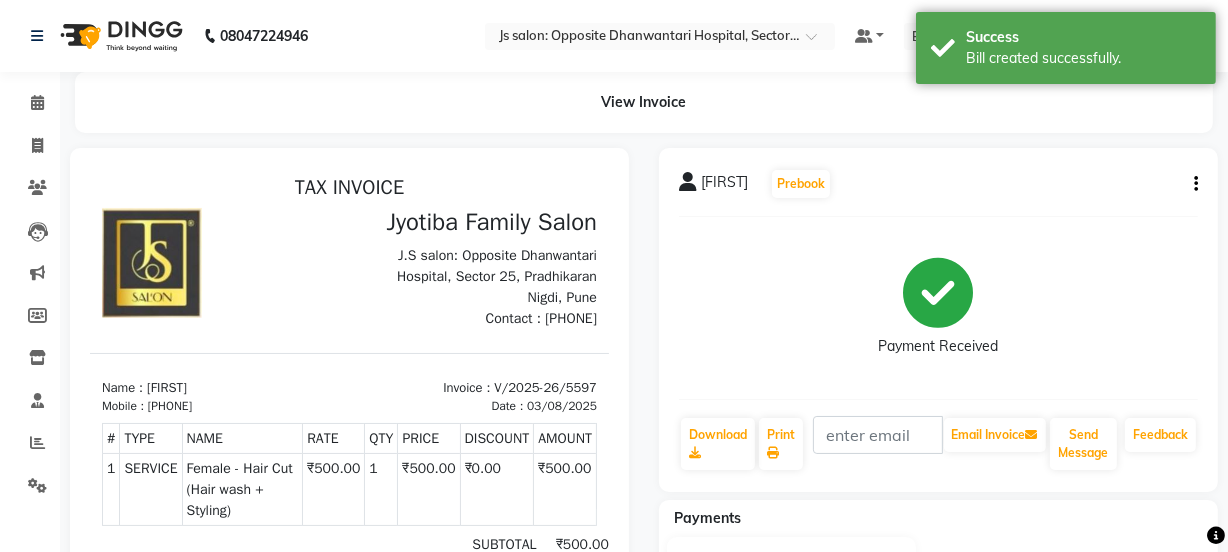 scroll, scrollTop: 0, scrollLeft: 0, axis: both 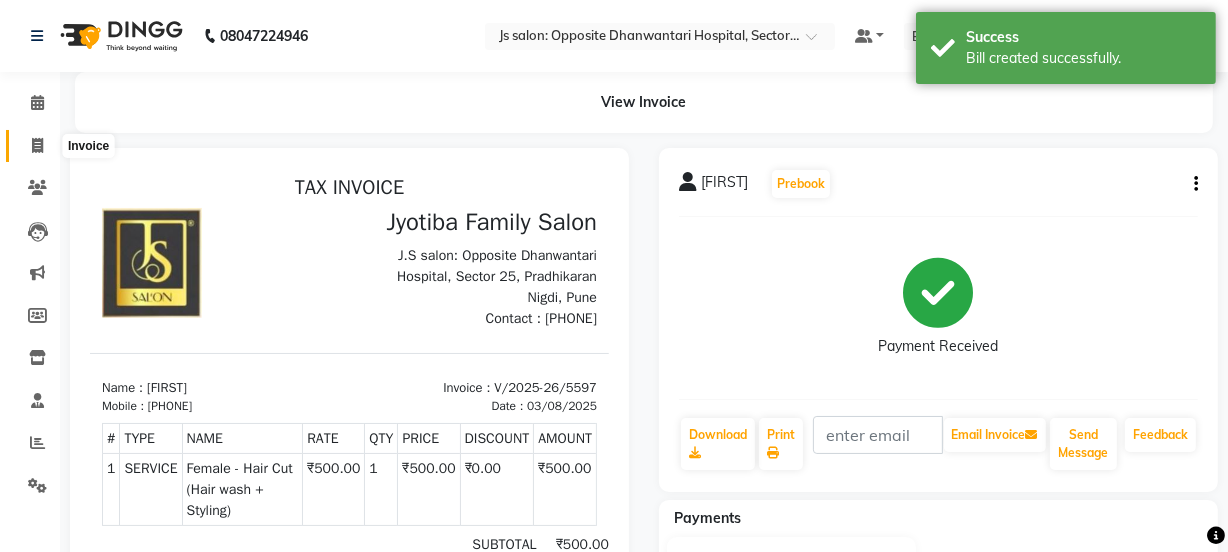 click 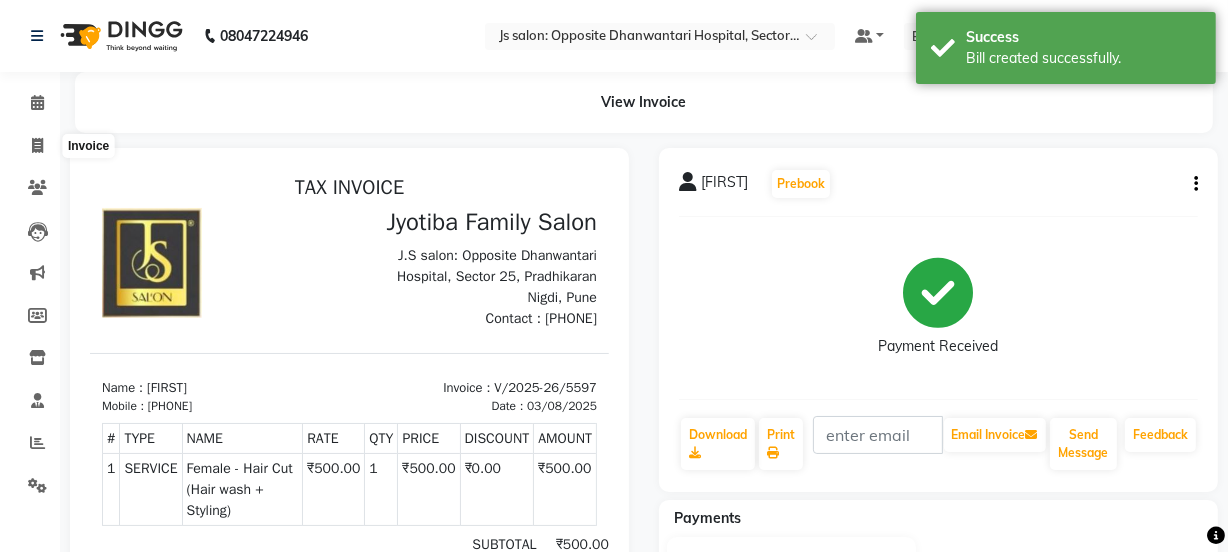select on "service" 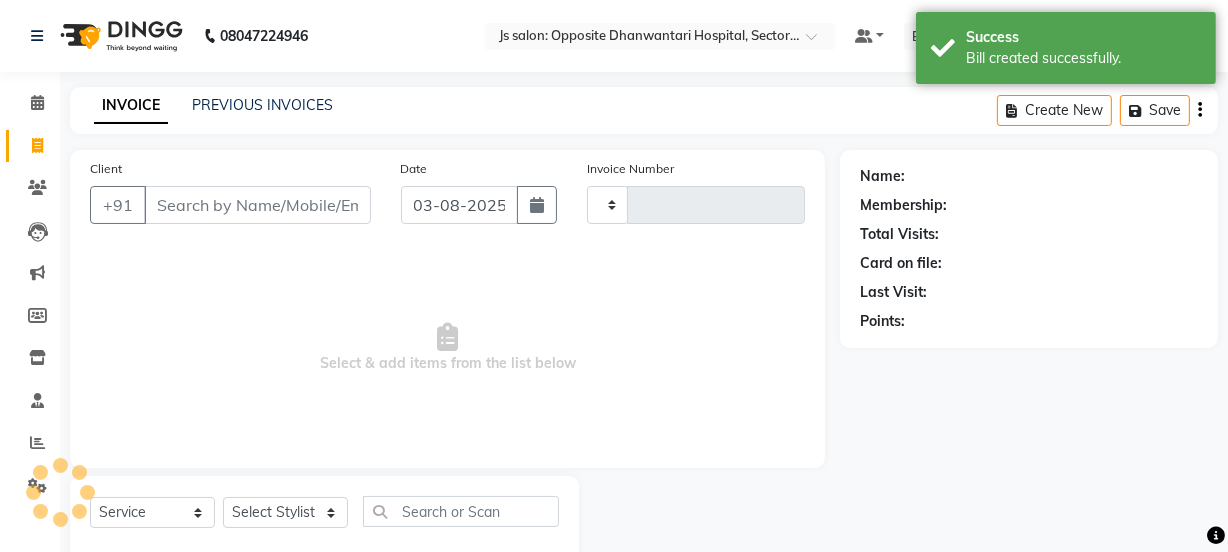 scroll, scrollTop: 50, scrollLeft: 0, axis: vertical 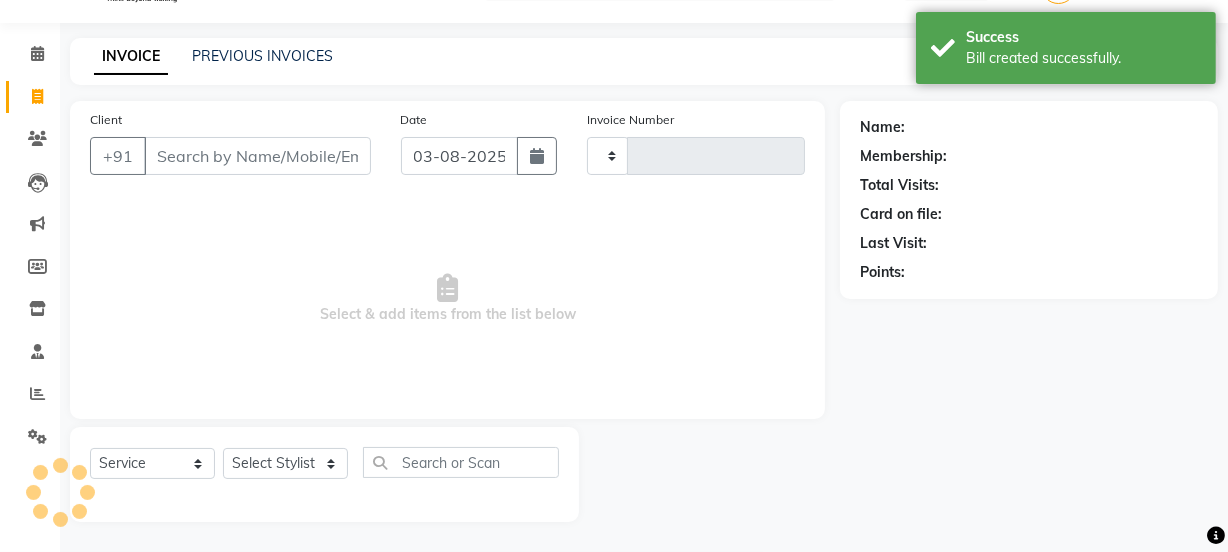 type on "5598" 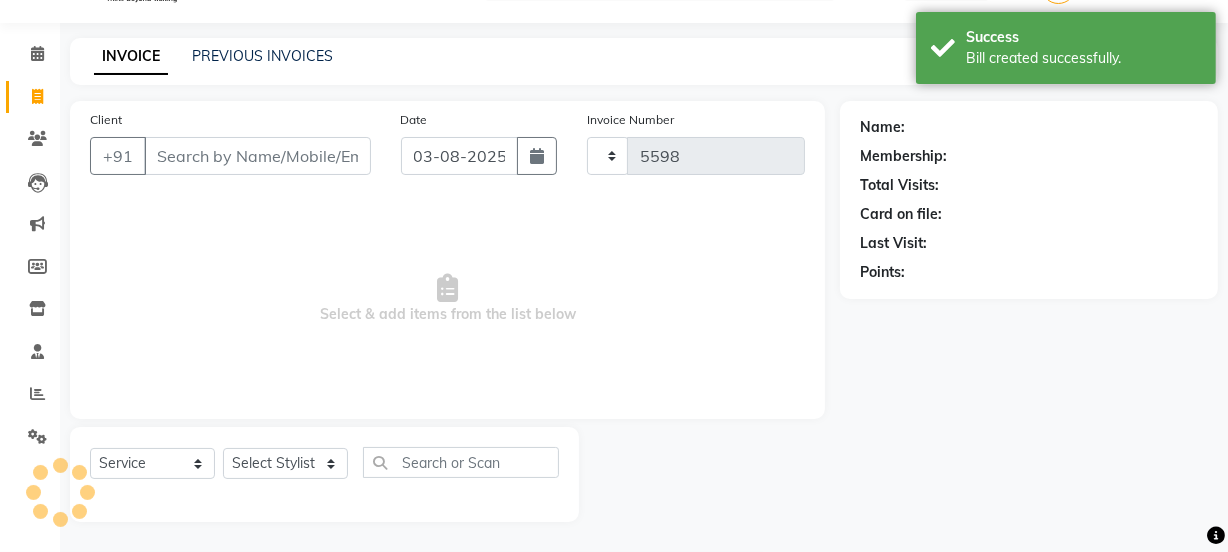 click on "Client" at bounding box center [257, 156] 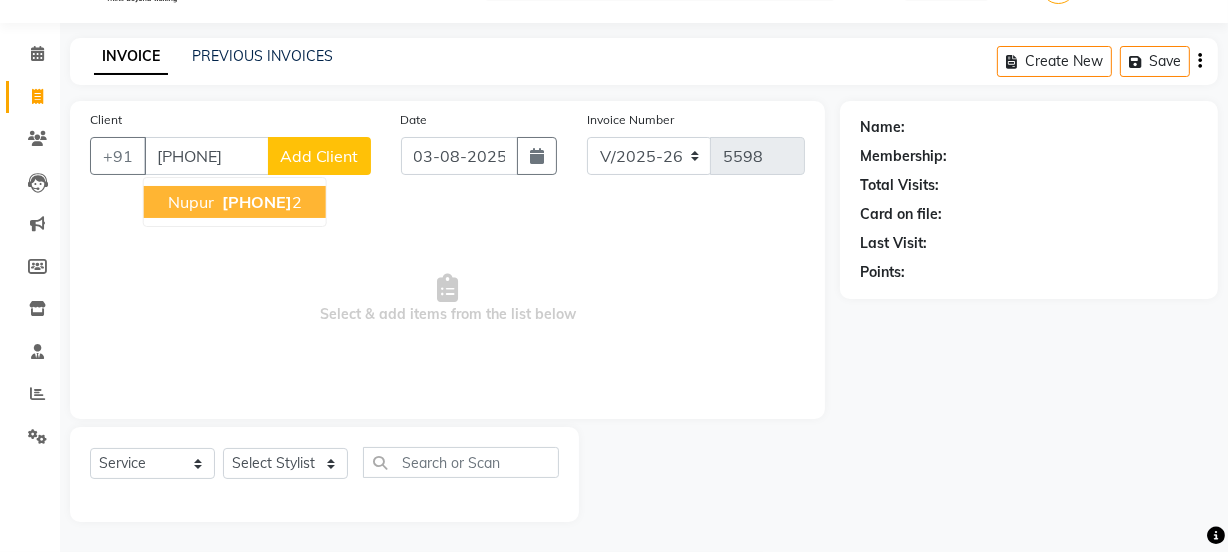 drag, startPoint x: 194, startPoint y: 196, endPoint x: 328, endPoint y: 457, distance: 293.38882 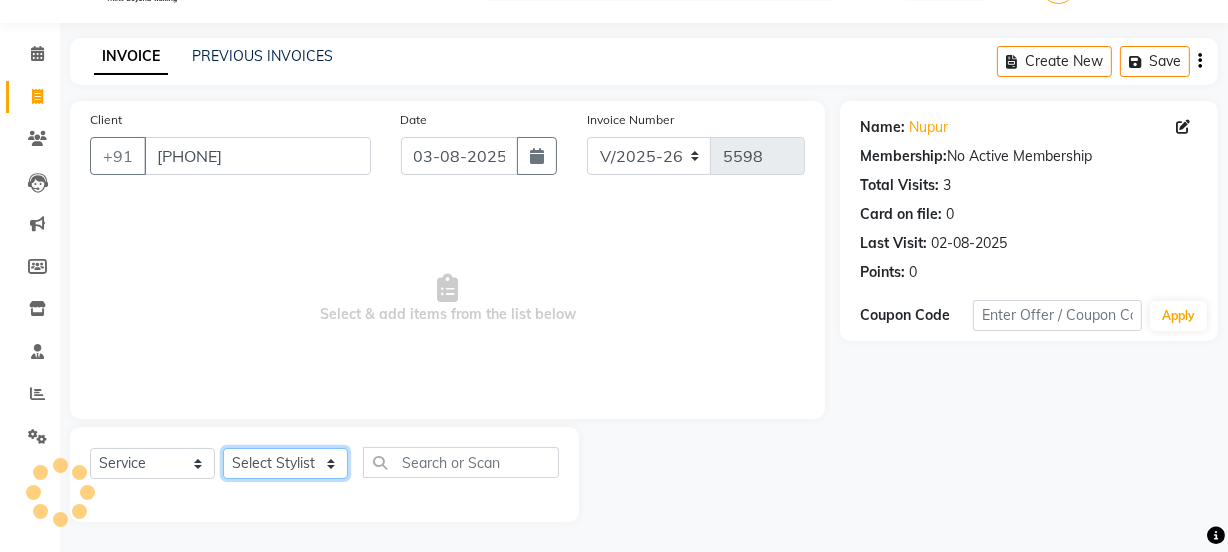 click on "Select Stylist [NAME] Dipak Vaidyakar Huda kokan n Mahadev Mane Mosin ansari Nayan Patil Pradip Prem Mane Rajan Roma Rajput Shirin shaikh Shop Shubham Anarase Sneha suport staff Sonali Sudip Sujata thapa Sunil Umesh" 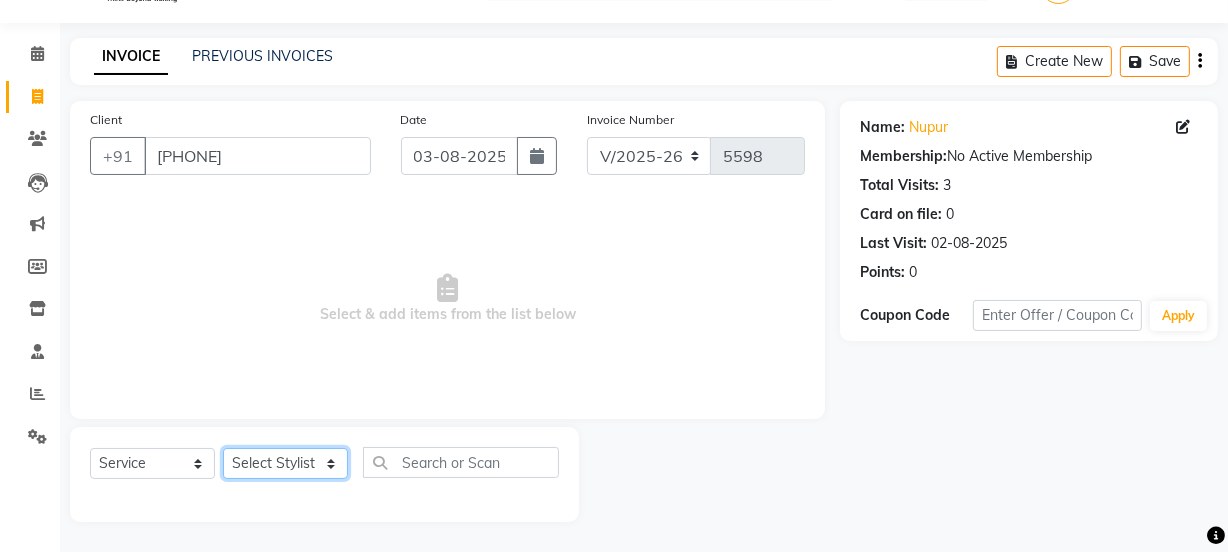 click on "Select Stylist [NAME] Dipak Vaidyakar Huda kokan n Mahadev Mane Mosin ansari Nayan Patil Pradip Prem Mane Rajan Roma Rajput Shirin shaikh Shop Shubham Anarase Sneha suport staff Sonali Sudip Sujata thapa Sunil Umesh" 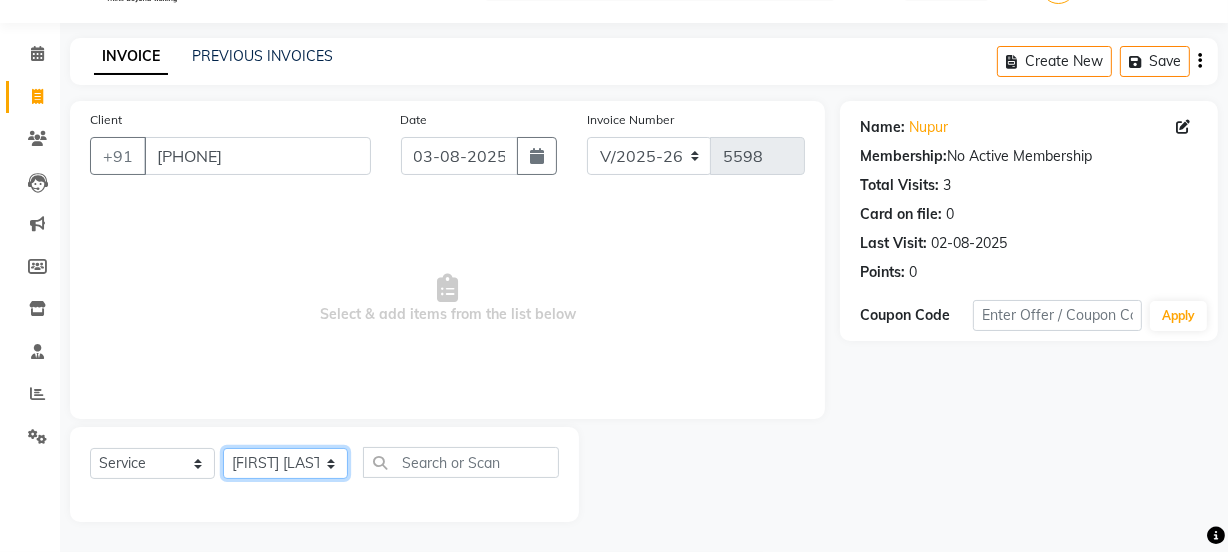 click on "Select Stylist [NAME] Dipak Vaidyakar Huda kokan n Mahadev Mane Mosin ansari Nayan Patil Pradip Prem Mane Rajan Roma Rajput Shirin shaikh Shop Shubham Anarase Sneha suport staff Sonali Sudip Sujata thapa Sunil Umesh" 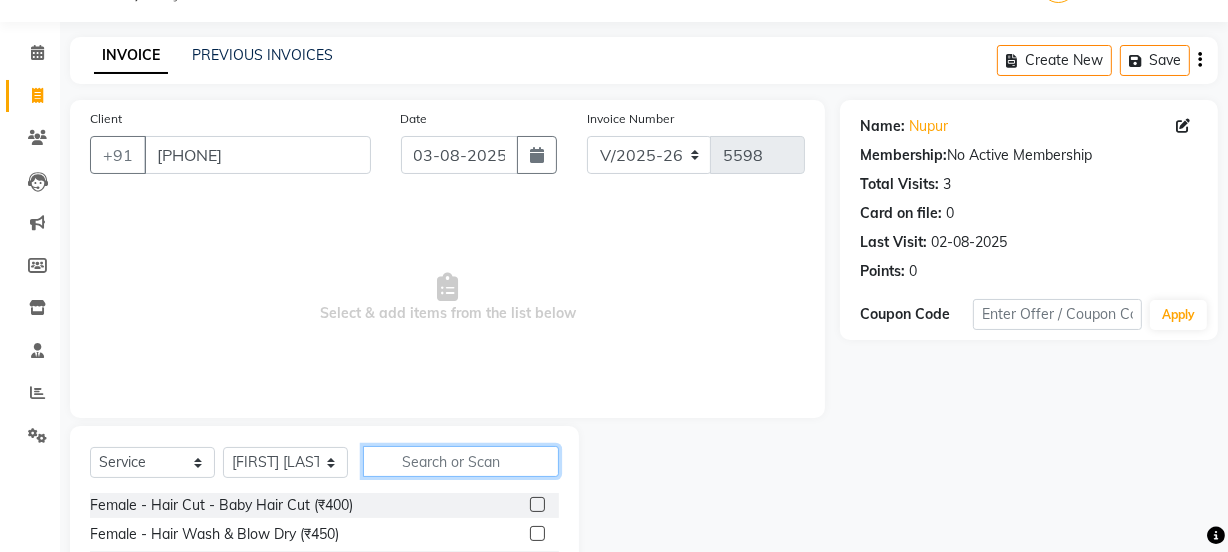 click 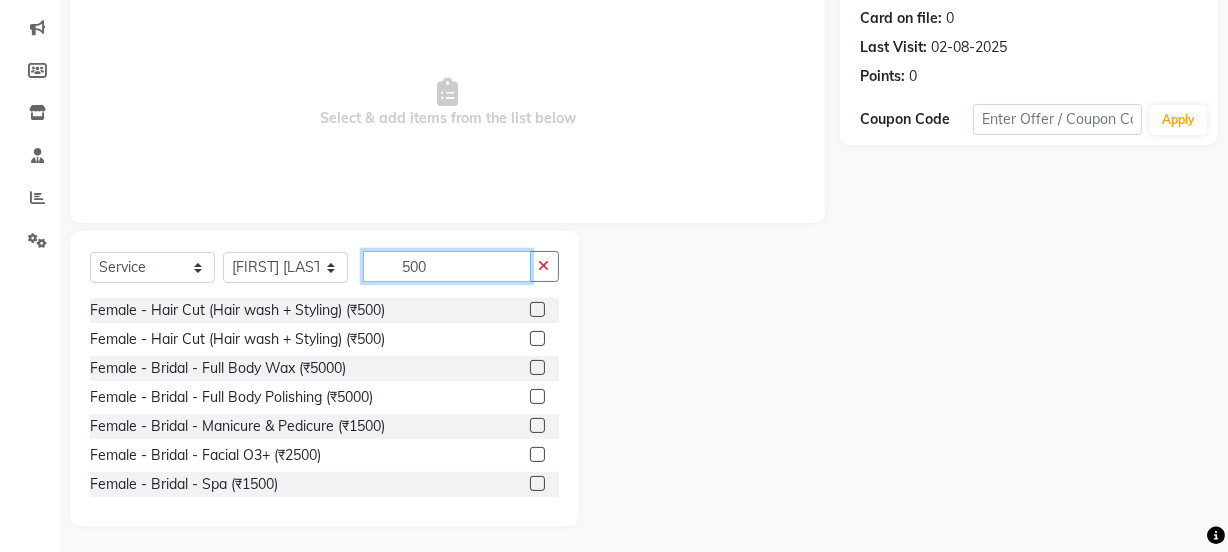 scroll, scrollTop: 250, scrollLeft: 0, axis: vertical 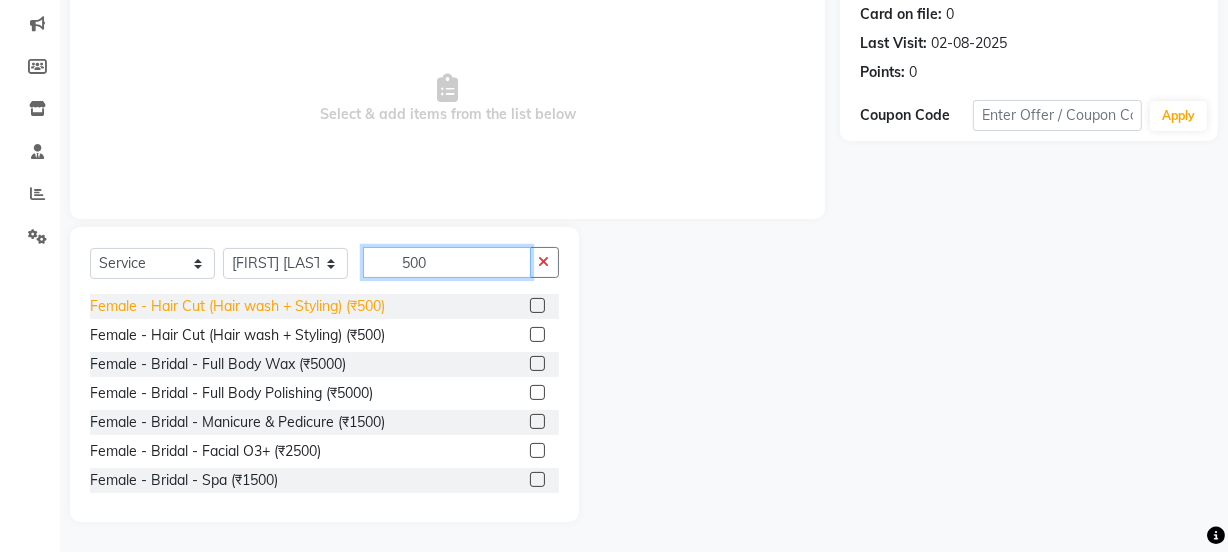 type on "500" 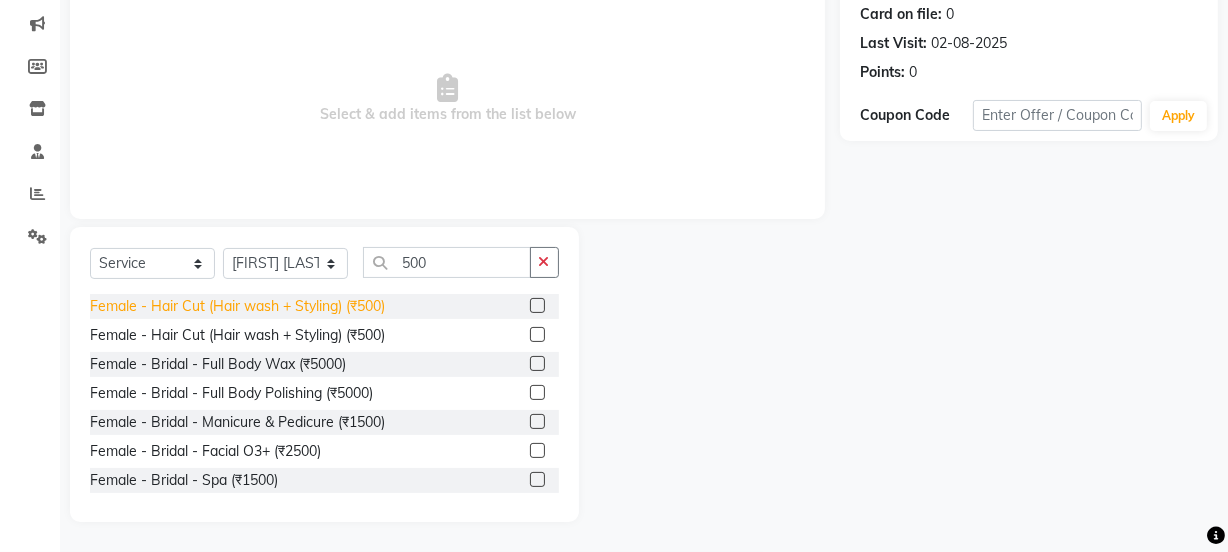 click on "Female - Hair Cut (Hair wash + Styling) (₹500)" 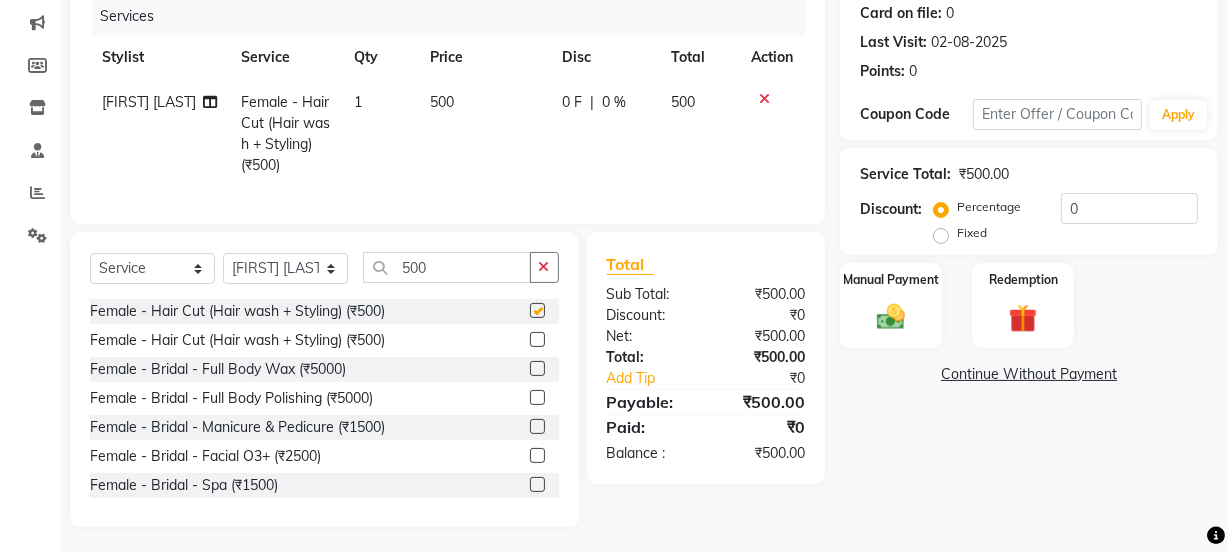 checkbox on "false" 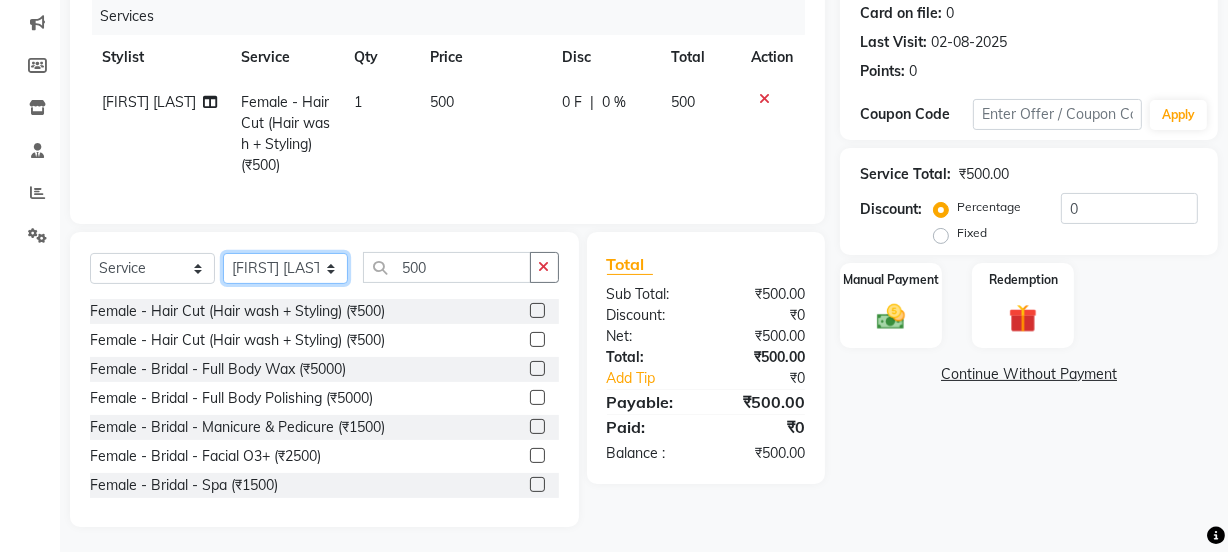 click on "Select Stylist [NAME] Dipak Vaidyakar Huda kokan n Mahadev Mane Mosin ansari Nayan Patil Pradip Prem Mane Rajan Roma Rajput Shirin shaikh Shop Shubham Anarase Sneha suport staff Sonali Sudip Sujata thapa Sunil Umesh" 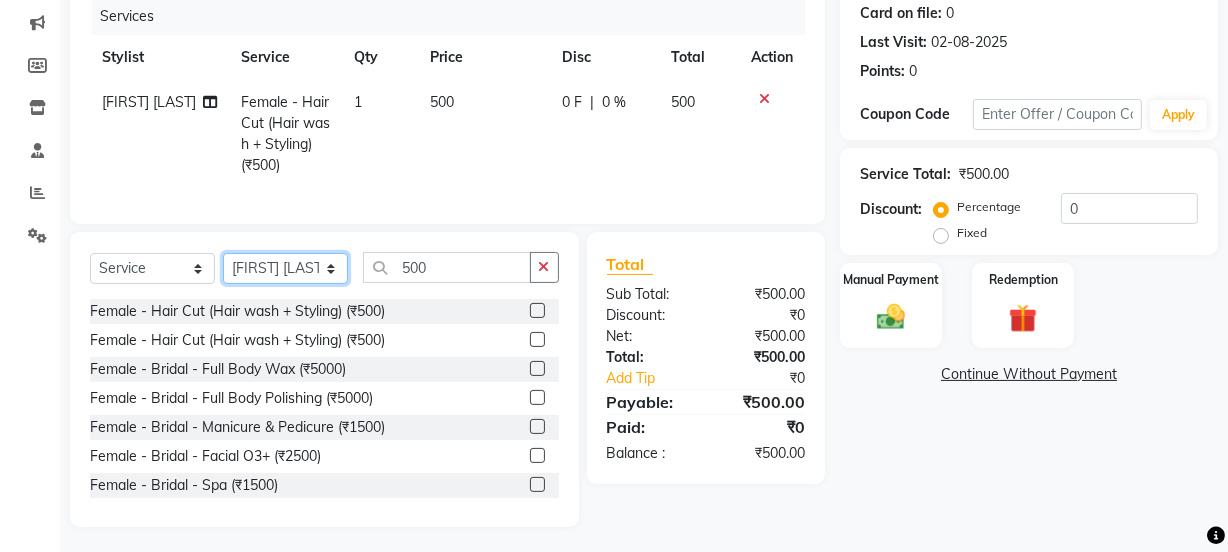 select on "[NUMBER]" 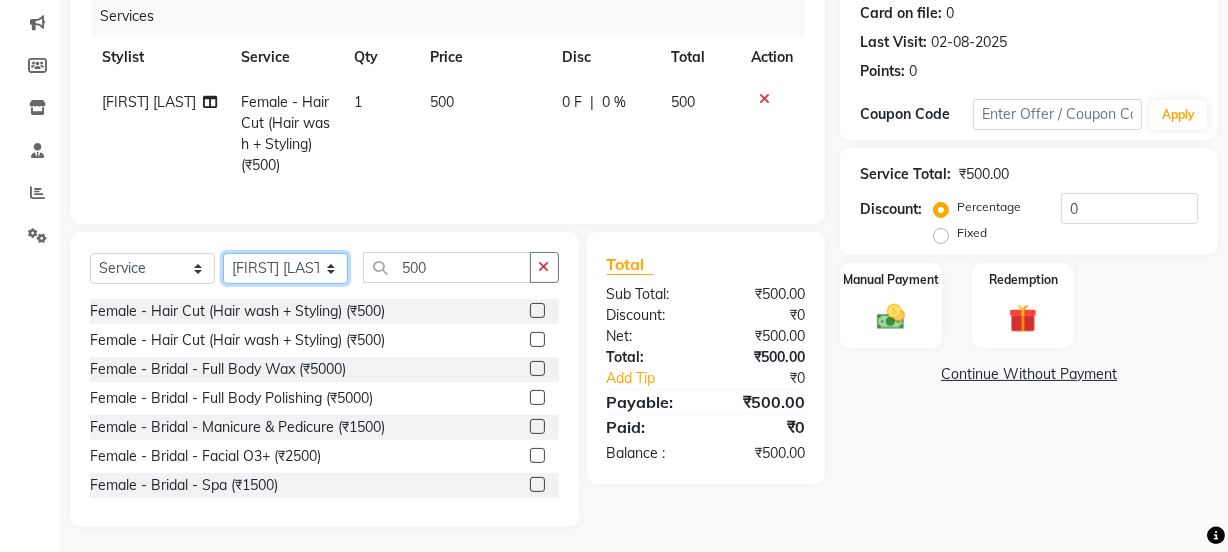click on "Select Stylist [NAME] Dipak Vaidyakar Huda kokan n Mahadev Mane Mosin ansari Nayan Patil Pradip Prem Mane Rajan Roma Rajput Shirin shaikh Shop Shubham Anarase Sneha suport staff Sonali Sudip Sujata thapa Sunil Umesh" 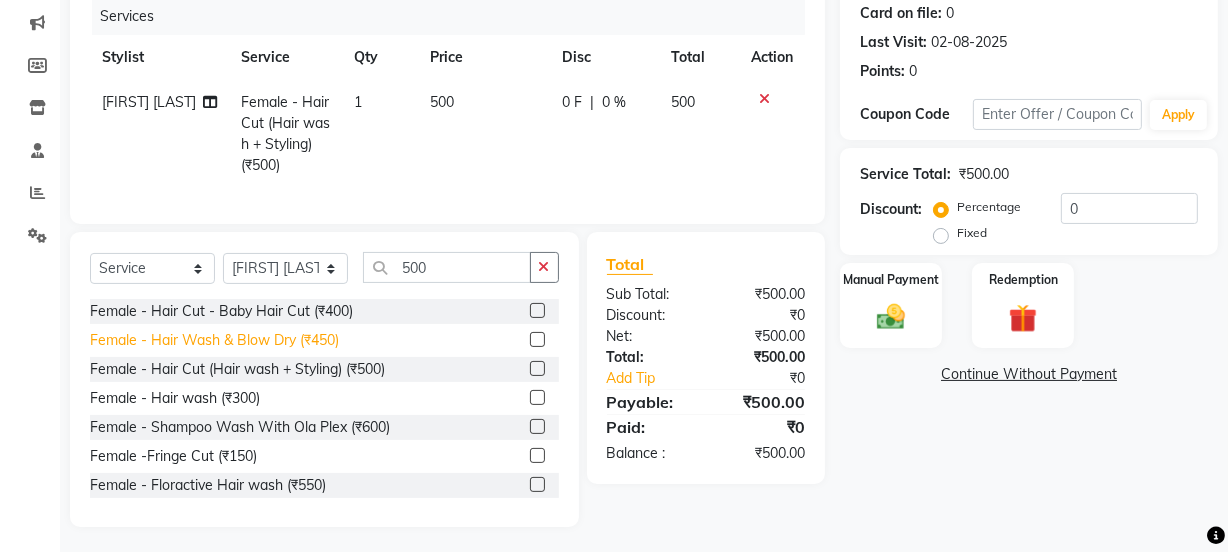 click on "Female  - Hair Wash & Blow Dry (₹450)" 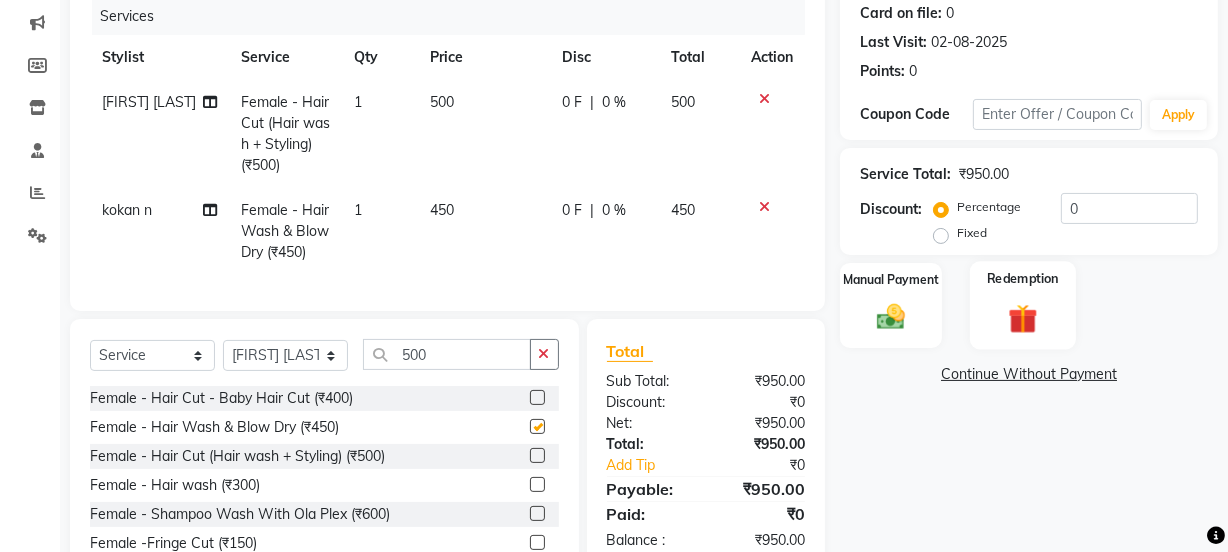 checkbox on "false" 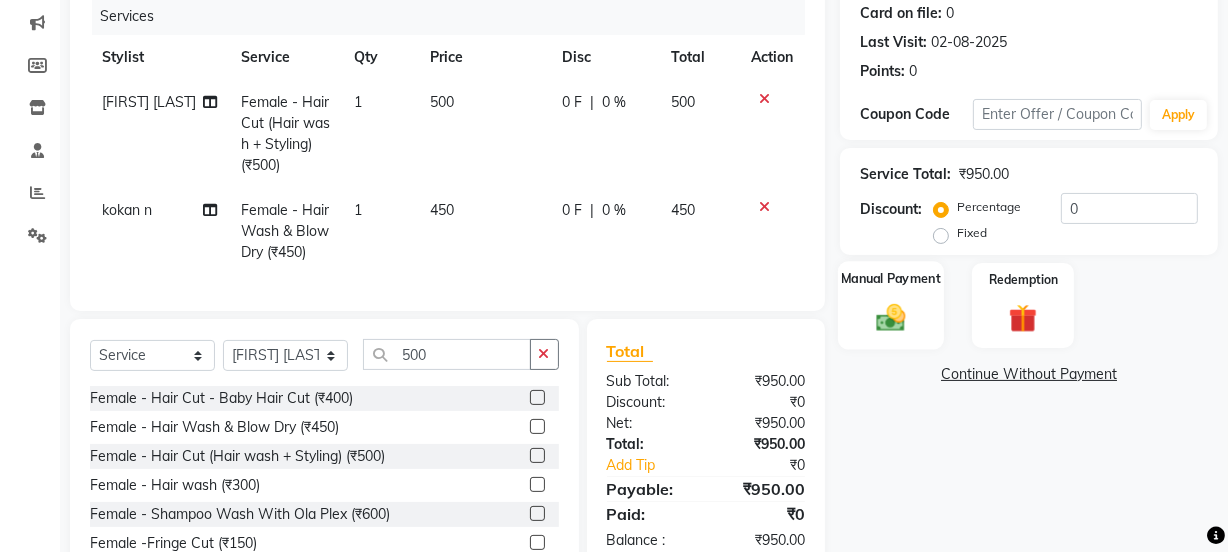 click on "Manual Payment" 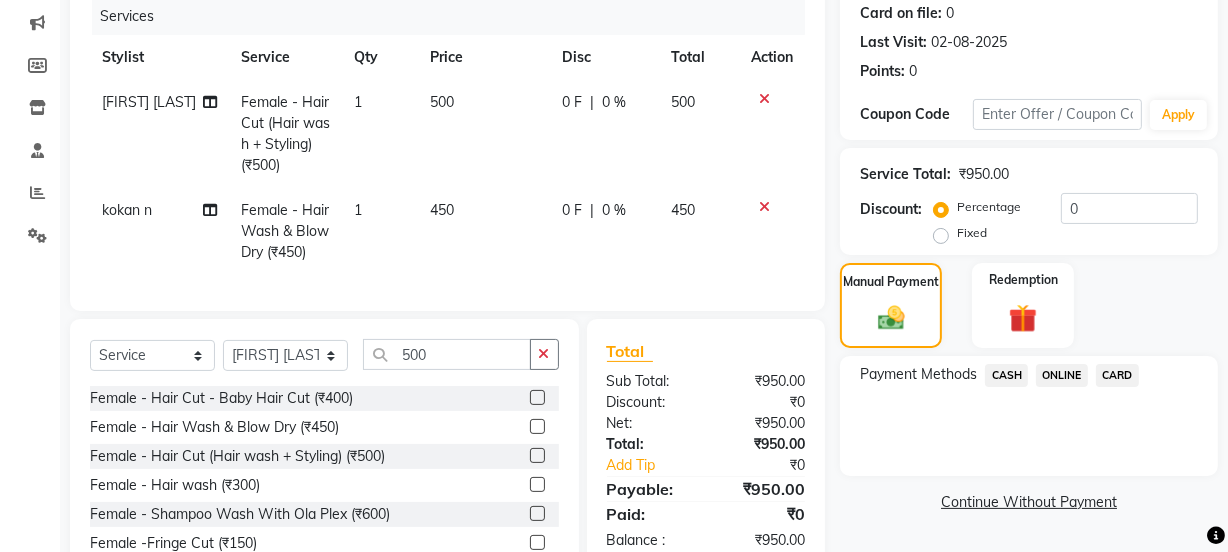 click on "CARD" 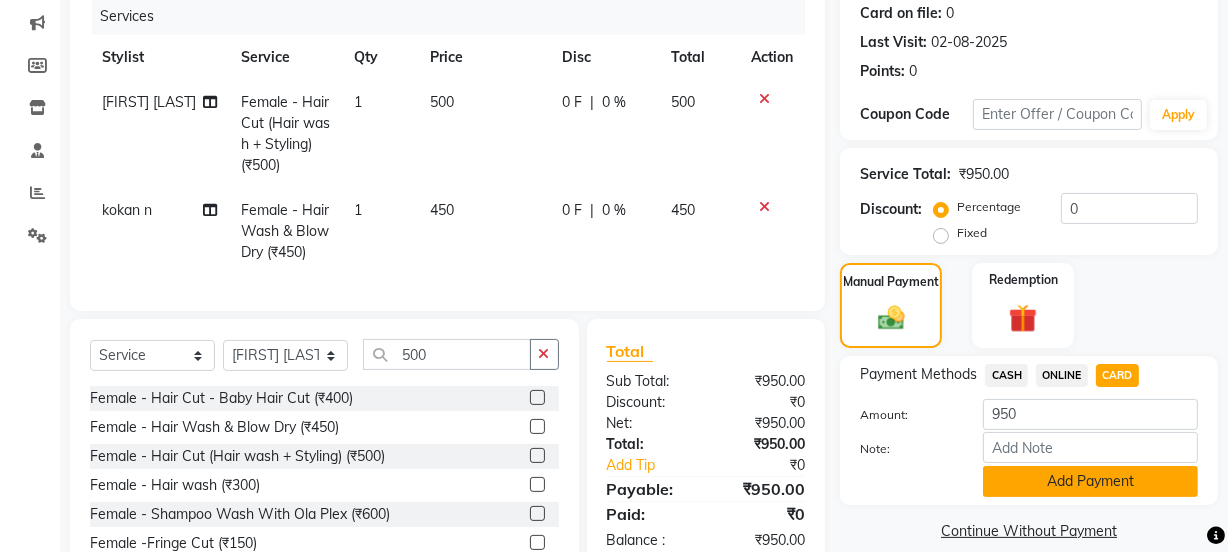 click on "Add Payment" 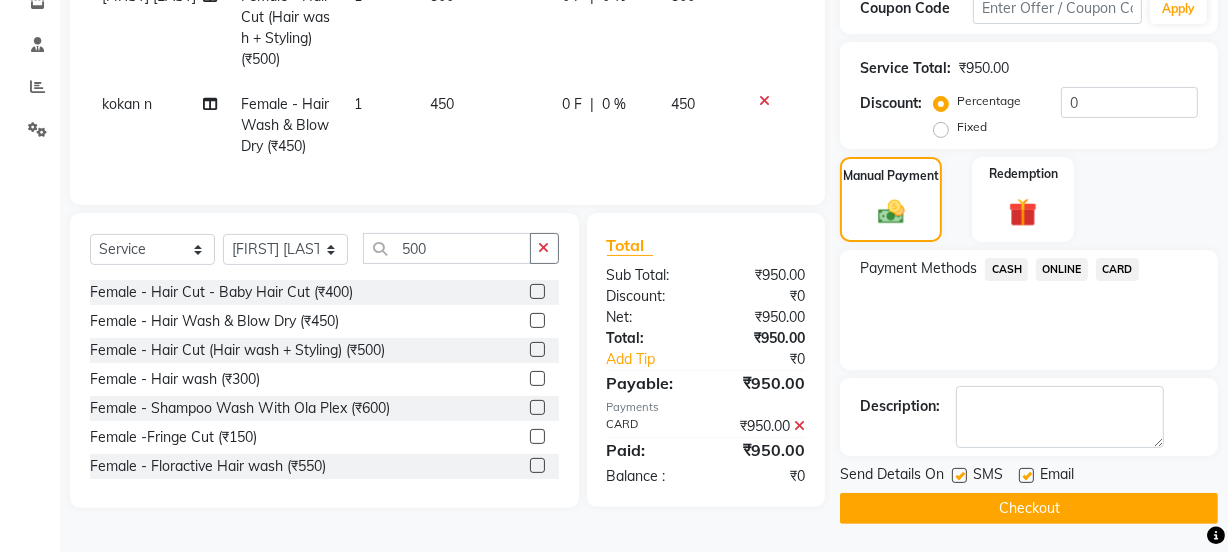 scroll, scrollTop: 357, scrollLeft: 0, axis: vertical 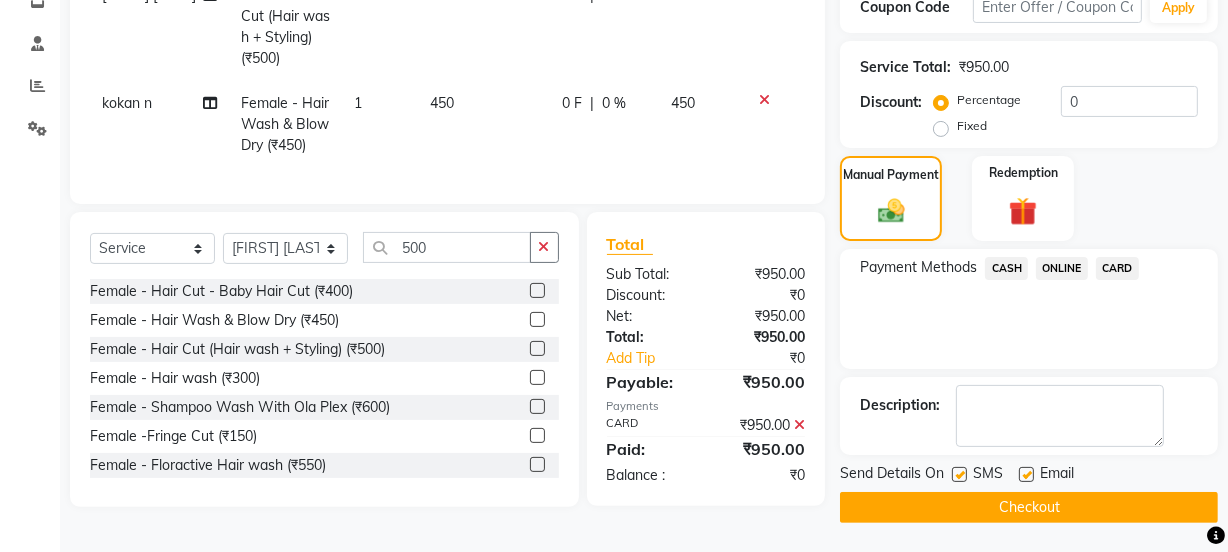 click on "Checkout" 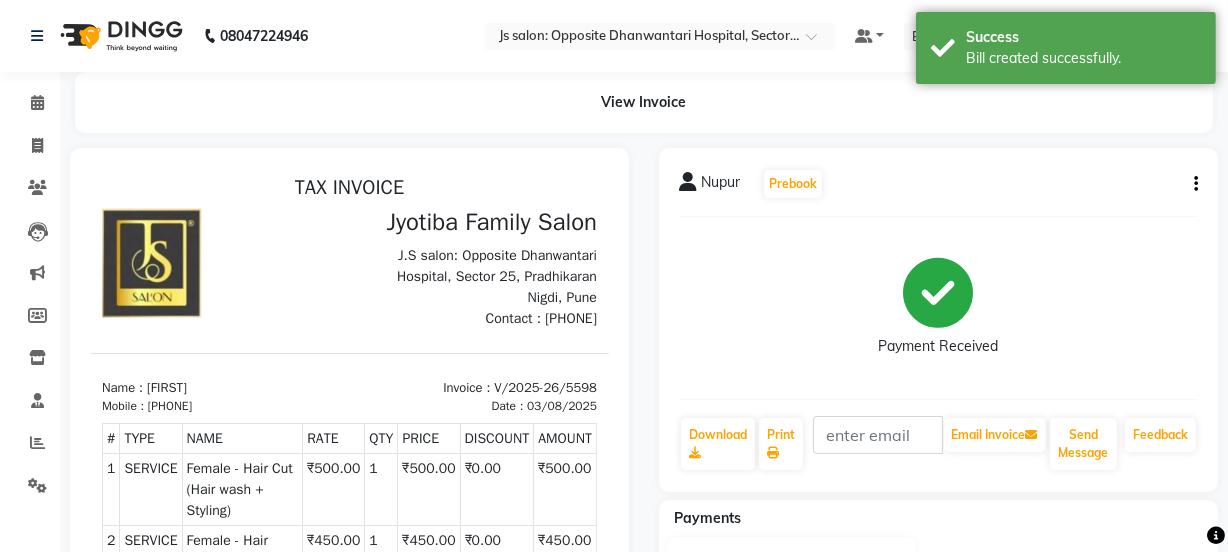 scroll, scrollTop: 0, scrollLeft: 0, axis: both 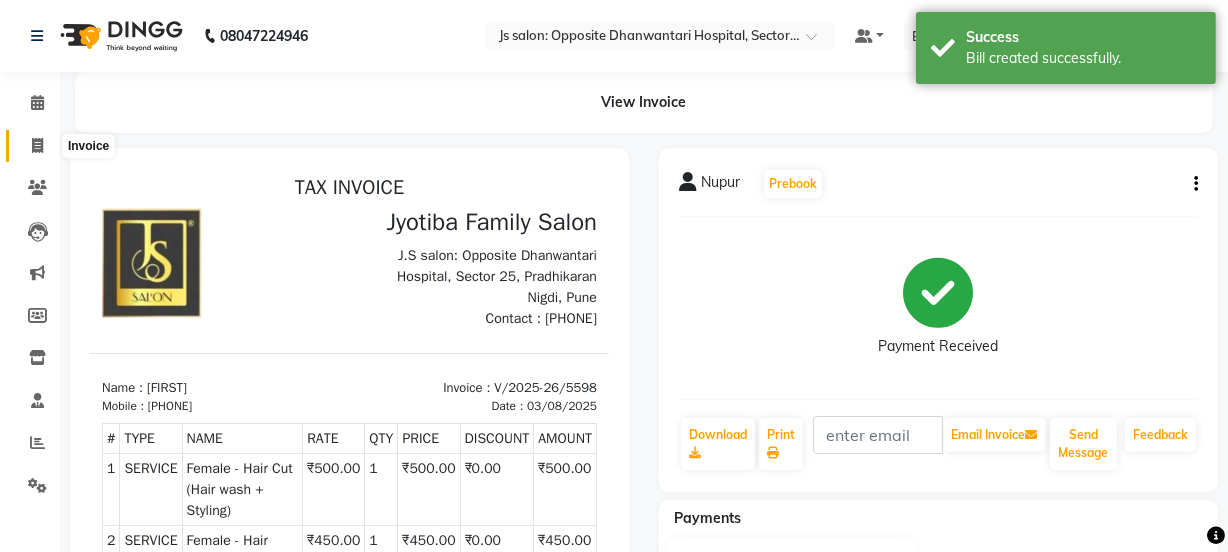 click 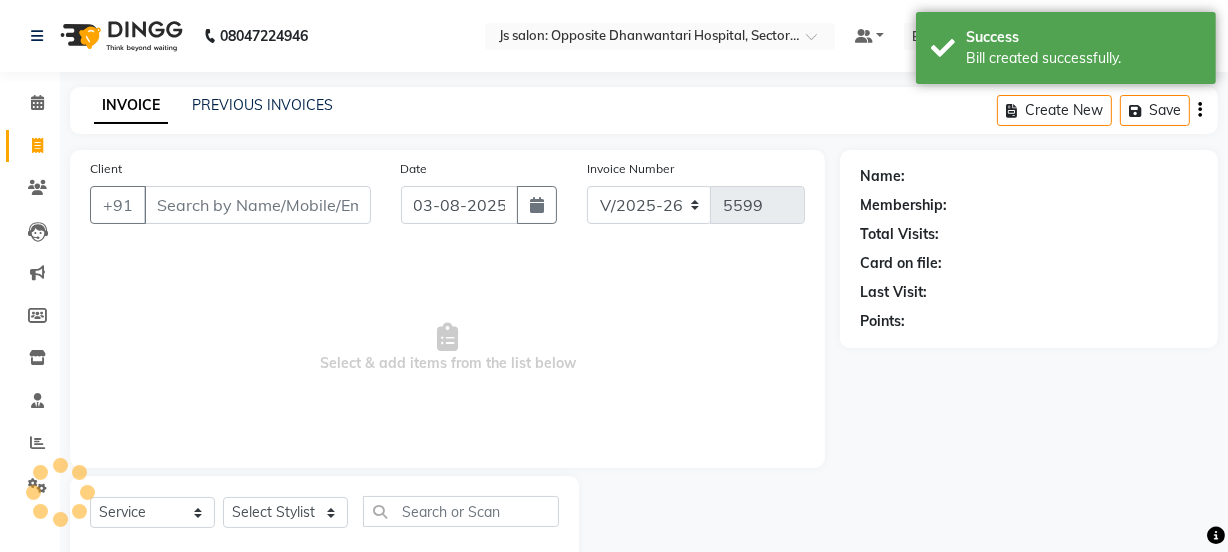 scroll, scrollTop: 50, scrollLeft: 0, axis: vertical 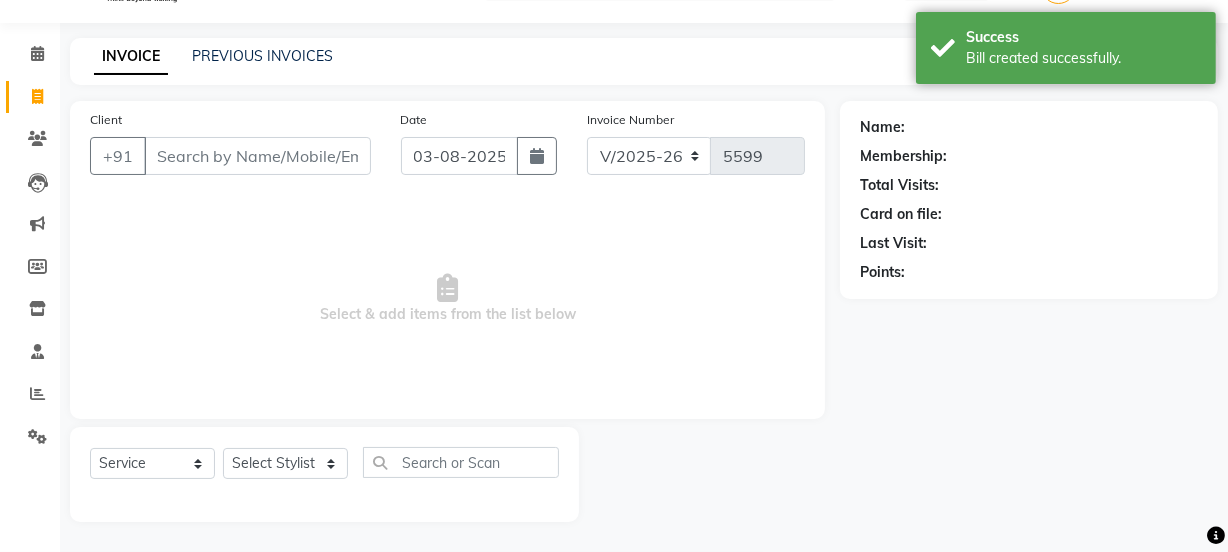 click on "Client" at bounding box center (257, 156) 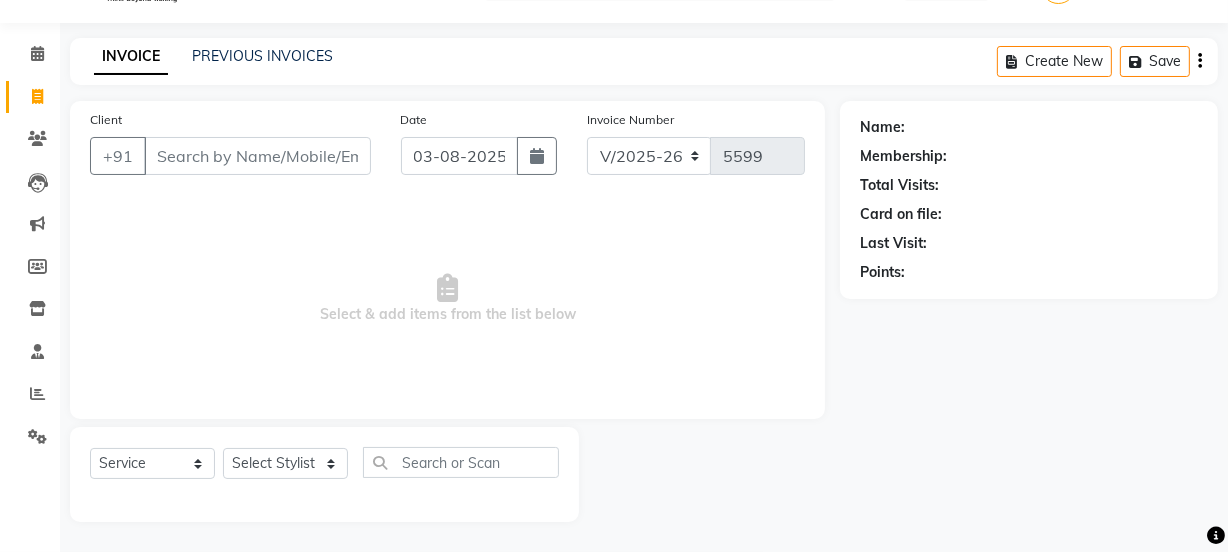 click on "Client" at bounding box center (257, 156) 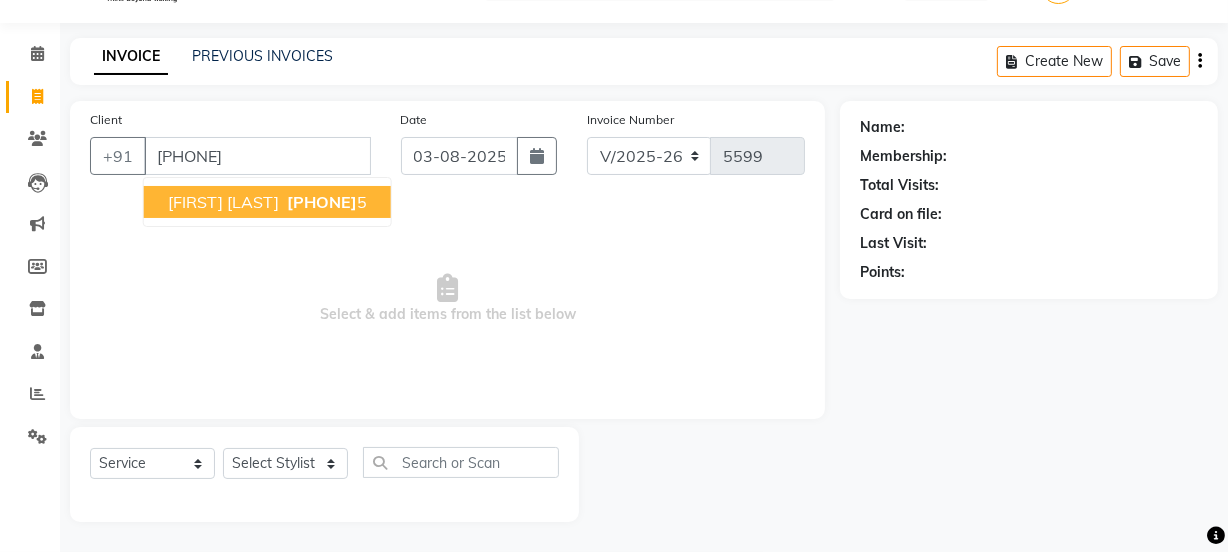 type on "[PHONE]" 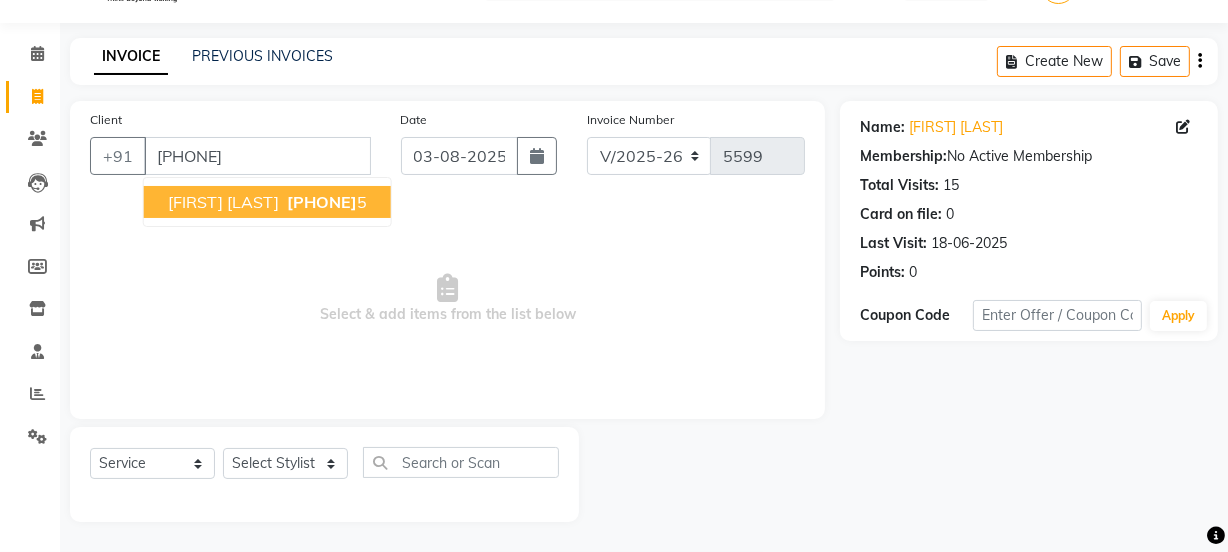 click on "[FIRST] [LAST]" at bounding box center [223, 202] 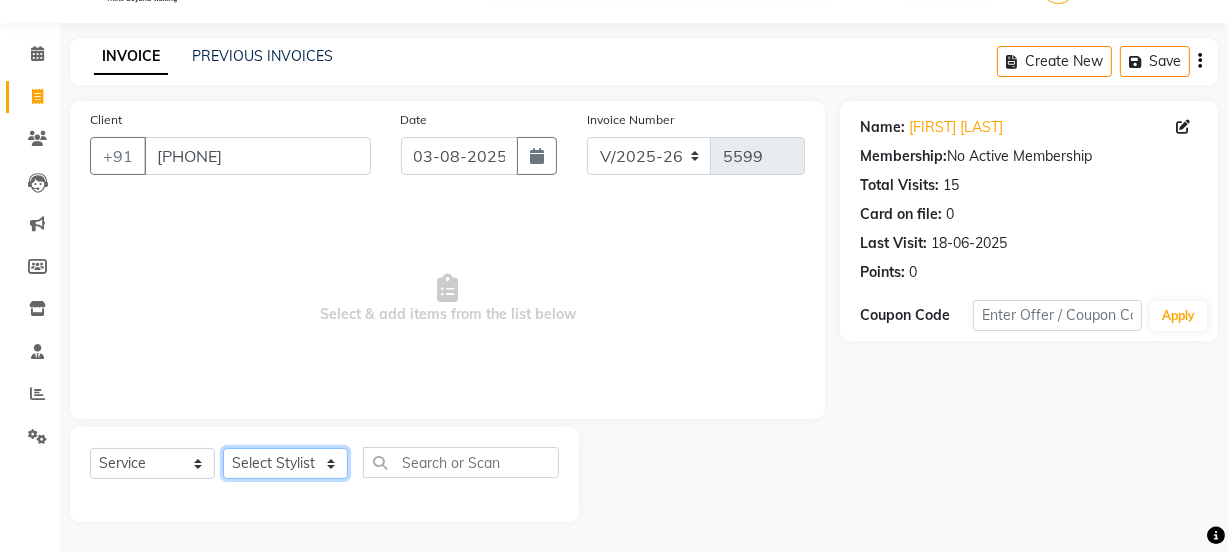 click on "Select Stylist [NAME] Dipak Vaidyakar Huda kokan n Mahadev Mane Mosin ansari Nayan Patil Pradip Prem Mane Rajan Roma Rajput Shirin shaikh Shop Shubham Anarase Sneha suport staff Sonali Sudip Sujata thapa Sunil Umesh" 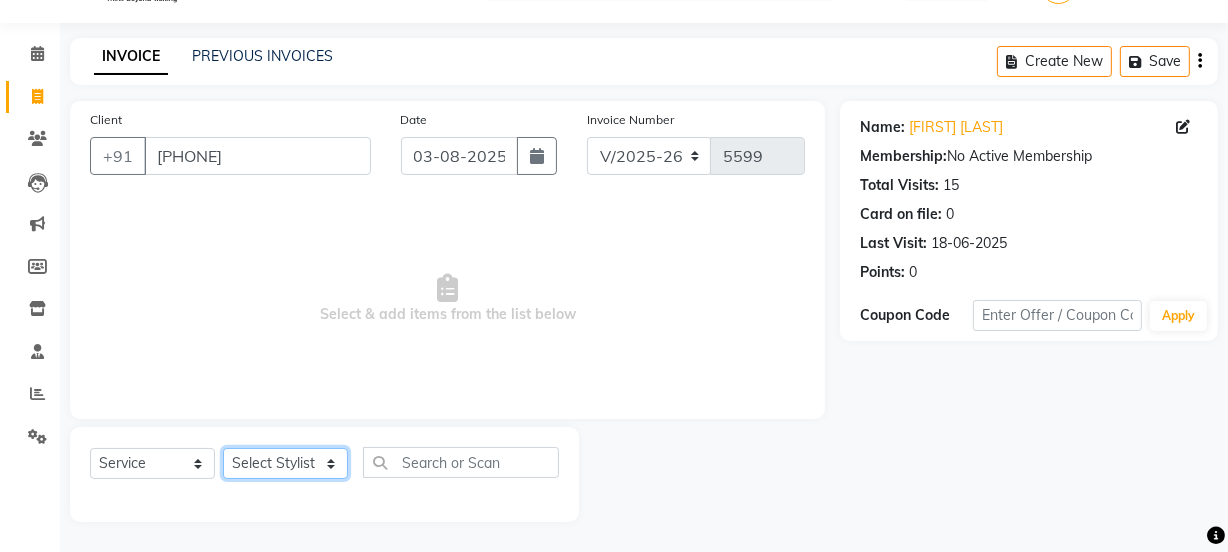 select on "47417" 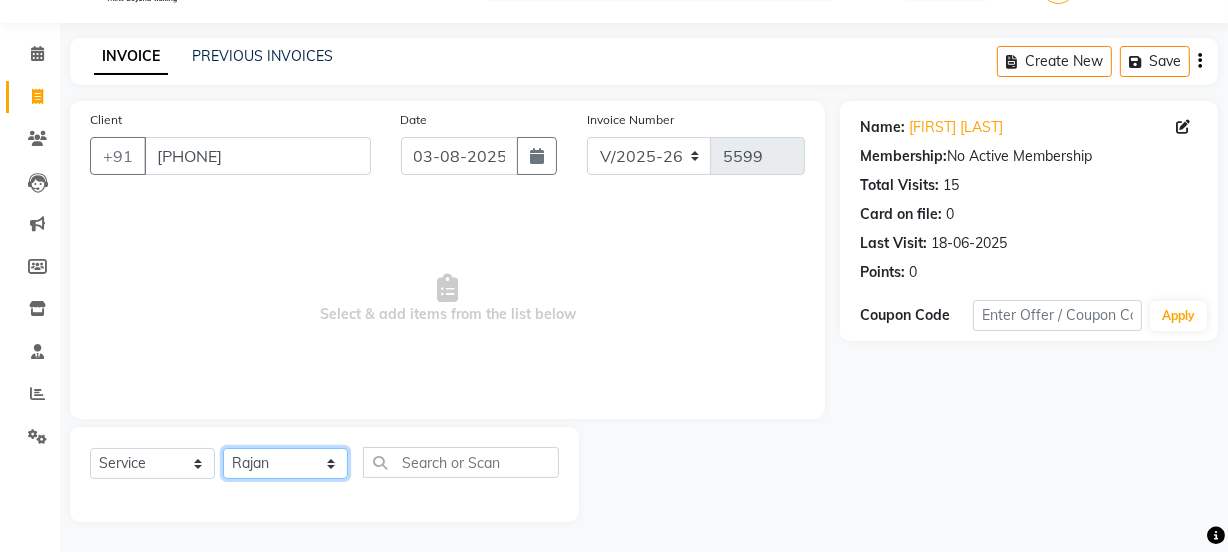 click on "Select Stylist [NAME] Dipak Vaidyakar Huda kokan n Mahadev Mane Mosin ansari Nayan Patil Pradip Prem Mane Rajan Roma Rajput Shirin shaikh Shop Shubham Anarase Sneha suport staff Sonali Sudip Sujata thapa Sunil Umesh" 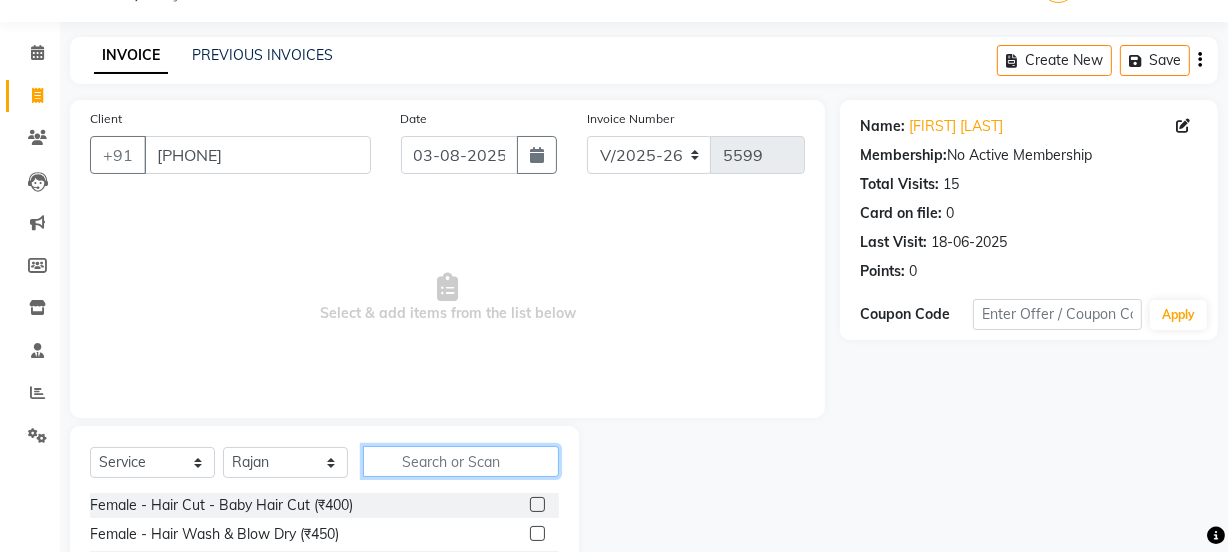 click 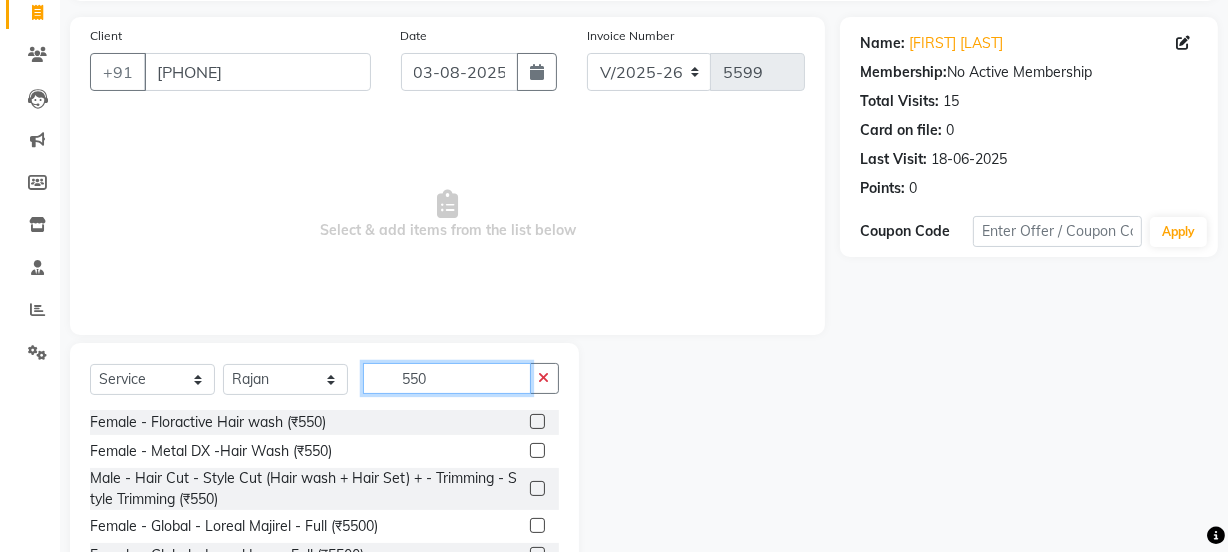 scroll, scrollTop: 240, scrollLeft: 0, axis: vertical 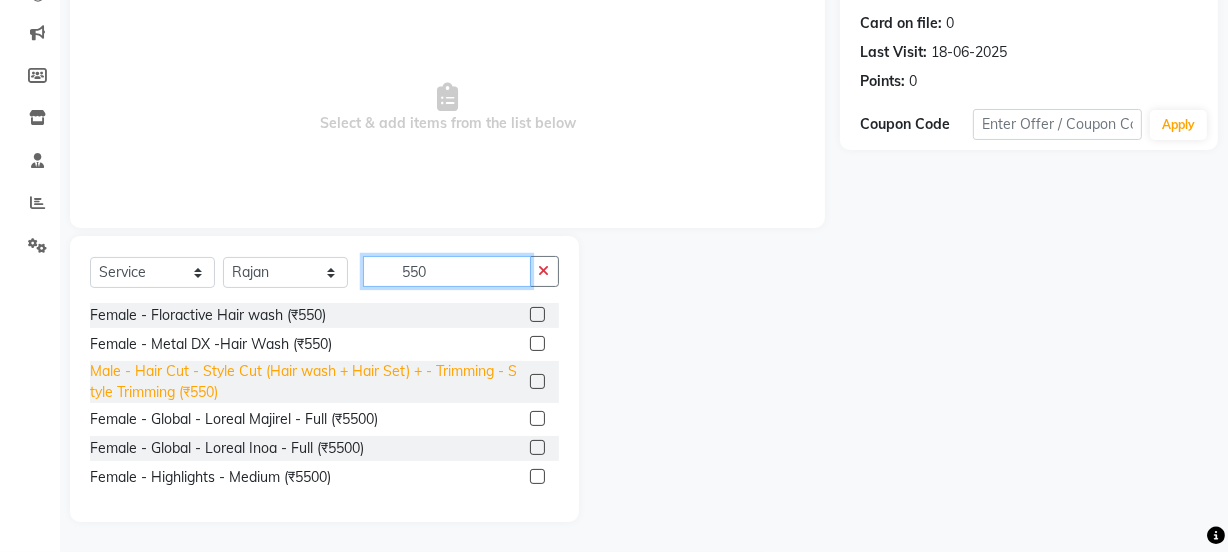 type on "550" 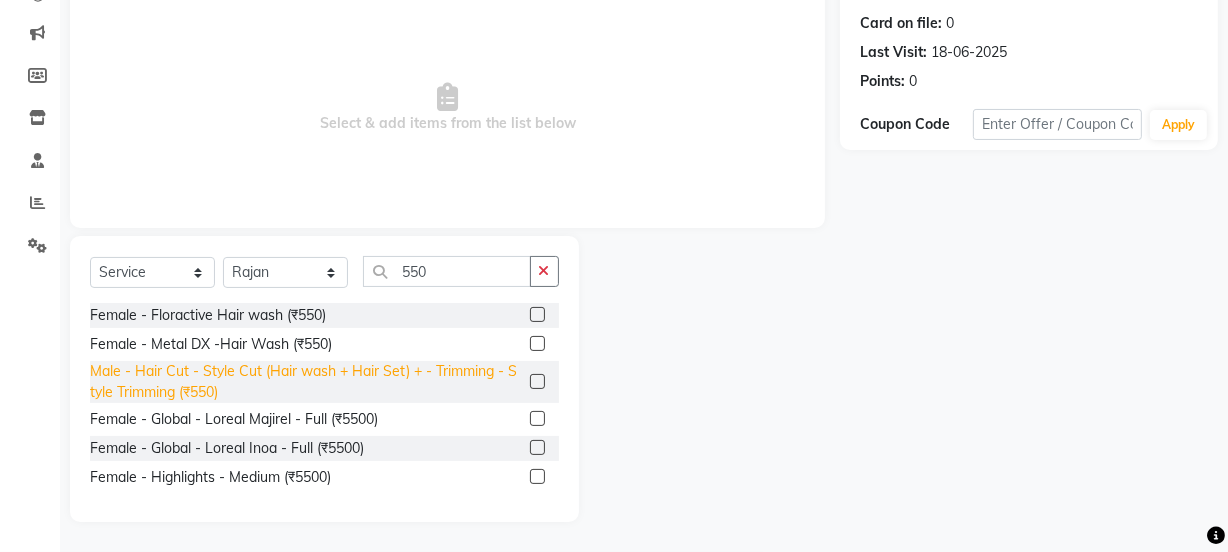 click on "Male - Hair Cut - Style Cut (Hair wash + Hair Set) + - Trimming - Style Trimming (₹550)" 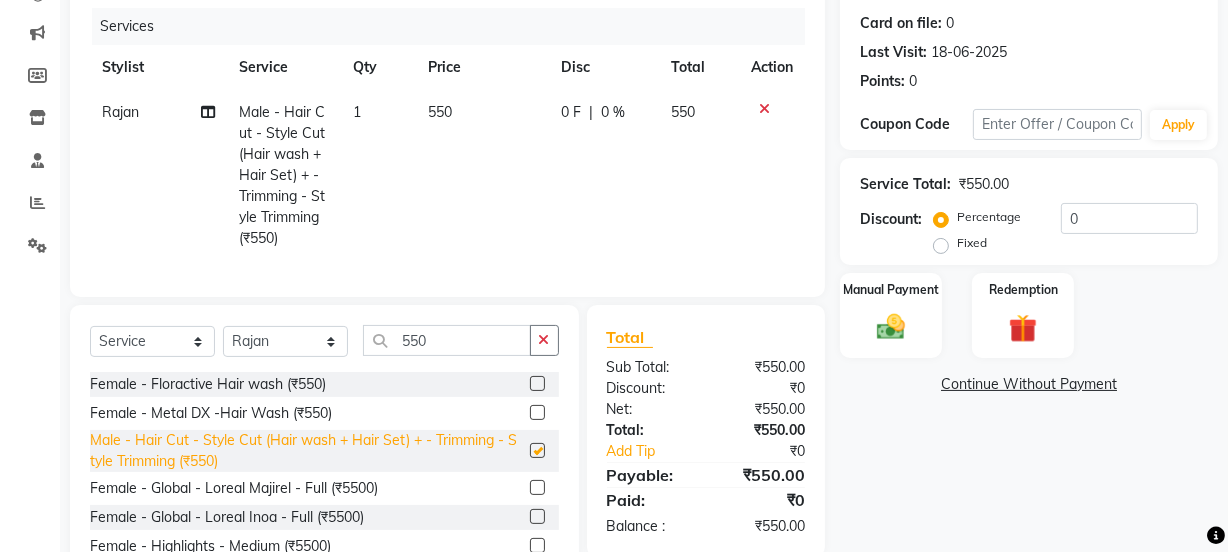 checkbox on "false" 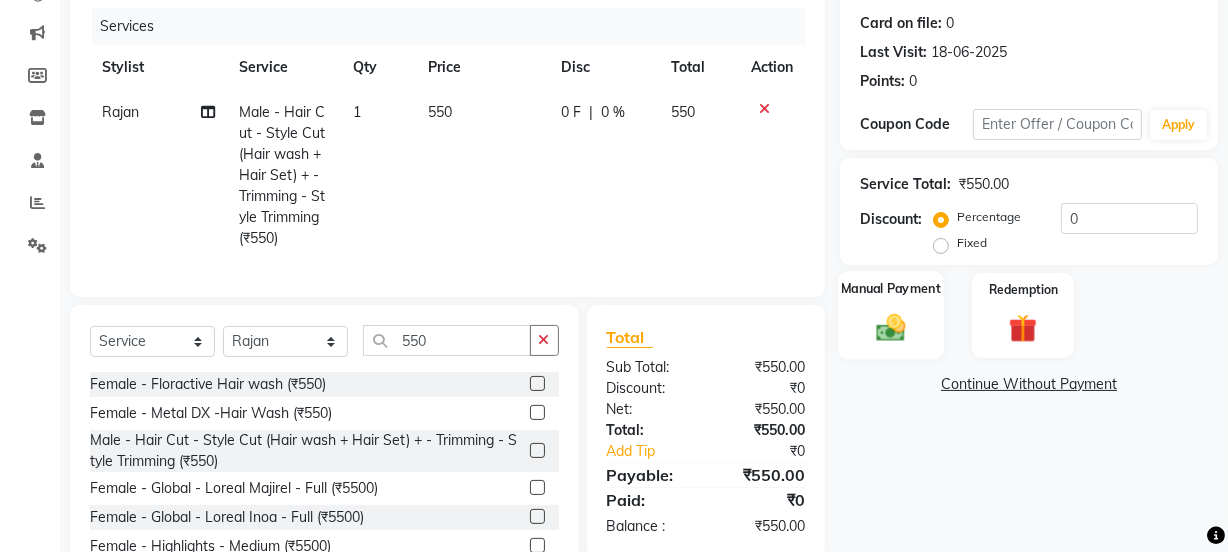 click on "Manual Payment" 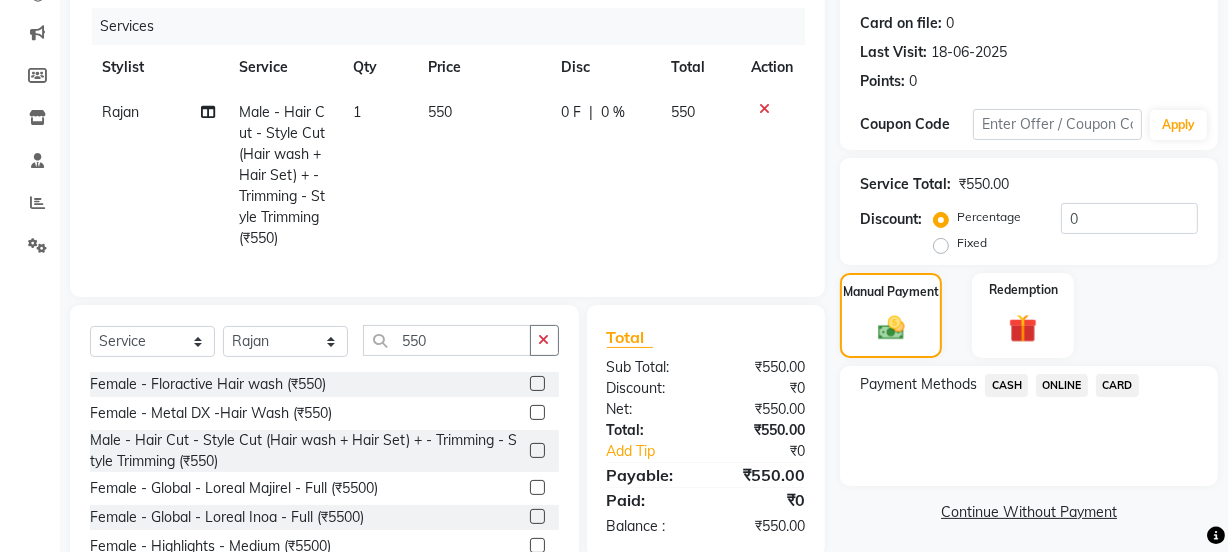click on "ONLINE" 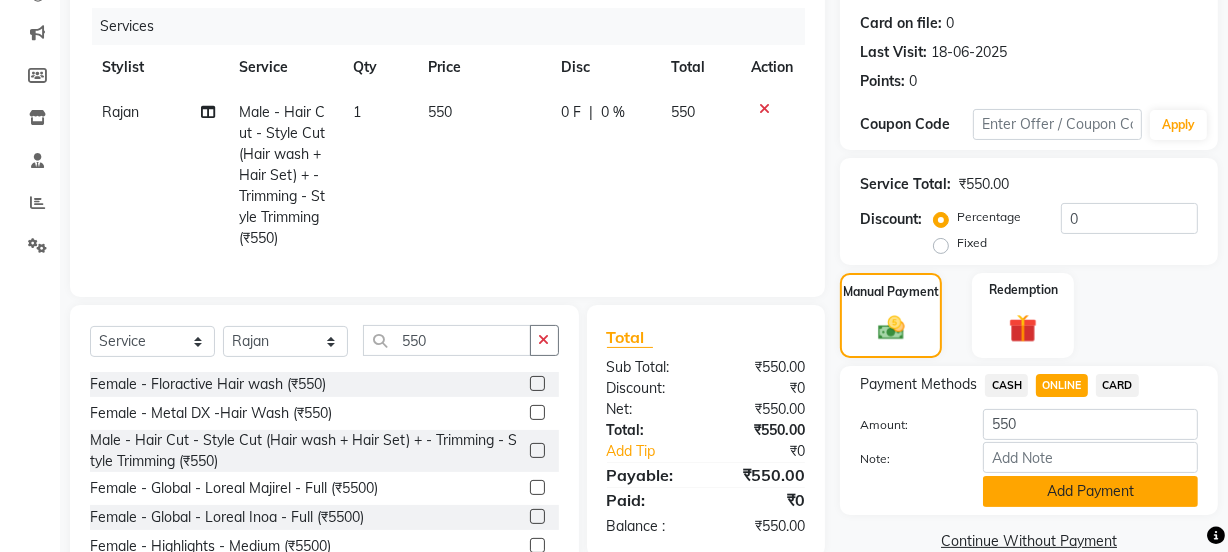 click on "Add Payment" 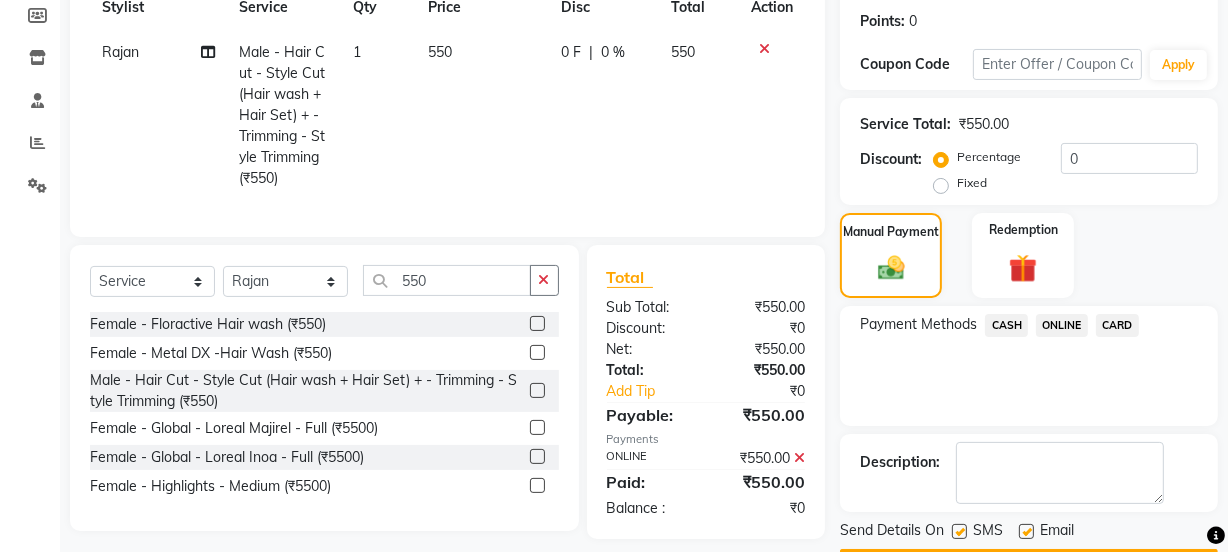 scroll, scrollTop: 357, scrollLeft: 0, axis: vertical 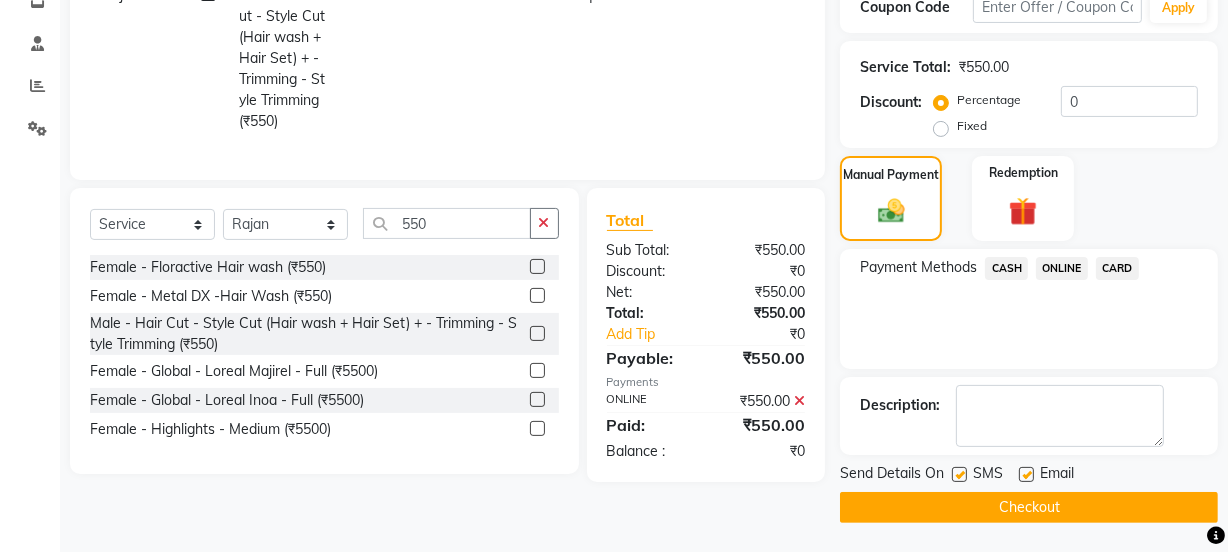 click on "Checkout" 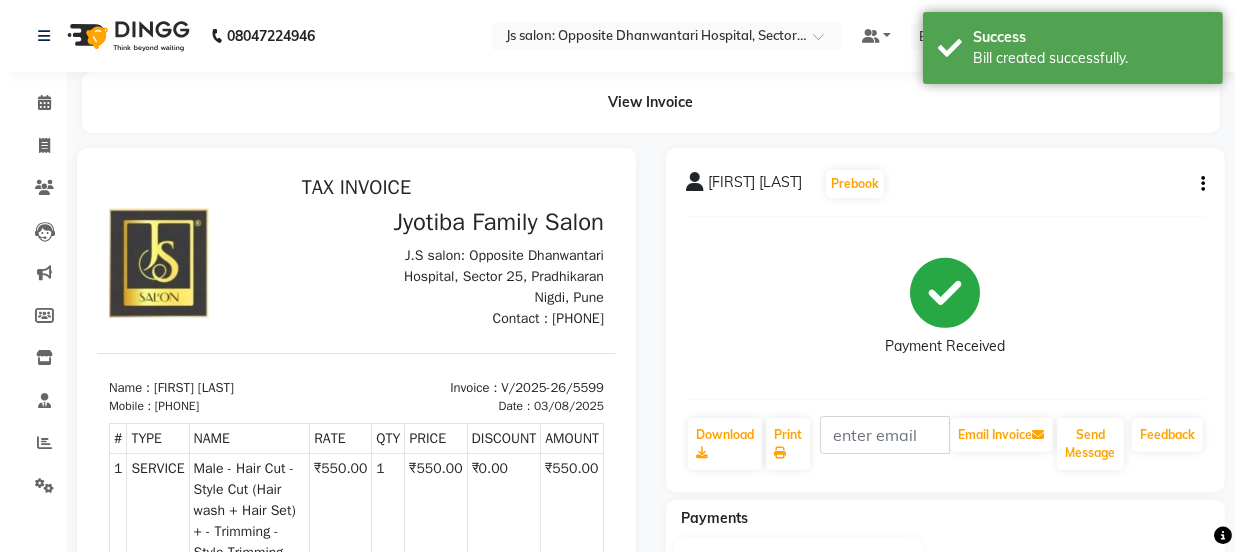 scroll, scrollTop: 0, scrollLeft: 0, axis: both 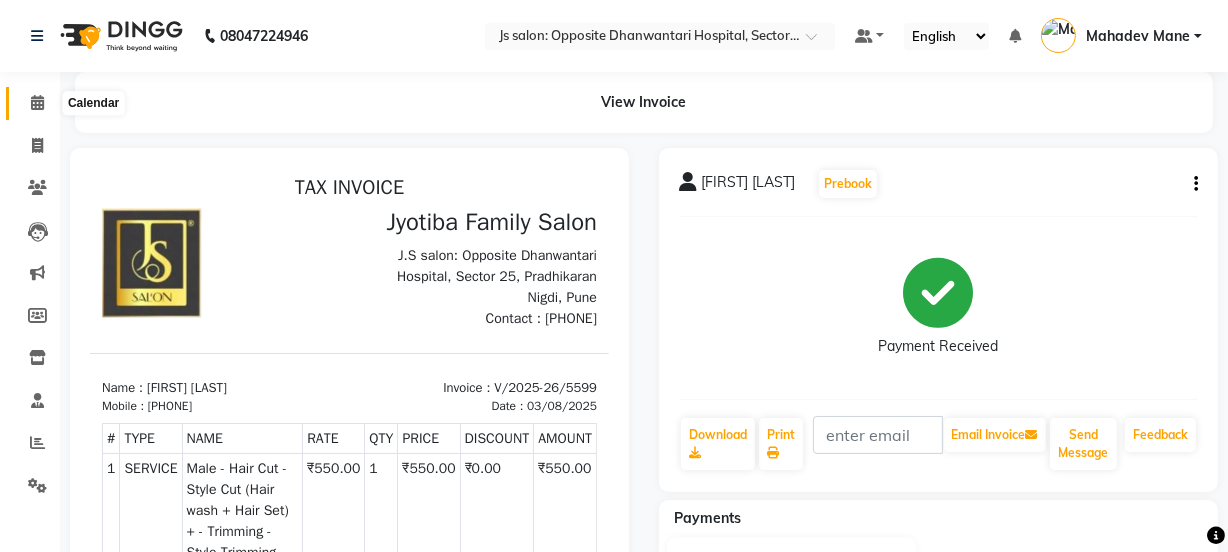 click 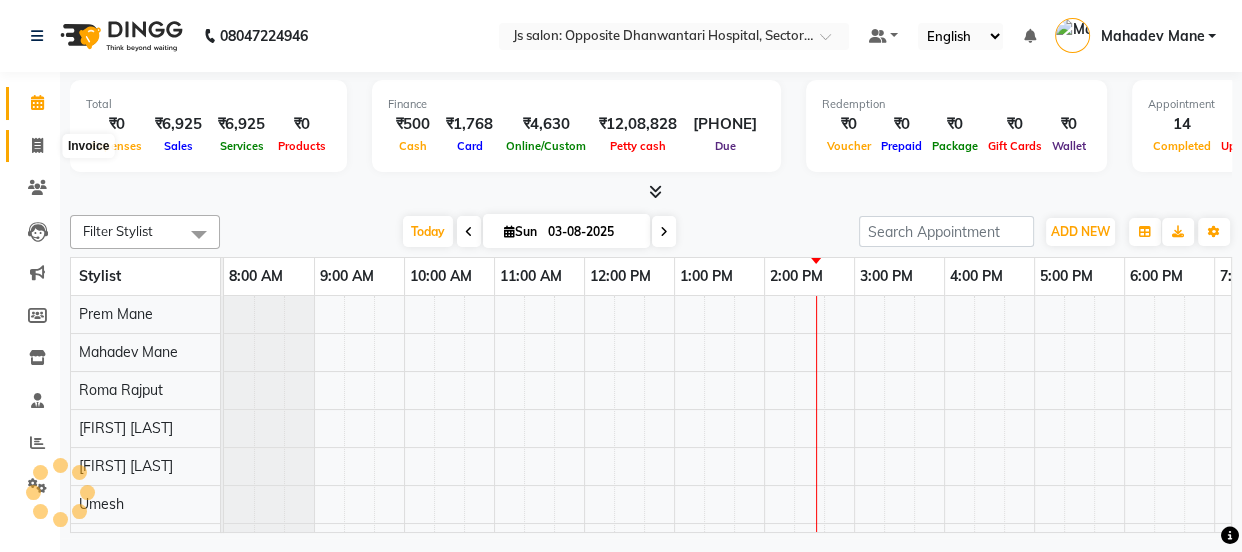 scroll, scrollTop: 0, scrollLeft: 0, axis: both 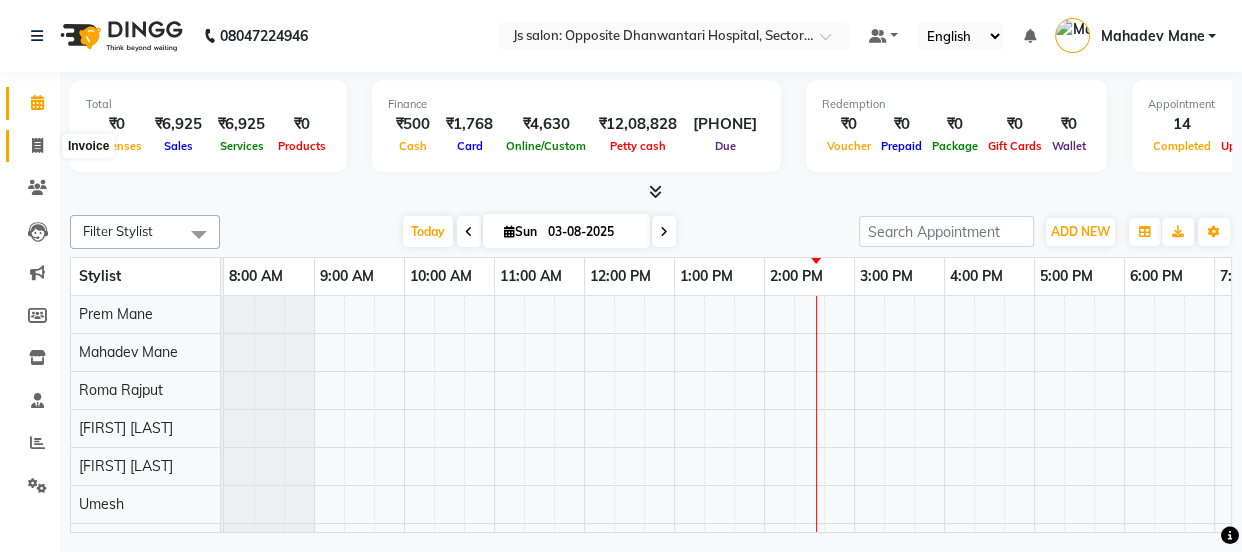 click 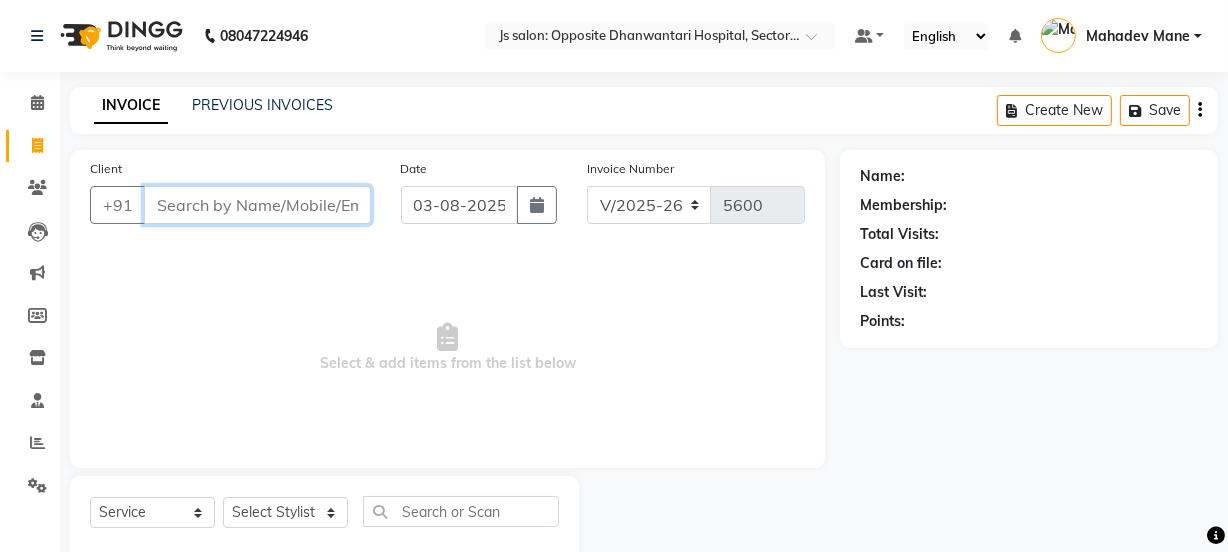 click on "Client" at bounding box center (257, 205) 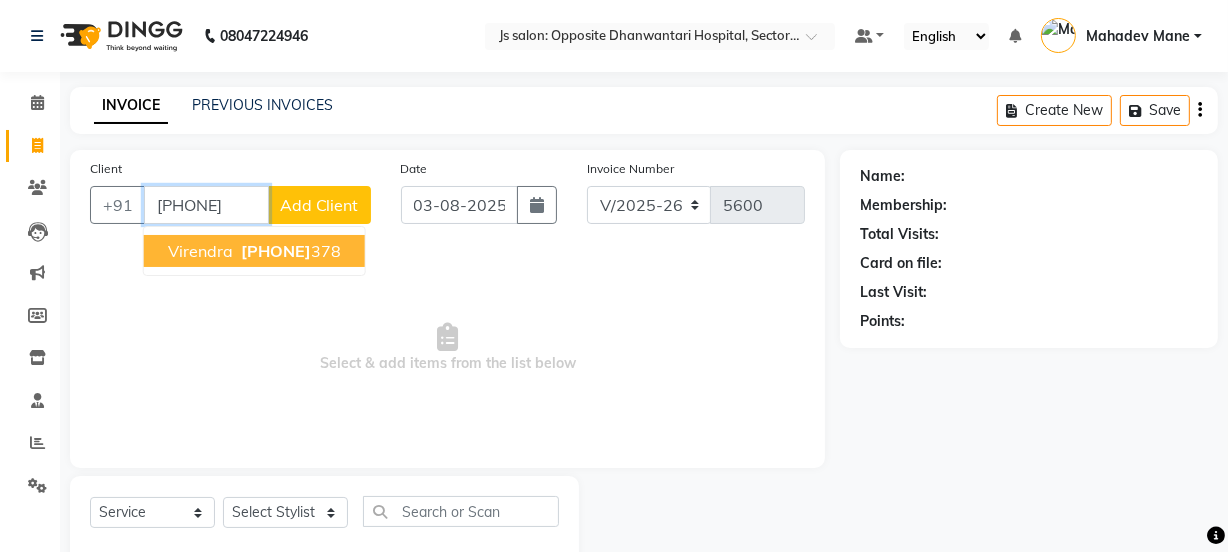 click on "[FIRST] [PHONE]" at bounding box center (254, 251) 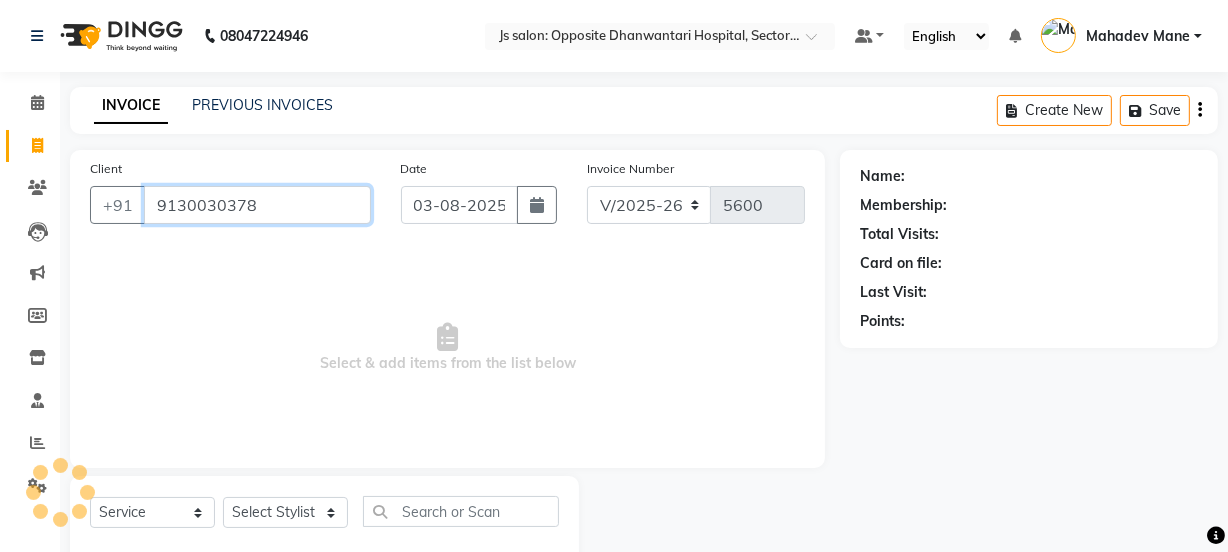 type on "9130030378" 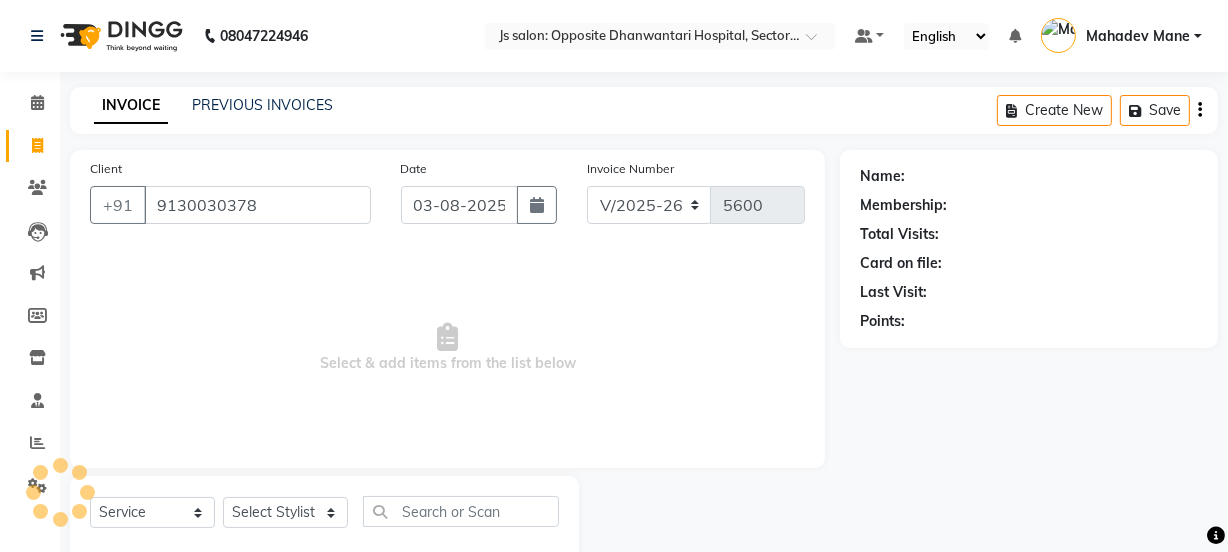 select on "1: Object" 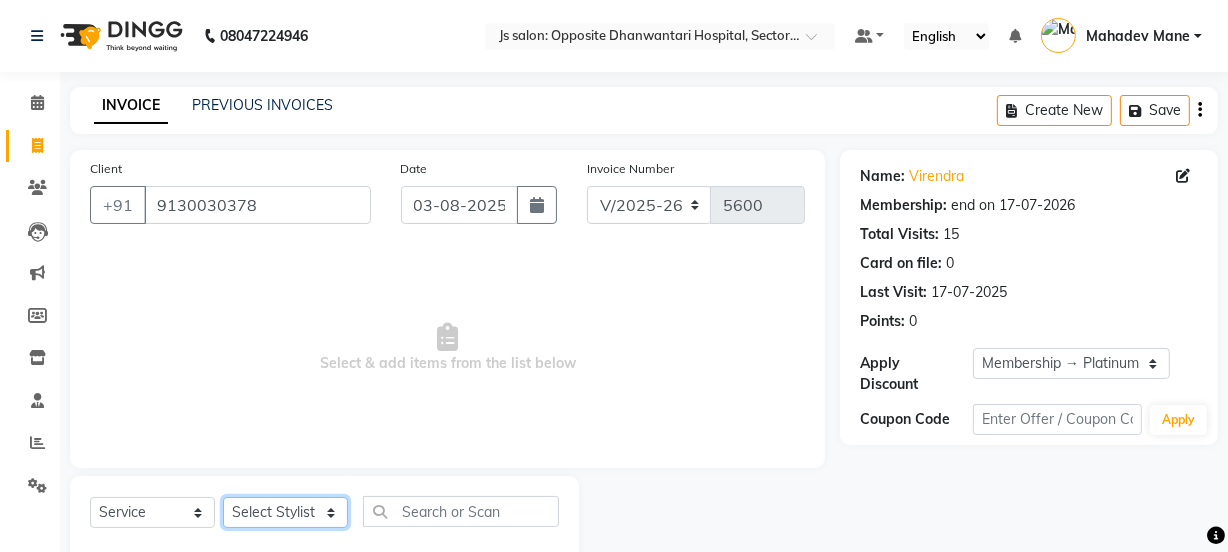 click on "Select Stylist [NAME] Dipak Vaidyakar Huda kokan n Mahadev Mane Mosin ansari Nayan Patil Pradip Prem Mane Rajan Roma Rajput Shirin shaikh Shop Shubham Anarase Sneha suport staff Sonali Sudip Sujata thapa Sunil Umesh" 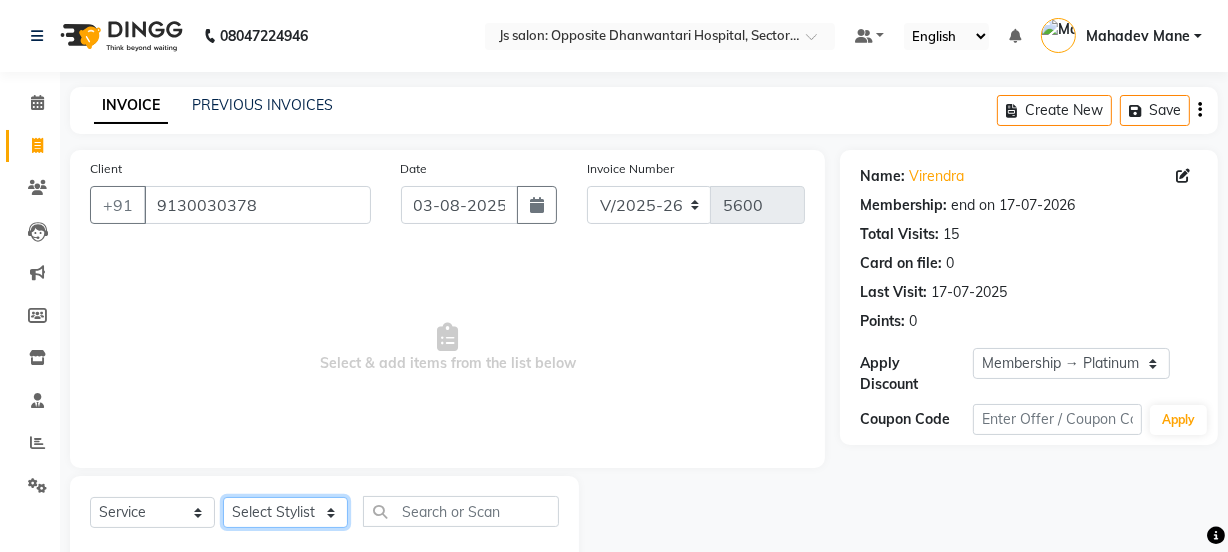 select on "84579" 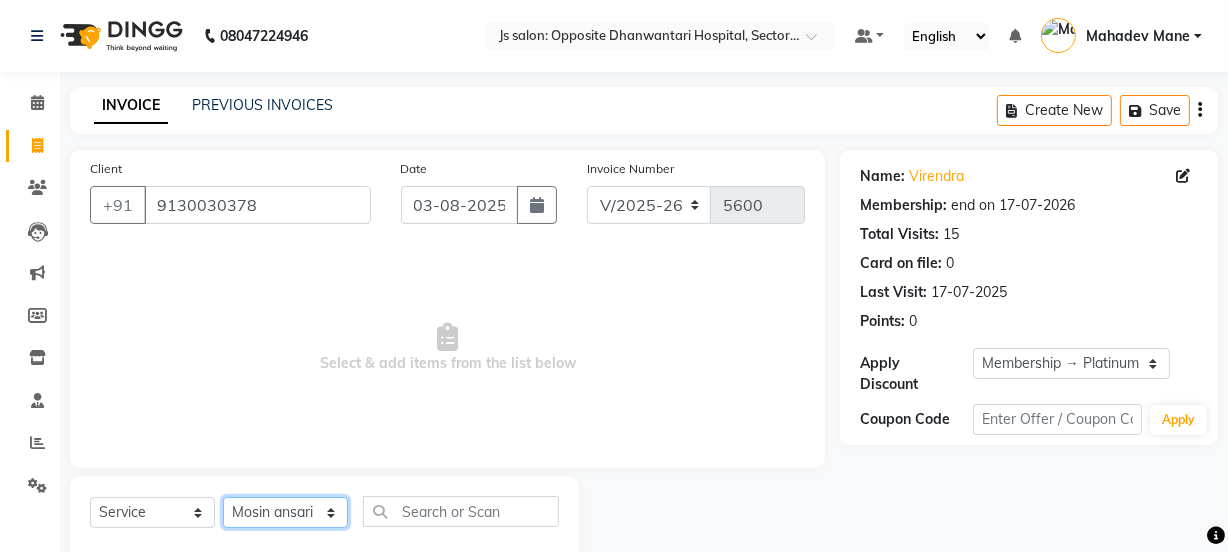 click on "Select Stylist [NAME] Dipak Vaidyakar Huda kokan n Mahadev Mane Mosin ansari Nayan Patil Pradip Prem Mane Rajan Roma Rajput Shirin shaikh Shop Shubham Anarase Sneha suport staff Sonali Sudip Sujata thapa Sunil Umesh" 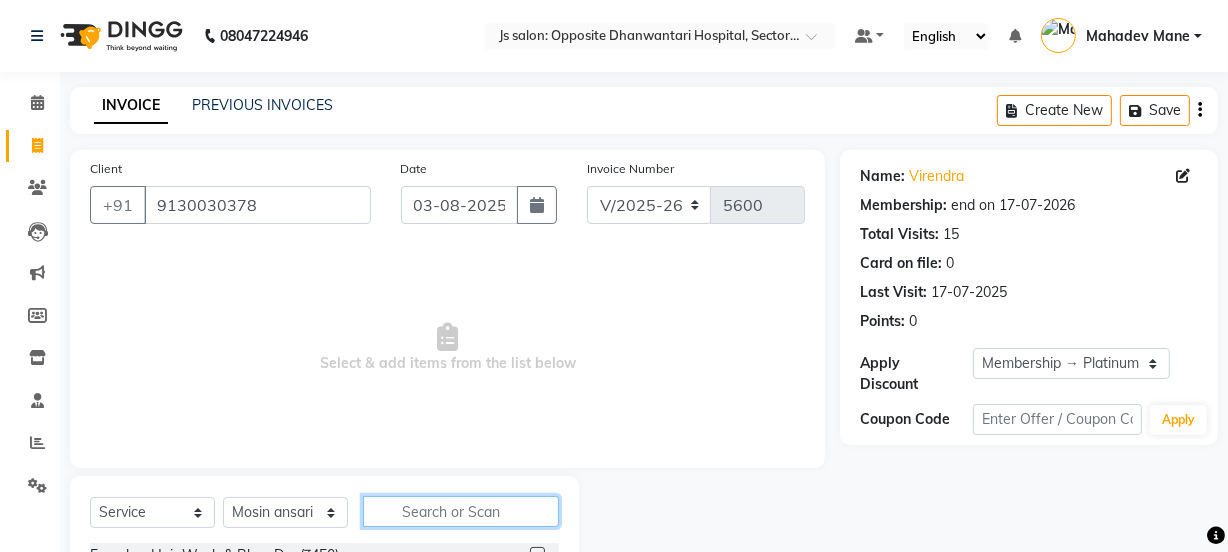 click 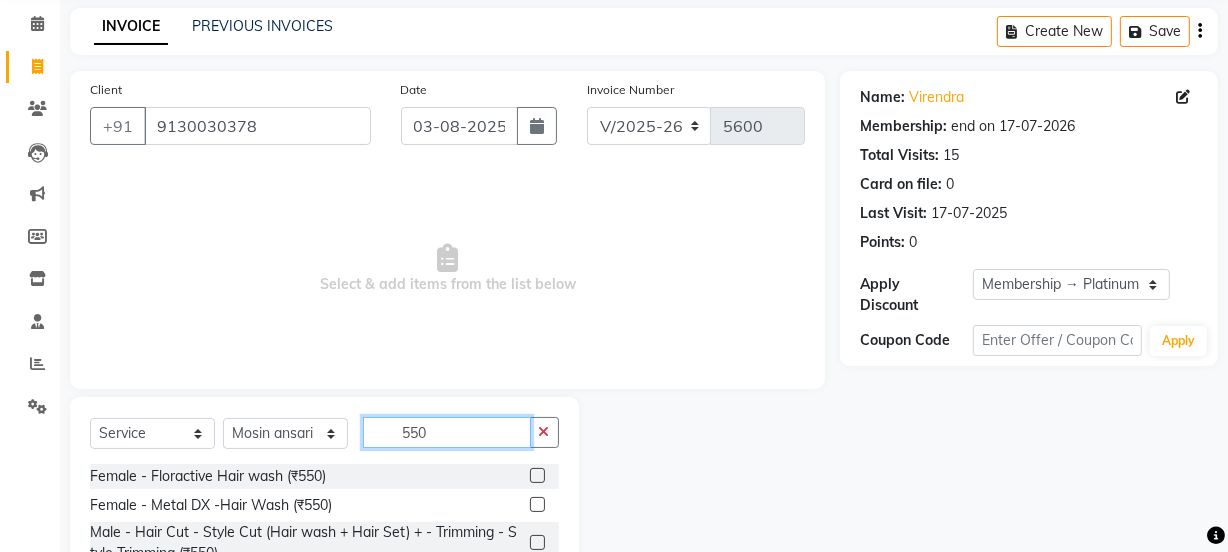 scroll, scrollTop: 240, scrollLeft: 0, axis: vertical 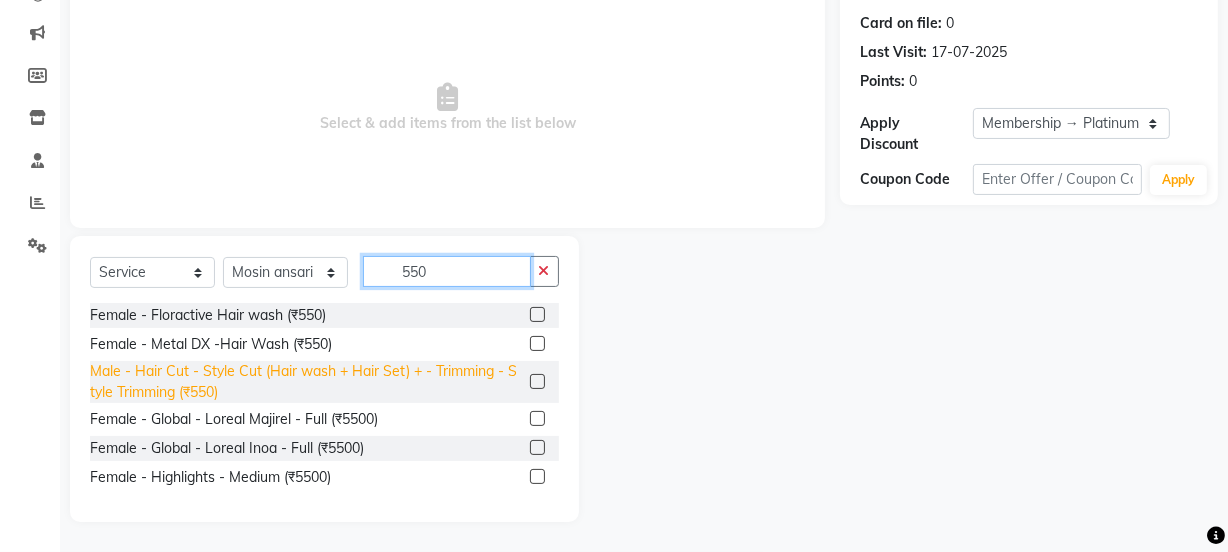 type on "550" 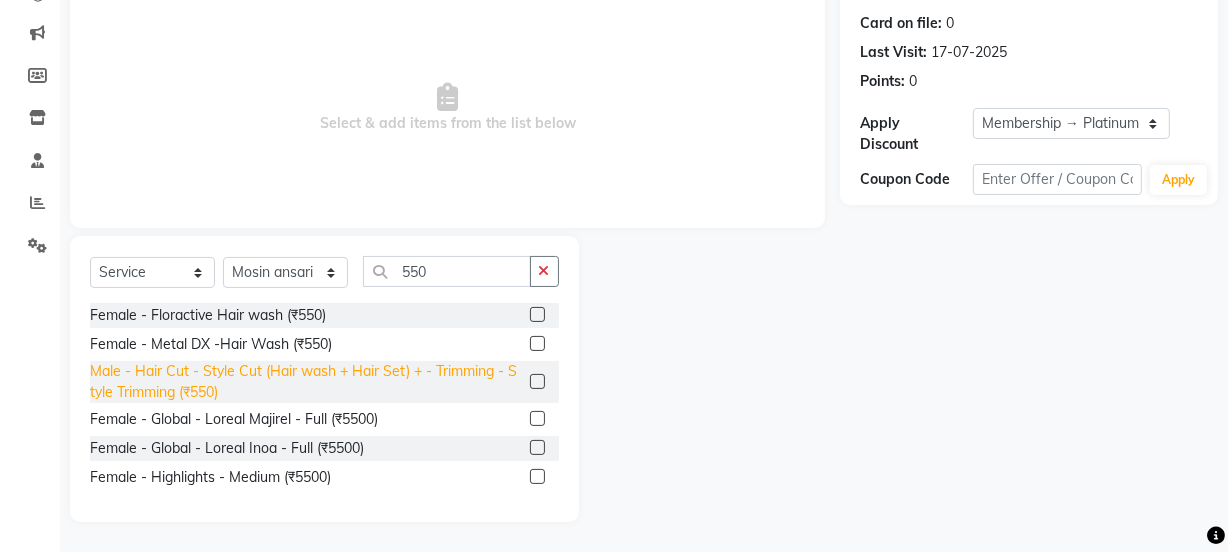 click on "Male - Hair Cut - Style Cut (Hair wash + Hair Set) + - Trimming - Style Trimming (₹550)" 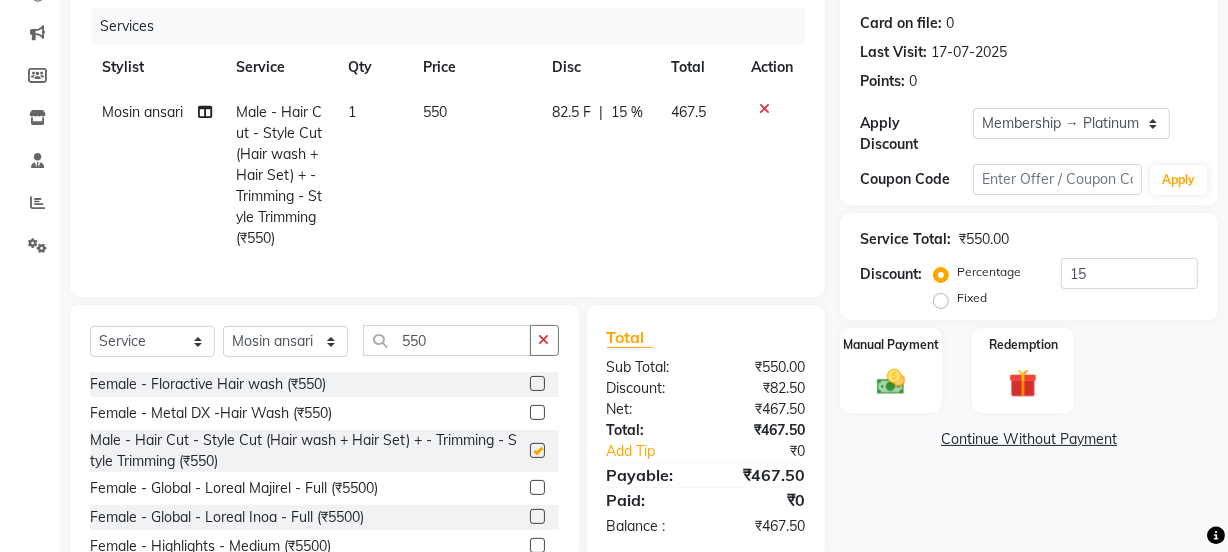 checkbox on "false" 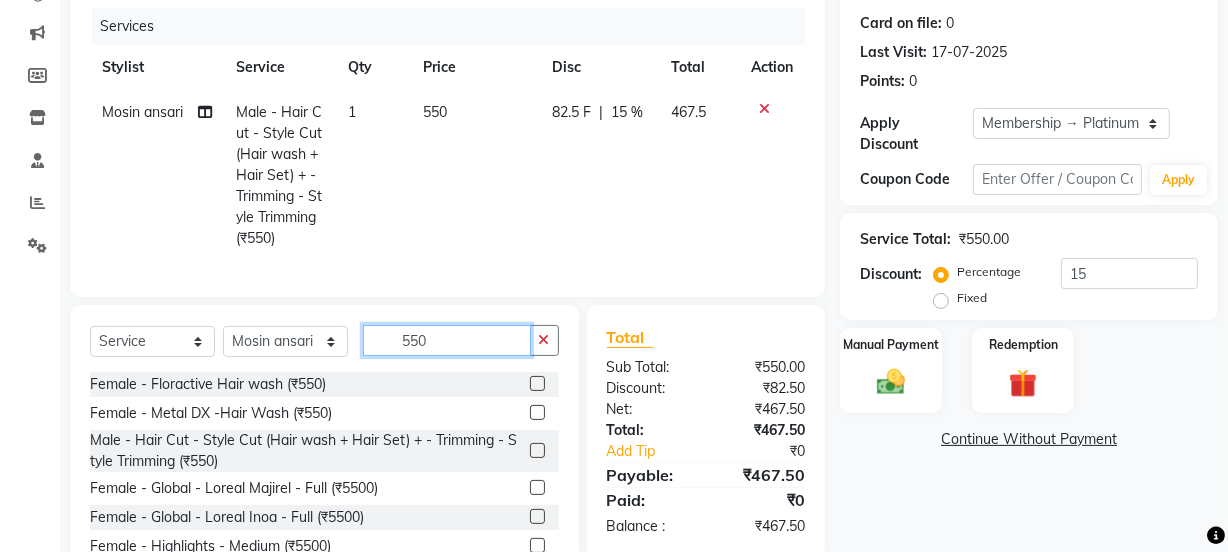 drag, startPoint x: 417, startPoint y: 341, endPoint x: 437, endPoint y: 348, distance: 21.189621 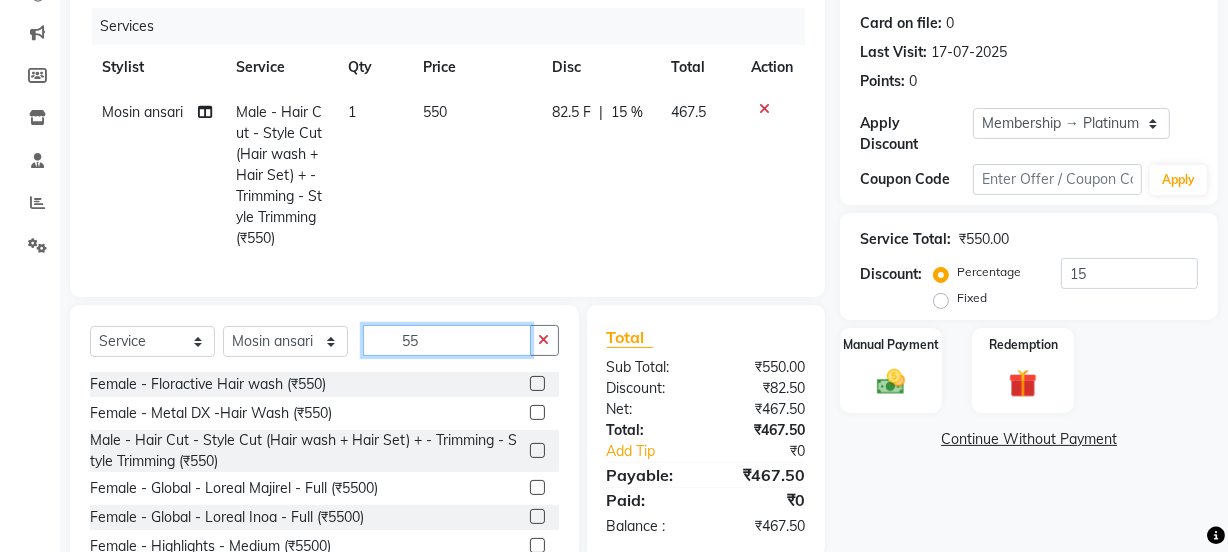type on "5" 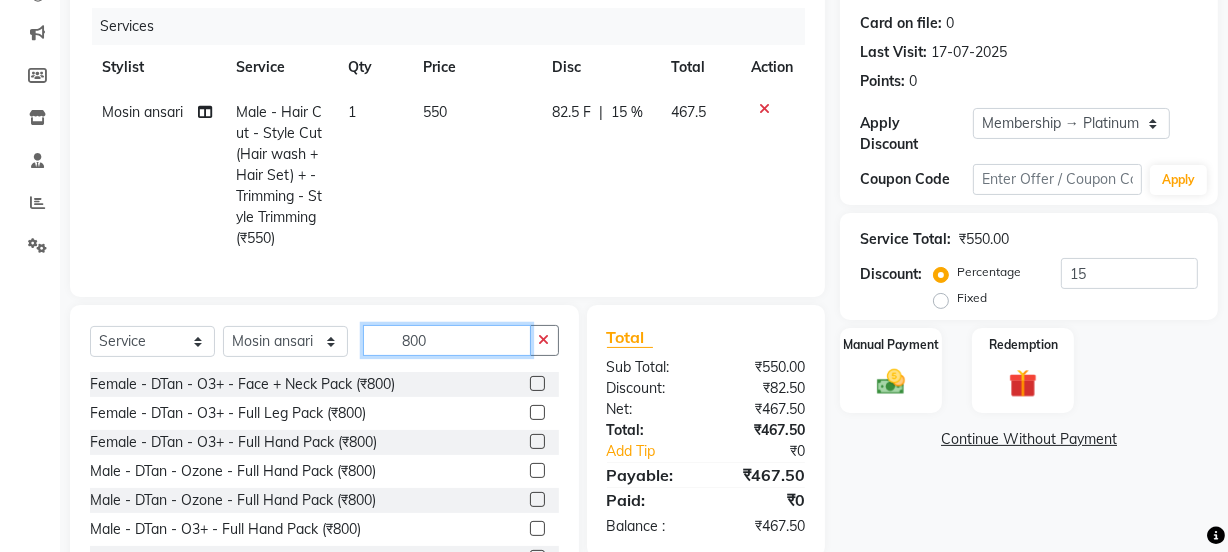 scroll, scrollTop: 332, scrollLeft: 0, axis: vertical 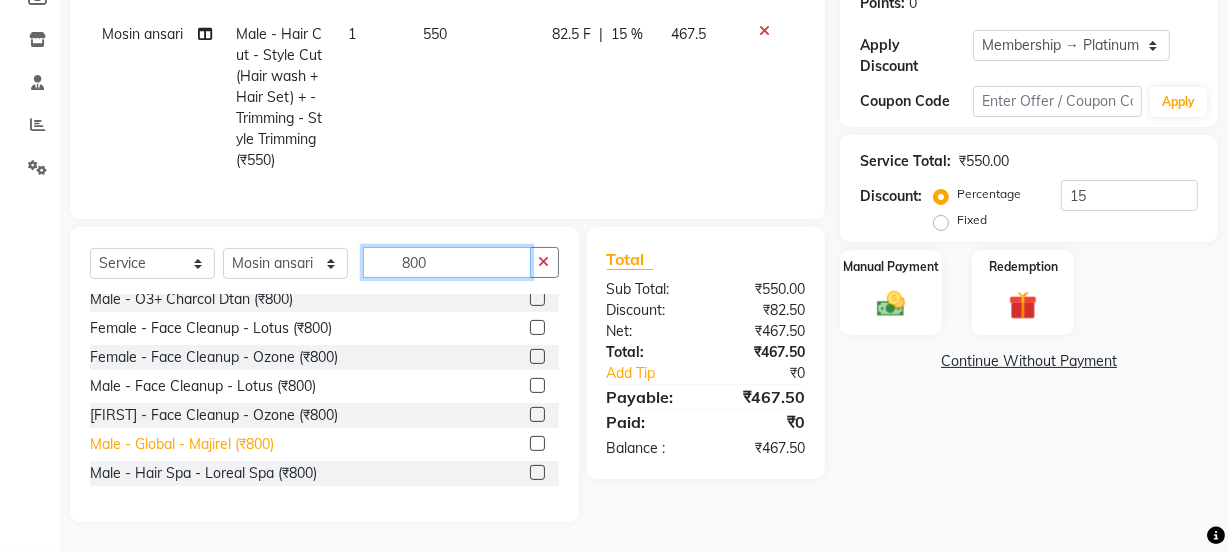 type on "800" 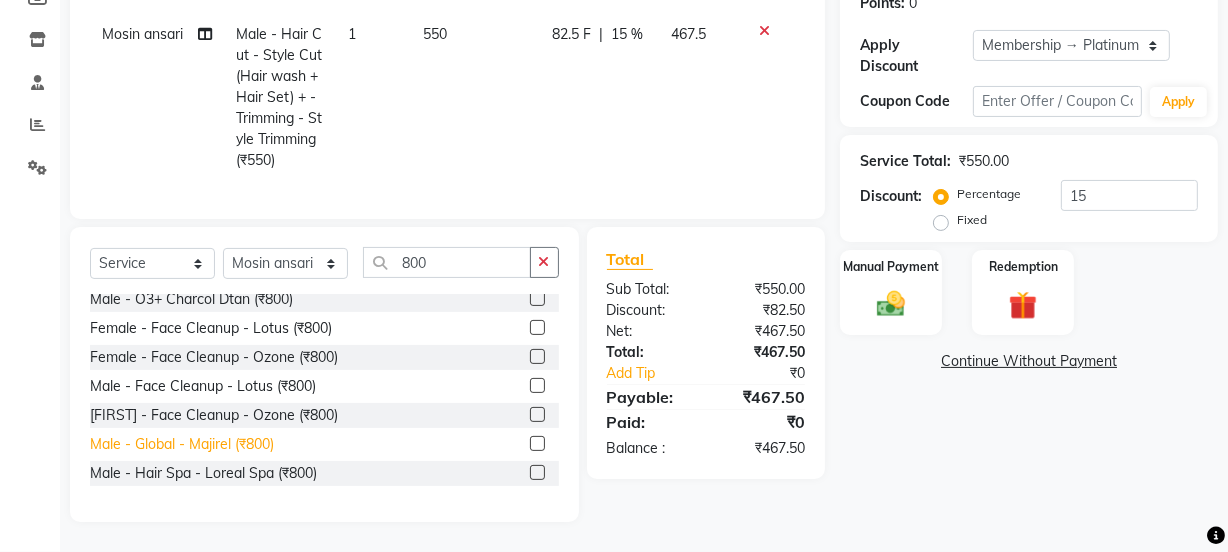 click on "Male - Global - Majirel (₹800)" 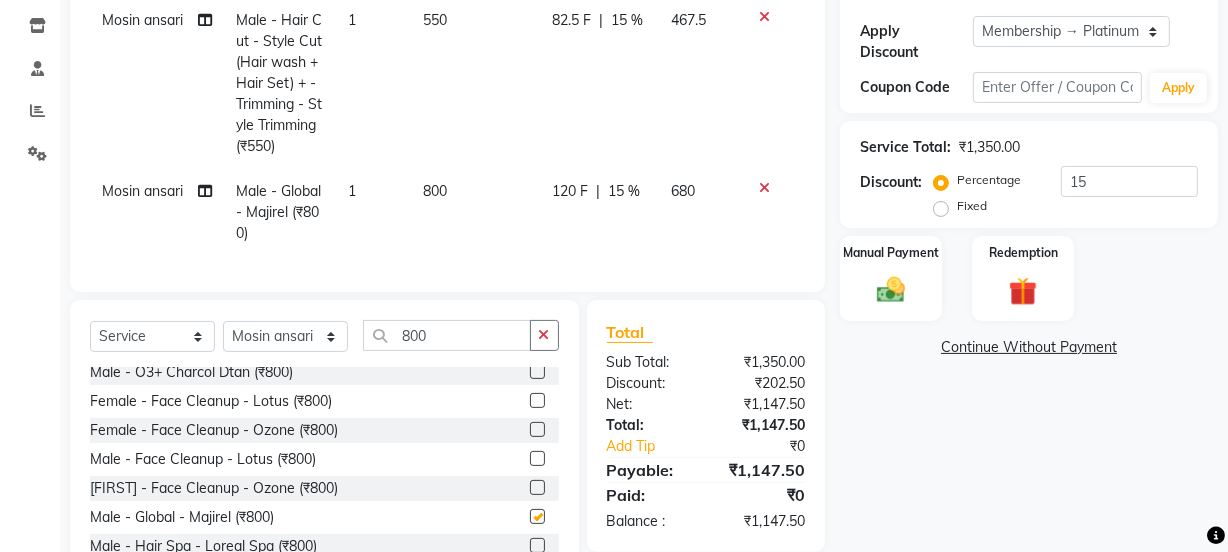 checkbox on "false" 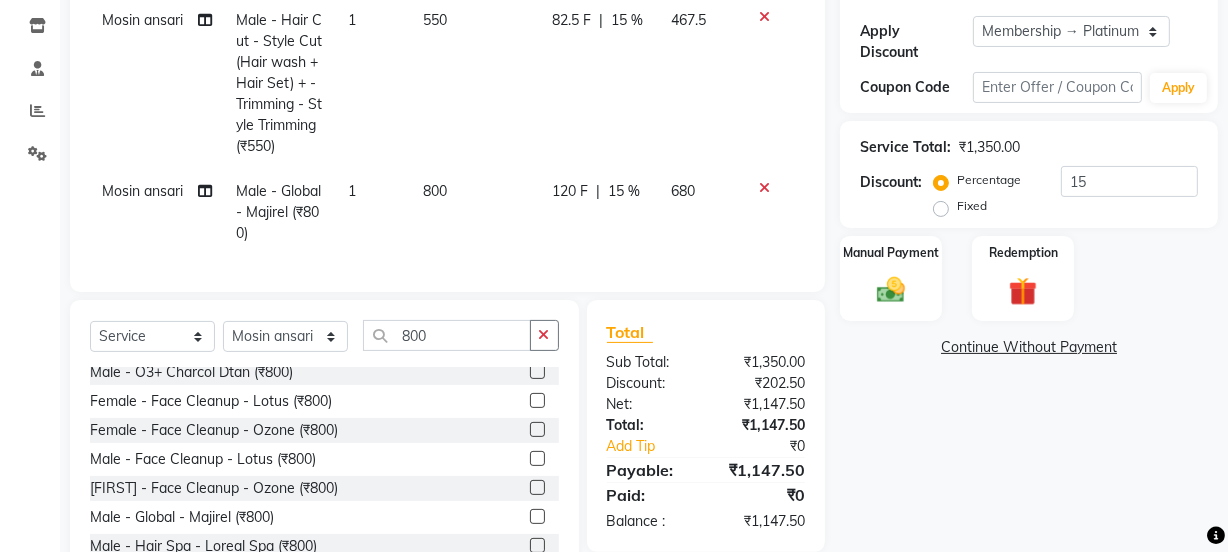 scroll, scrollTop: 419, scrollLeft: 0, axis: vertical 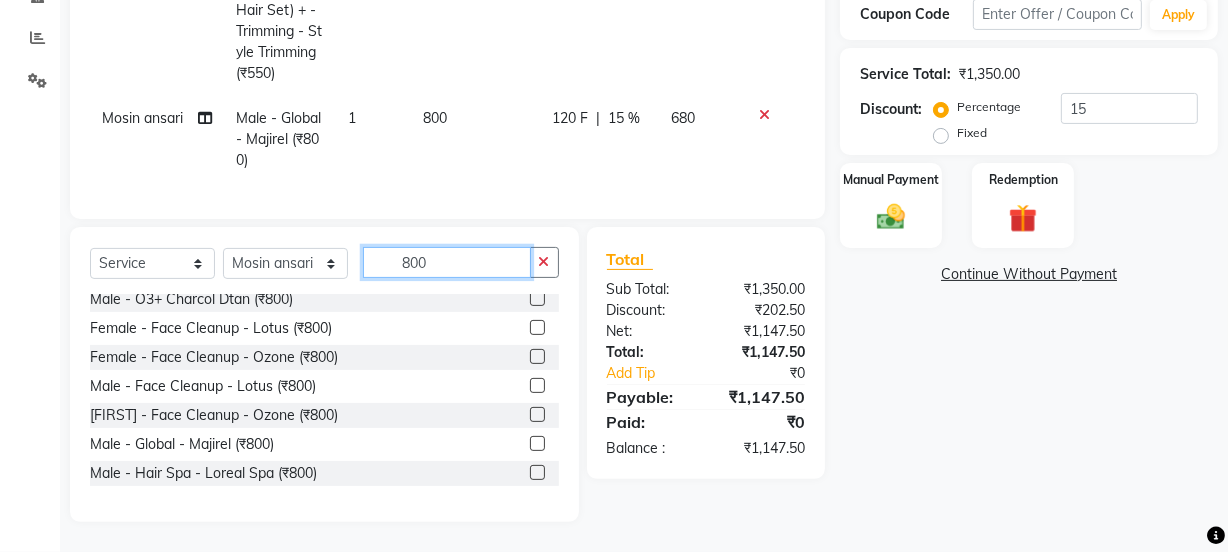 click on "800" 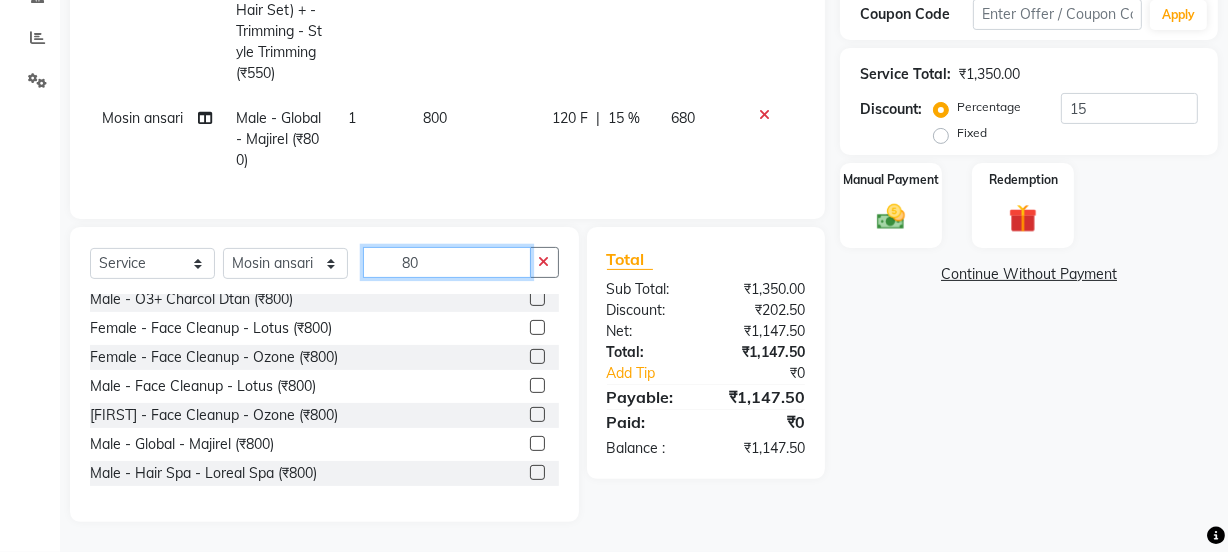 type on "8" 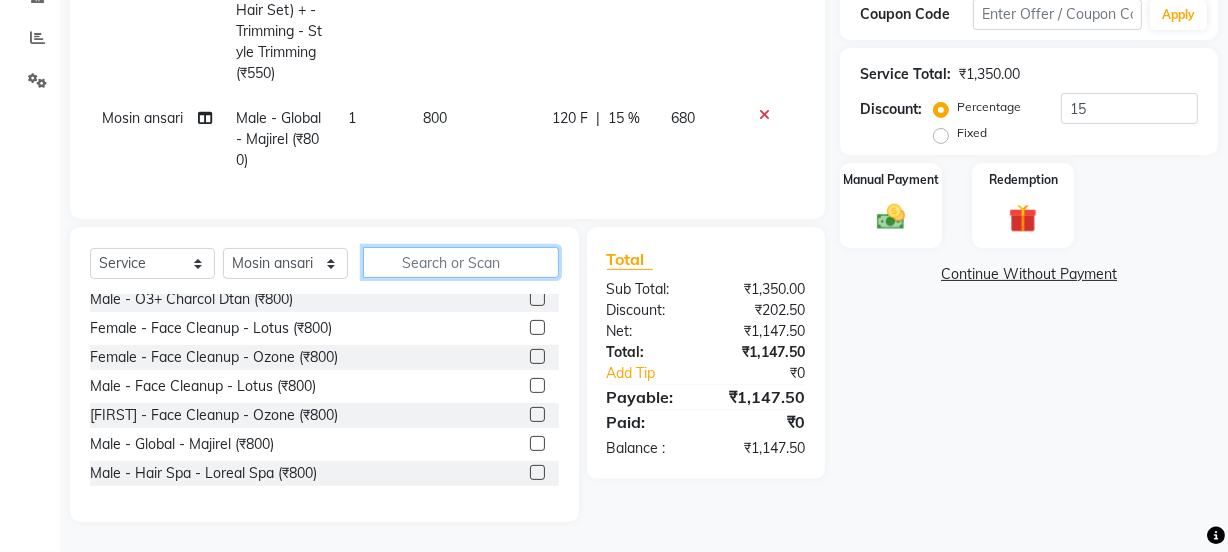 scroll, scrollTop: 1283, scrollLeft: 0, axis: vertical 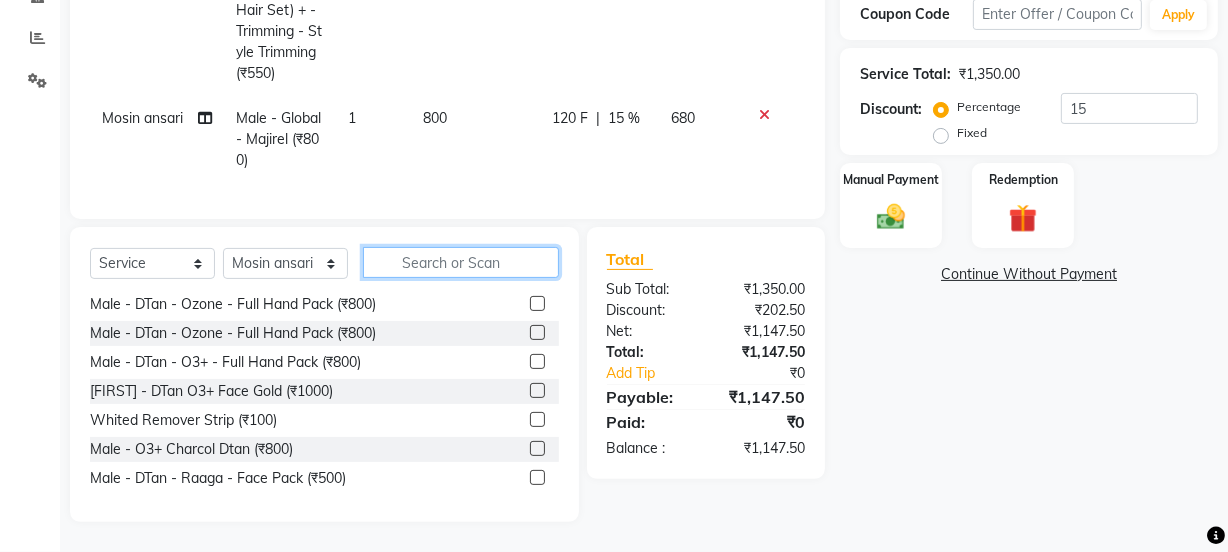 click 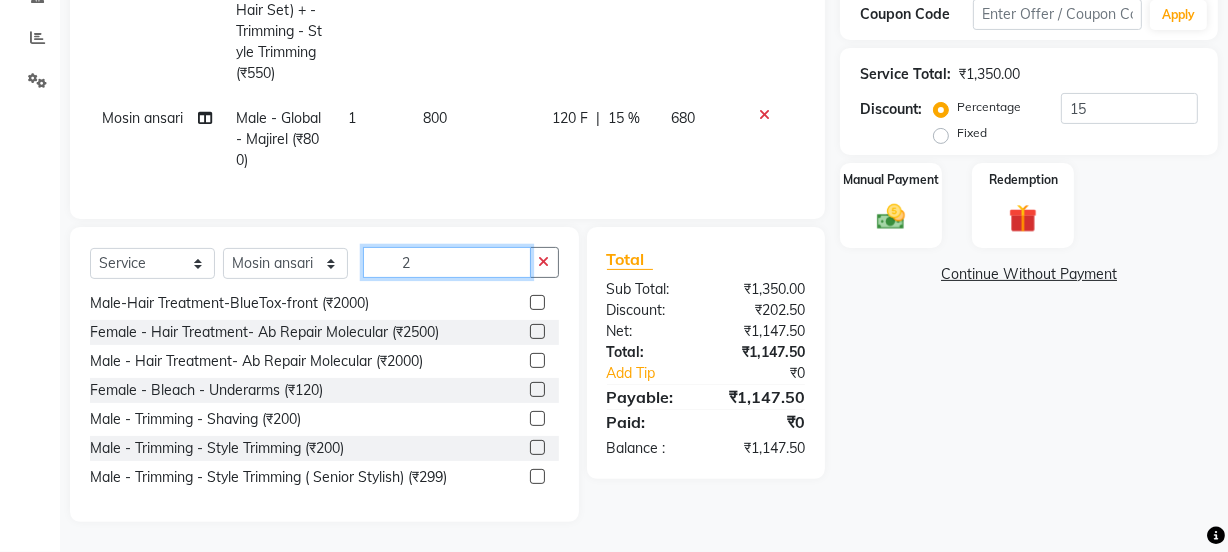 scroll, scrollTop: 1266, scrollLeft: 0, axis: vertical 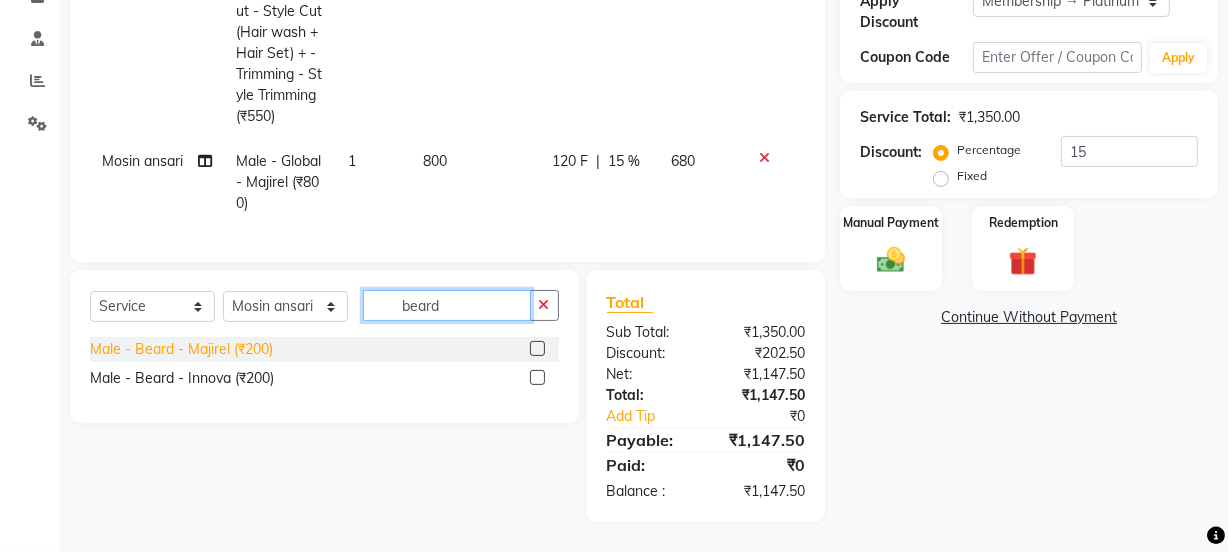 type on "beard" 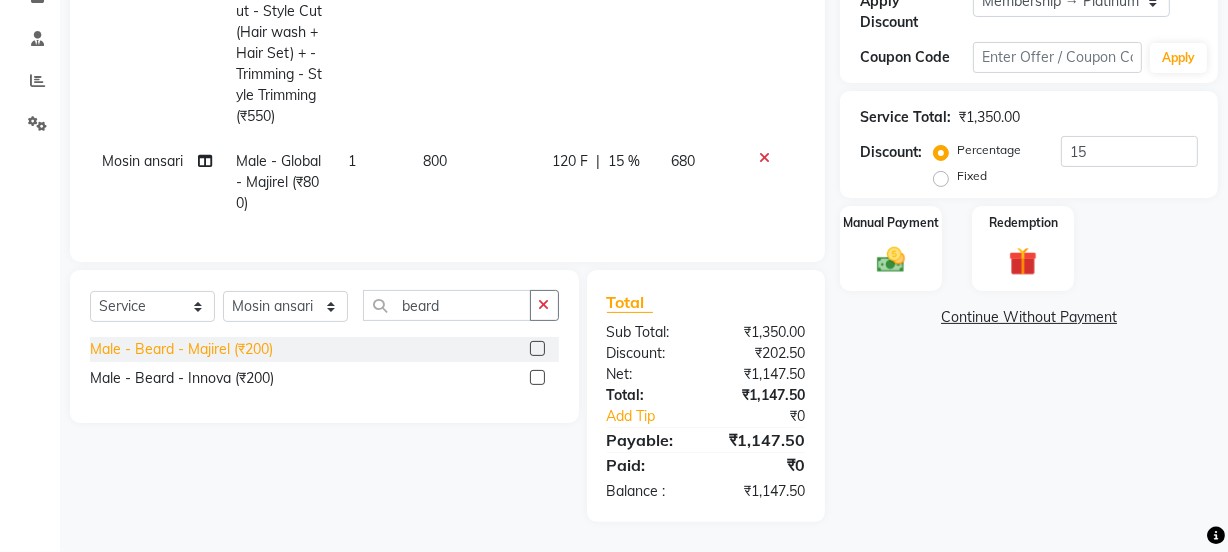 click on "Male - Beard - Majirel (₹200)" 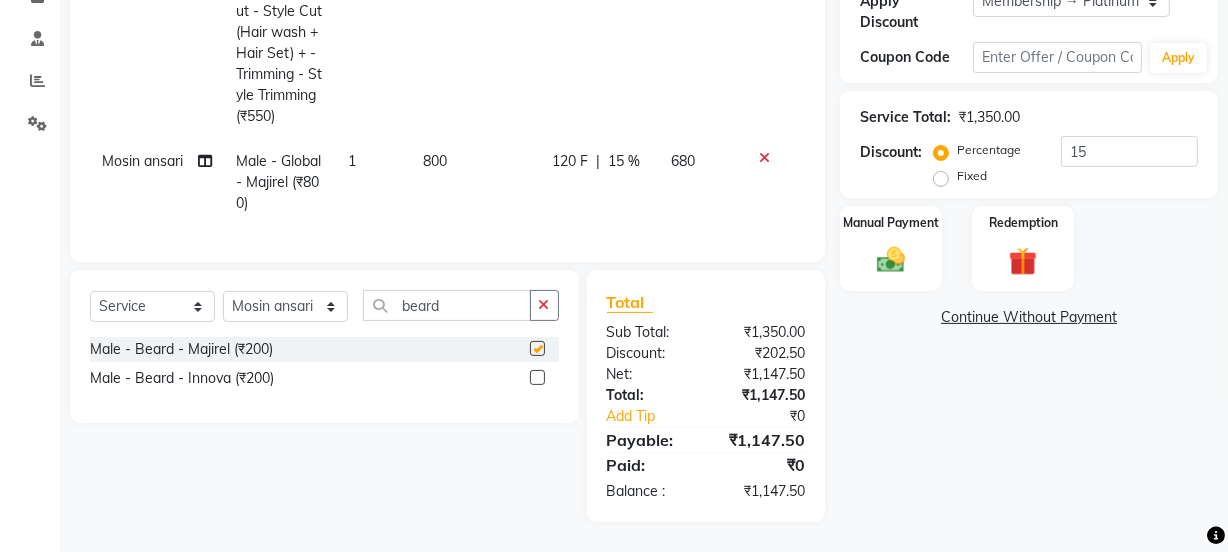 checkbox on "false" 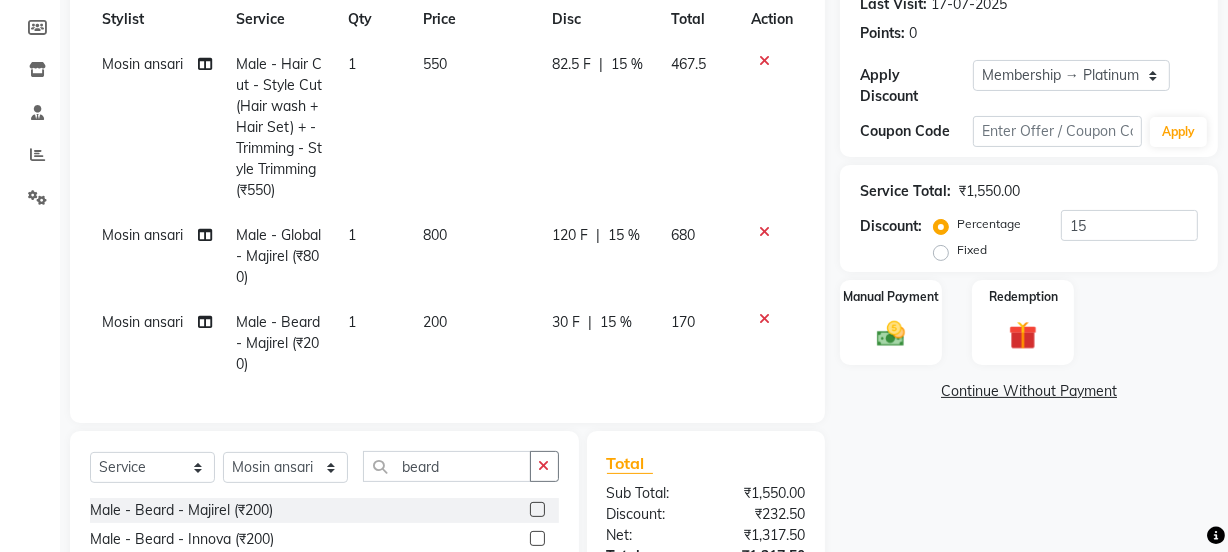 scroll, scrollTop: 280, scrollLeft: 0, axis: vertical 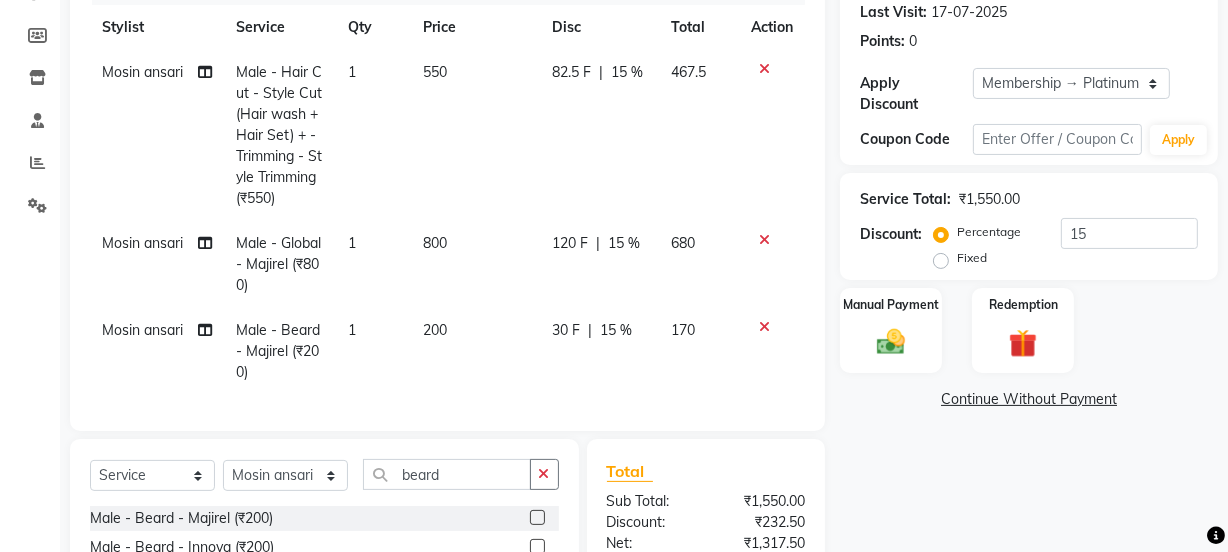 click 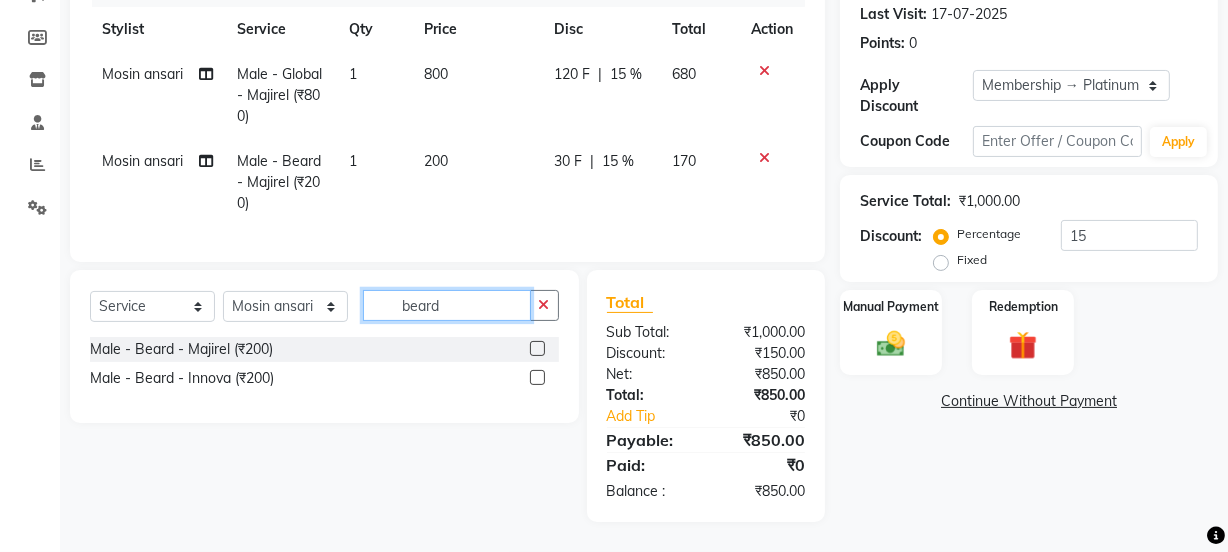 click on "beard" 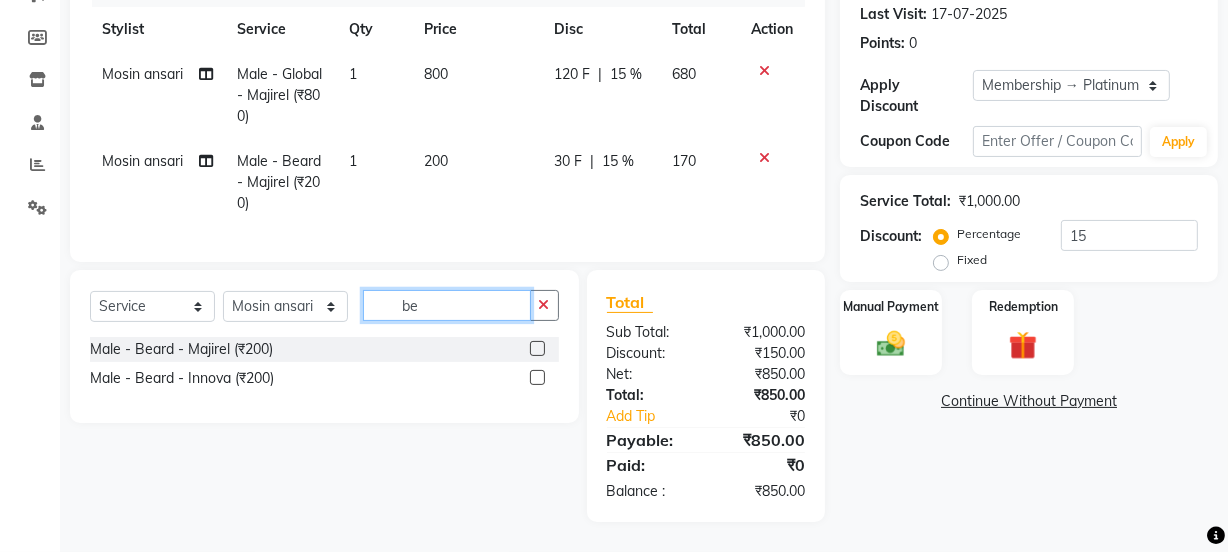 type on "b" 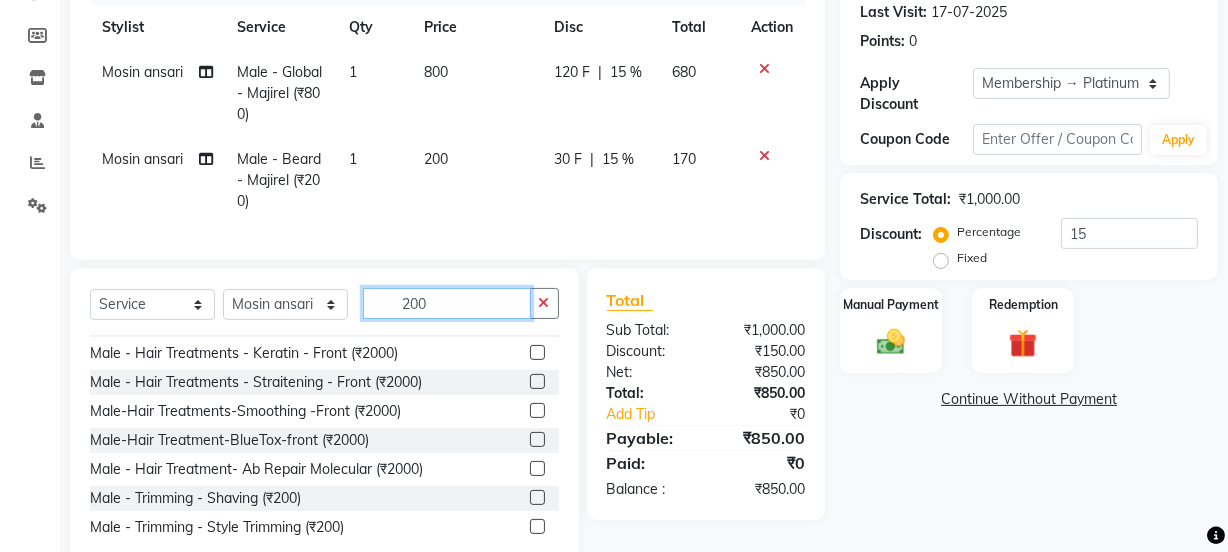 scroll, scrollTop: 901, scrollLeft: 0, axis: vertical 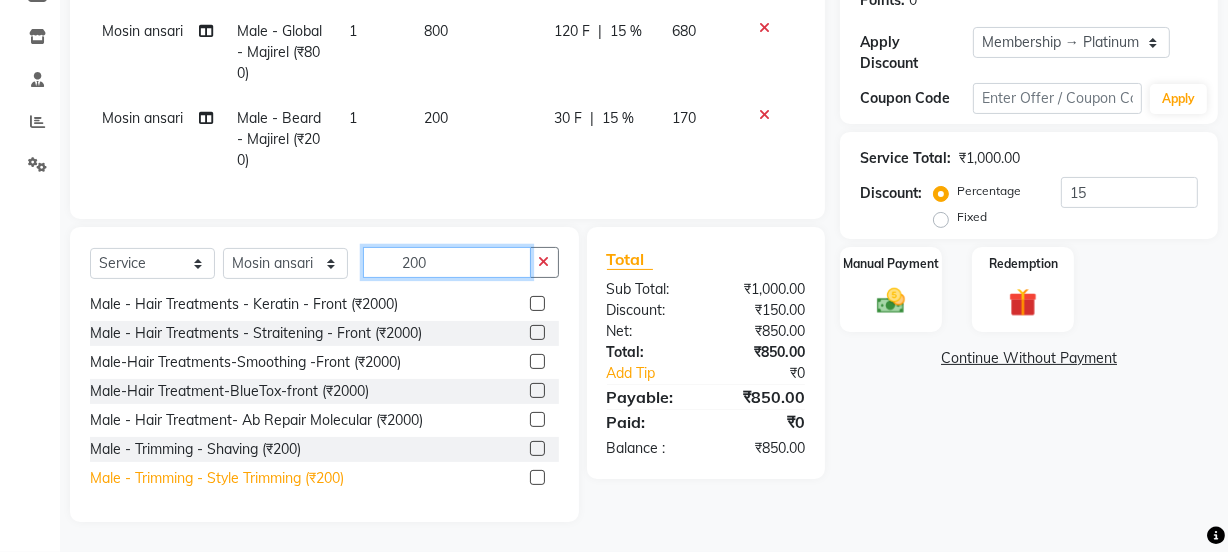 type on "200" 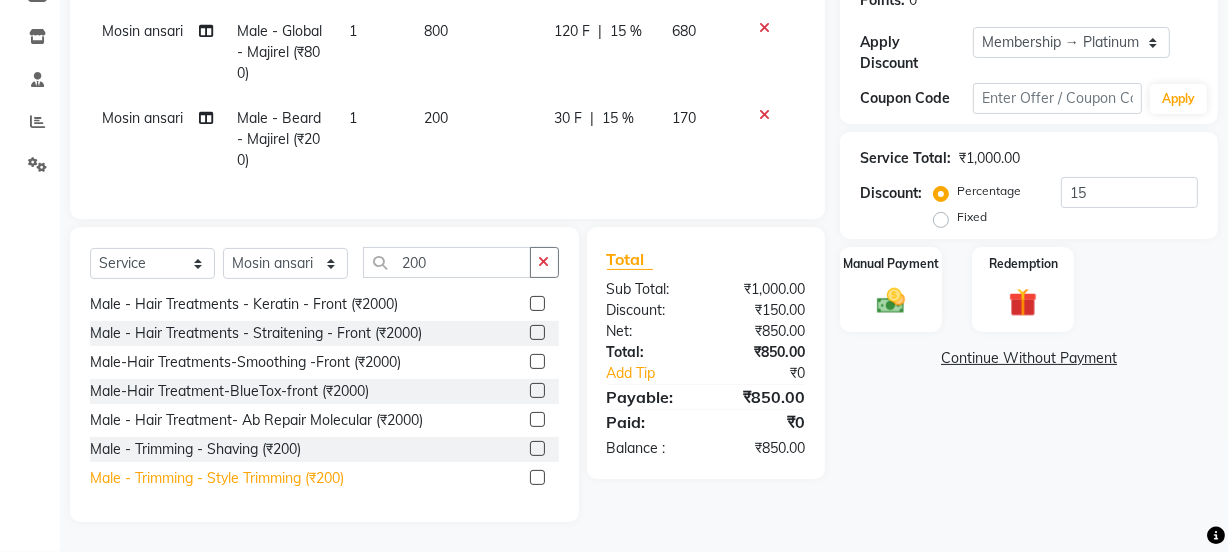 click on "Male - Trimming - Style Trimming (₹200)" 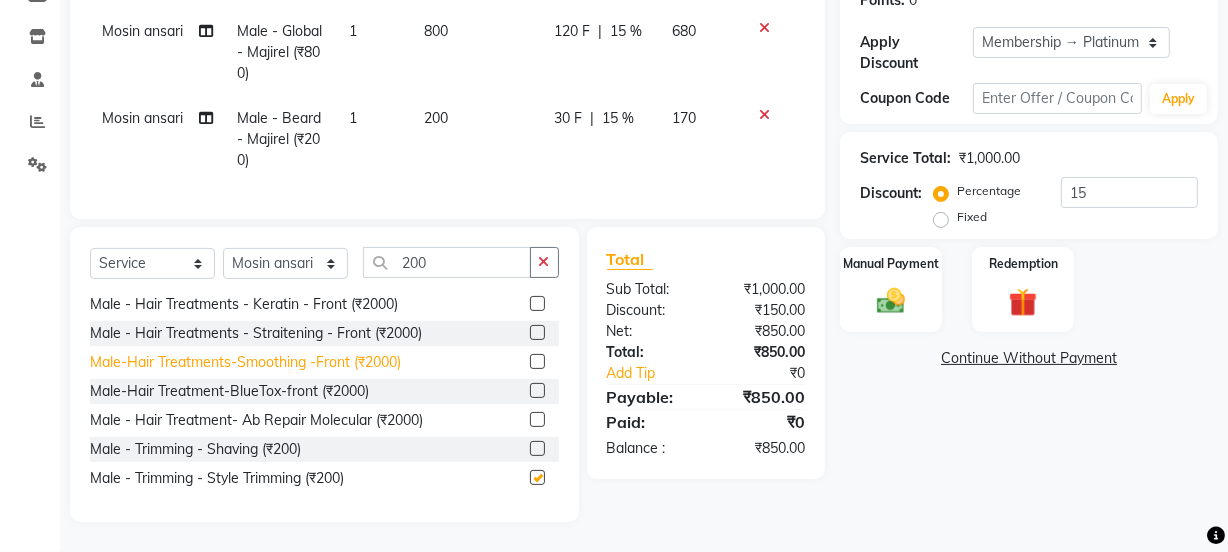 checkbox on "false" 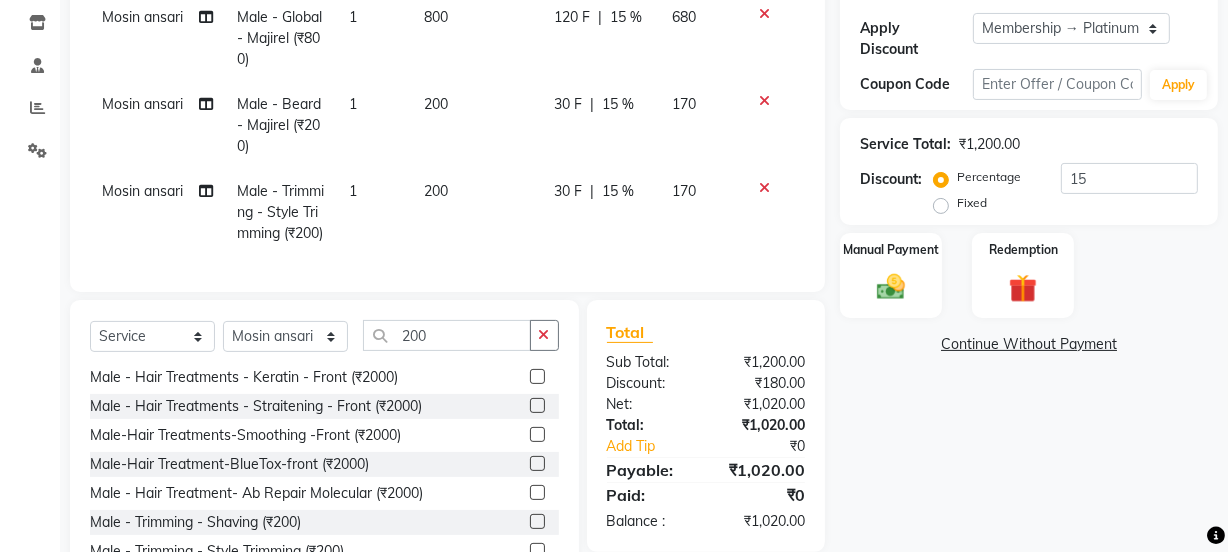 click on "Name: [FIRST] Membership: end on [DATE] Total Visits: 15 Card on file: 0 Last Visit: [DATE] Points: 0 Apply Discount Select Membership → Platinum Membership Coupon Code Apply Service Total: ₹1,200.00 Discount: Percentage Fixed 15 Manual Payment Redemption Continue Without Payment" 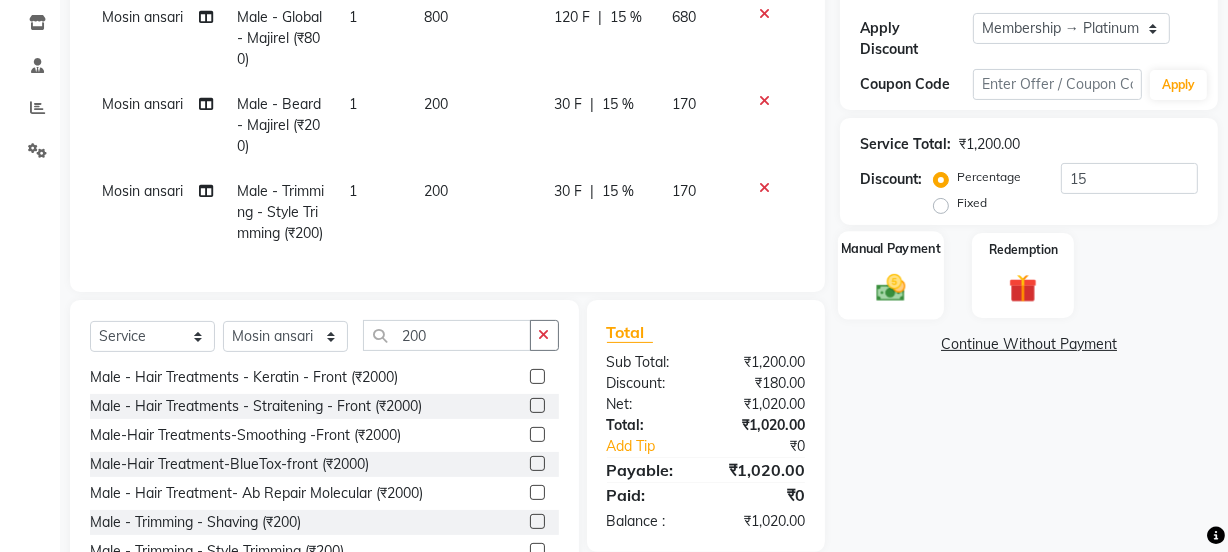 click 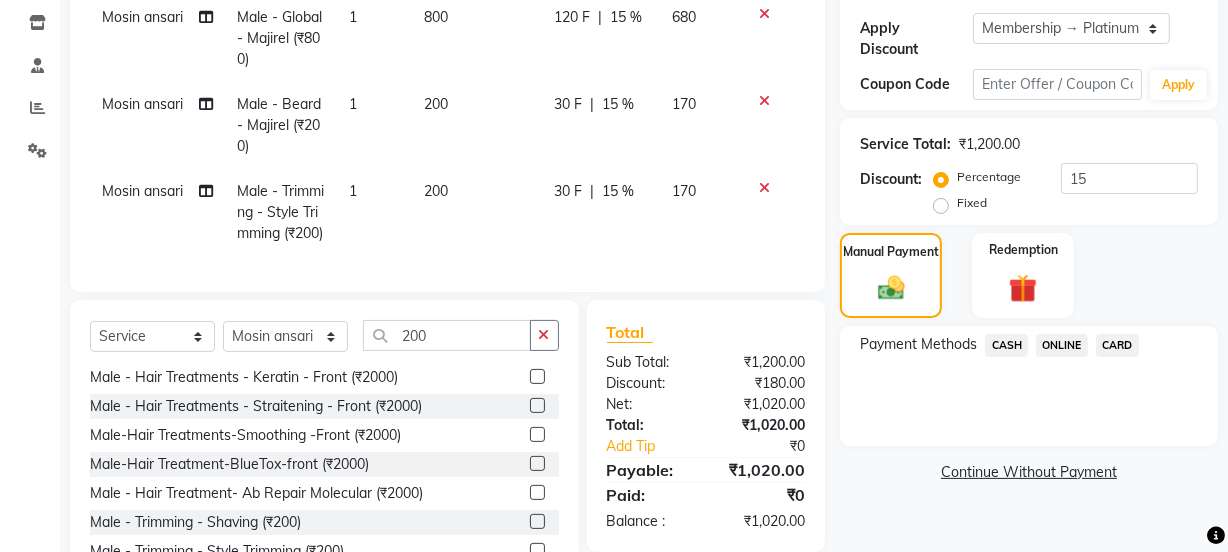 click on "CASH" 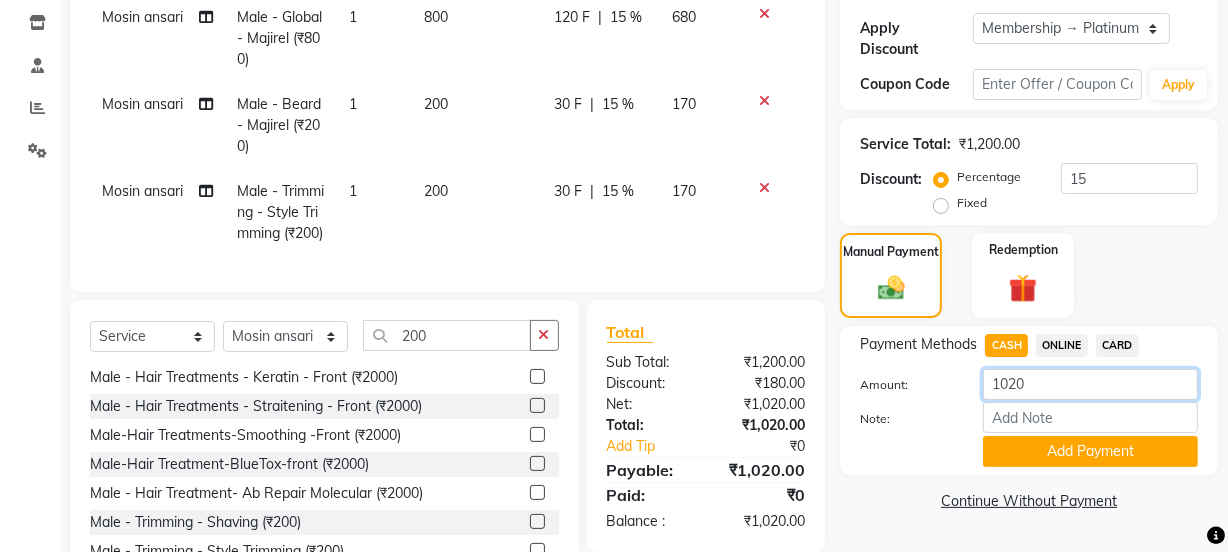 click on "1020" 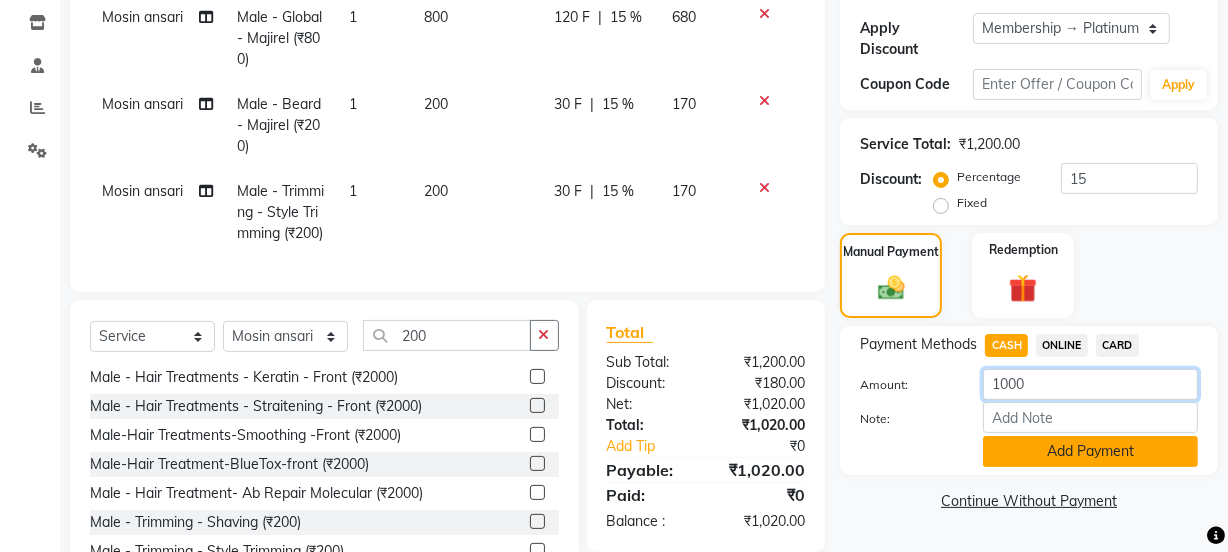 type on "1000" 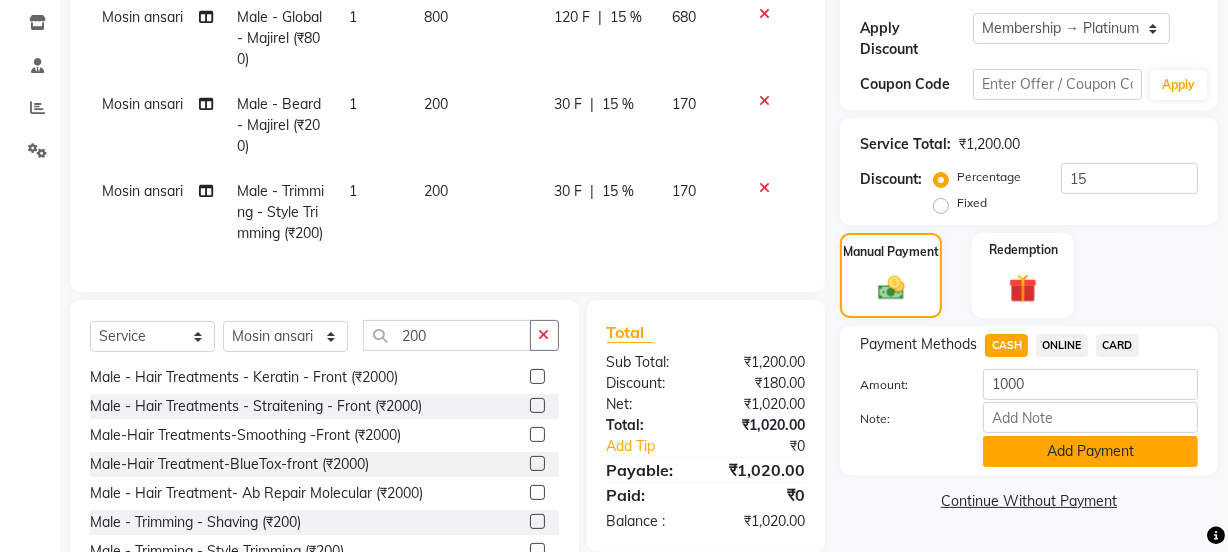 click on "Add Payment" 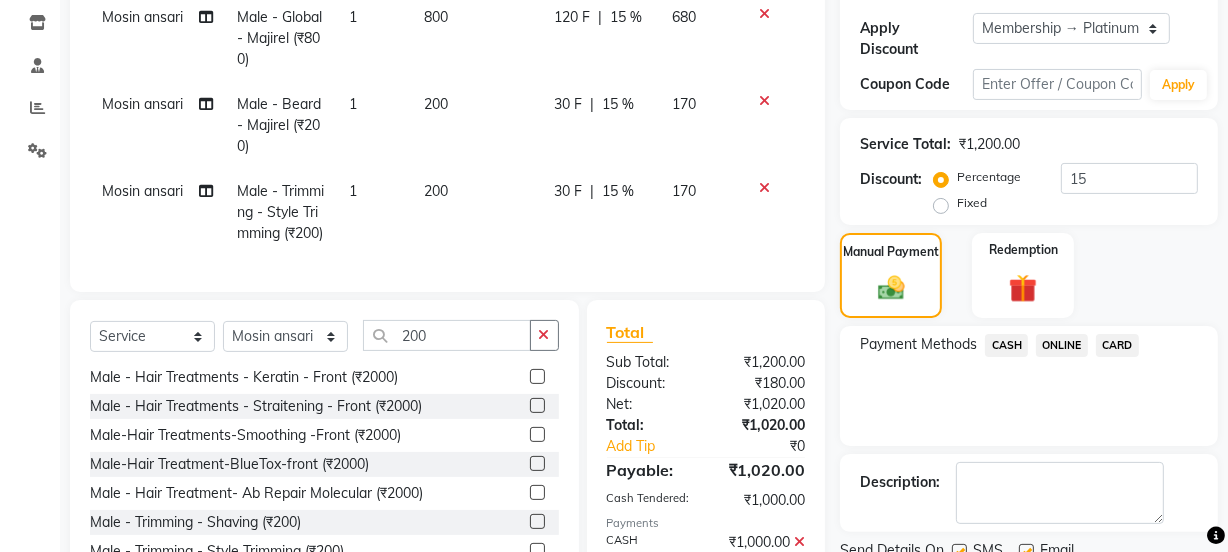 click on "ONLINE" 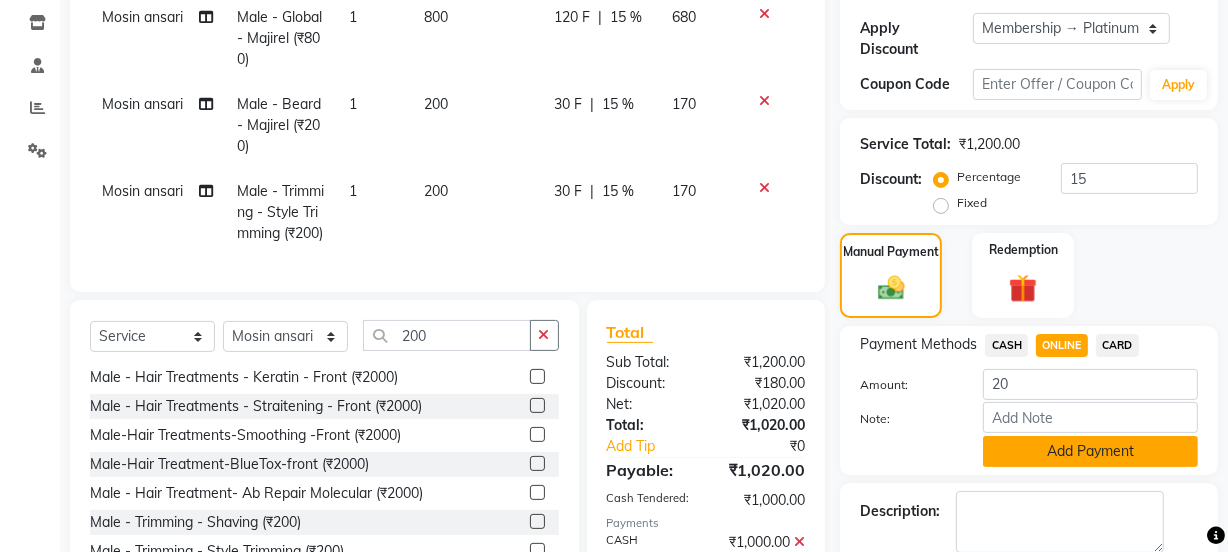 click on "Add Payment" 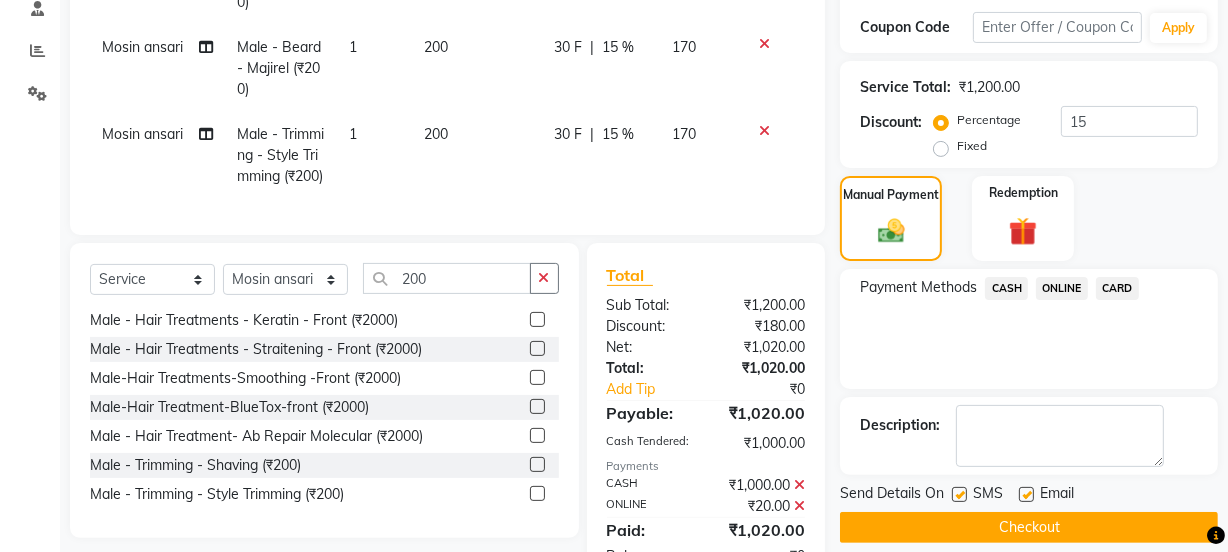 scroll, scrollTop: 491, scrollLeft: 0, axis: vertical 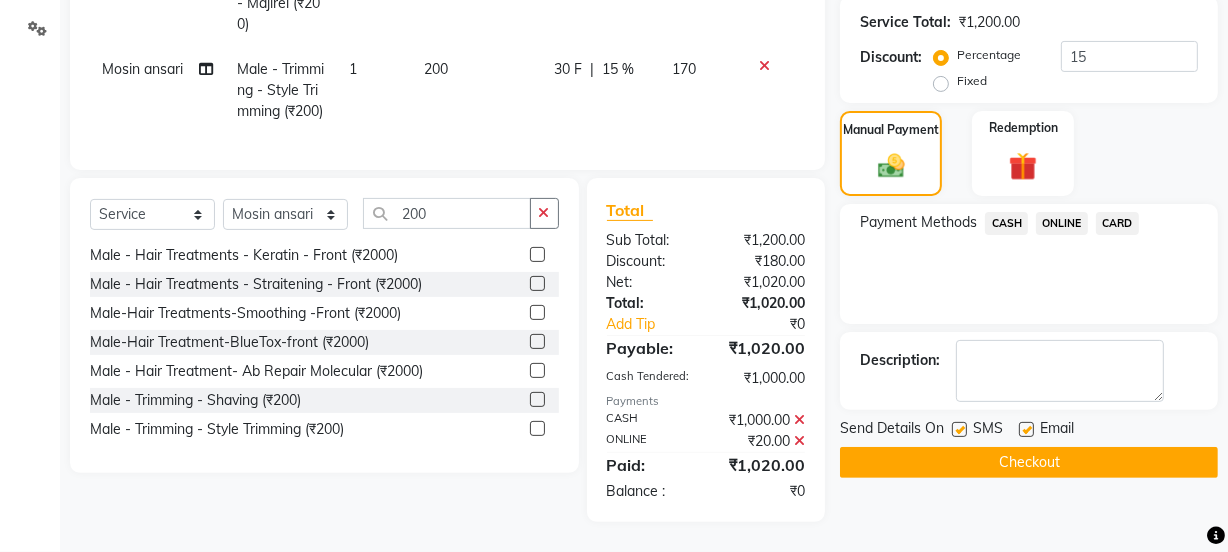 click on "Checkout" 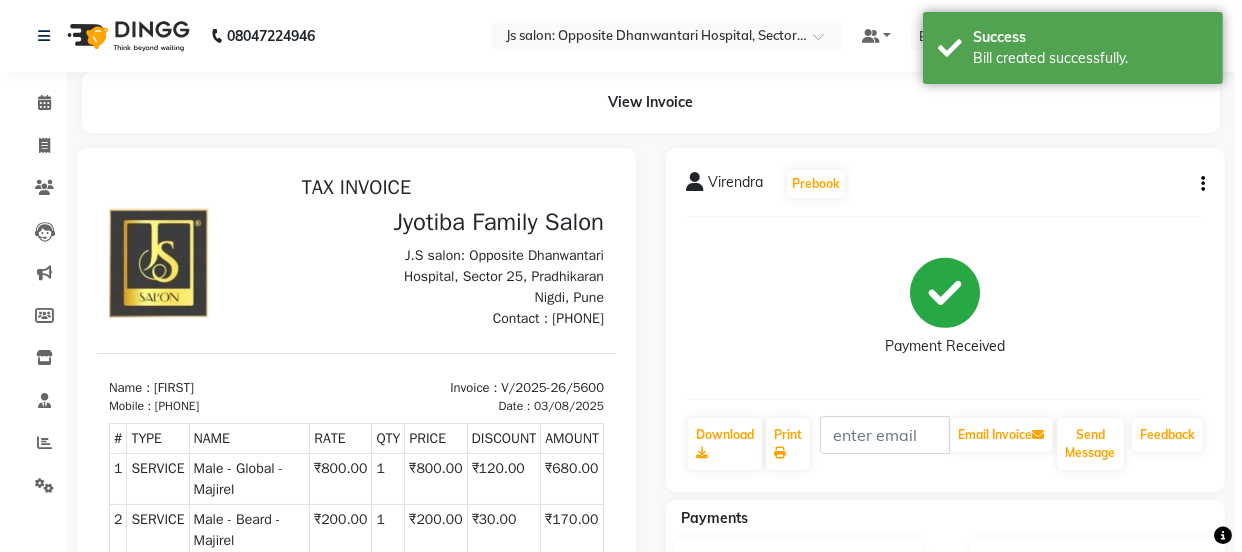 scroll, scrollTop: 0, scrollLeft: 0, axis: both 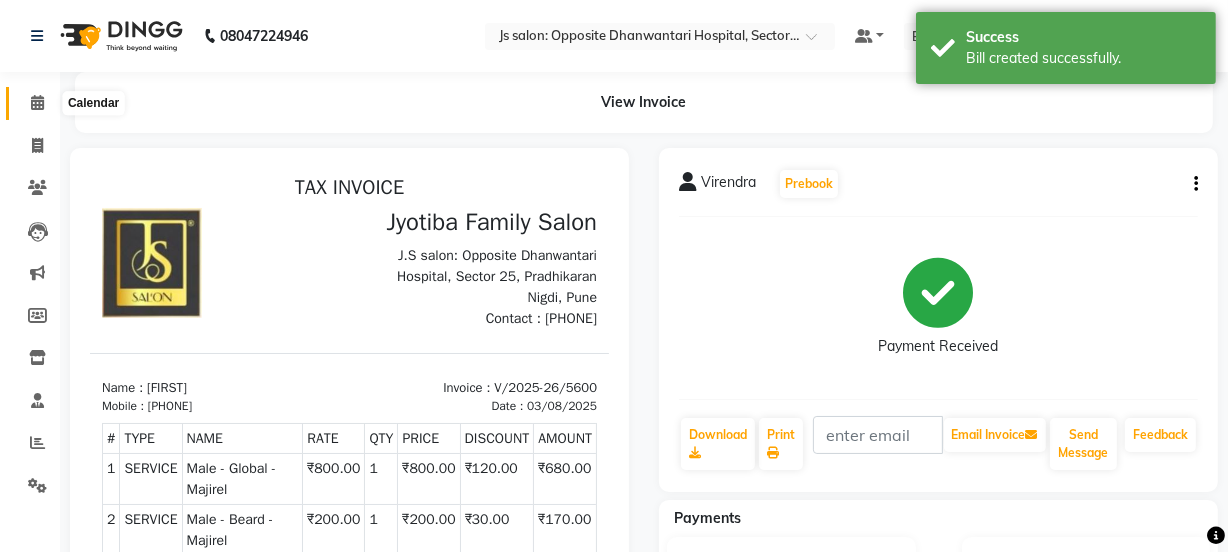 click 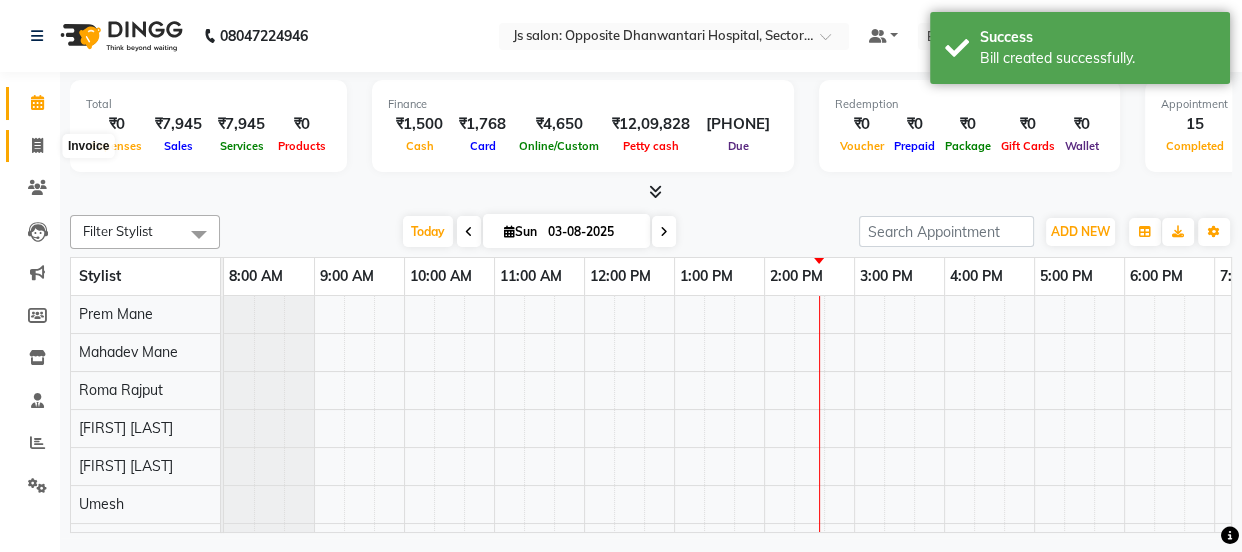 click 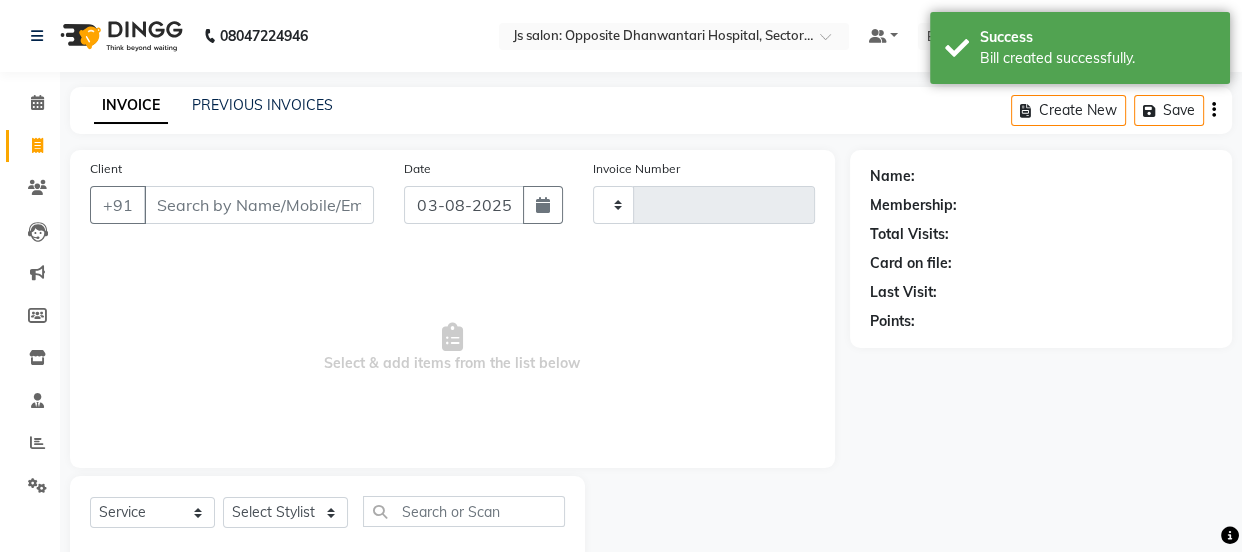 type on "5601" 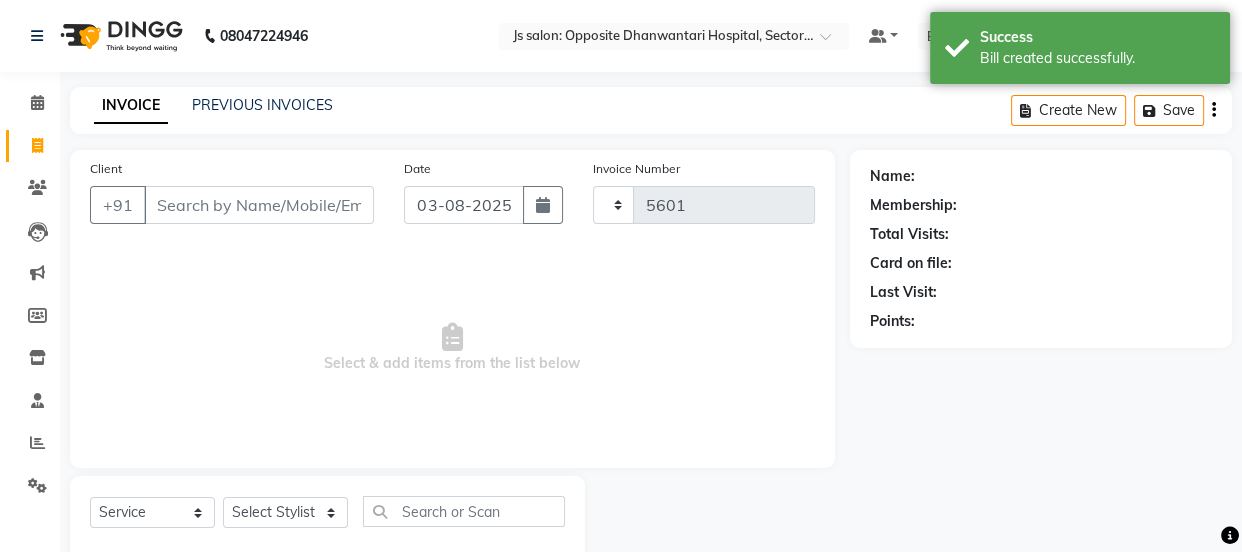 select on "3729" 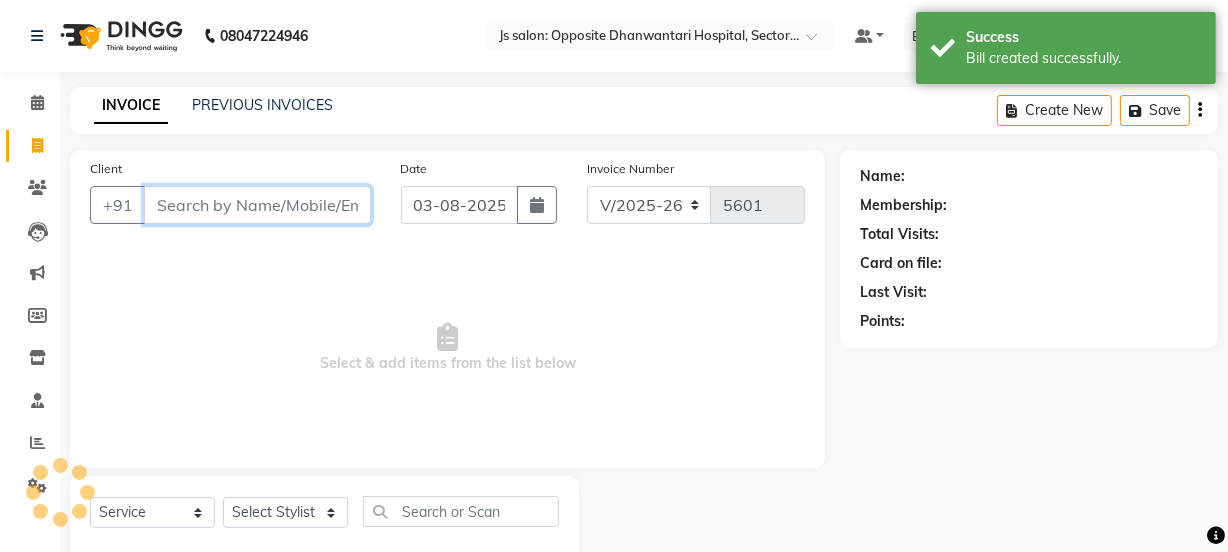 click on "Client" at bounding box center [257, 205] 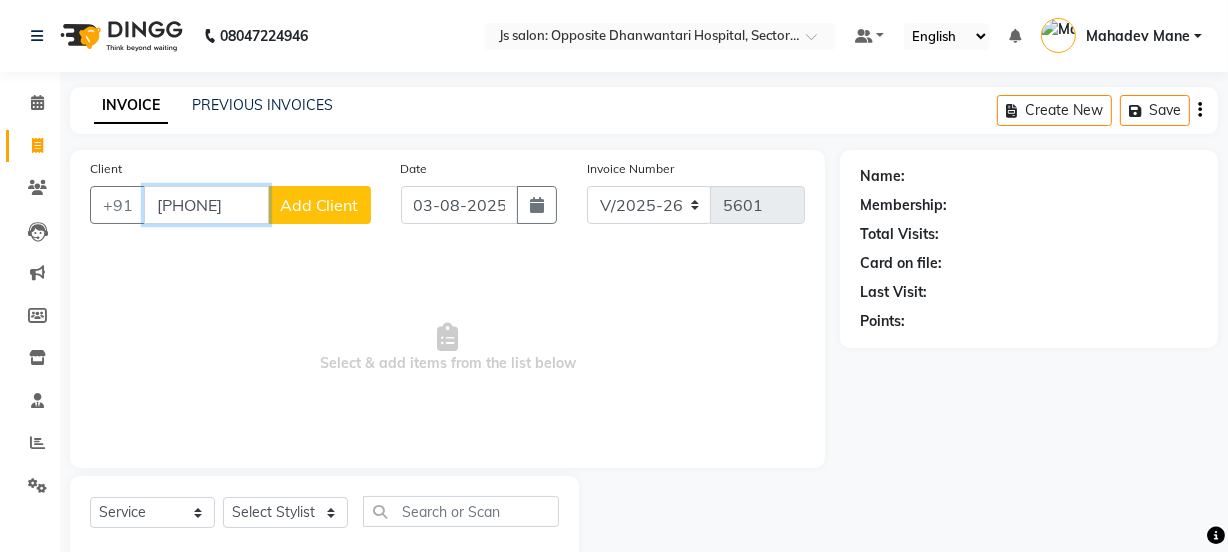 type on "[PHONE]" 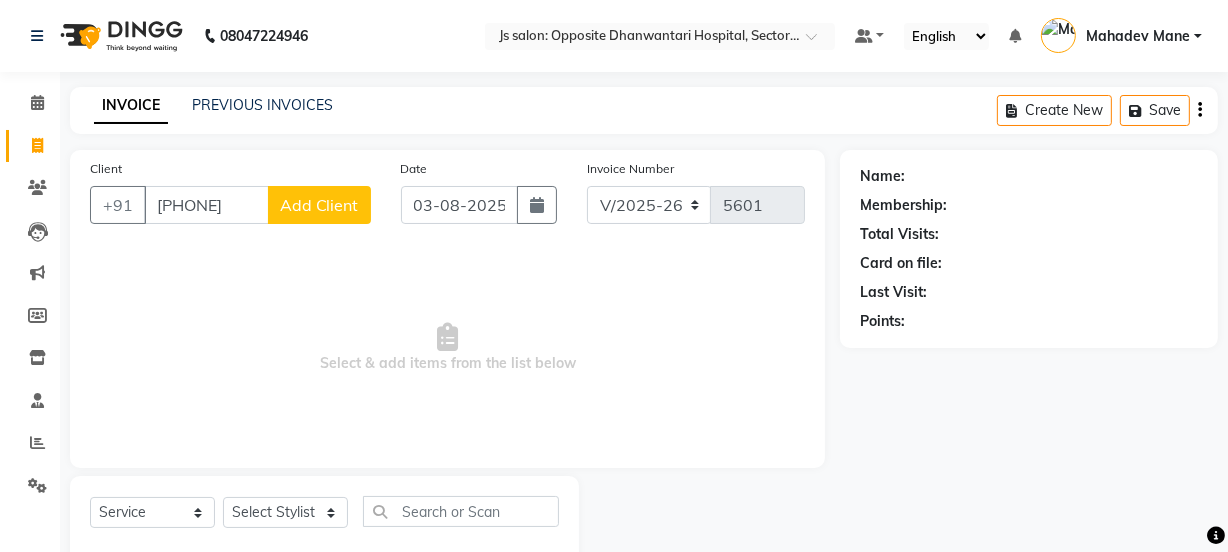 click on "Add Client" 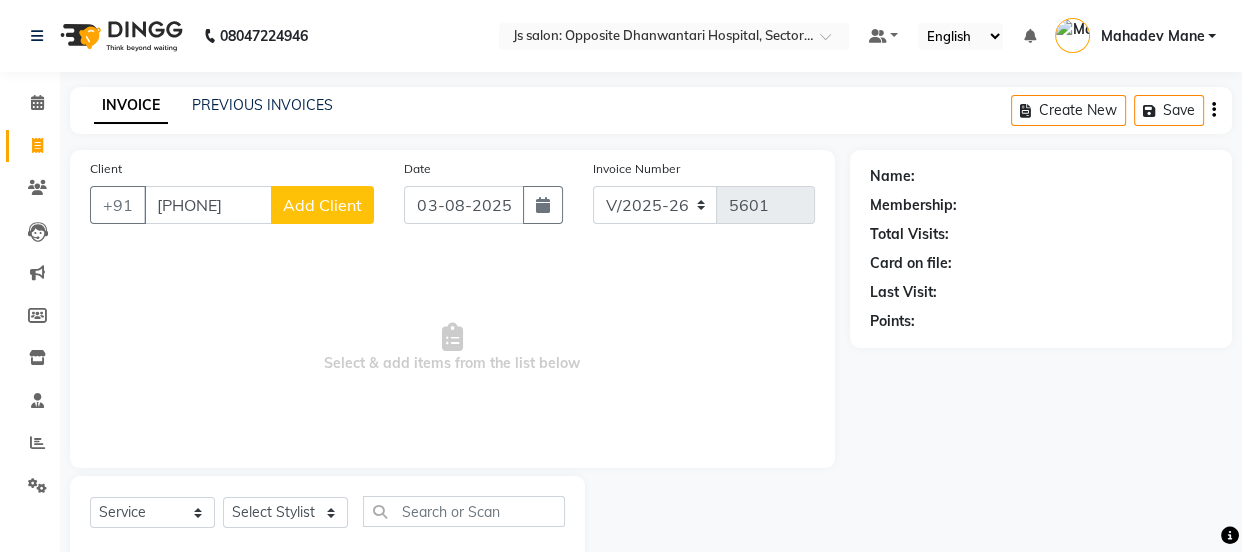 select on "22" 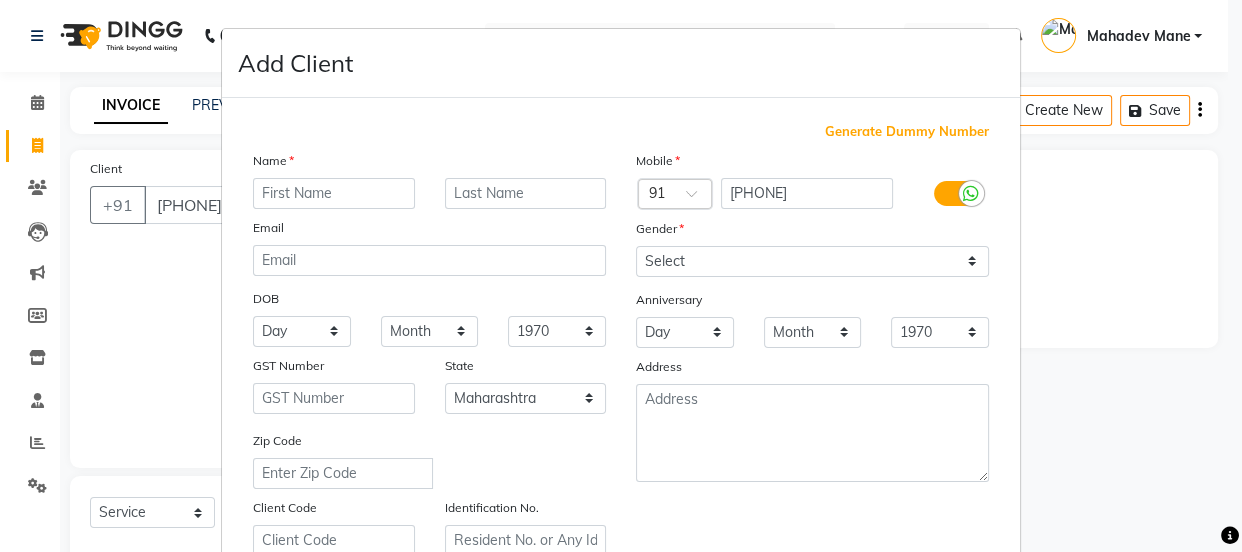 click at bounding box center (334, 193) 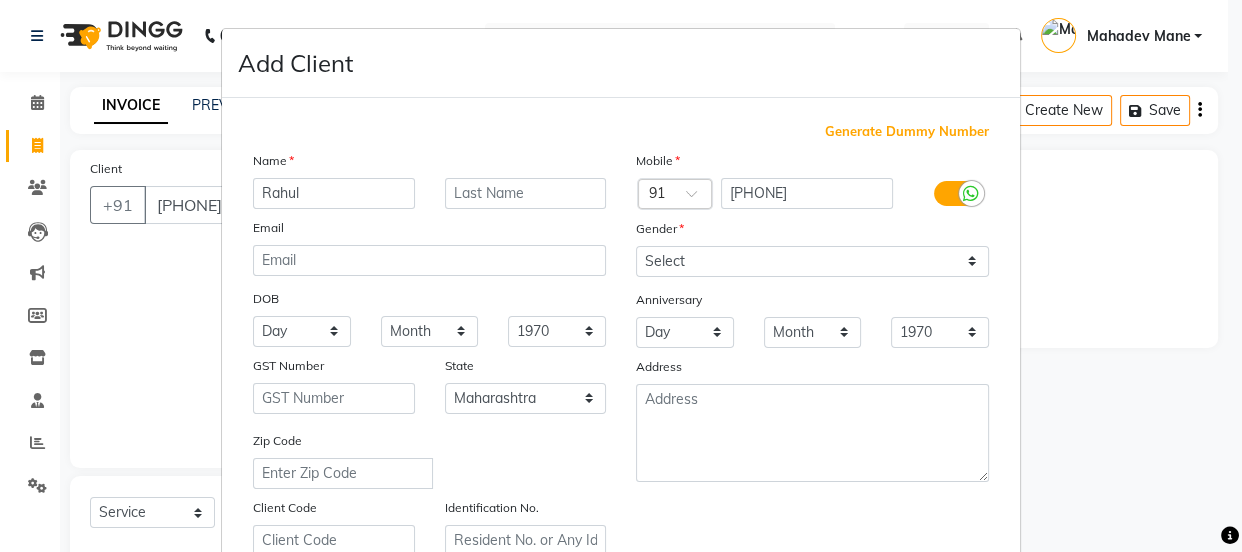 type on "Rahul" 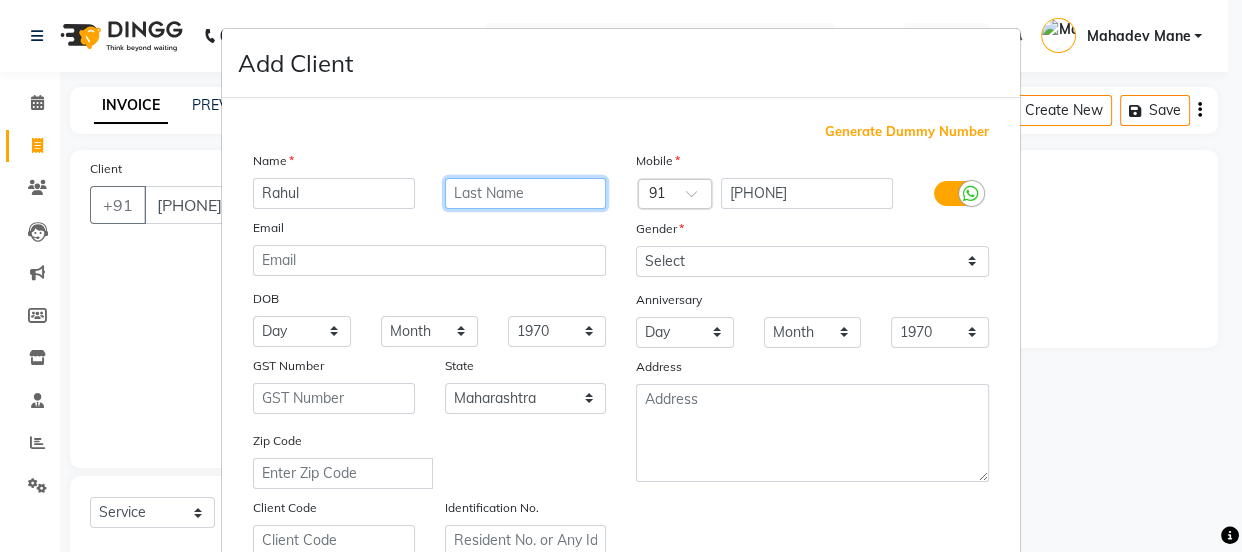 click at bounding box center [526, 193] 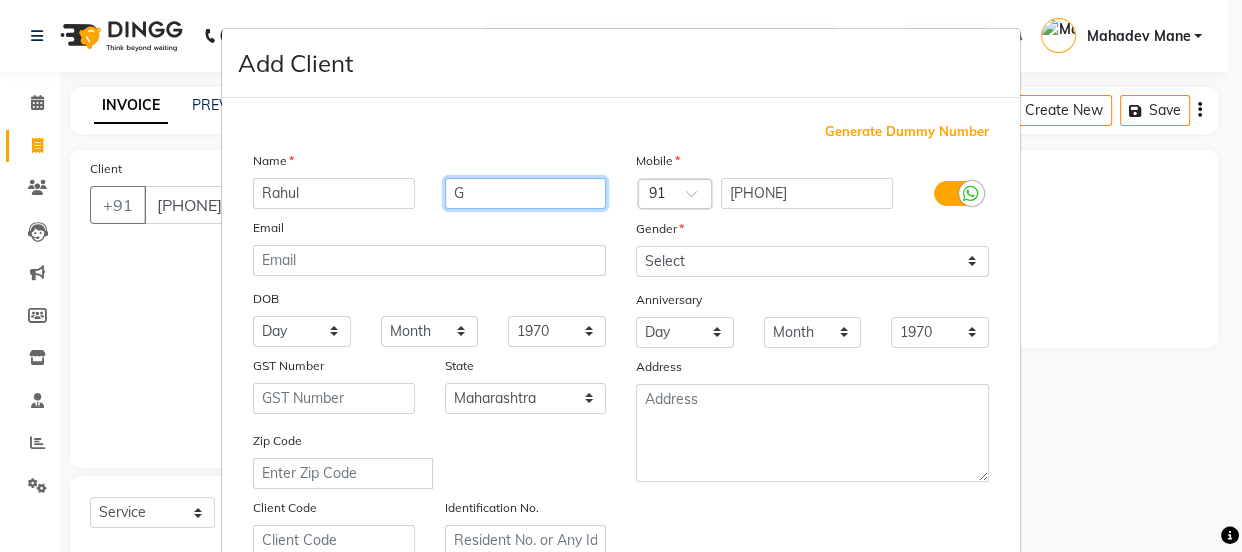 type on "G" 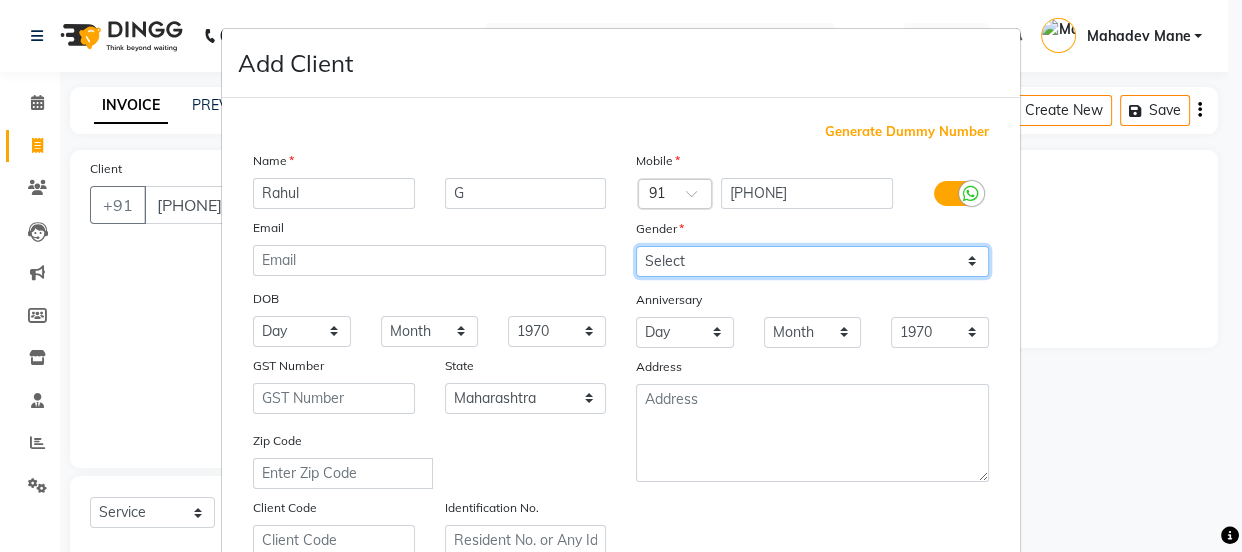 click on "Select Male Female Other Prefer Not To Say" at bounding box center [812, 261] 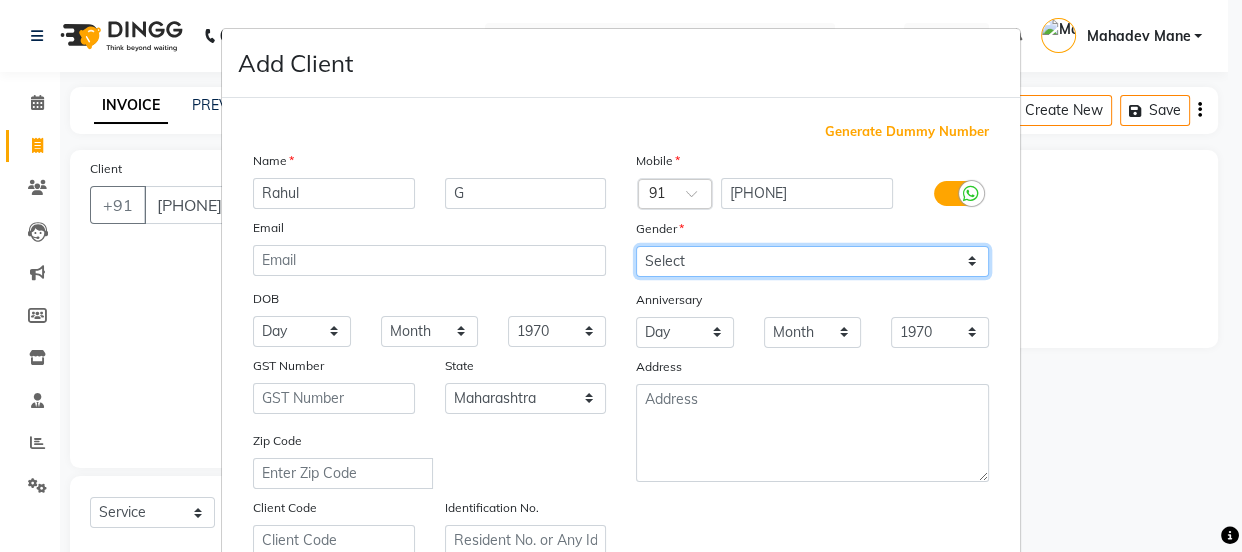 select on "male" 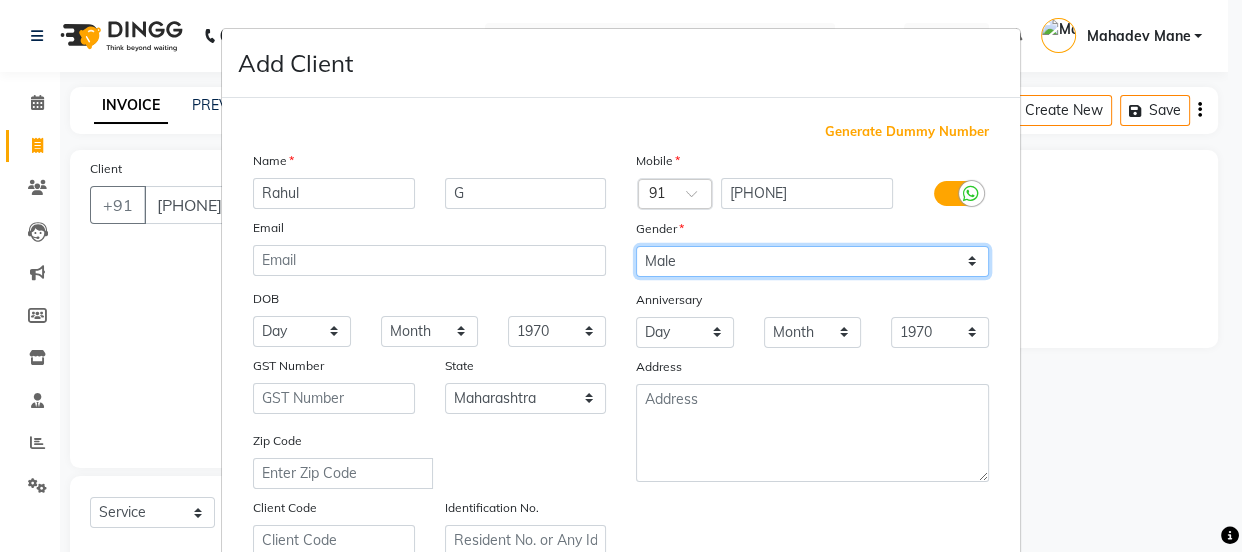 click on "Select Male Female Other Prefer Not To Say" at bounding box center [812, 261] 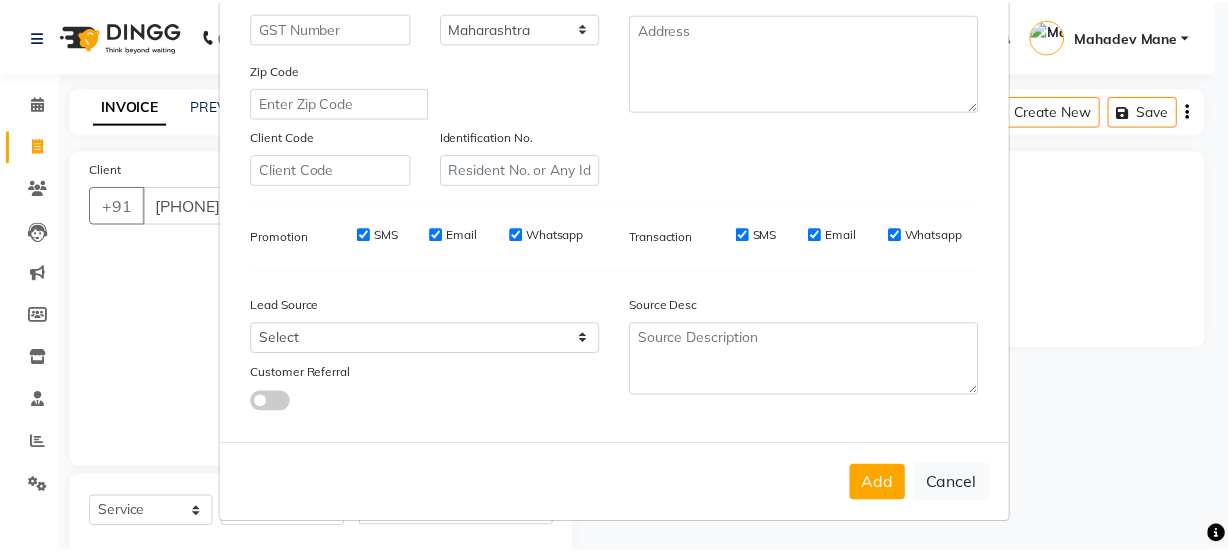 scroll, scrollTop: 377, scrollLeft: 0, axis: vertical 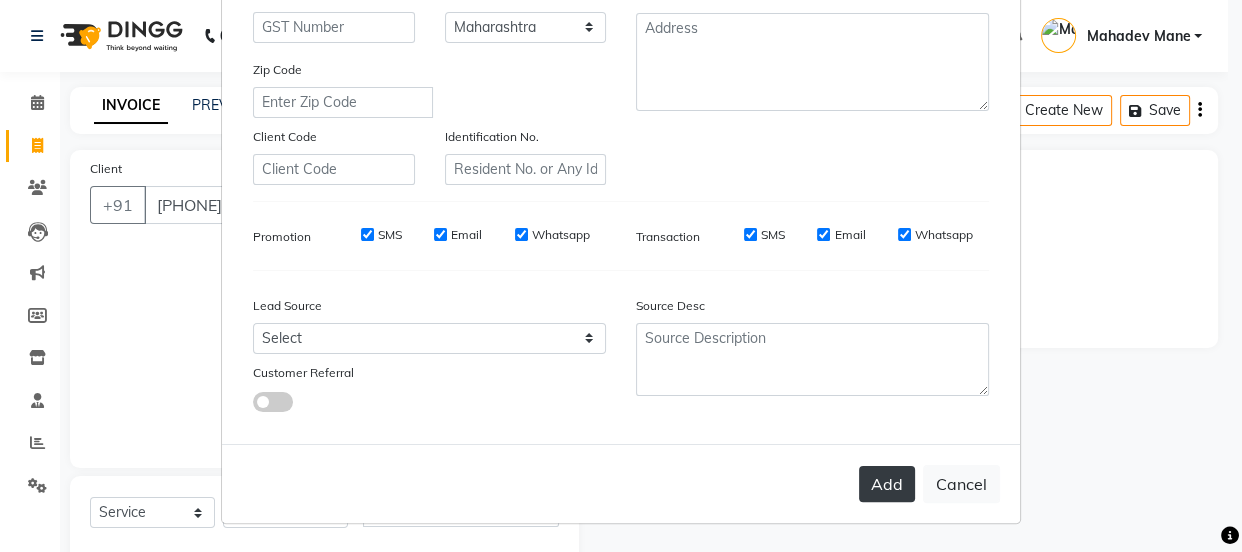 click on "Add" at bounding box center [887, 484] 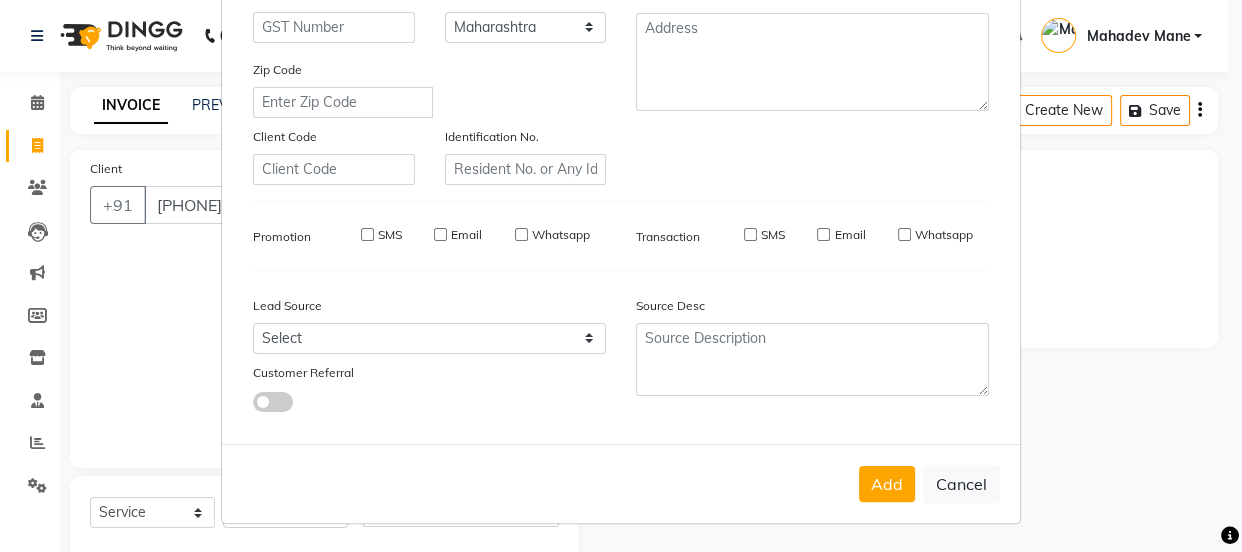 type 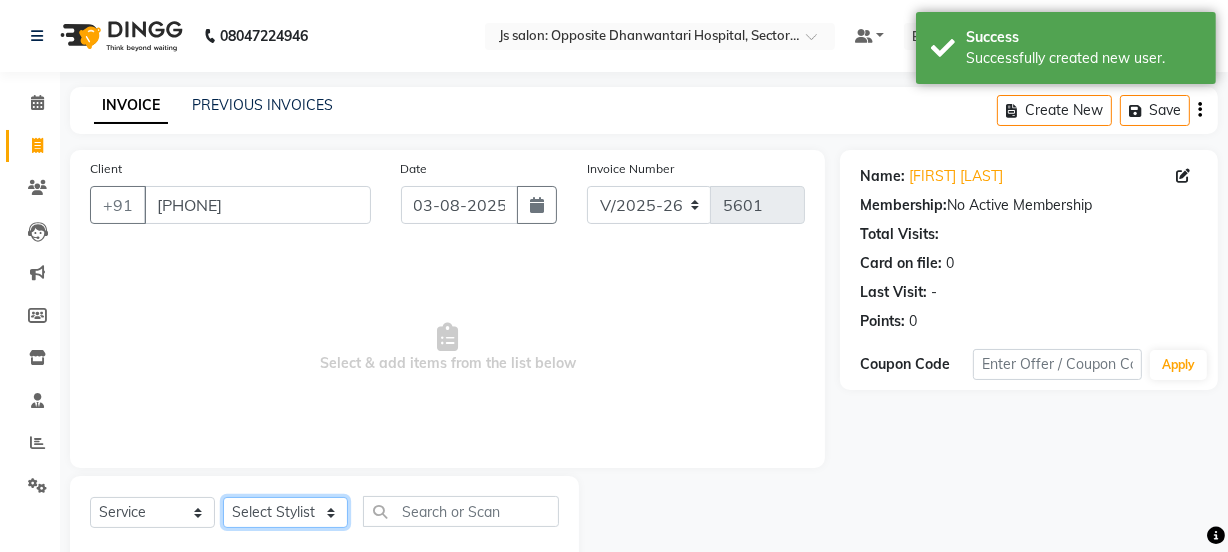 click on "Select Stylist [NAME] Dipak Vaidyakar Huda kokan n Mahadev Mane Mosin ansari Nayan Patil Pradip Prem Mane Rajan Roma Rajput Shirin shaikh Shop Shubham Anarase Sneha suport staff Sonali Sudip Sujata thapa Sunil Umesh" 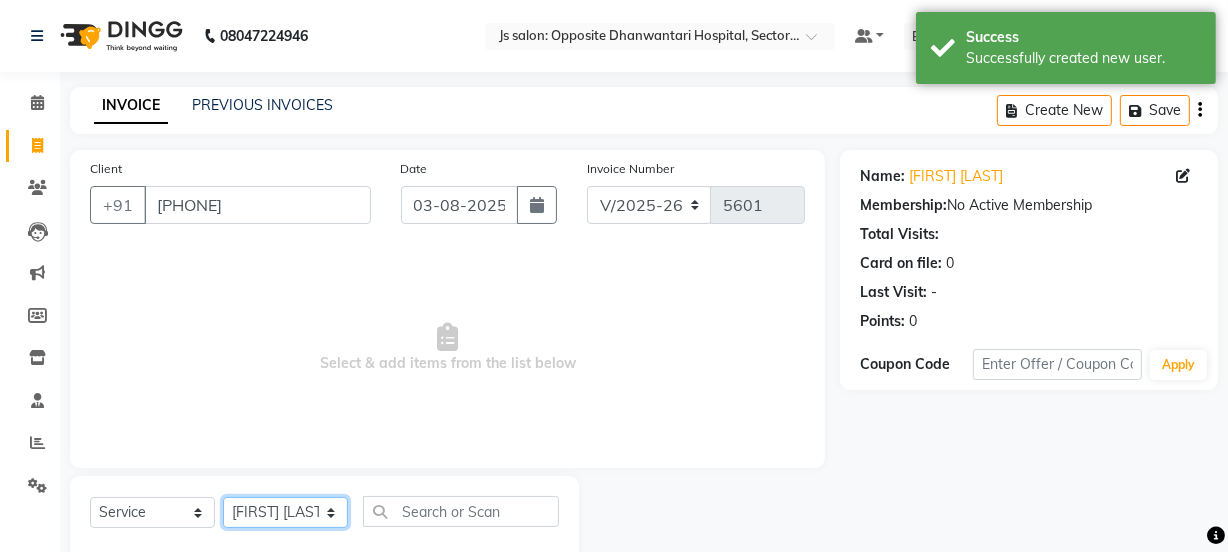 click on "Select Stylist [NAME] Dipak Vaidyakar Huda kokan n Mahadev Mane Mosin ansari Nayan Patil Pradip Prem Mane Rajan Roma Rajput Shirin shaikh Shop Shubham Anarase Sneha suport staff Sonali Sudip Sujata thapa Sunil Umesh" 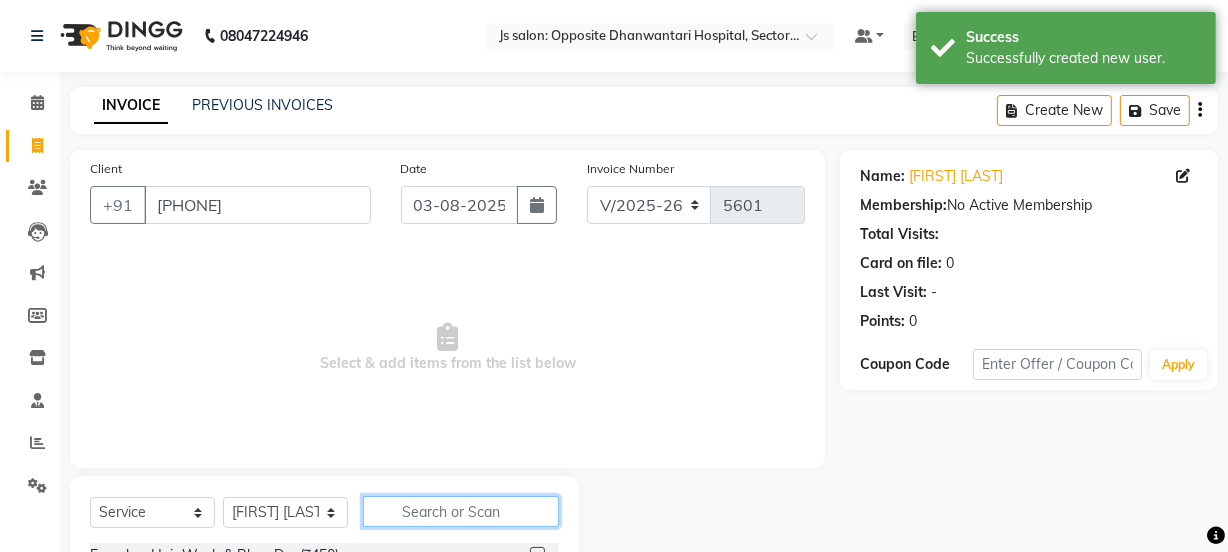 drag, startPoint x: 403, startPoint y: 516, endPoint x: 519, endPoint y: 506, distance: 116.43024 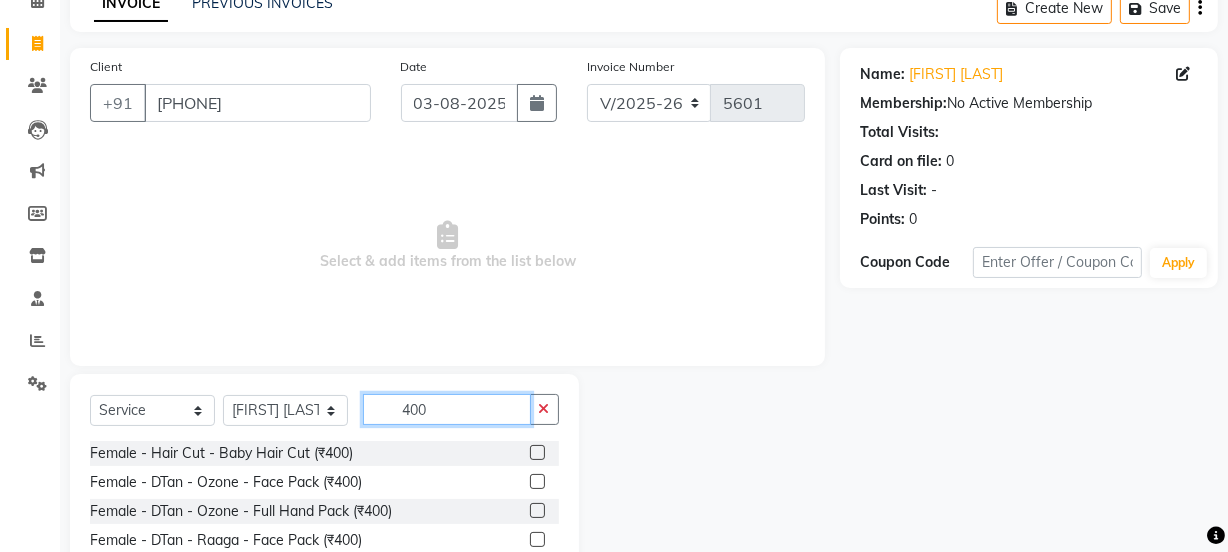 scroll, scrollTop: 181, scrollLeft: 0, axis: vertical 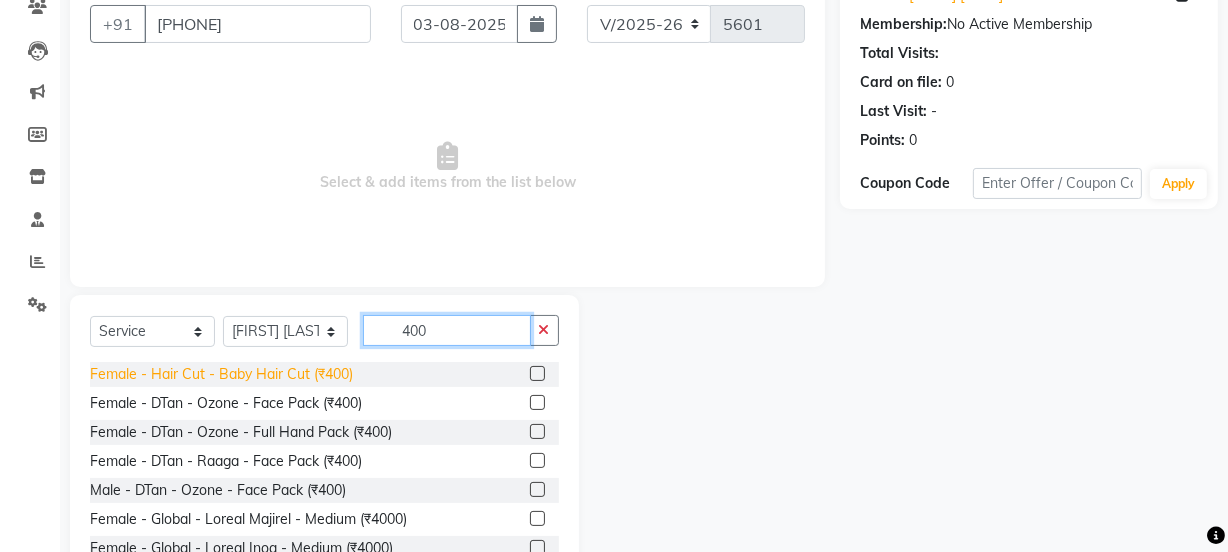 type on "400" 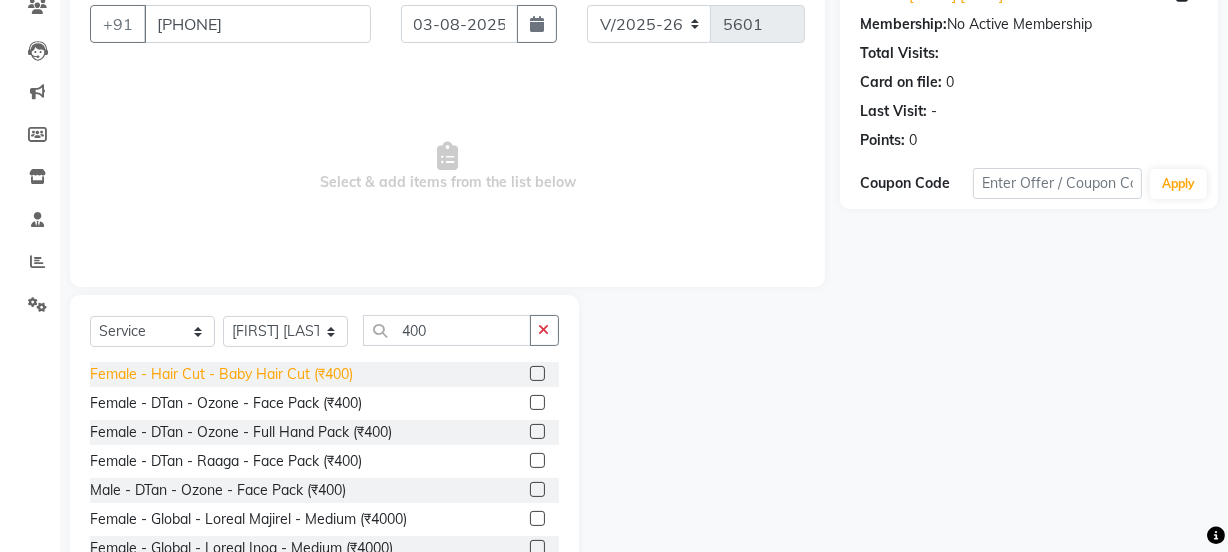 click on "Female - Hair Cut - Baby Hair Cut (₹400)" 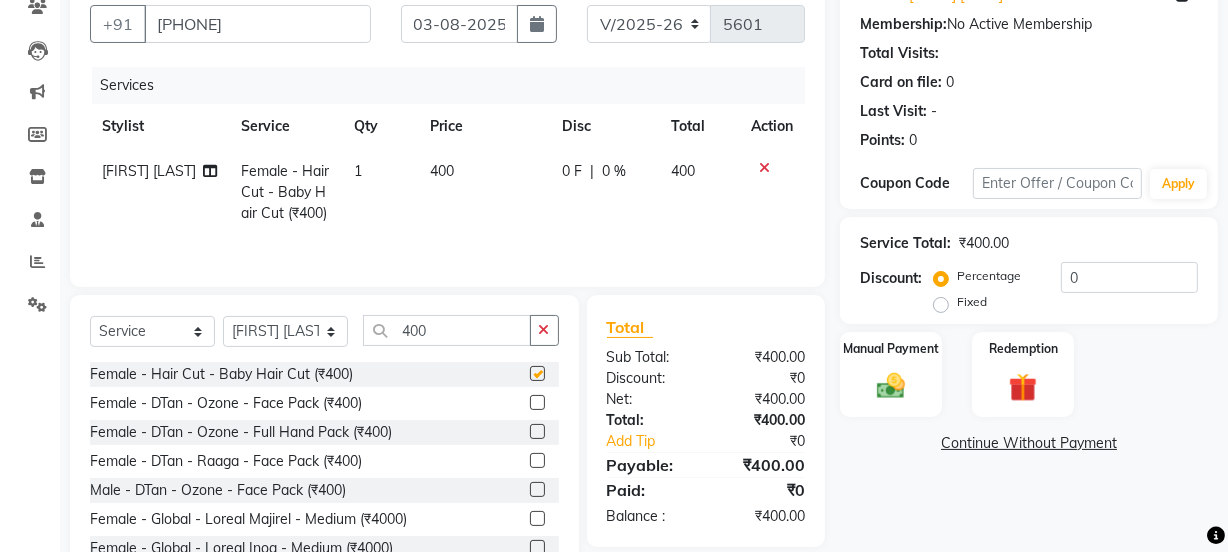 checkbox on "false" 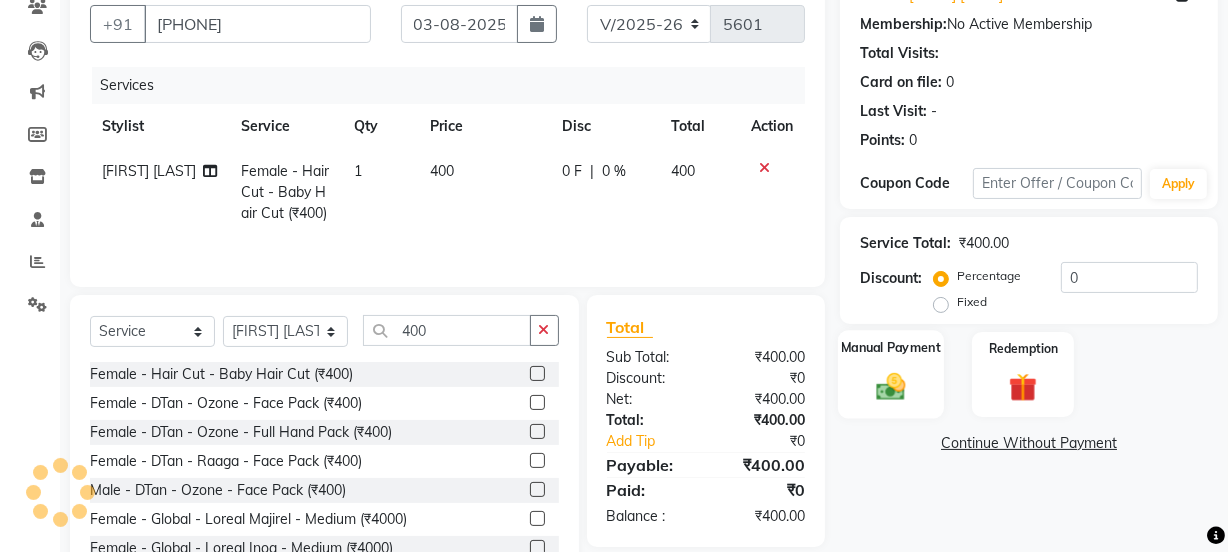 click on "Manual Payment" 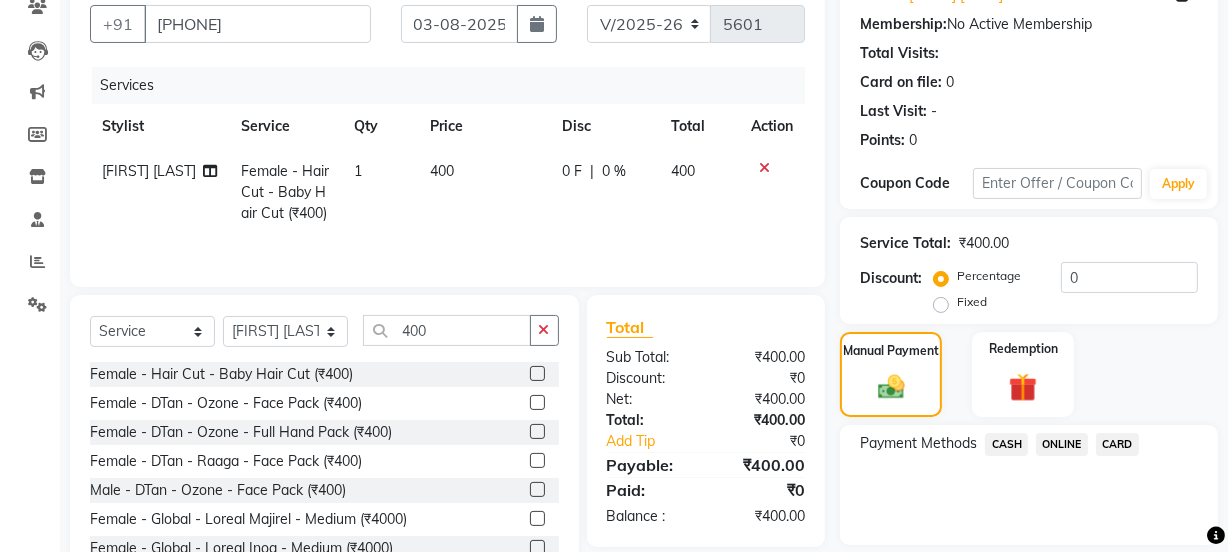 click on "ONLINE" 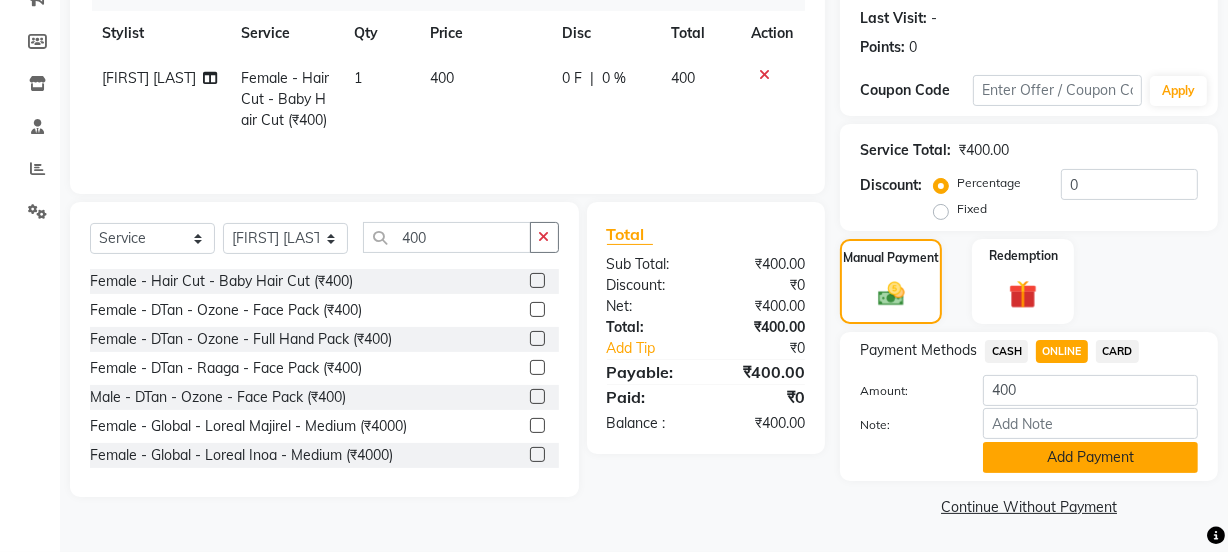 click on "Add Payment" 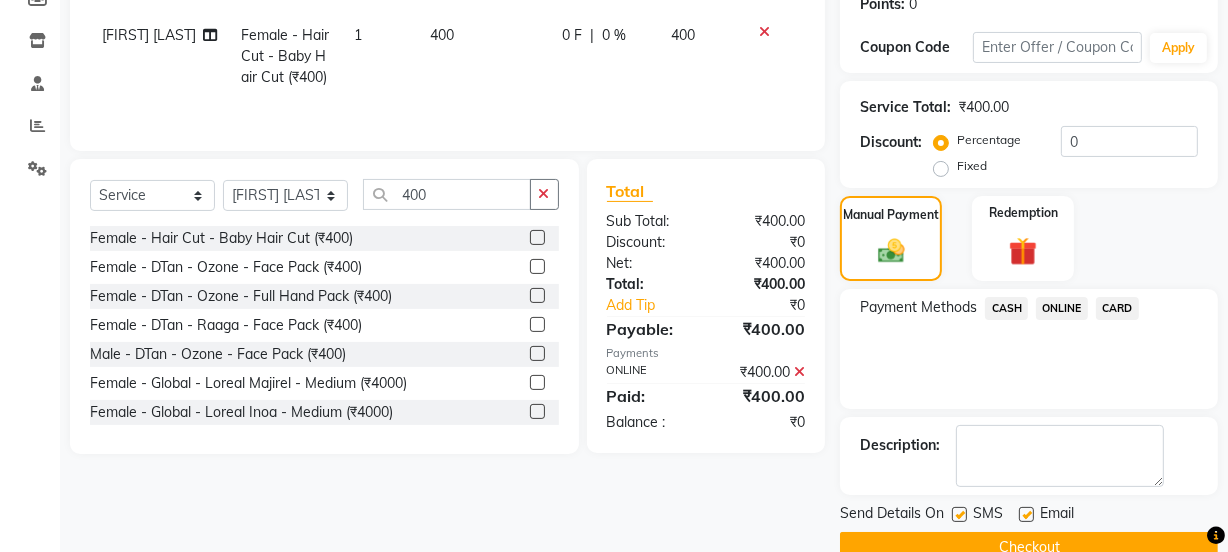 scroll, scrollTop: 357, scrollLeft: 0, axis: vertical 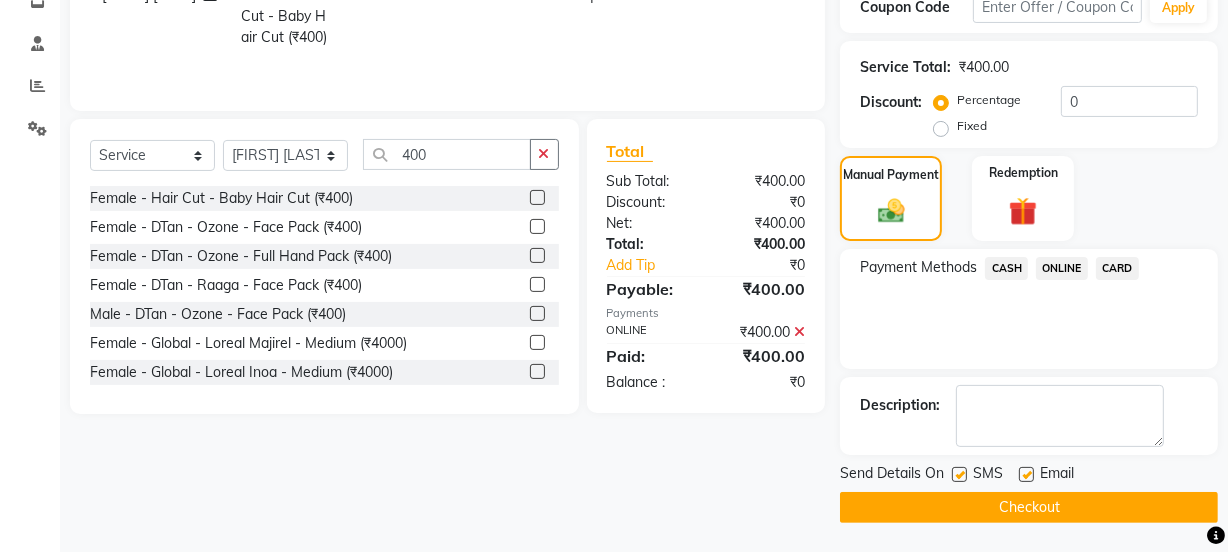 click on "Checkout" 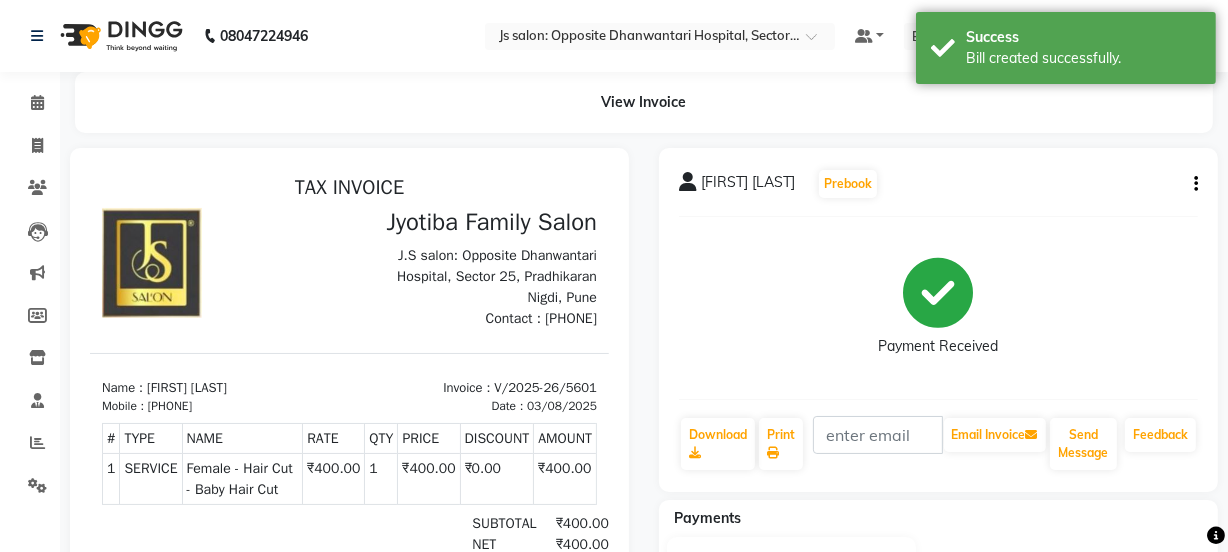 scroll, scrollTop: 0, scrollLeft: 0, axis: both 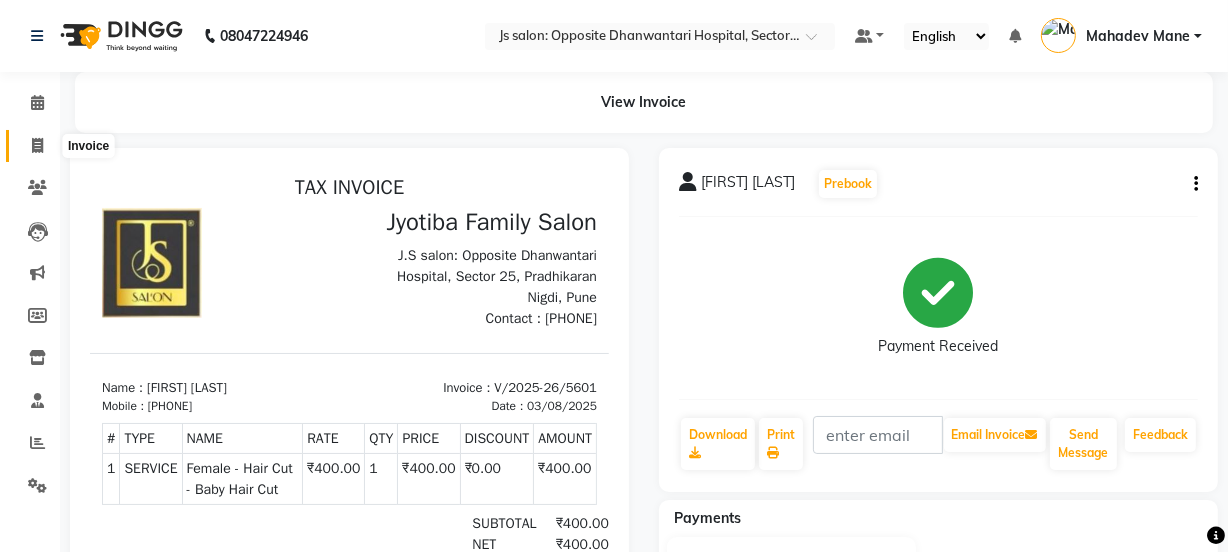 click 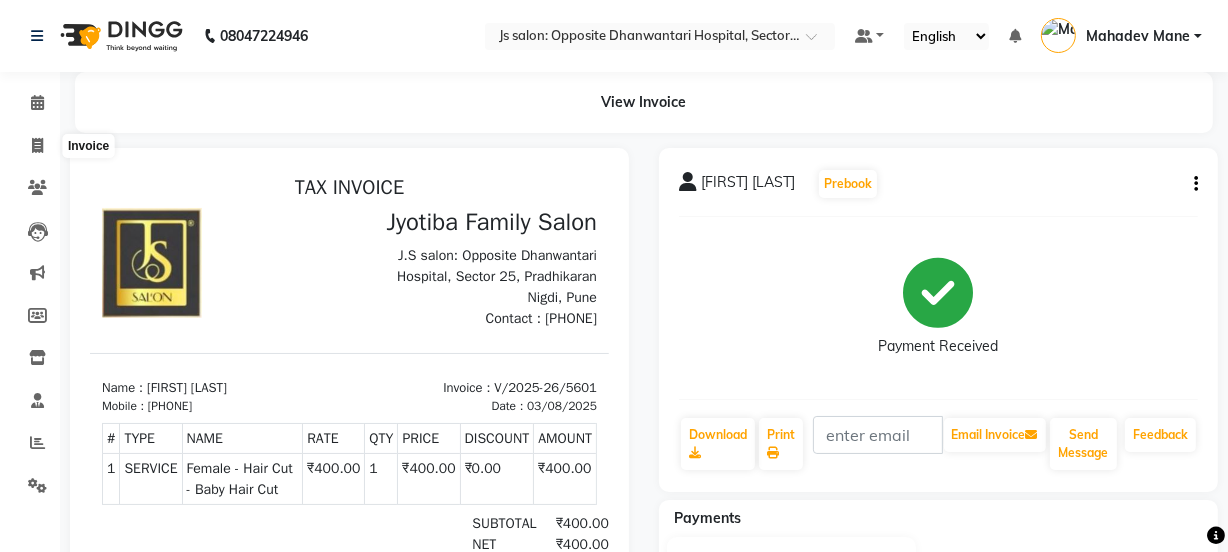 select on "3729" 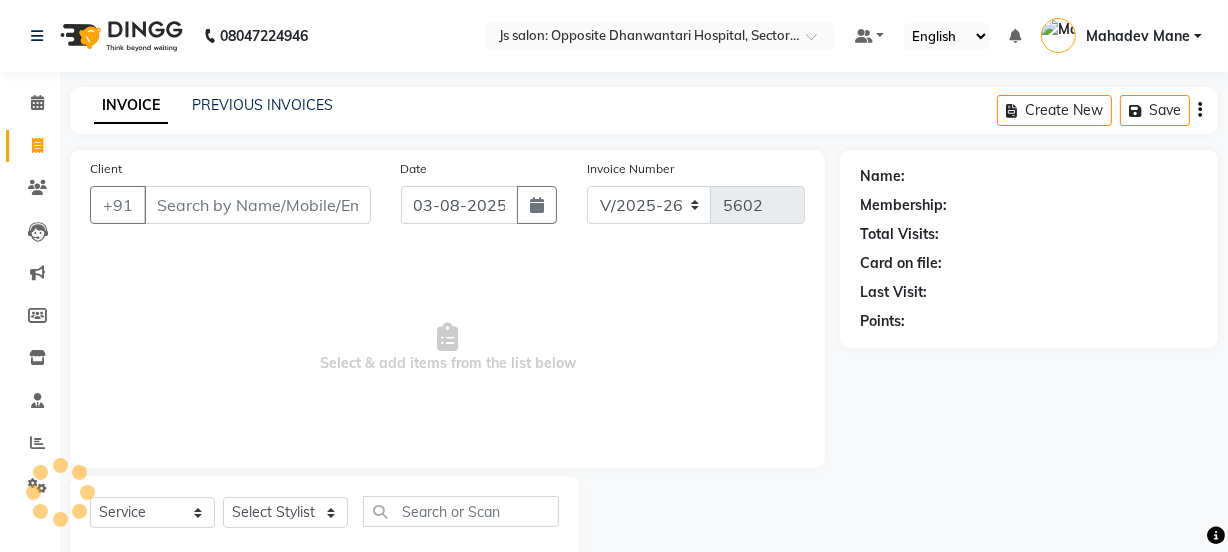 scroll, scrollTop: 50, scrollLeft: 0, axis: vertical 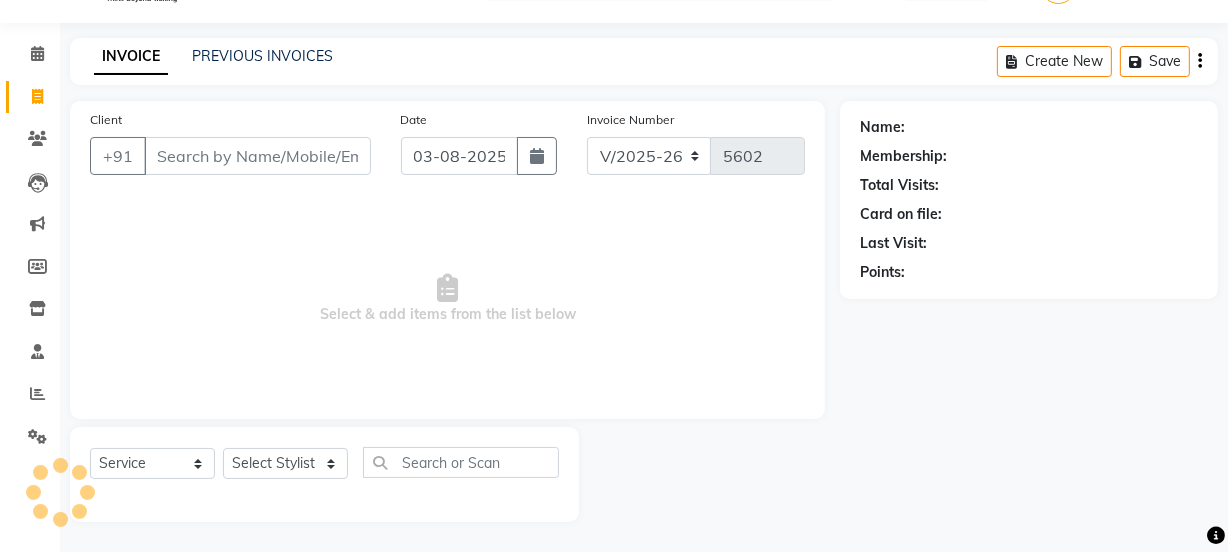click on "Client" at bounding box center (257, 156) 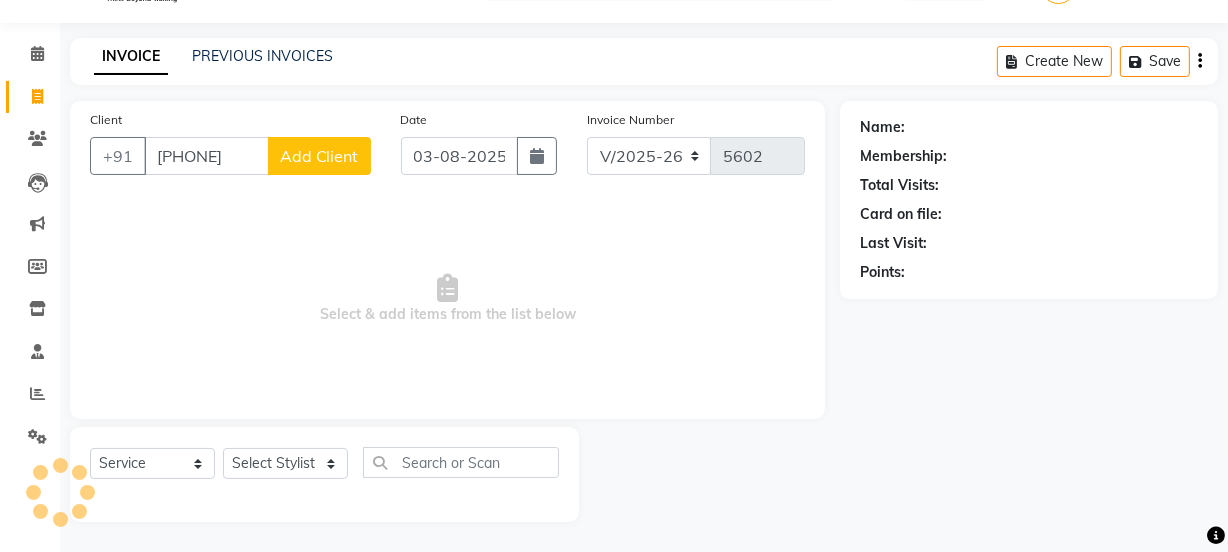 type on "[PHONE]" 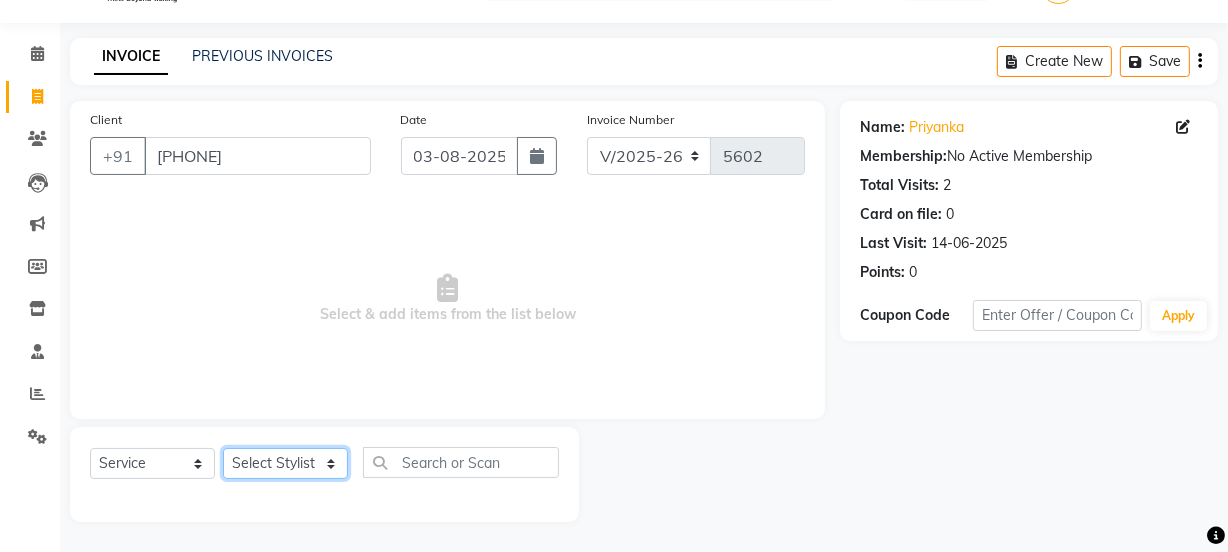 click on "Select Stylist [NAME] Dipak Vaidyakar Huda kokan n Mahadev Mane Mosin ansari Nayan Patil Pradip Prem Mane Rajan Roma Rajput Shirin shaikh Shop Shubham Anarase Sneha suport staff Sonali Sudip Sujata thapa Sunil Umesh" 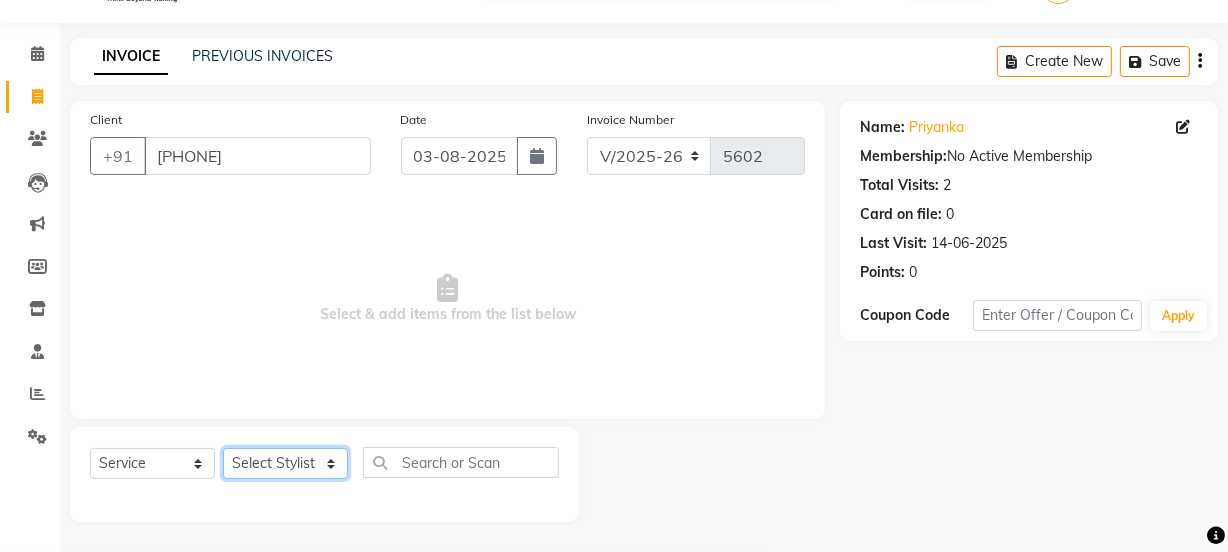 select on "47417" 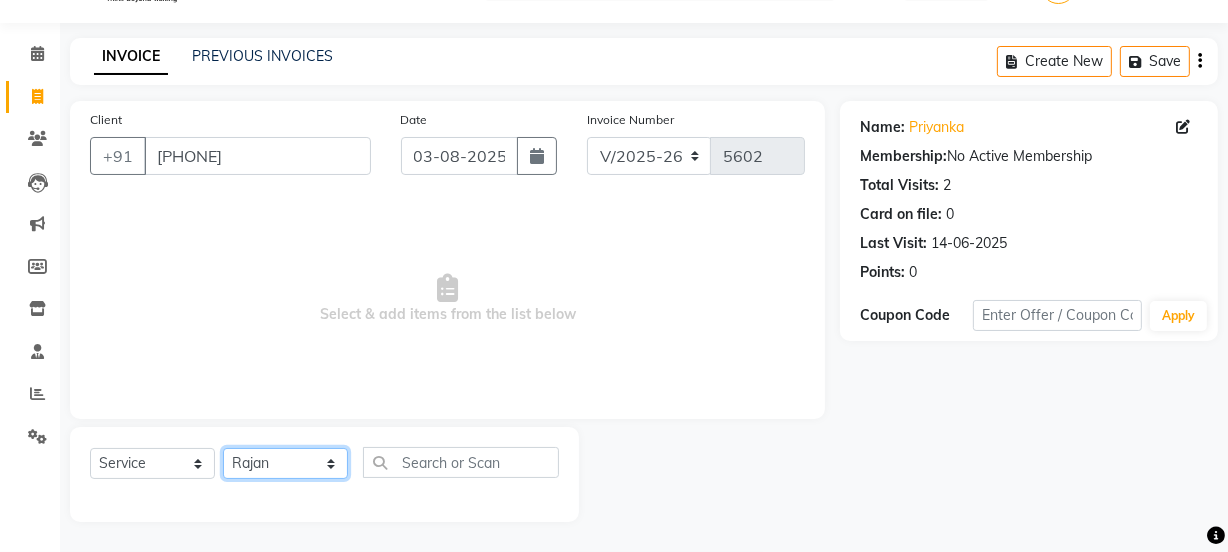 click on "Select Stylist [NAME] Dipak Vaidyakar Huda kokan n Mahadev Mane Mosin ansari Nayan Patil Pradip Prem Mane Rajan Roma Rajput Shirin shaikh Shop Shubham Anarase Sneha suport staff Sonali Sudip Sujata thapa Sunil Umesh" 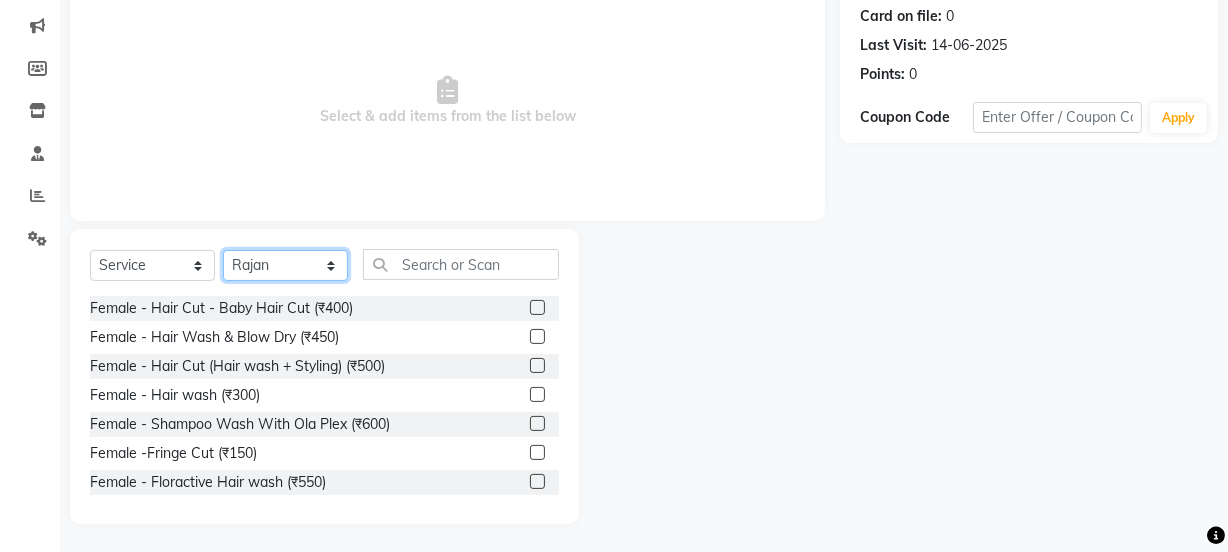 scroll, scrollTop: 250, scrollLeft: 0, axis: vertical 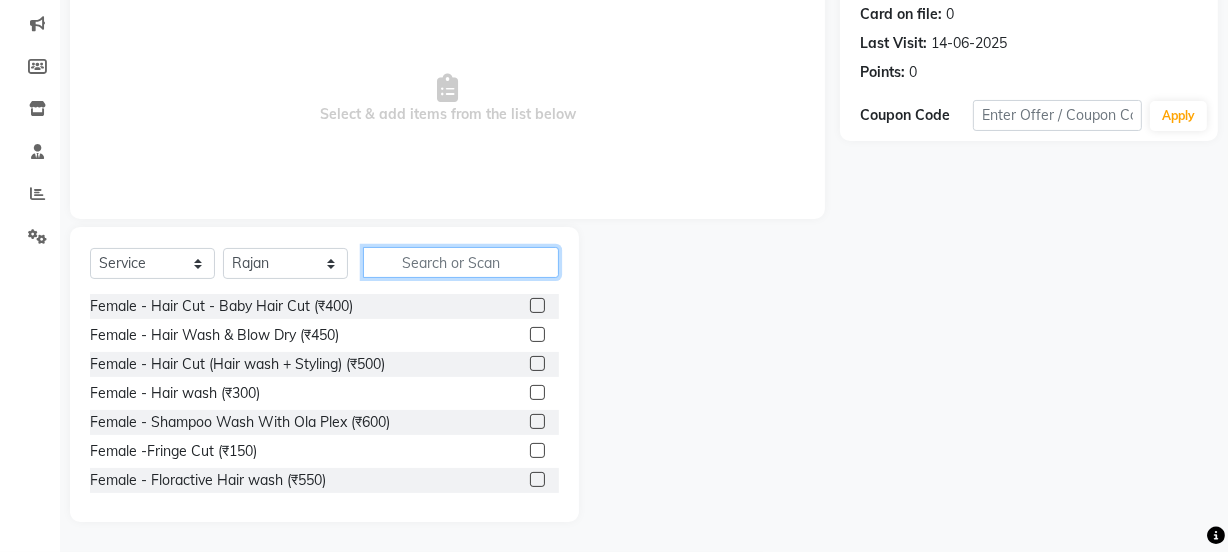 click 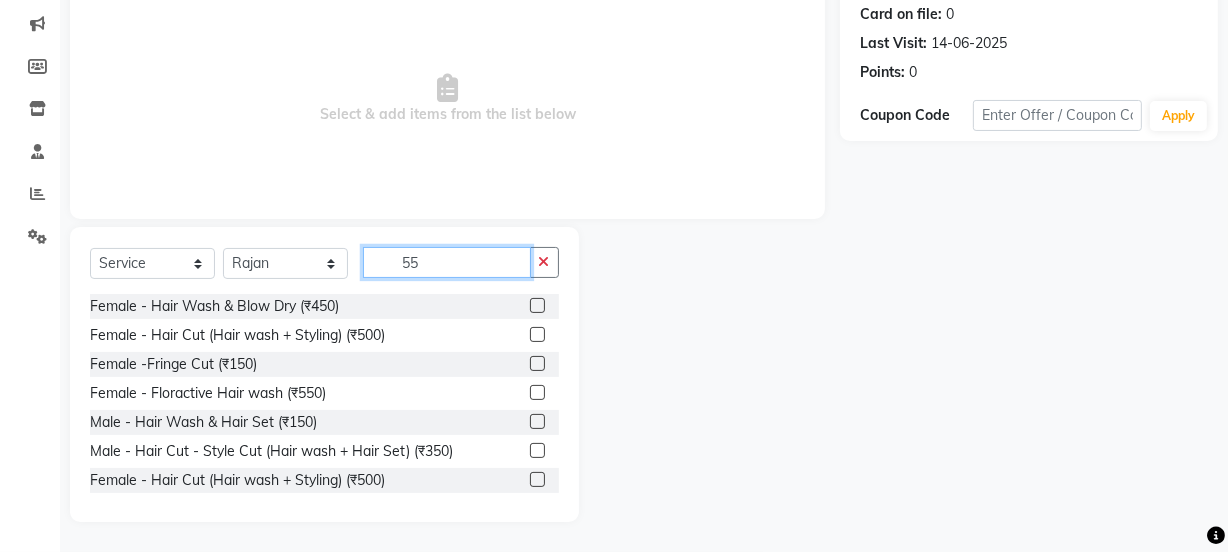 scroll, scrollTop: 240, scrollLeft: 0, axis: vertical 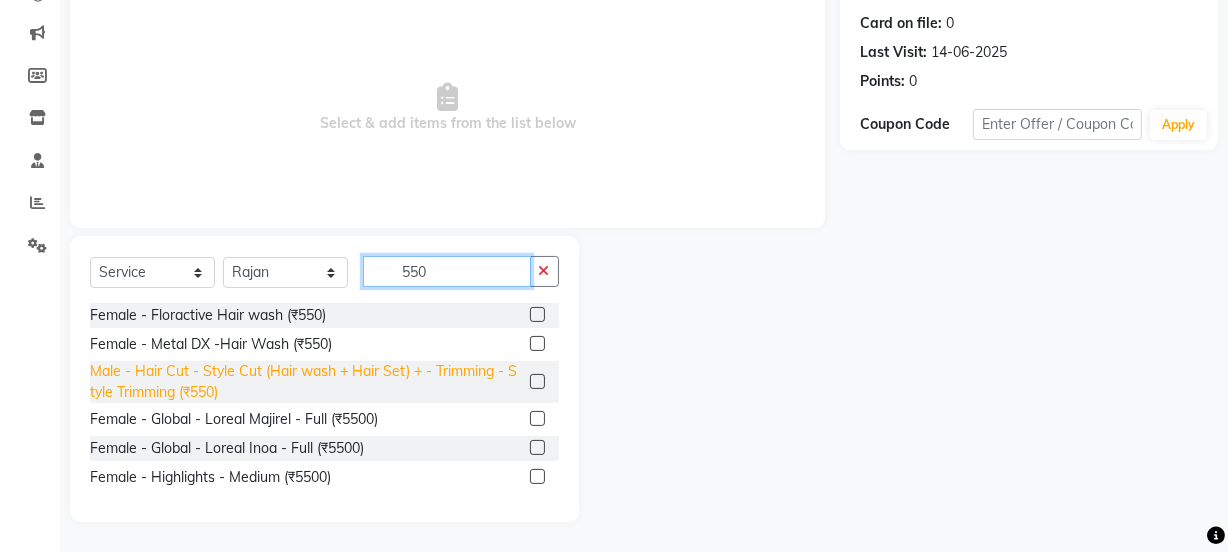 type on "550" 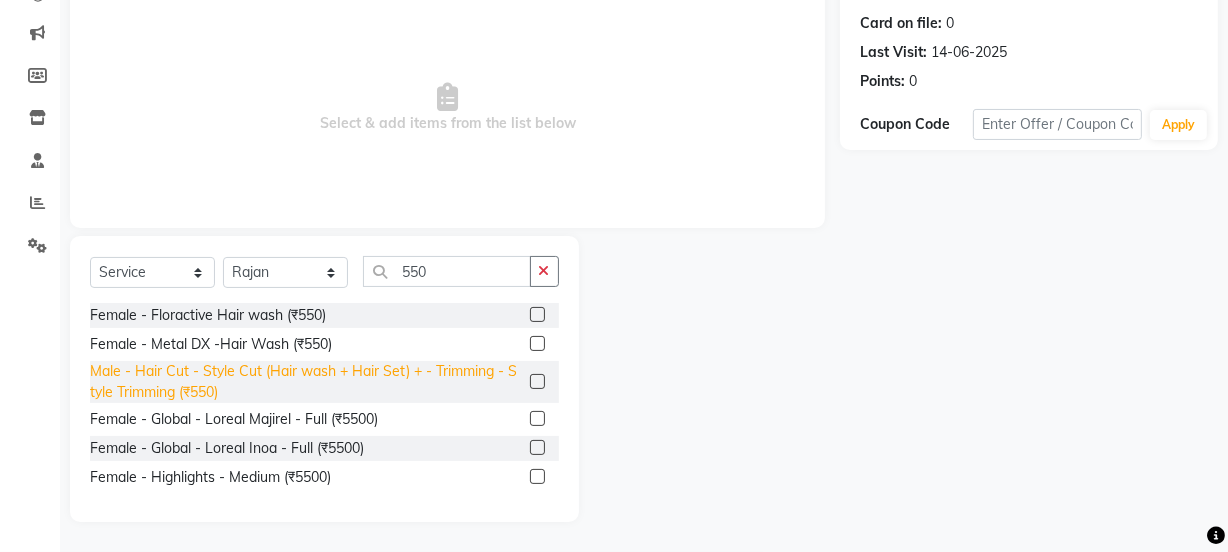 click on "Male - Hair Cut - Style Cut (Hair wash + Hair Set) + - Trimming - Style Trimming (₹550)" 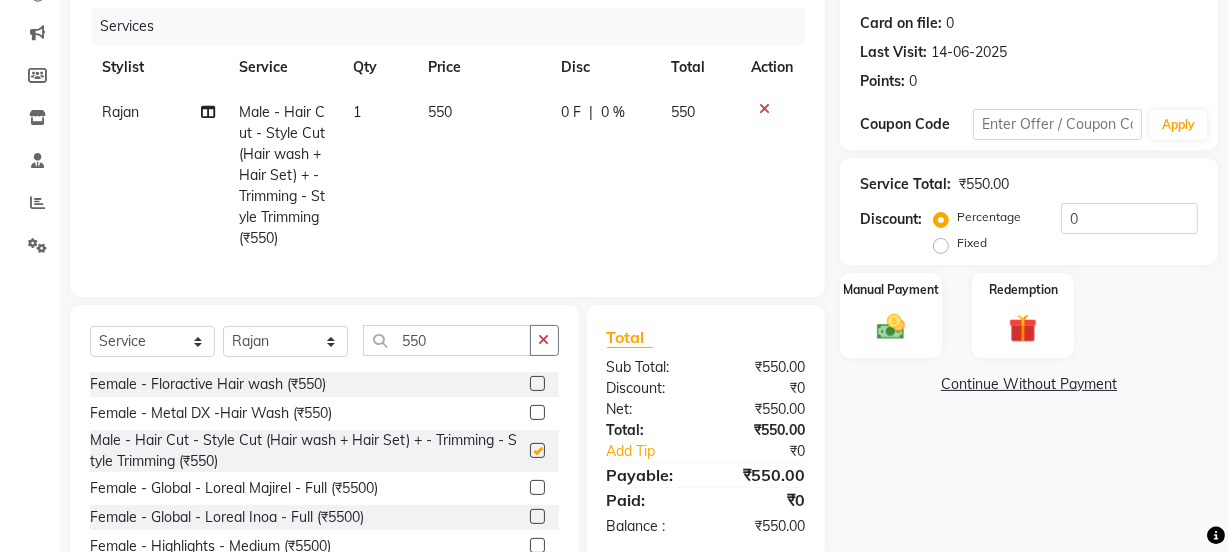 checkbox on "false" 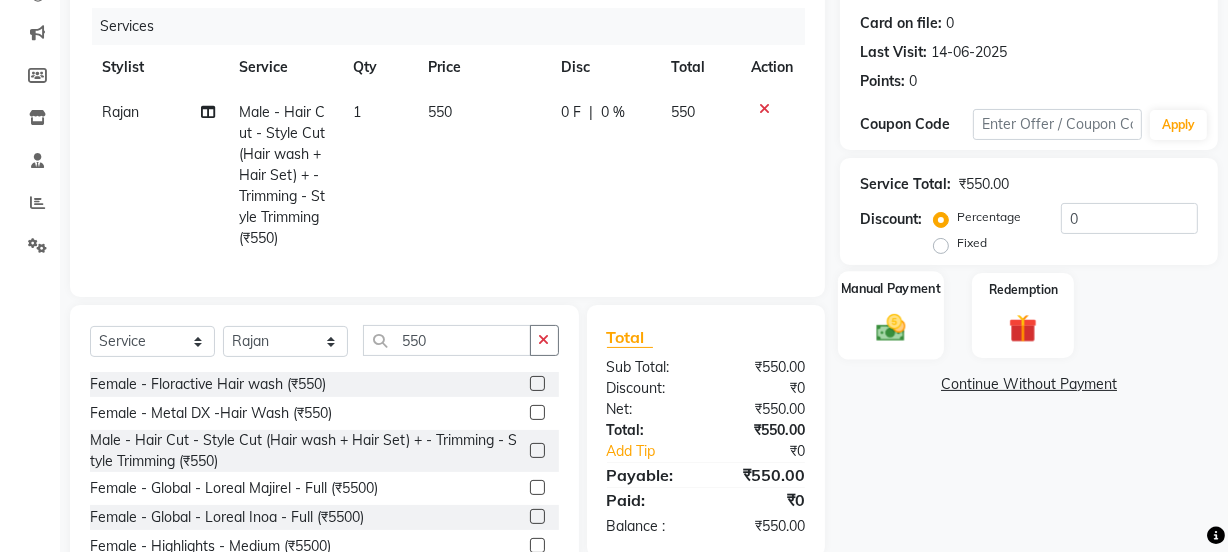 click 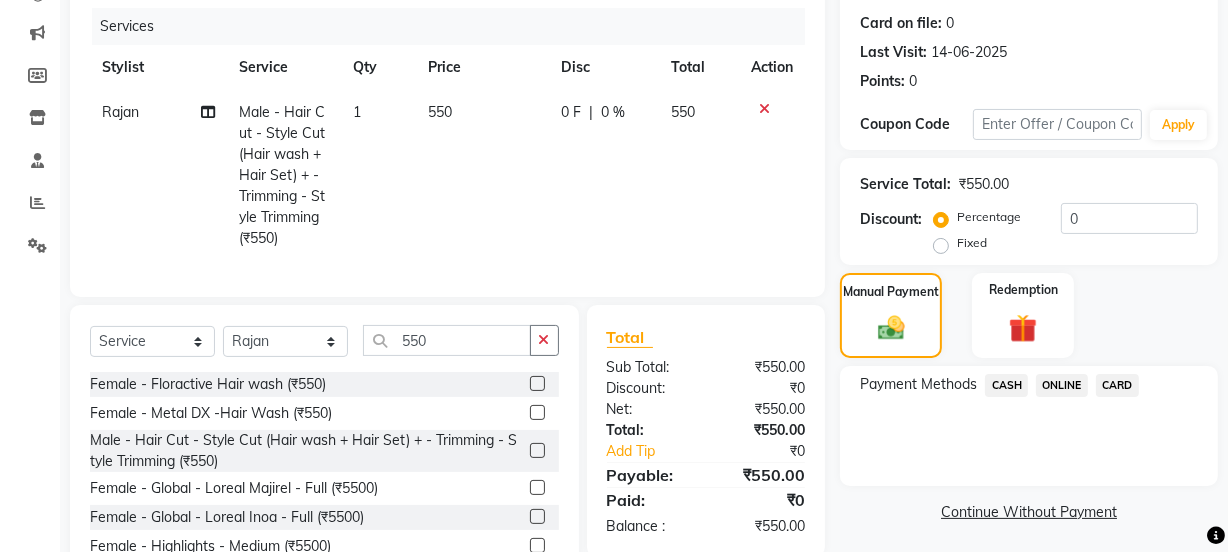 click on "ONLINE" 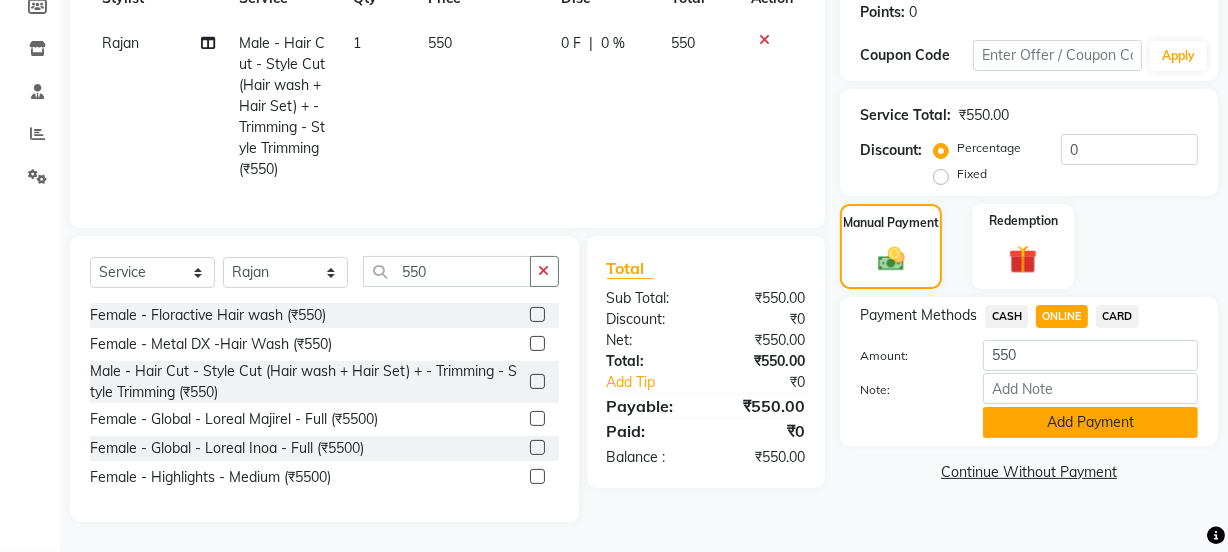 click on "Add Payment" 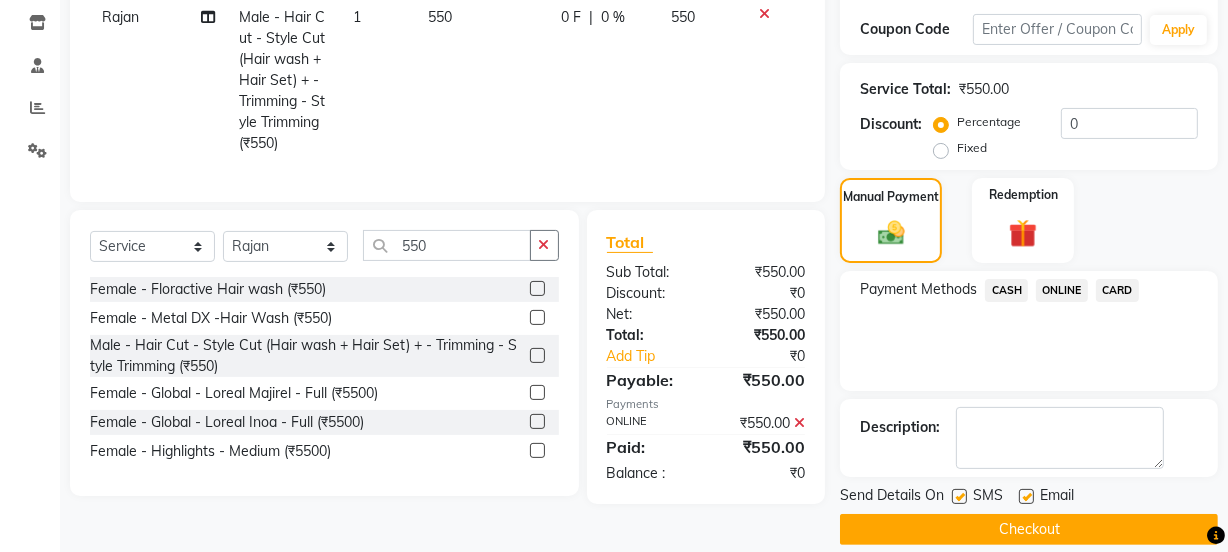 scroll, scrollTop: 357, scrollLeft: 0, axis: vertical 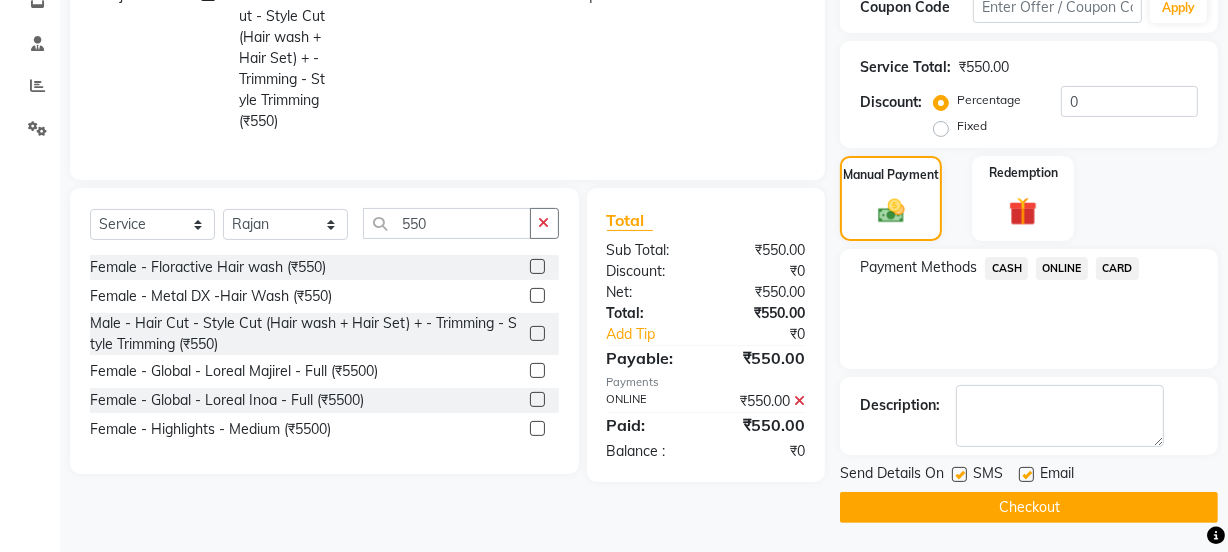 click on "Checkout" 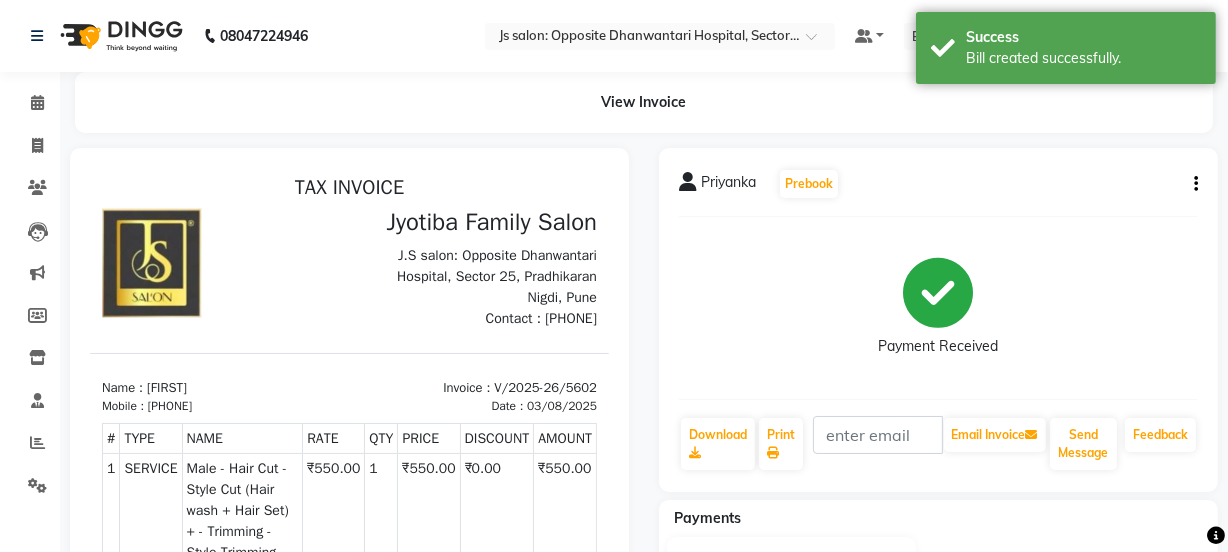 scroll, scrollTop: 0, scrollLeft: 0, axis: both 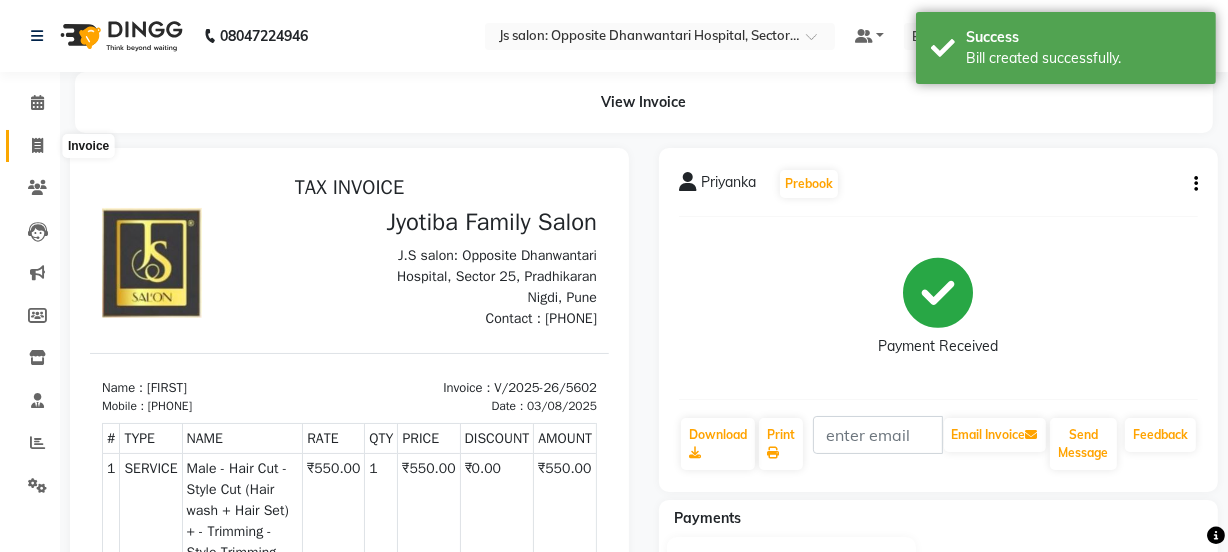 click 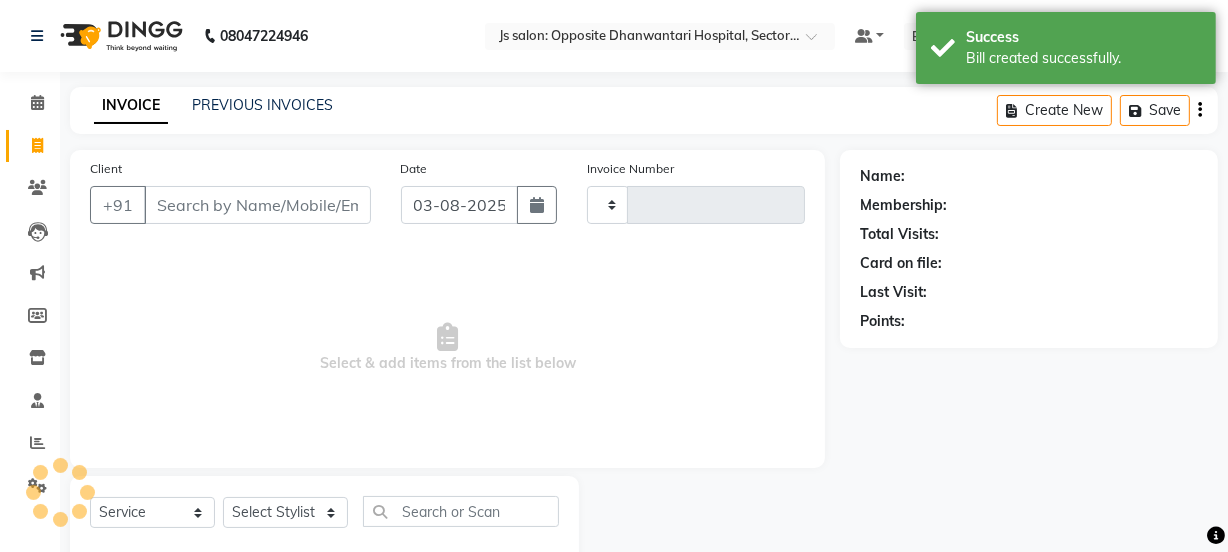 type on "5603" 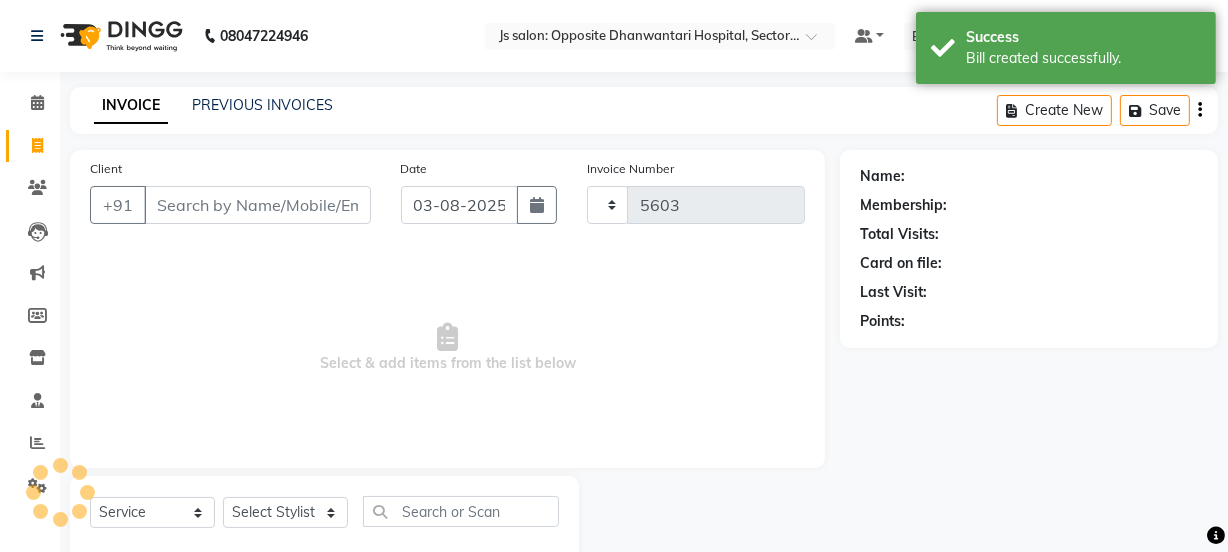 select on "3729" 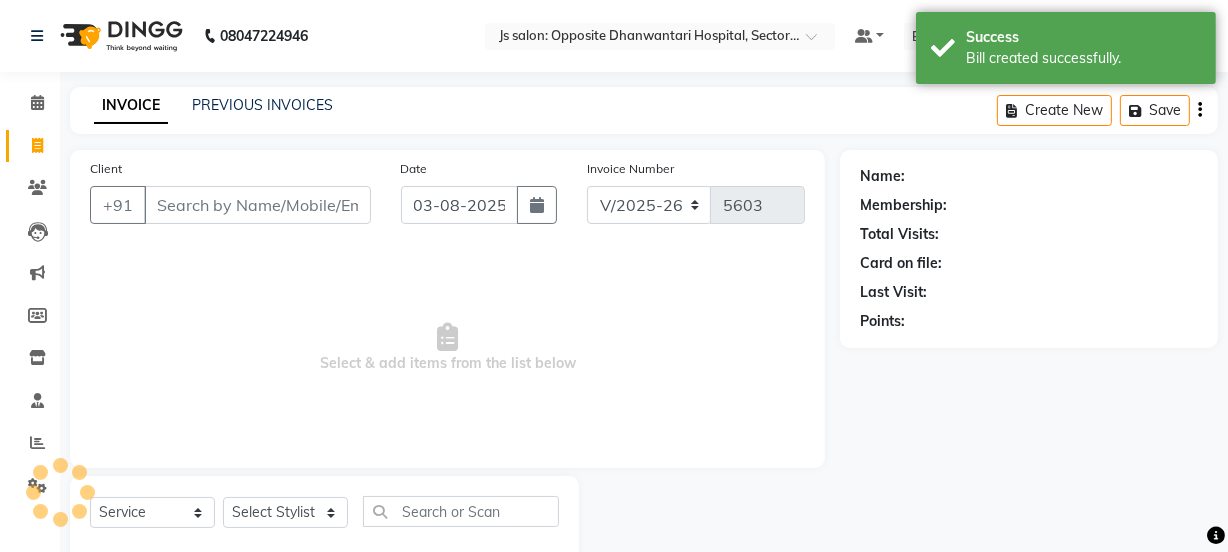 scroll, scrollTop: 50, scrollLeft: 0, axis: vertical 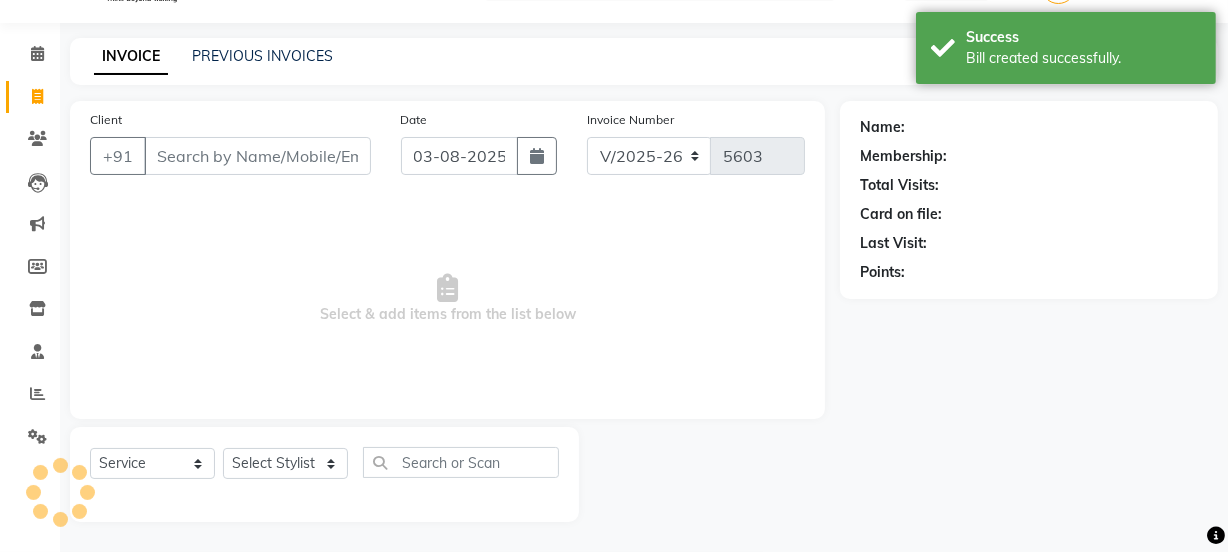 click on "Client" at bounding box center [257, 156] 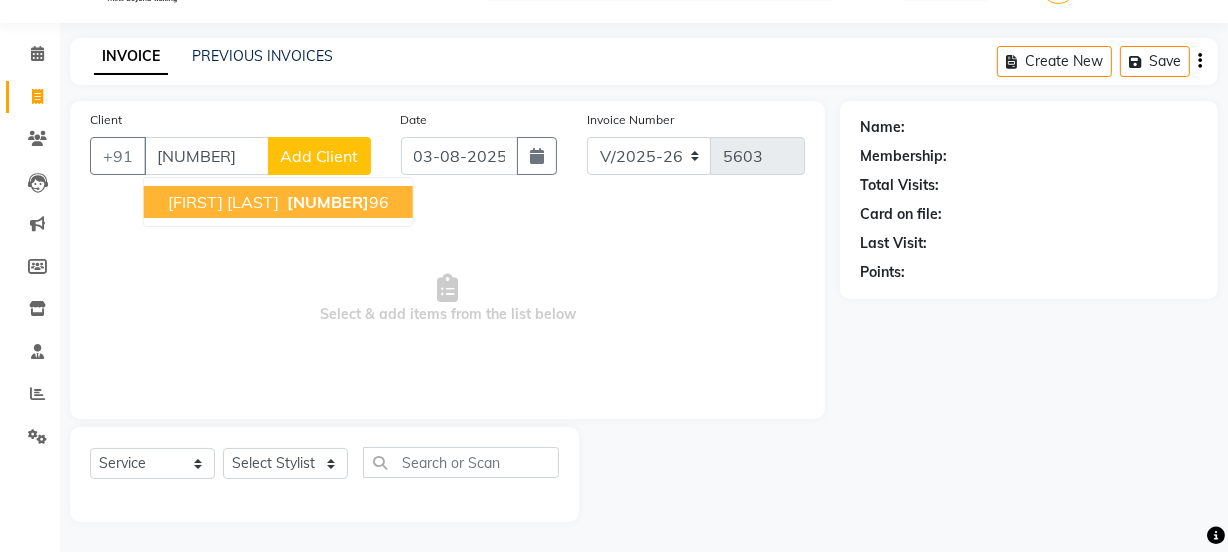 click on "[FIRST] [LAST]" at bounding box center [223, 202] 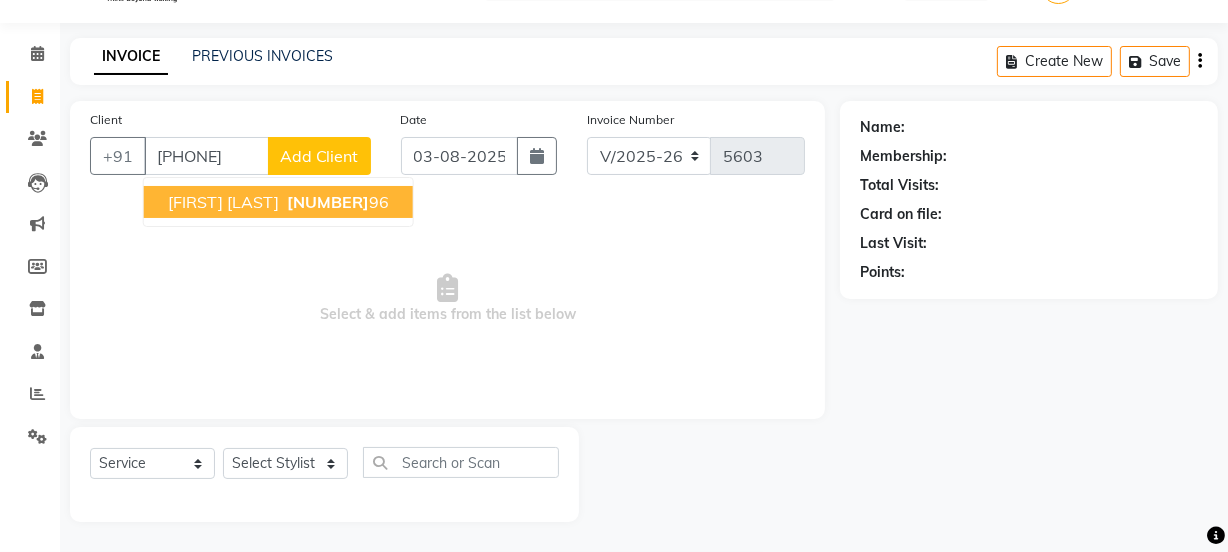 type on "[PHONE]" 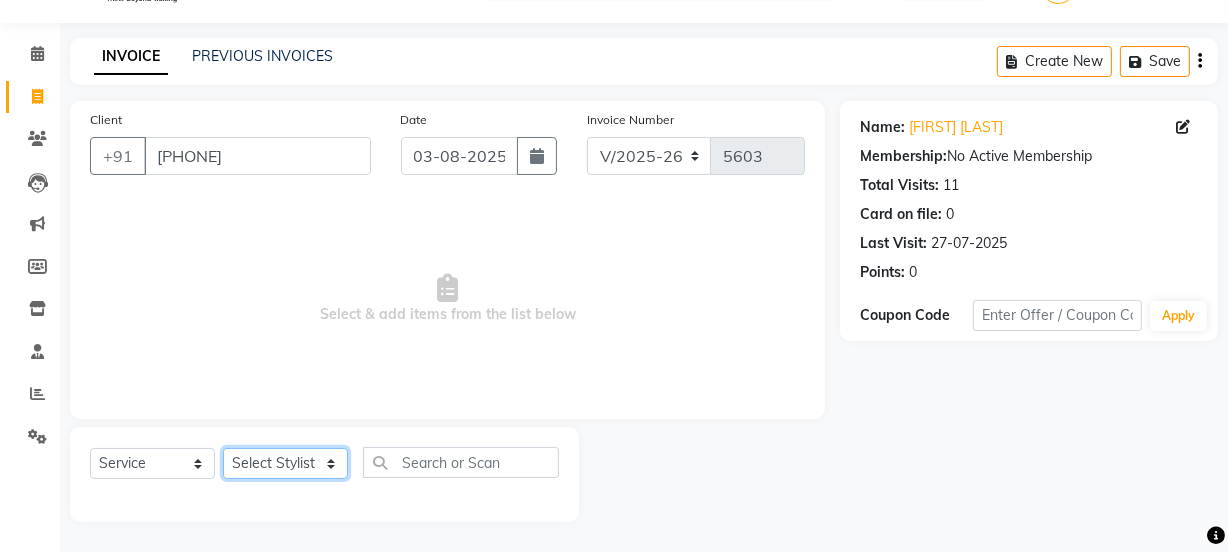 click on "Select Stylist [NAME] Dipak Vaidyakar Huda kokan n Mahadev Mane Mosin ansari Nayan Patil Pradip Prem Mane Rajan Roma Rajput Shirin shaikh Shop Shubham Anarase Sneha suport staff Sonali Sudip Sujata thapa Sunil Umesh" 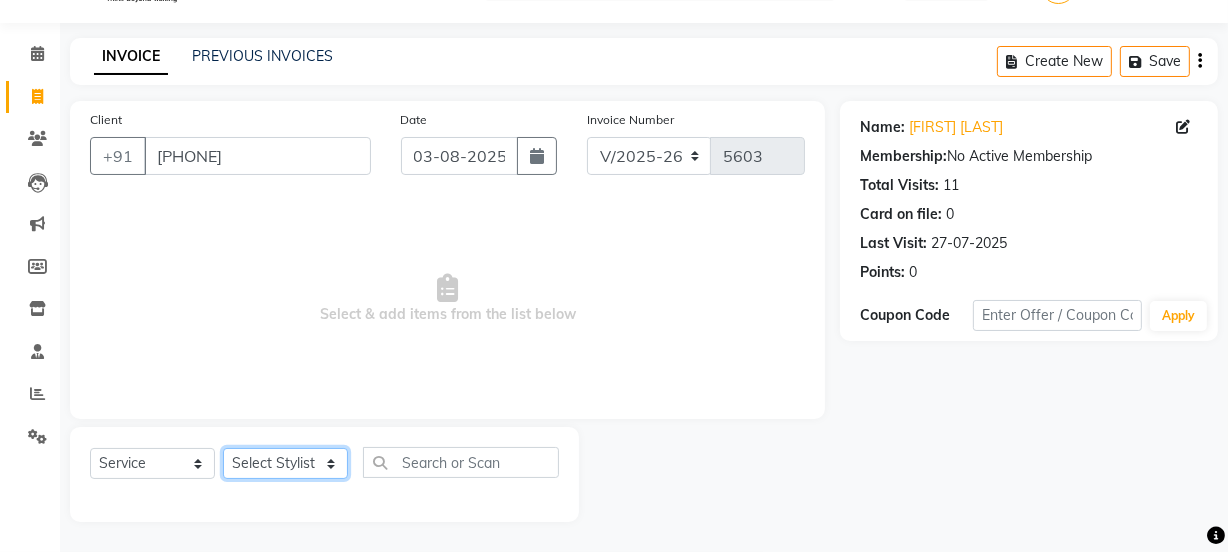 select on "43386" 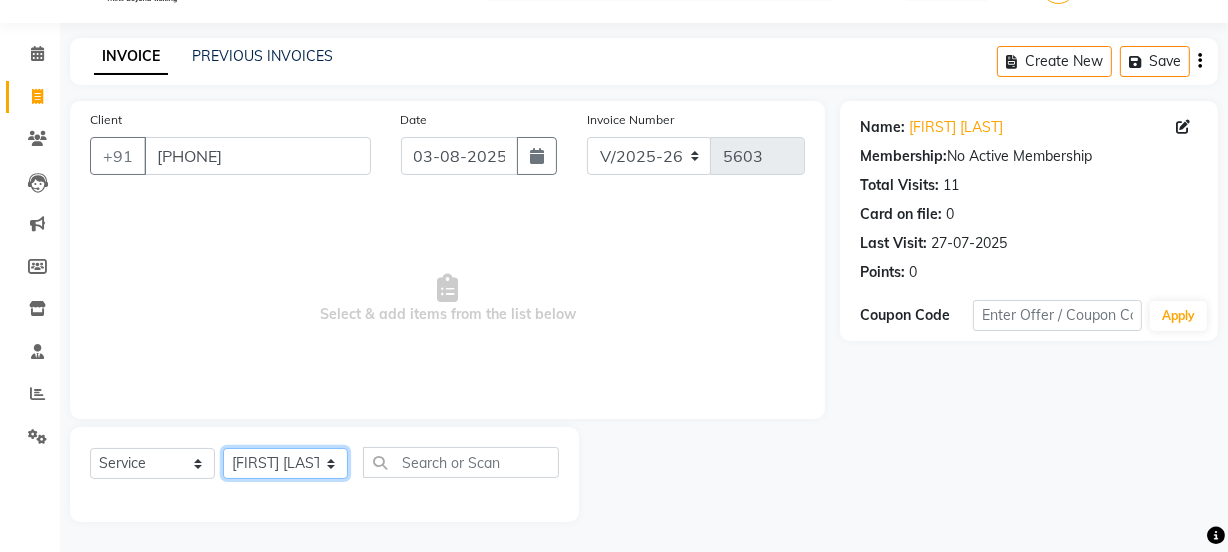 click on "Select Stylist [NAME] Dipak Vaidyakar Huda kokan n Mahadev Mane Mosin ansari Nayan Patil Pradip Prem Mane Rajan Roma Rajput Shirin shaikh Shop Shubham Anarase Sneha suport staff Sonali Sudip Sujata thapa Sunil Umesh" 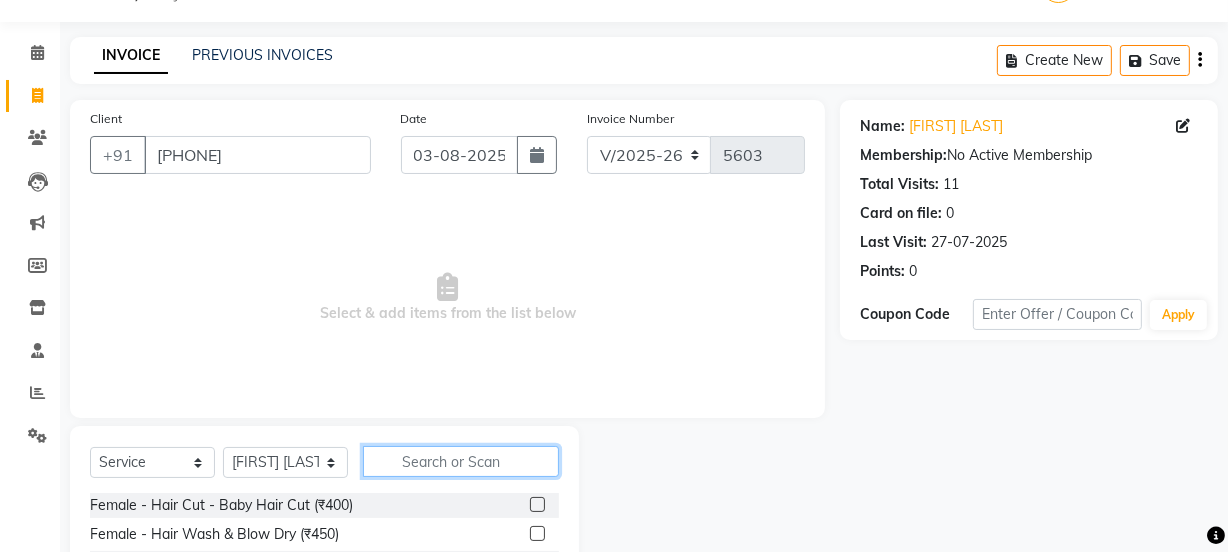 click 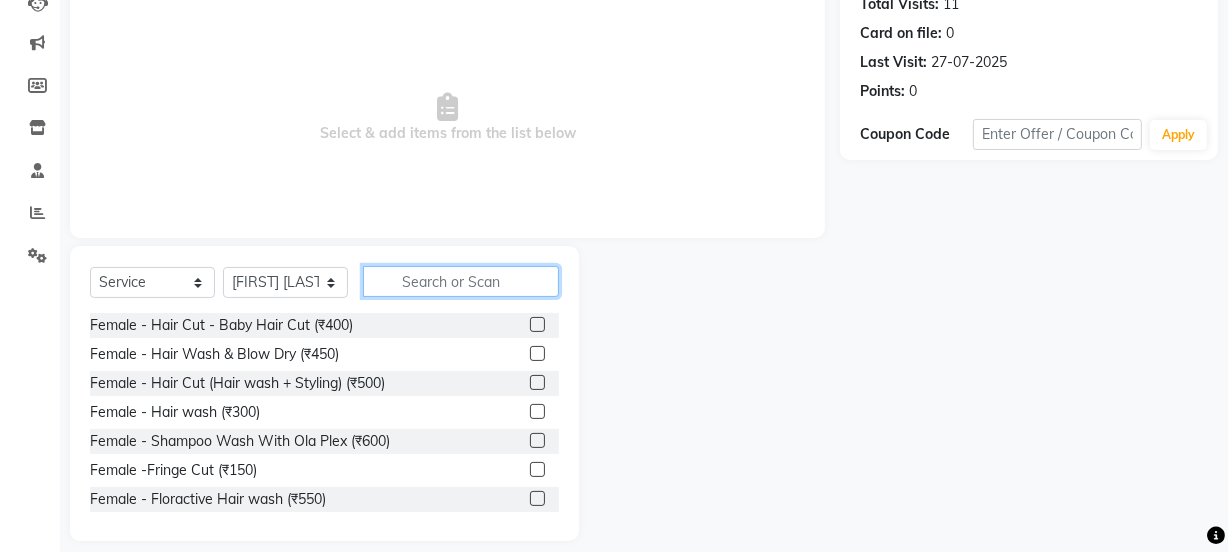 scroll, scrollTop: 231, scrollLeft: 0, axis: vertical 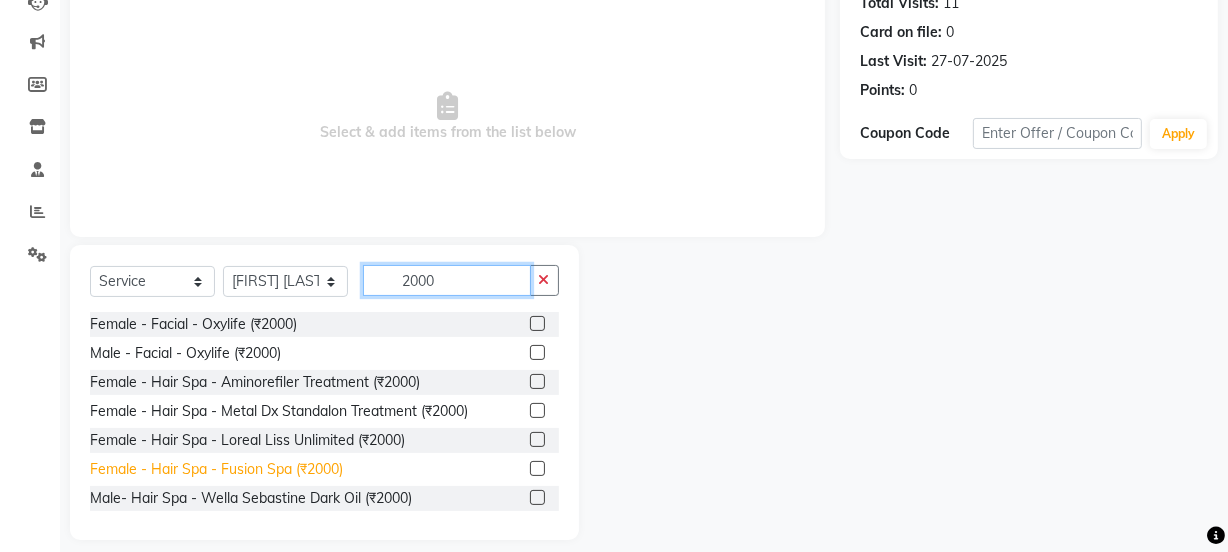 type on "2000" 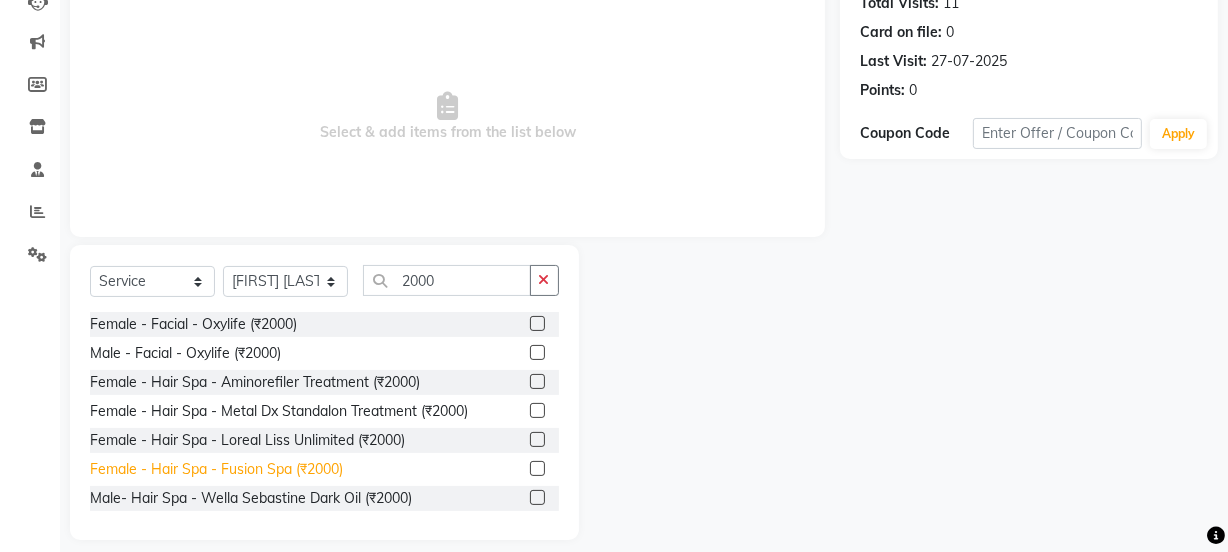 click on "Female - Hair Spa - Fusion Spa (₹2000)" 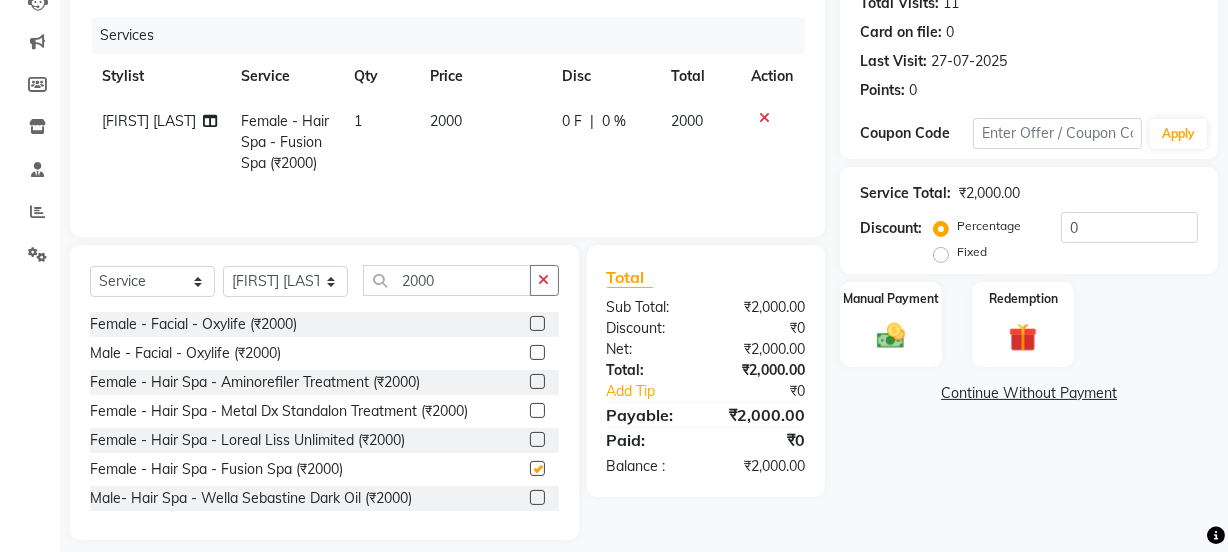 checkbox on "false" 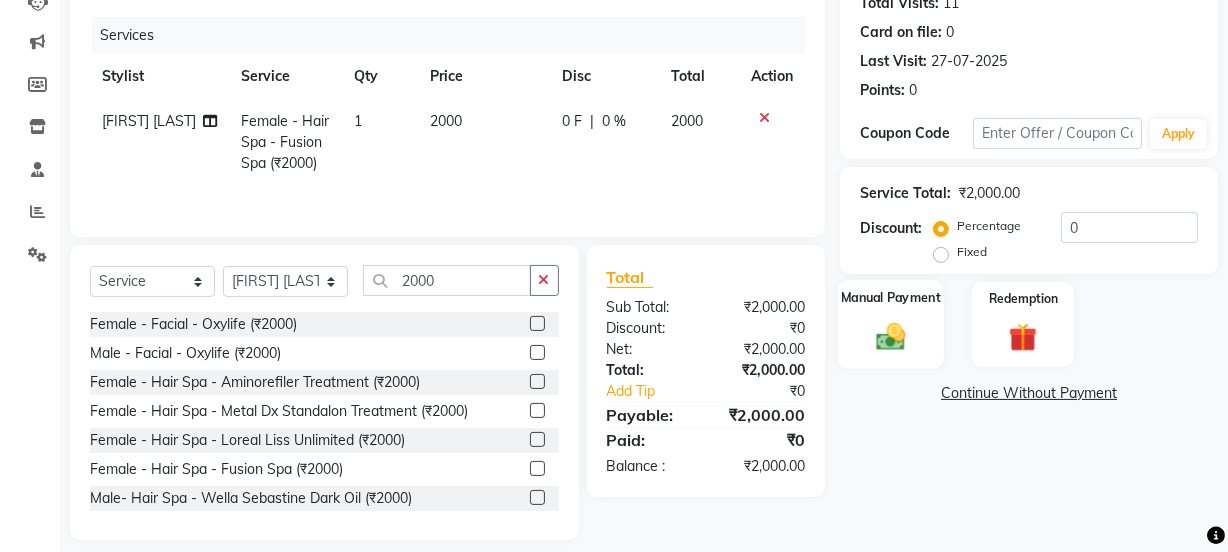 click 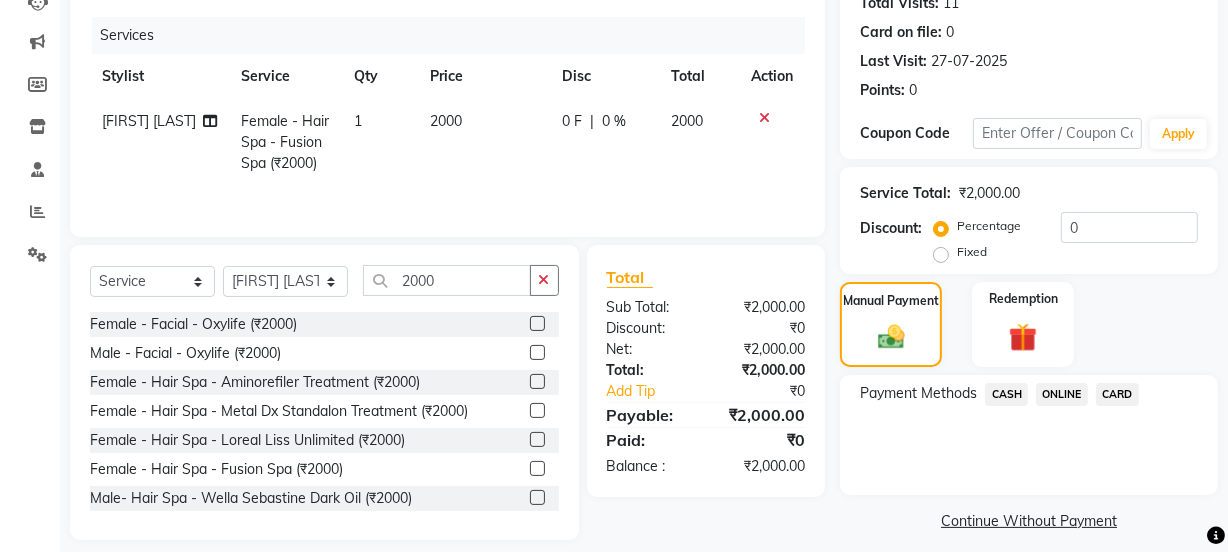 click on "ONLINE" 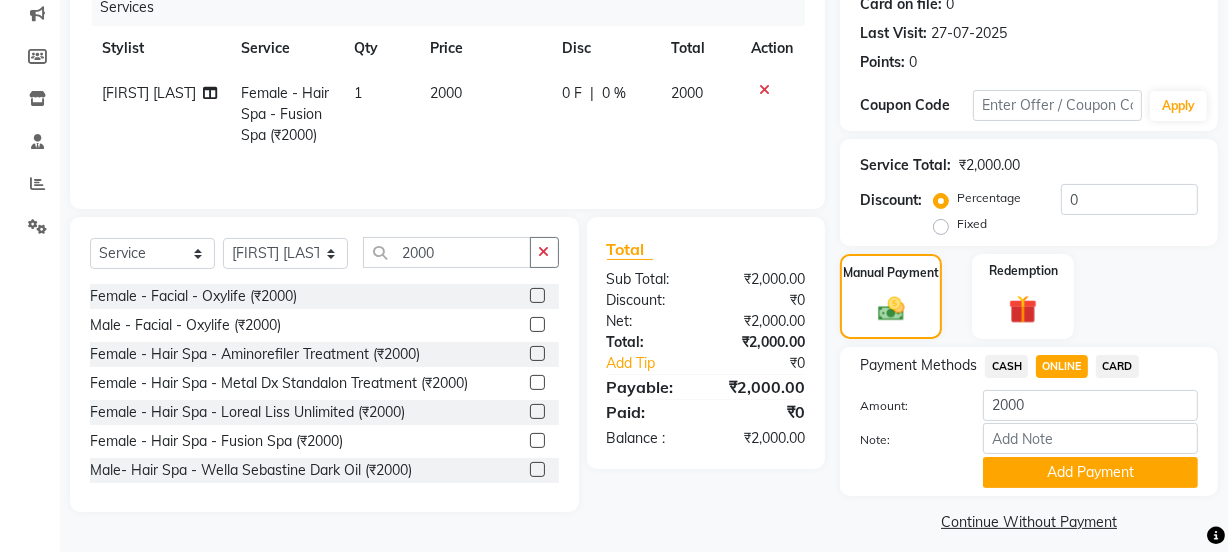 scroll, scrollTop: 274, scrollLeft: 0, axis: vertical 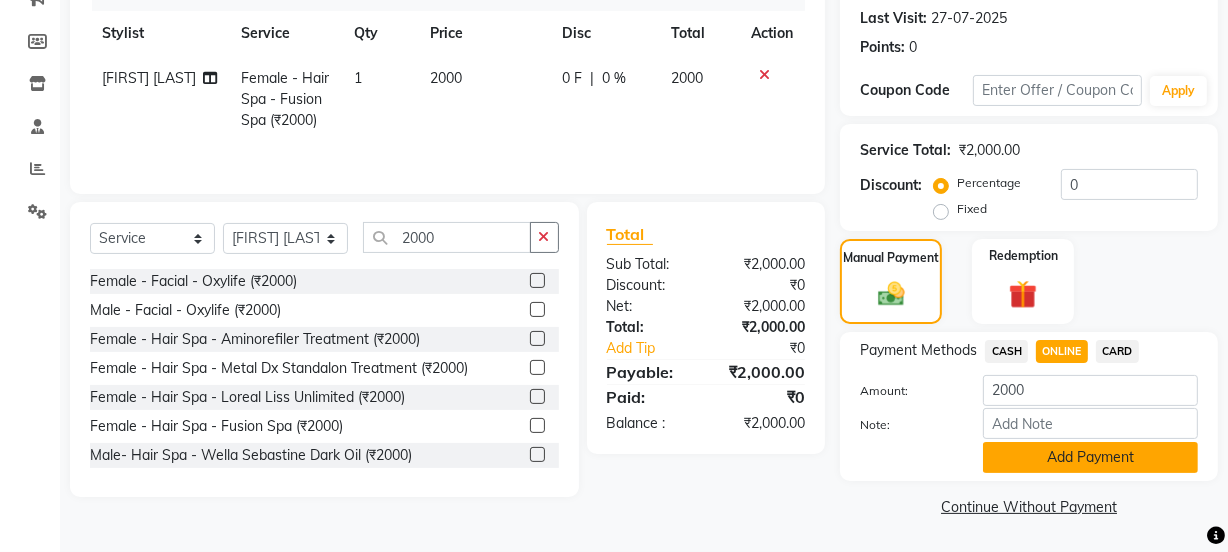 click on "Add Payment" 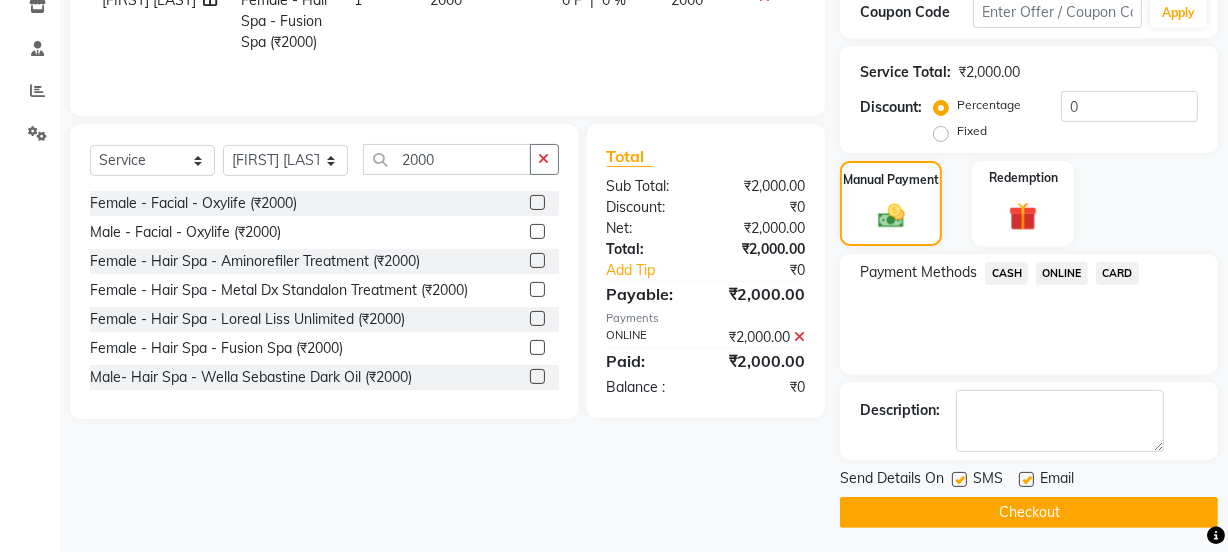 scroll, scrollTop: 357, scrollLeft: 0, axis: vertical 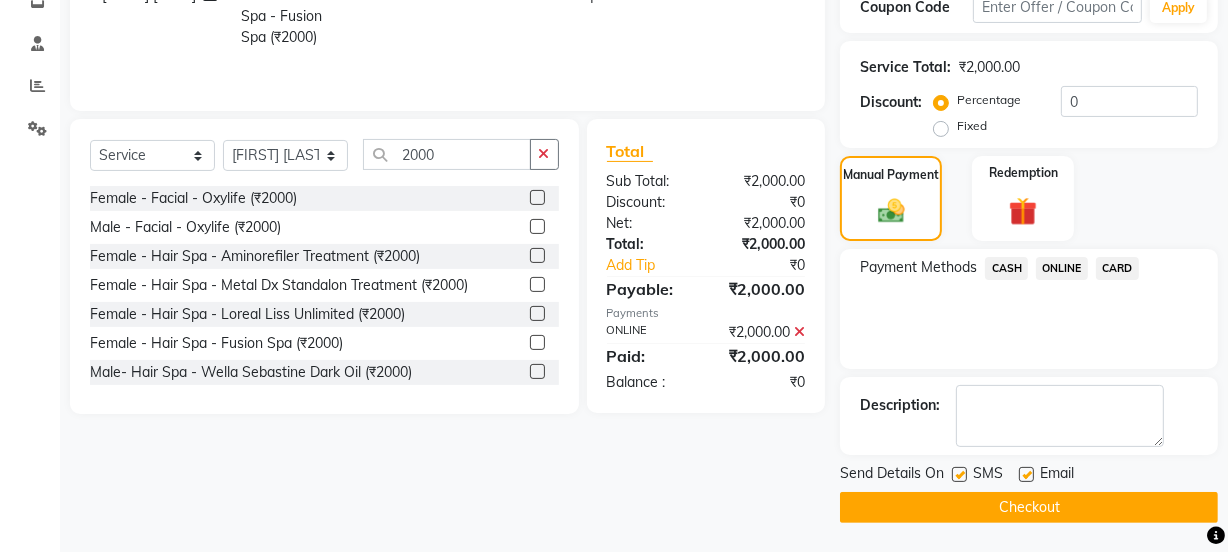 click on "Checkout" 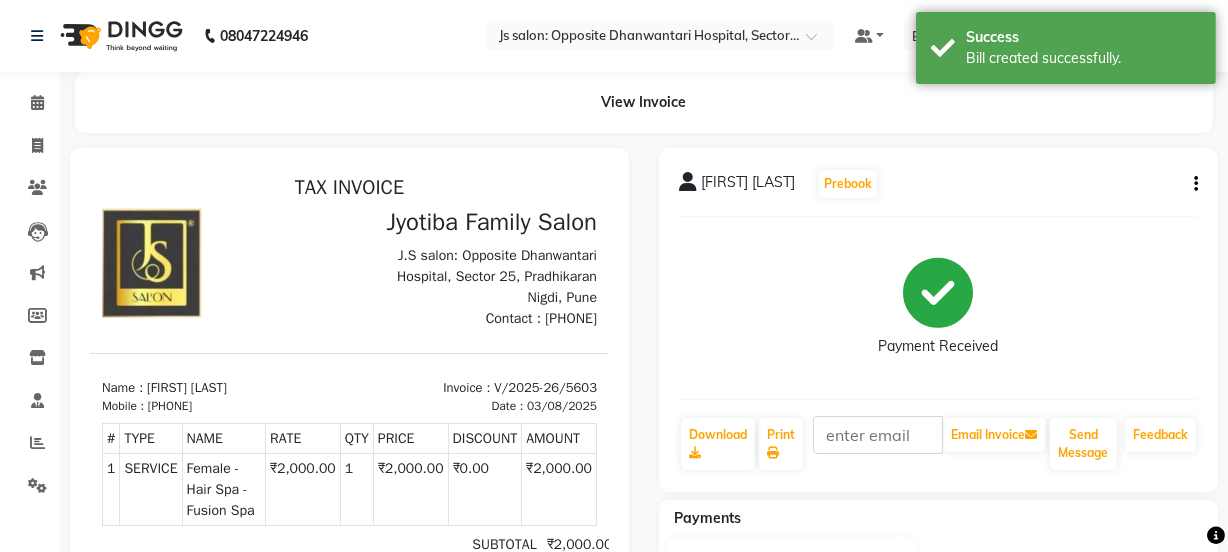 scroll, scrollTop: 0, scrollLeft: 0, axis: both 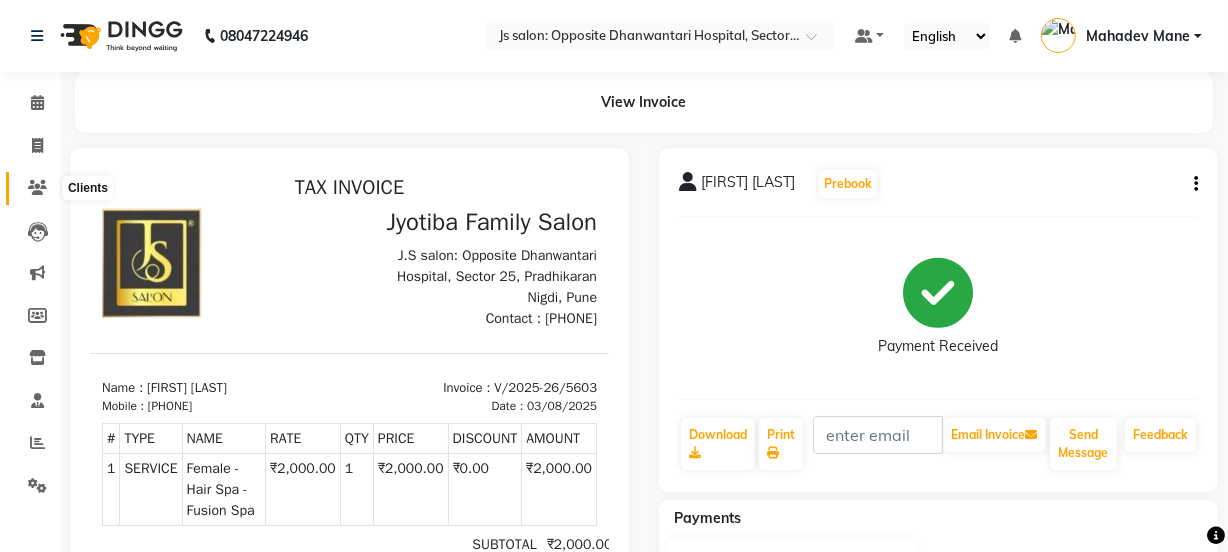 click 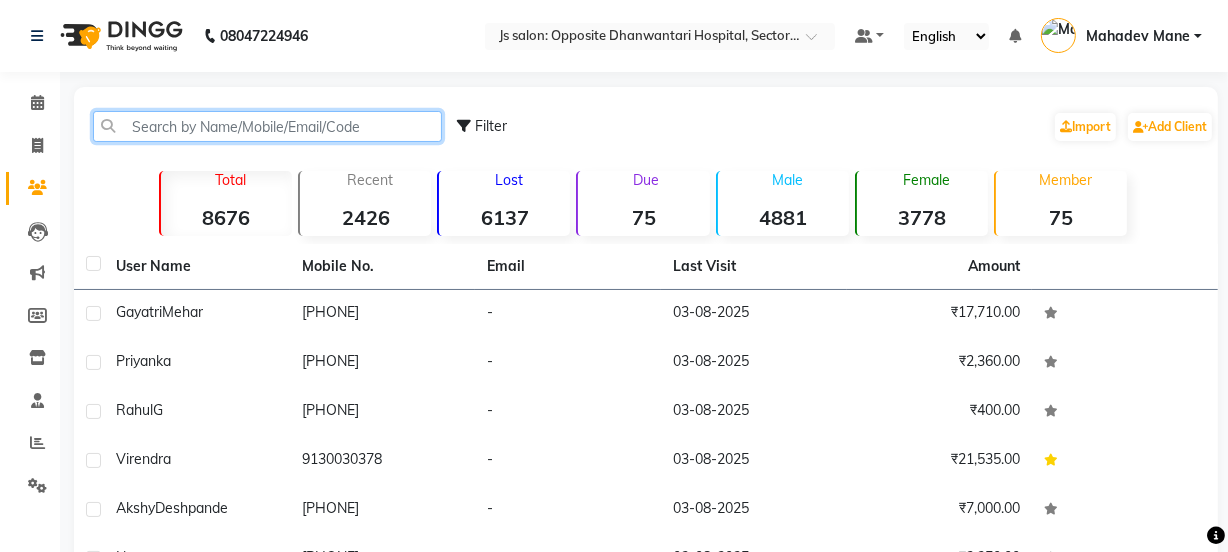 click 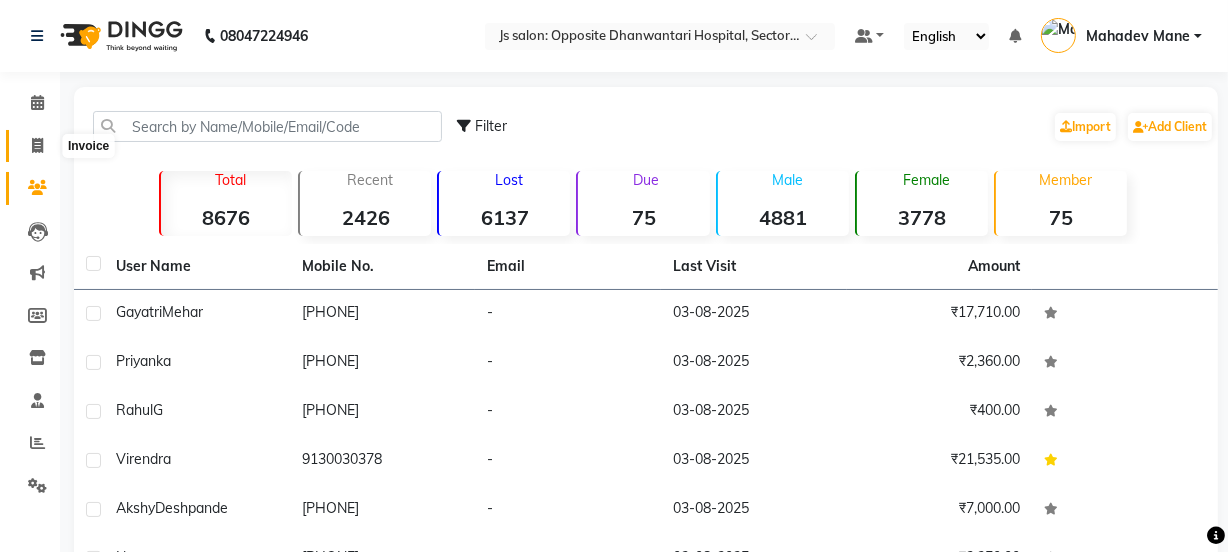 click 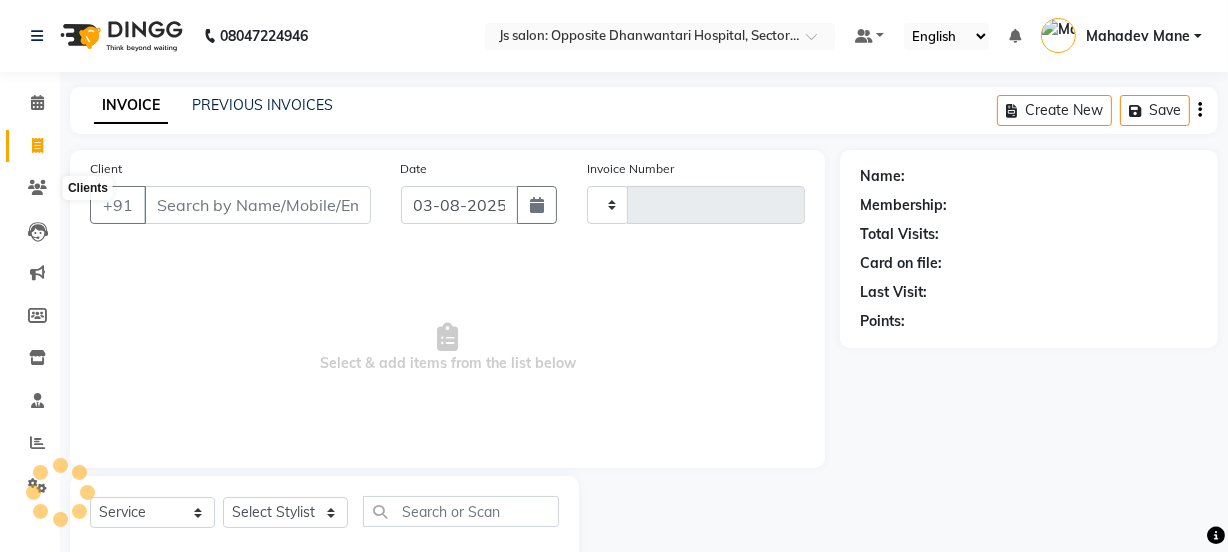 scroll, scrollTop: 50, scrollLeft: 0, axis: vertical 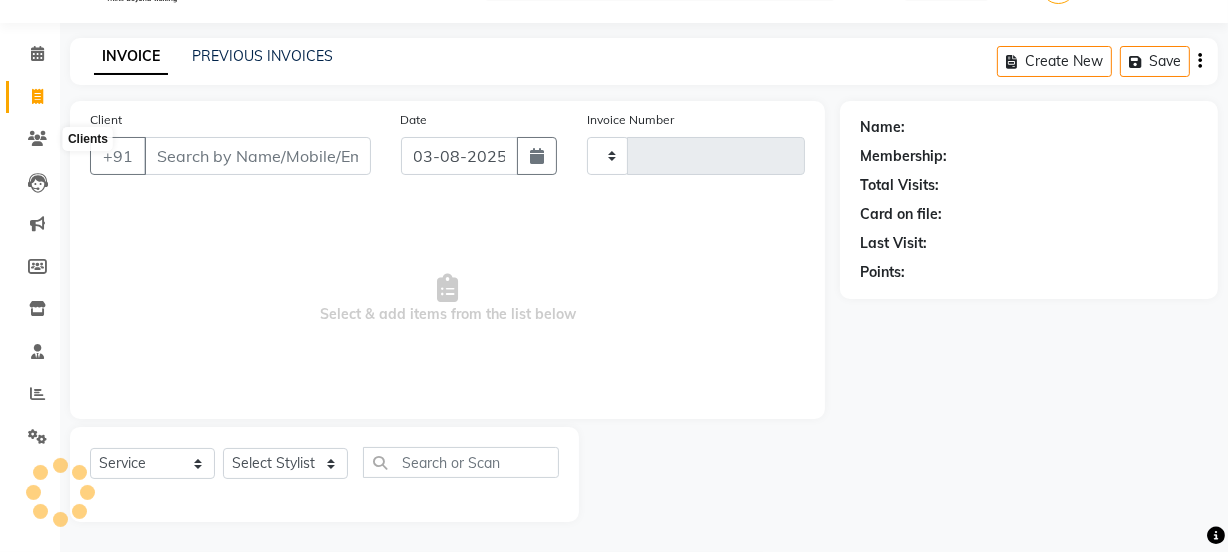 type on "5604" 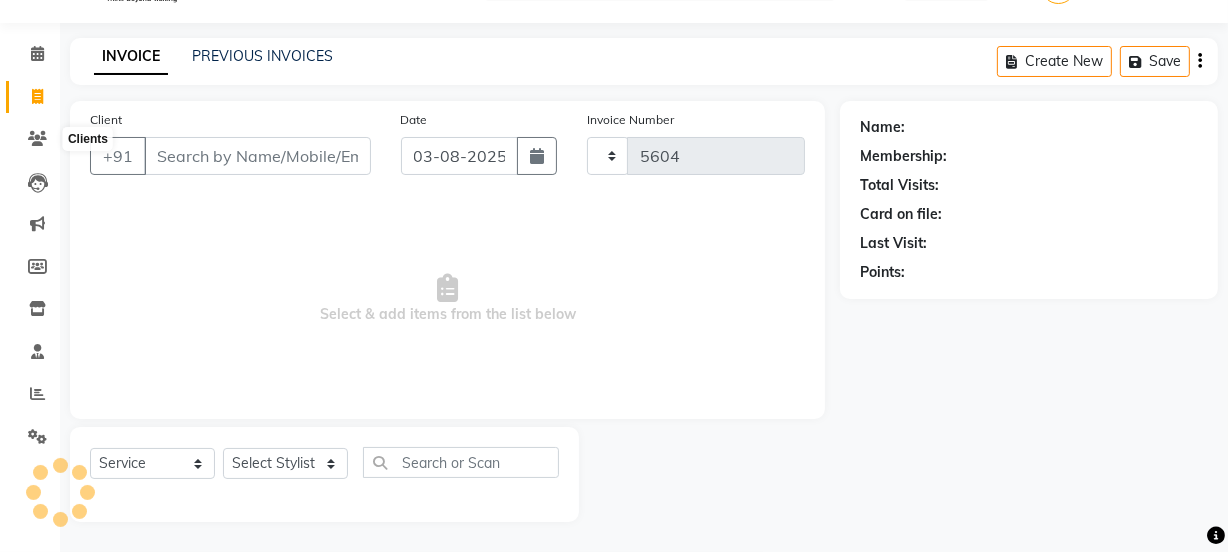 select on "3729" 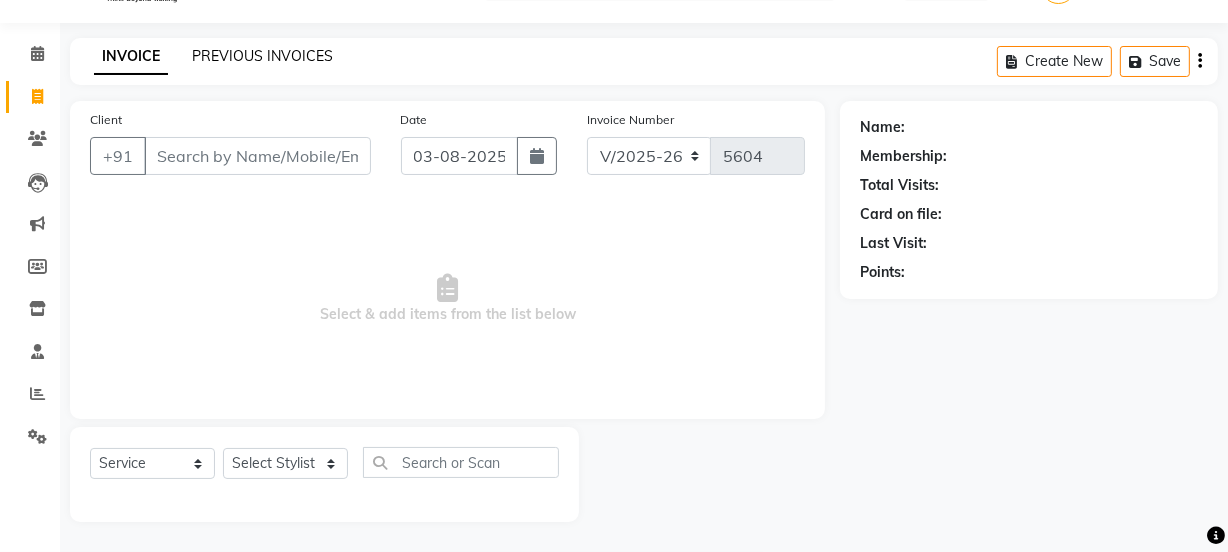click on "PREVIOUS INVOICES" 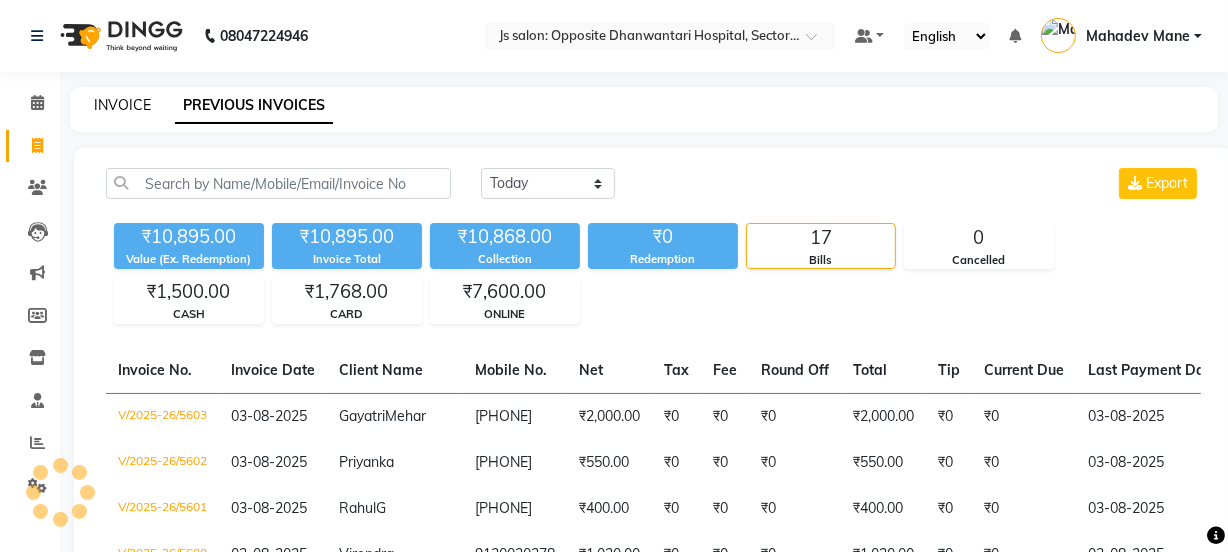 click on "INVOICE" 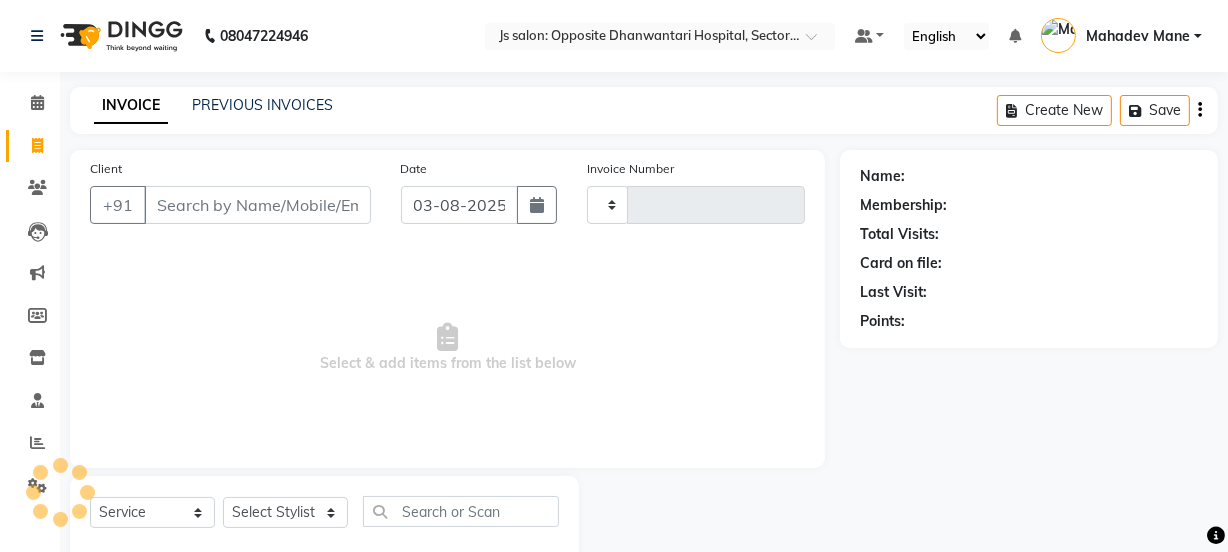 scroll, scrollTop: 50, scrollLeft: 0, axis: vertical 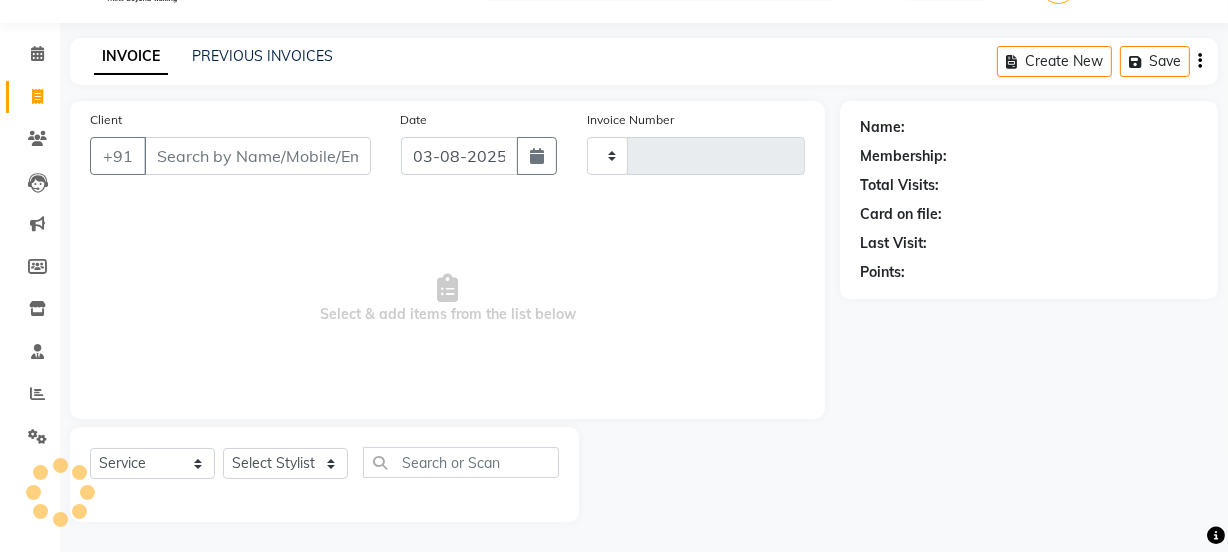 type on "5604" 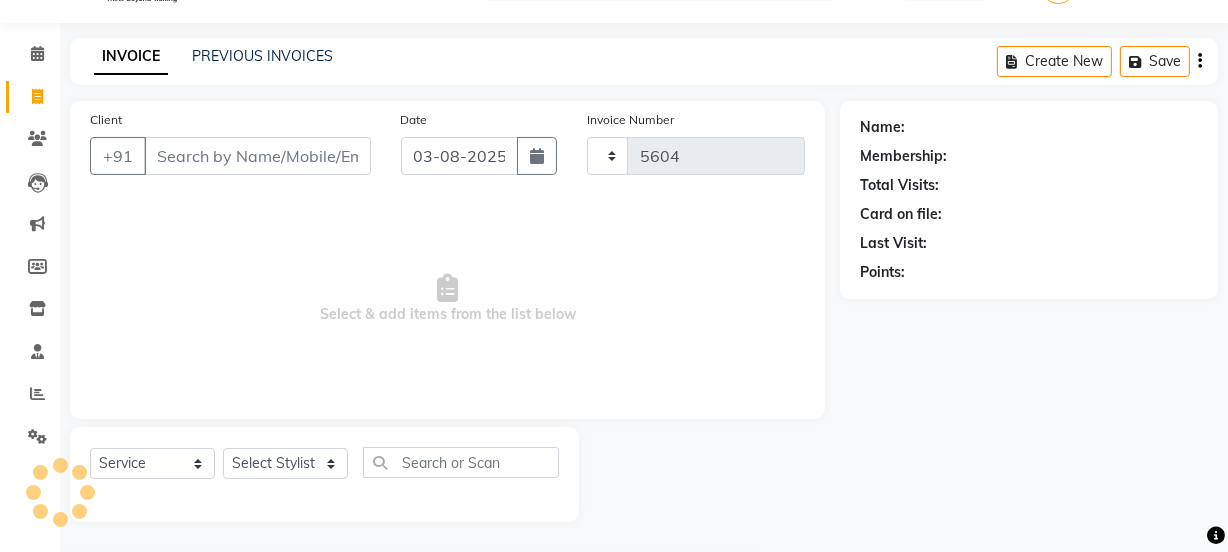 select on "3729" 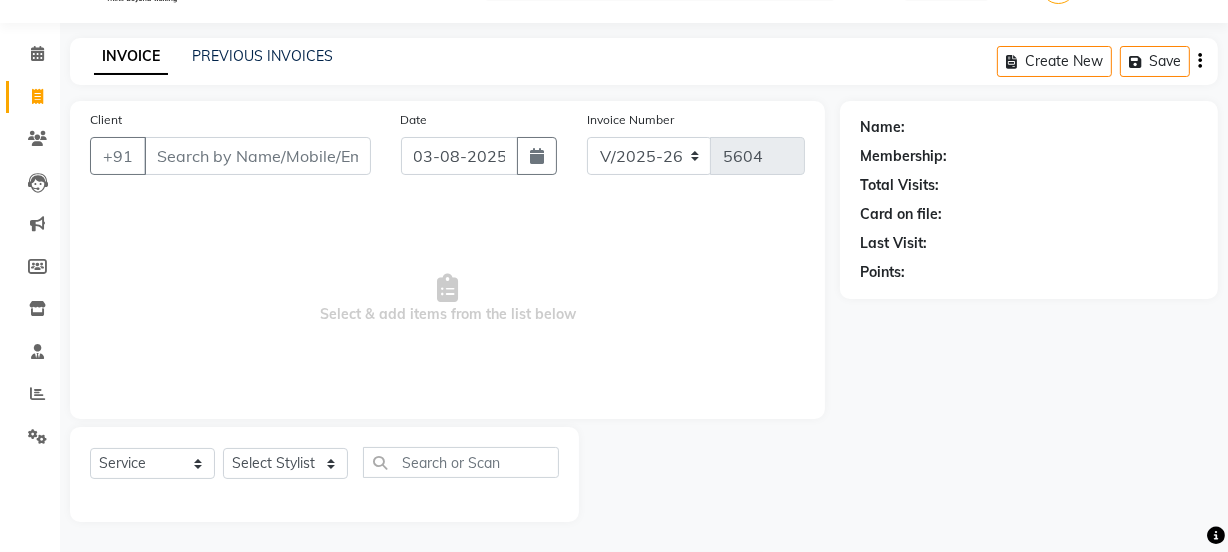 click 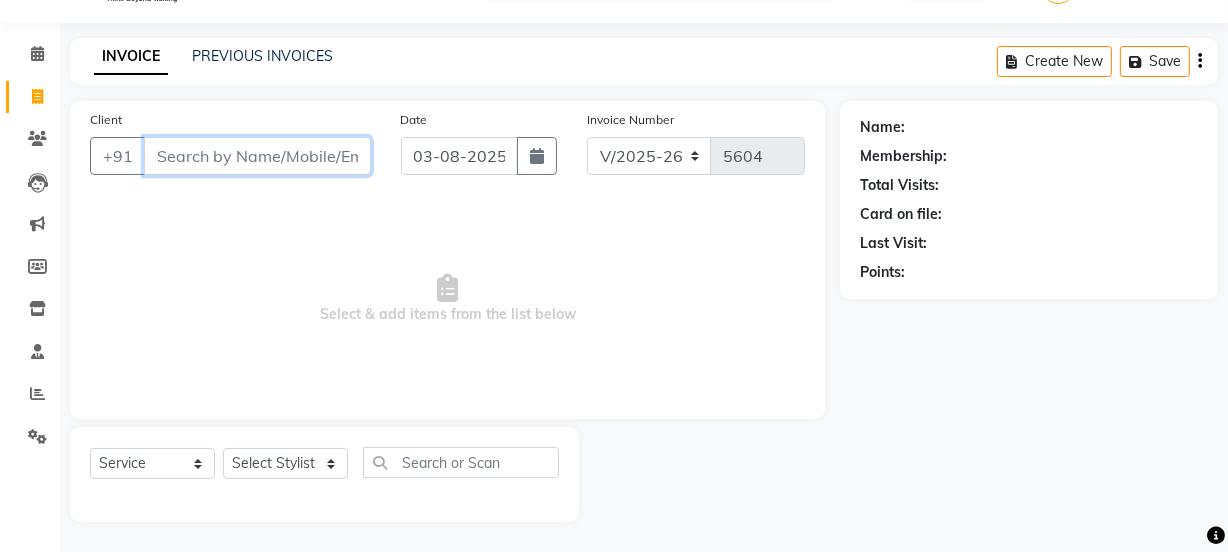 click on "Client" at bounding box center [257, 156] 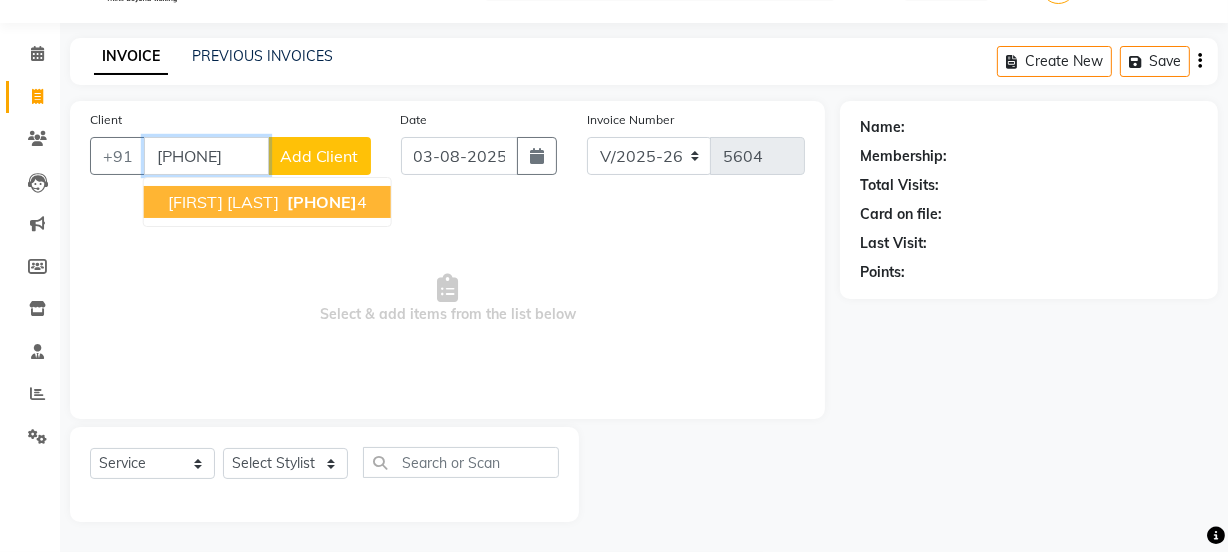 click on "[FIRST] [LAST]" at bounding box center [223, 202] 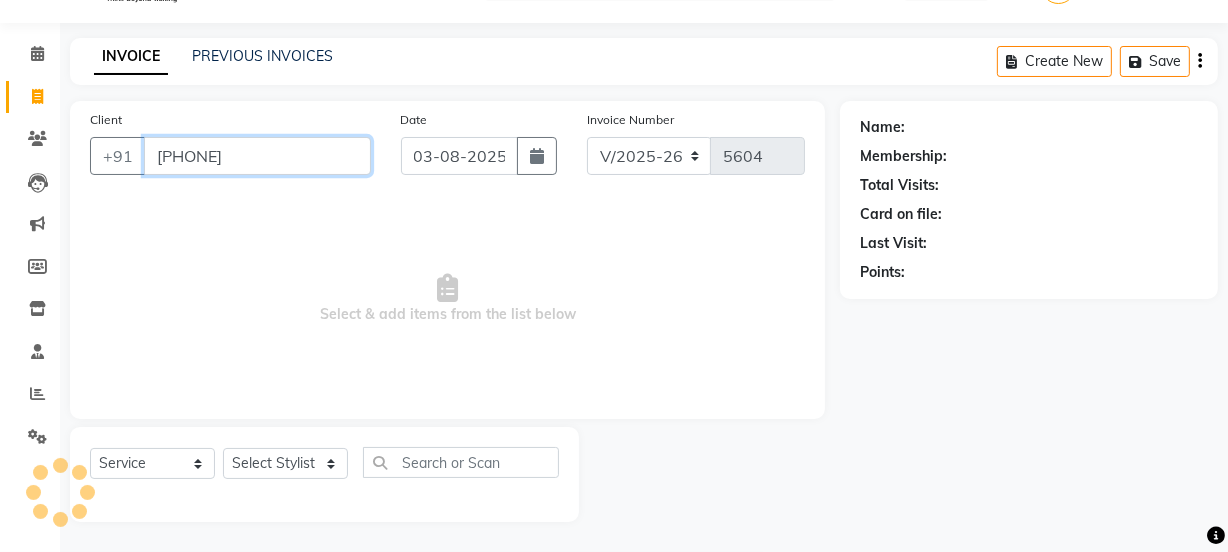 type on "[PHONE]" 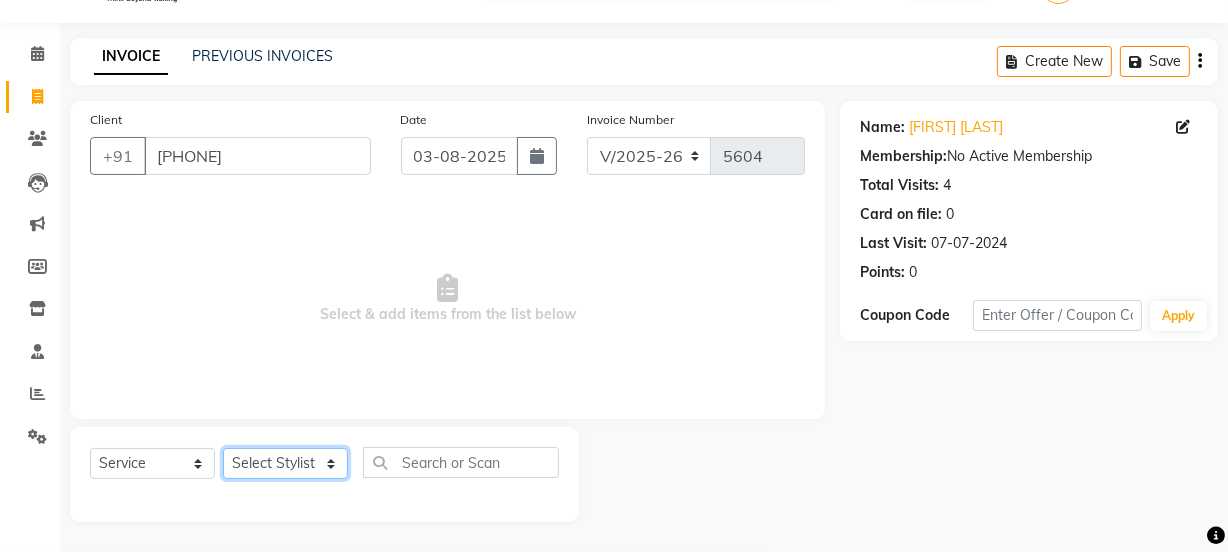 click on "Select Stylist [NAME] Dipak Vaidyakar Huda kokan n Mahadev Mane Mosin ansari Nayan Patil Pradip Prem Mane Rajan Roma Rajput Shirin shaikh Shop Shubham Anarase Sneha suport staff Sonali Sudip Sujata thapa Sunil Umesh" 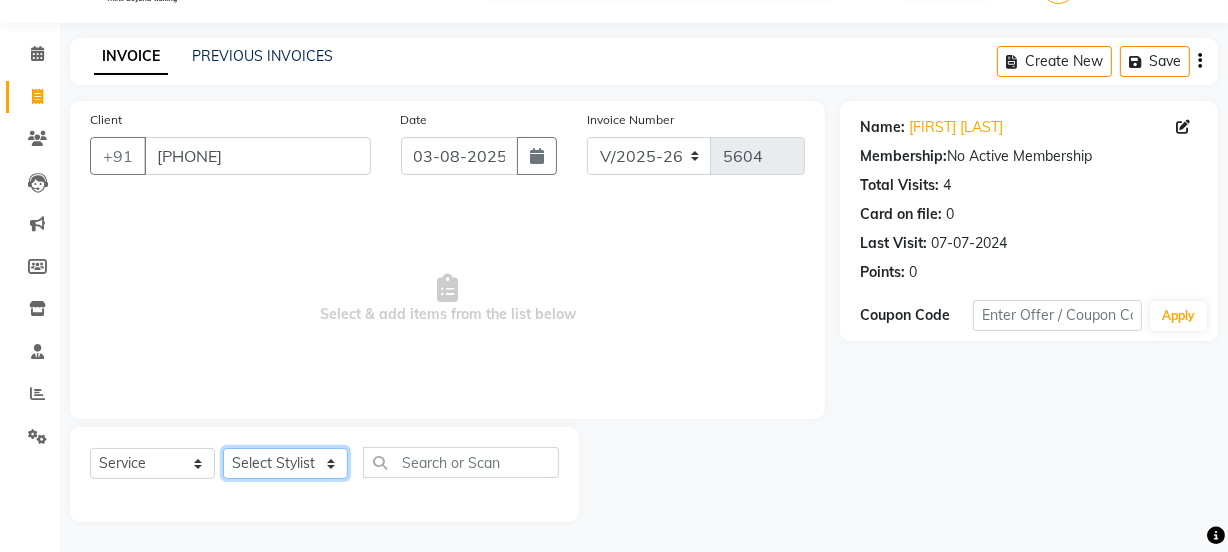 click on "Select Stylist [NAME] Dipak Vaidyakar Huda kokan n Mahadev Mane Mosin ansari Nayan Patil Pradip Prem Mane Rajan Roma Rajput Shirin shaikh Shop Shubham Anarase Sneha suport staff Sonali Sudip Sujata thapa Sunil Umesh" 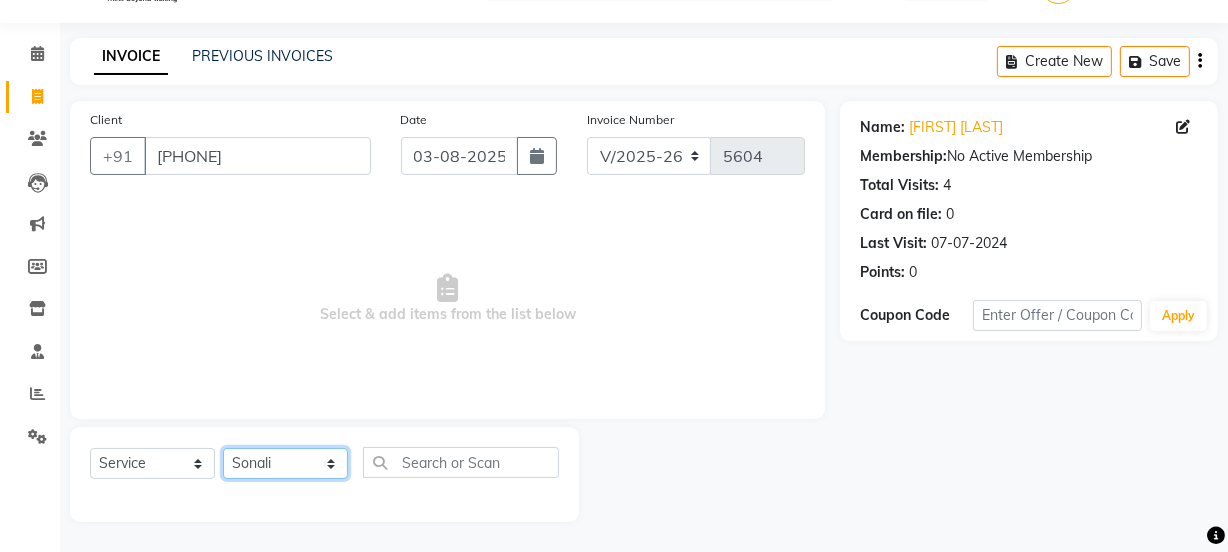 click on "Select Stylist [NAME] Dipak Vaidyakar Huda kokan n Mahadev Mane Mosin ansari Nayan Patil Pradip Prem Mane Rajan Roma Rajput Shirin shaikh Shop Shubham Anarase Sneha suport staff Sonali Sudip Sujata thapa Sunil Umesh" 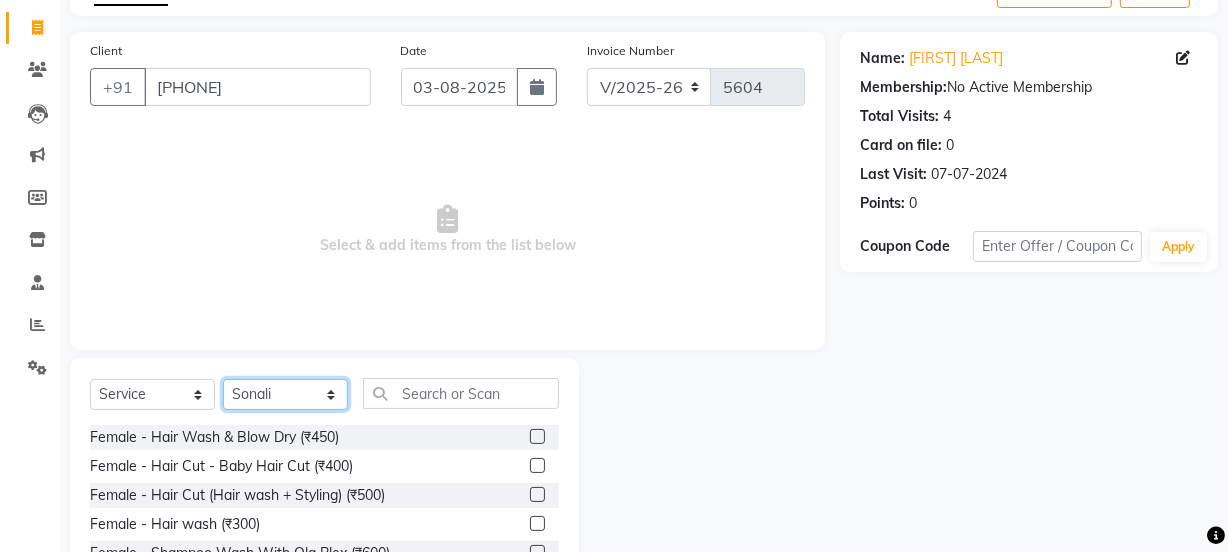 scroll, scrollTop: 231, scrollLeft: 0, axis: vertical 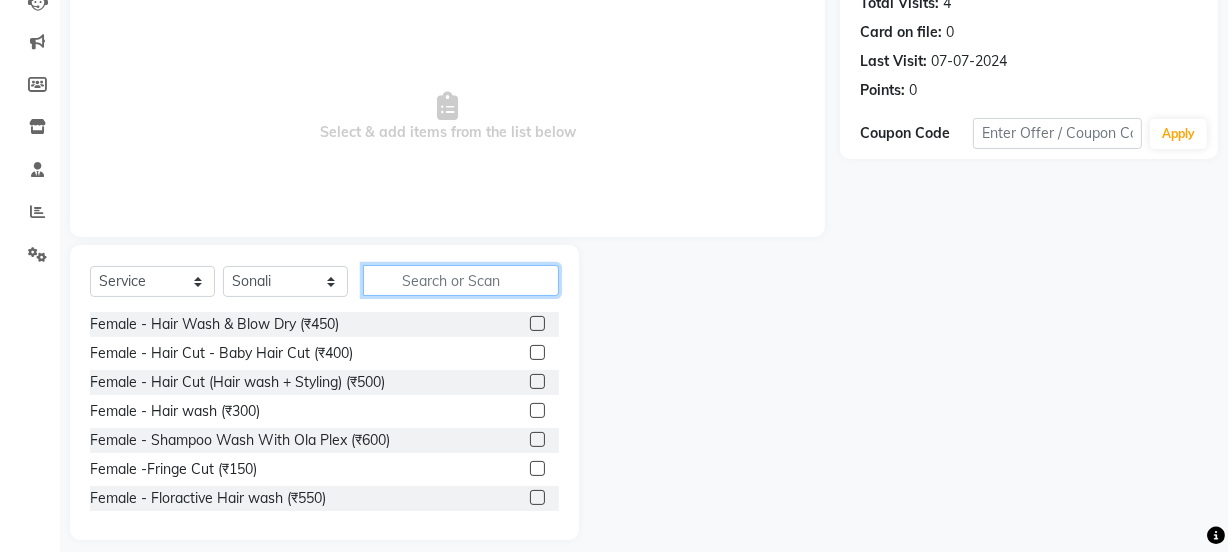 click 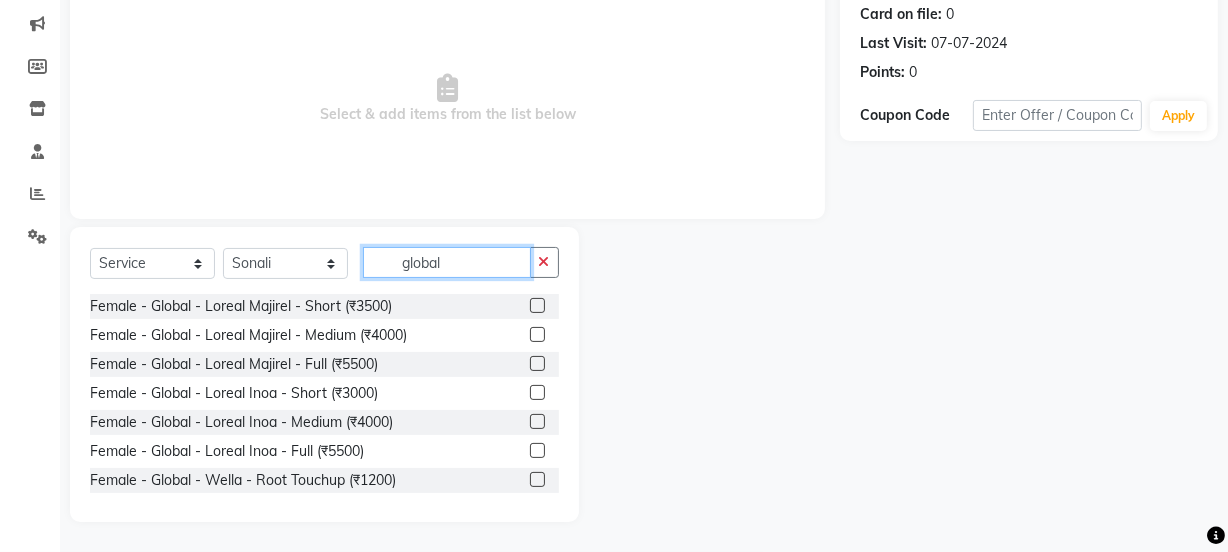 scroll, scrollTop: 250, scrollLeft: 0, axis: vertical 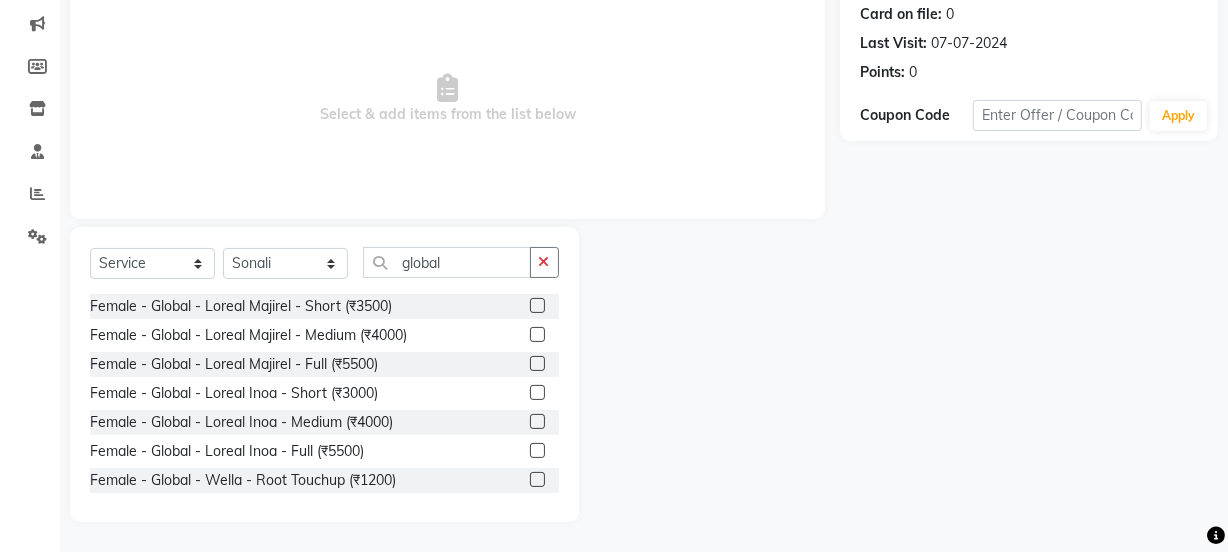 drag, startPoint x: 463, startPoint y: 369, endPoint x: 1020, endPoint y: 539, distance: 582.365 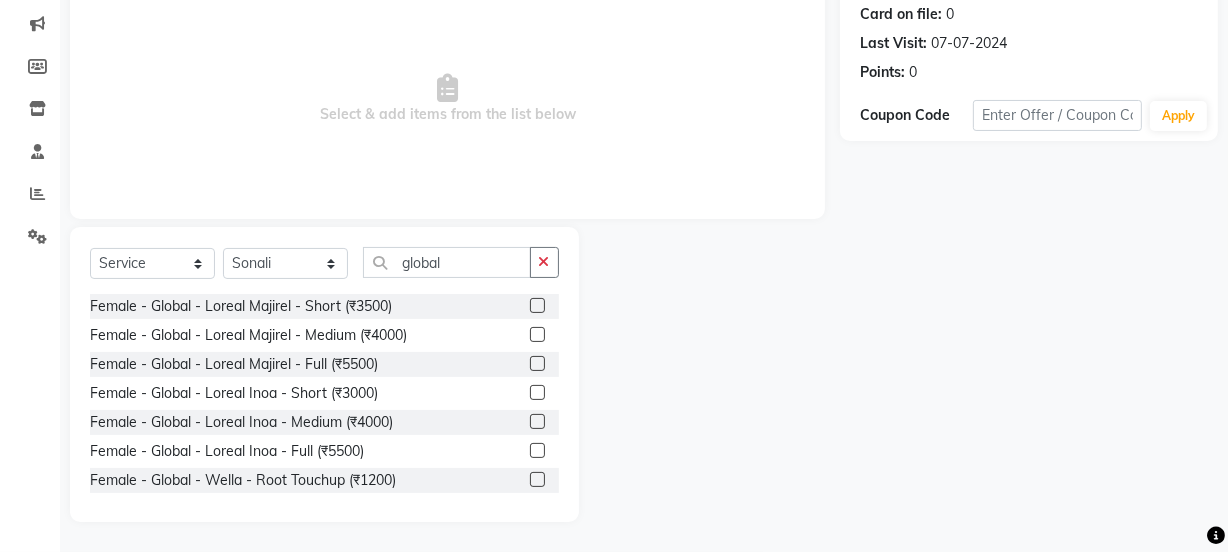 click on "Name: [FIRST] [LAST] Membership: No Active Membership Total Visits: 4 Card on file: 0 Last Visit: 07-07-2024 Points: 0 Coupon Code Apply" 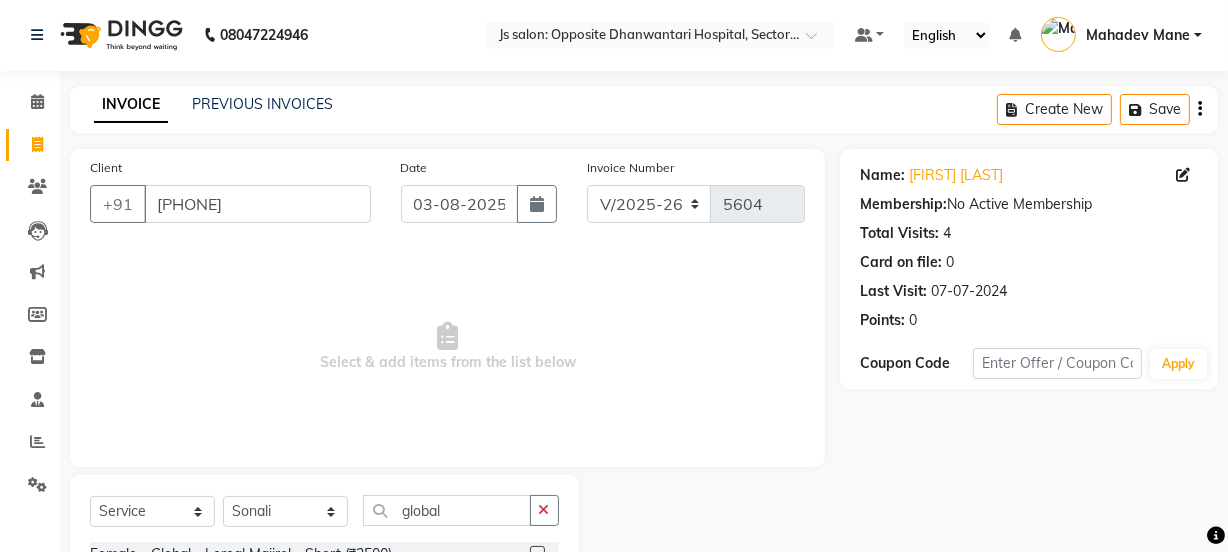 scroll, scrollTop: 0, scrollLeft: 0, axis: both 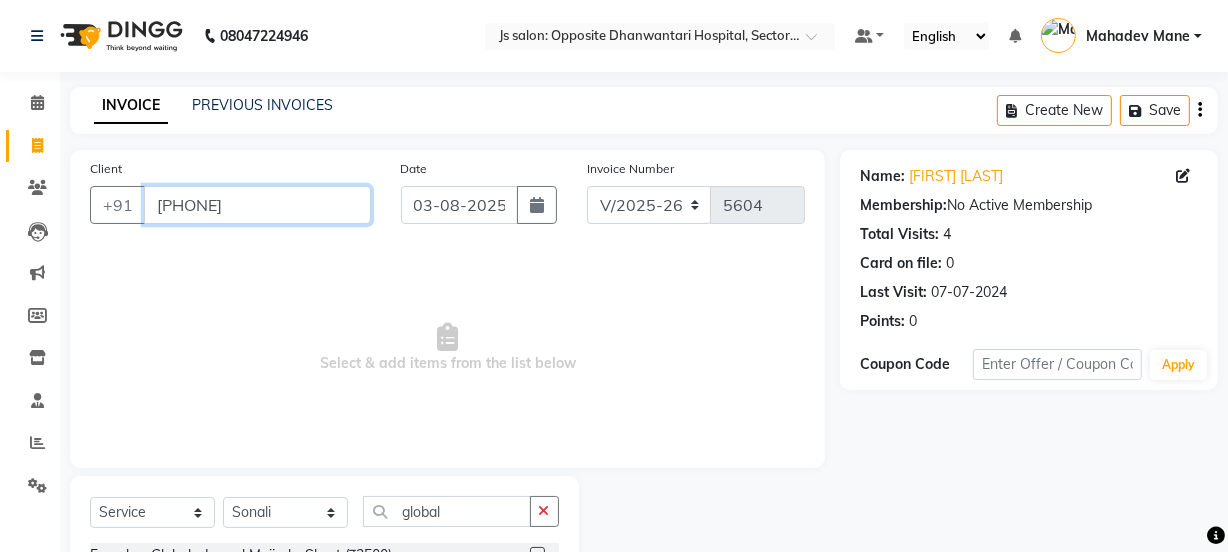 click on "[PHONE]" at bounding box center [257, 205] 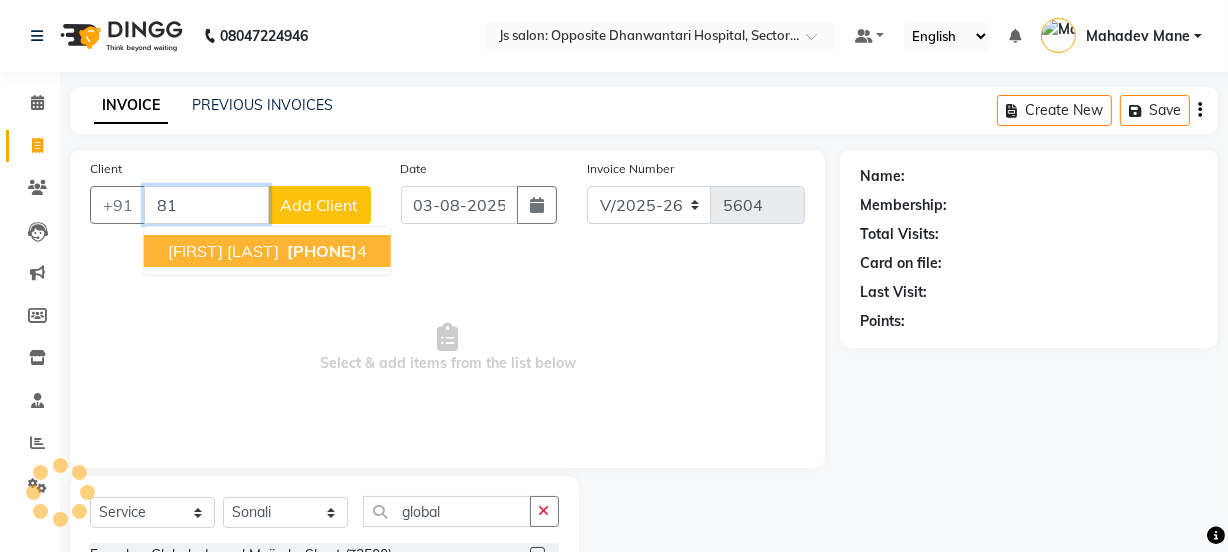 type on "8" 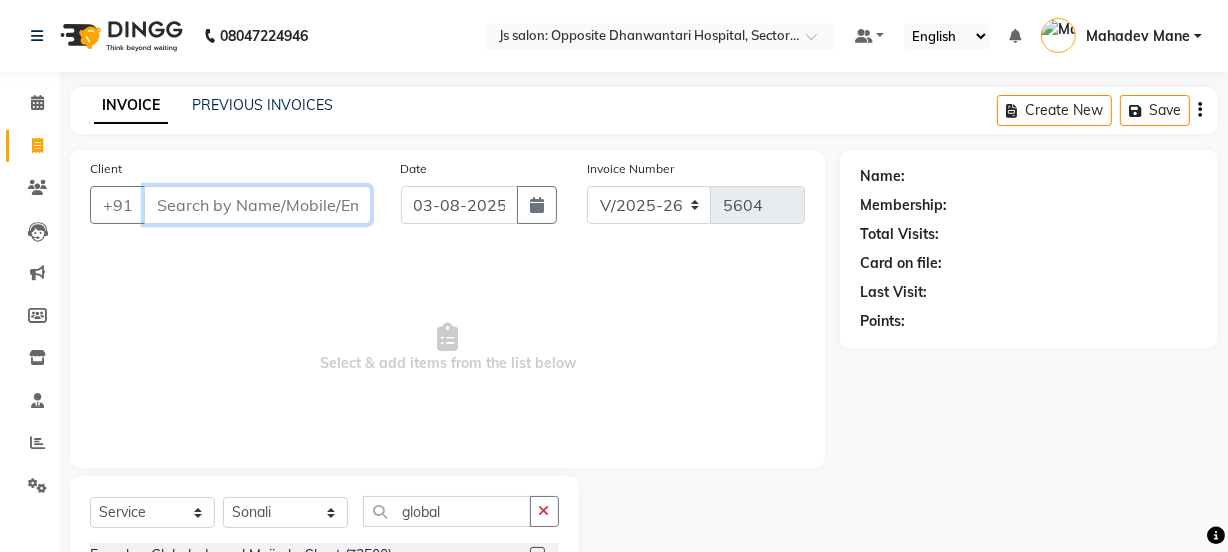 click on "Client" at bounding box center (257, 205) 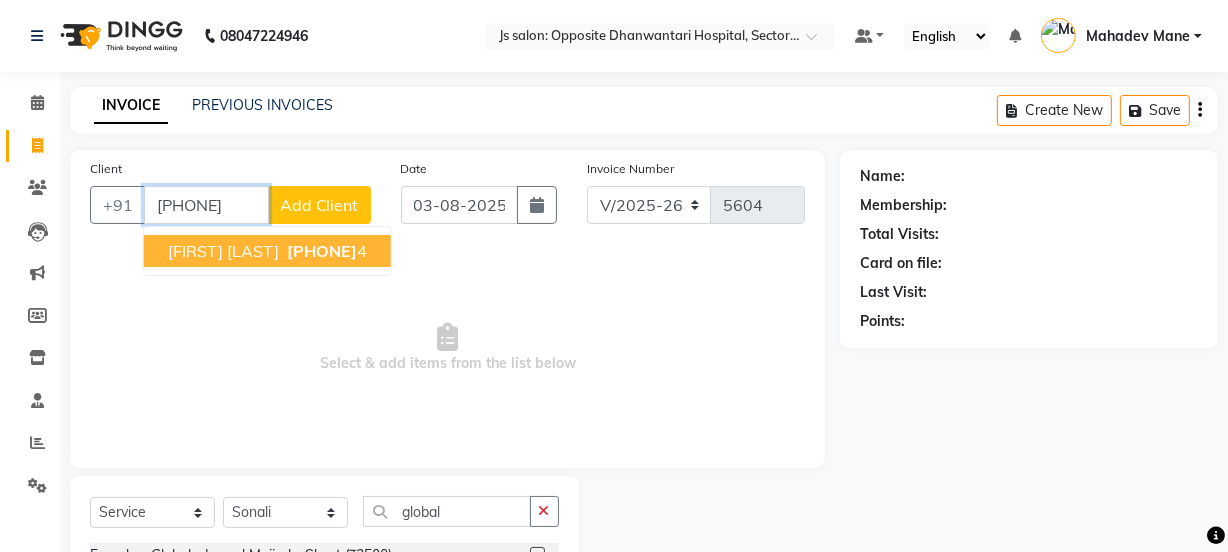 click on "[PHONE]" at bounding box center (322, 251) 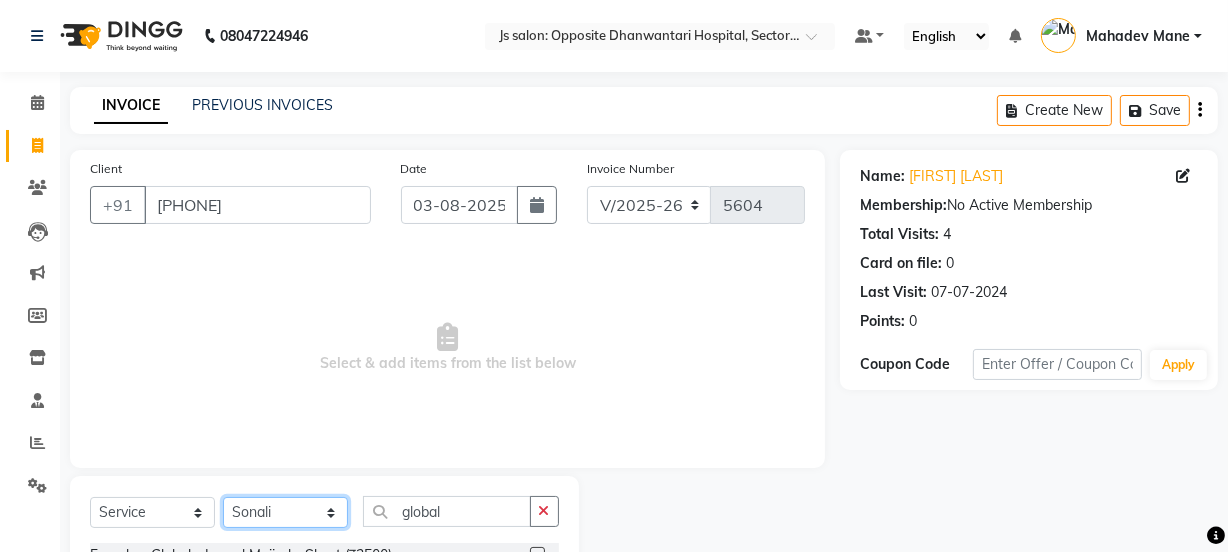 click on "Select Stylist [NAME] Dipak Vaidyakar Huda kokan n Mahadev Mane Mosin ansari Nayan Patil Pradip Prem Mane Rajan Roma Rajput Shirin shaikh Shop Shubham Anarase Sneha suport staff Sonali Sudip Sujata thapa Sunil Umesh" 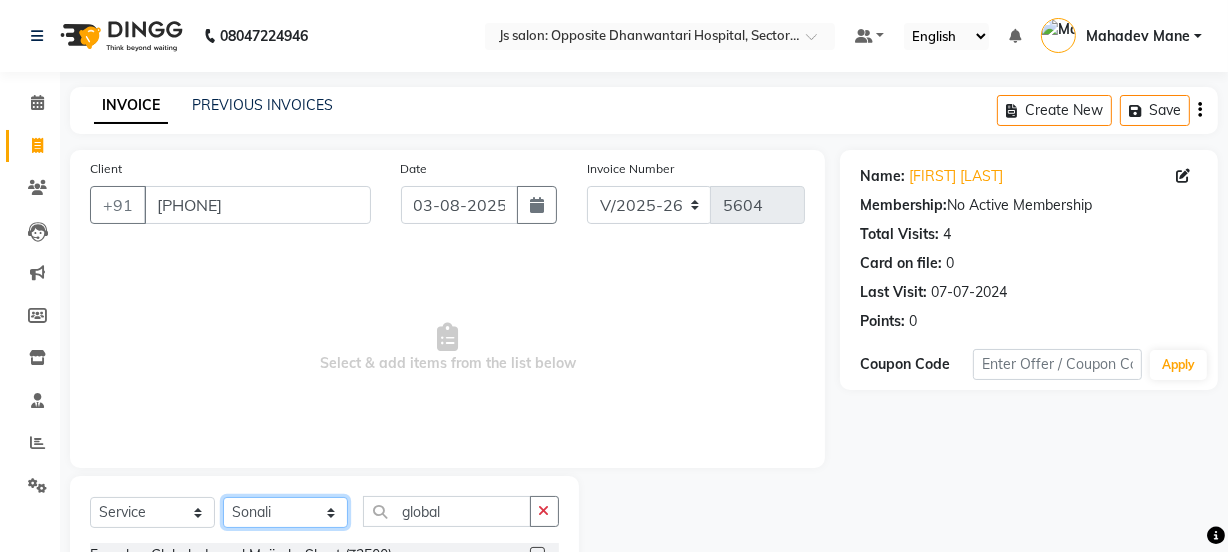 click on "Select Stylist [NAME] Dipak Vaidyakar Huda kokan n Mahadev Mane Mosin ansari Nayan Patil Pradip Prem Mane Rajan Roma Rajput Shirin shaikh Shop Shubham Anarase Sneha suport staff Sonali Sudip Sujata thapa Sunil Umesh" 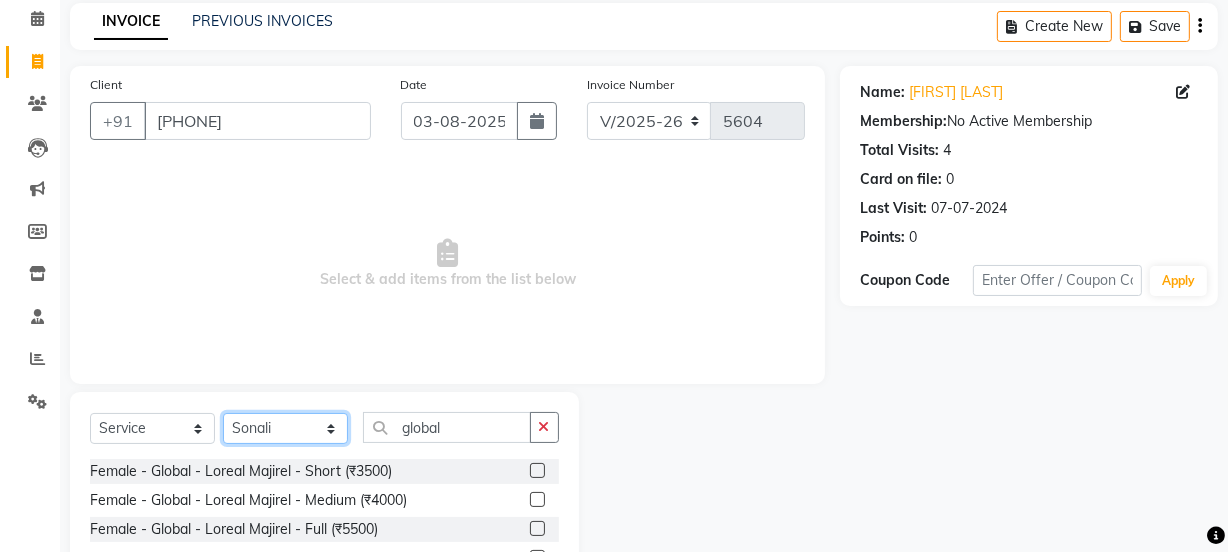 scroll, scrollTop: 250, scrollLeft: 0, axis: vertical 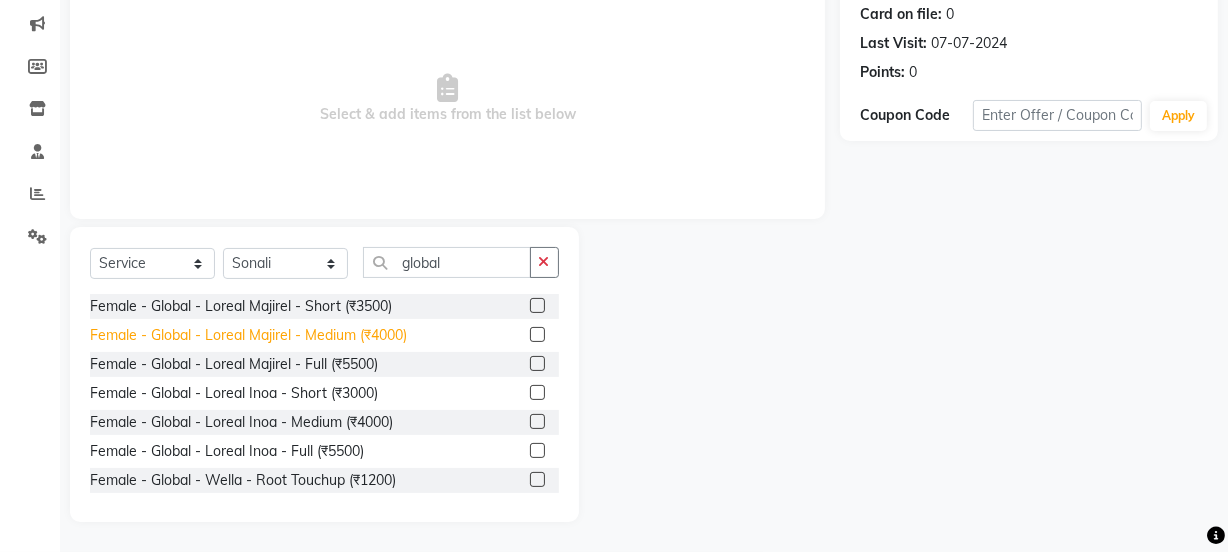 click on "Female - Global - Loreal Majirel - Medium (₹4000)" 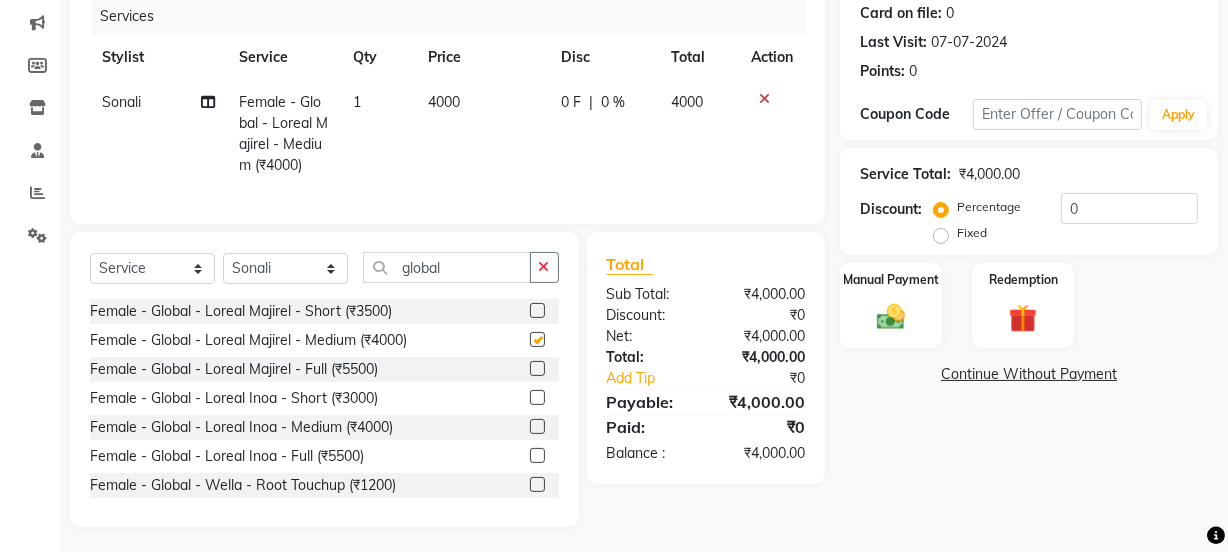 checkbox on "false" 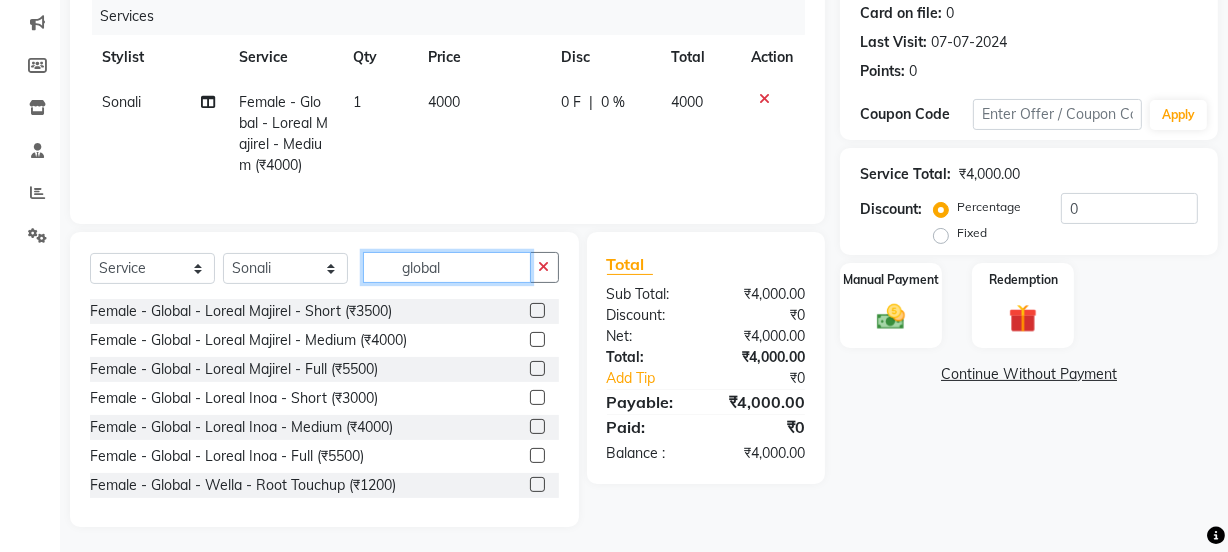 click on "global" 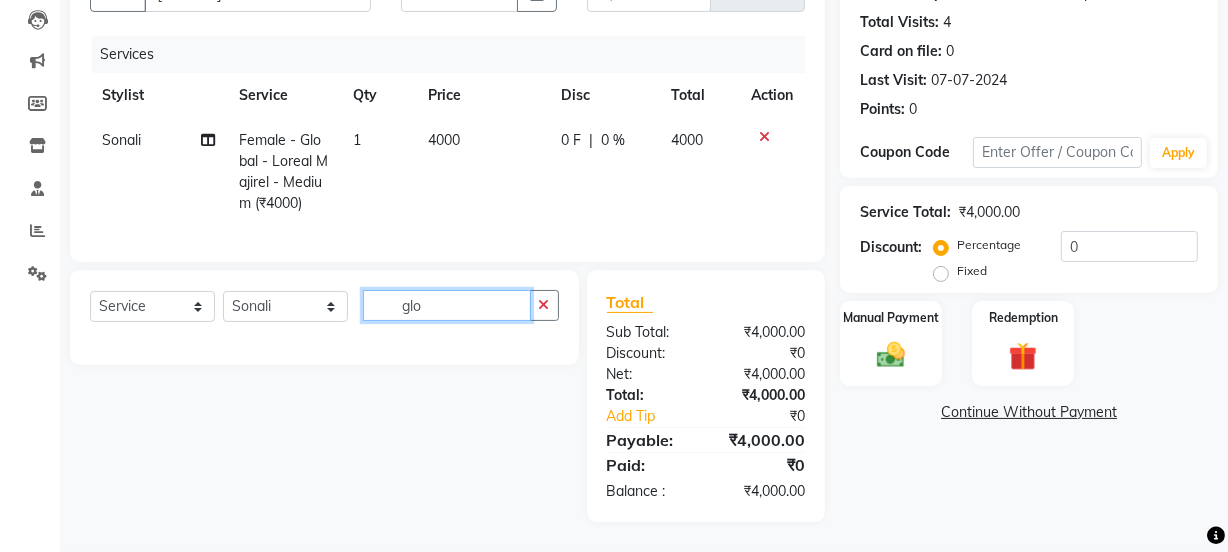 scroll, scrollTop: 250, scrollLeft: 0, axis: vertical 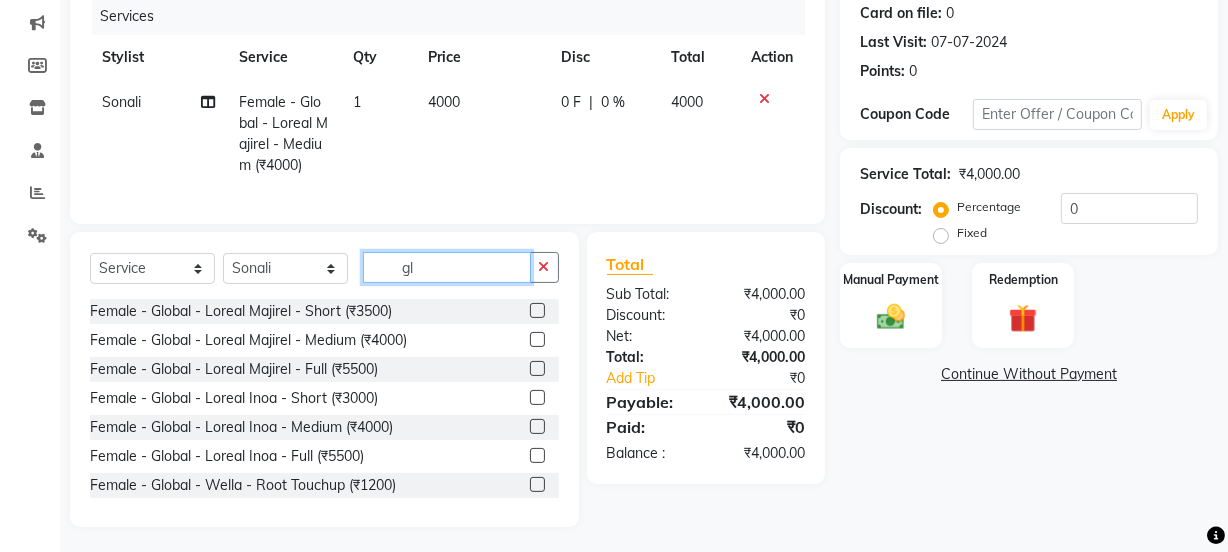 type on "g" 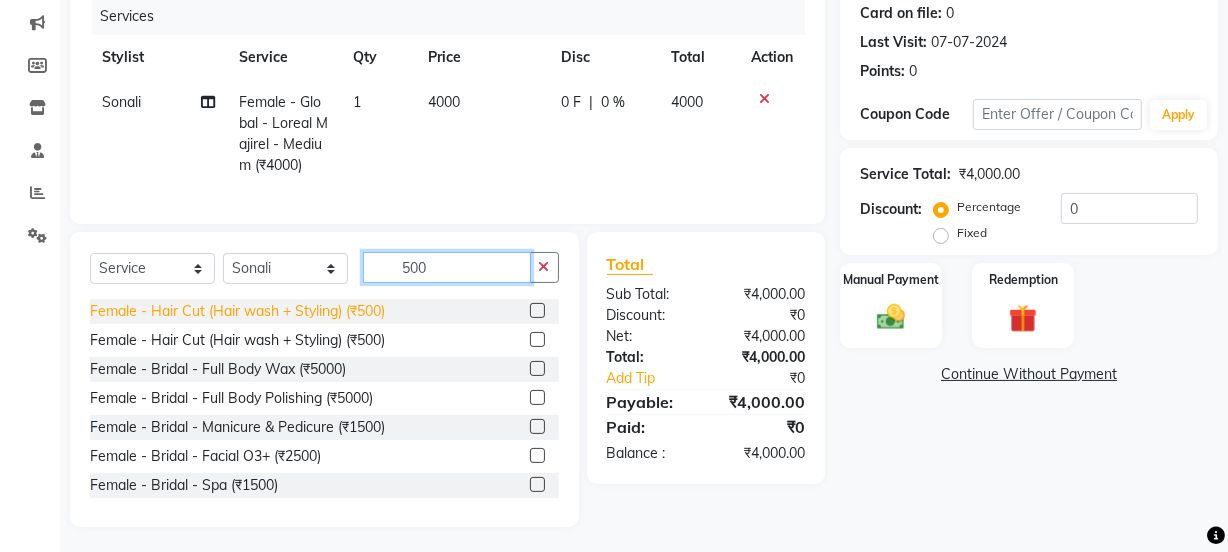 type on "500" 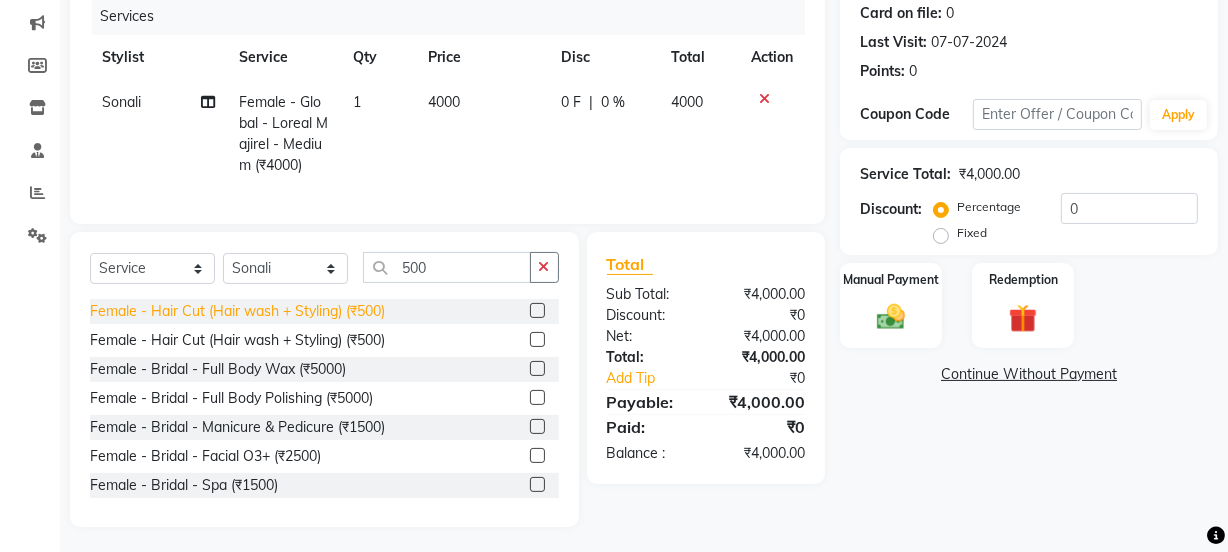 click on "Female - Hair Cut (Hair wash + Styling) (₹500)" 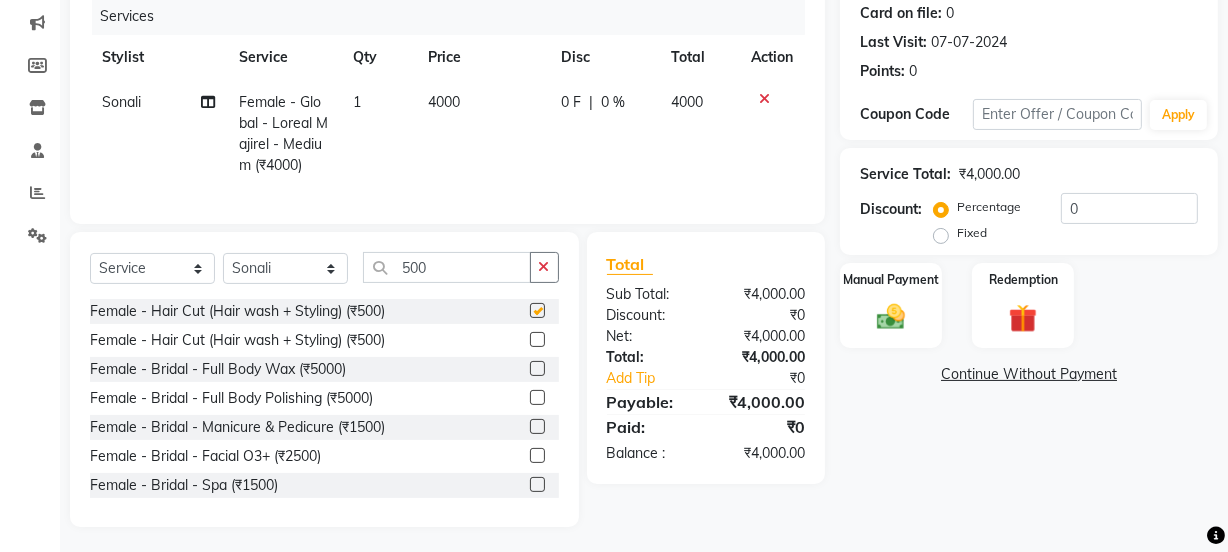 checkbox on "false" 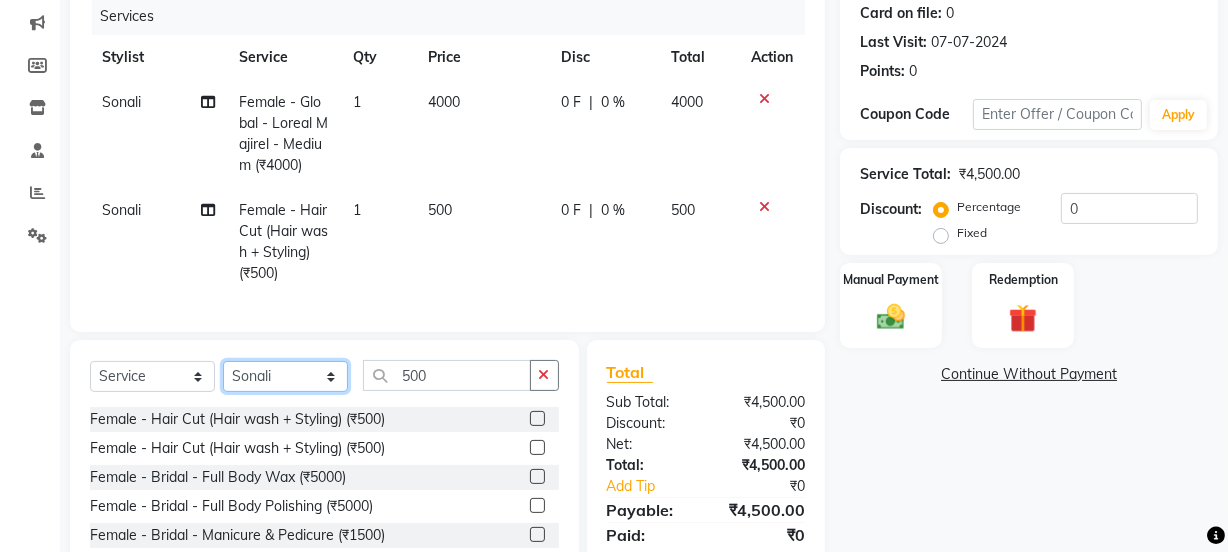 click on "Select Stylist [NAME] Dipak Vaidyakar Huda kokan n Mahadev Mane Mosin ansari Nayan Patil Pradip Prem Mane Rajan Roma Rajput Shirin shaikh Shop Shubham Anarase Sneha suport staff Sonali Sudip Sujata thapa Sunil Umesh" 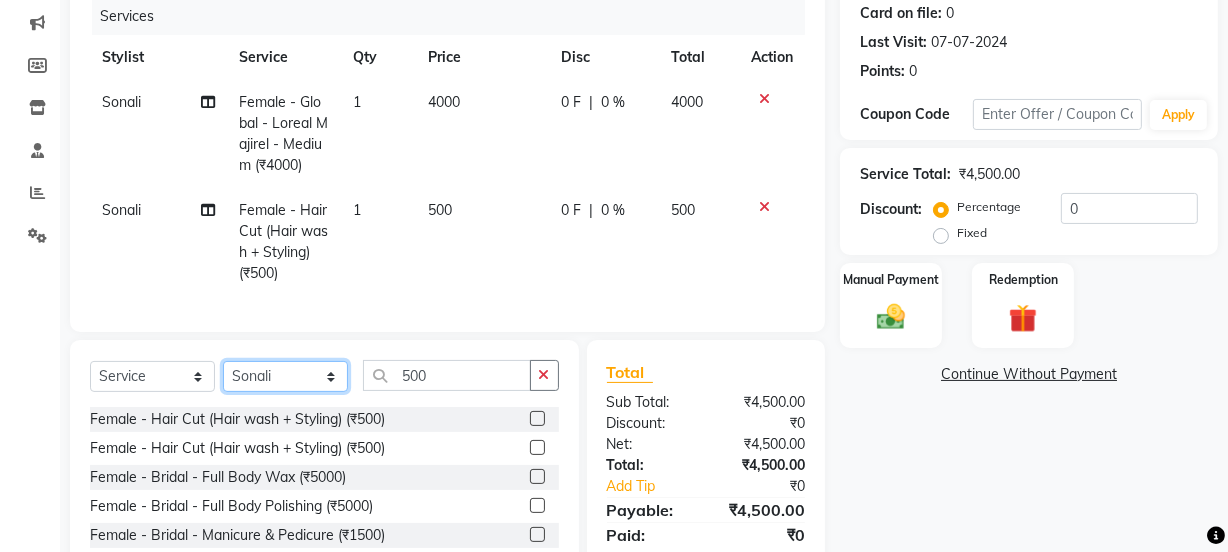 select on "47417" 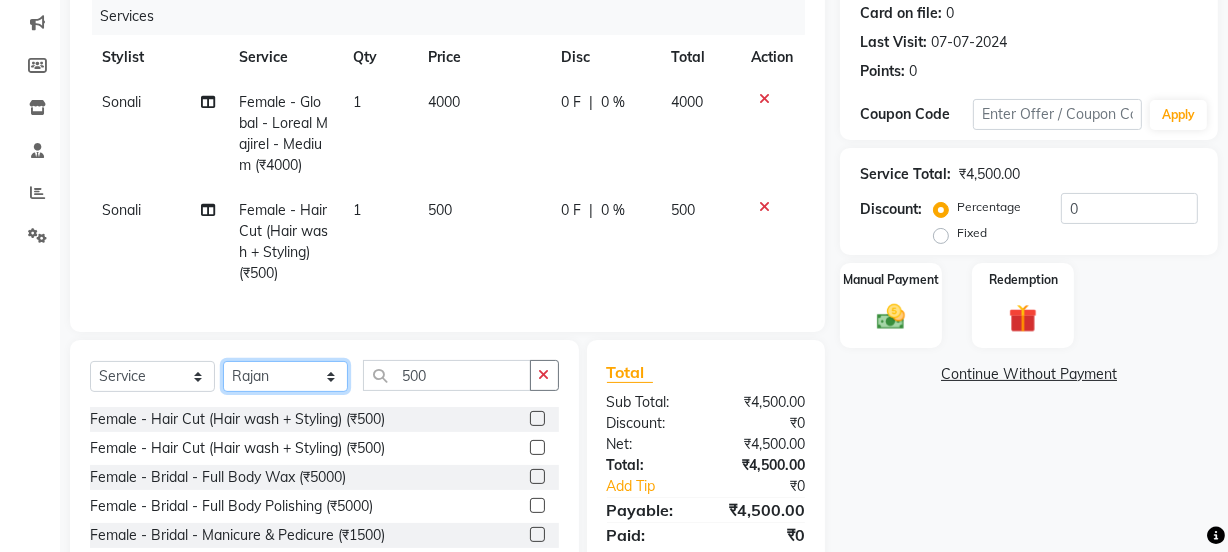 click on "Select Stylist [NAME] Dipak Vaidyakar Huda kokan n Mahadev Mane Mosin ansari Nayan Patil Pradip Prem Mane Rajan Roma Rajput Shirin shaikh Shop Shubham Anarase Sneha suport staff Sonali Sudip Sujata thapa Sunil Umesh" 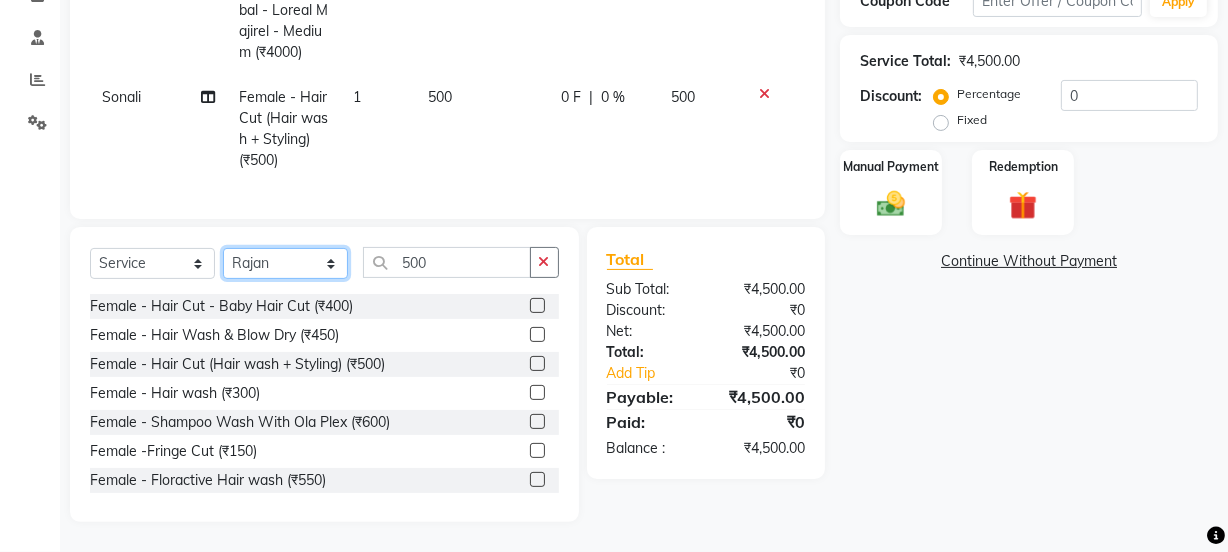 scroll, scrollTop: 377, scrollLeft: 0, axis: vertical 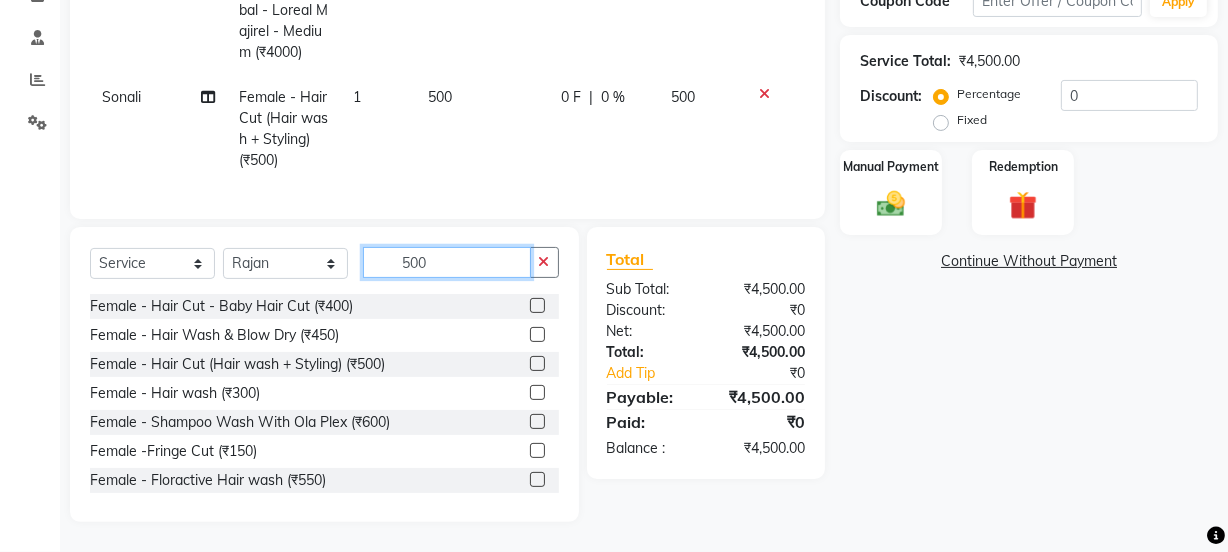 click on "500" 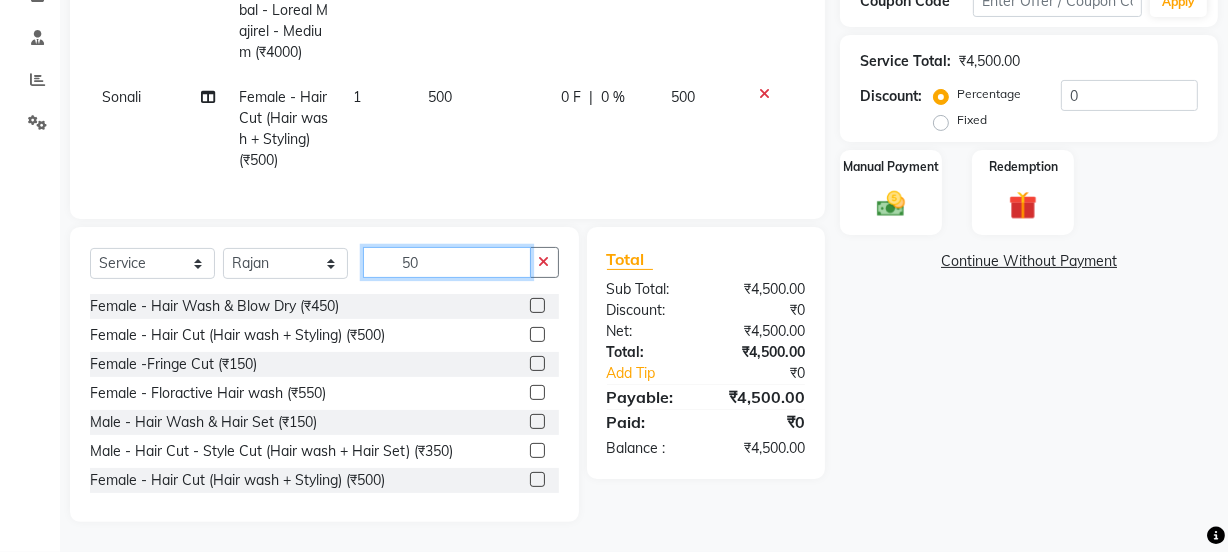 type on "5" 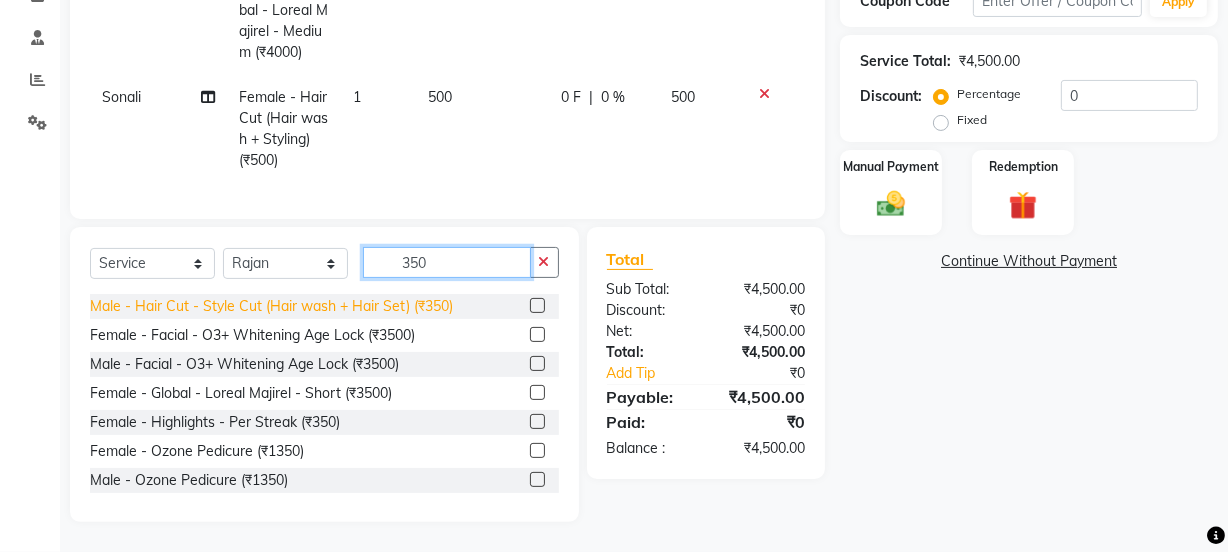 type on "350" 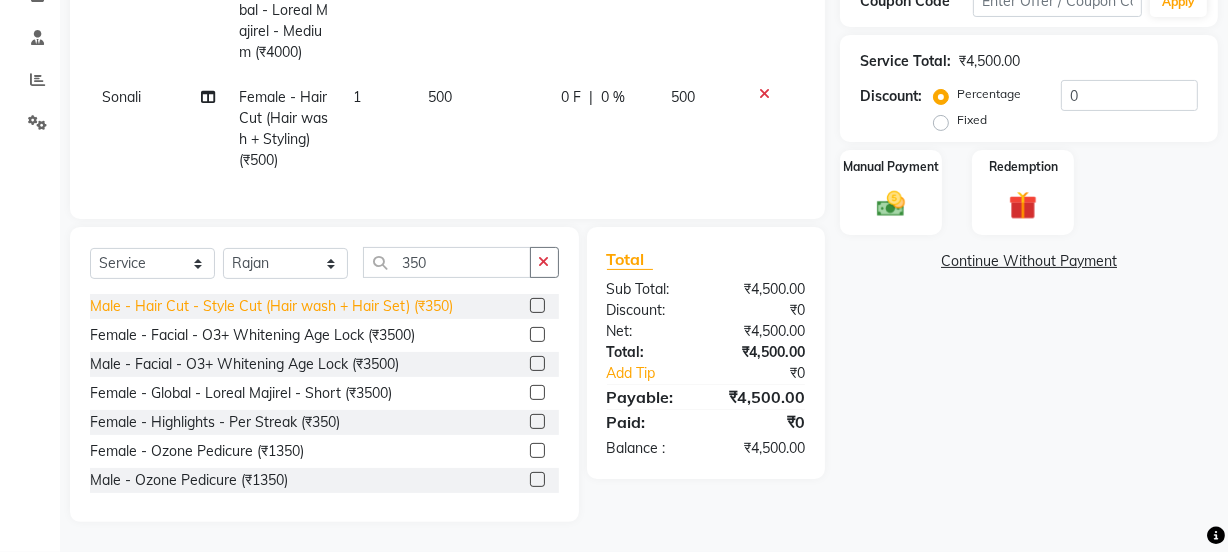 click on "Male - Hair Cut - Style Cut (Hair wash + Hair Set) (₹350)" 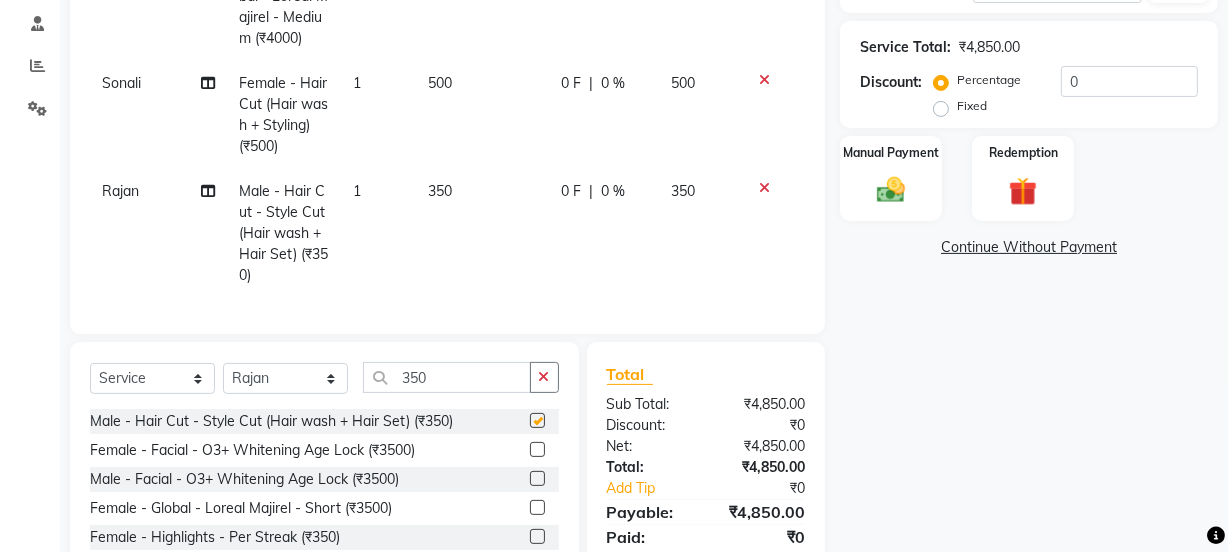 checkbox on "false" 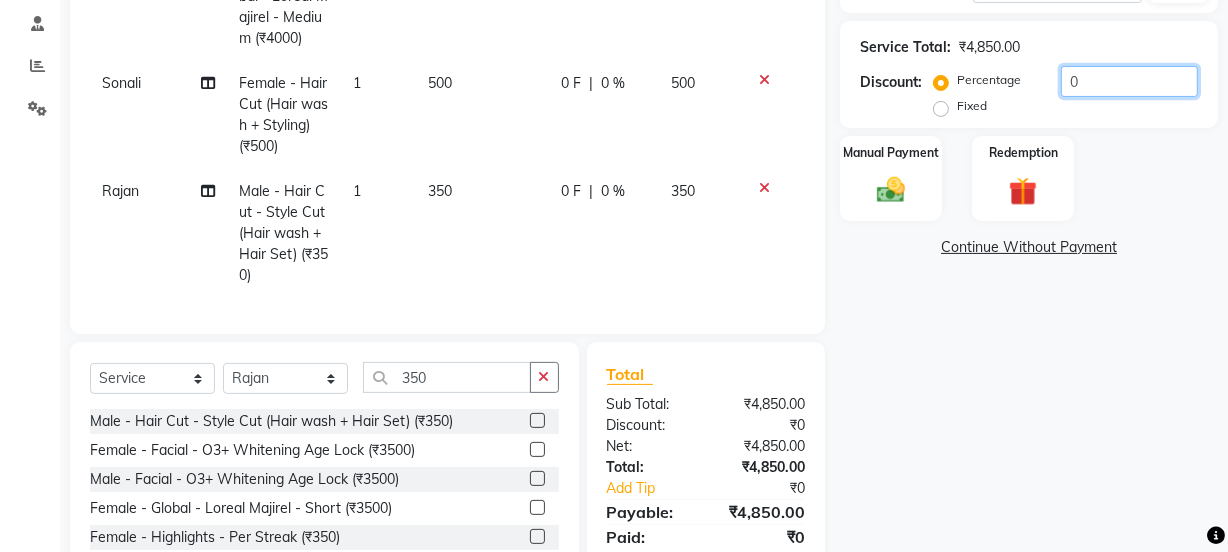 click on "0" 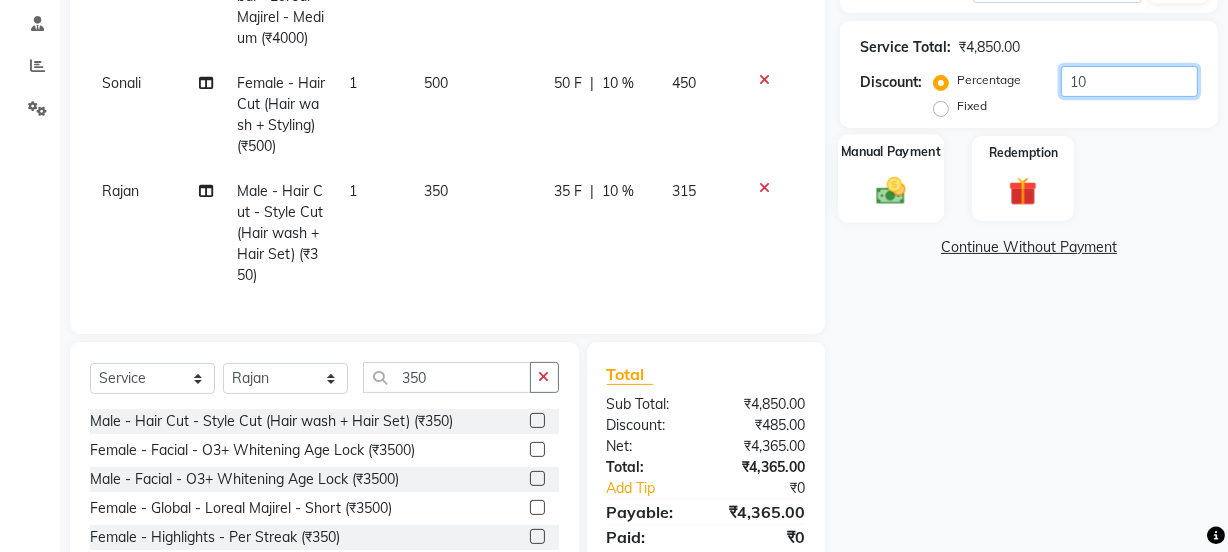 type on "10" 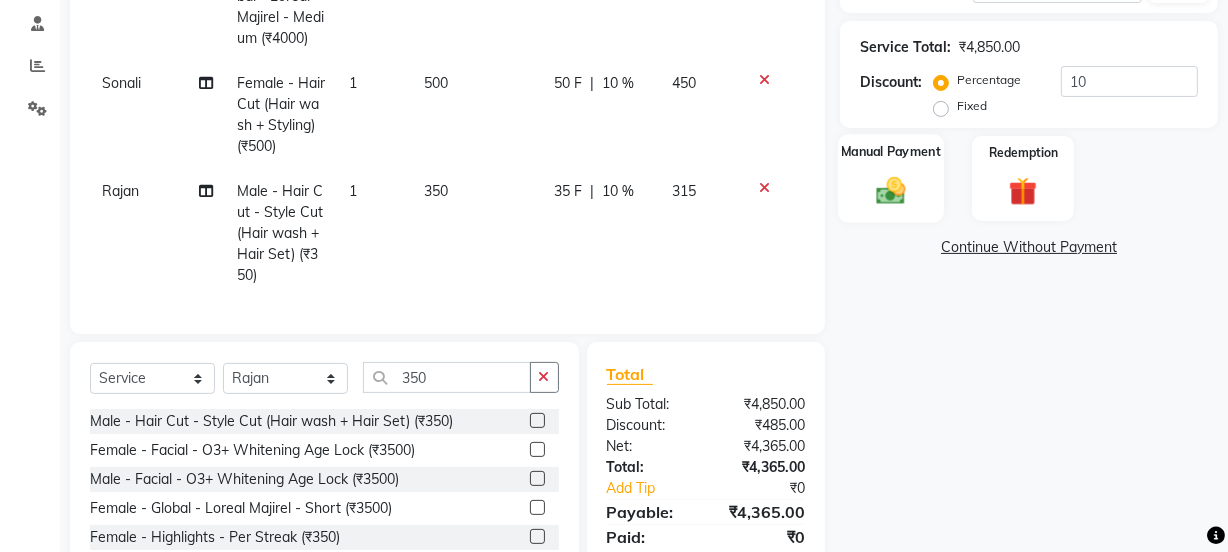 click on "Manual Payment" 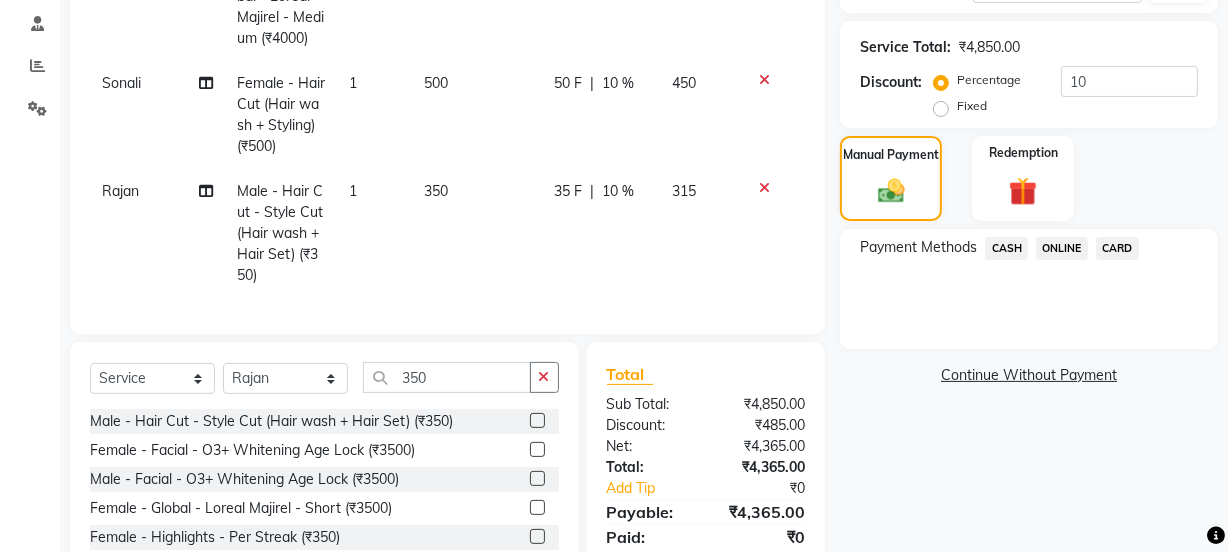 click on "CARD" 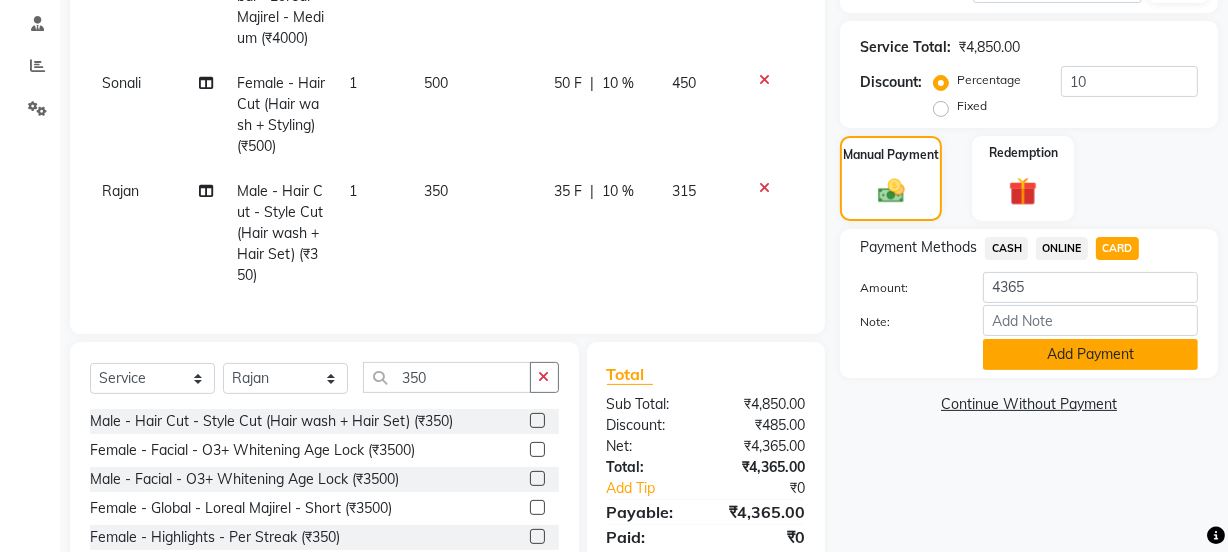 click on "Add Payment" 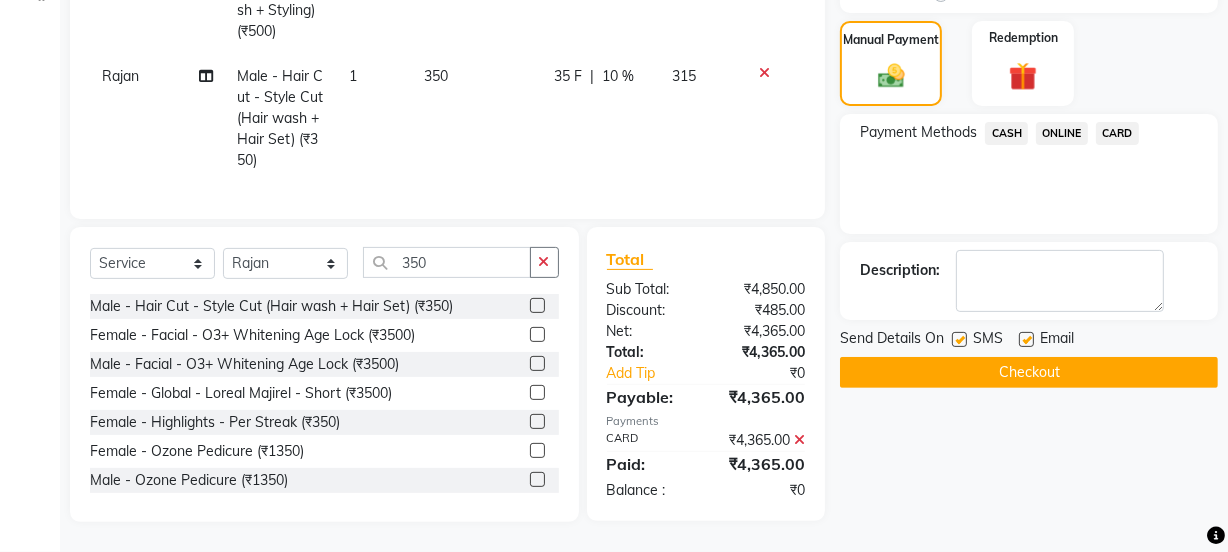 scroll, scrollTop: 506, scrollLeft: 0, axis: vertical 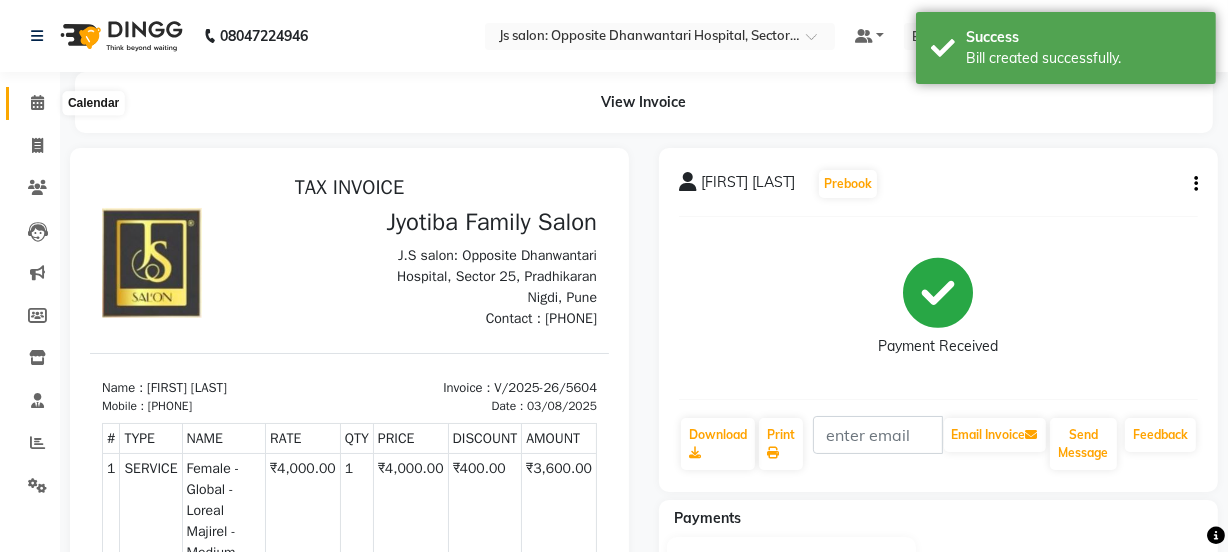 click 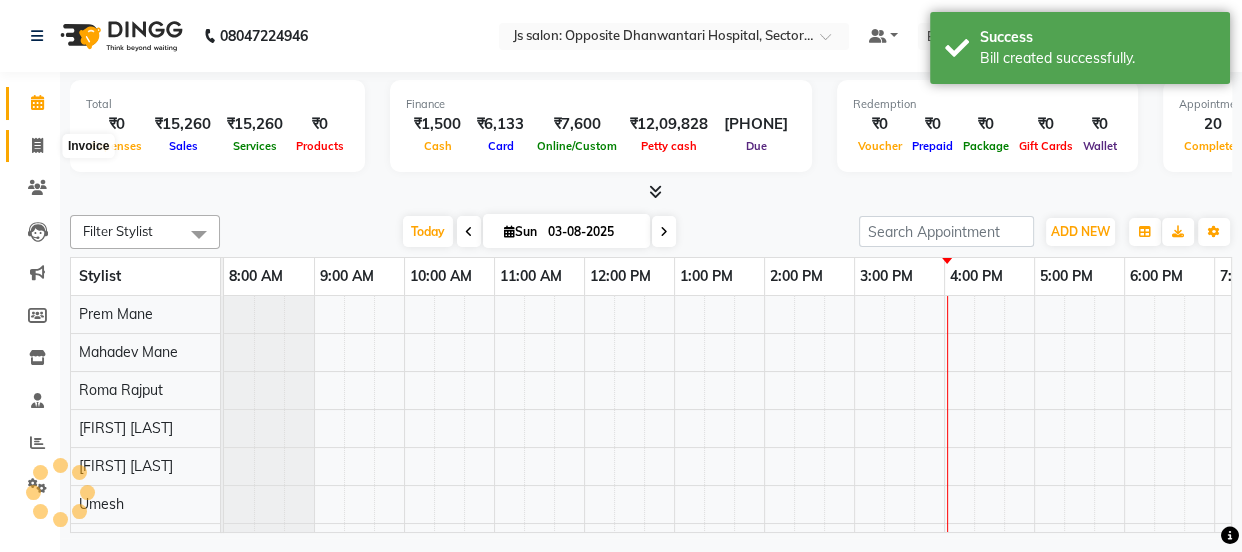 scroll, scrollTop: 0, scrollLeft: 0, axis: both 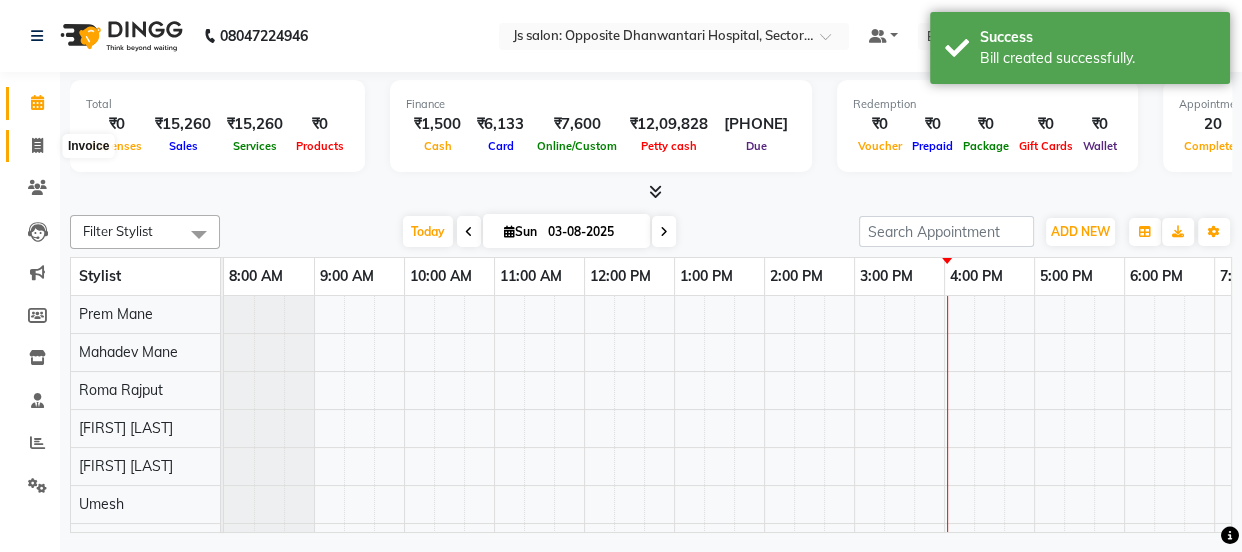 click 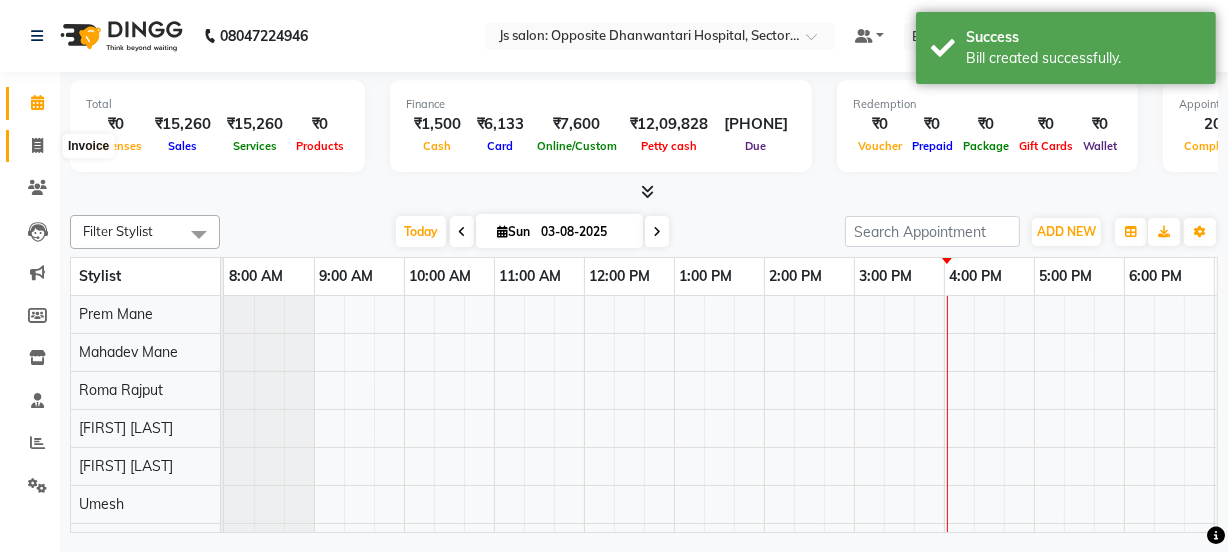 select on "3729" 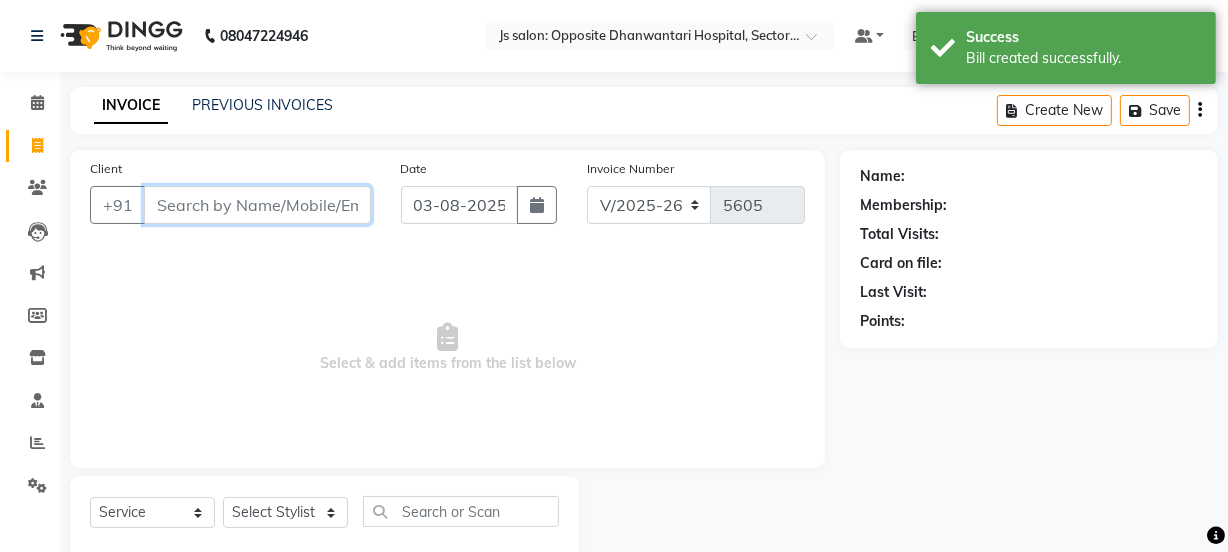 click on "Client" at bounding box center [257, 205] 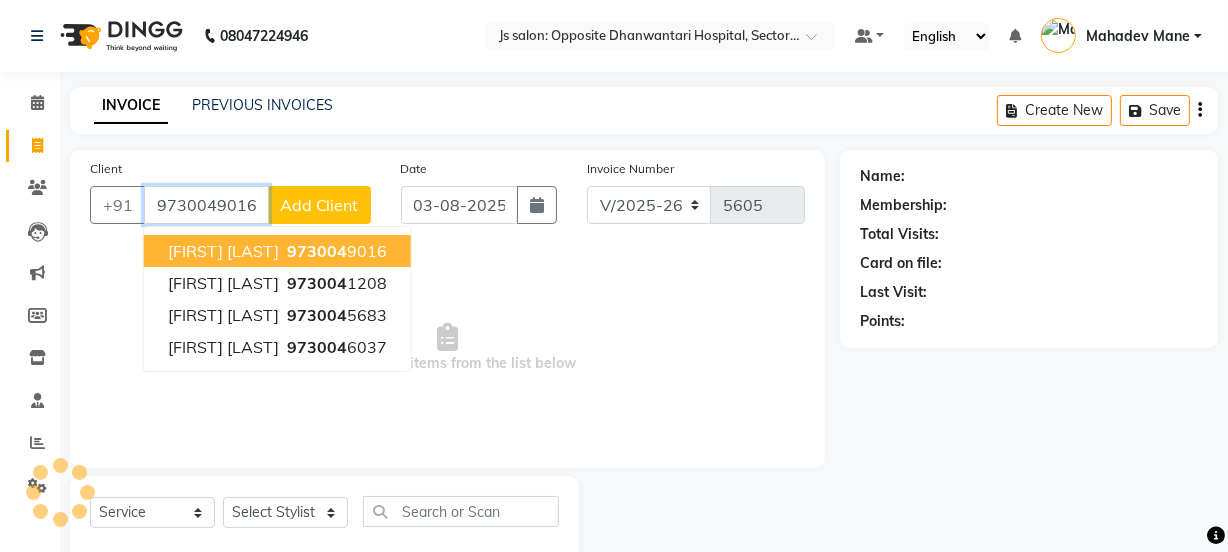 type on "9730049016" 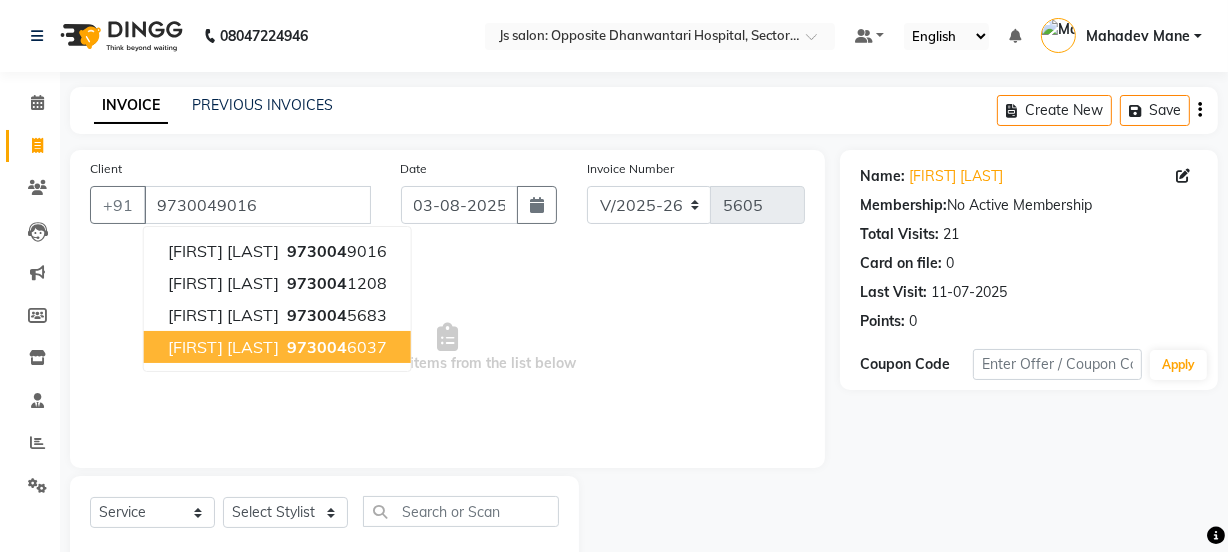 click on "Select Service Product Membership Package Voucher Prepaid Gift Card Select Stylist [NAME] Dipak Vaidyakar Huda kokan n Mahadev Mane Mosin ansari Nayan Patil Pradip Prem Mane Rajan Roma Rajput Sai Shirin shaikh Shop Shubham Anarase Sneha suport staff Sonali Sudip Sujata thapa Sunil Umesh" 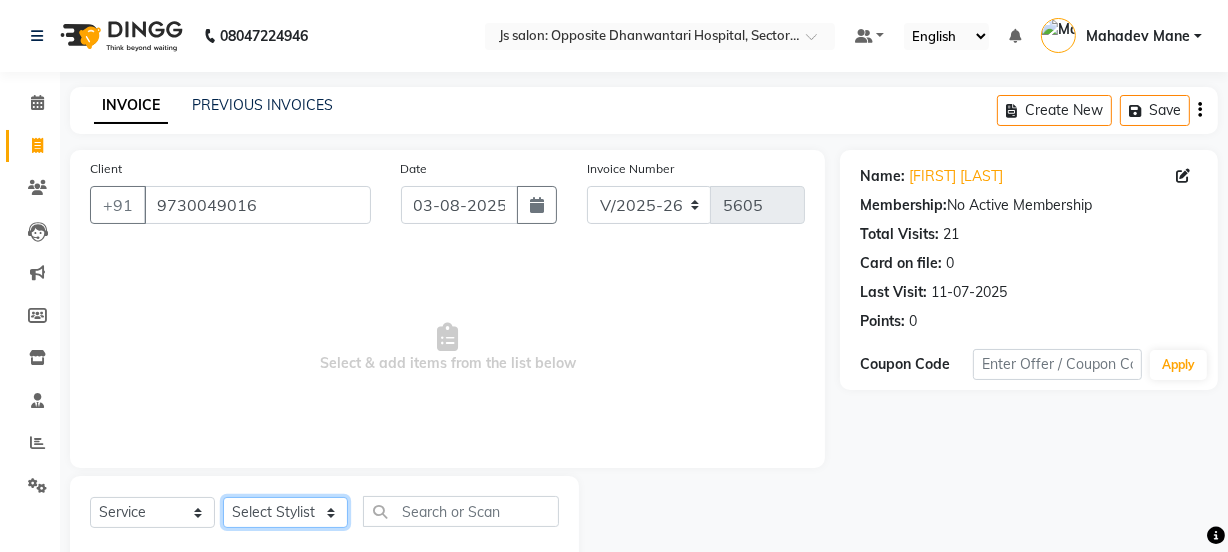 click on "Select Stylist [NAME] Dipak Vaidyakar Huda kokan n Mahadev Mane Mosin ansari Nayan Patil Pradip Prem Mane Rajan Roma Rajput Shirin shaikh Shop Shubham Anarase Sneha suport staff Sonali Sudip Sujata thapa Sunil Umesh" 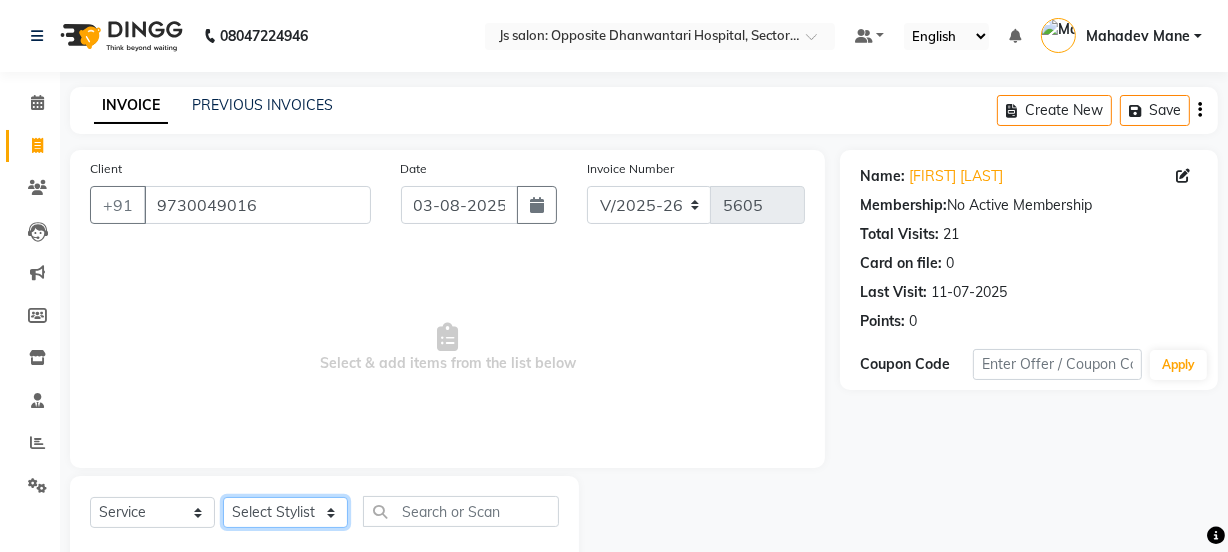 select on "84579" 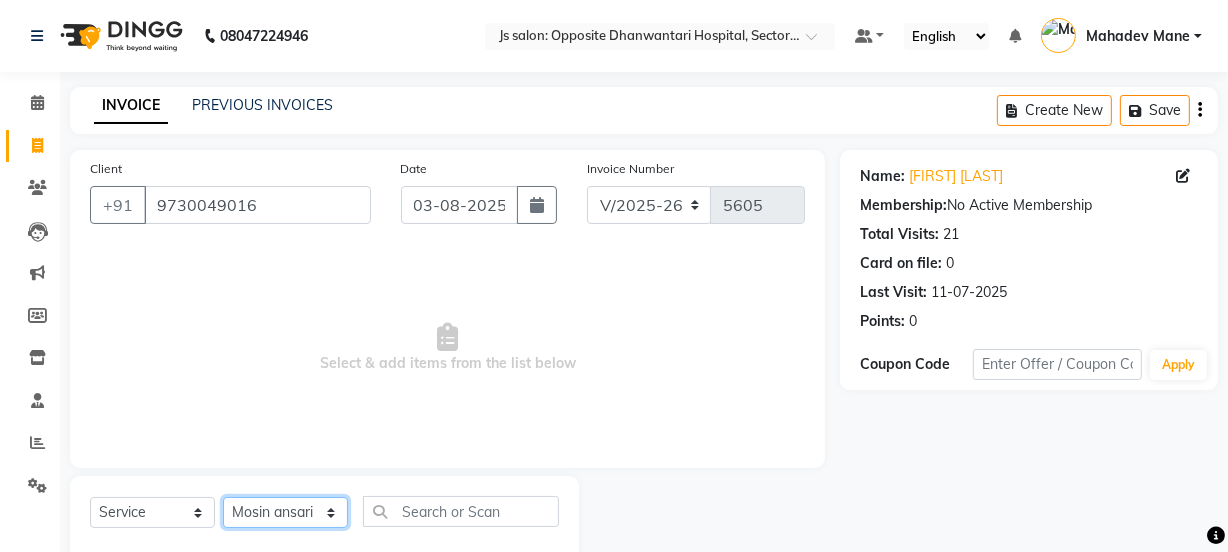 click on "Select Stylist [NAME] Dipak Vaidyakar Huda kokan n Mahadev Mane Mosin ansari Nayan Patil Pradip Prem Mane Rajan Roma Rajput Shirin shaikh Shop Shubham Anarase Sneha suport staff Sonali Sudip Sujata thapa Sunil Umesh" 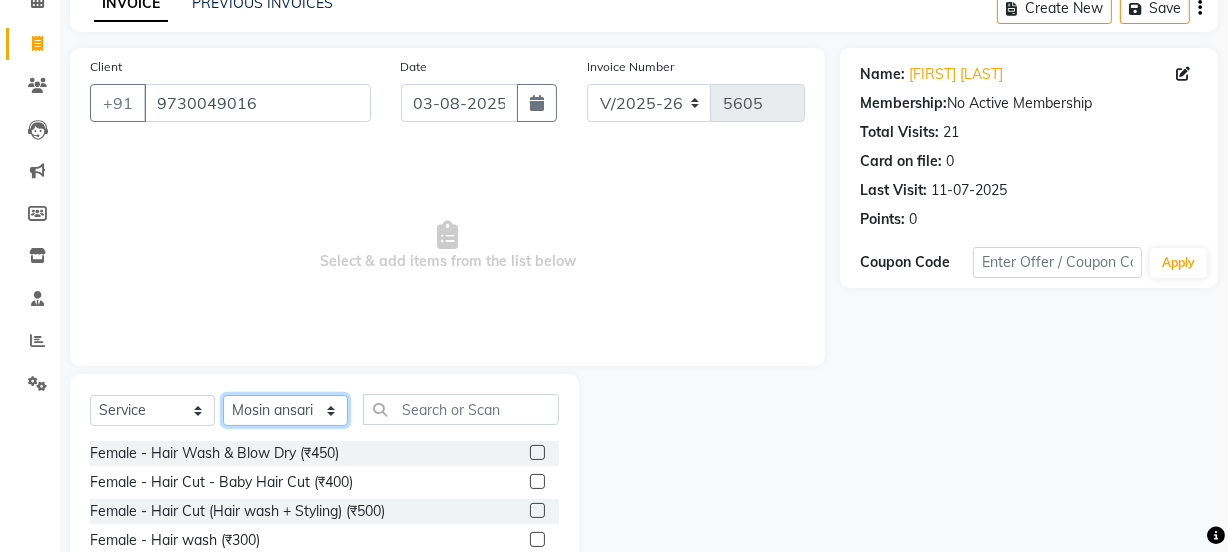 scroll, scrollTop: 250, scrollLeft: 0, axis: vertical 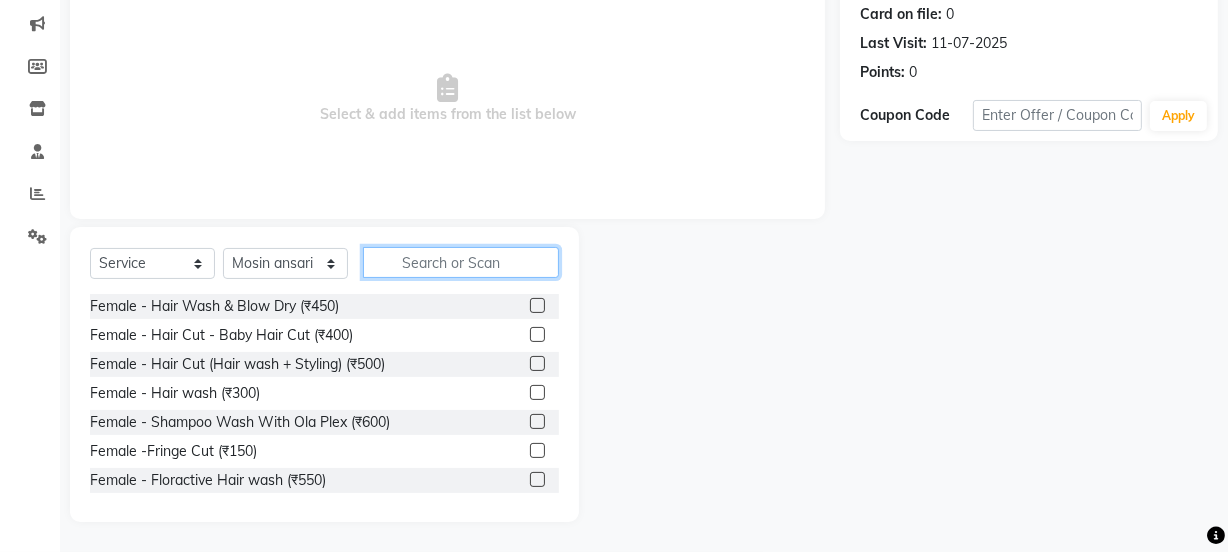 click 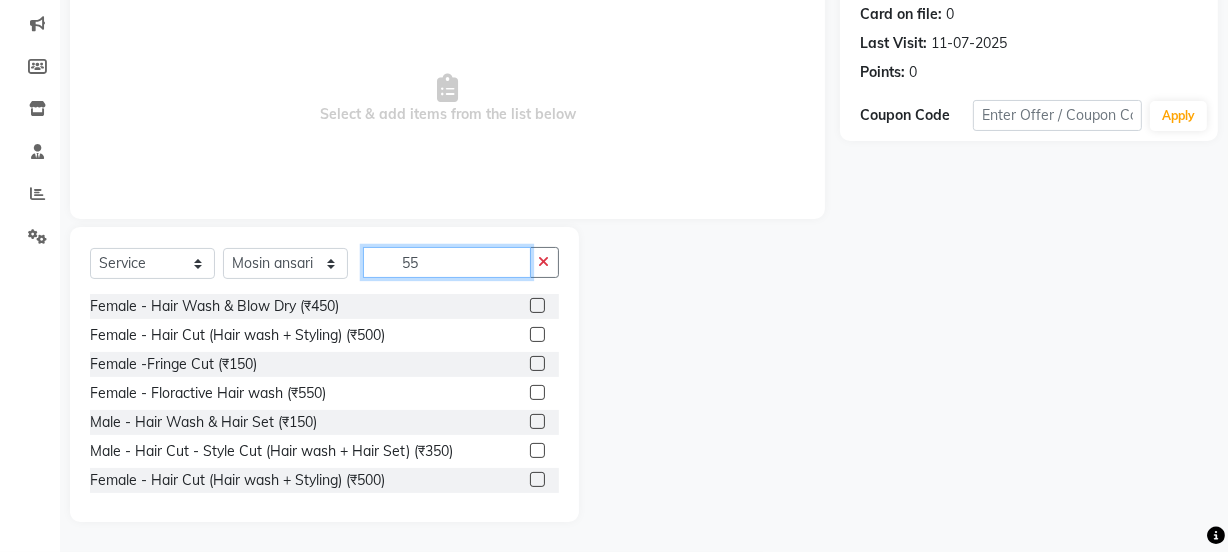 scroll, scrollTop: 240, scrollLeft: 0, axis: vertical 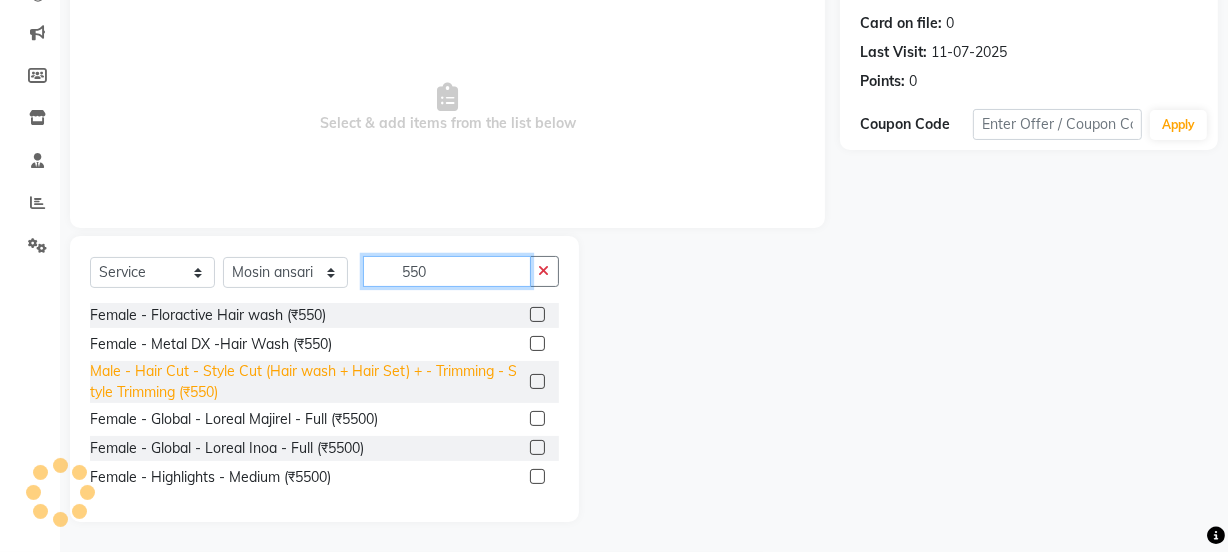 type on "550" 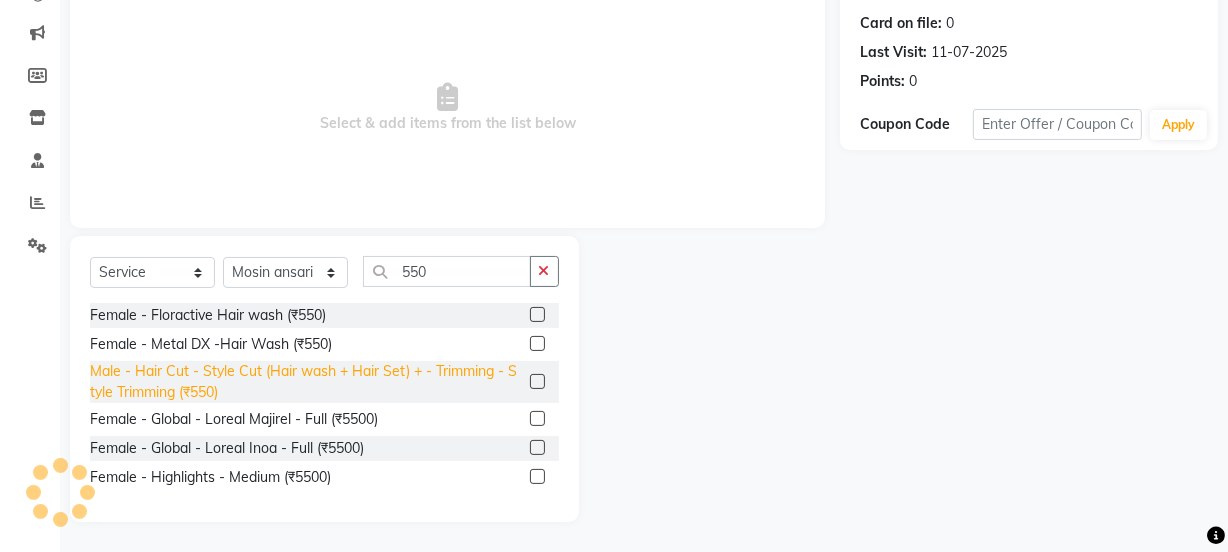 click on "Male - Hair Cut - Style Cut (Hair wash + Hair Set) + - Trimming - Style Trimming (₹550)" 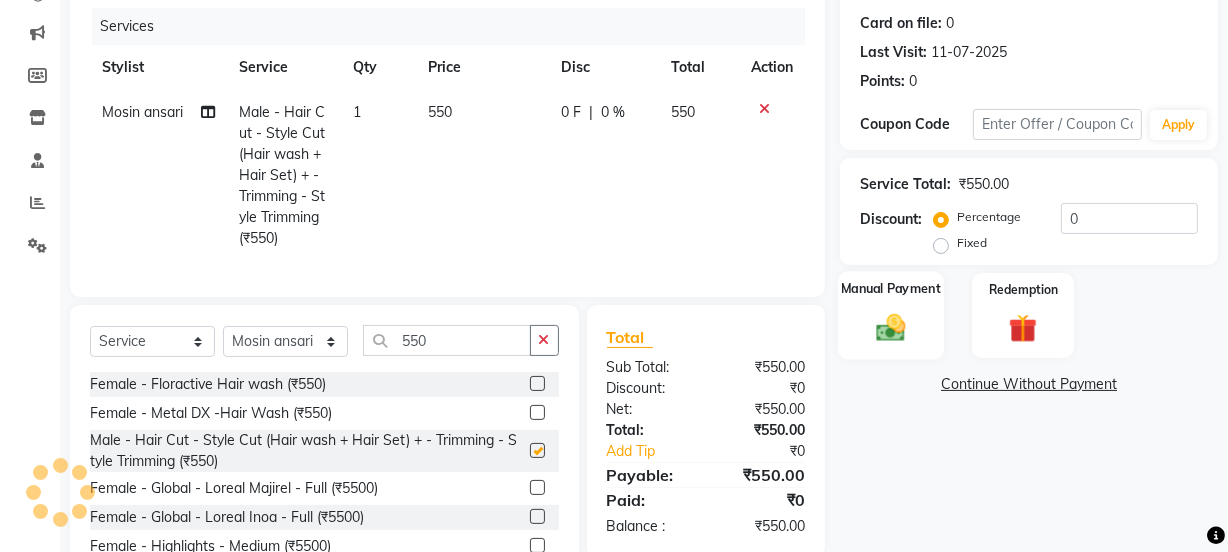 checkbox on "false" 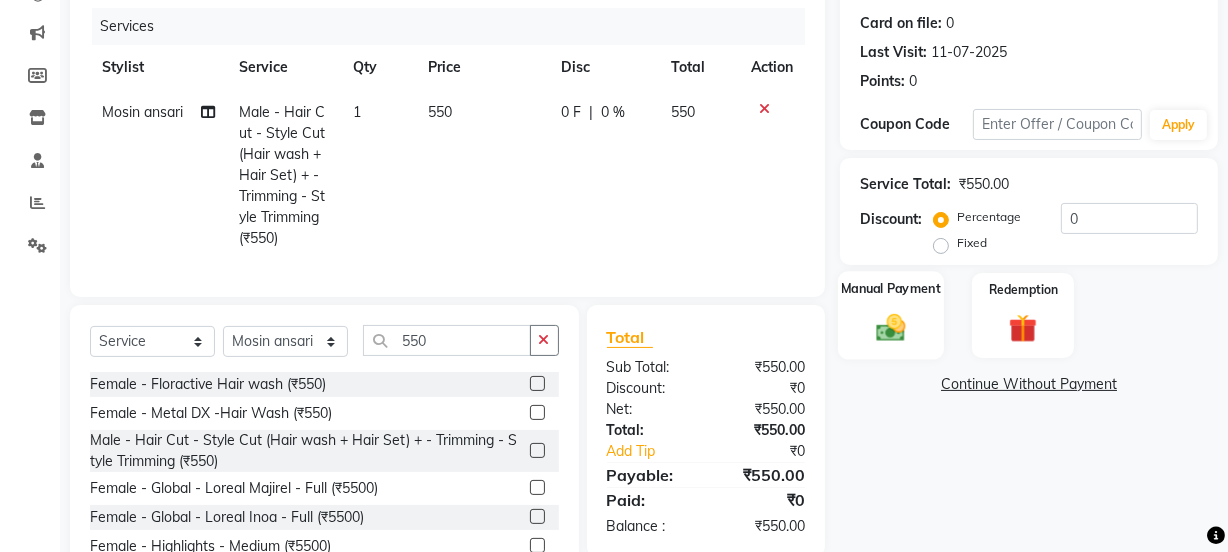 click 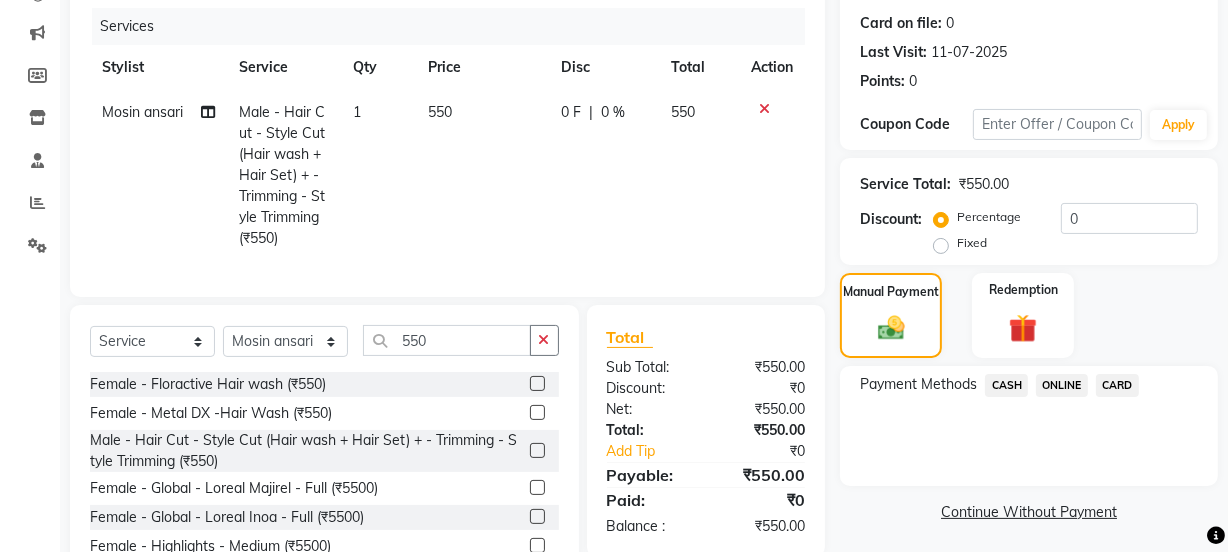 click on "ONLINE" 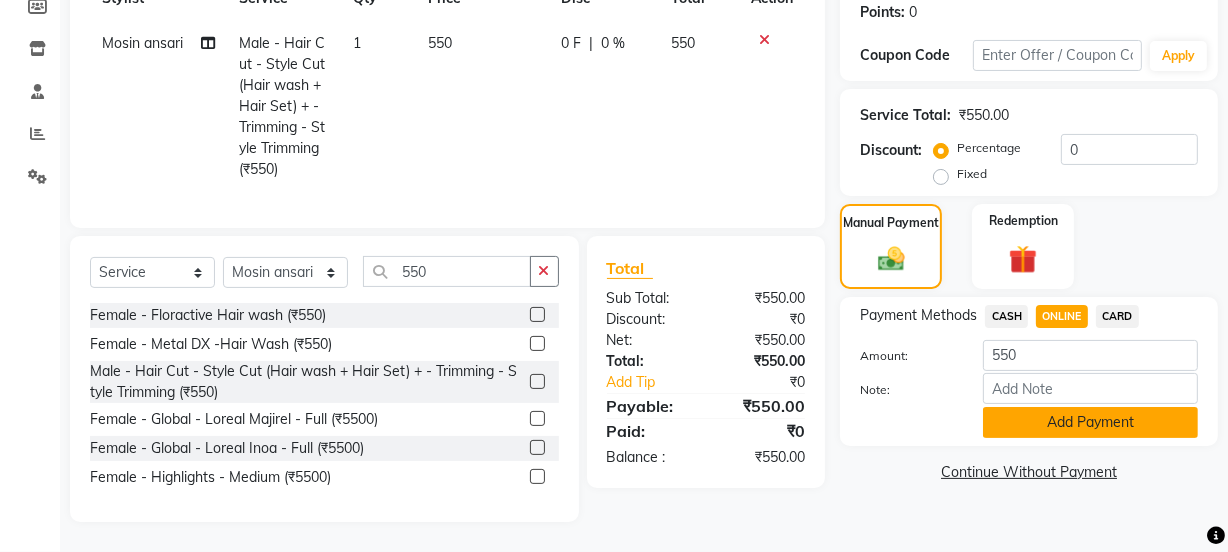 click on "Add Payment" 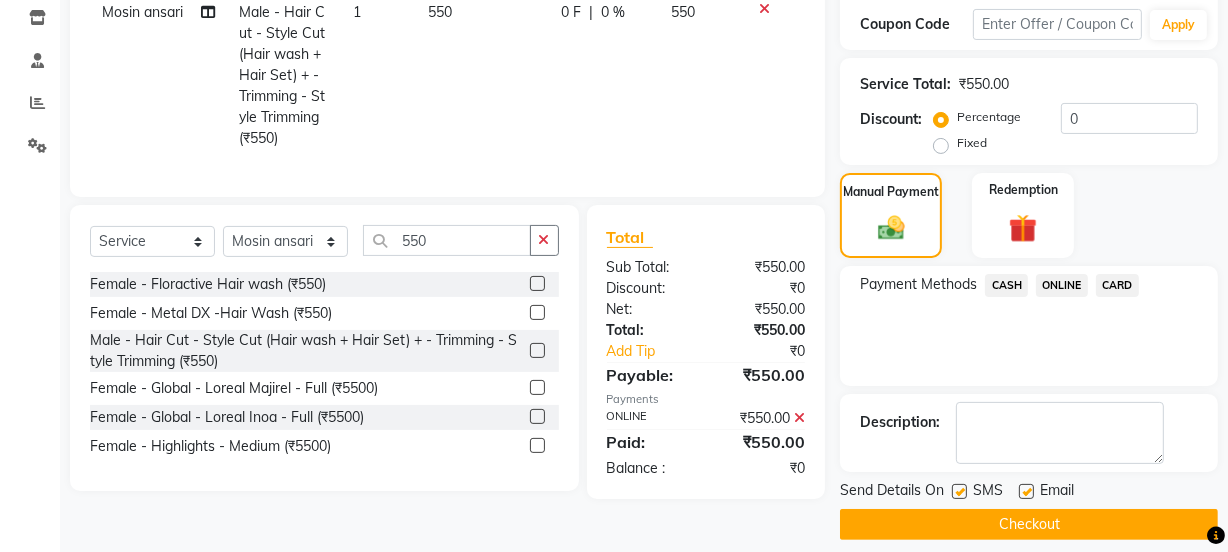scroll, scrollTop: 357, scrollLeft: 0, axis: vertical 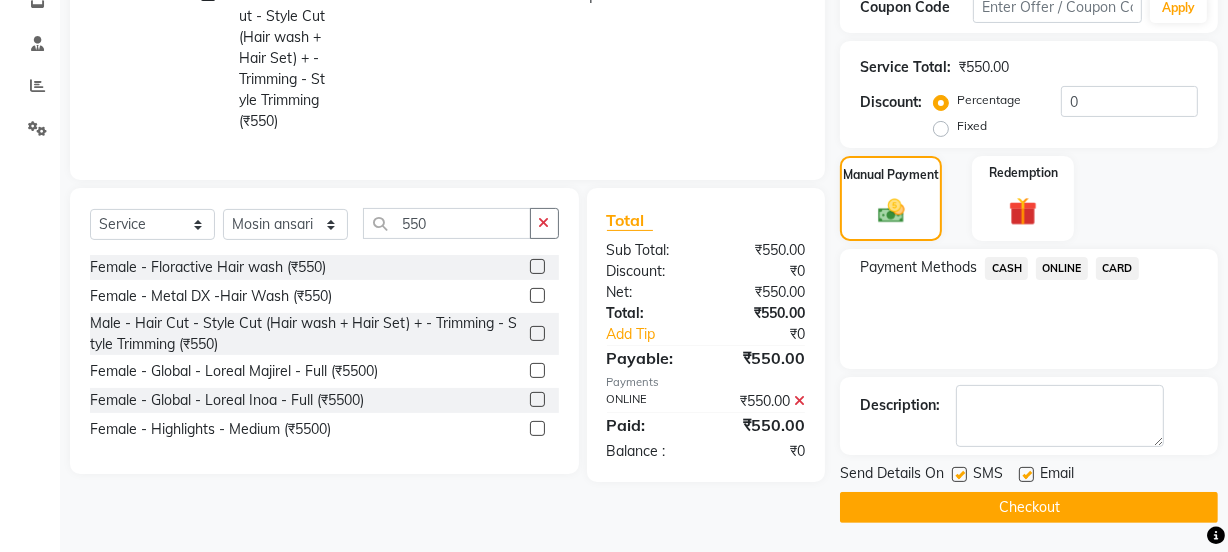 click on "Checkout" 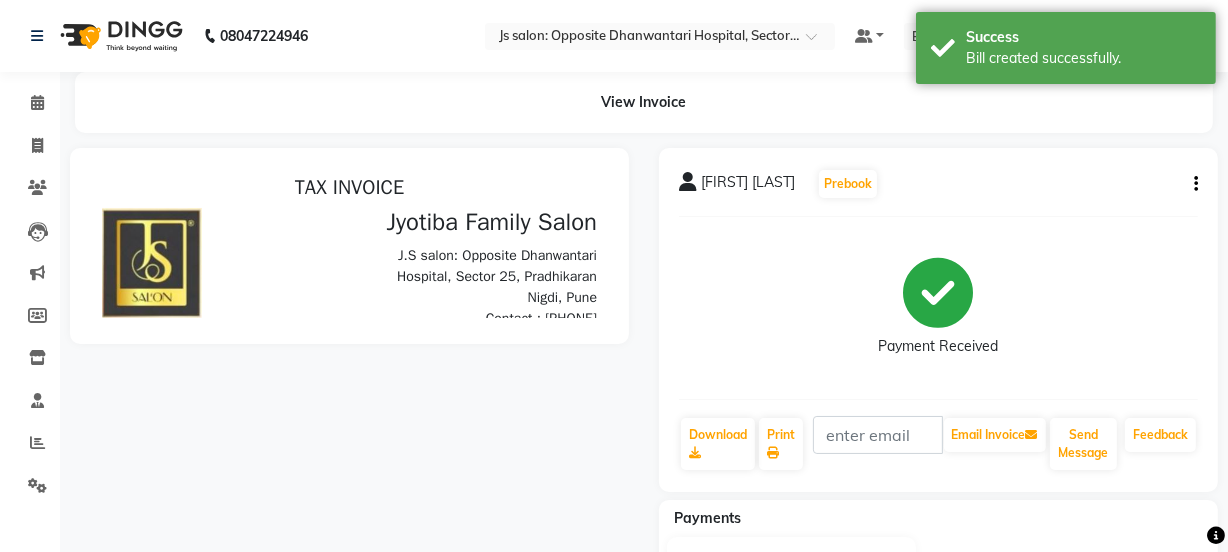 scroll, scrollTop: 0, scrollLeft: 0, axis: both 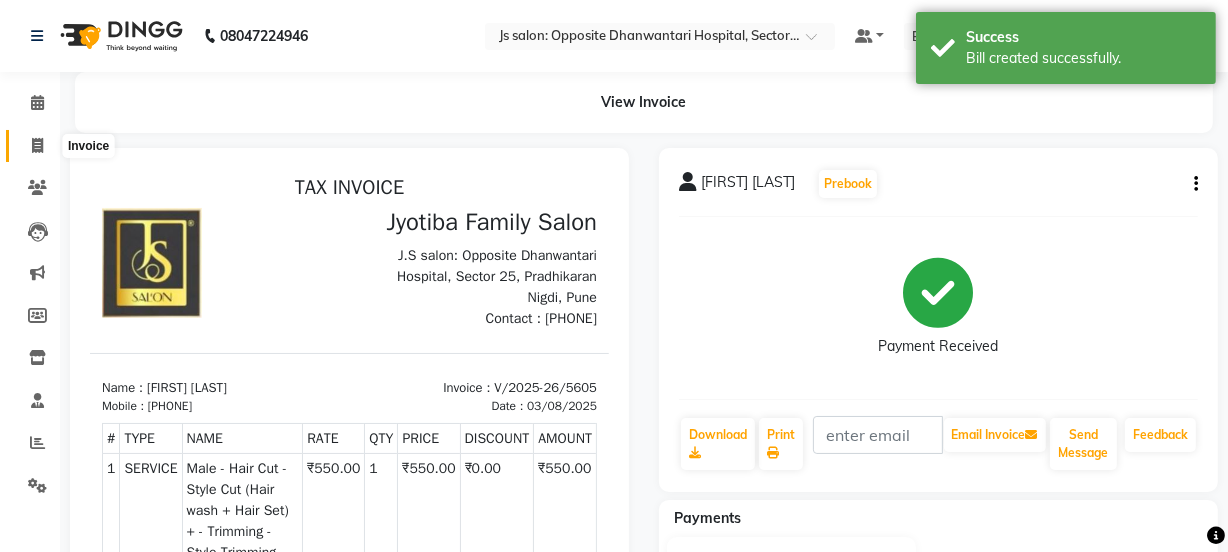 click 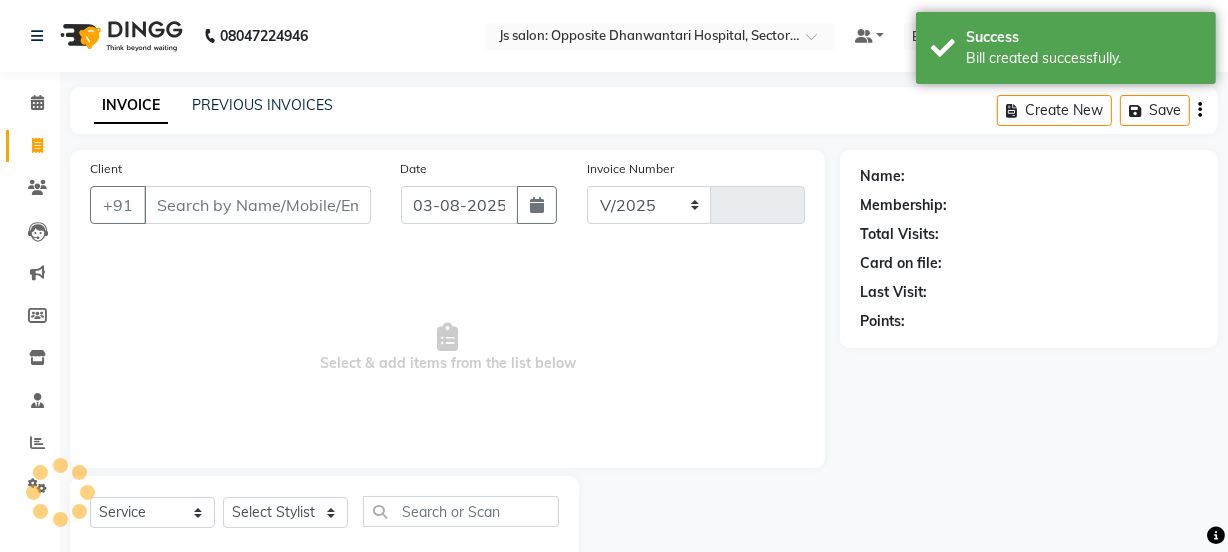 select on "3729" 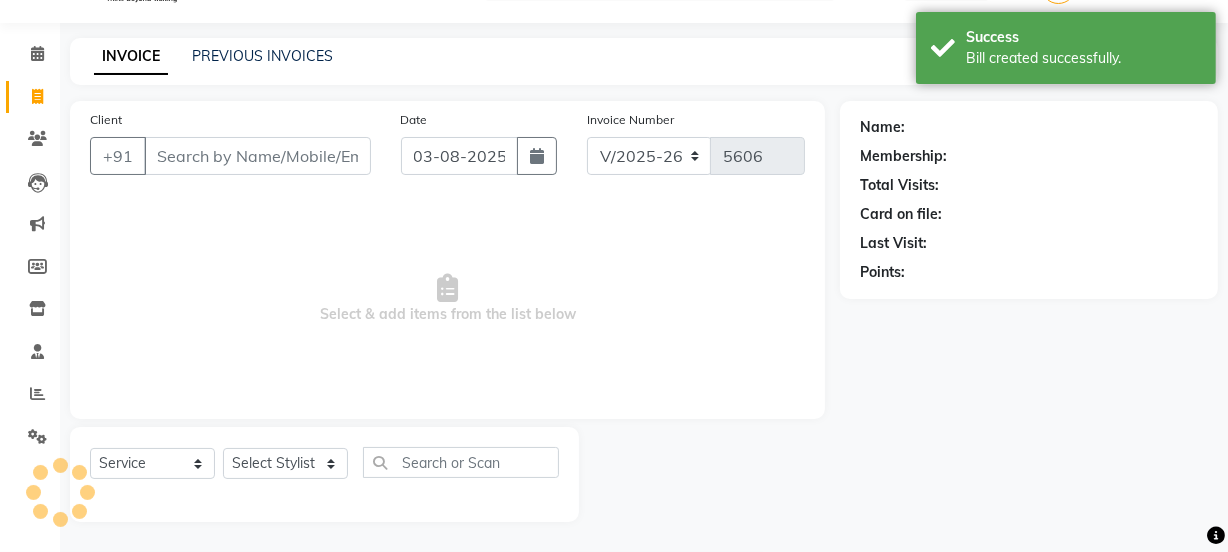 click on "Client" at bounding box center (257, 156) 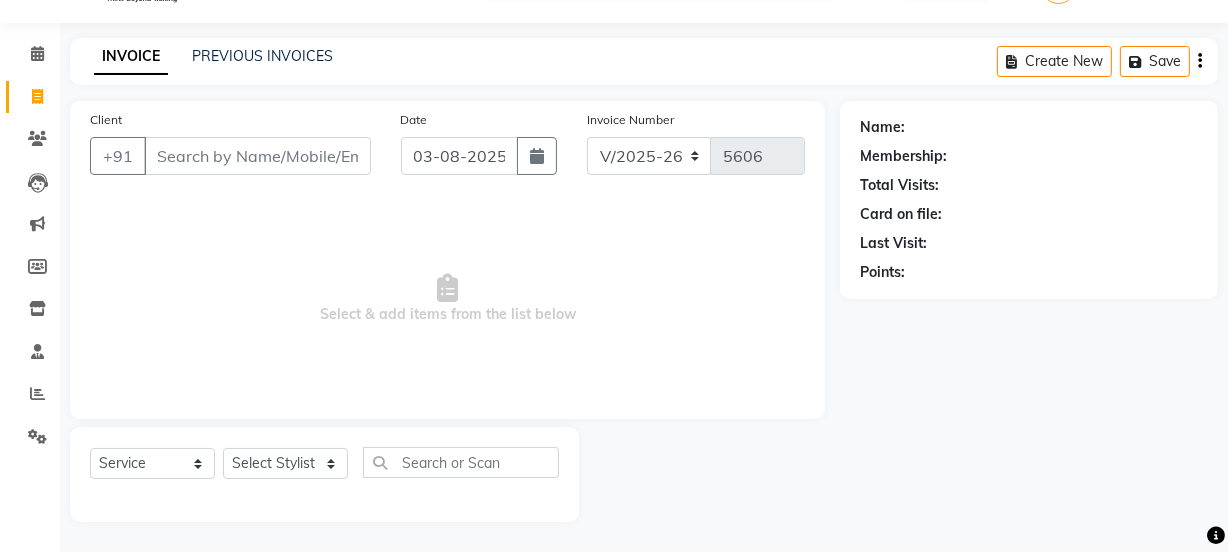 click on "Client" at bounding box center [257, 156] 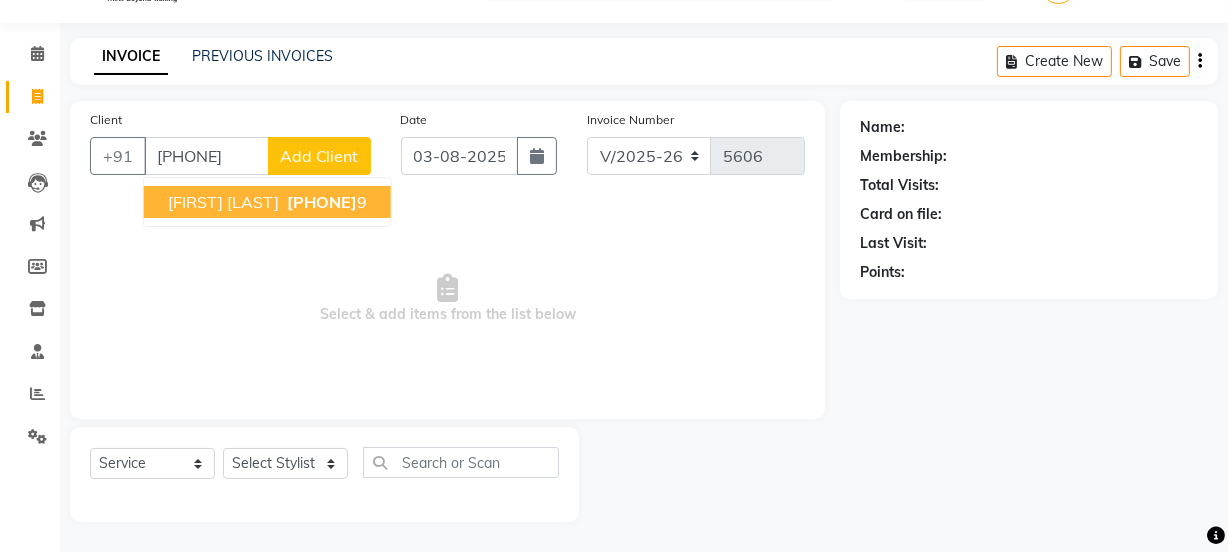 click on "[FIRST] [LAST]" at bounding box center (223, 202) 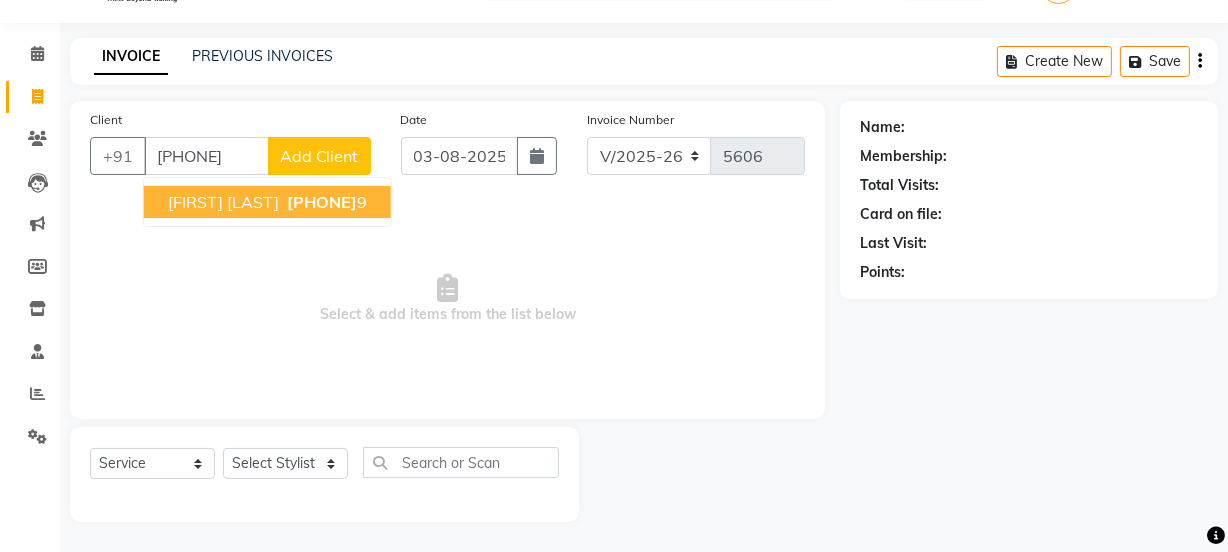 type on "[PHONE]" 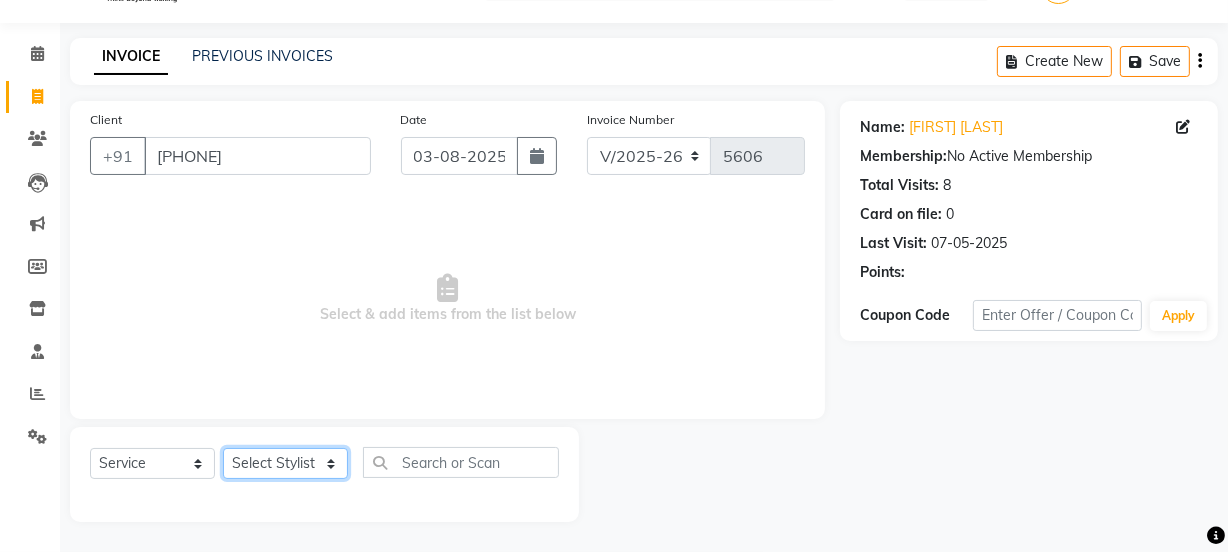 click on "Select Stylist [NAME] Dipak Vaidyakar Huda kokan n Mahadev Mane Mosin ansari Nayan Patil Pradip Prem Mane Rajan Roma Rajput Shirin shaikh Shop Shubham Anarase Sneha suport staff Sonali Sudip Sujata thapa Sunil Umesh" 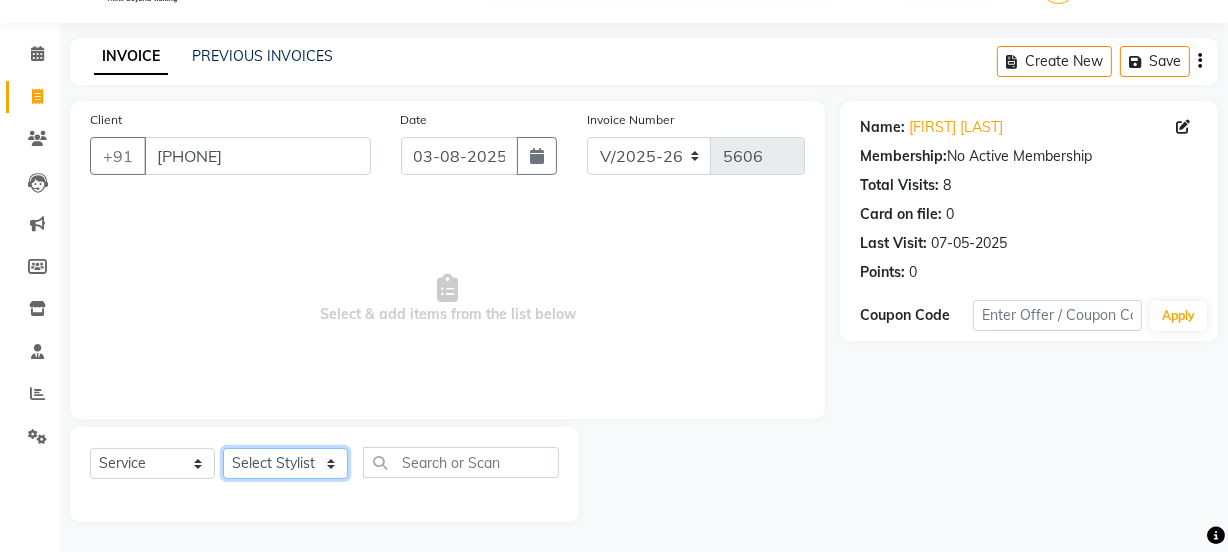 select on "47417" 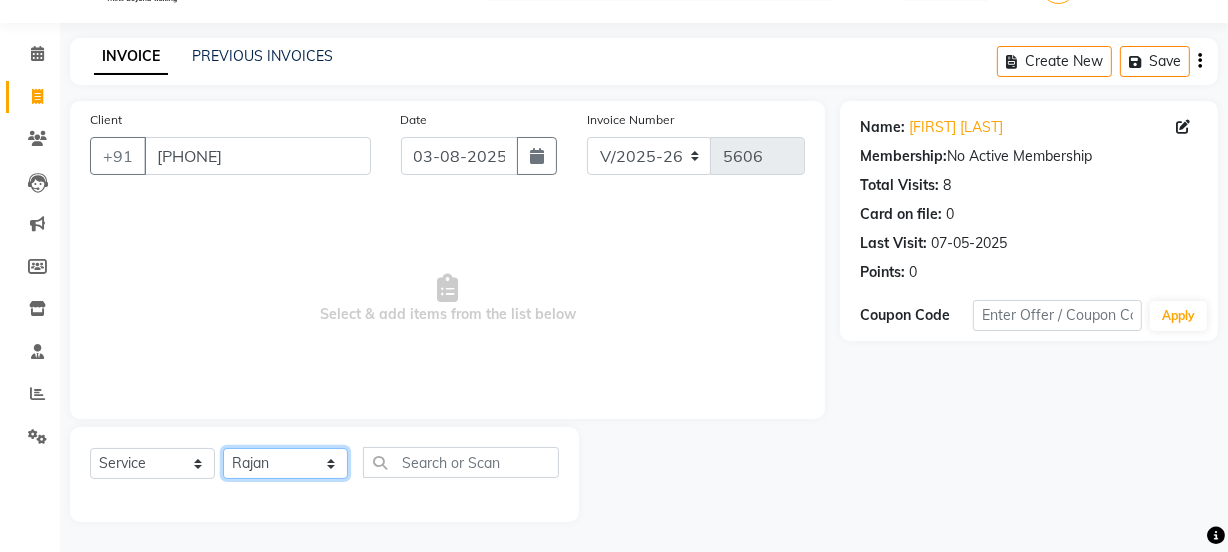 click on "Select Stylist [NAME] Dipak Vaidyakar Huda kokan n Mahadev Mane Mosin ansari Nayan Patil Pradip Prem Mane Rajan Roma Rajput Shirin shaikh Shop Shubham Anarase Sneha suport staff Sonali Sudip Sujata thapa Sunil Umesh" 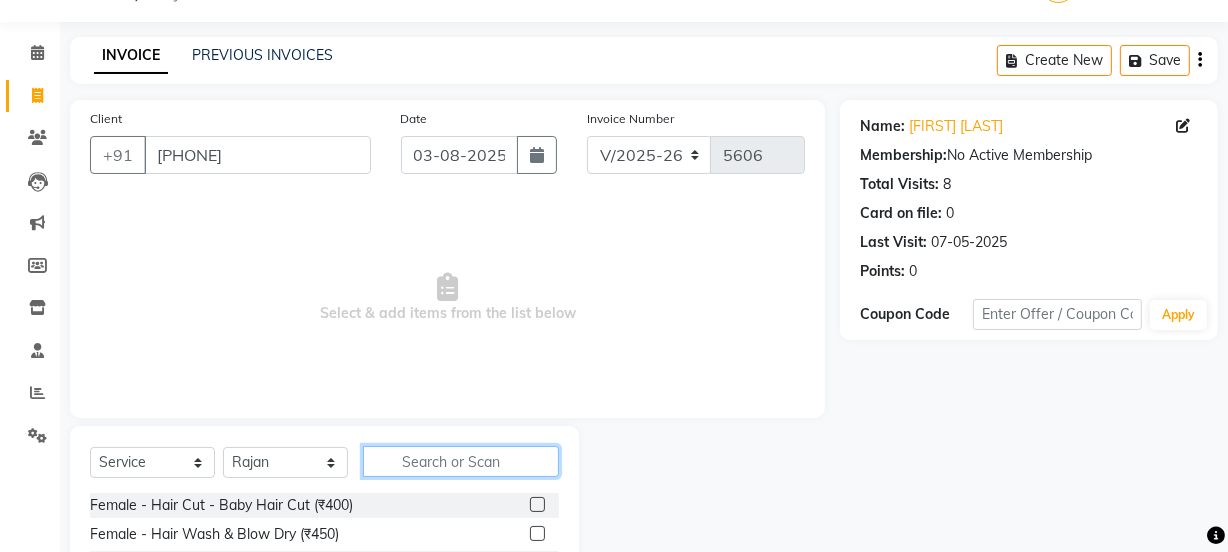 click 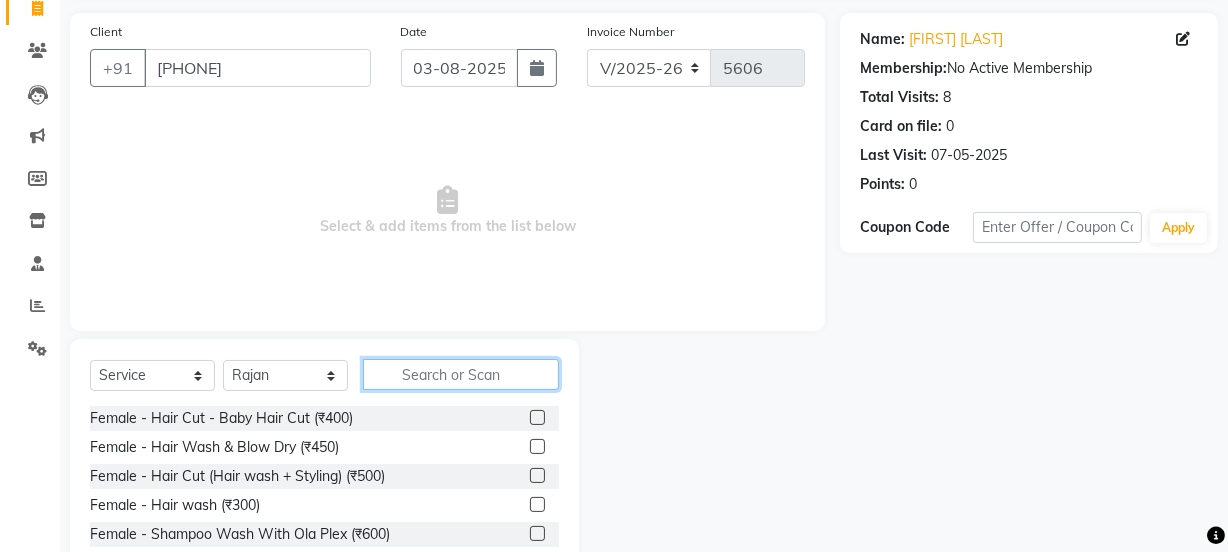 scroll, scrollTop: 250, scrollLeft: 0, axis: vertical 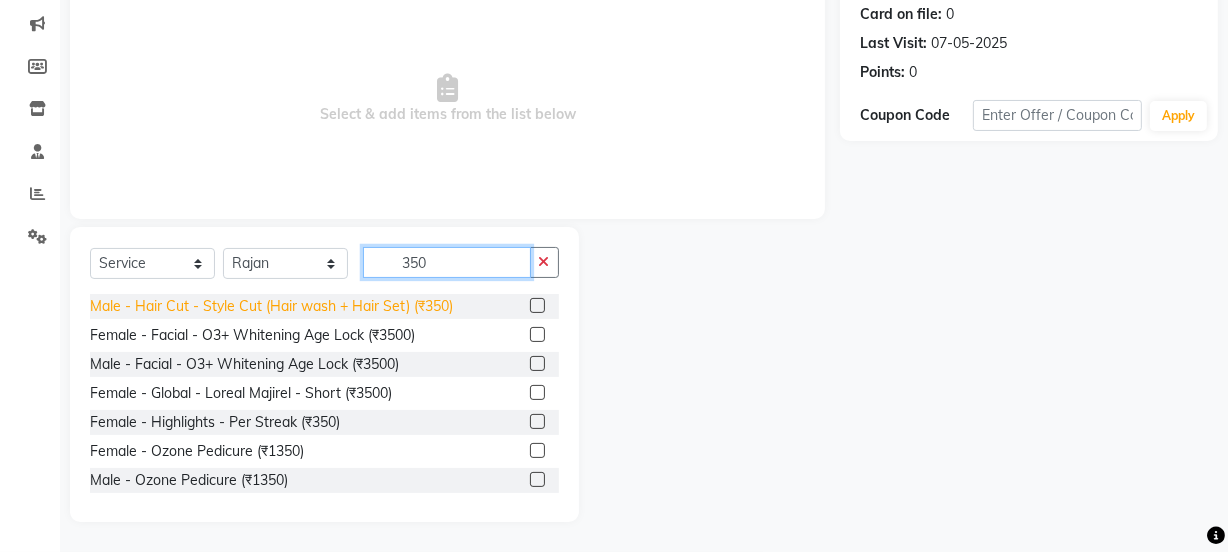 type on "350" 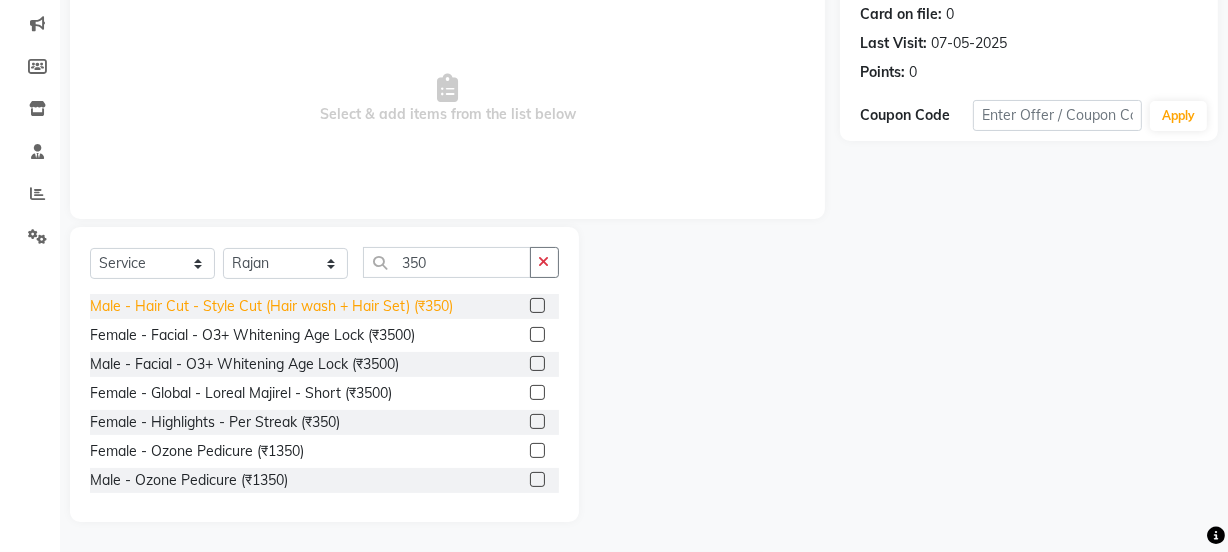 click on "Male - Hair Cut - Style Cut (Hair wash + Hair Set) (₹350)" 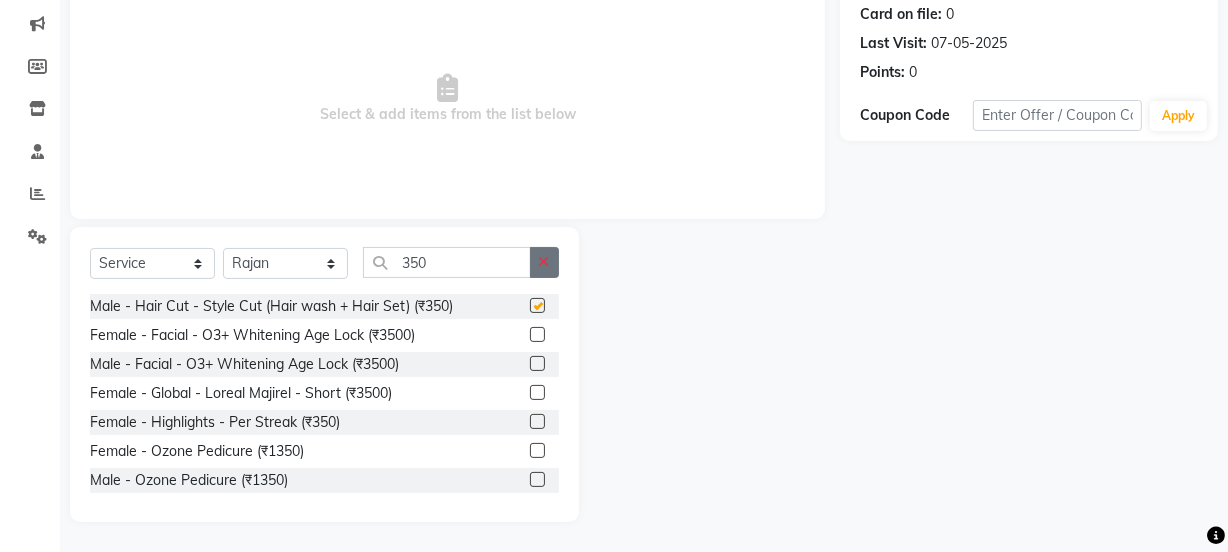 checkbox on "false" 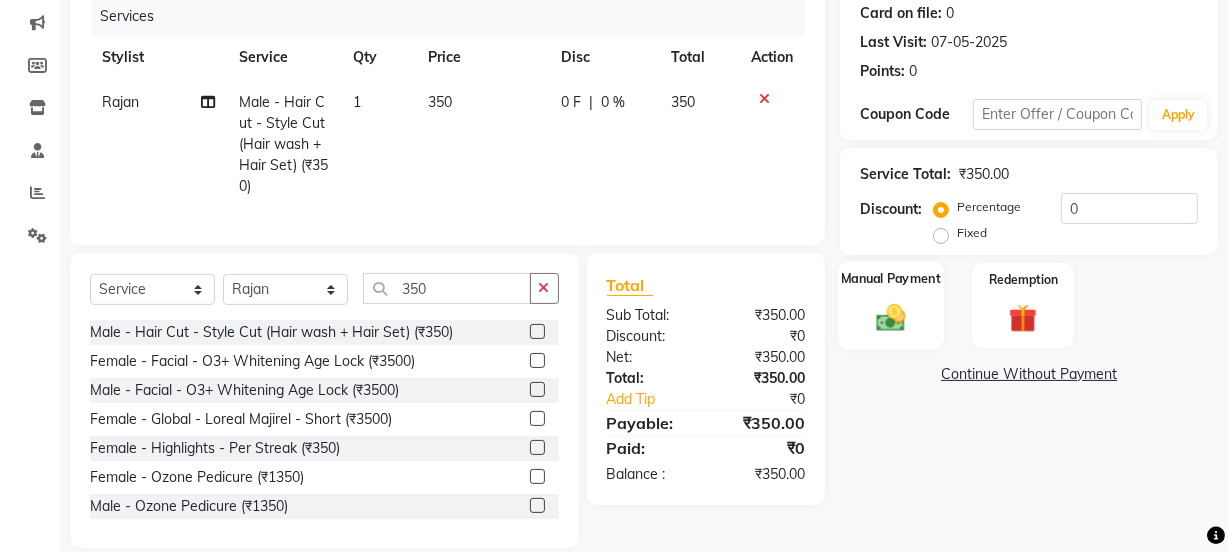 click 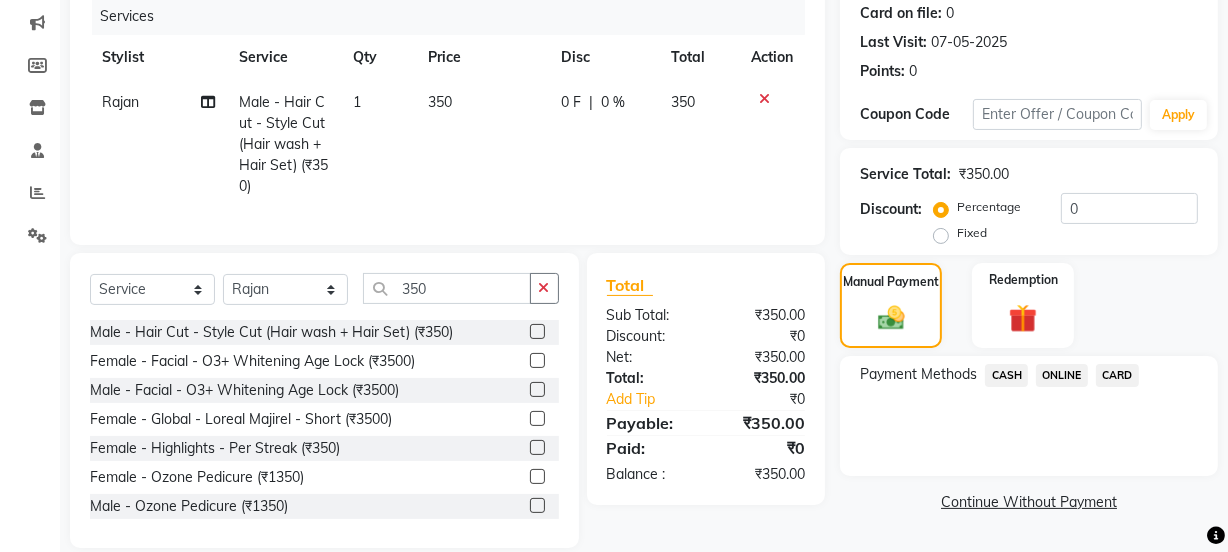 click on "Payment Methods  CASH   ONLINE   CARD" 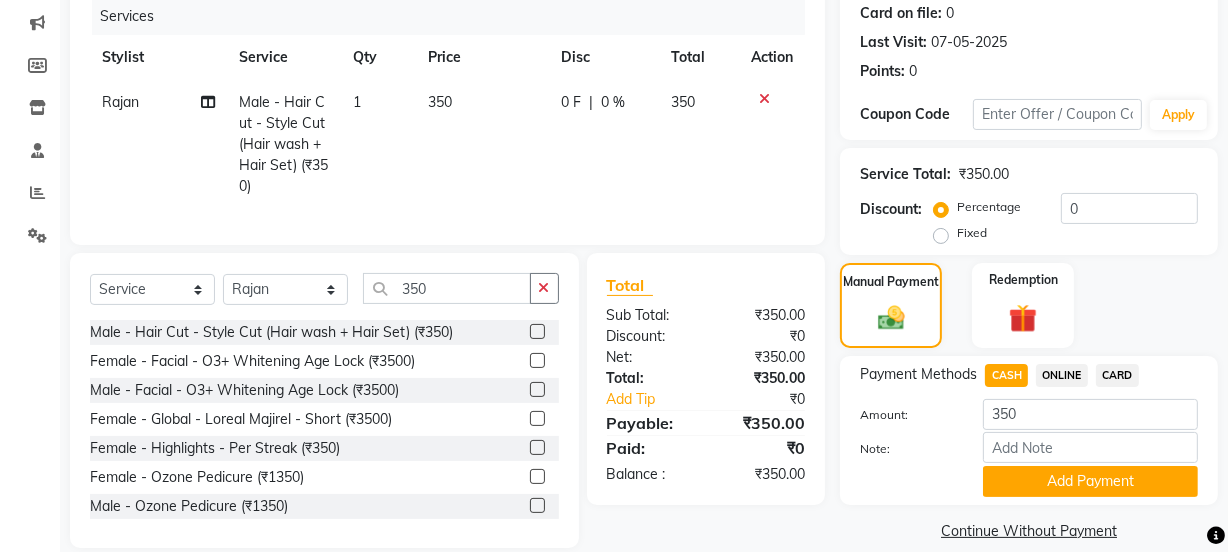 click on "Add Payment" 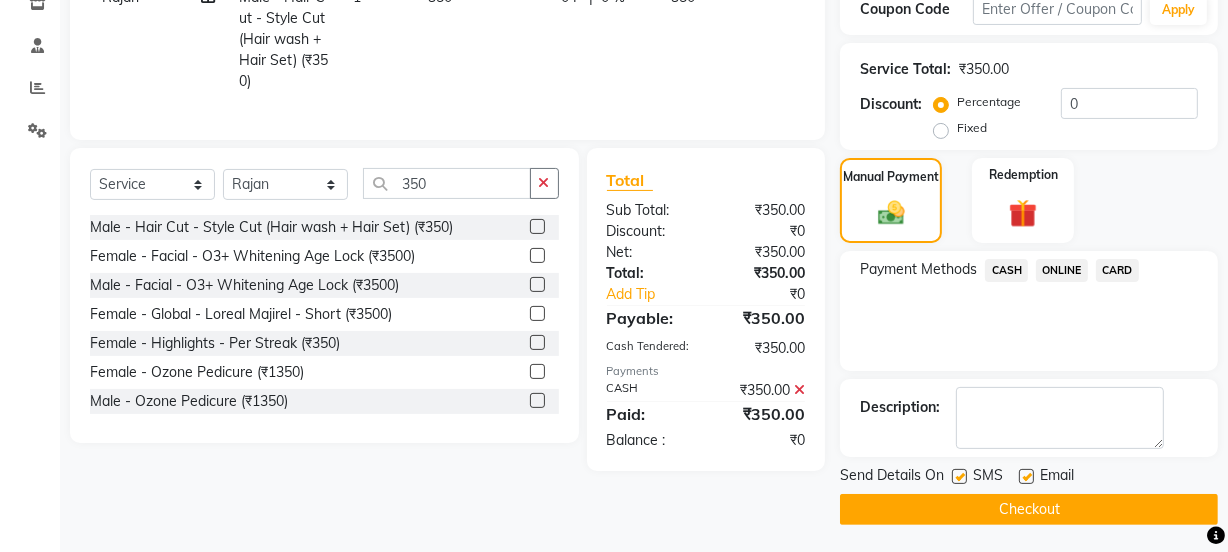scroll, scrollTop: 357, scrollLeft: 0, axis: vertical 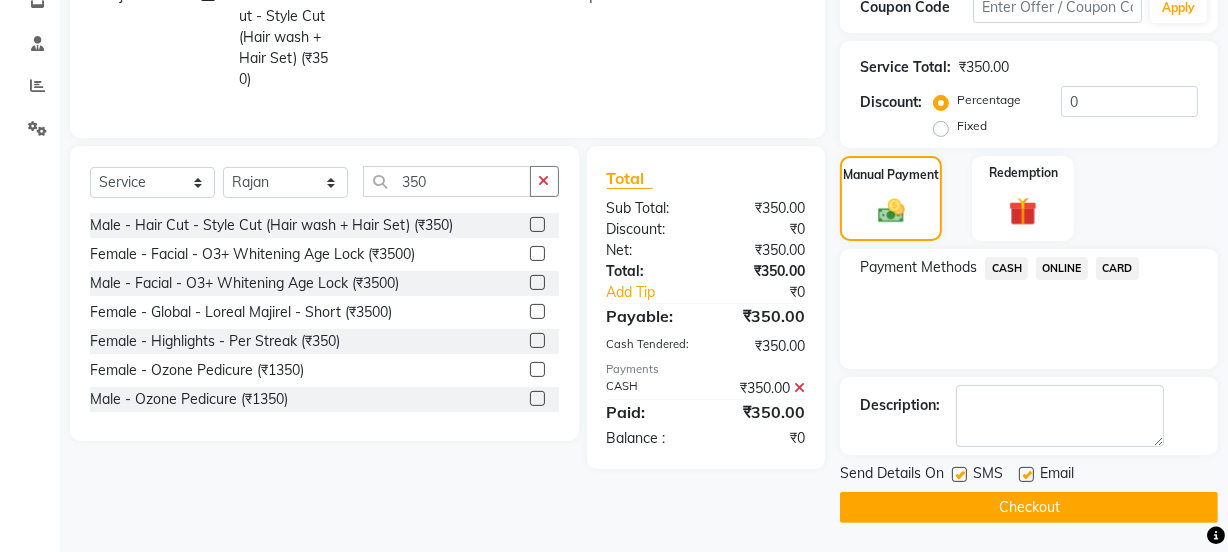 click on "Checkout" 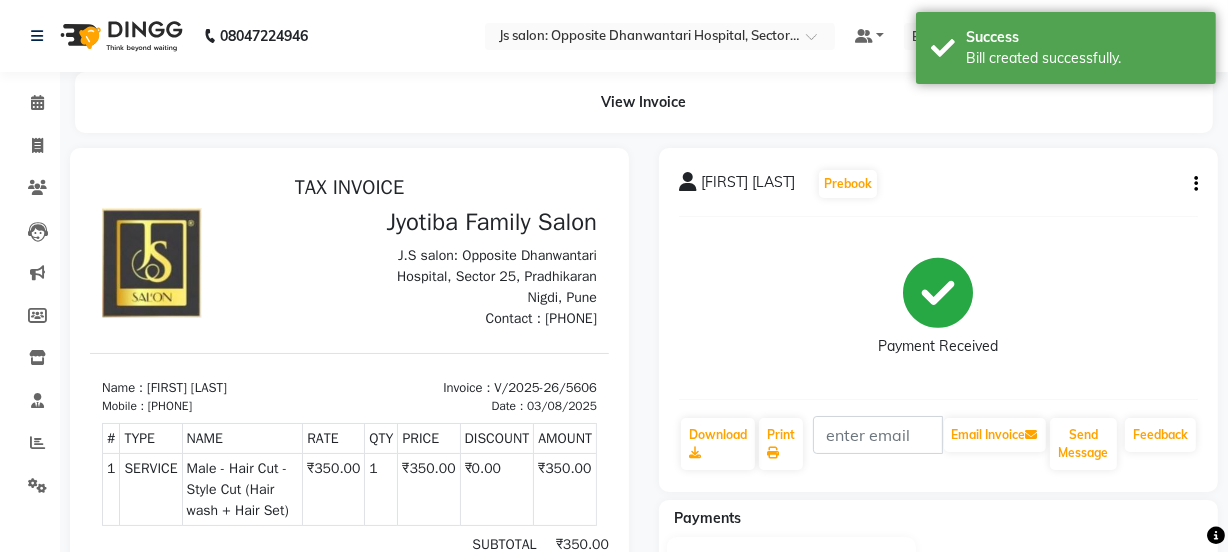 scroll, scrollTop: 0, scrollLeft: 0, axis: both 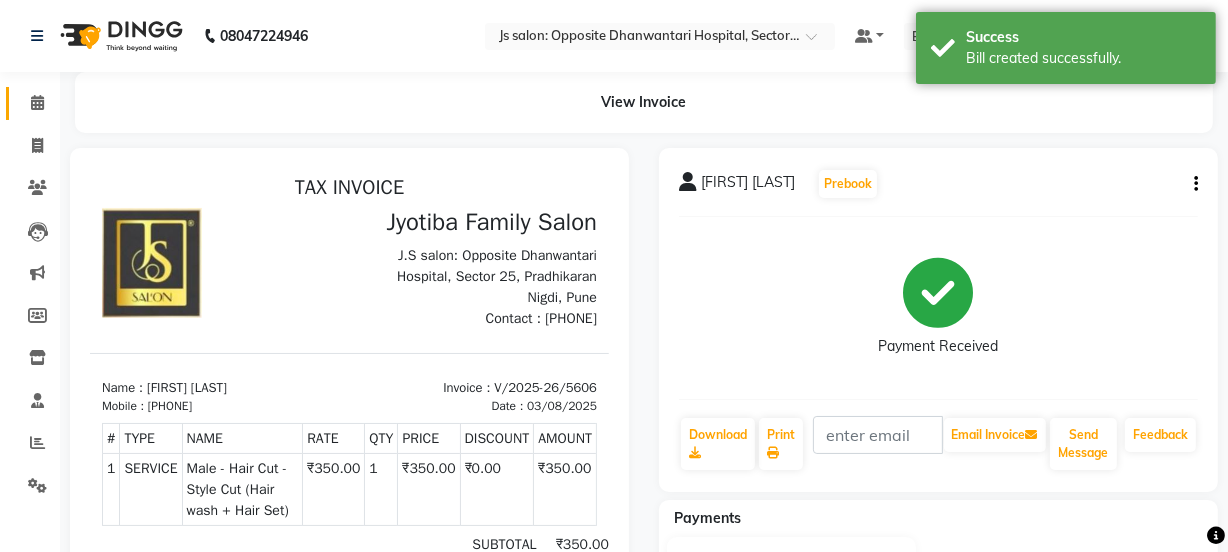 click on "Calendar" 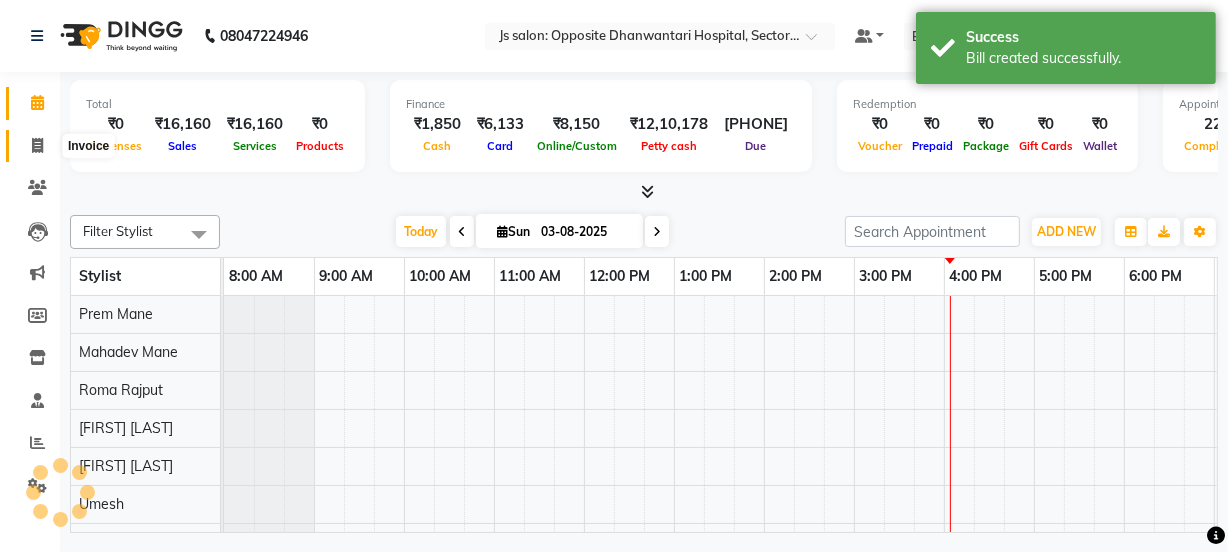 click 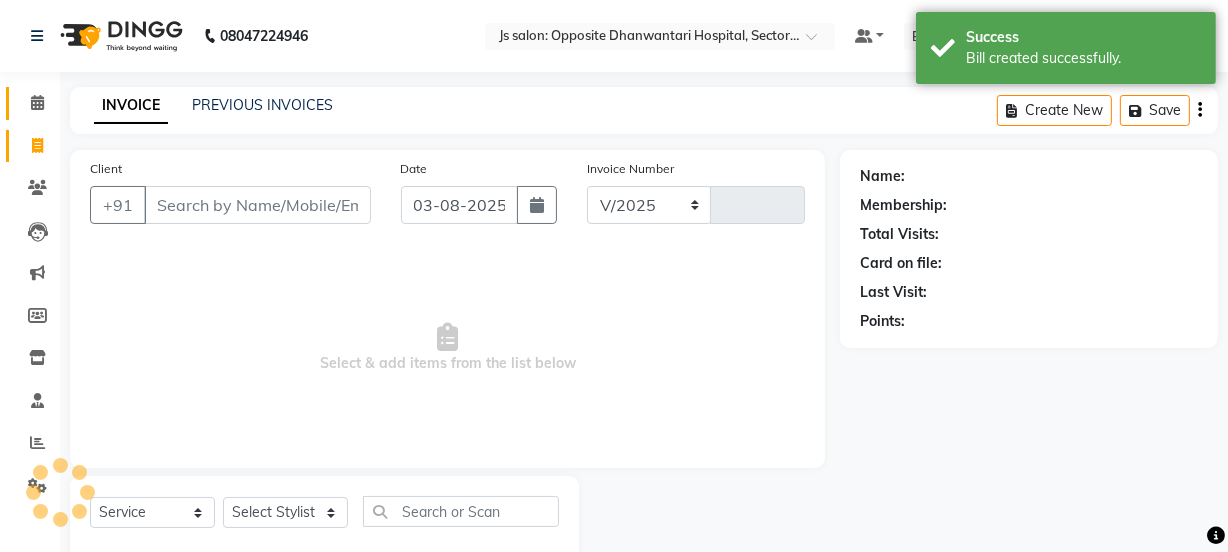 select on "3729" 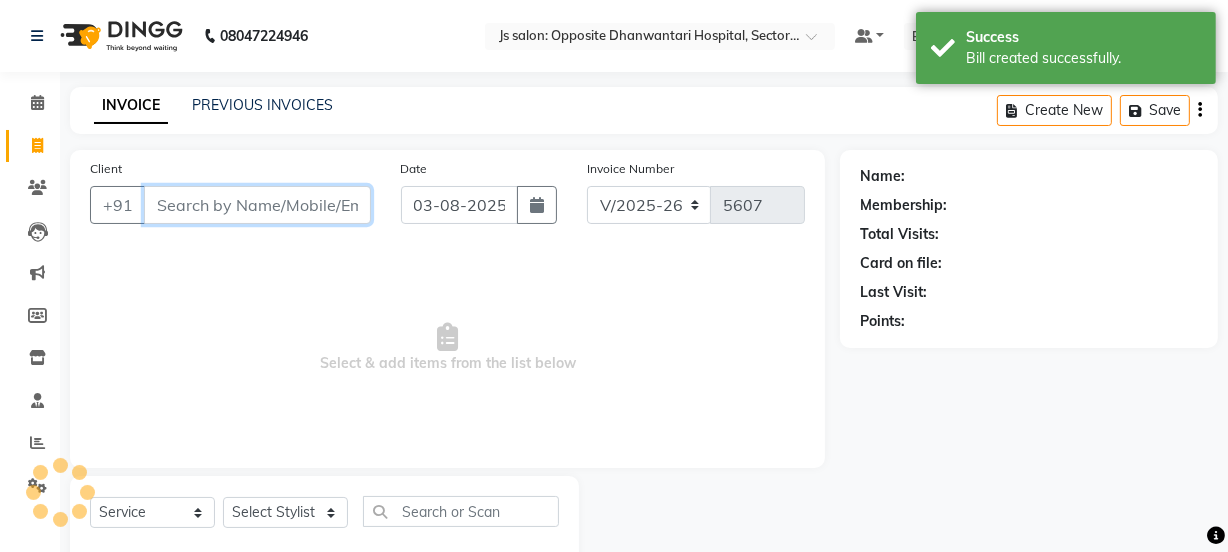 click on "Client" at bounding box center [257, 205] 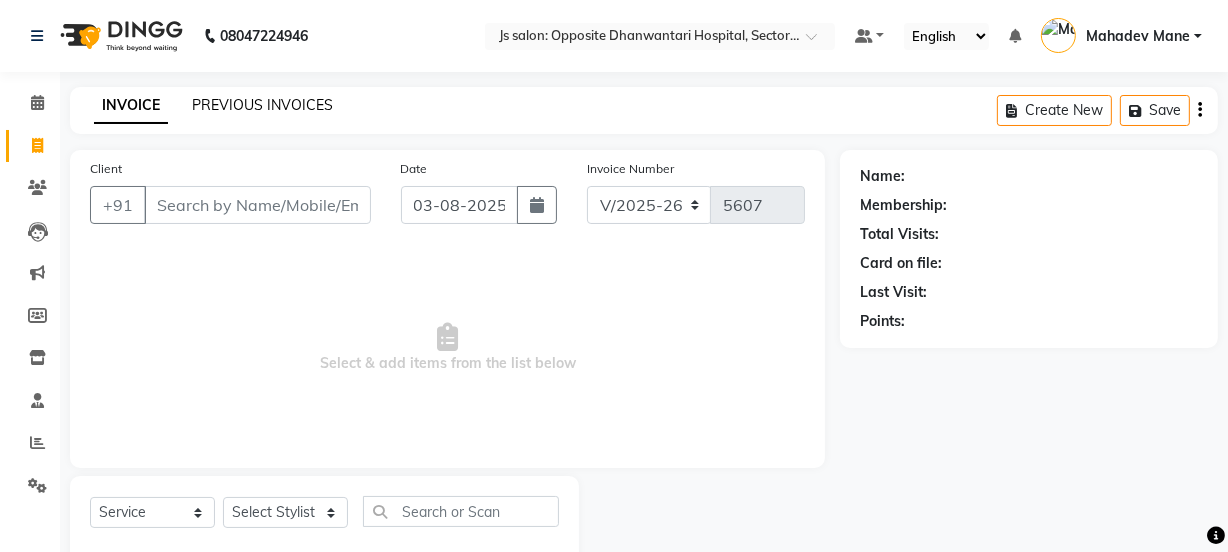 click on "PREVIOUS INVOICES" 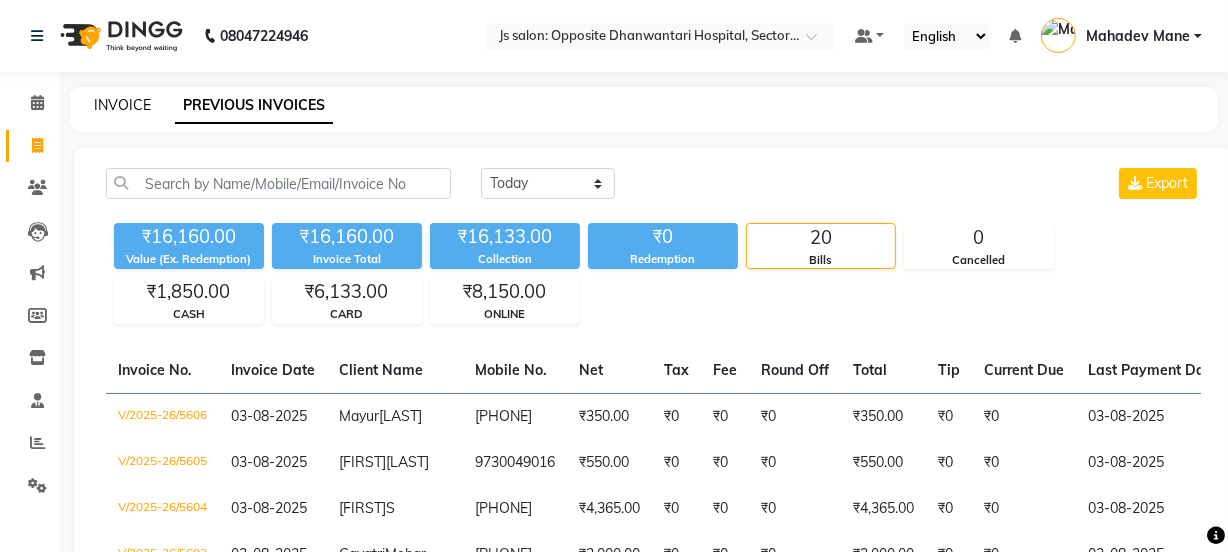 click on "INVOICE" 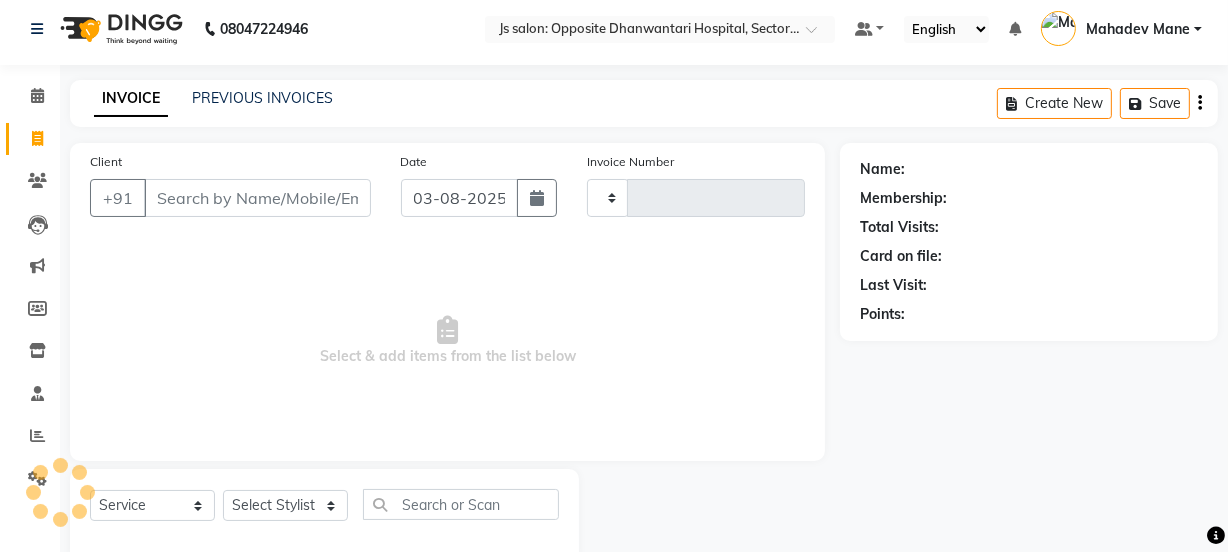 type on "5607" 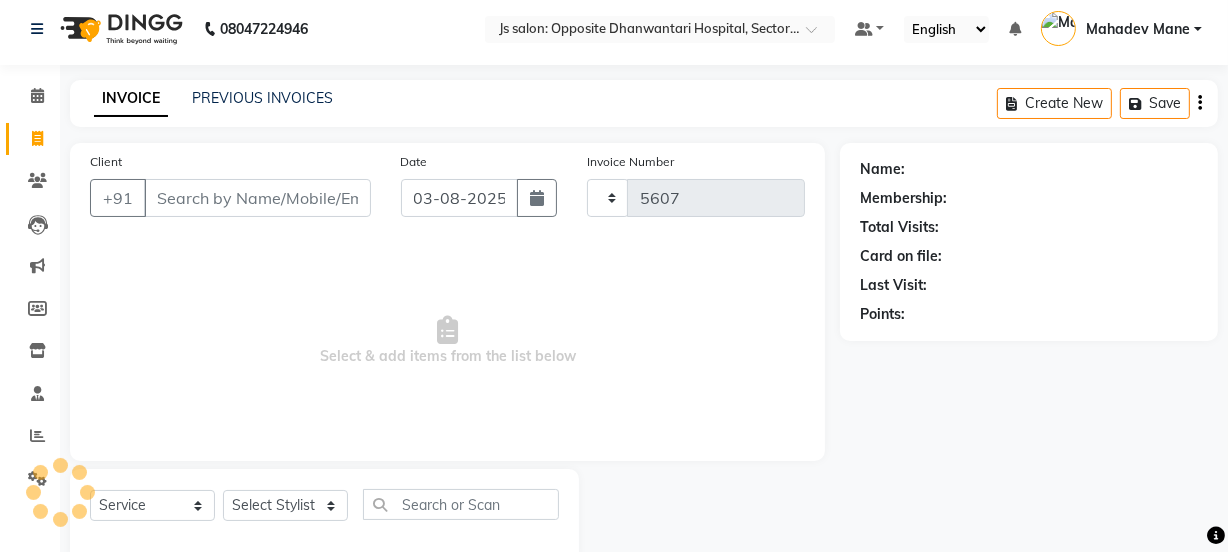 select on "3729" 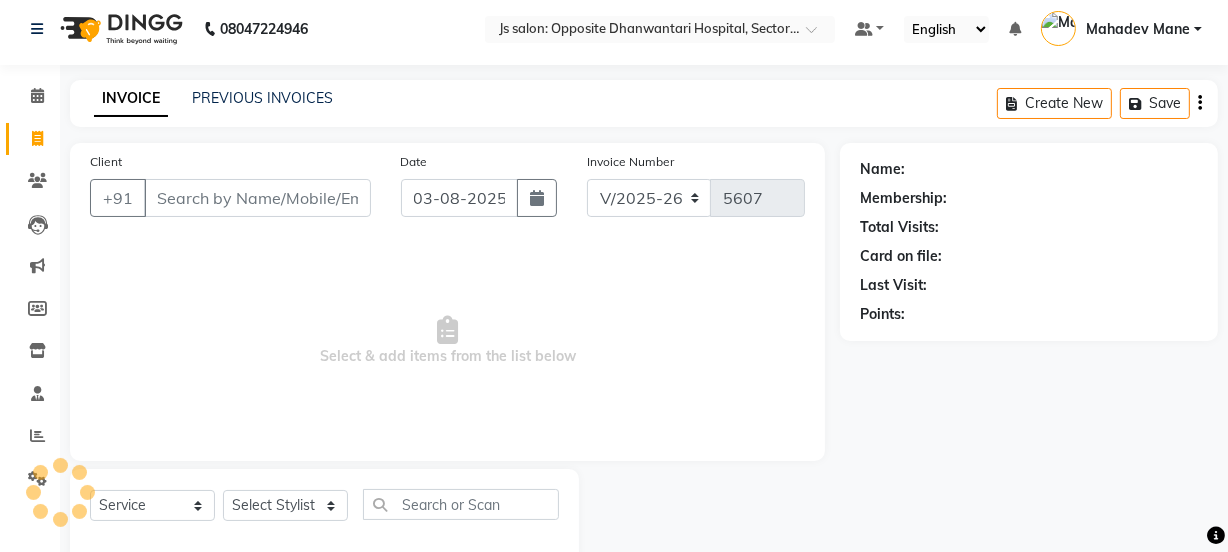 scroll, scrollTop: 50, scrollLeft: 0, axis: vertical 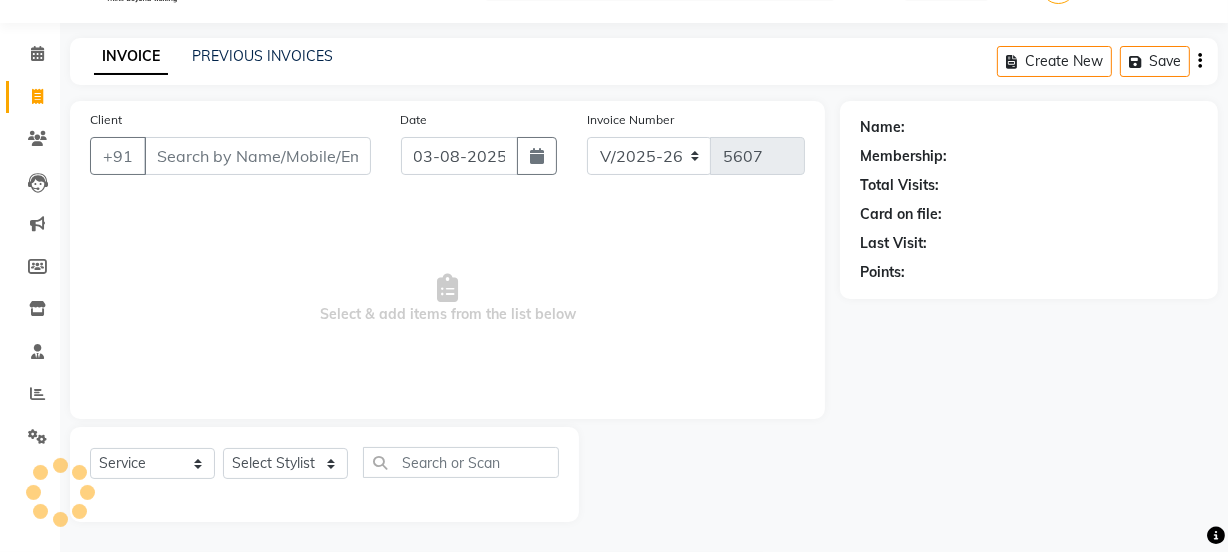 click on "Client" at bounding box center [257, 156] 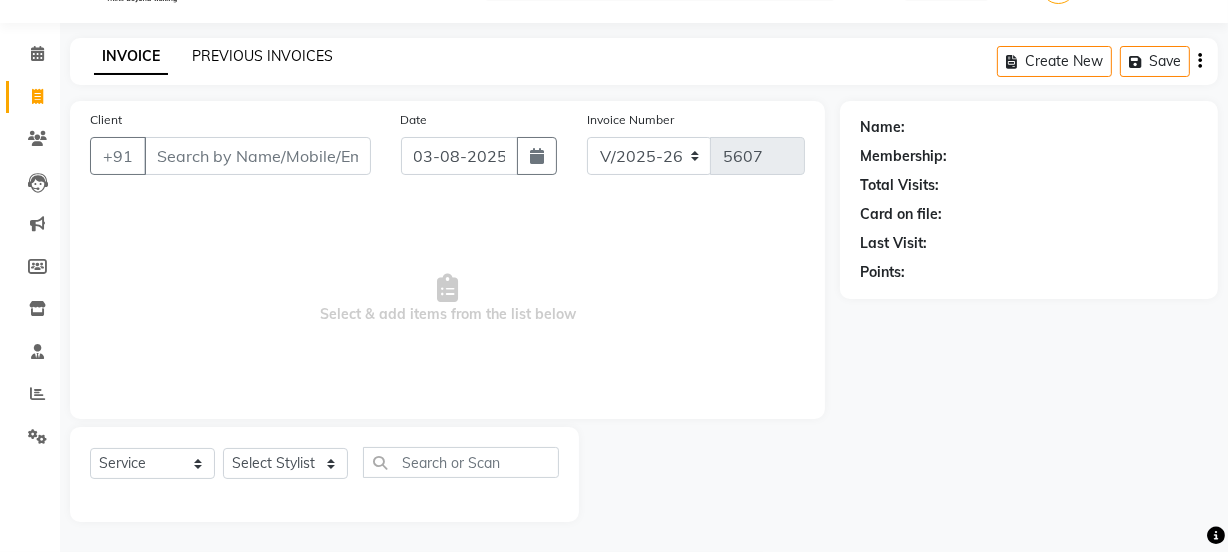 click on "PREVIOUS INVOICES" 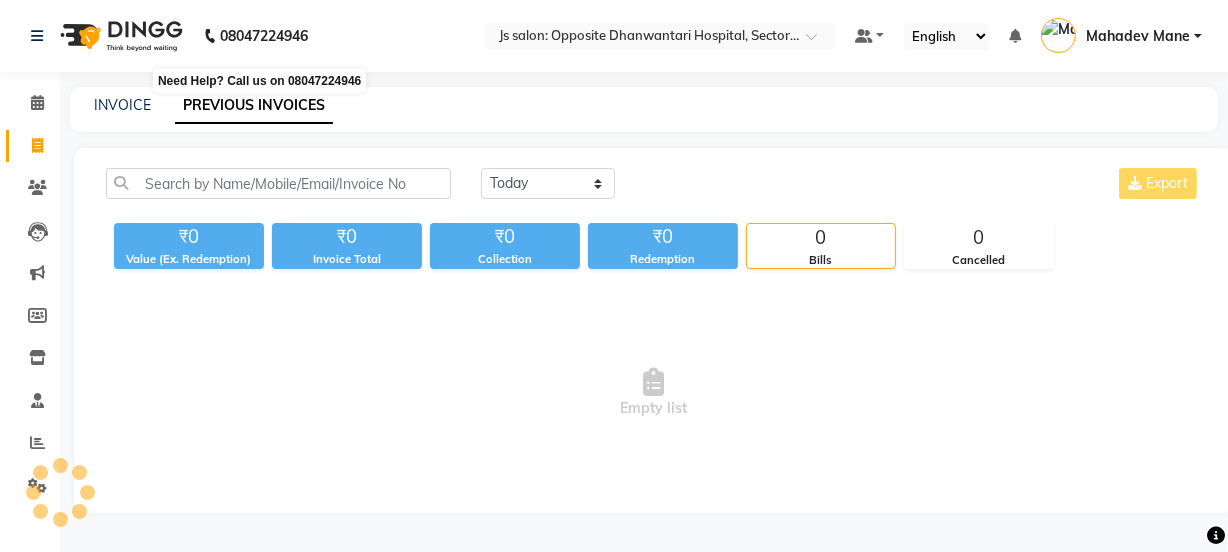 scroll, scrollTop: 0, scrollLeft: 0, axis: both 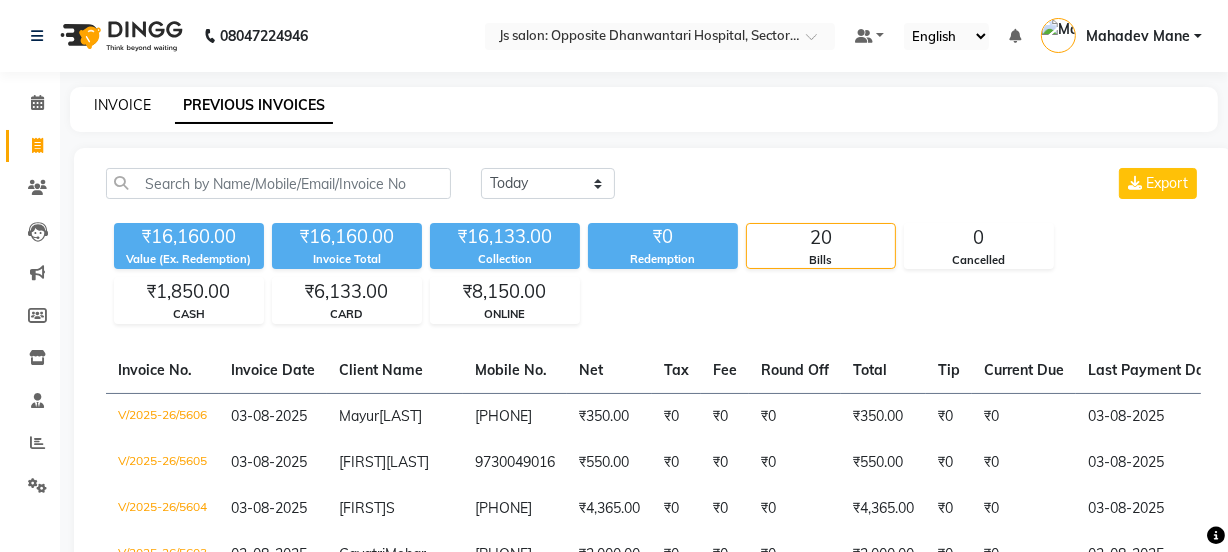 click on "INVOICE" 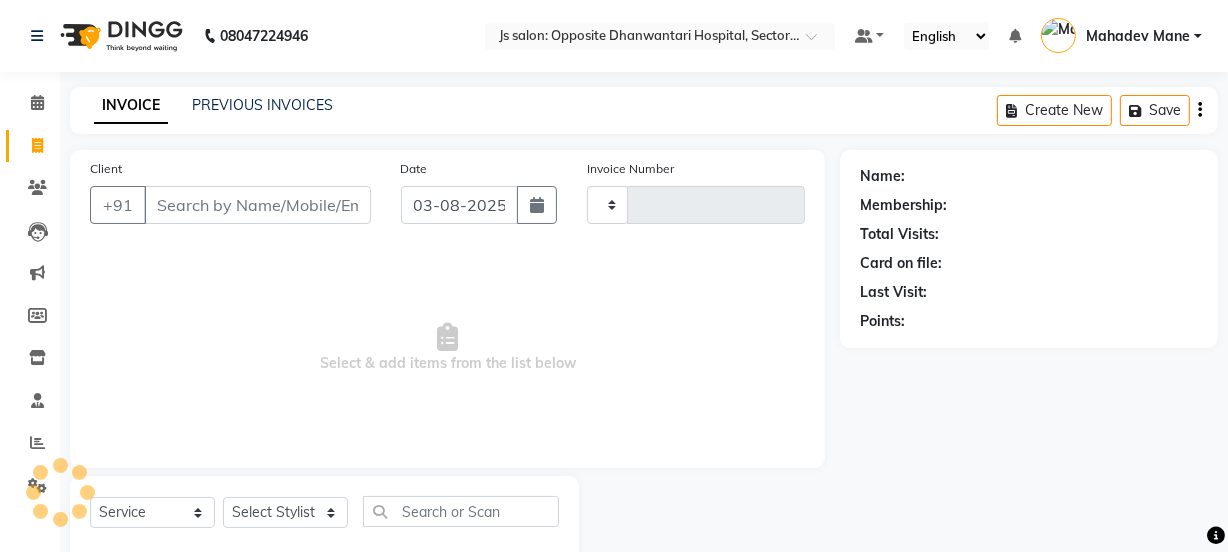 type on "5607" 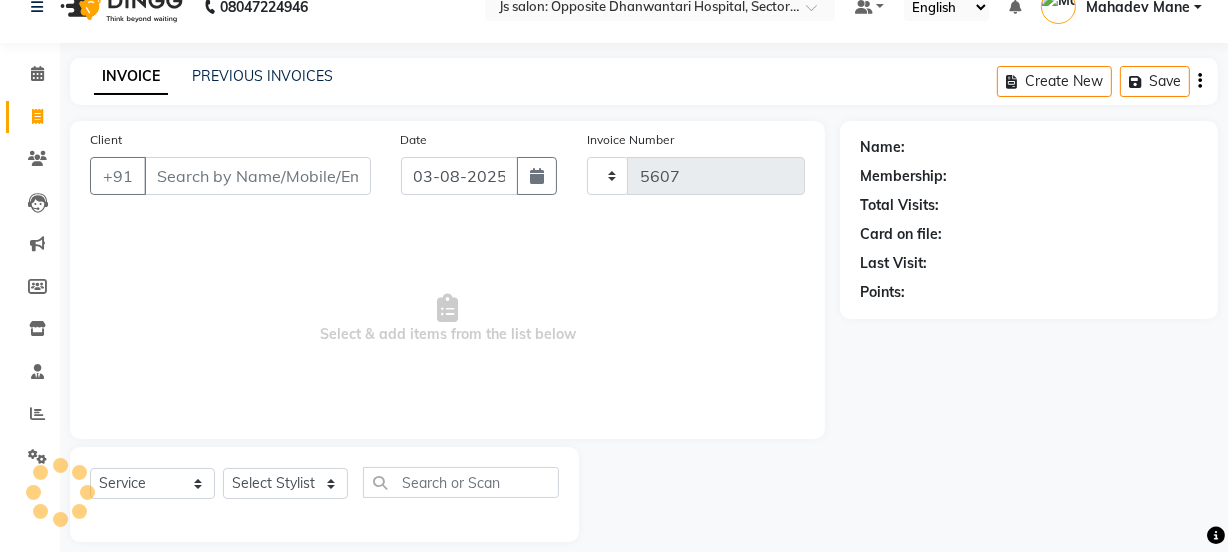 select on "3729" 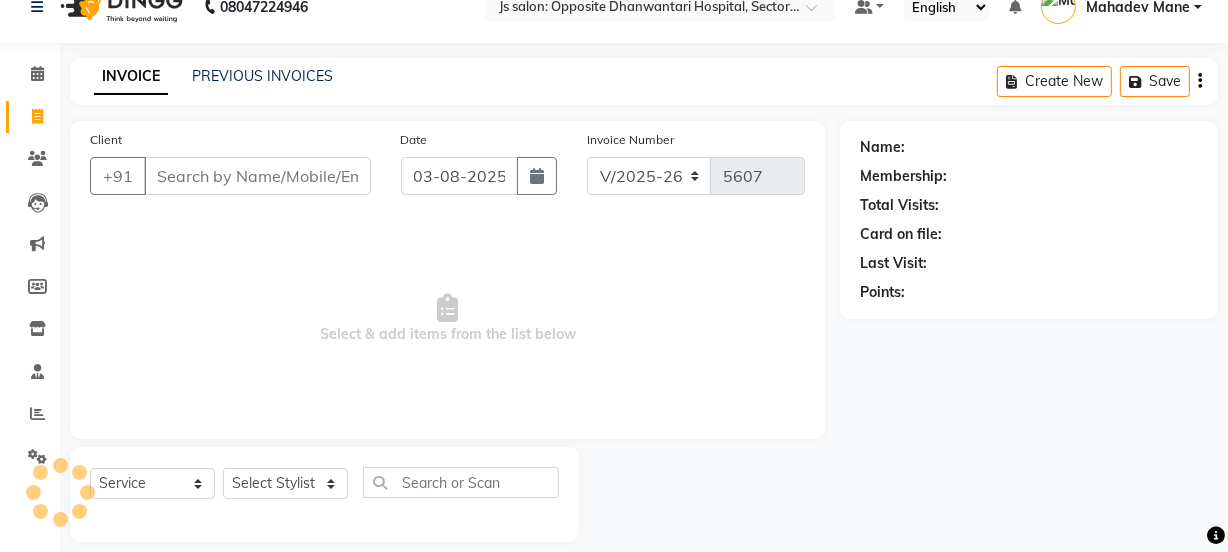 scroll, scrollTop: 50, scrollLeft: 0, axis: vertical 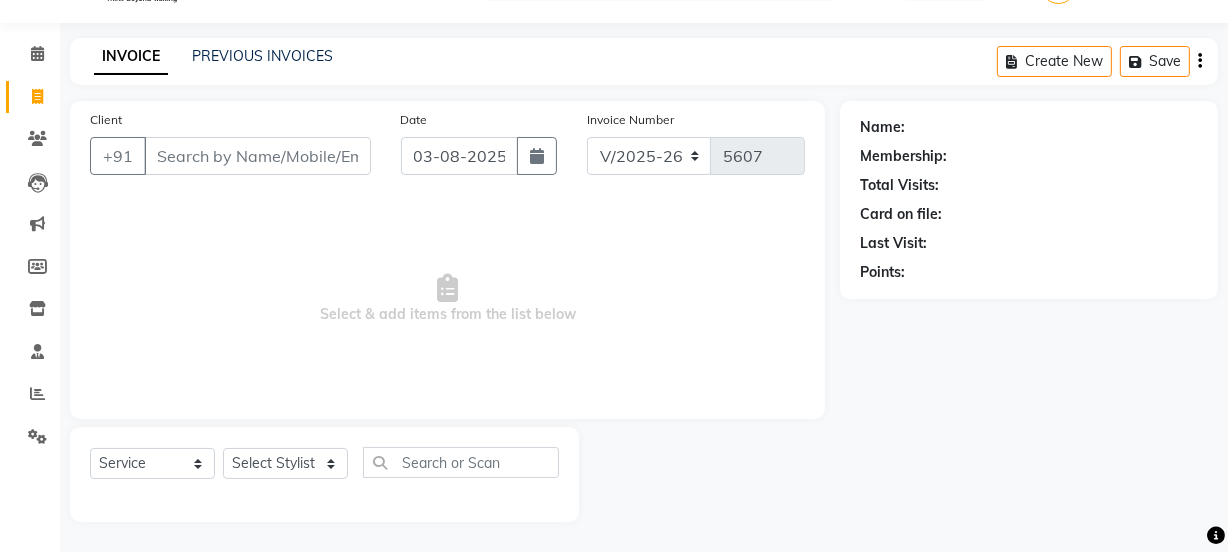click on "Client" at bounding box center (257, 156) 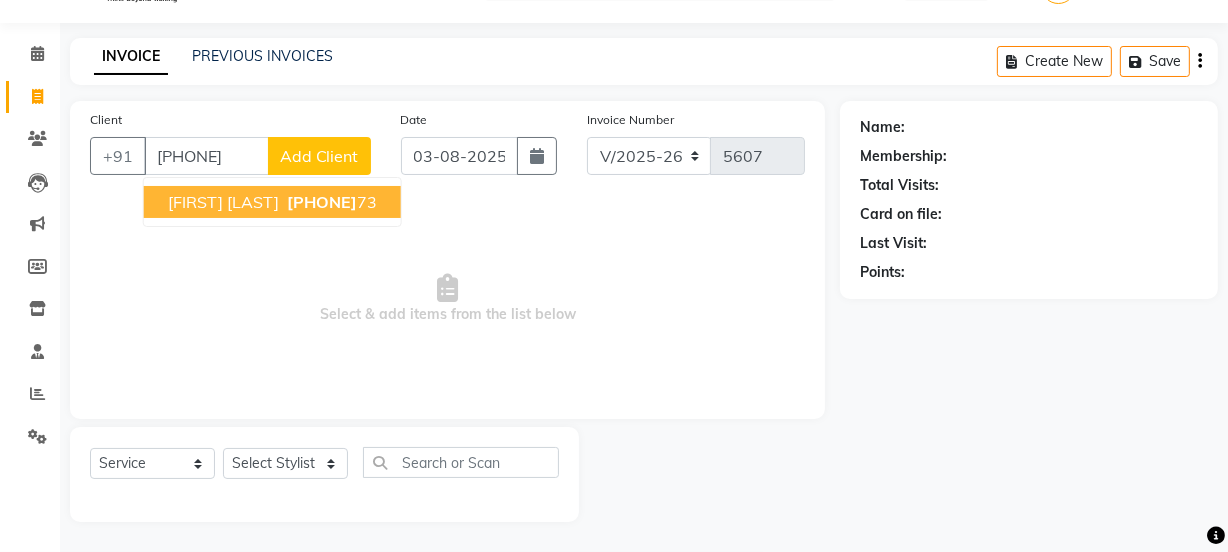 click on "[FIRST] [LAST]" at bounding box center (223, 202) 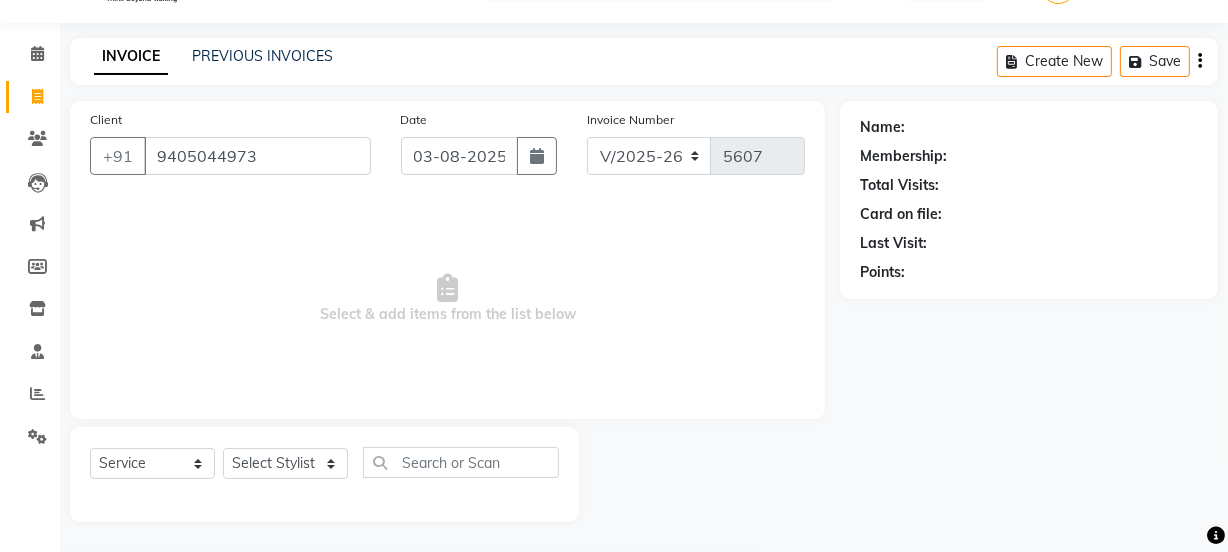 type on "9405044973" 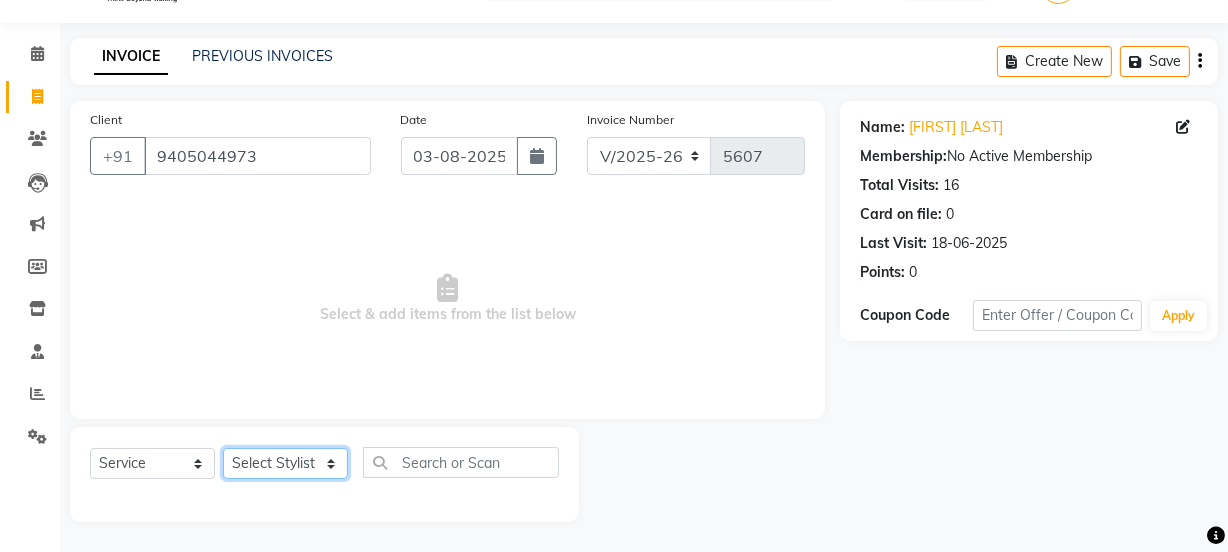 click on "Select Stylist [NAME] Dipak Vaidyakar Huda kokan n Mahadev Mane Mosin ansari Nayan Patil Pradip Prem Mane Rajan Roma Rajput Shirin shaikh Shop Shubham Anarase Sneha suport staff Sonali Sudip Sujata thapa Sunil Umesh" 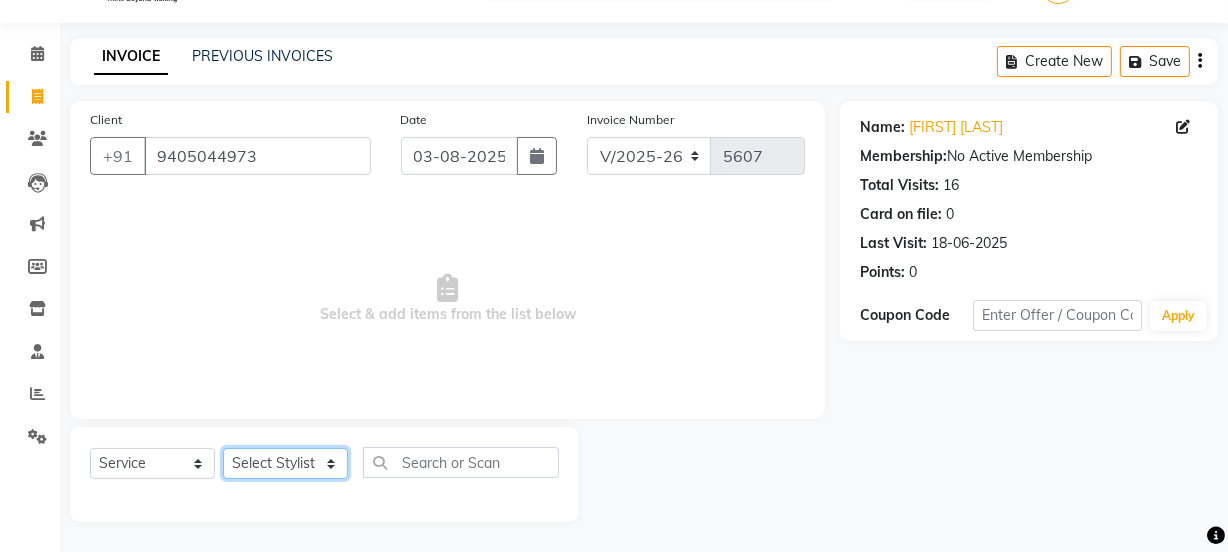 select on "84579" 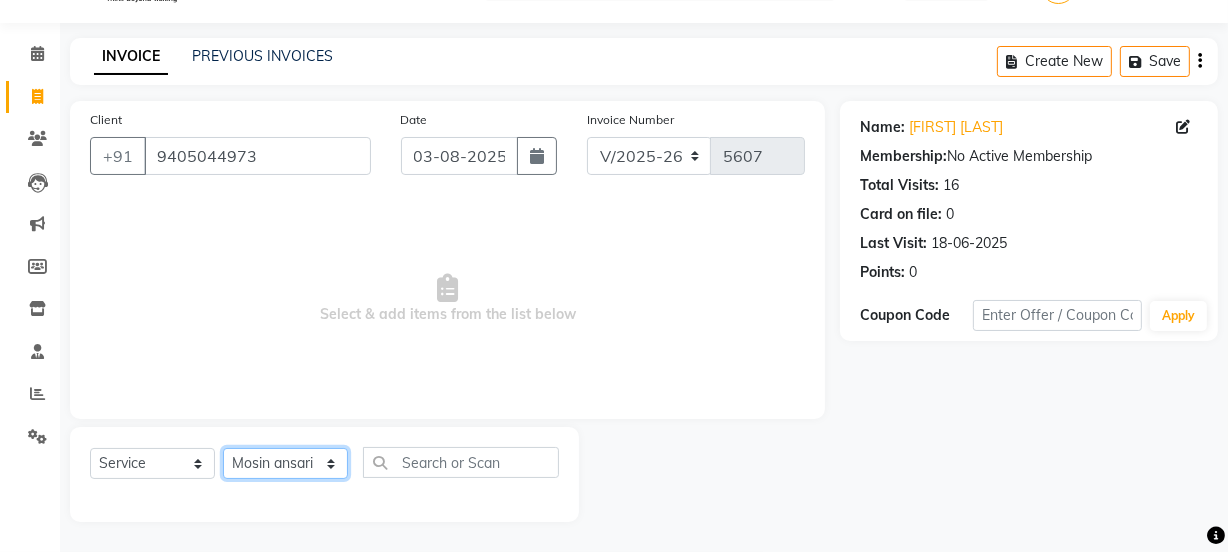 click on "Select Stylist [NAME] Dipak Vaidyakar Huda kokan n Mahadev Mane Mosin ansari Nayan Patil Pradip Prem Mane Rajan Roma Rajput Shirin shaikh Shop Shubham Anarase Sneha suport staff Sonali Sudip Sujata thapa Sunil Umesh" 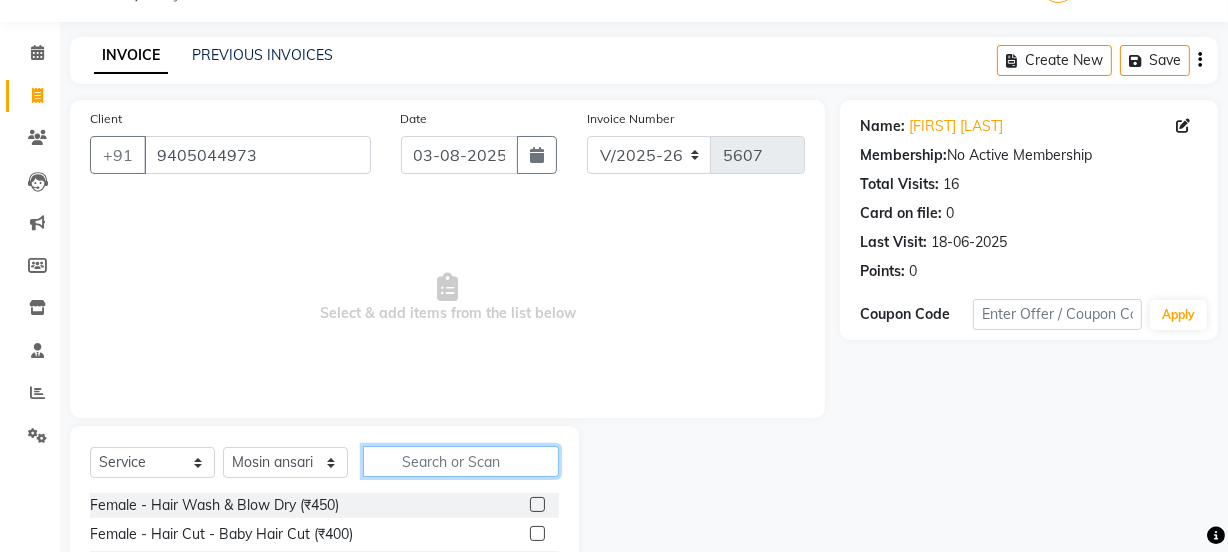 click 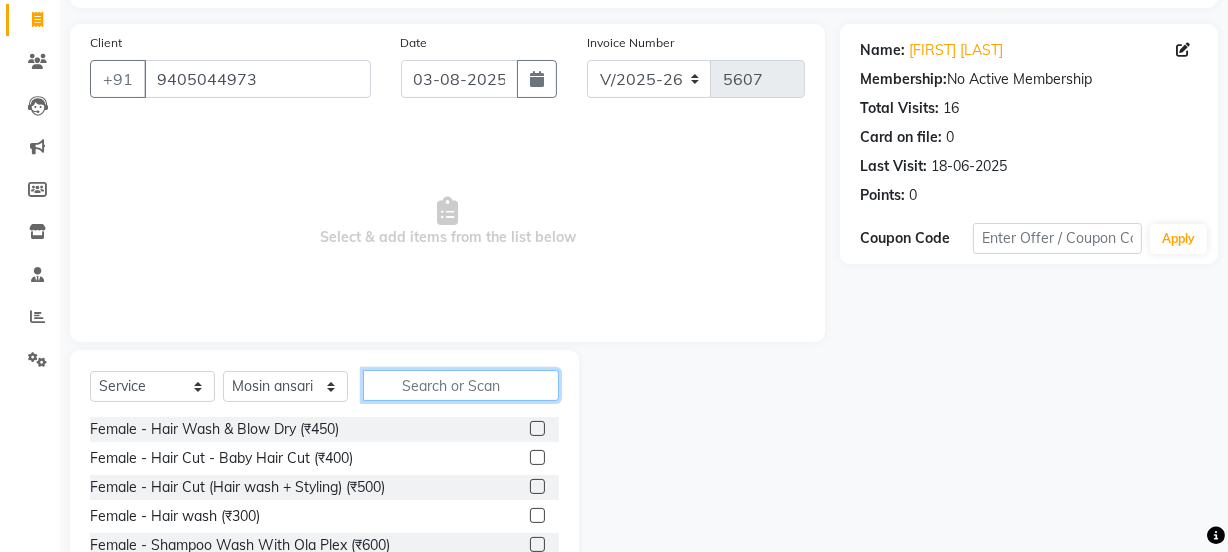scroll, scrollTop: 250, scrollLeft: 0, axis: vertical 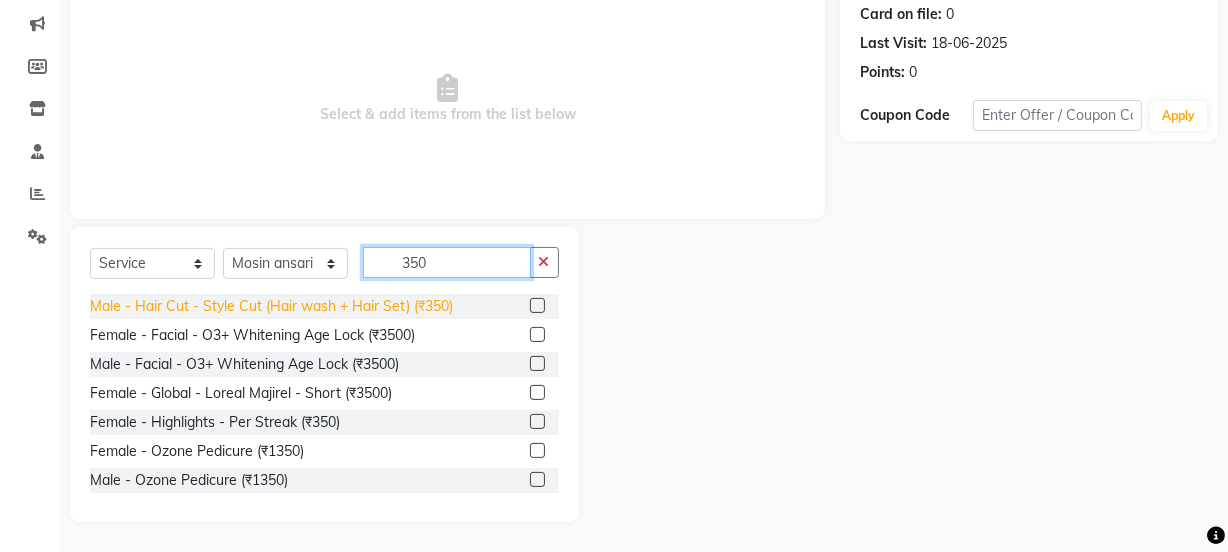 type on "350" 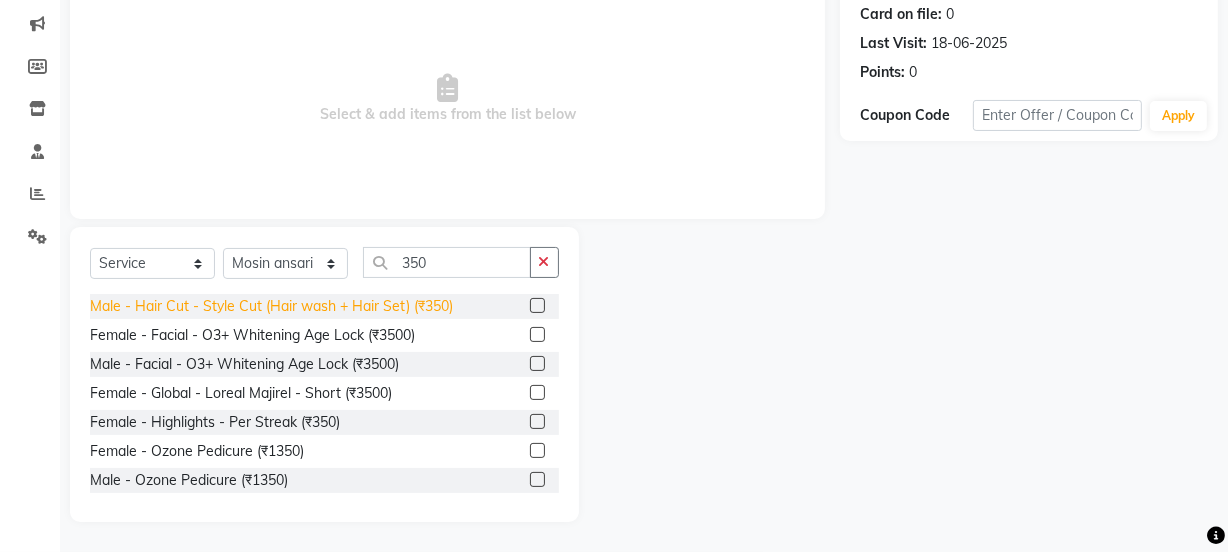 click on "Male - Hair Cut - Style Cut (Hair wash + Hair Set) (₹350)" 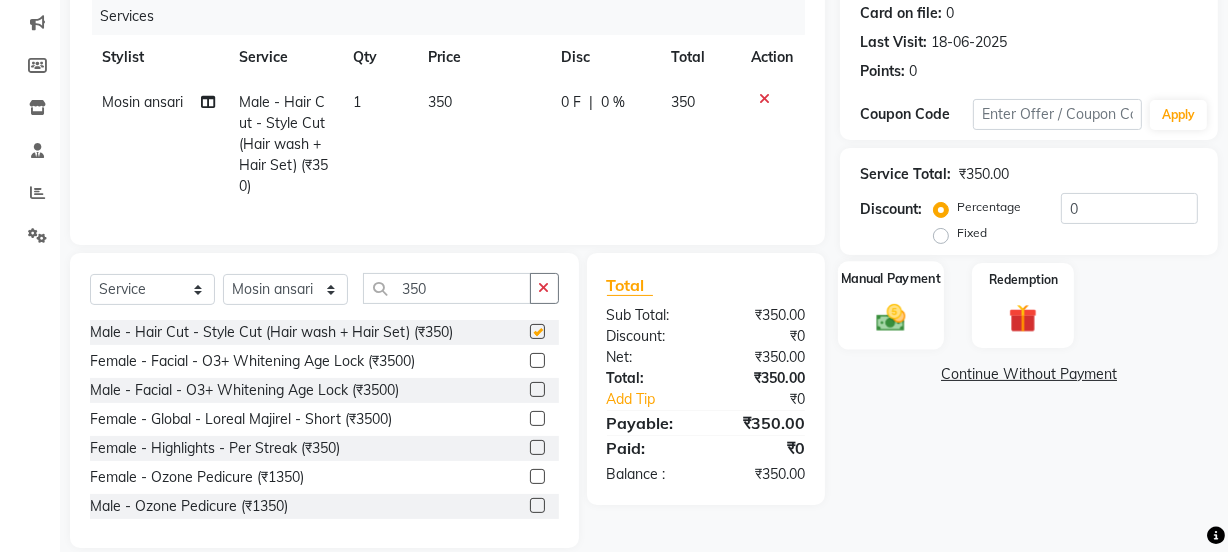 checkbox on "false" 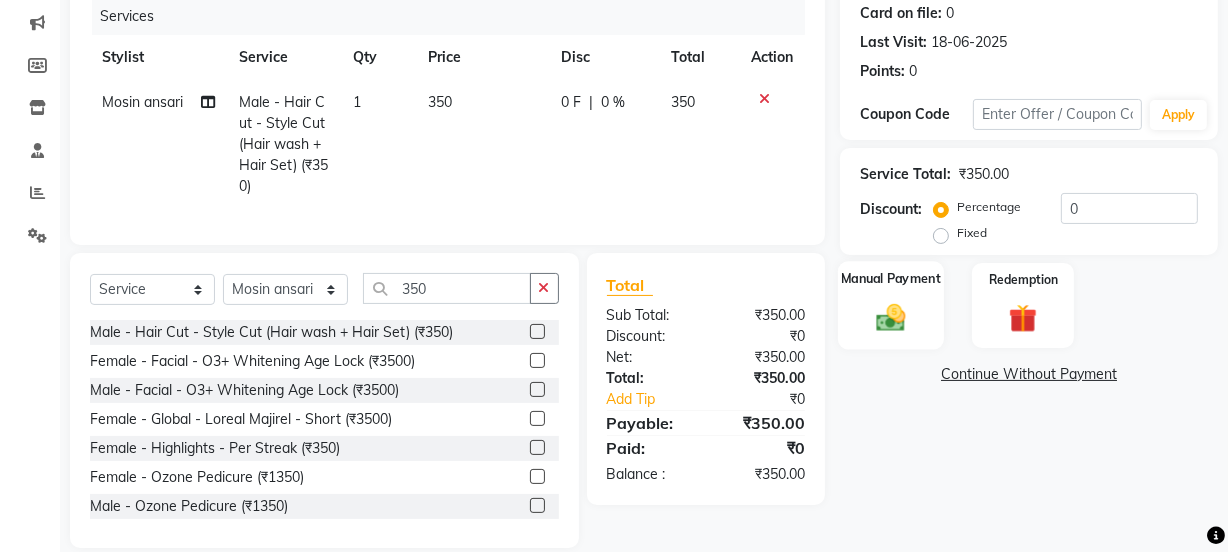 click on "Manual Payment" 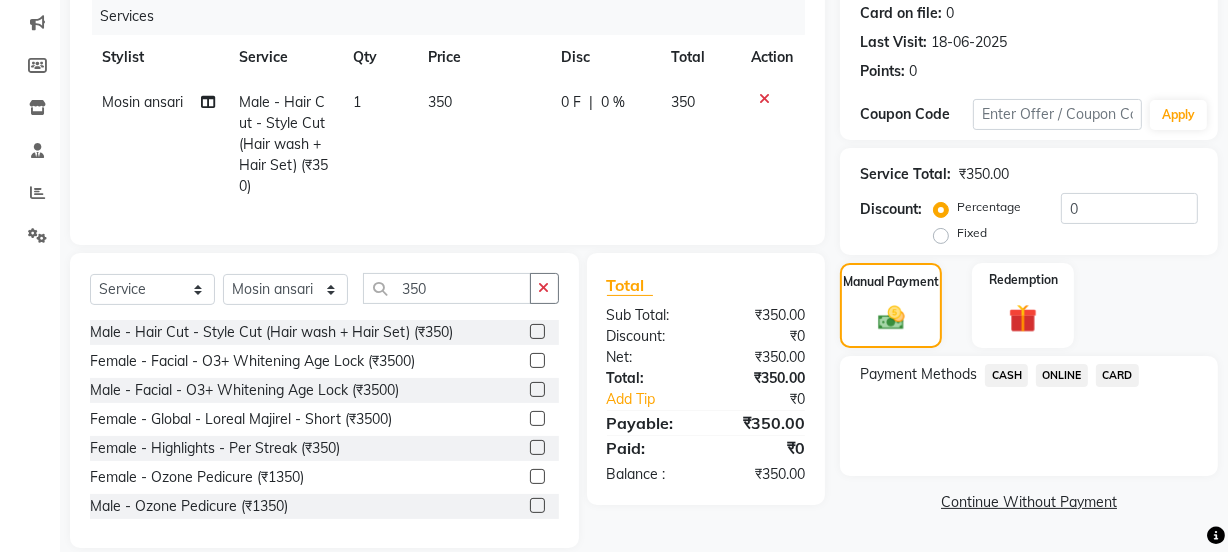 click on "CASH" 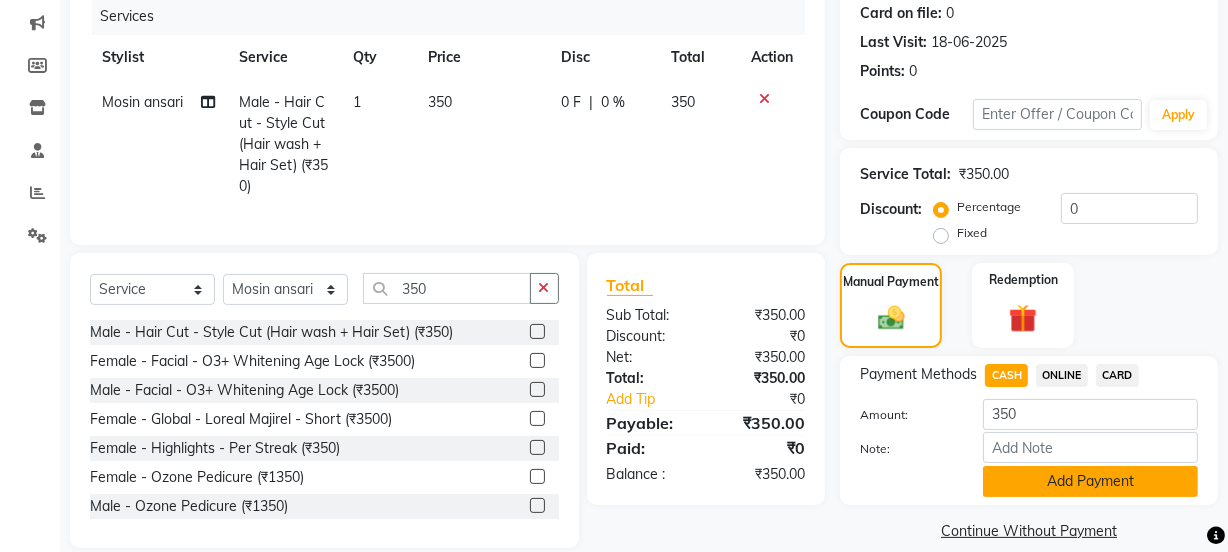 click on "Add Payment" 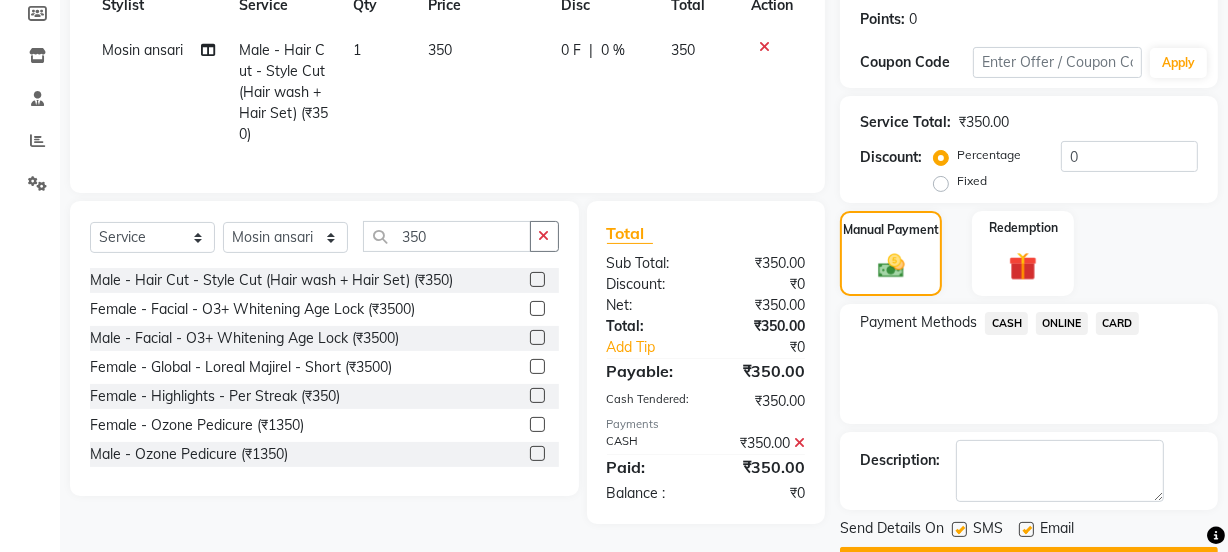 scroll, scrollTop: 357, scrollLeft: 0, axis: vertical 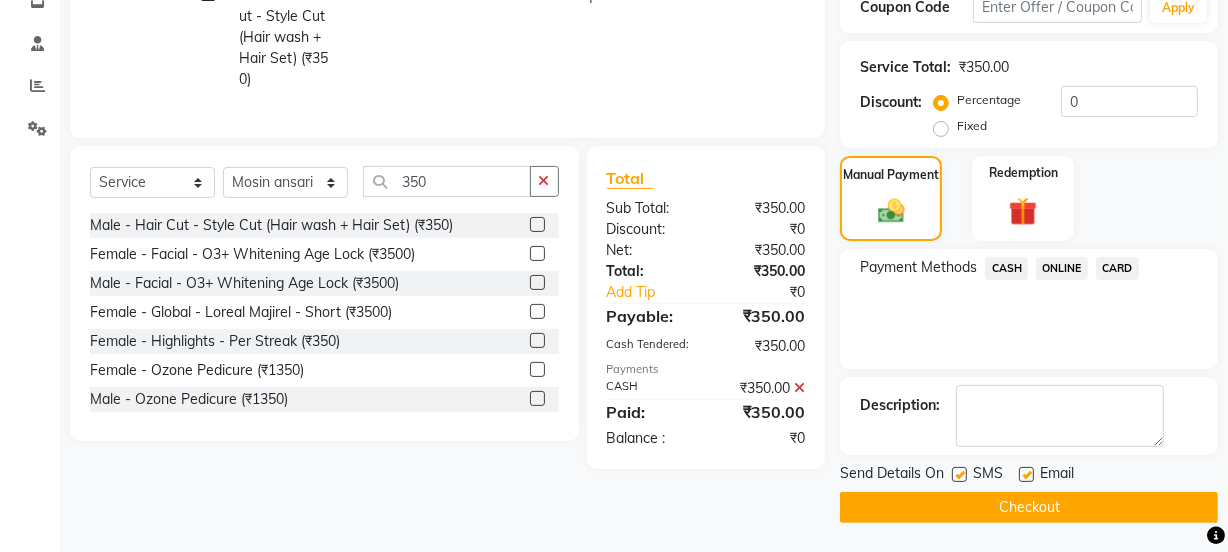 click on "Checkout" 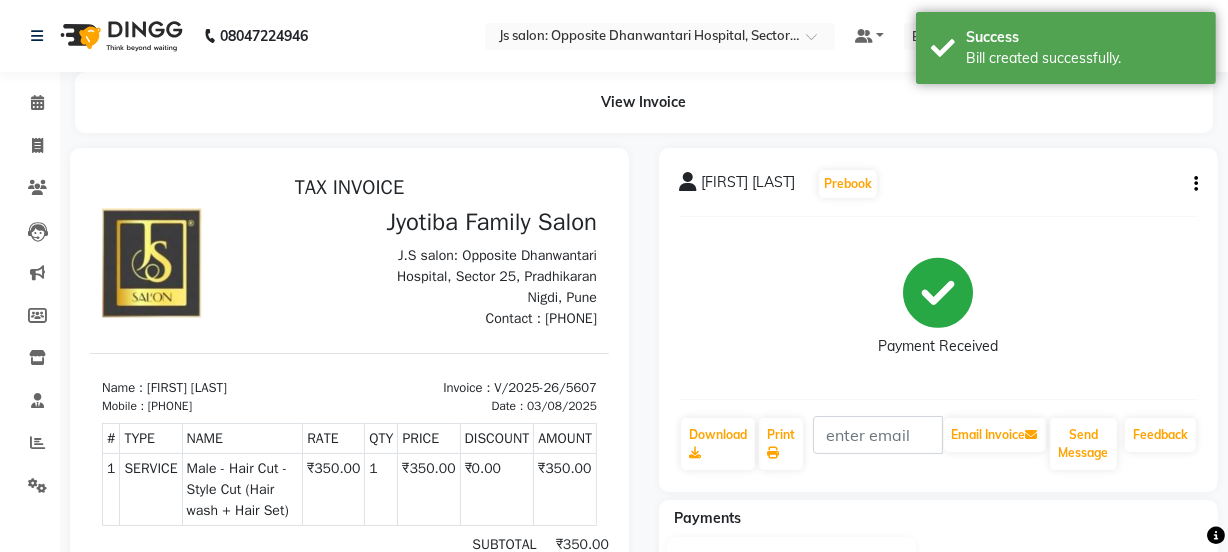 scroll, scrollTop: 0, scrollLeft: 0, axis: both 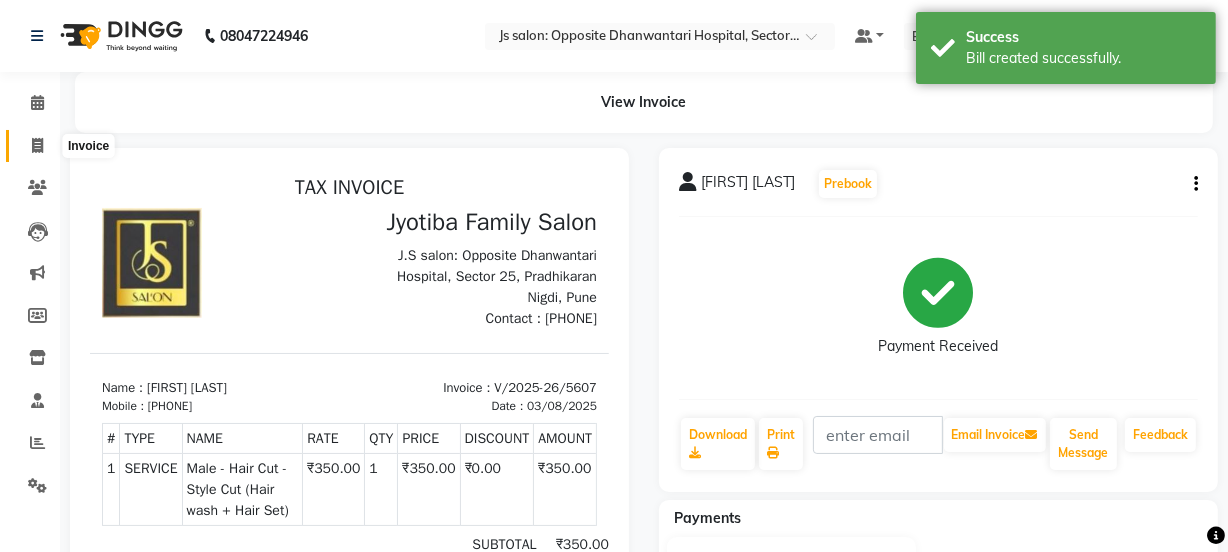 click 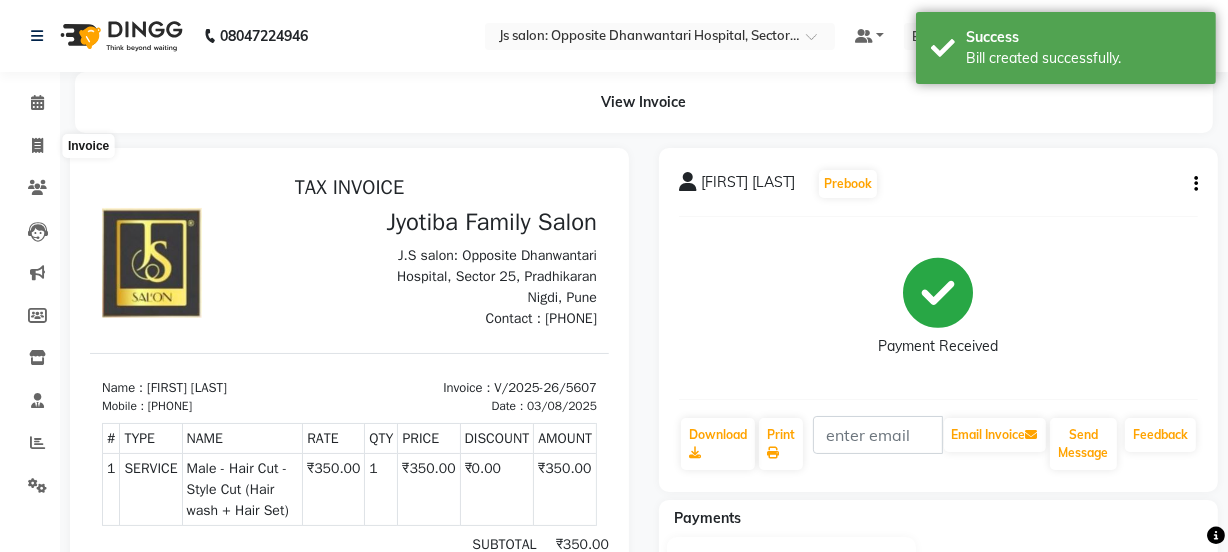 select on "3729" 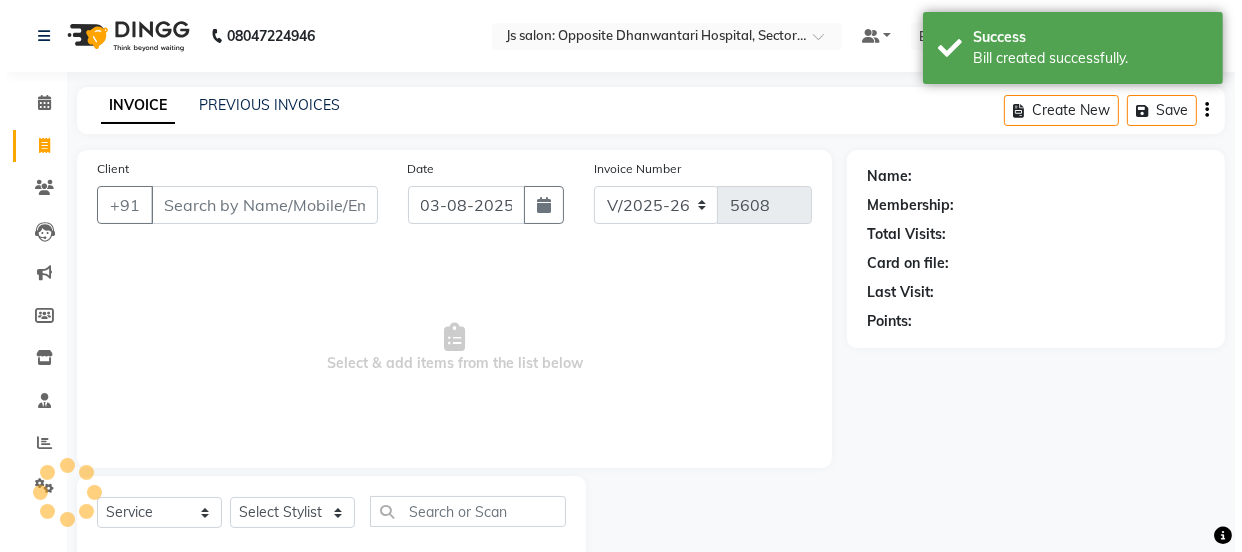 scroll, scrollTop: 50, scrollLeft: 0, axis: vertical 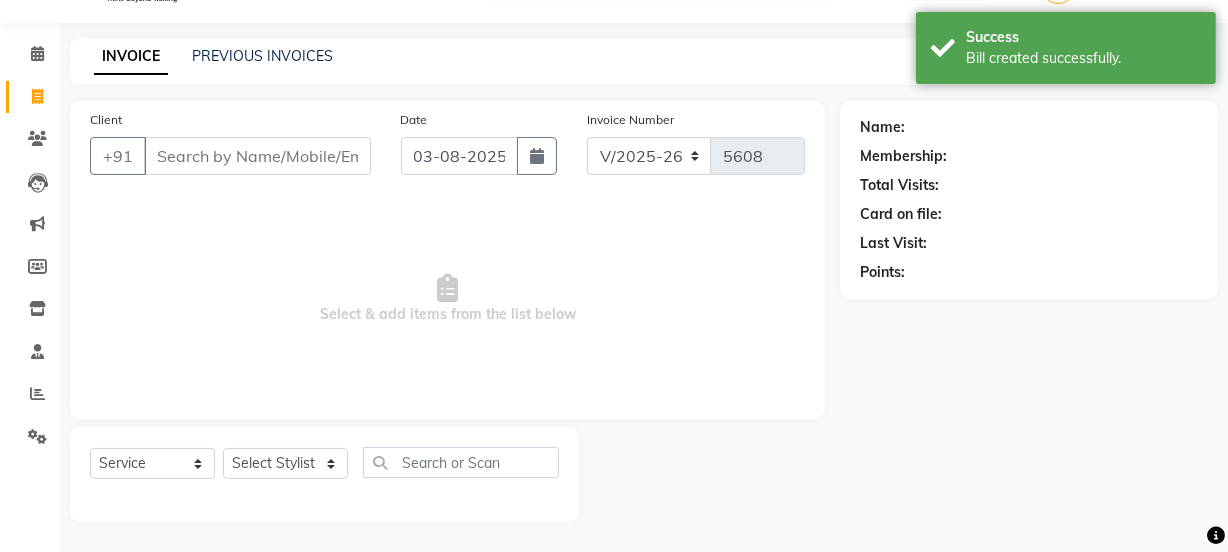 click on "Client" at bounding box center (257, 156) 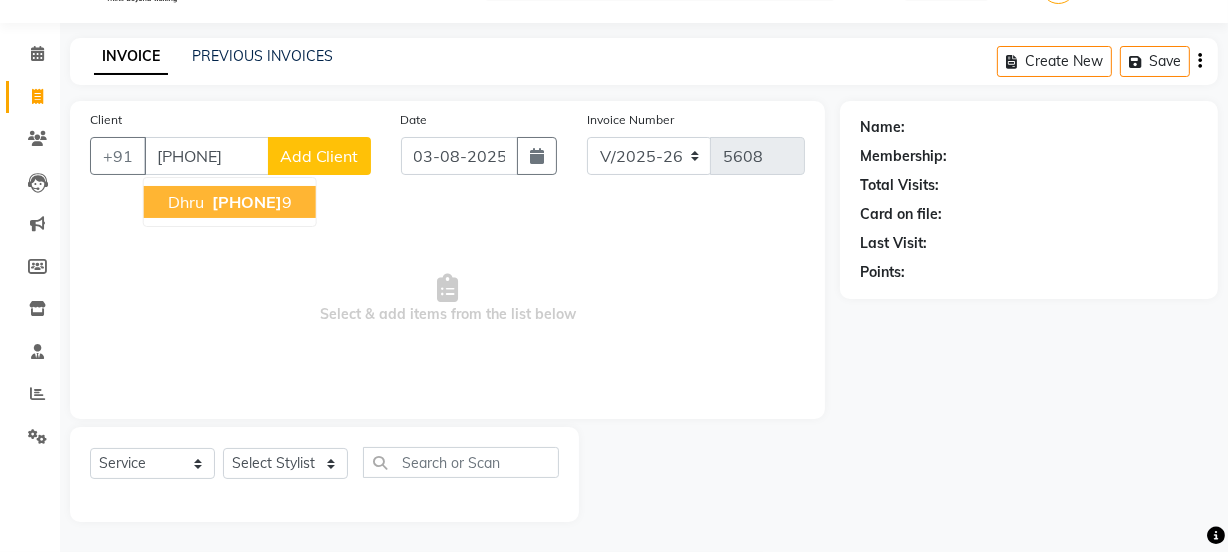 click on "[PHONE]" at bounding box center [247, 202] 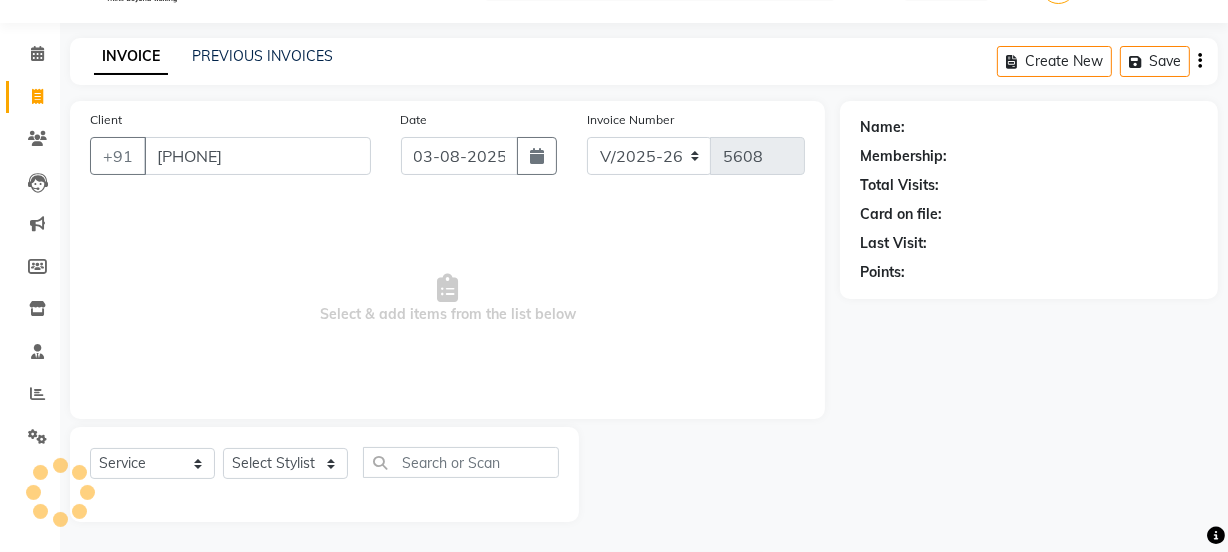 type 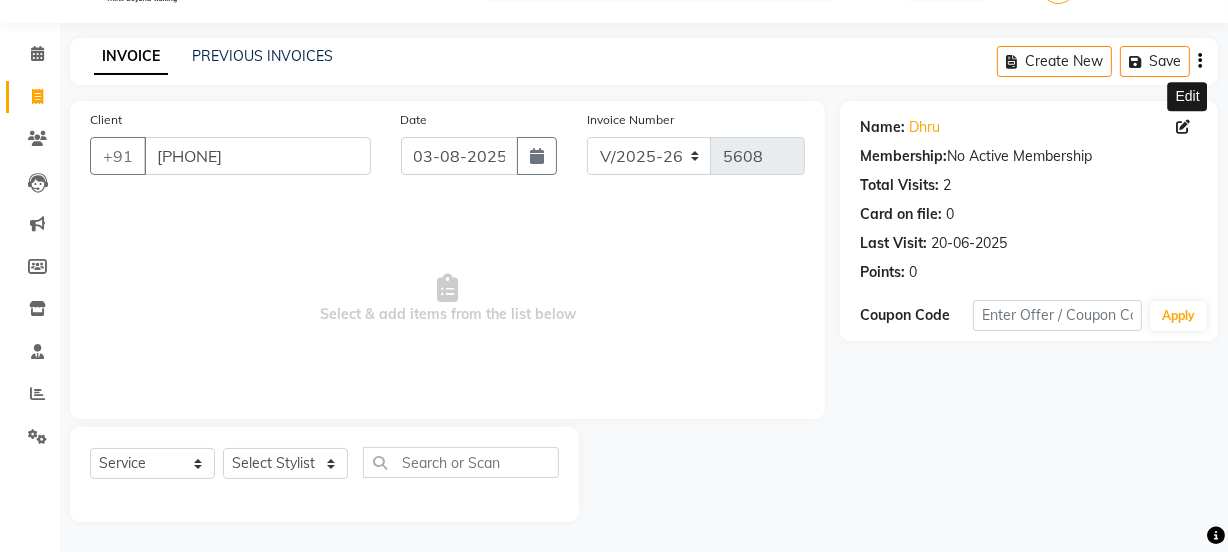 click 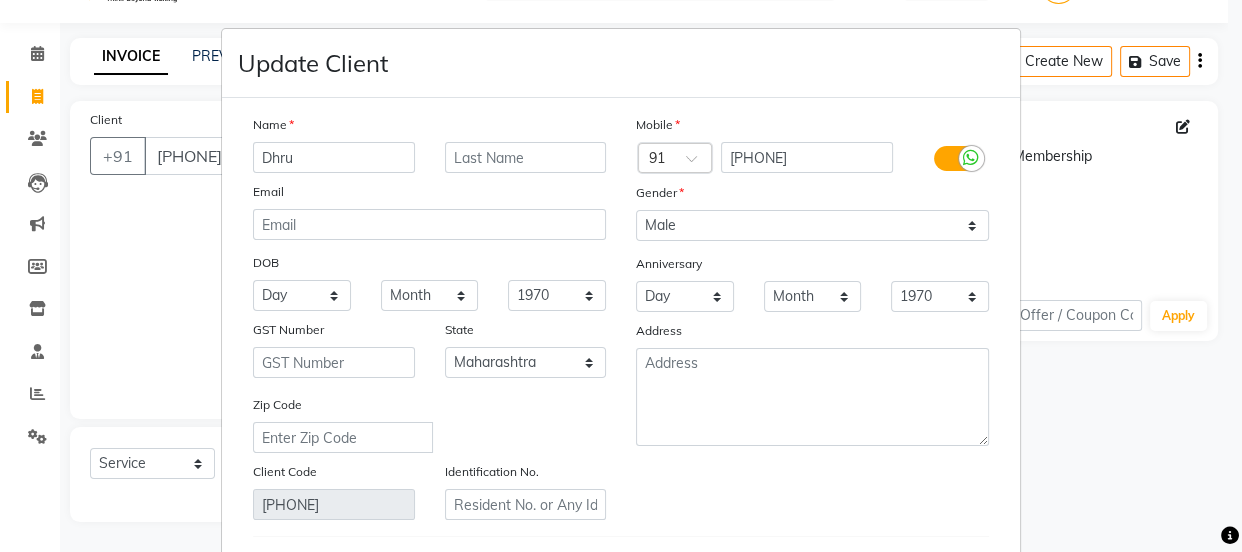 click on "Dhru" at bounding box center [334, 157] 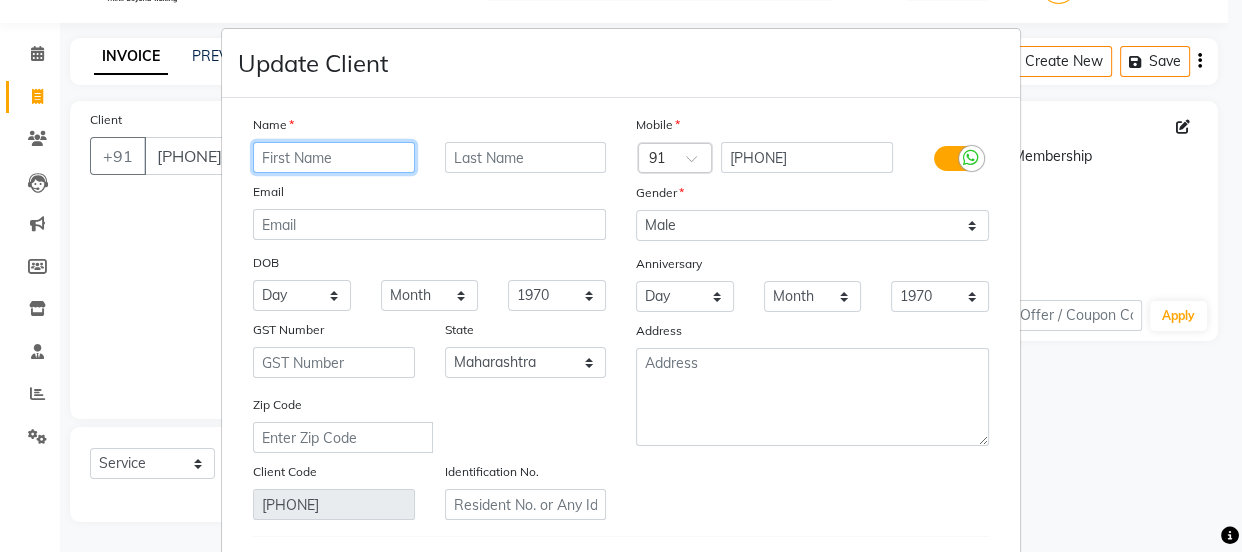 click at bounding box center [334, 157] 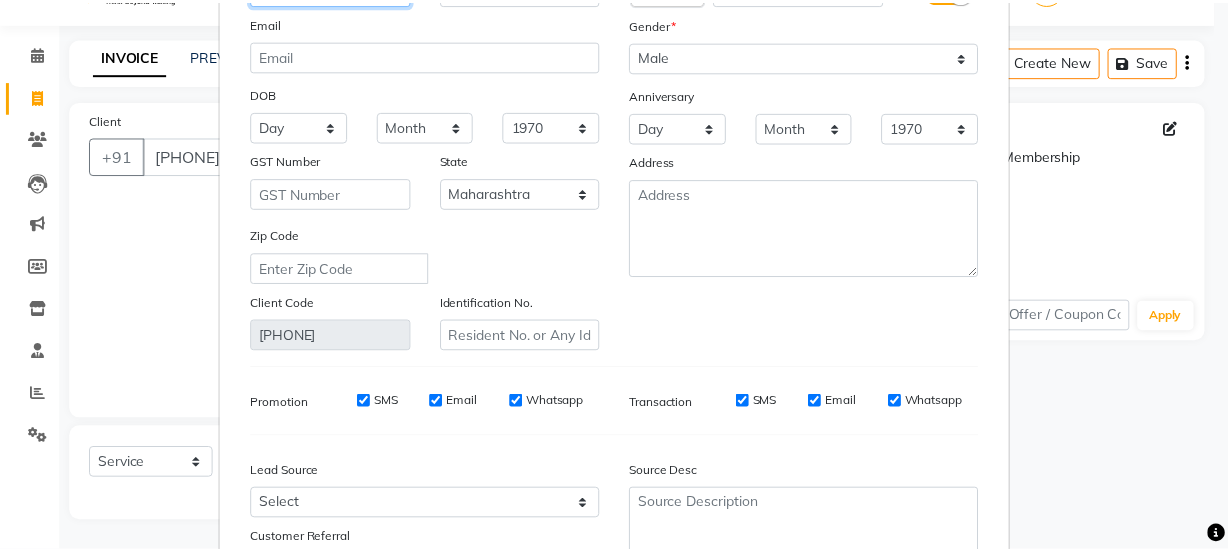 scroll, scrollTop: 341, scrollLeft: 0, axis: vertical 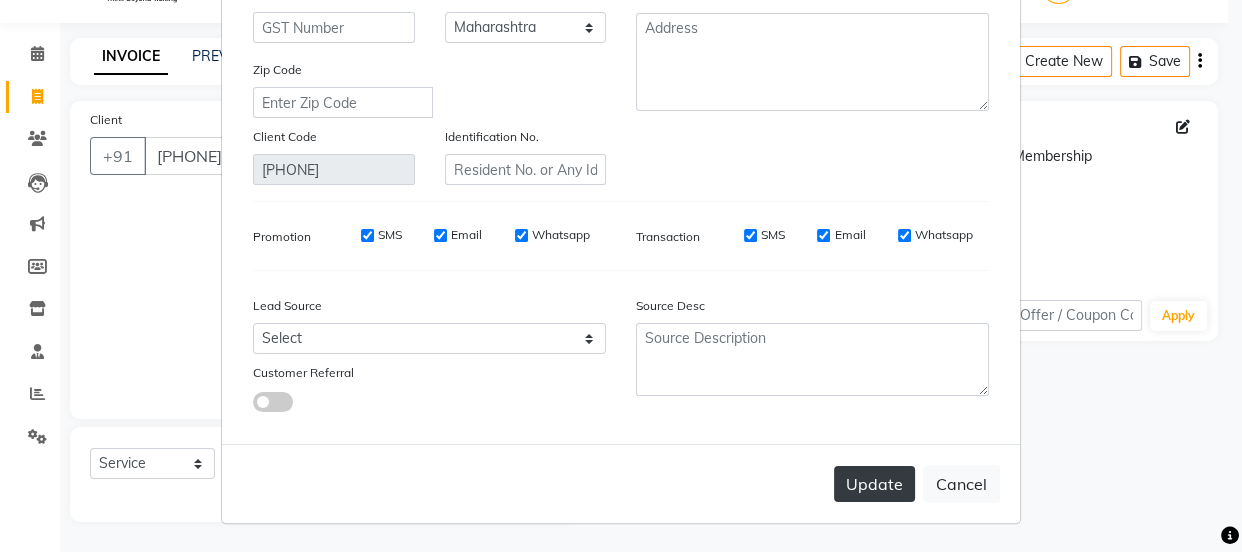 click on "Update" at bounding box center (874, 484) 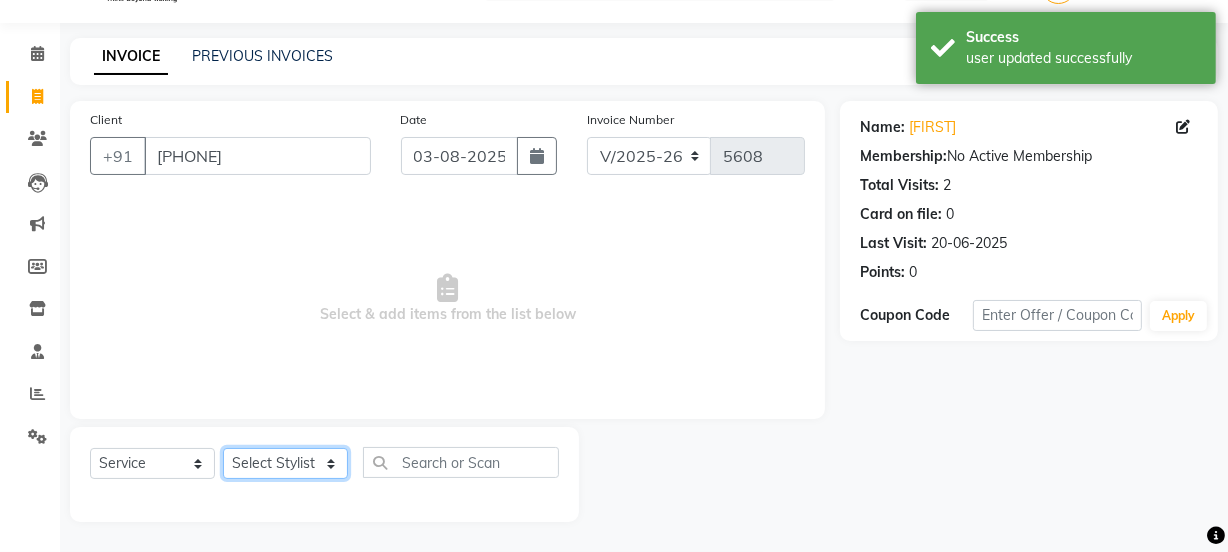 click on "Select Stylist [NAME] Dipak Vaidyakar Huda kokan n Mahadev Mane Mosin ansari Nayan Patil Pradip Prem Mane Rajan Roma Rajput Shirin shaikh Shop Shubham Anarase Sneha suport staff Sonali Sudip Sujata thapa Sunil Umesh" 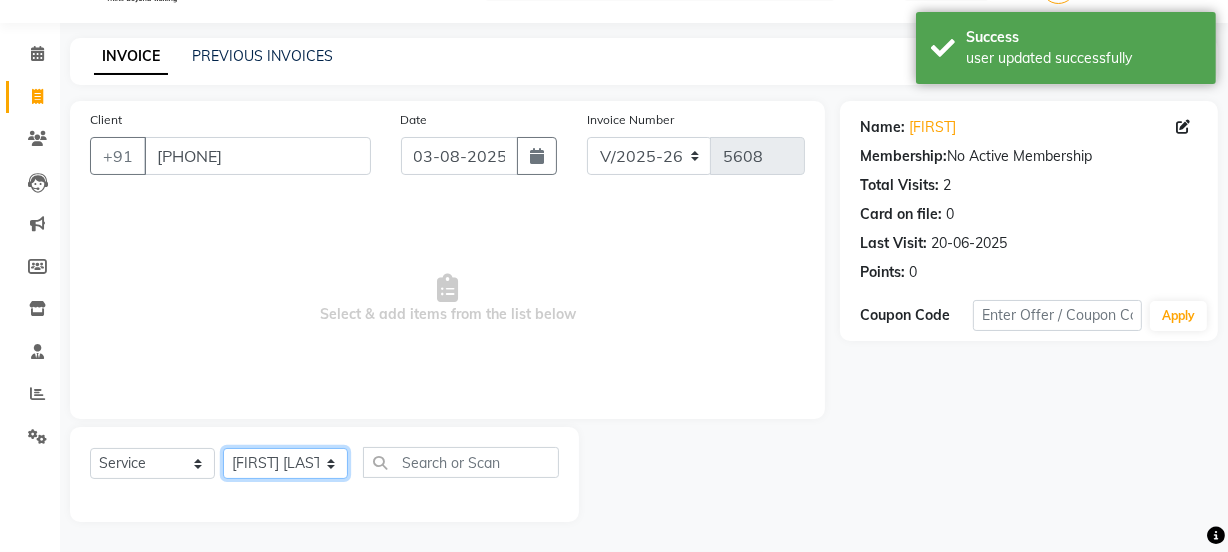 click on "Select Stylist [NAME] Dipak Vaidyakar Huda kokan n Mahadev Mane Mosin ansari Nayan Patil Pradip Prem Mane Rajan Roma Rajput Shirin shaikh Shop Shubham Anarase Sneha suport staff Sonali Sudip Sujata thapa Sunil Umesh" 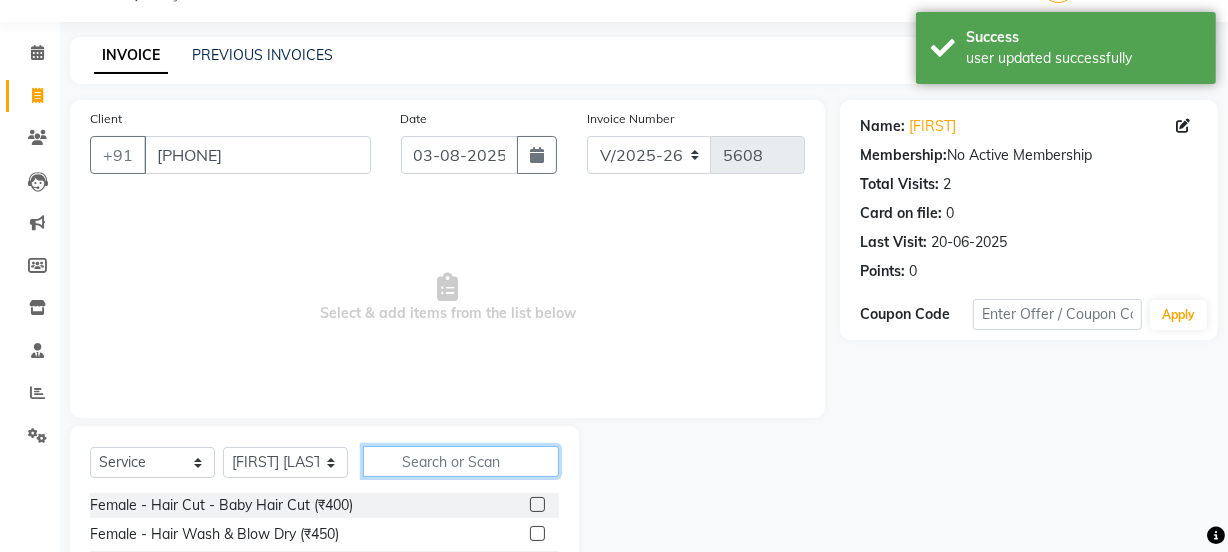 click 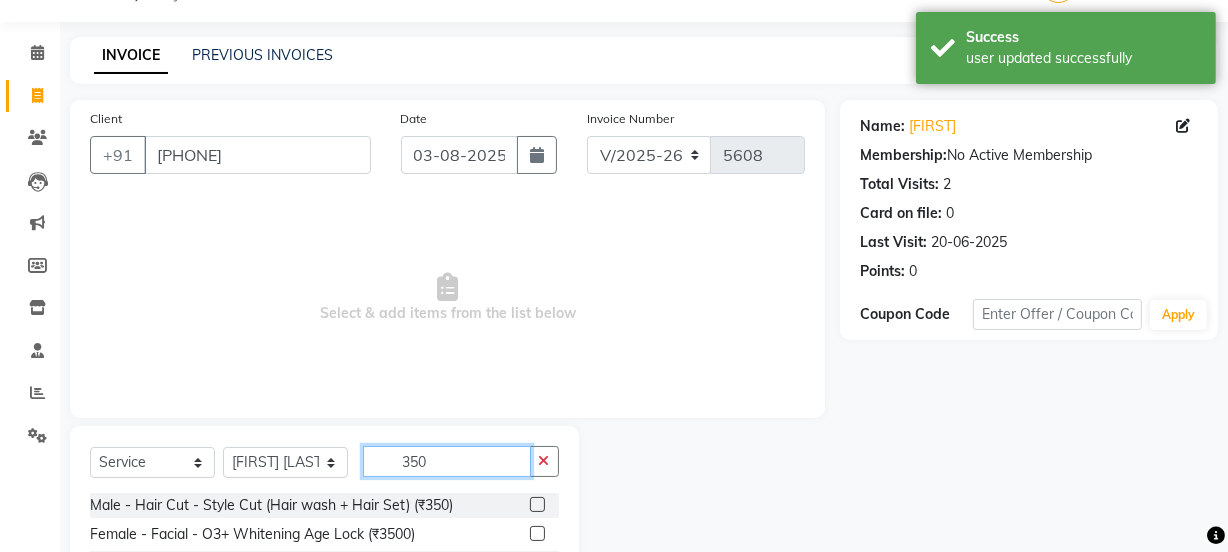scroll, scrollTop: 250, scrollLeft: 0, axis: vertical 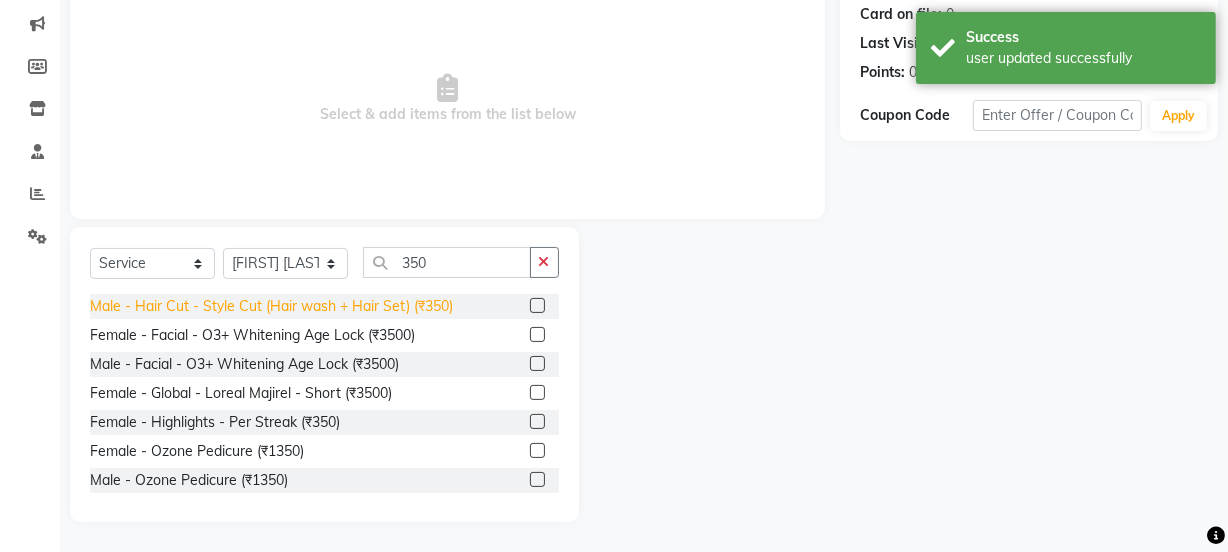 click on "Male - Hair Cut - Style Cut (Hair wash + Hair Set) (₹350)" 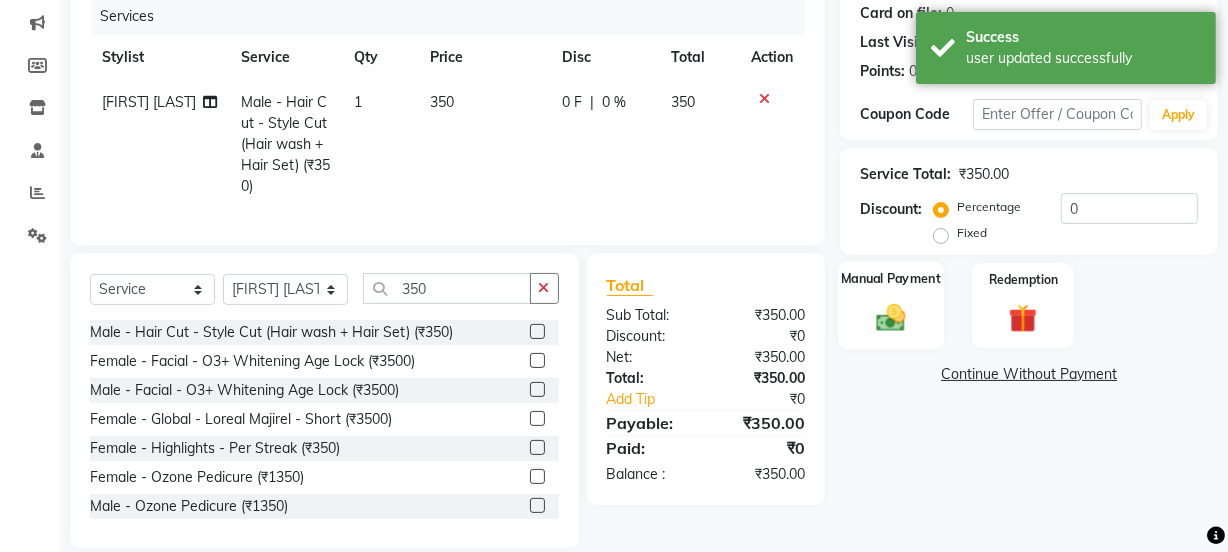 click on "Manual Payment" 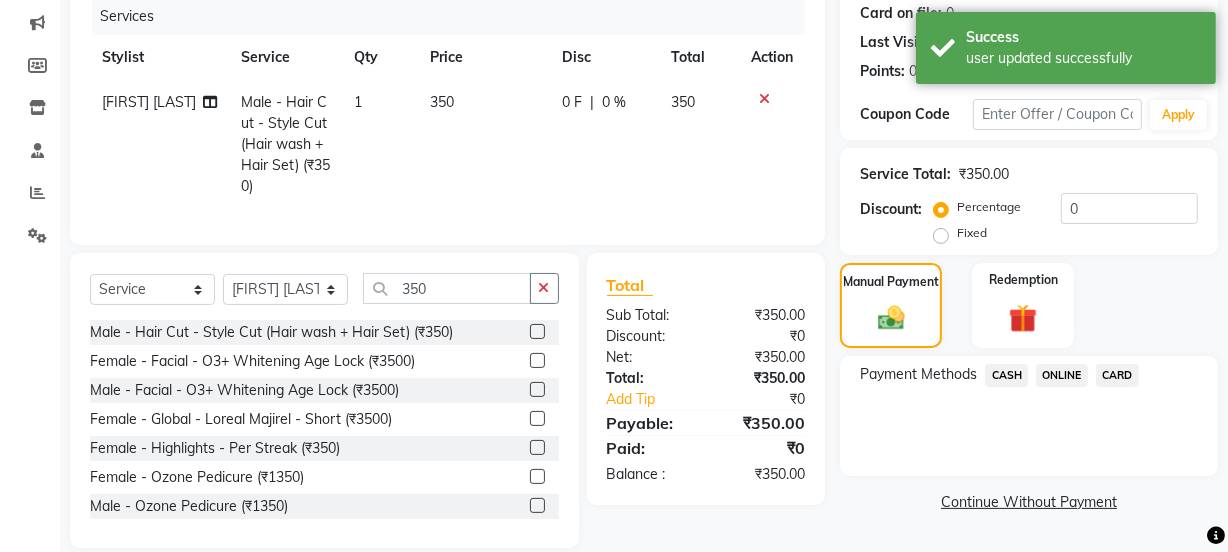 click on "ONLINE" 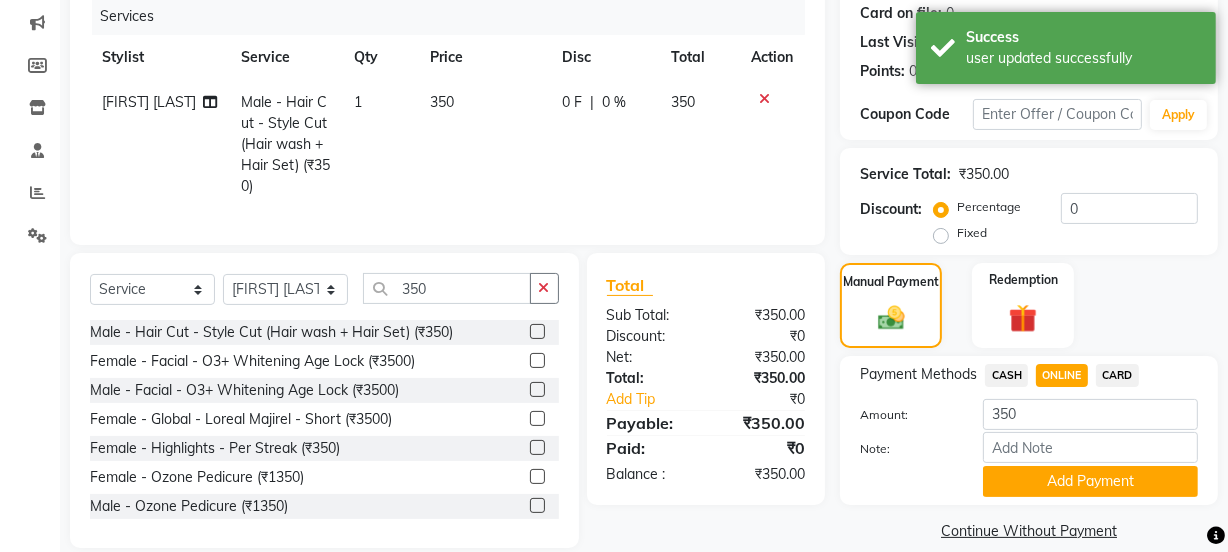 click on "Payment Methods  CASH   ONLINE   CARD  Amount: 350 Note: Add Payment" 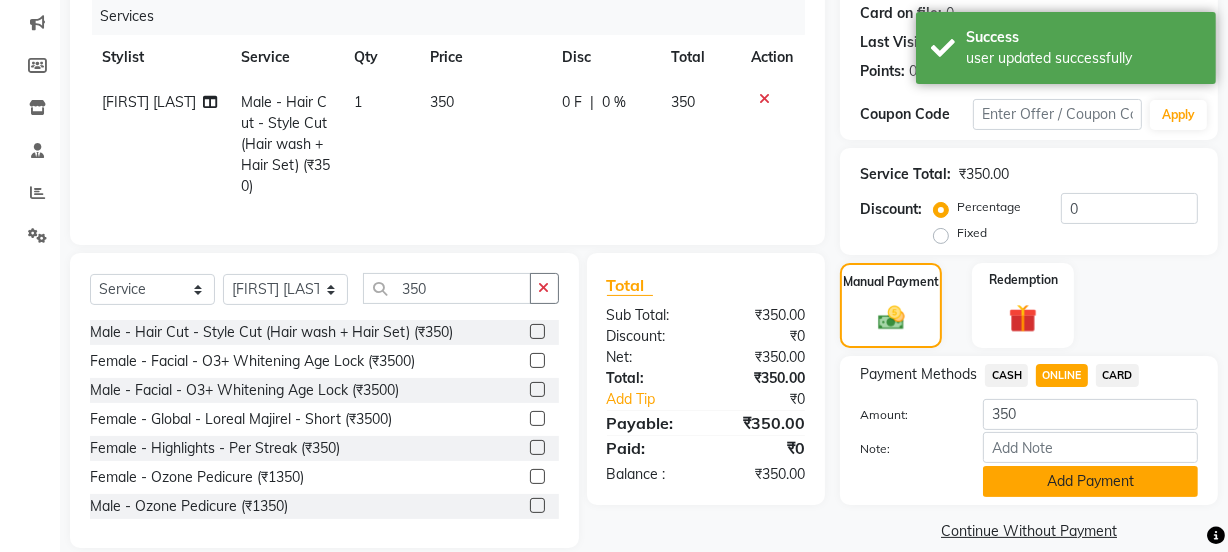 click on "Add Payment" 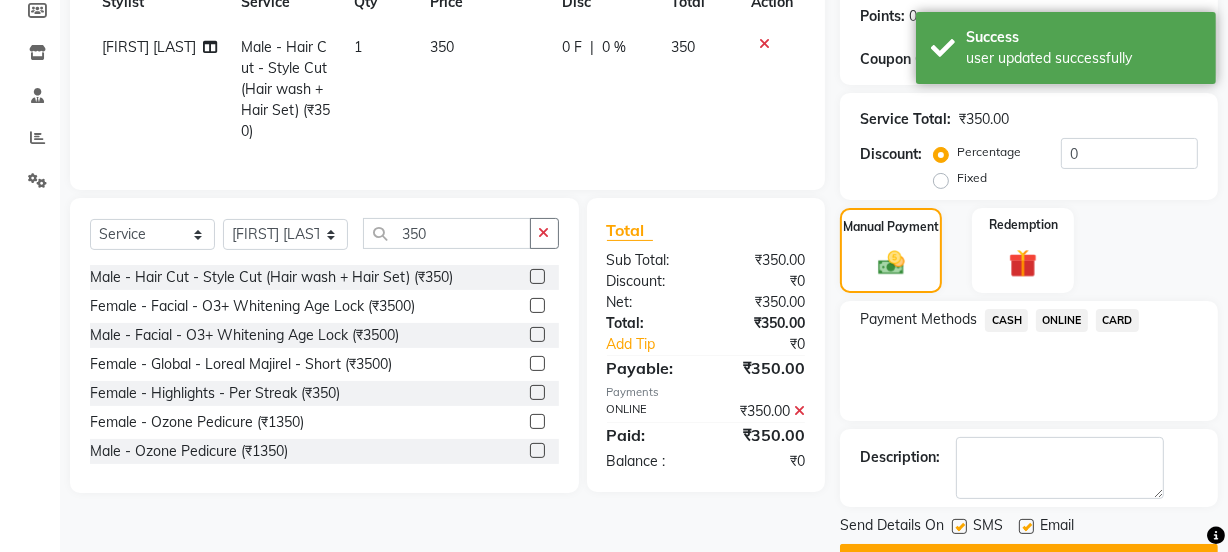 scroll, scrollTop: 357, scrollLeft: 0, axis: vertical 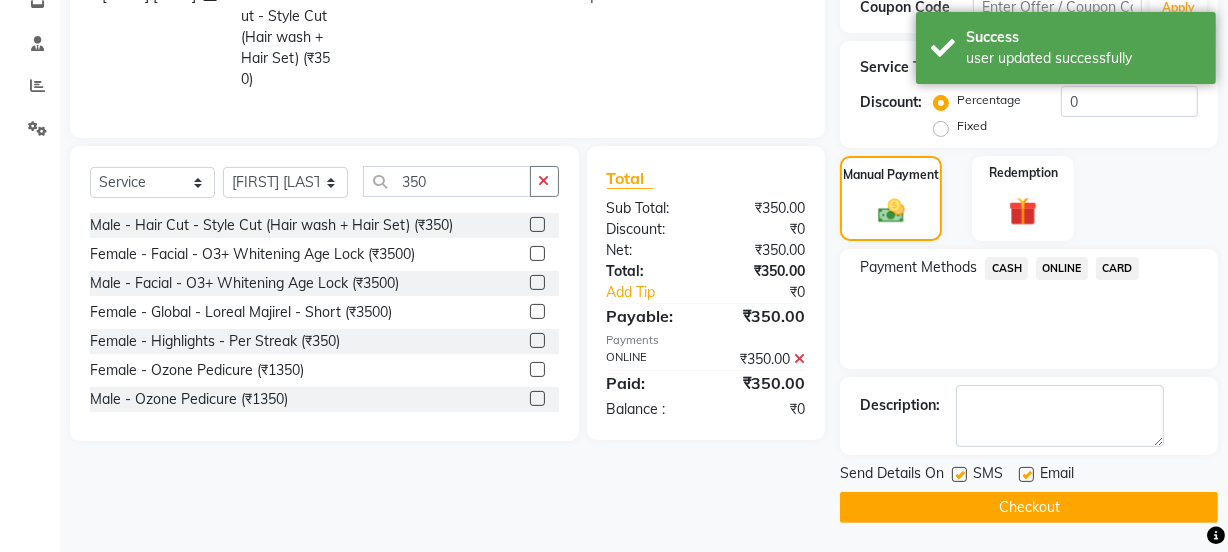 click on "Checkout" 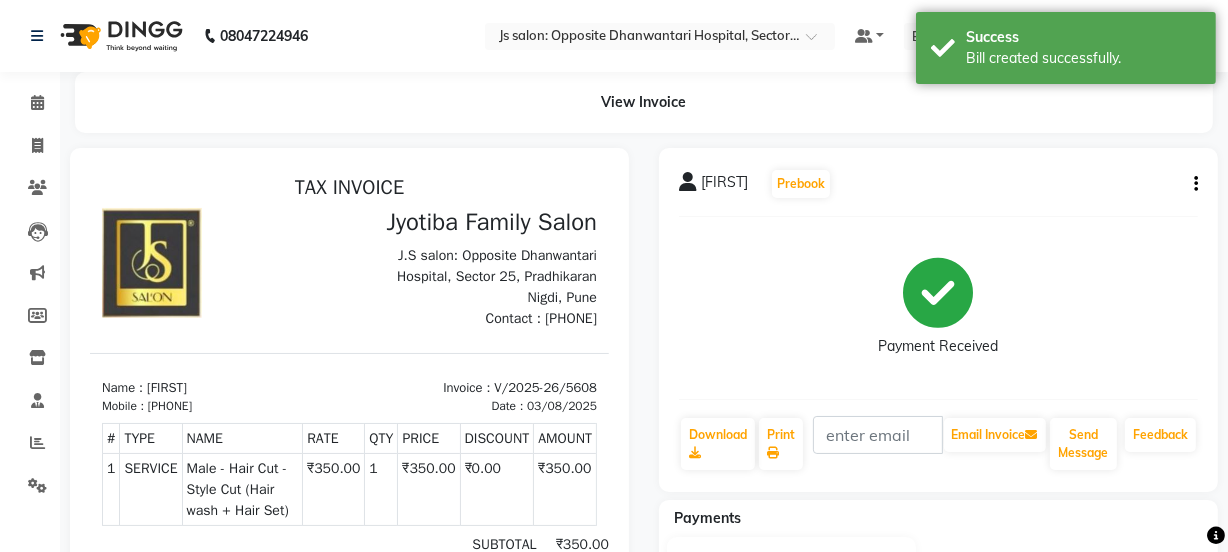 scroll, scrollTop: 0, scrollLeft: 0, axis: both 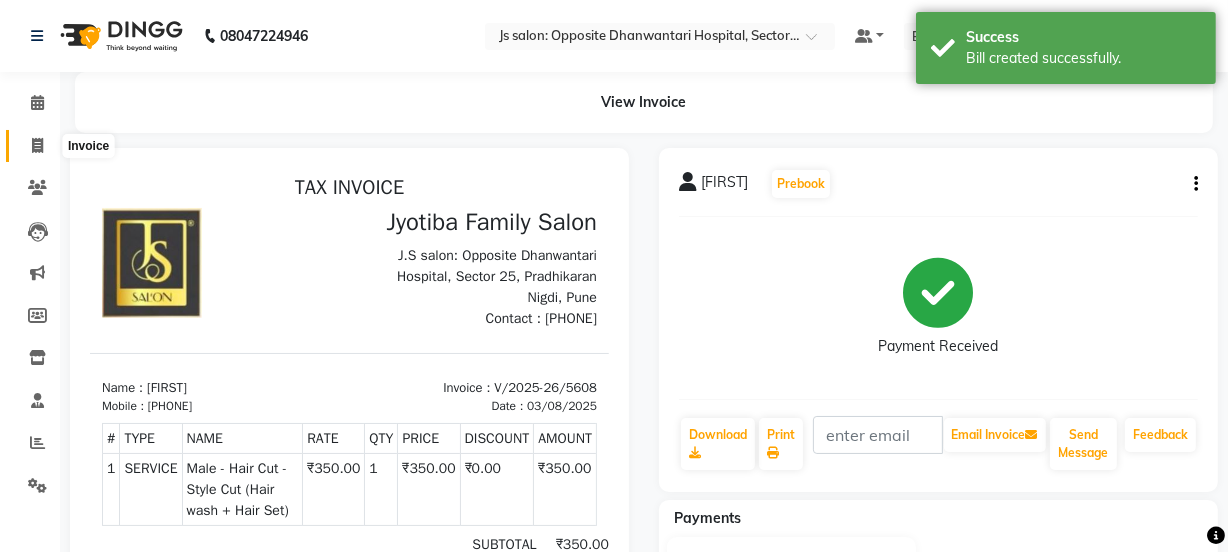 click 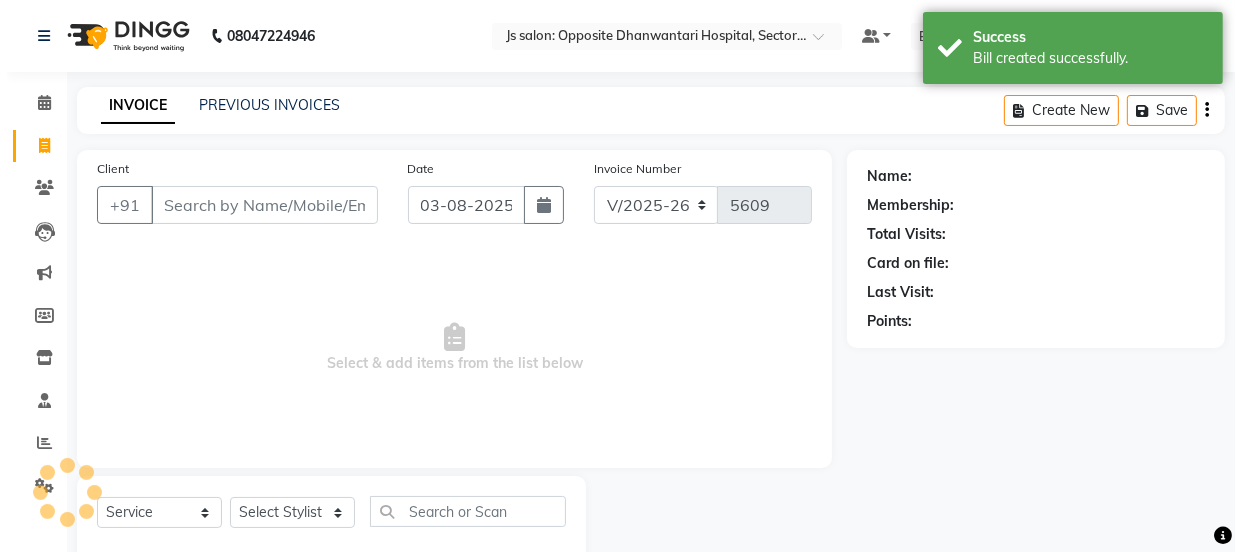 scroll, scrollTop: 50, scrollLeft: 0, axis: vertical 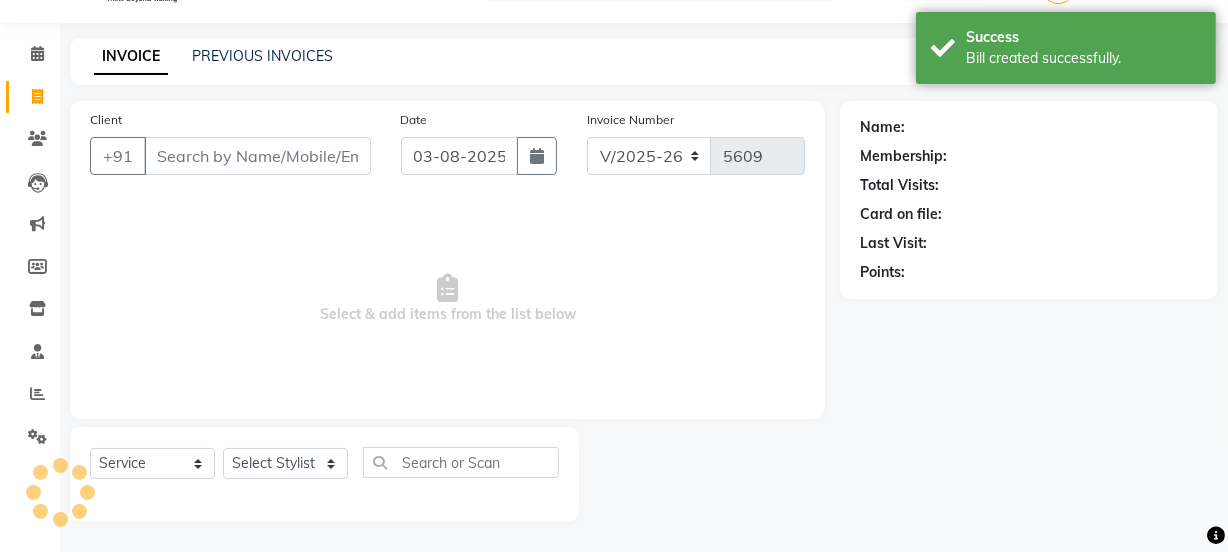 click on "Client" at bounding box center (257, 156) 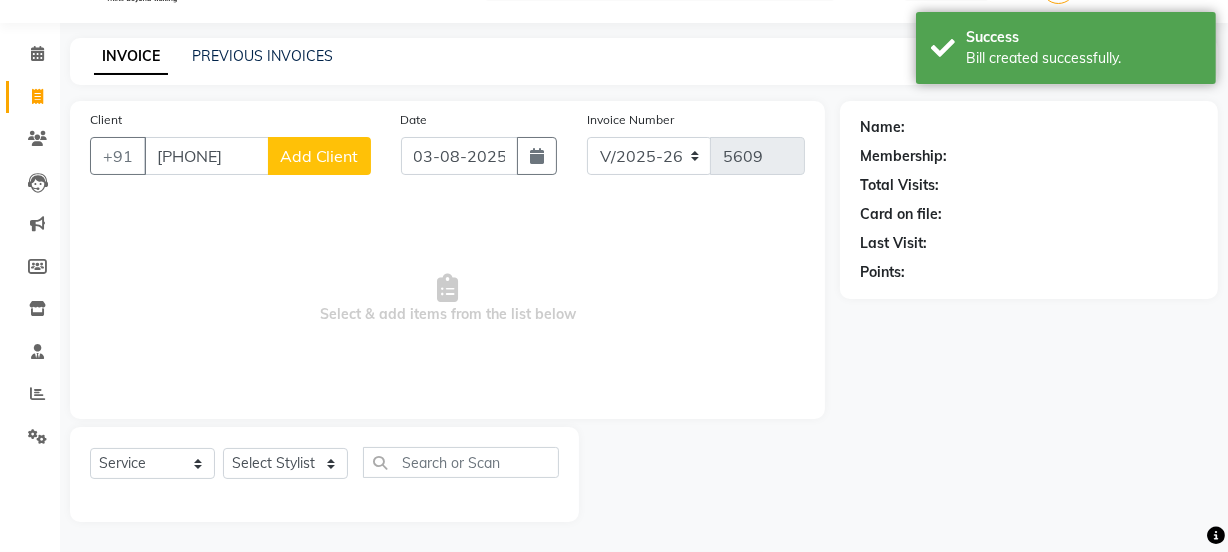 click on "Add Client" 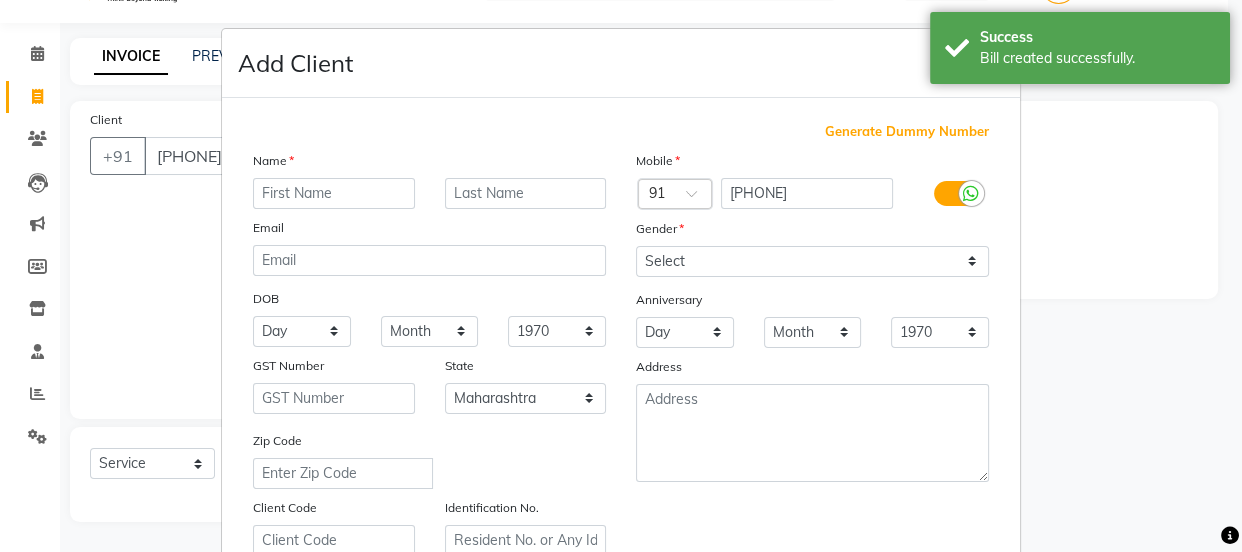 click at bounding box center (334, 193) 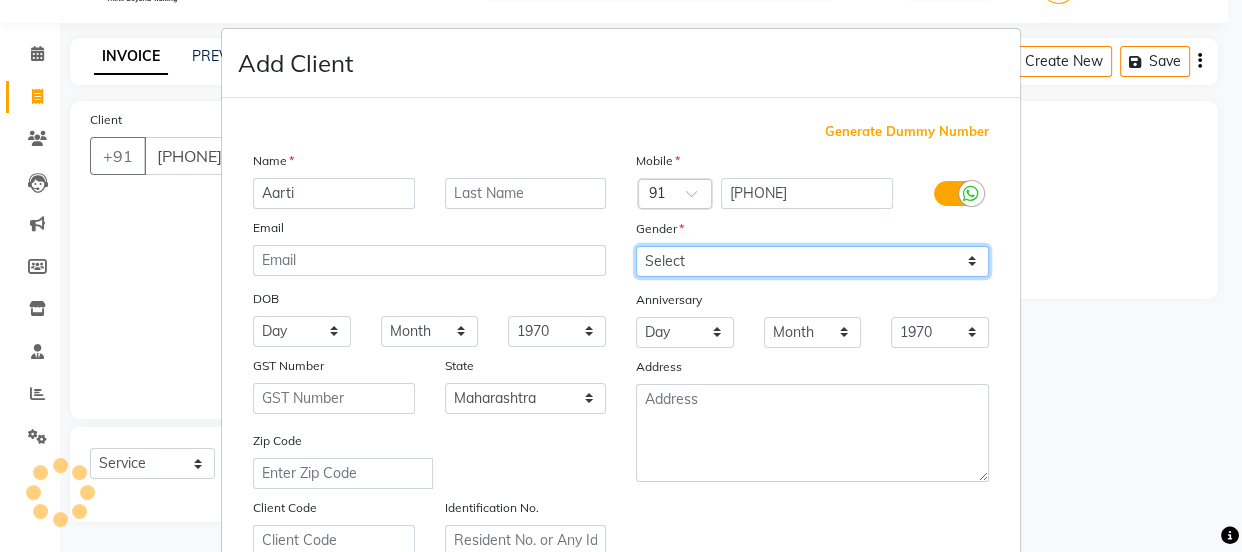 click on "Select Male Female Other Prefer Not To Say" at bounding box center [812, 261] 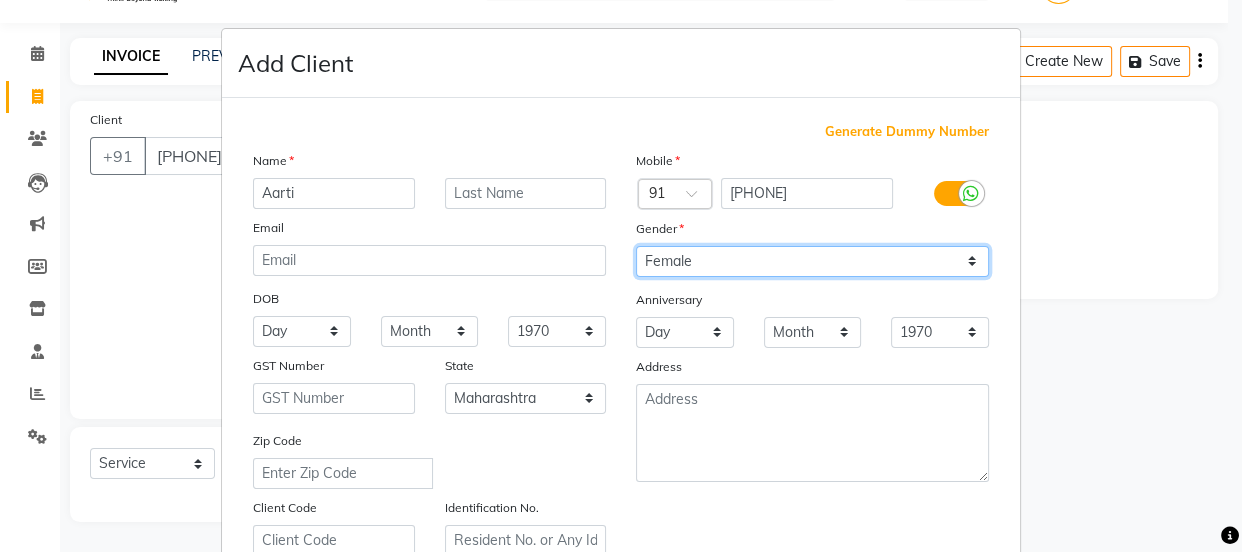 click on "Select Male Female Other Prefer Not To Say" at bounding box center (812, 261) 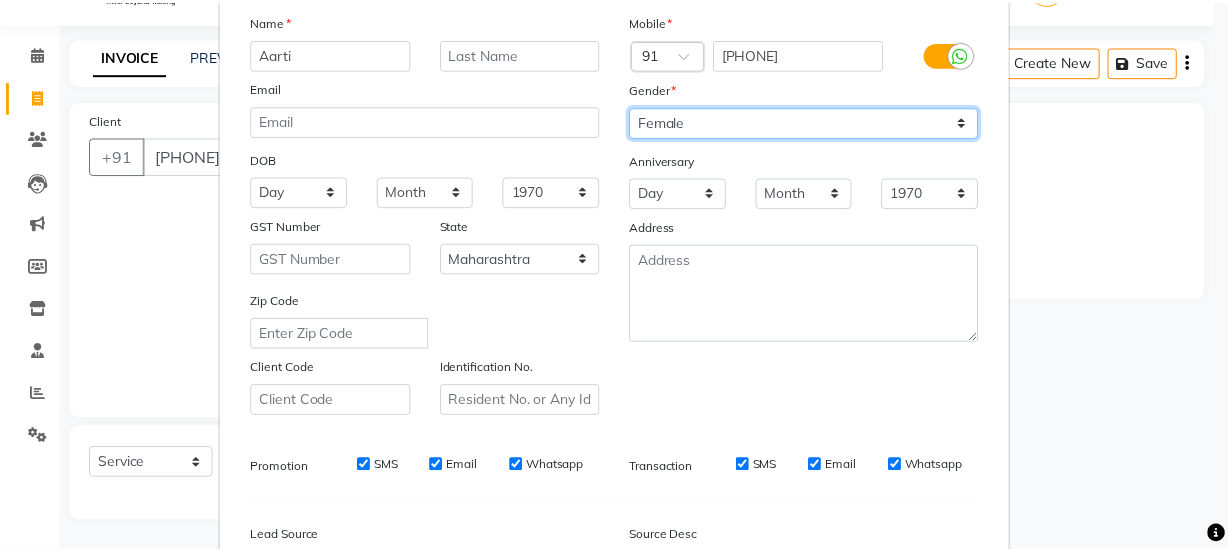 scroll, scrollTop: 363, scrollLeft: 0, axis: vertical 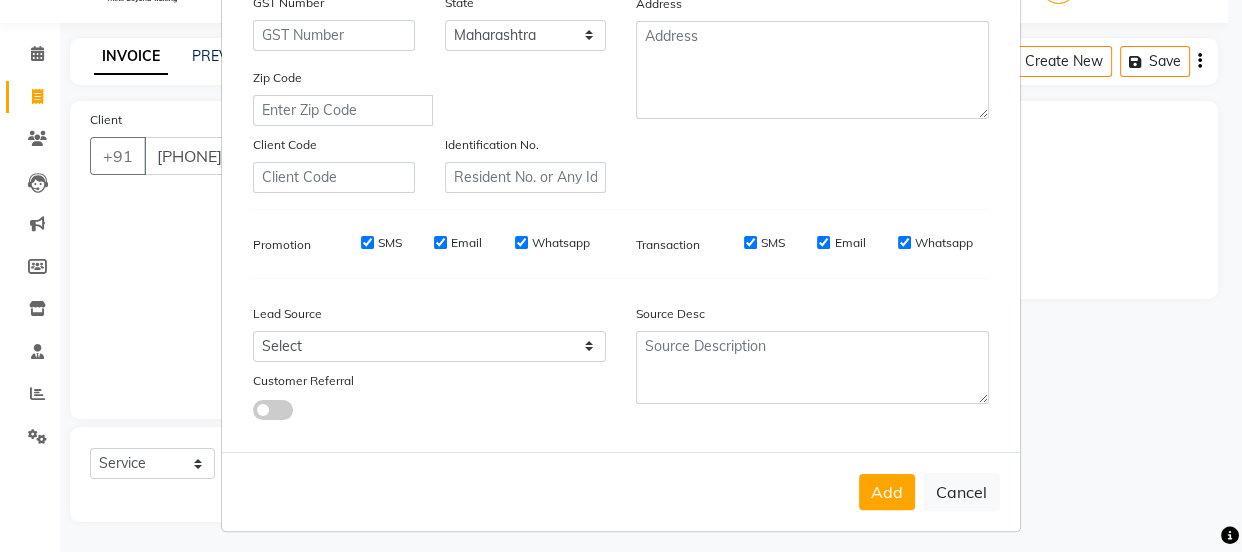 click on "Add   Cancel" at bounding box center (621, 491) 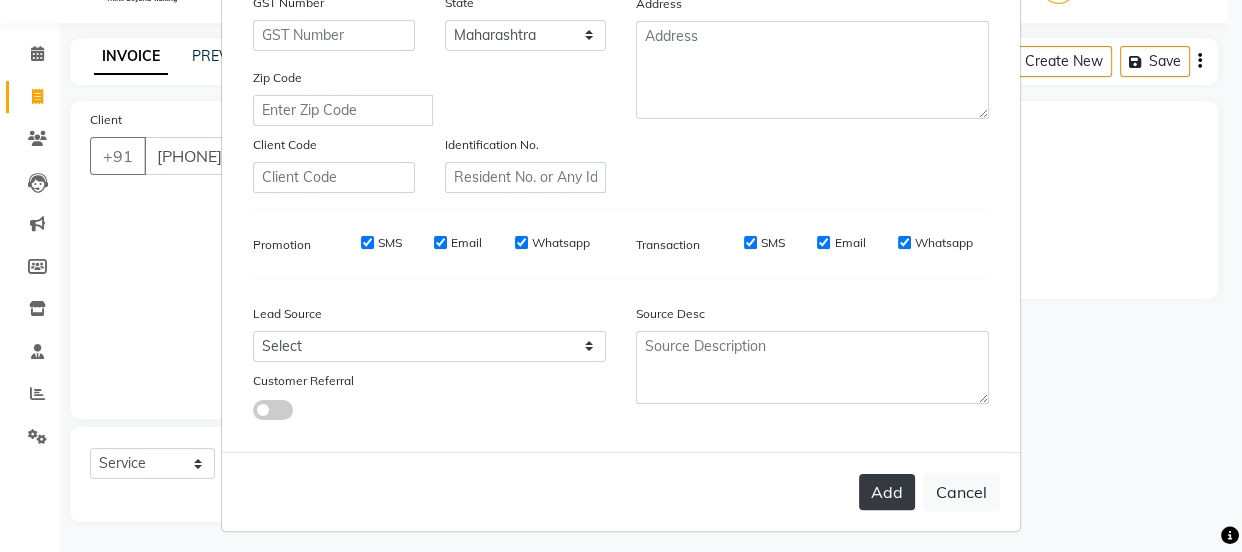 click on "Add" at bounding box center [887, 492] 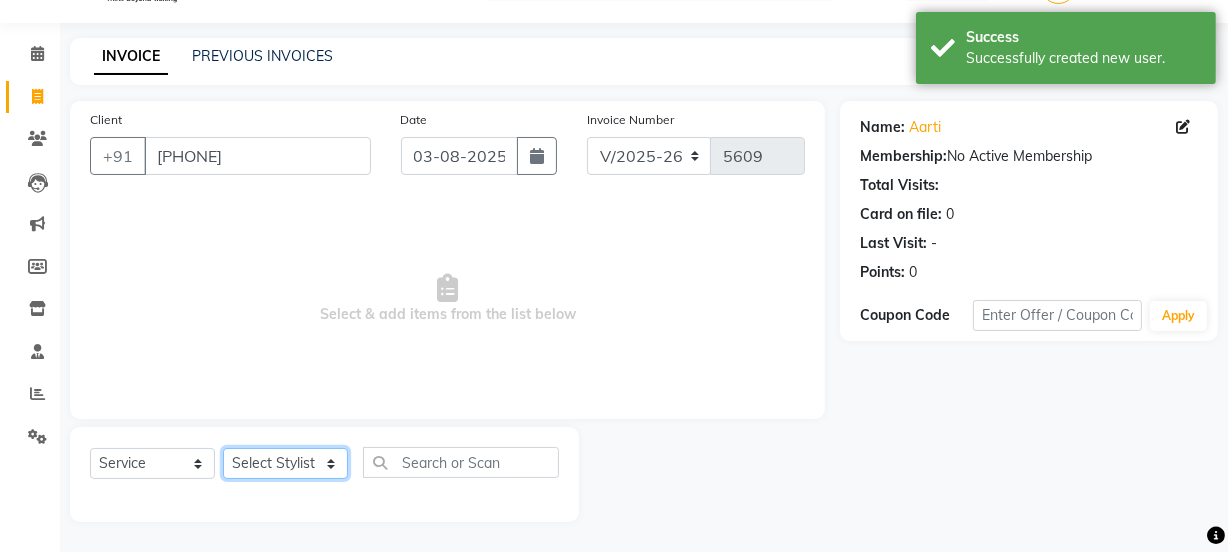 click on "Select Stylist [NAME] Dipak Vaidyakar Huda kokan n Mahadev Mane Mosin ansari Nayan Patil Pradip Prem Mane Rajan Roma Rajput Shirin shaikh Shop Shubham Anarase Sneha suport staff Sonali Sudip Sujata thapa Sunil Umesh" 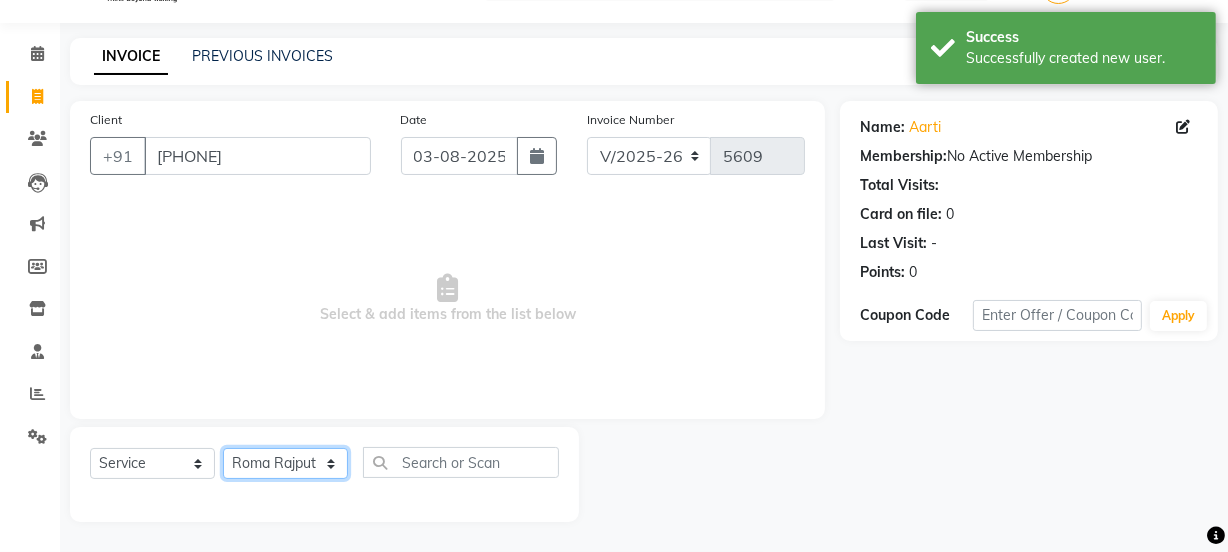 click on "Select Stylist [NAME] Dipak Vaidyakar Huda kokan n Mahadev Mane Mosin ansari Nayan Patil Pradip Prem Mane Rajan Roma Rajput Shirin shaikh Shop Shubham Anarase Sneha suport staff Sonali Sudip Sujata thapa Sunil Umesh" 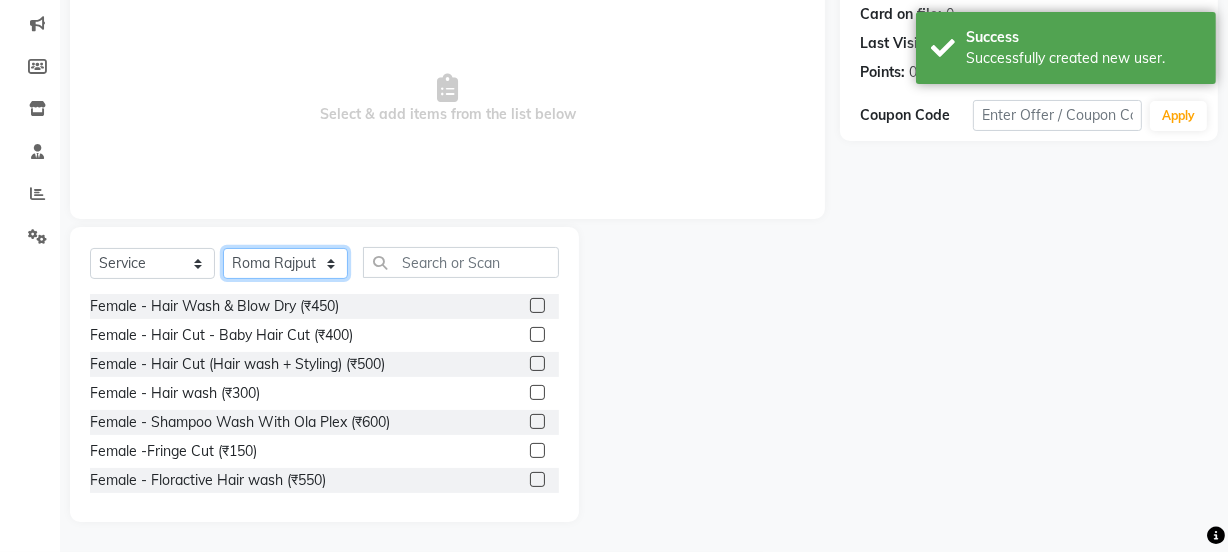 scroll, scrollTop: 250, scrollLeft: 0, axis: vertical 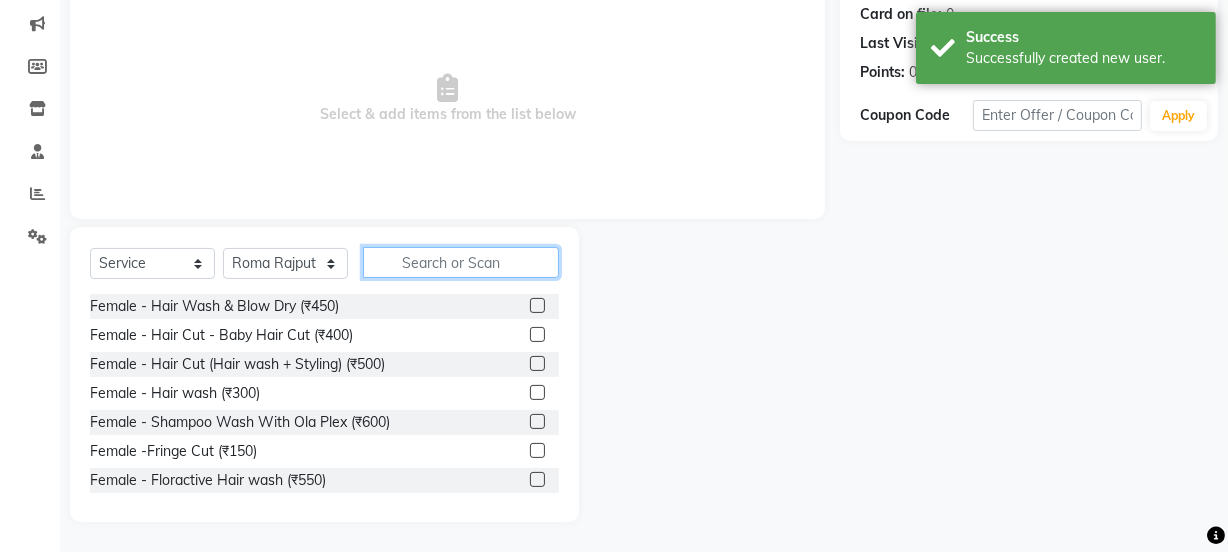 click 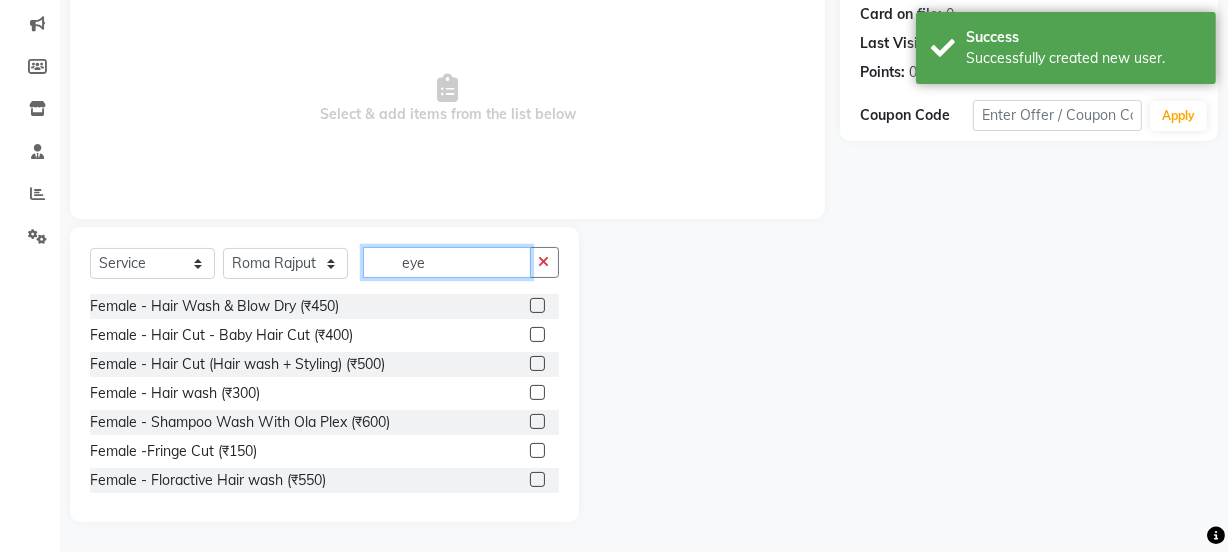 scroll, scrollTop: 107, scrollLeft: 0, axis: vertical 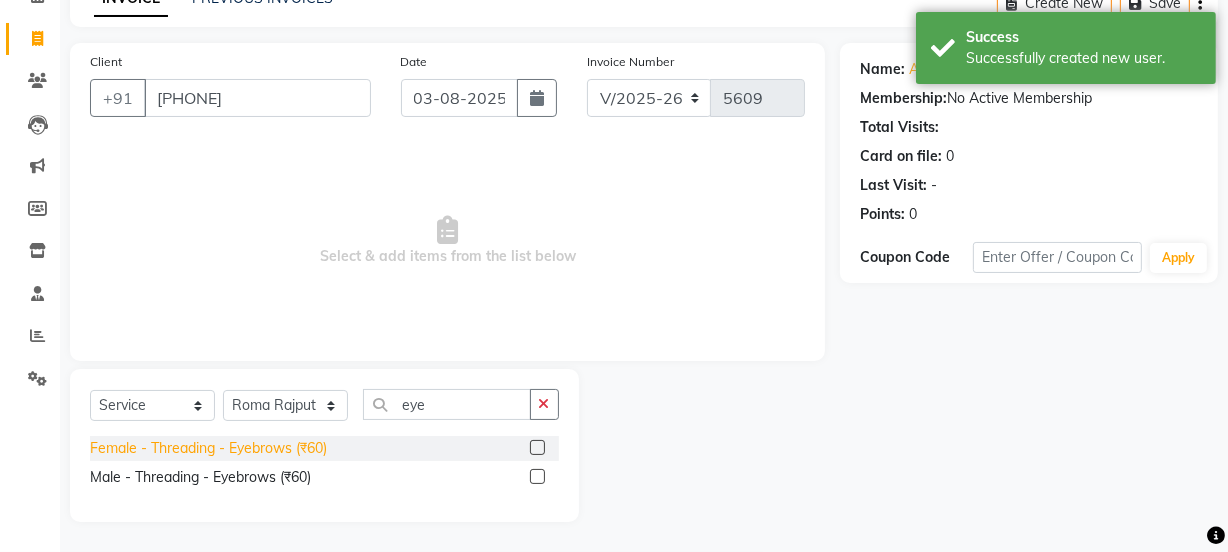 click on "Female - Threading - Eyebrows (₹60)" 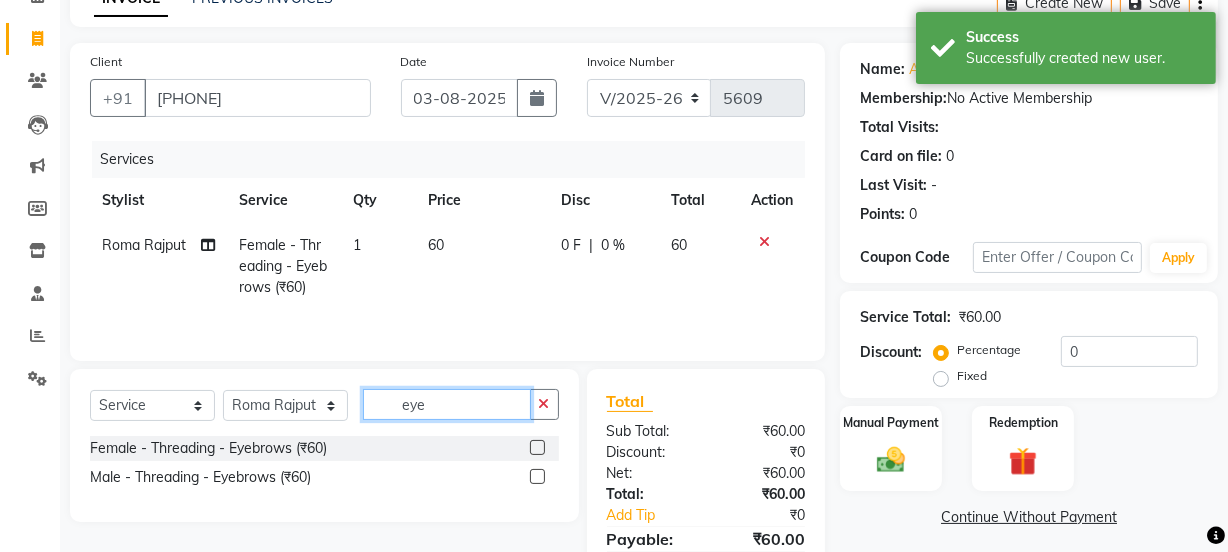 click on "eye" 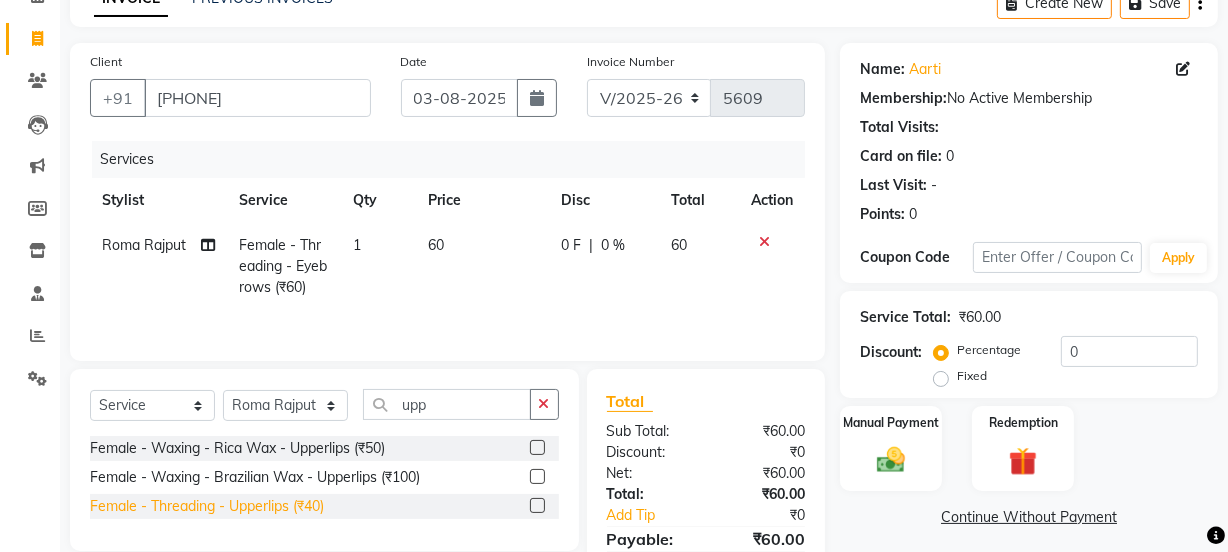 click on "Female - Threading - Upperlips (₹40)" 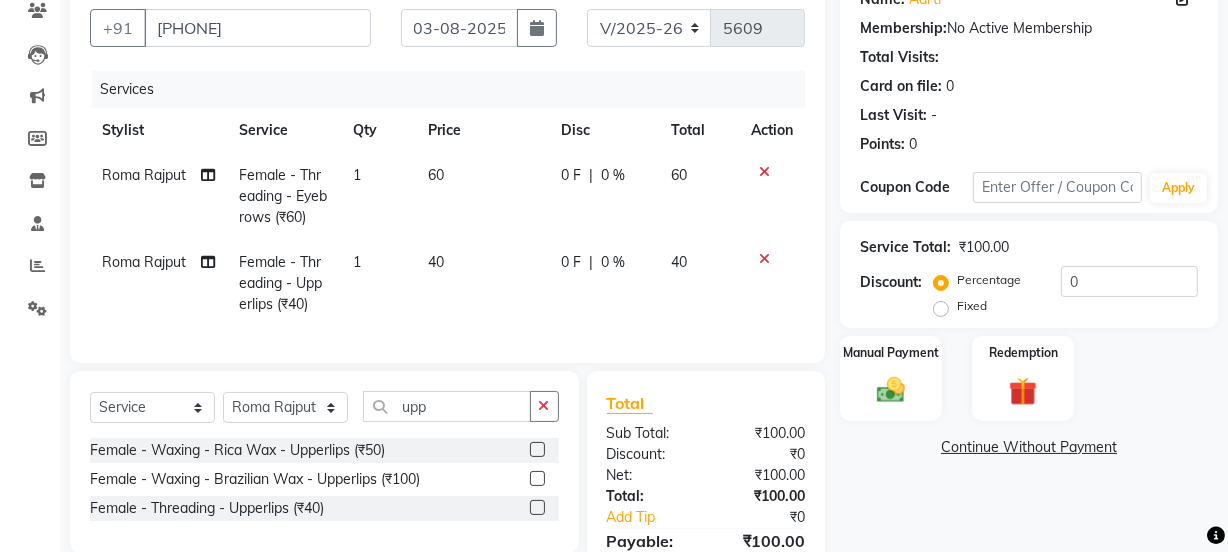 scroll, scrollTop: 289, scrollLeft: 0, axis: vertical 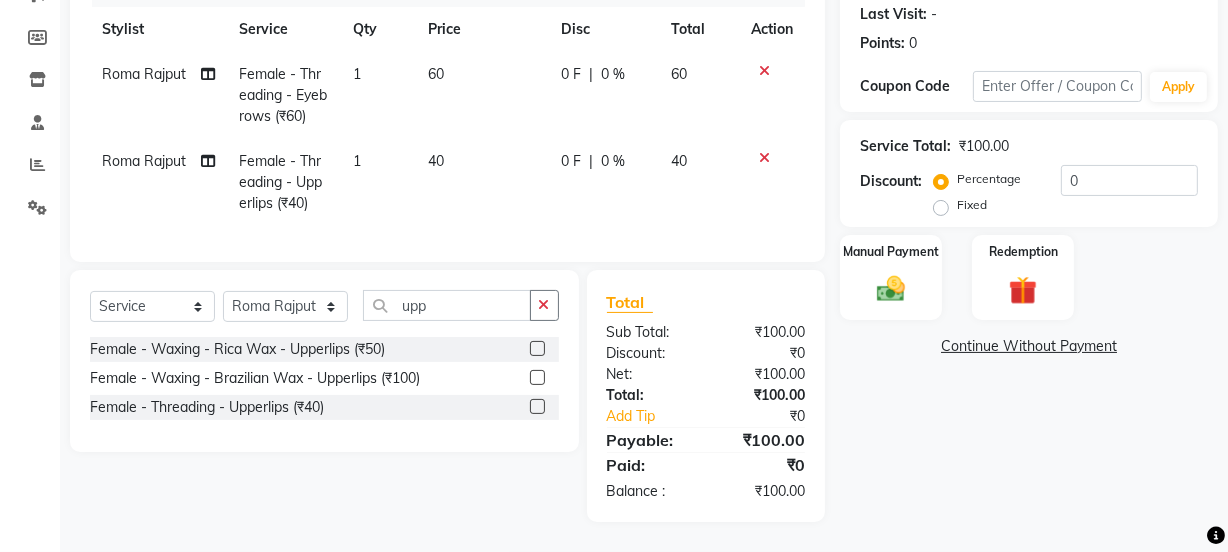 drag, startPoint x: 446, startPoint y: 280, endPoint x: 453, endPoint y: 313, distance: 33.734257 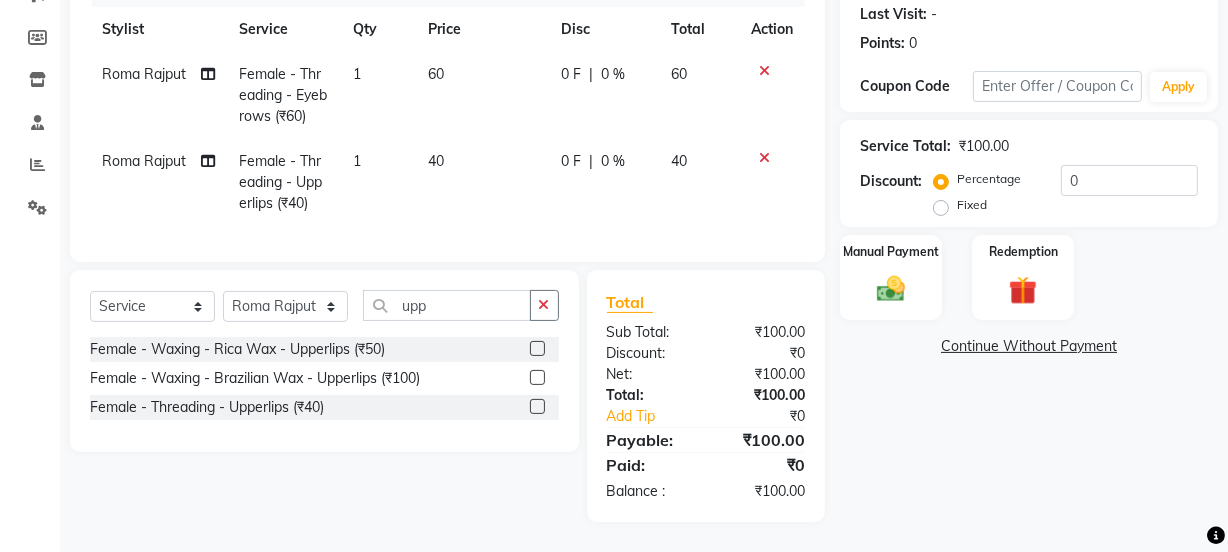 click on "Select  Service  Product  Membership  Package Voucher Prepaid Gift Card  Select Stylist [FIRST]    [FIRST] [LAST] [FIRST]  kokan  n [FIRST] [LAST] [FIRST] [LAST] [FIRST] [LAST] [FIRST] [LAST] [FIRST] [LAST] [FIRST] [LAST] [FIRST] [LAST] [FIRST] [LAST] [FIRST] [LAST] [FIRST] [LAST] [FIRST] [LAST] [FIRST] [LAST] [FIRST] [LAST] [FIRST] [LAST] [FIRST] [LAST] [FIRST] [LAST] [FIRST] [LAST] [FIRST] - Waxing - Rica Wax - Upperlips (₹50)  Female - Waxing - Brazilian Wax - Upperlips (₹100)  Female - Threading - Upperlips (₹40)" 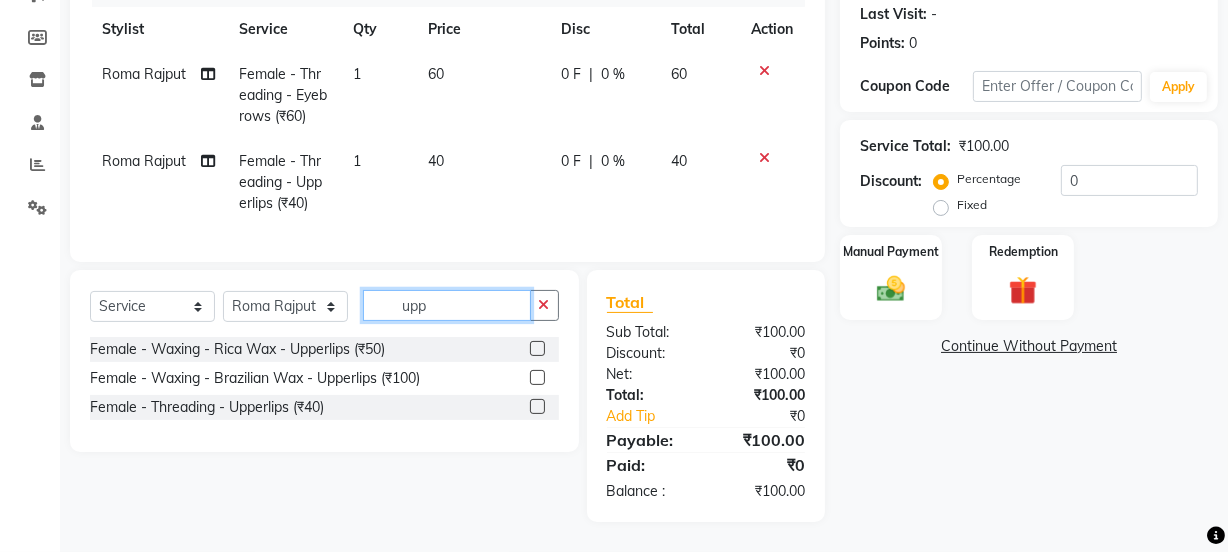 click on "upp" 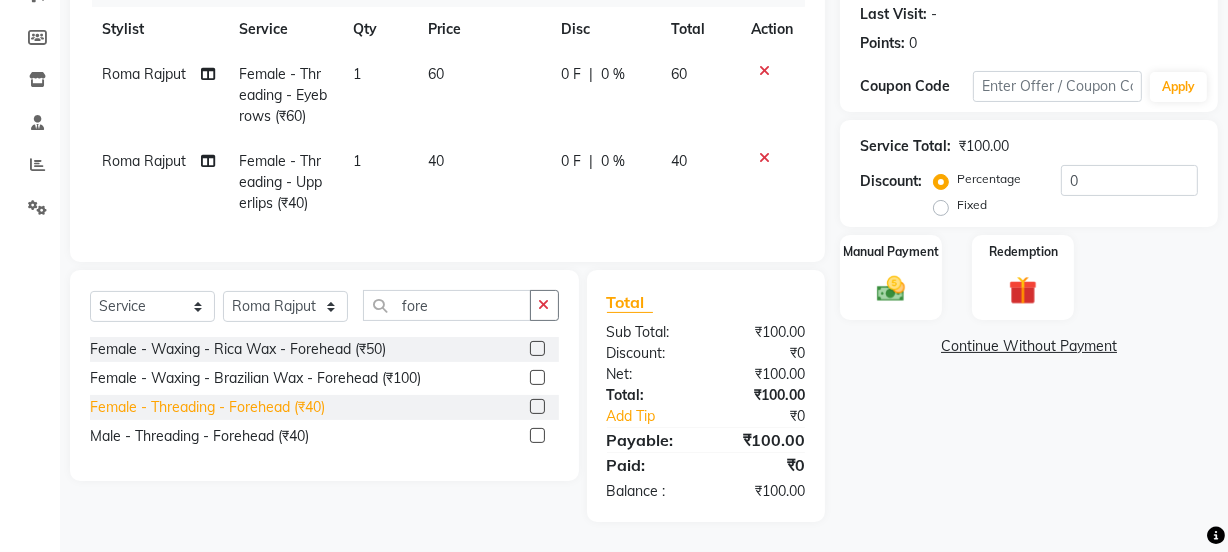 click on "Female - Threading - Forehead (₹40)" 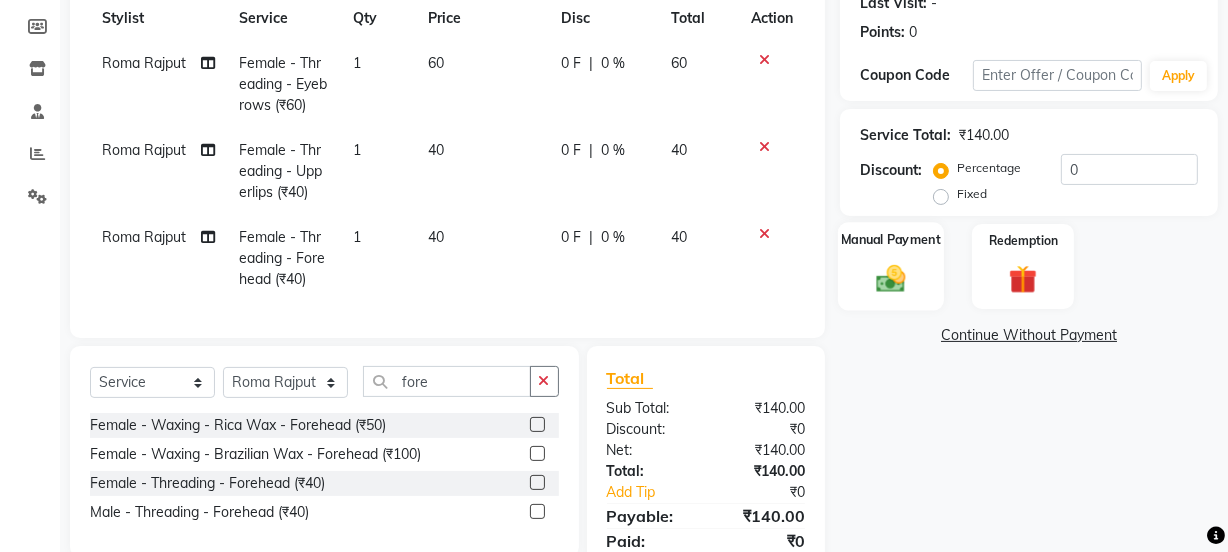 click 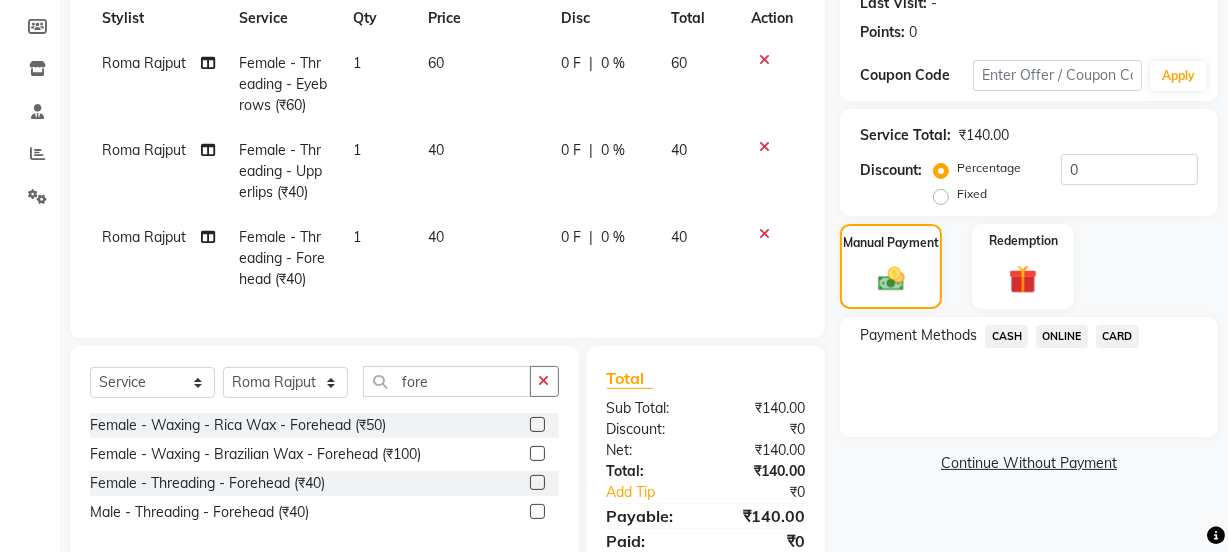 click on "ONLINE" 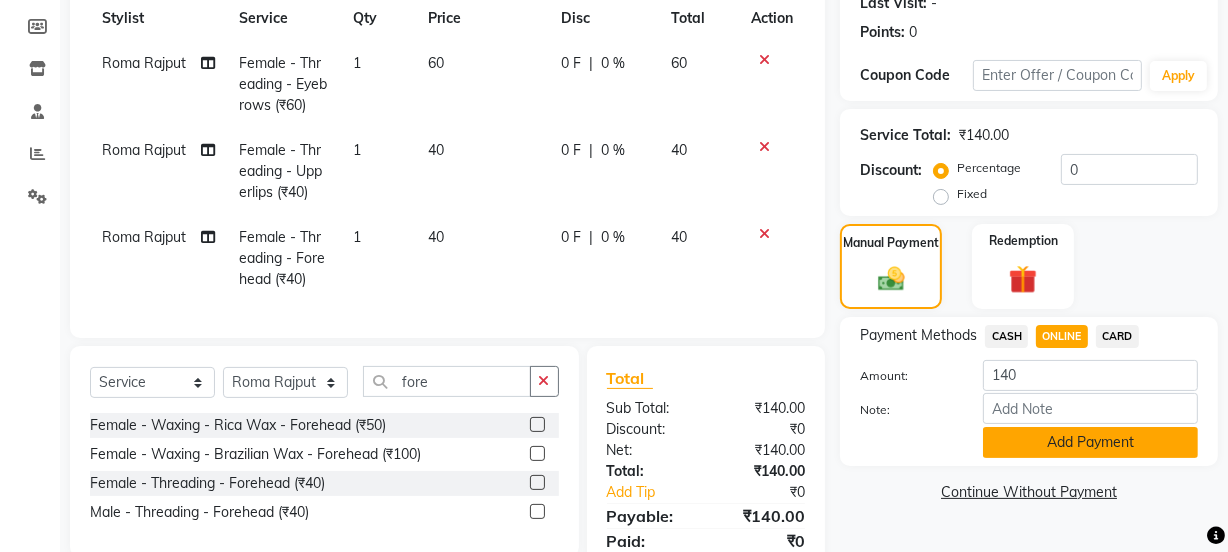 click on "Add Payment" 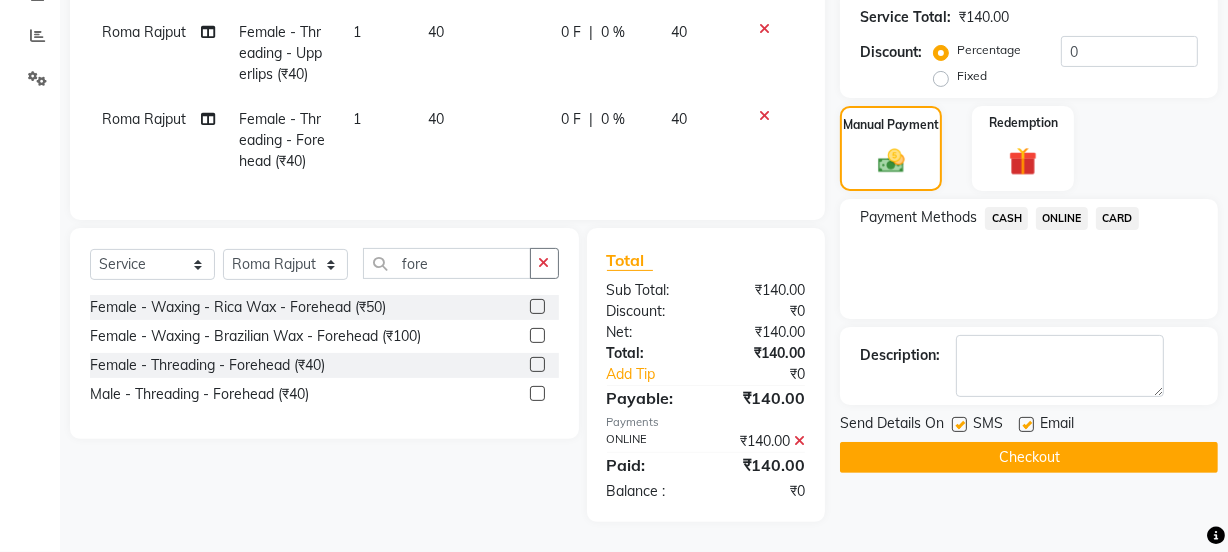 scroll, scrollTop: 420, scrollLeft: 0, axis: vertical 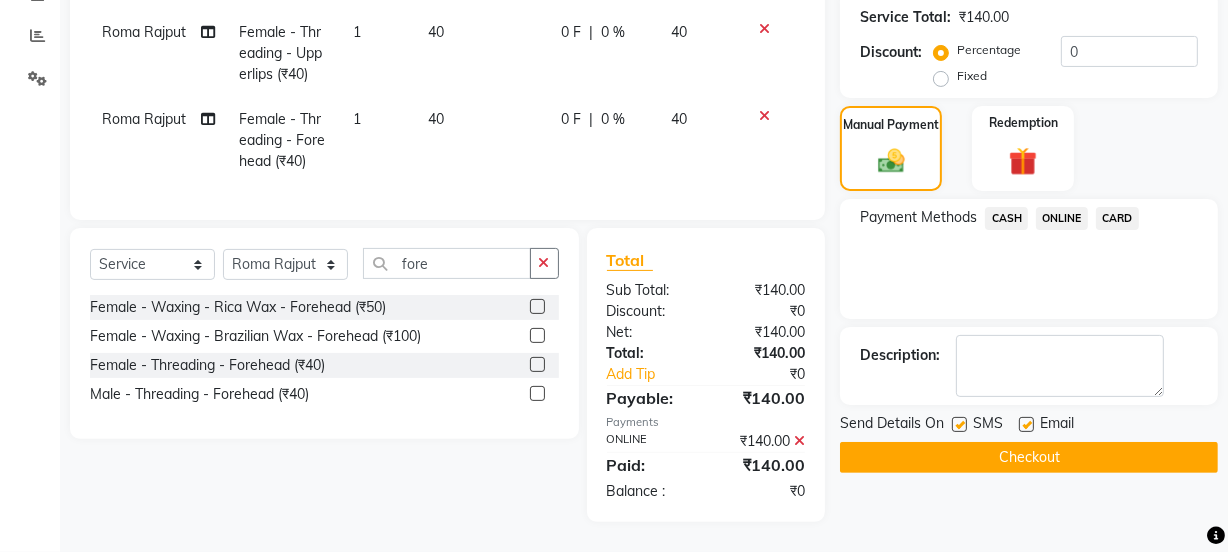 click on "Checkout" 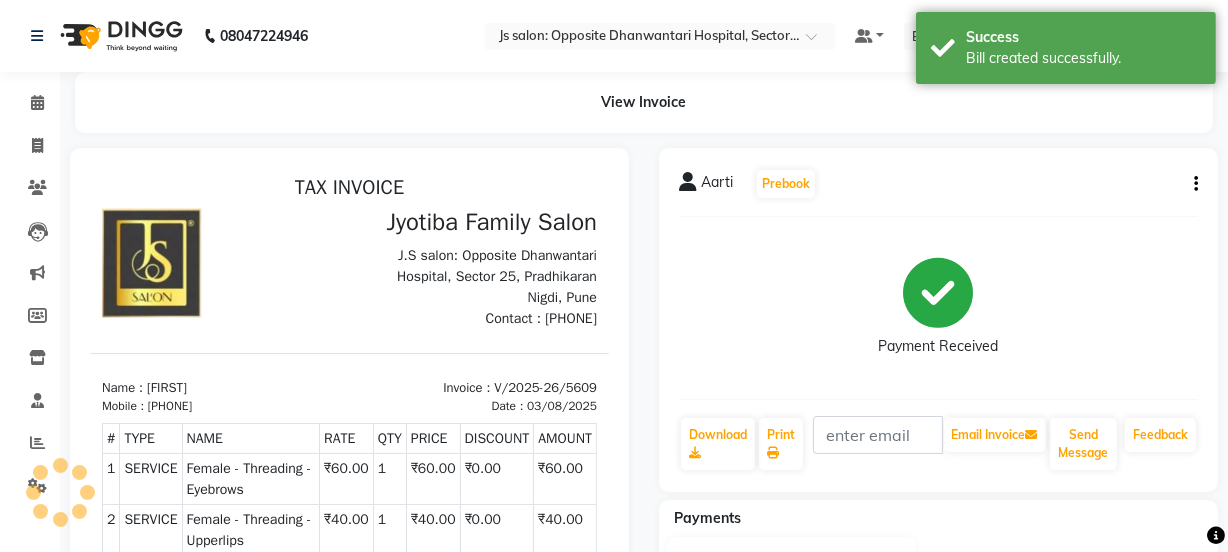 scroll, scrollTop: 0, scrollLeft: 0, axis: both 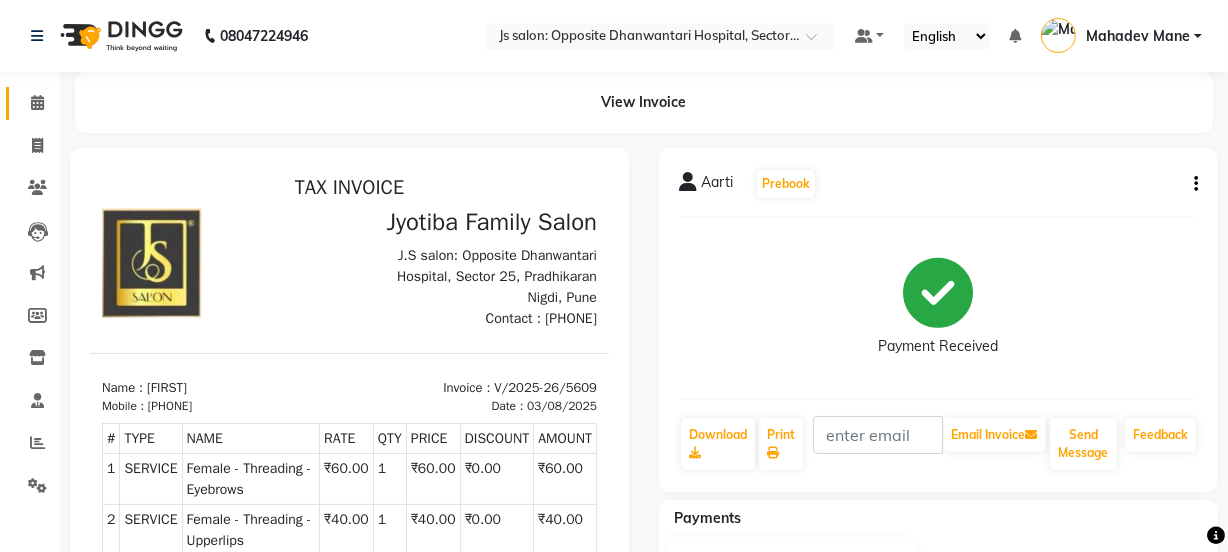 click on "Calendar" 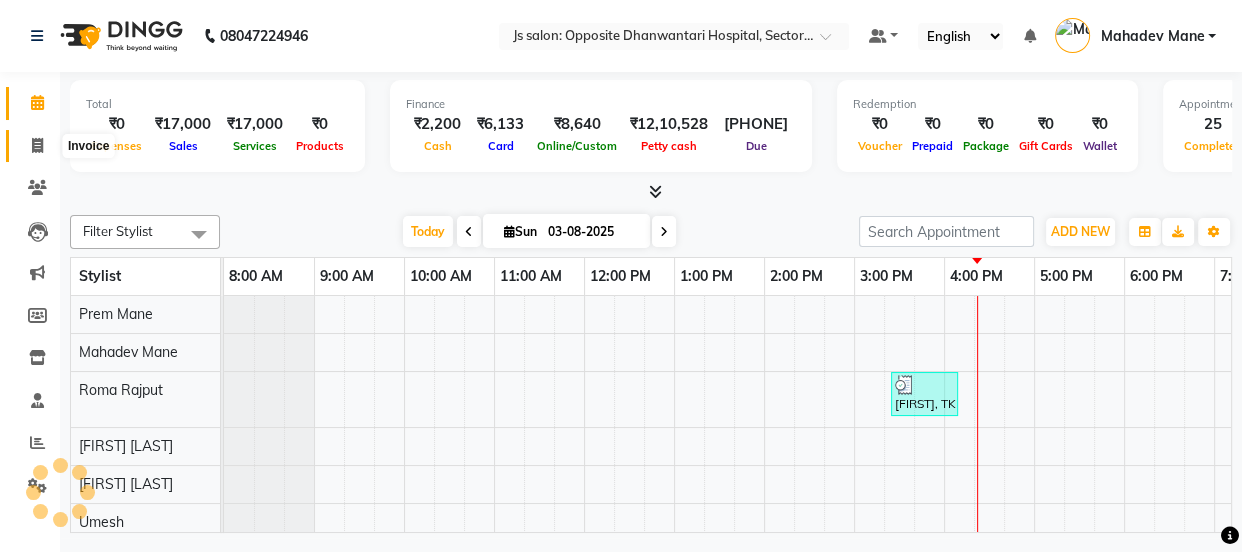 click 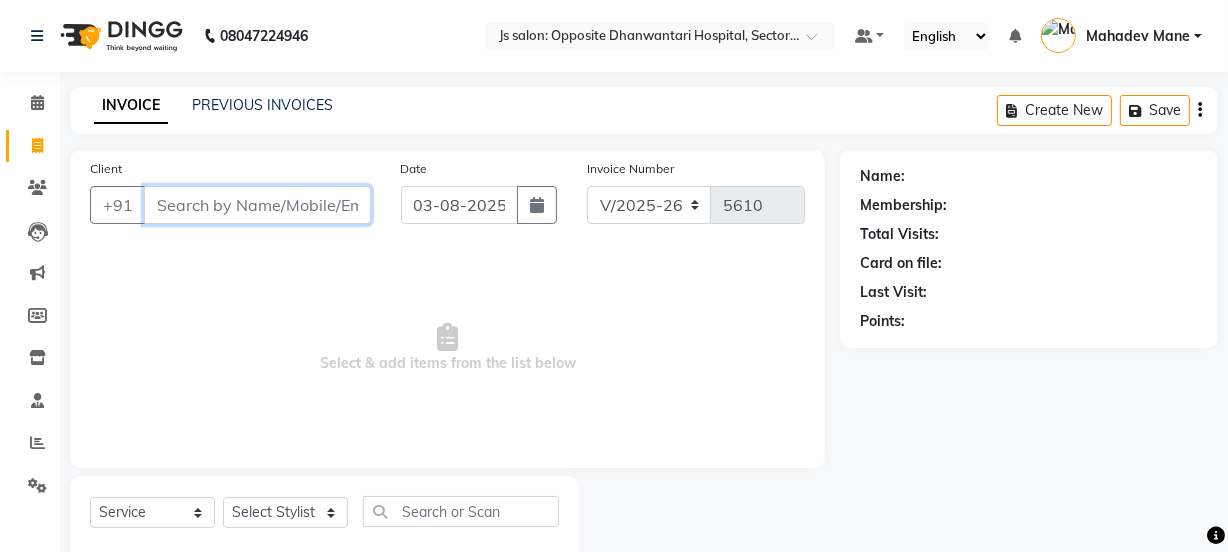 click on "Client" at bounding box center [257, 205] 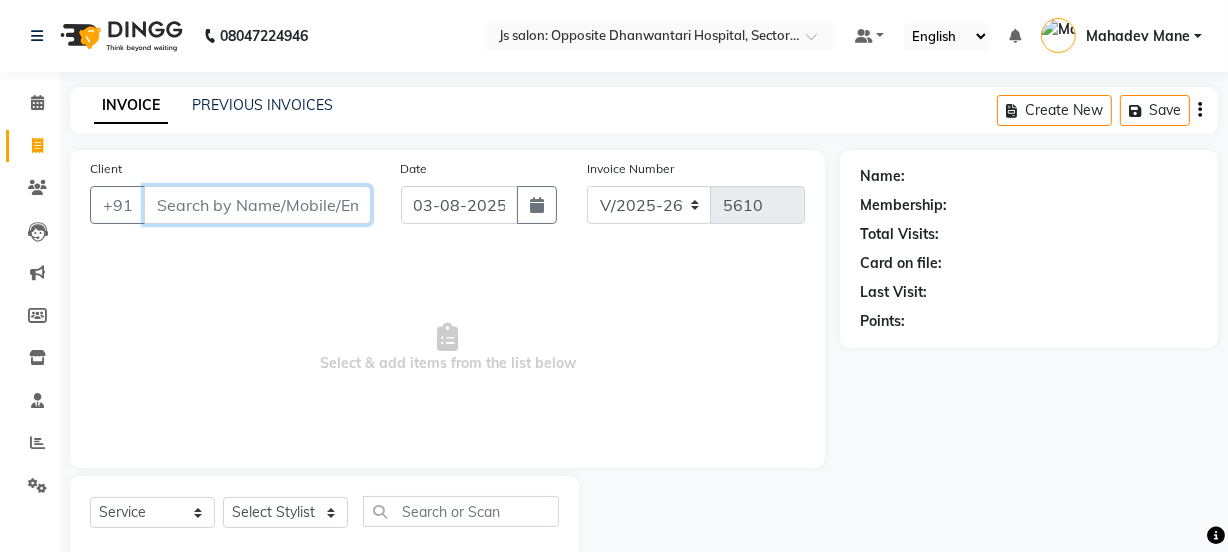 click on "Client" at bounding box center (257, 205) 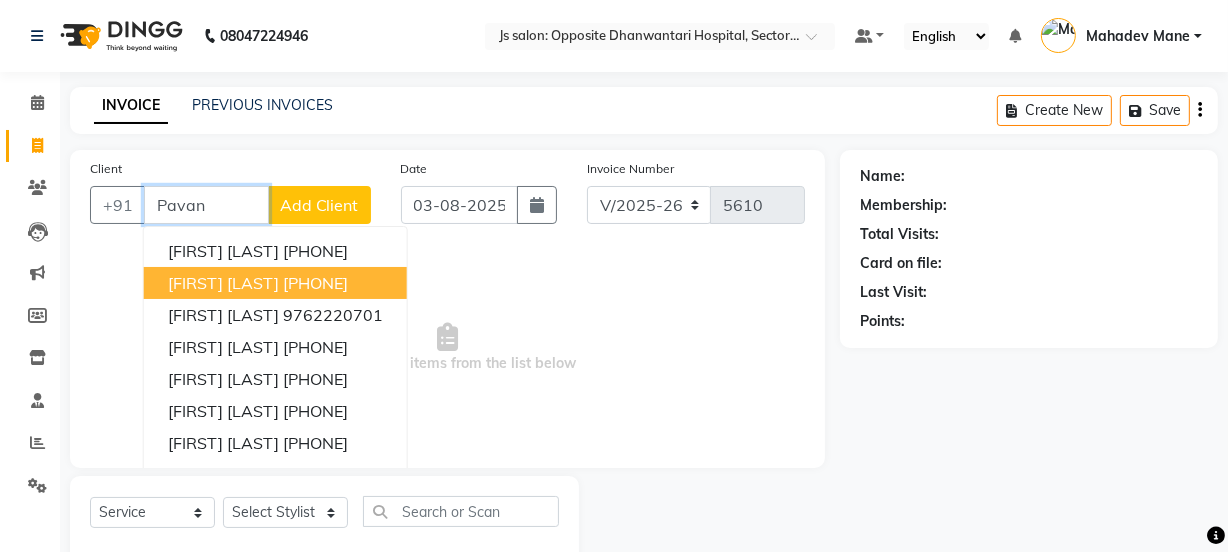click on "[FIRST] [LAST]" at bounding box center (223, 283) 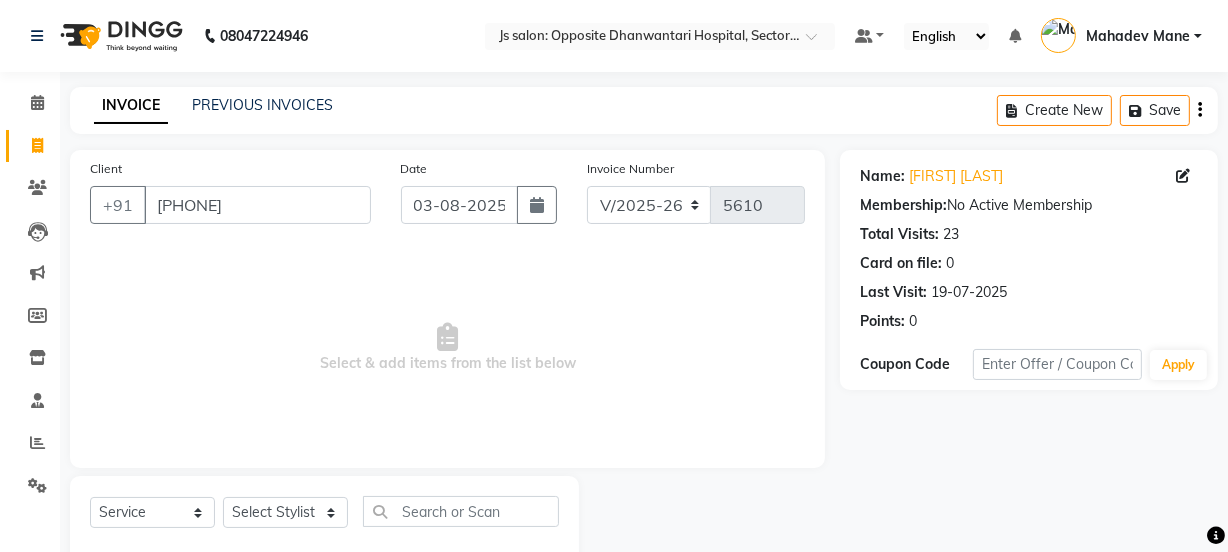 click on "Select Service Product Membership Package Voucher Prepaid Gift Card Select Stylist [NAME] Dipak Vaidyakar Huda kokan n Mahadev Mane Mosin ansari Nayan Patil Pradip Prem Mane Rajan Roma Rajput Sai Shirin shaikh Shop Shubham Anarase Sneha suport staff Sonali Sudip Sujata thapa Sunil Umesh" 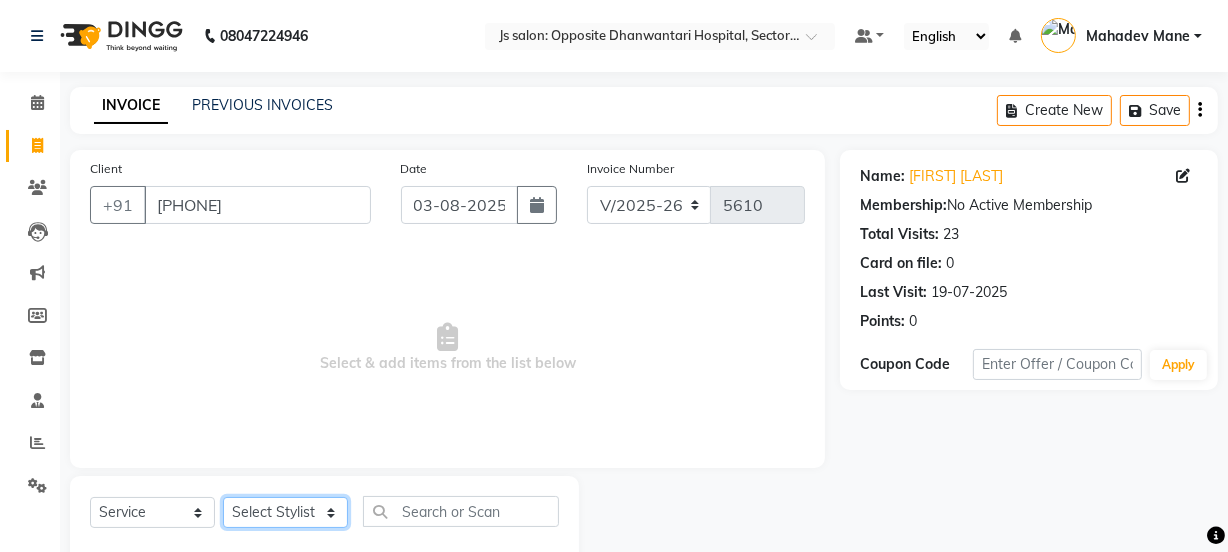 click on "Select Stylist [NAME] Dipak Vaidyakar Huda kokan n Mahadev Mane Mosin ansari Nayan Patil Pradip Prem Mane Rajan Roma Rajput Shirin shaikh Shop Shubham Anarase Sneha suport staff Sonali Sudip Sujata thapa Sunil Umesh" 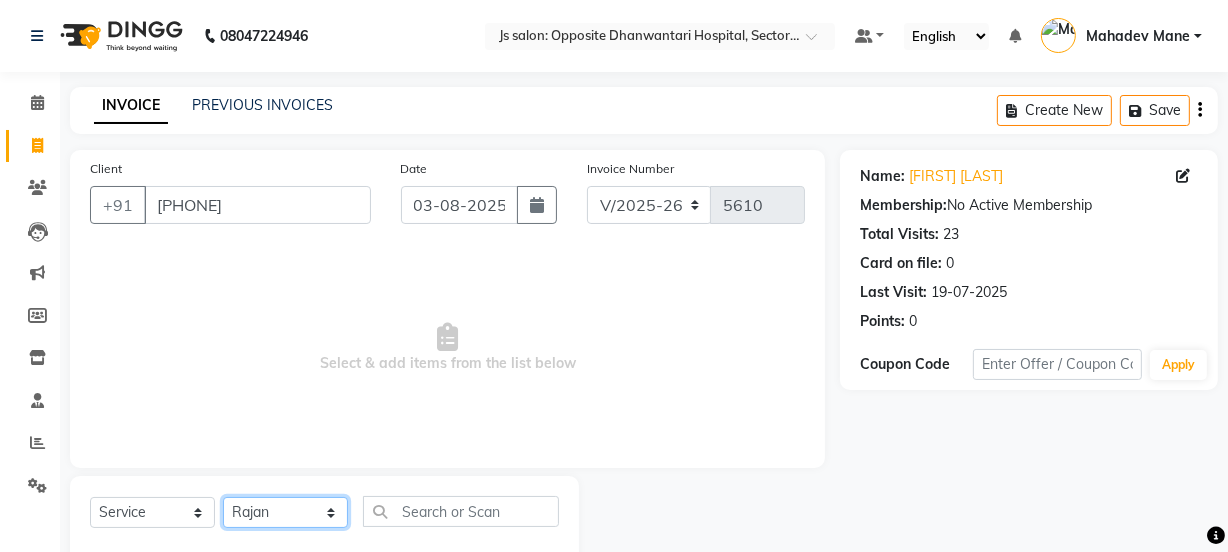 click on "Select Stylist [NAME] Dipak Vaidyakar Huda kokan n Mahadev Mane Mosin ansari Nayan Patil Pradip Prem Mane Rajan Roma Rajput Shirin shaikh Shop Shubham Anarase Sneha suport staff Sonali Sudip Sujata thapa Sunil Umesh" 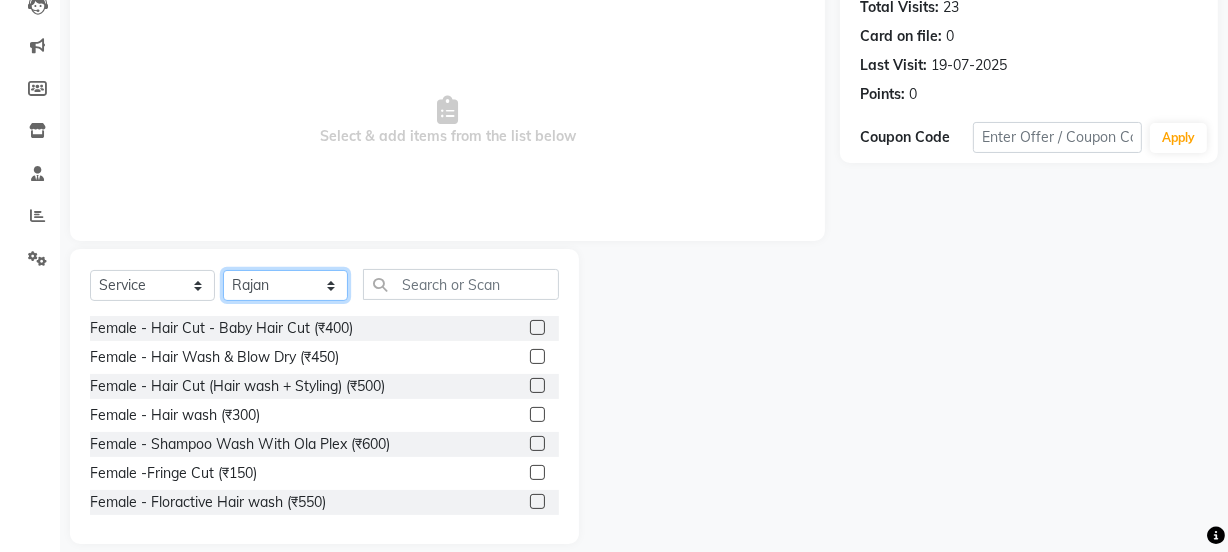 scroll, scrollTop: 250, scrollLeft: 0, axis: vertical 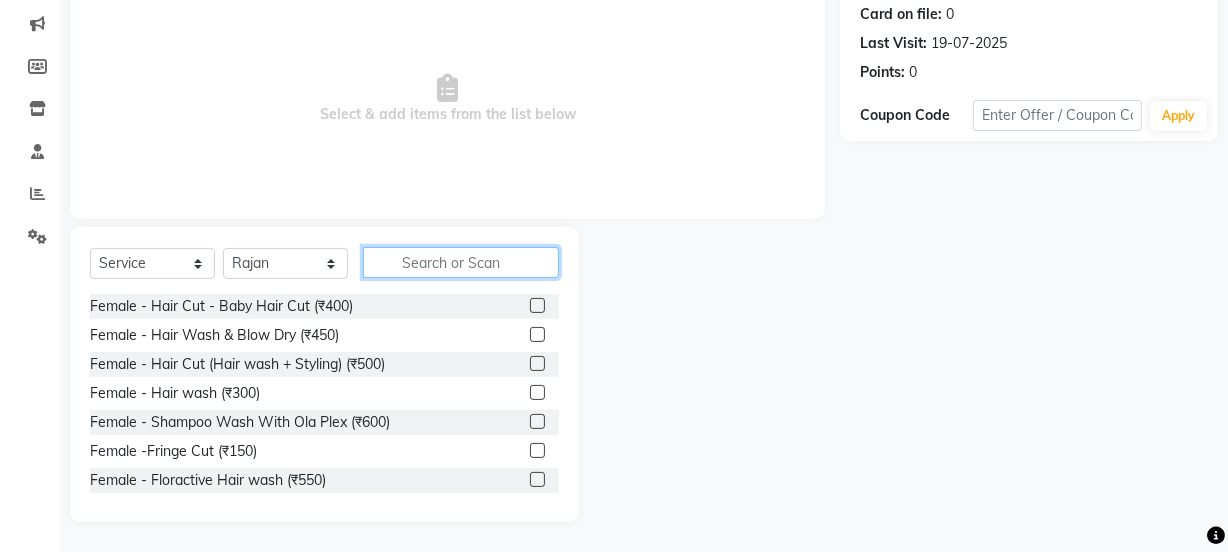 click 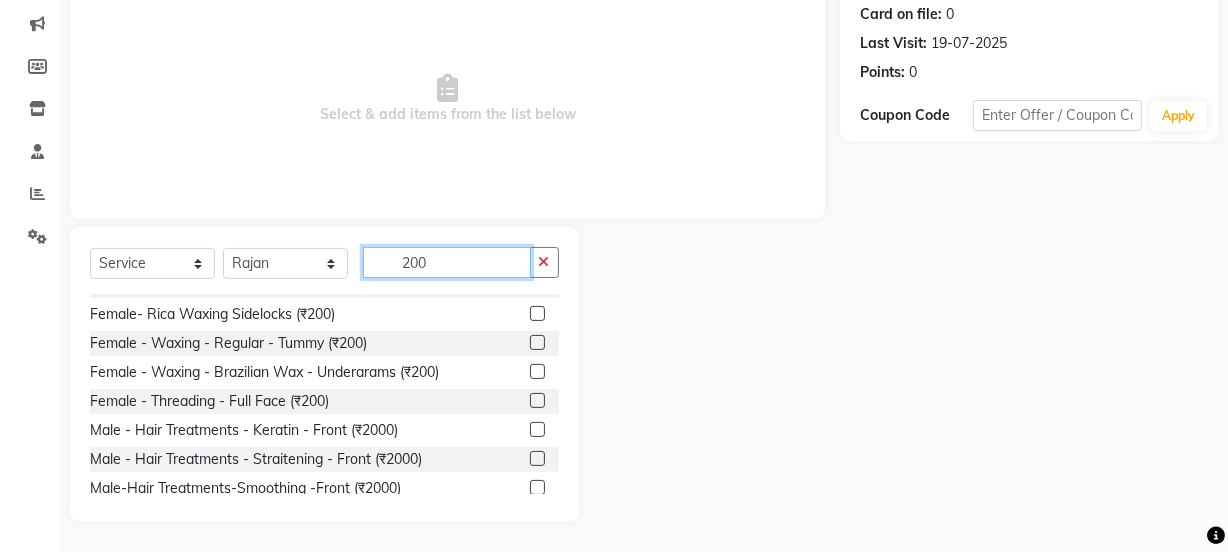 scroll, scrollTop: 901, scrollLeft: 0, axis: vertical 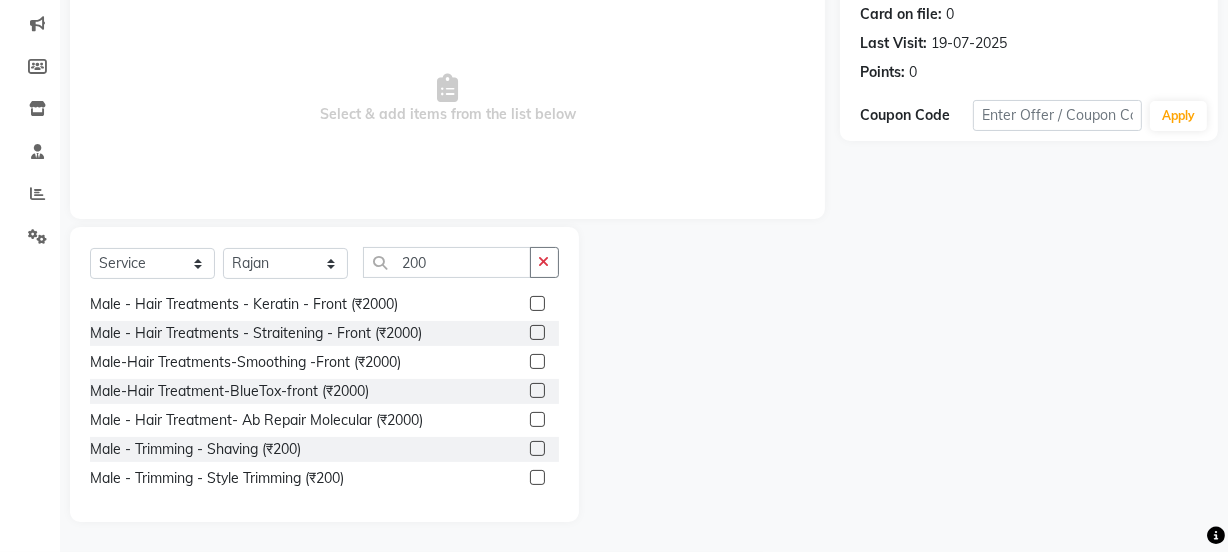 click on "Female - Cleansing Wash  (₹1200)  Female - Face Cleanup - O3+ (₹1200)  [FIRST] - Face Cleanup - O3+ (₹1200)  Female - Facial - Oxylife (₹2000)  Female - Facial - O3+ Whitening ( With Hydra Machine) (₹3200)  [FIRST] - Facial - Oxylife (₹2000)  Female - Facial - Ozone (₹2200)  [FIRST] - Facial - Ozone (₹2200)  [FIRST] - Facial - O3+ Whitening ( With Hydra Machine) (₹3200)  Female - Global - Wella   - Root Touchup (₹1200)  Female - Global - Loreal Majirel - Root Touchup (₹1200)  [FIRST] - Beard - Majirel (₹200)  [FIRST] - Beard - Innova (₹200)  Female - Hair Spa - Scalp Treatment (₹1200)  Female - Hair Spa - Flovactive Hair Spa (₹2200)  Female - Hair Spa - Aminorefiler Treatment (₹2000)  Female - Hair Spa - Metal Dx Standalon Treatment (₹2000)  Female - Hair Spa - Loreal  Liss Unlimited  (₹2000)  [FIRST] - Hair Spa - Scalp Treatment (₹1200)  Female - Hair Spa - Fusion Spa (₹2000)  [FIRST]- Hair Spa - Wella Sebastine Dark Oil (₹2000)  [FIRST] - Head Steam (₹200)  [FIRST] - Pedicure -Raaga (₹1200)" 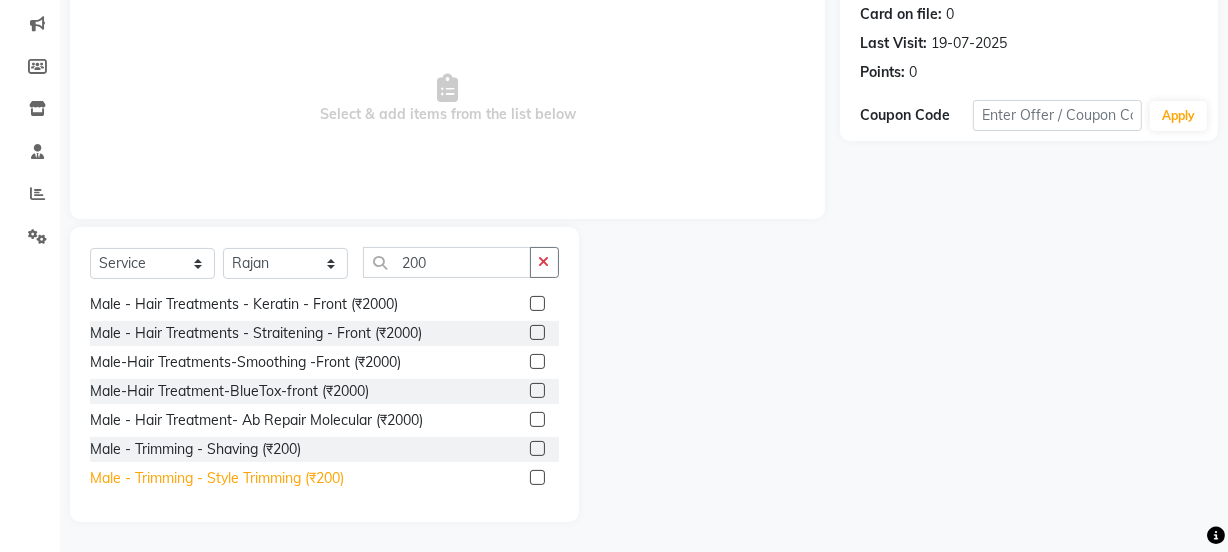 click on "Male - Trimming - Style Trimming (₹200)" 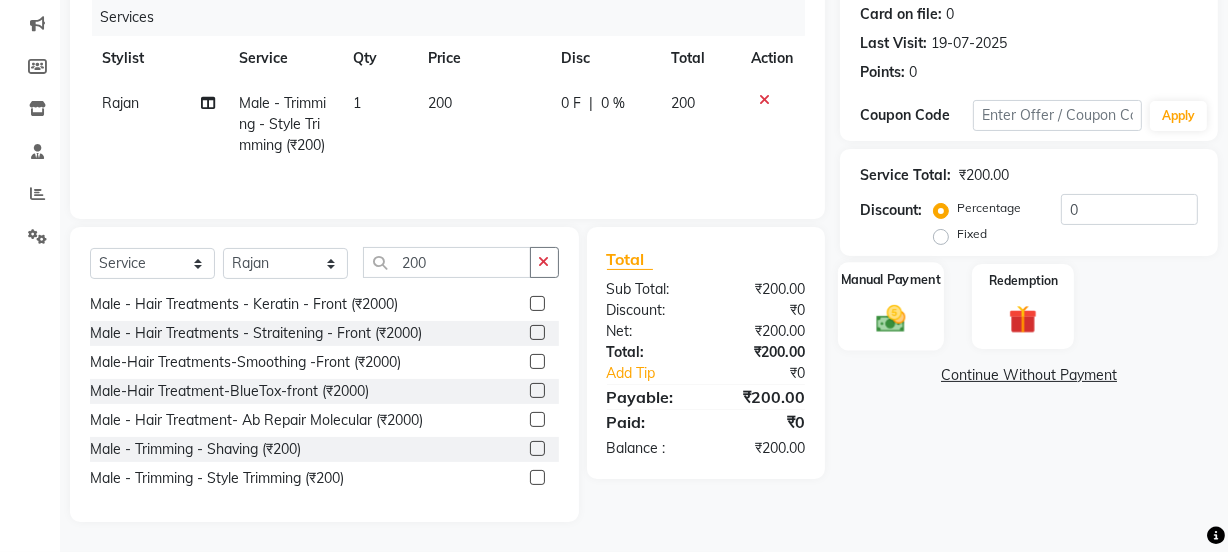 click on "Manual Payment" 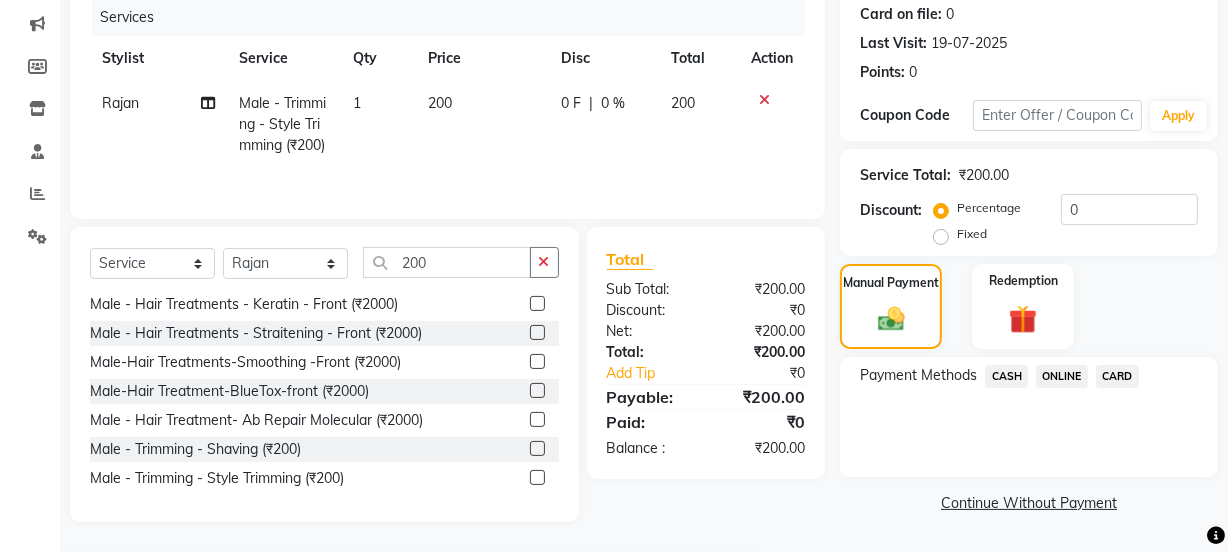 click on "ONLINE" 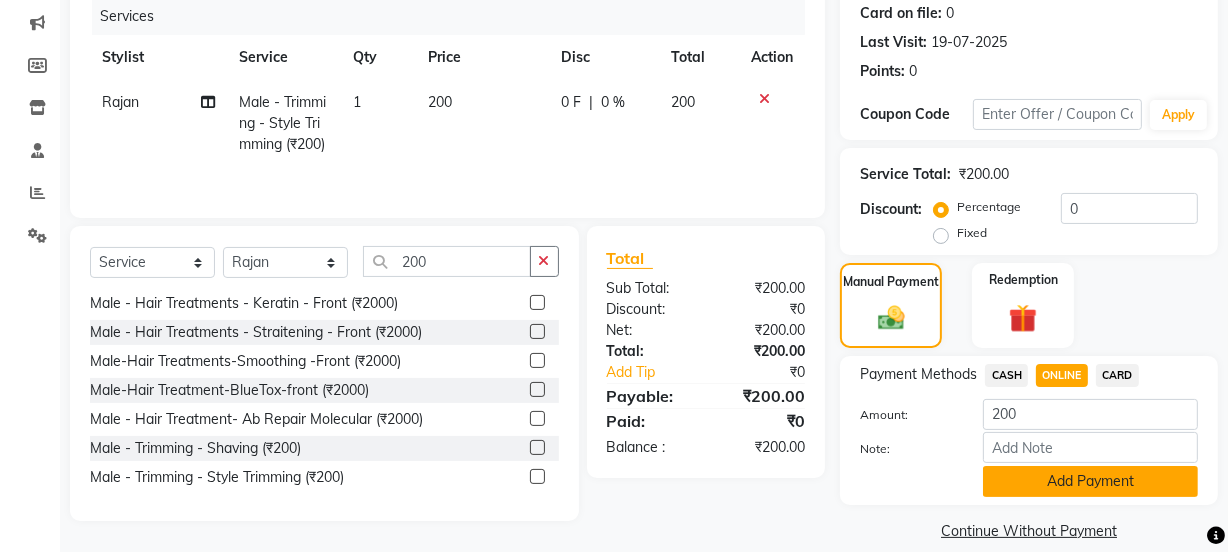 click on "Add Payment" 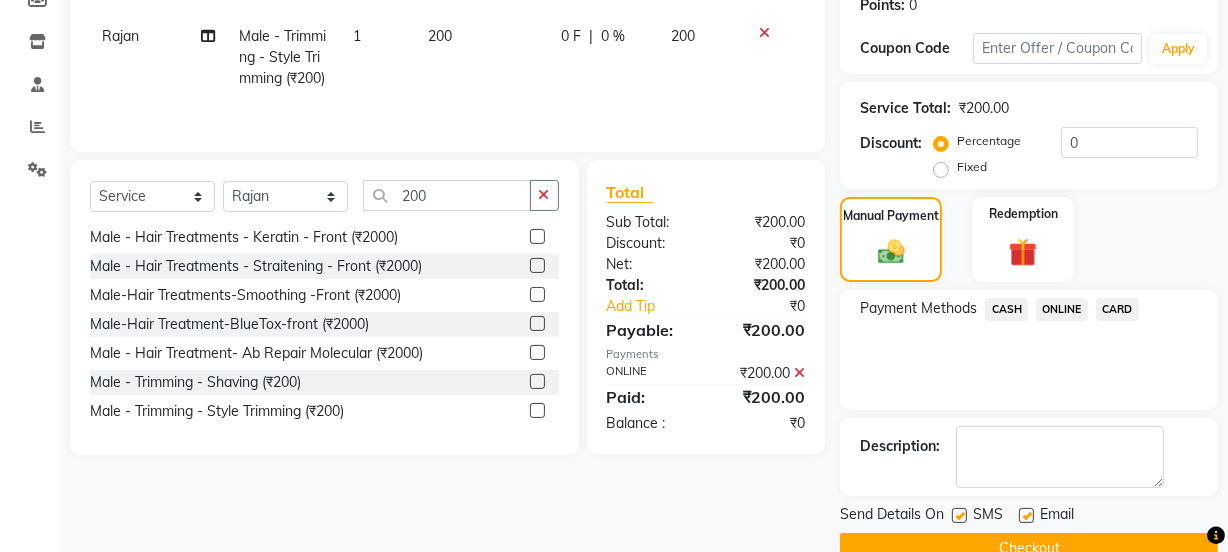 scroll, scrollTop: 357, scrollLeft: 0, axis: vertical 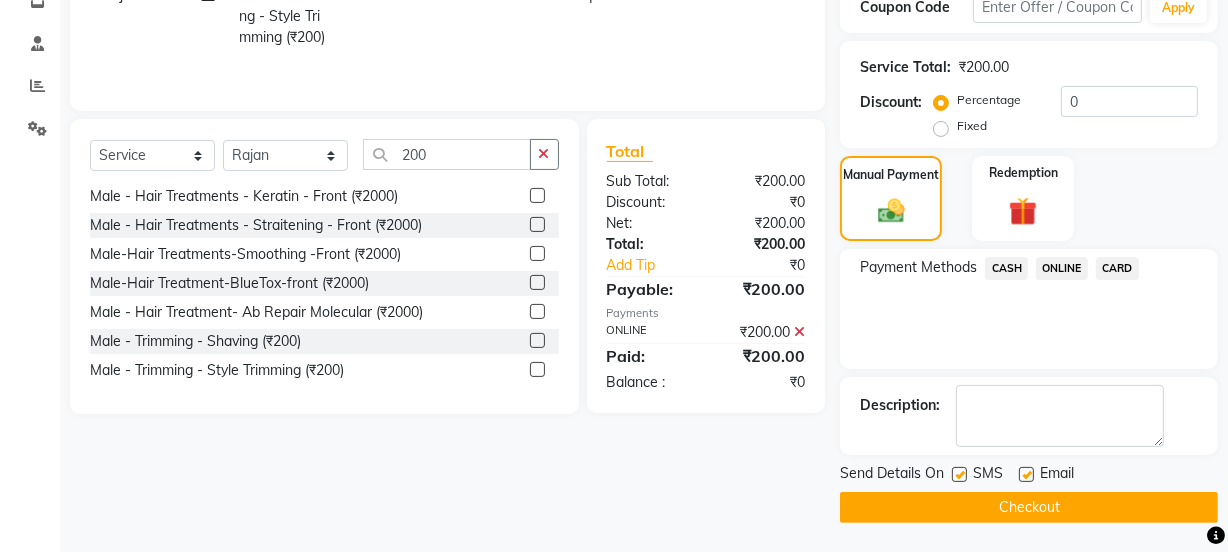 click on "Checkout" 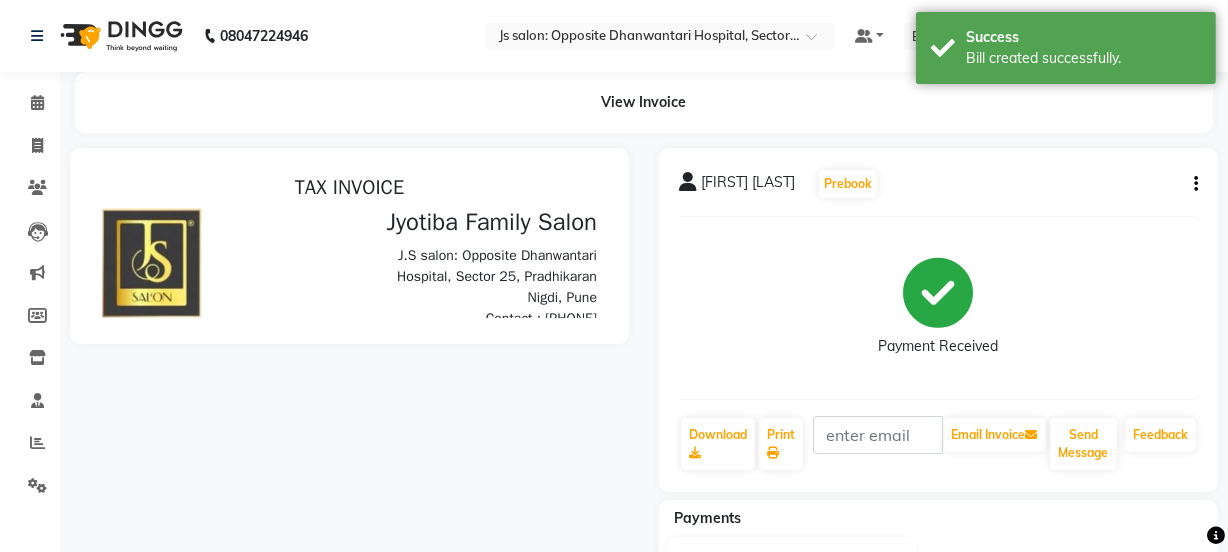 scroll, scrollTop: 0, scrollLeft: 0, axis: both 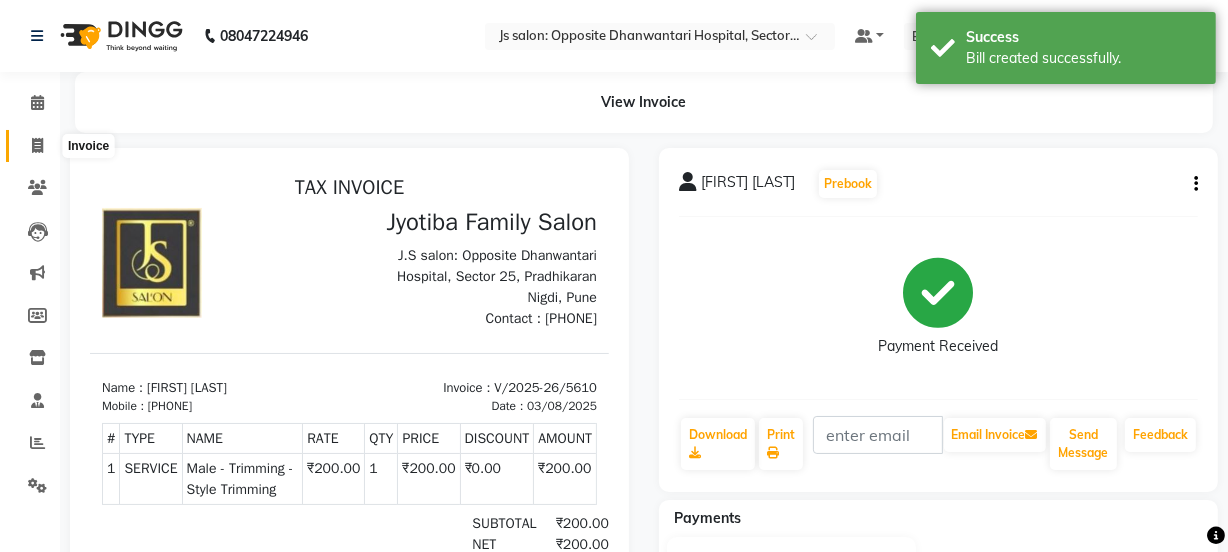 click 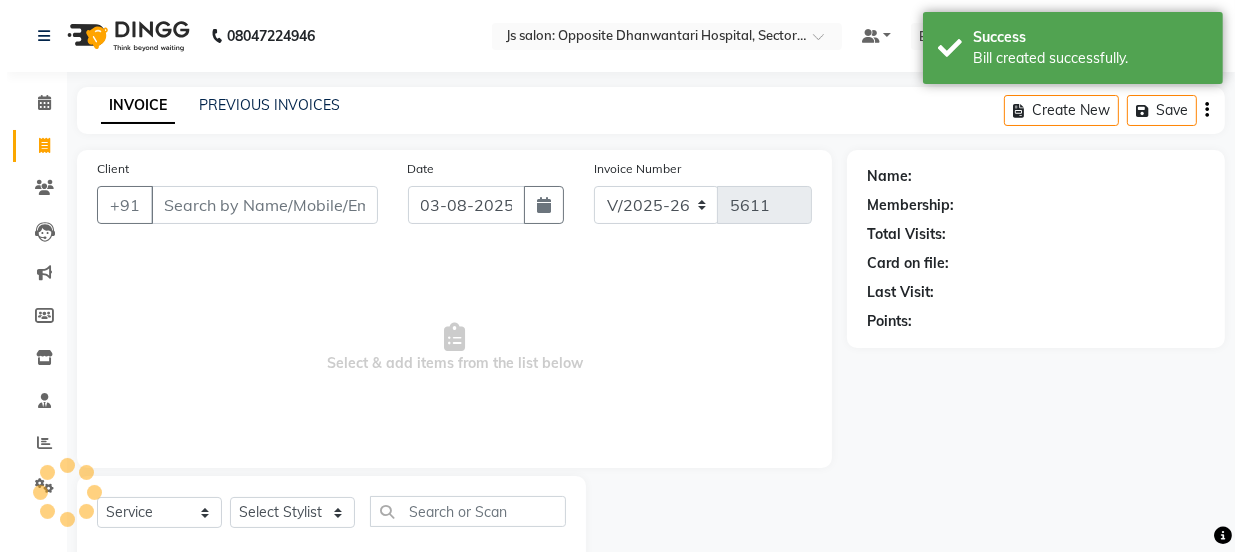 scroll, scrollTop: 50, scrollLeft: 0, axis: vertical 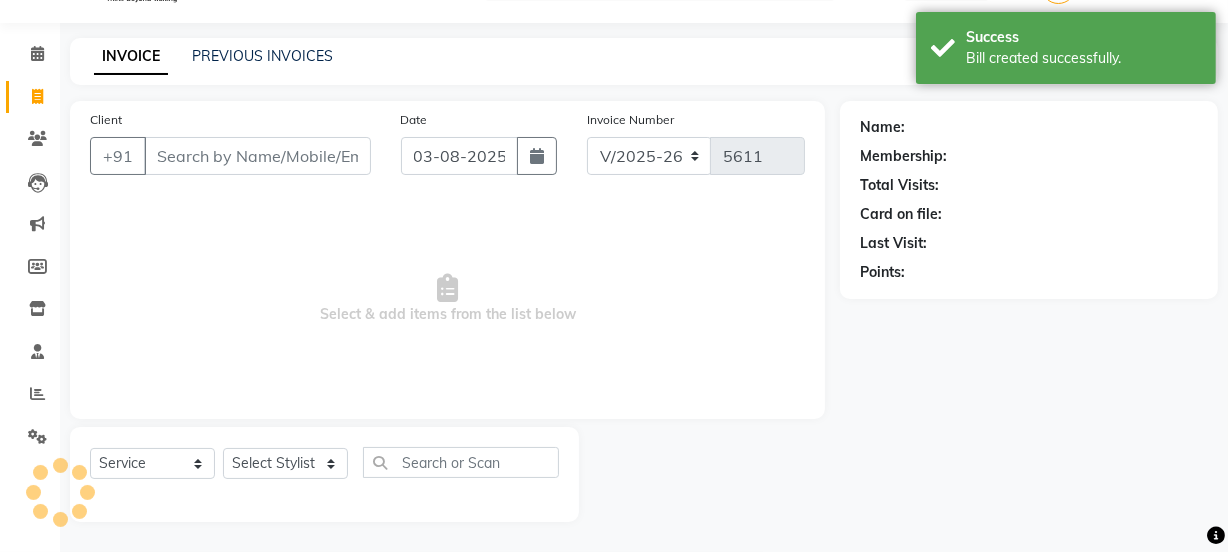 click on "Client" at bounding box center (257, 156) 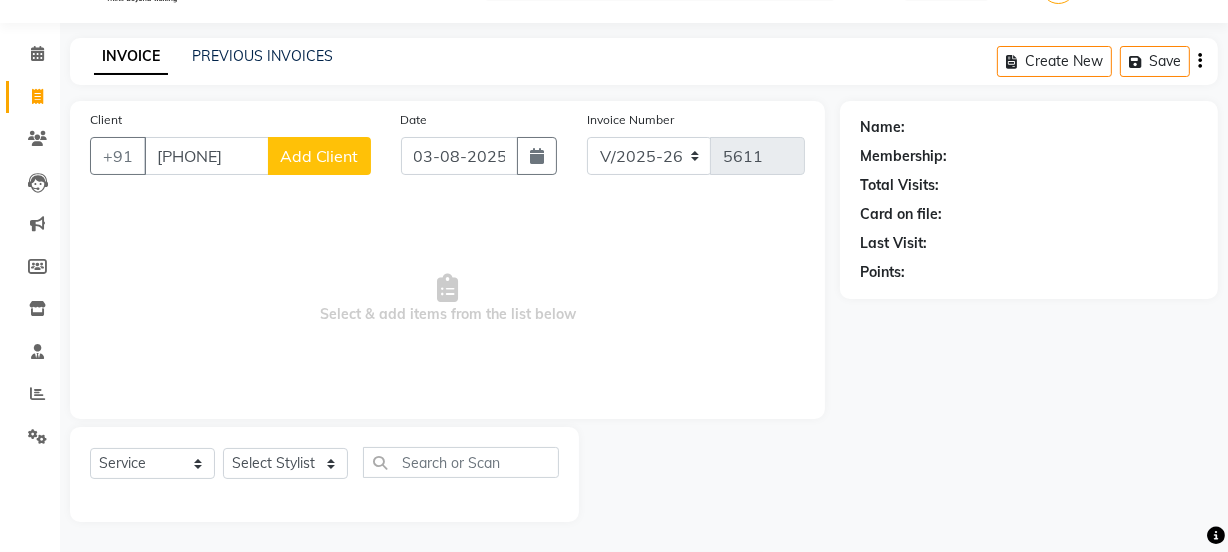 click on "Add Client" 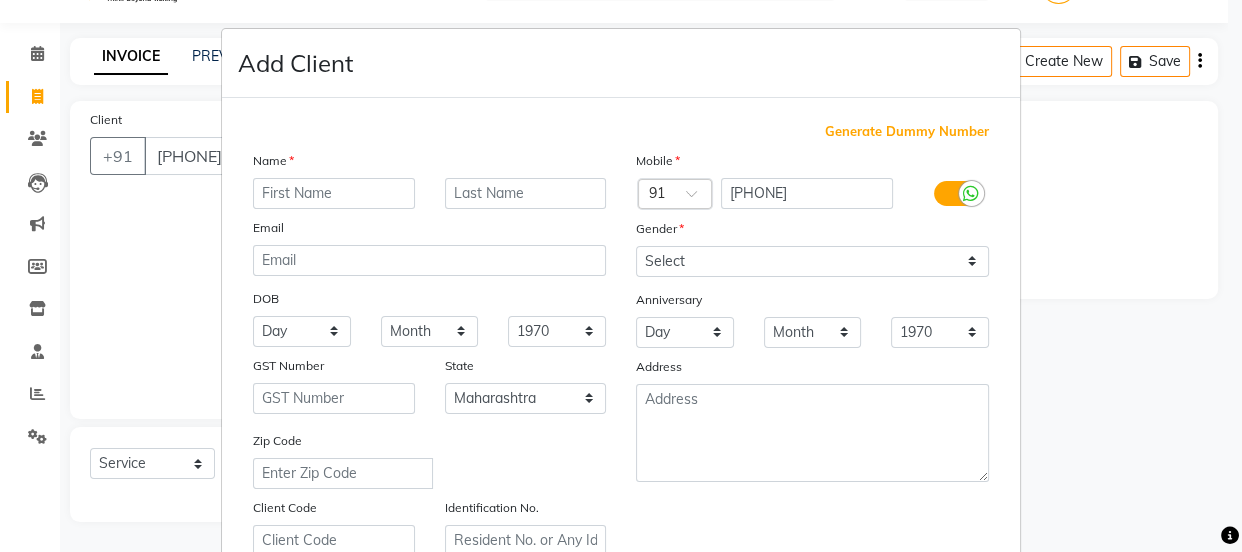 click at bounding box center [334, 193] 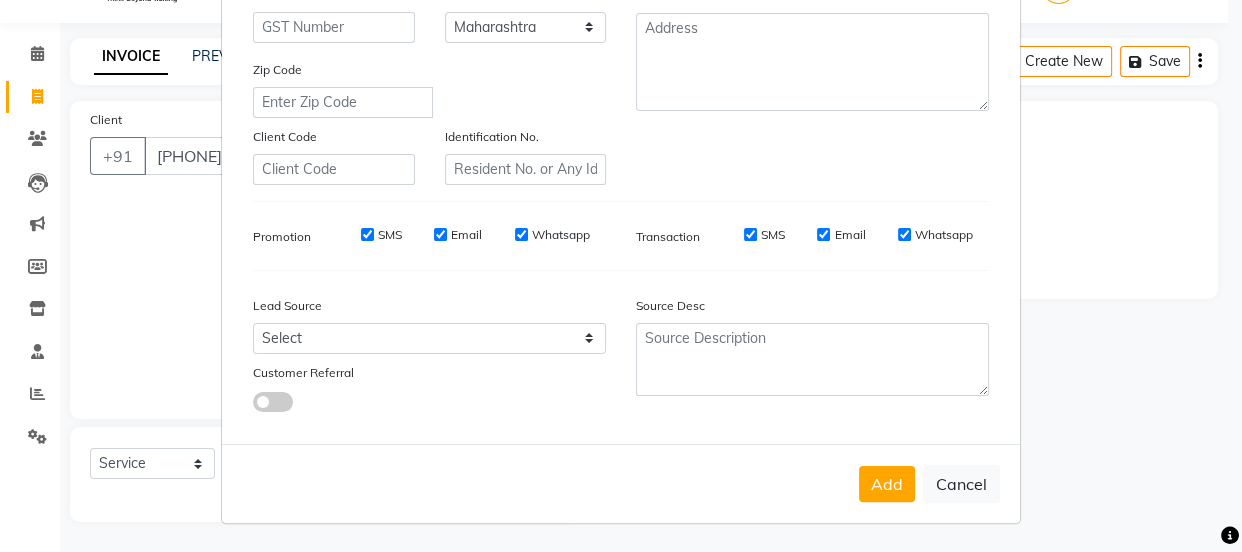 scroll, scrollTop: 377, scrollLeft: 0, axis: vertical 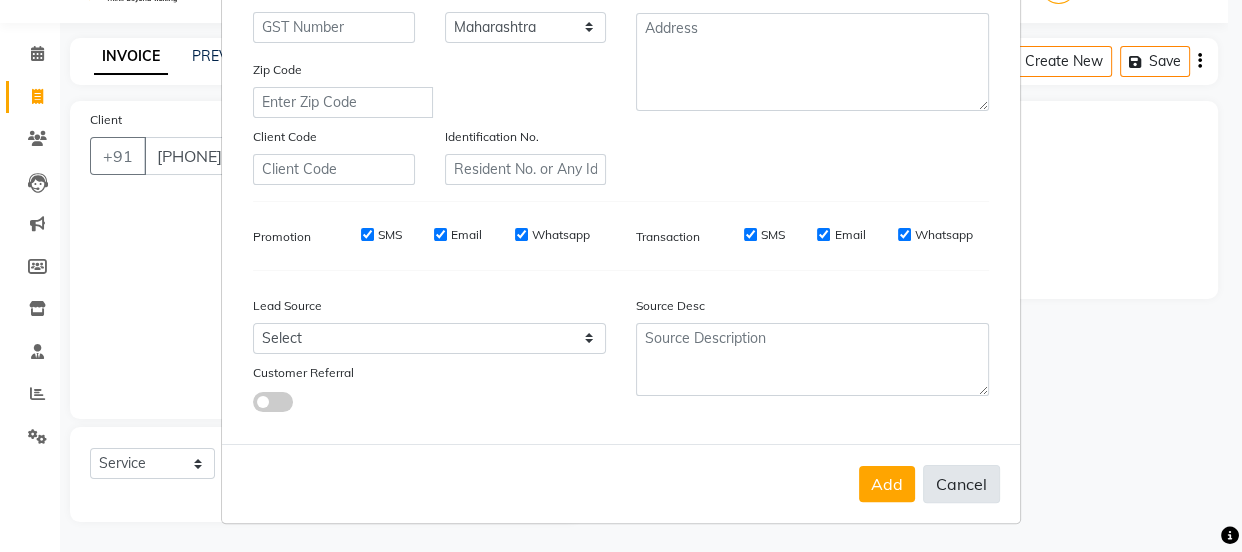 click on "Cancel" at bounding box center (961, 484) 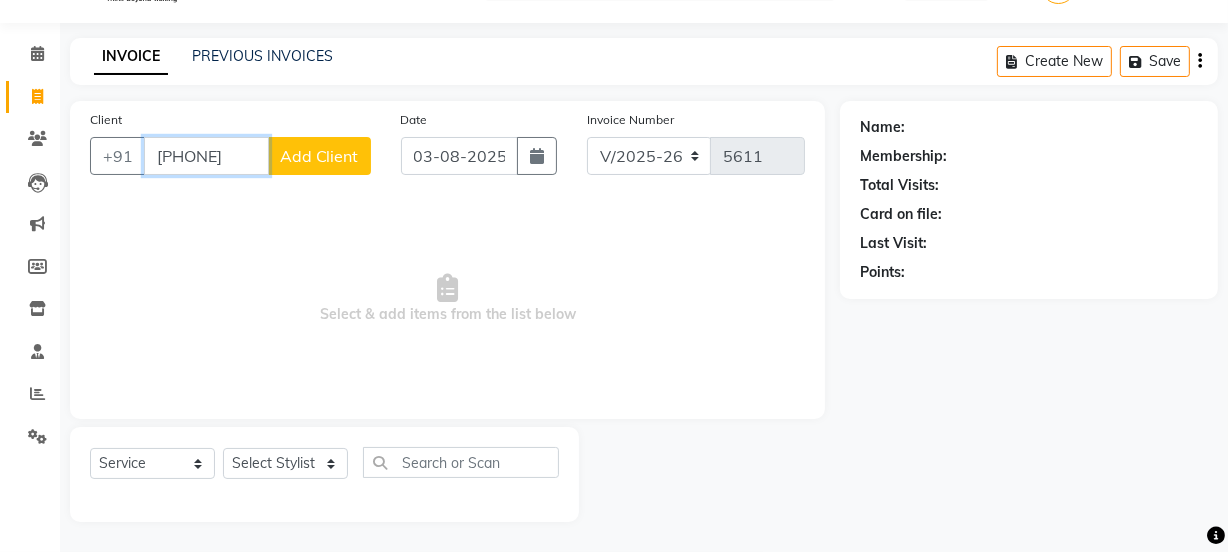 click on "[PHONE]" at bounding box center [206, 156] 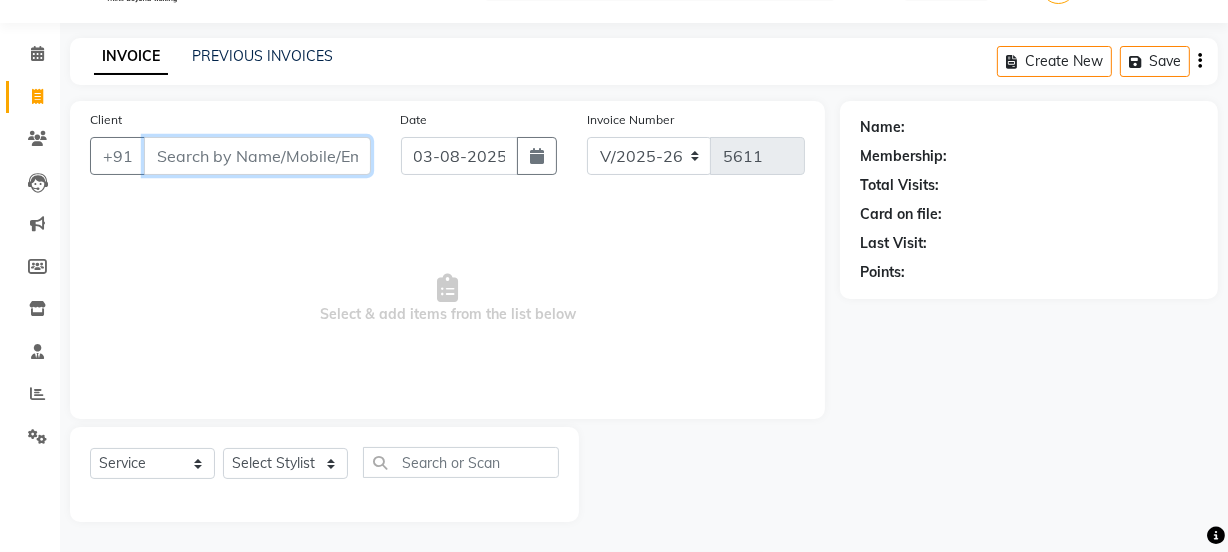 click on "Client" at bounding box center (257, 156) 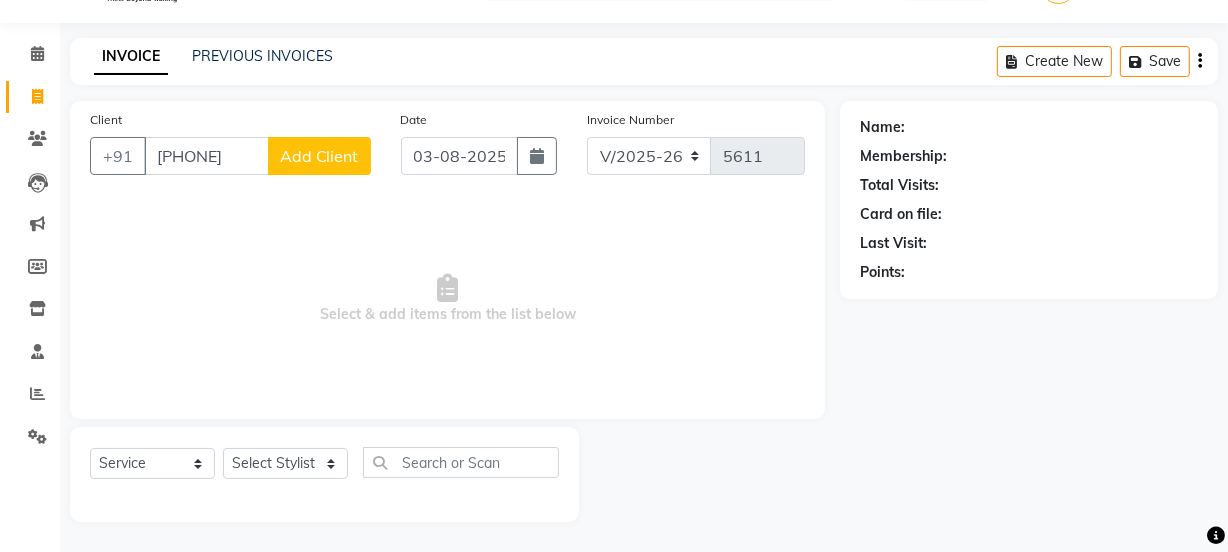 click on "Add Client" 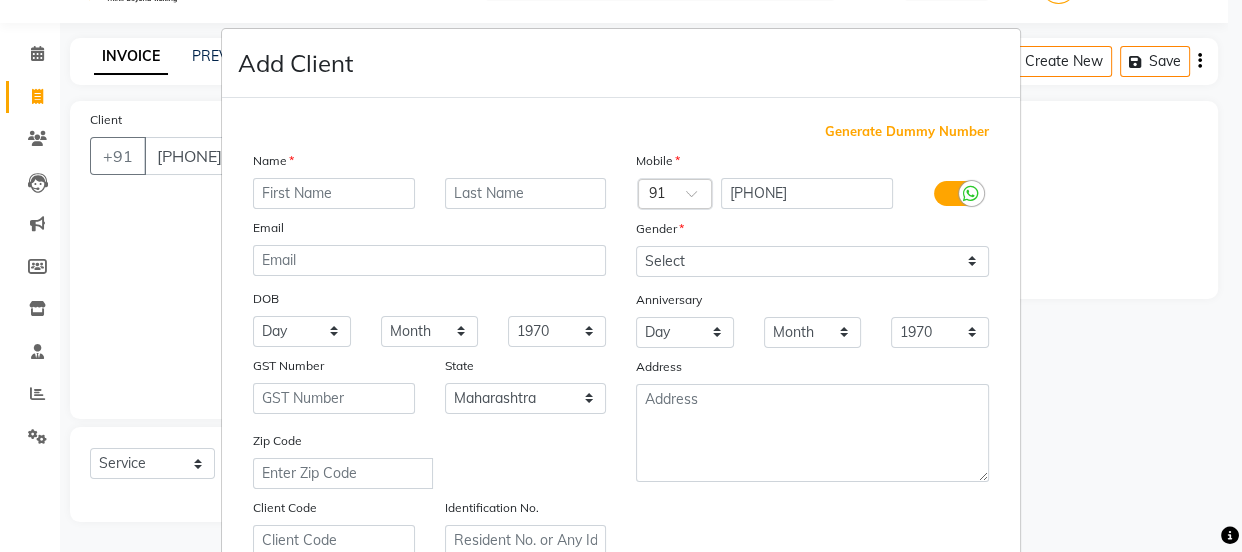 click at bounding box center (334, 193) 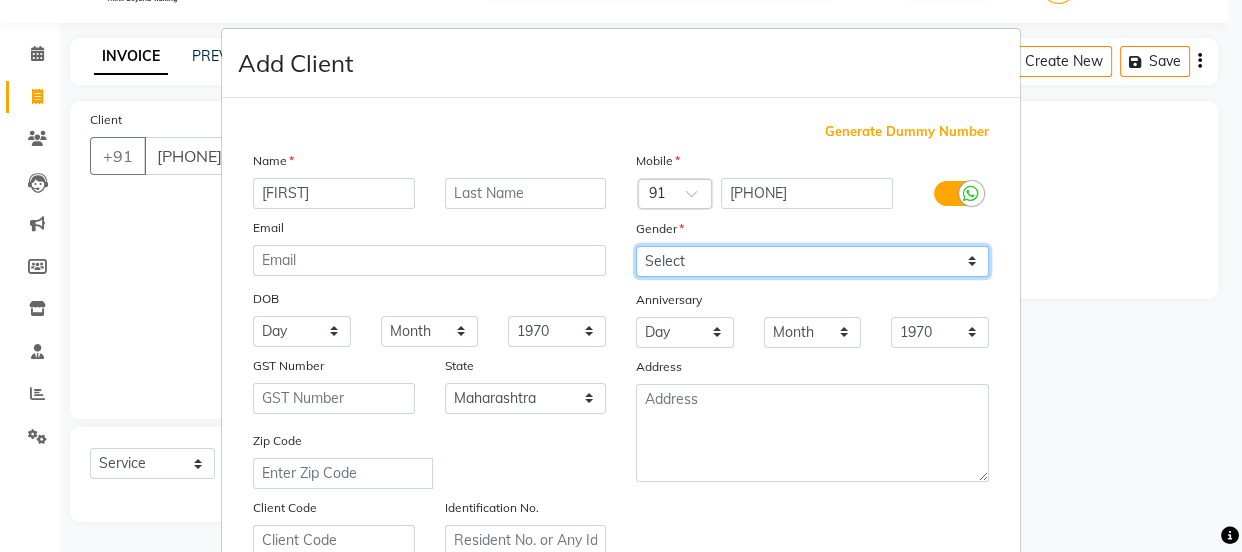 click on "Select Male Female Other Prefer Not To Say" at bounding box center [812, 261] 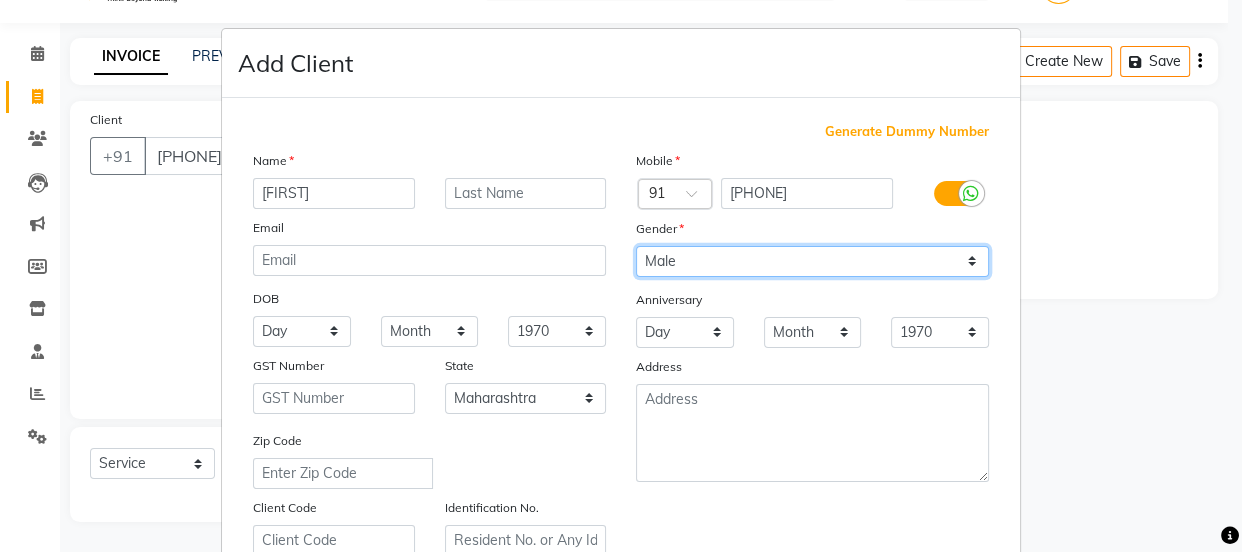click on "Select Male Female Other Prefer Not To Say" at bounding box center (812, 261) 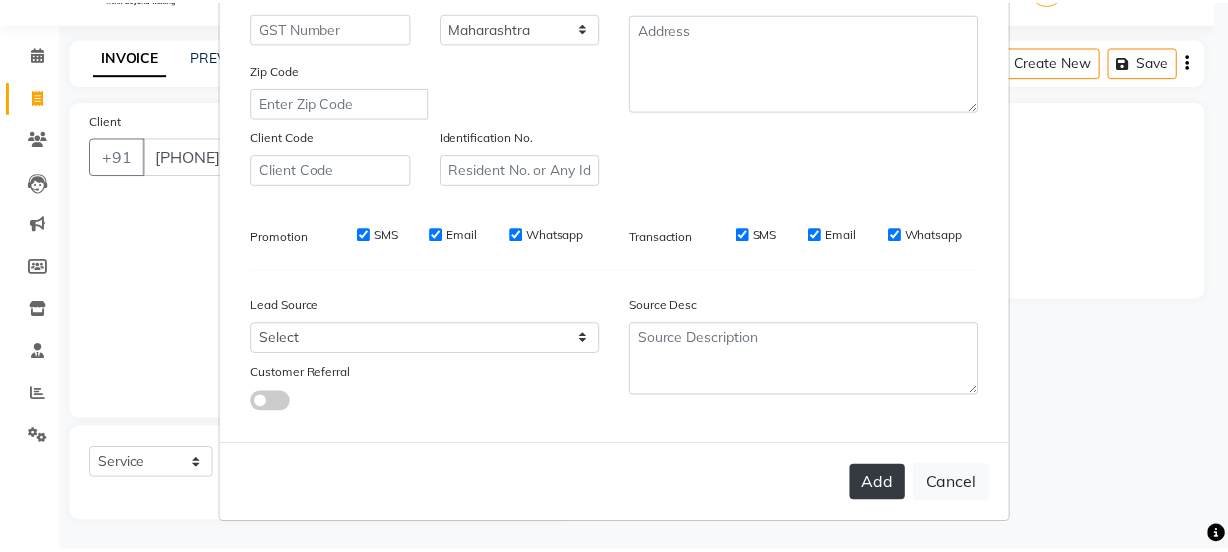 scroll, scrollTop: 377, scrollLeft: 0, axis: vertical 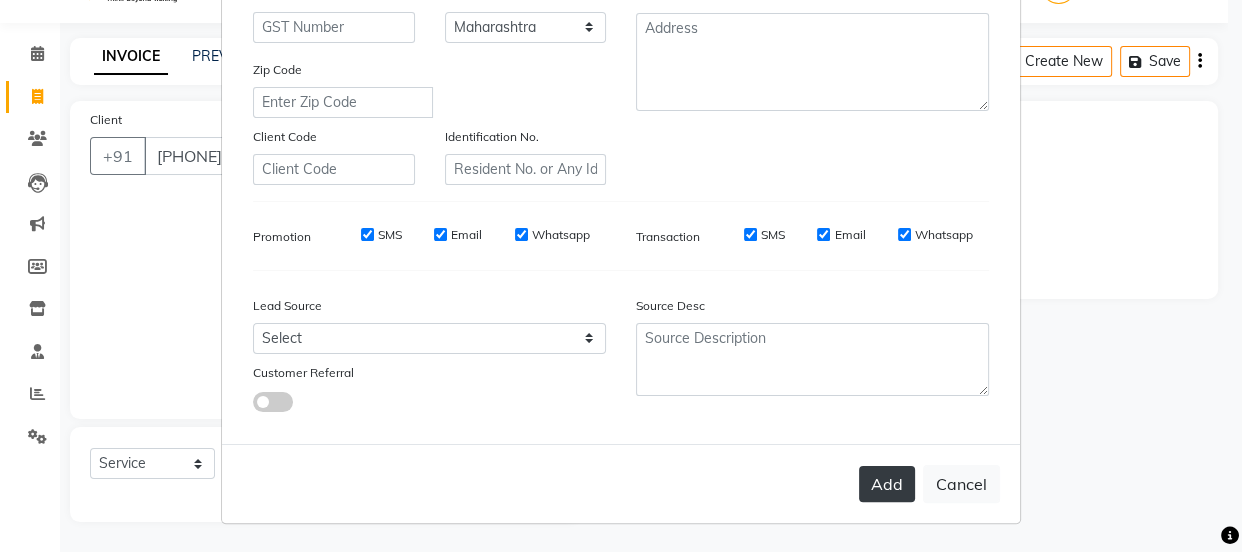 click on "Add" at bounding box center (887, 484) 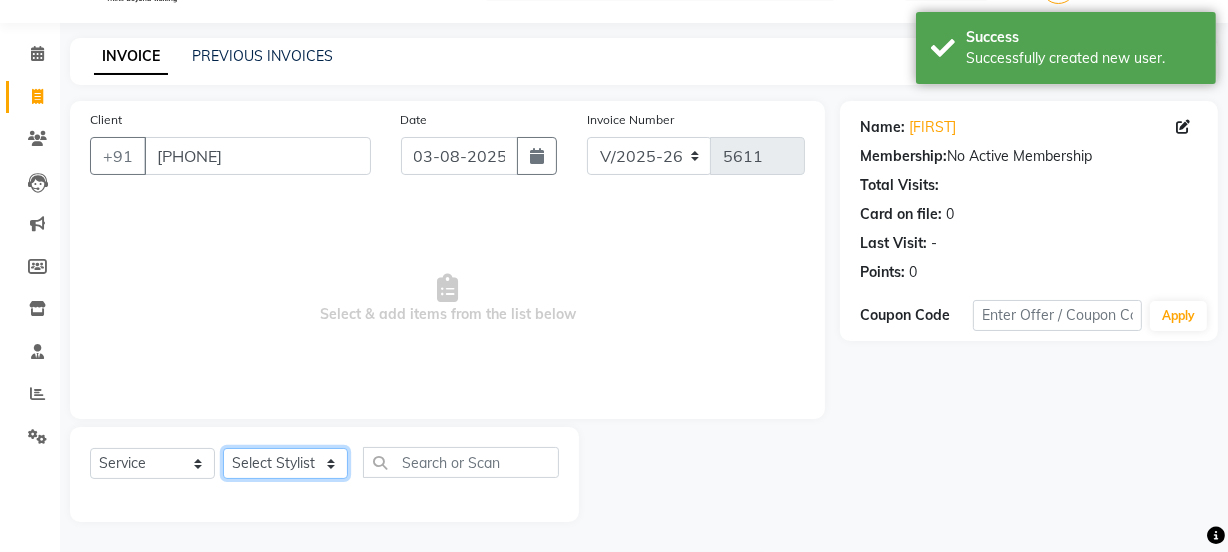 click on "Select Stylist [NAME] Dipak Vaidyakar Huda kokan n Mahadev Mane Mosin ansari Nayan Patil Pradip Prem Mane Rajan Roma Rajput Shirin shaikh Shop Shubham Anarase Sneha suport staff Sonali Sudip Sujata thapa Sunil Umesh" 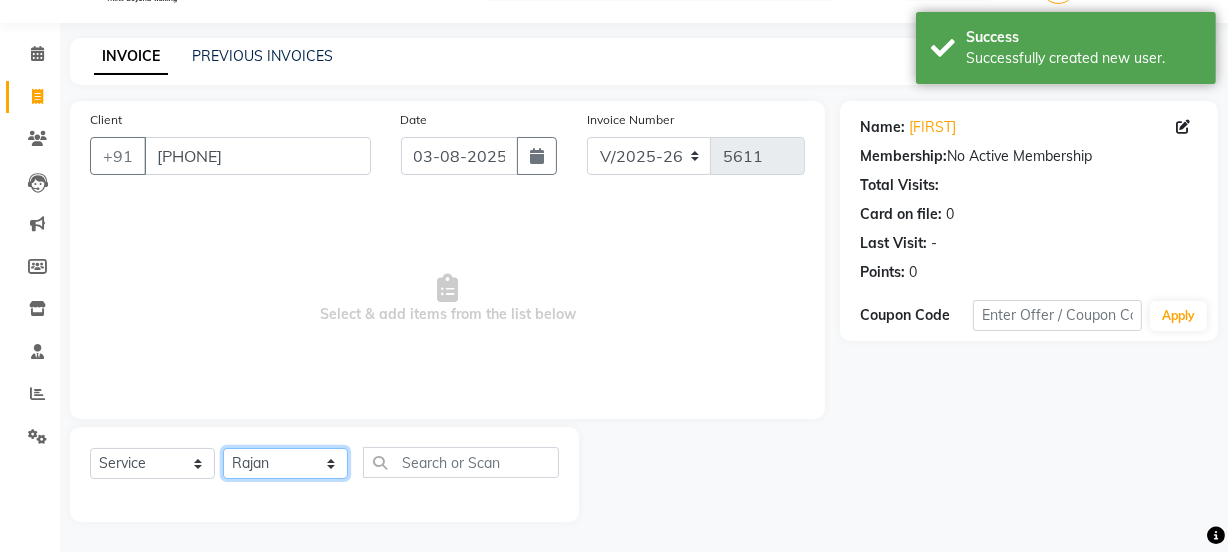 click on "Select Stylist [NAME] Dipak Vaidyakar Huda kokan n Mahadev Mane Mosin ansari Nayan Patil Pradip Prem Mane Rajan Roma Rajput Shirin shaikh Shop Shubham Anarase Sneha suport staff Sonali Sudip Sujata thapa Sunil Umesh" 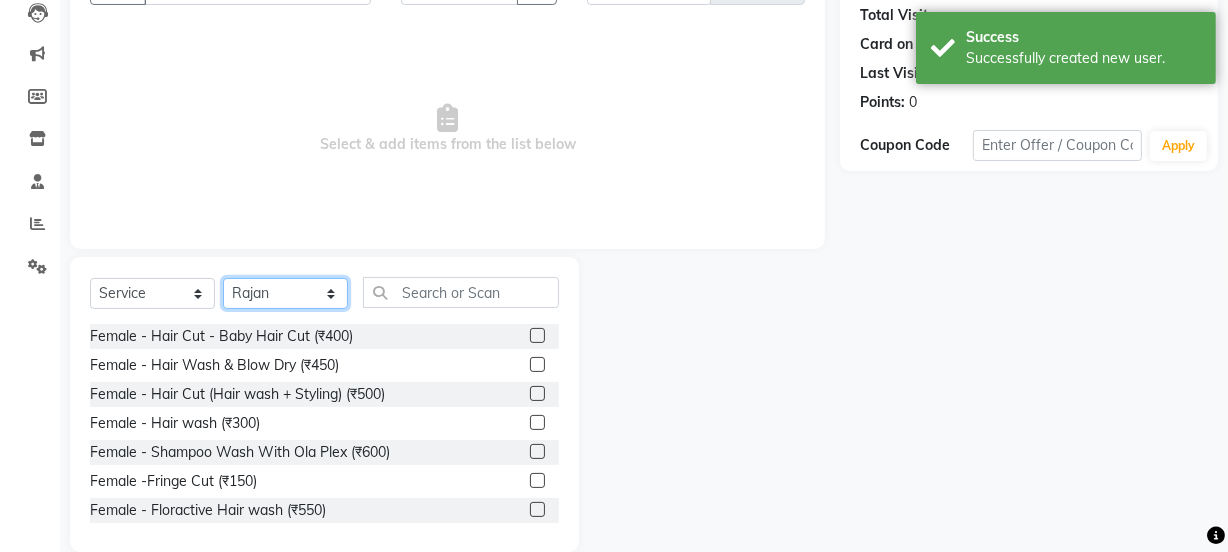 scroll, scrollTop: 231, scrollLeft: 0, axis: vertical 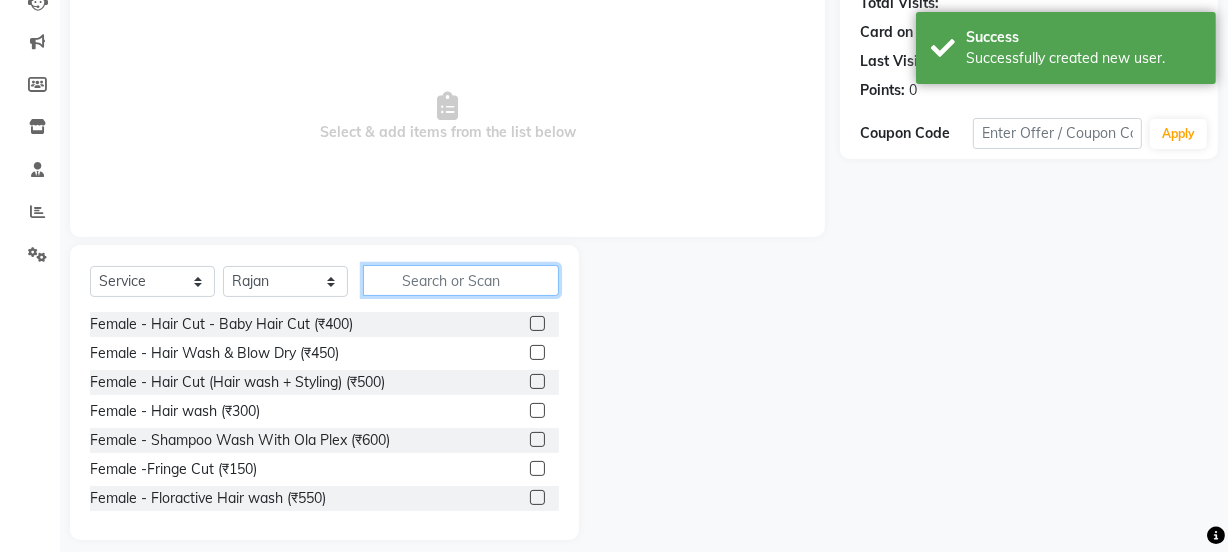 click 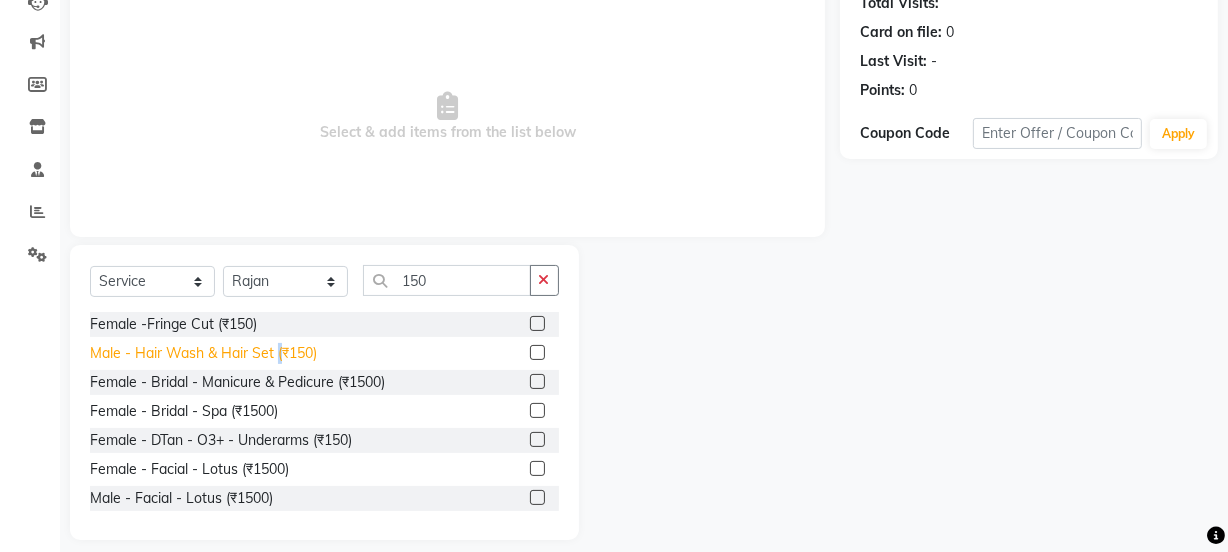 click on "Male - Hair Wash & Hair Set (₹150)" 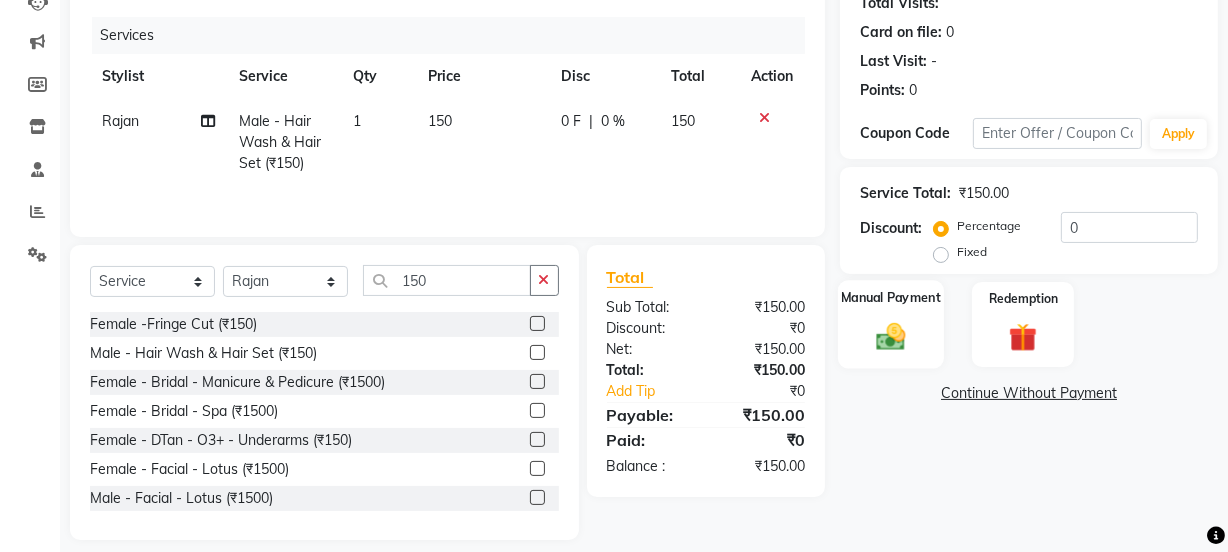 click on "Manual Payment" 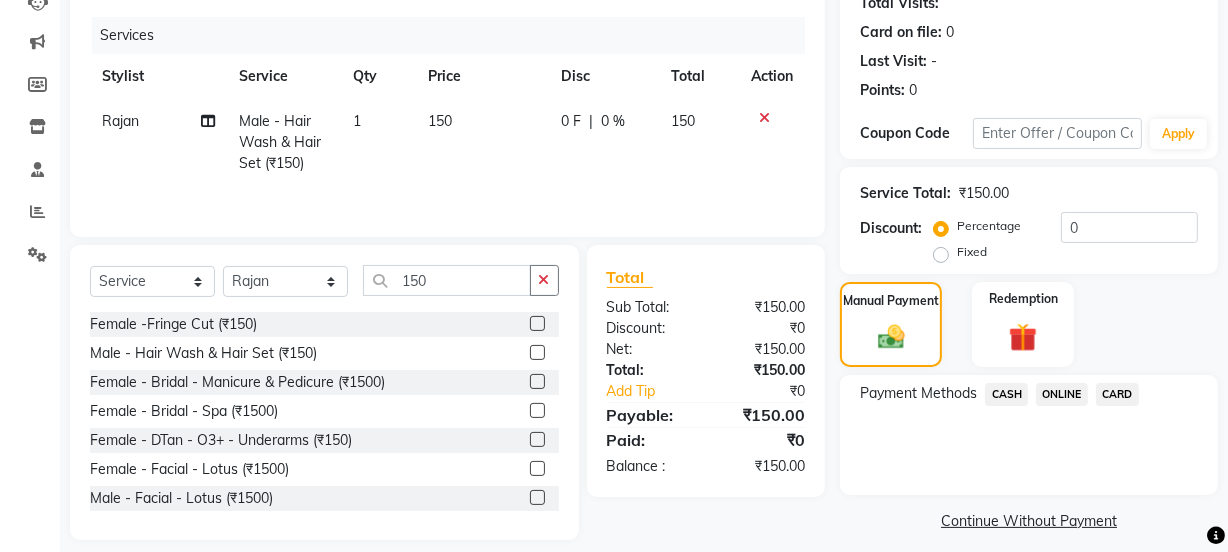 click on "ONLINE" 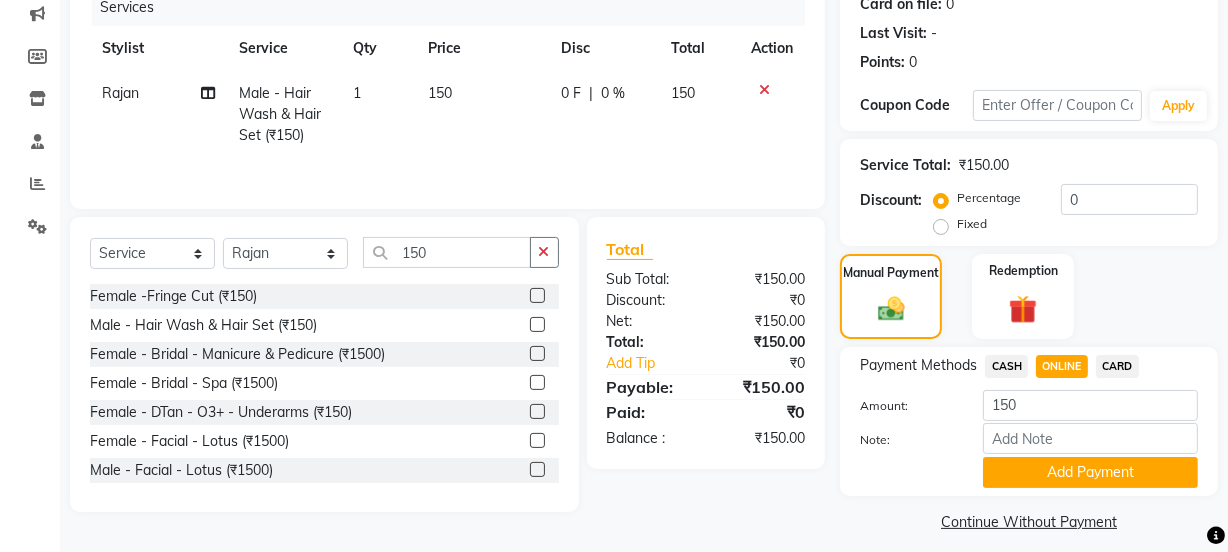 scroll, scrollTop: 274, scrollLeft: 0, axis: vertical 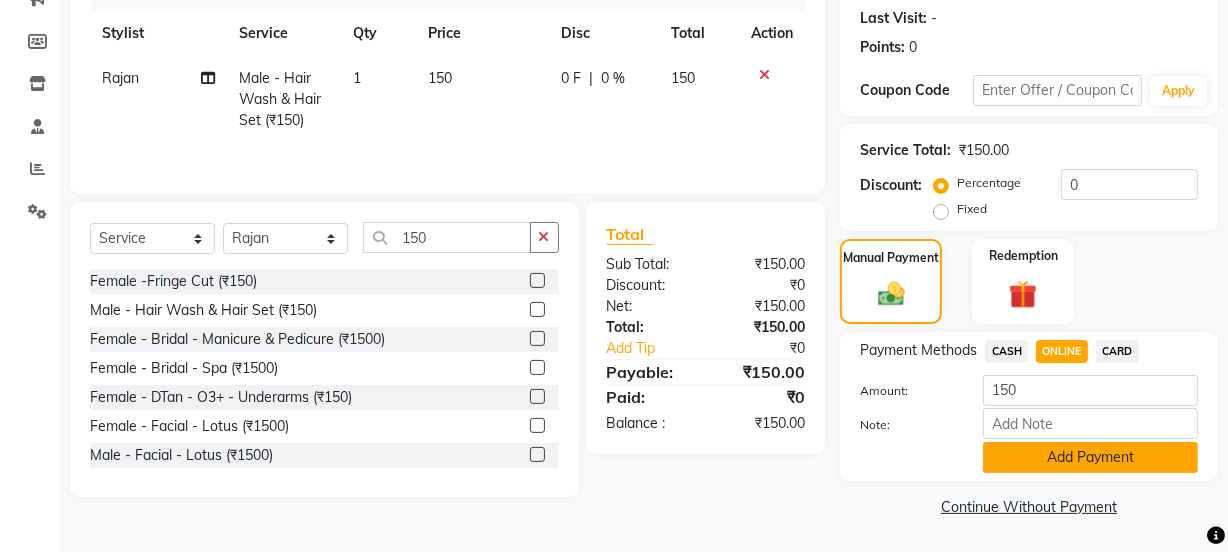 click on "Add Payment" 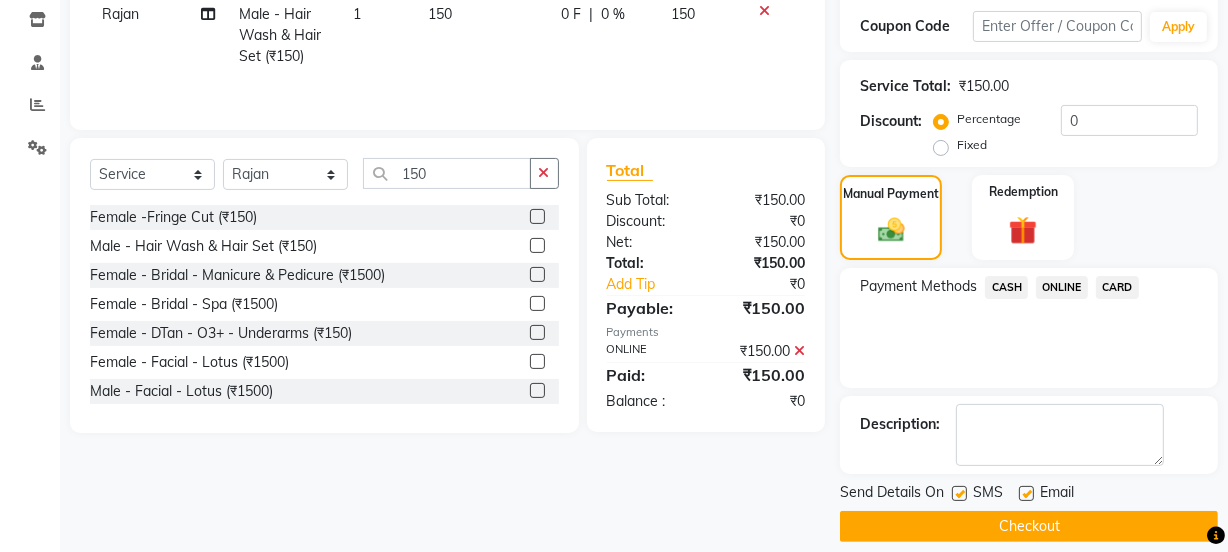 scroll, scrollTop: 357, scrollLeft: 0, axis: vertical 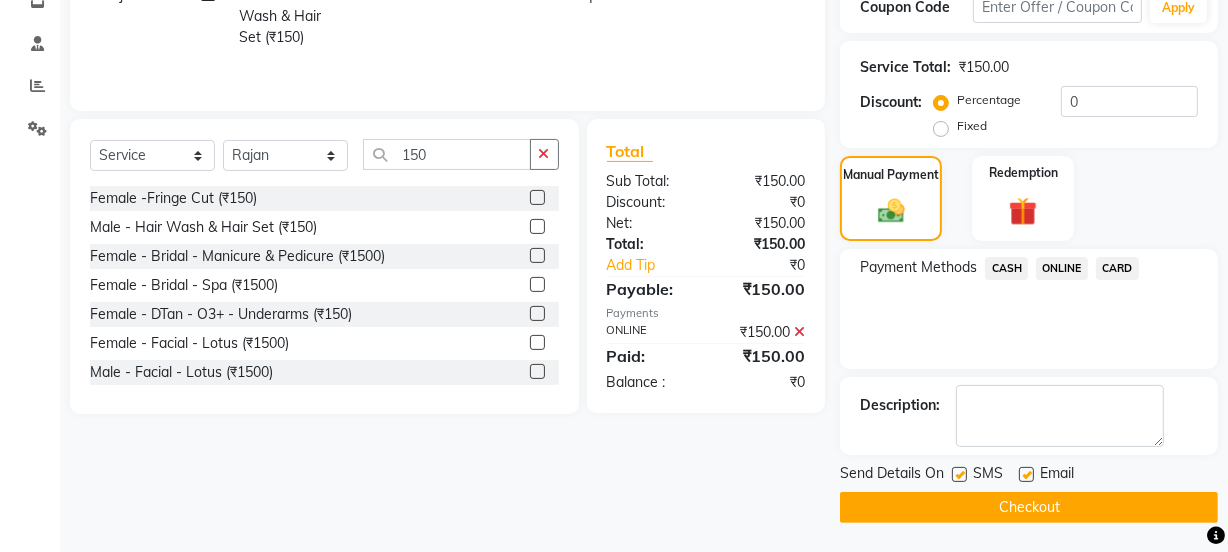 click on "Checkout" 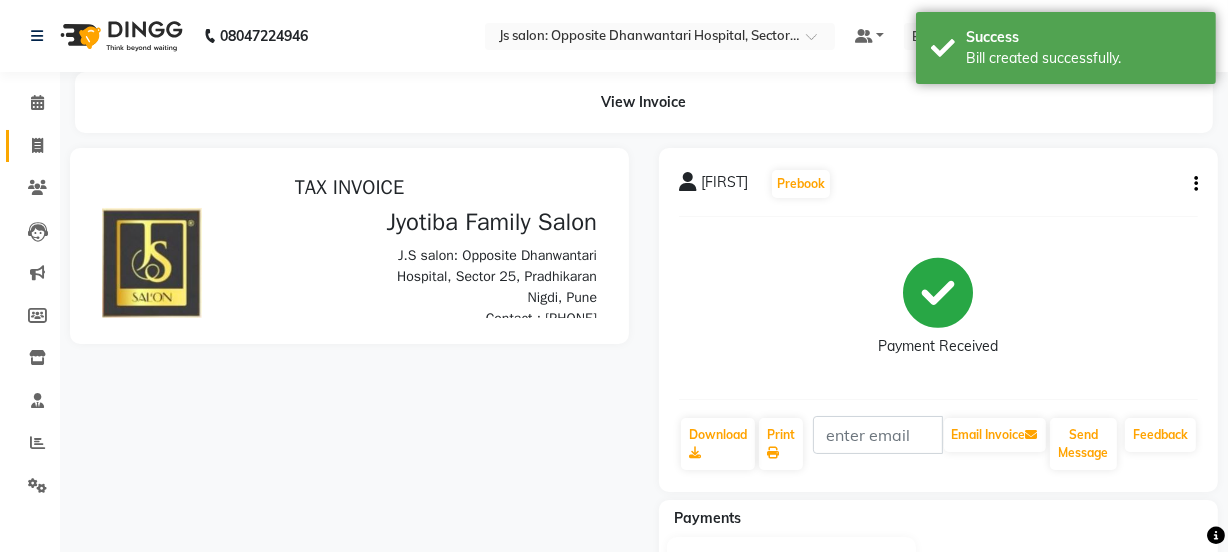 scroll, scrollTop: 0, scrollLeft: 0, axis: both 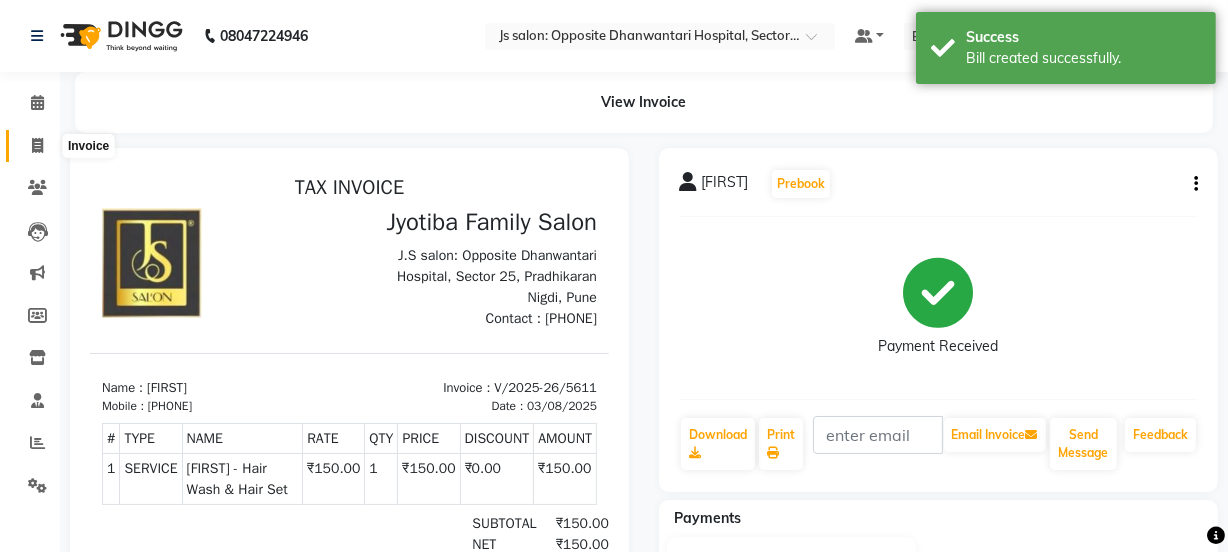 click 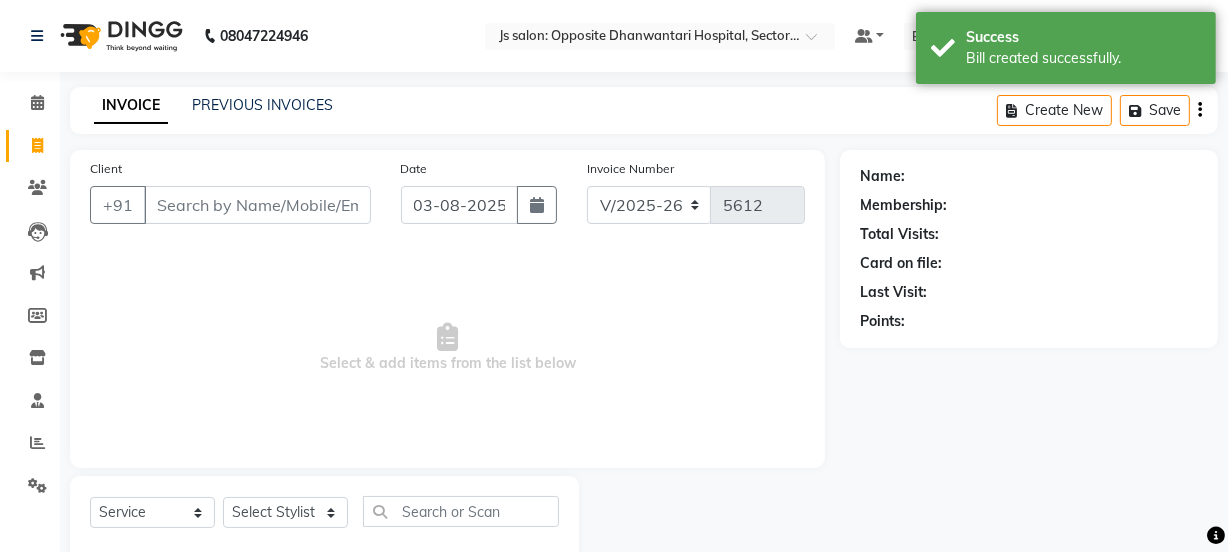 scroll, scrollTop: 50, scrollLeft: 0, axis: vertical 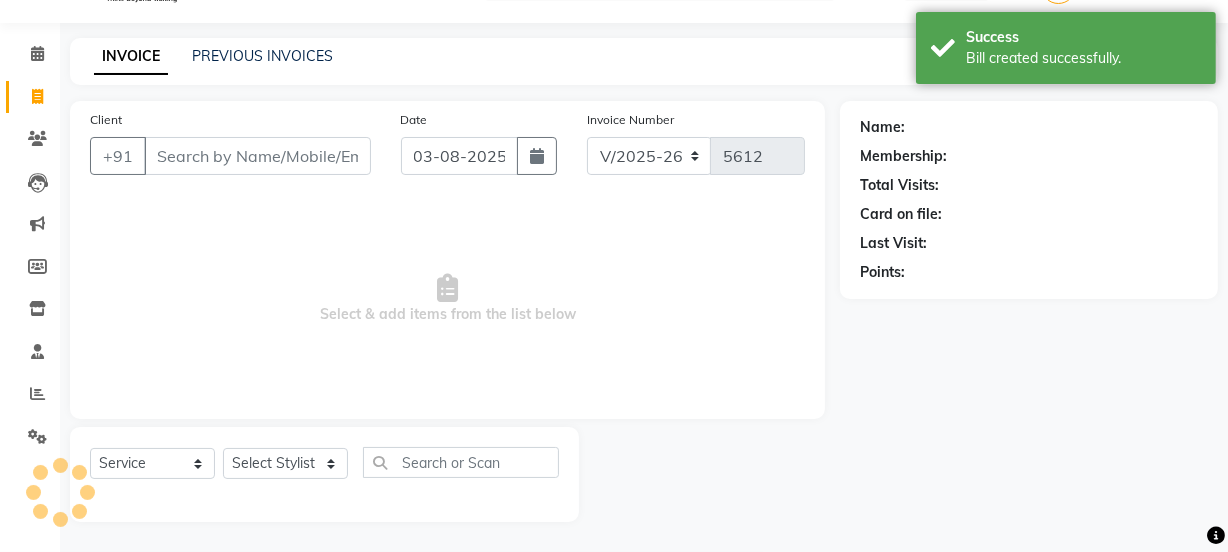 click on "Client" at bounding box center [257, 156] 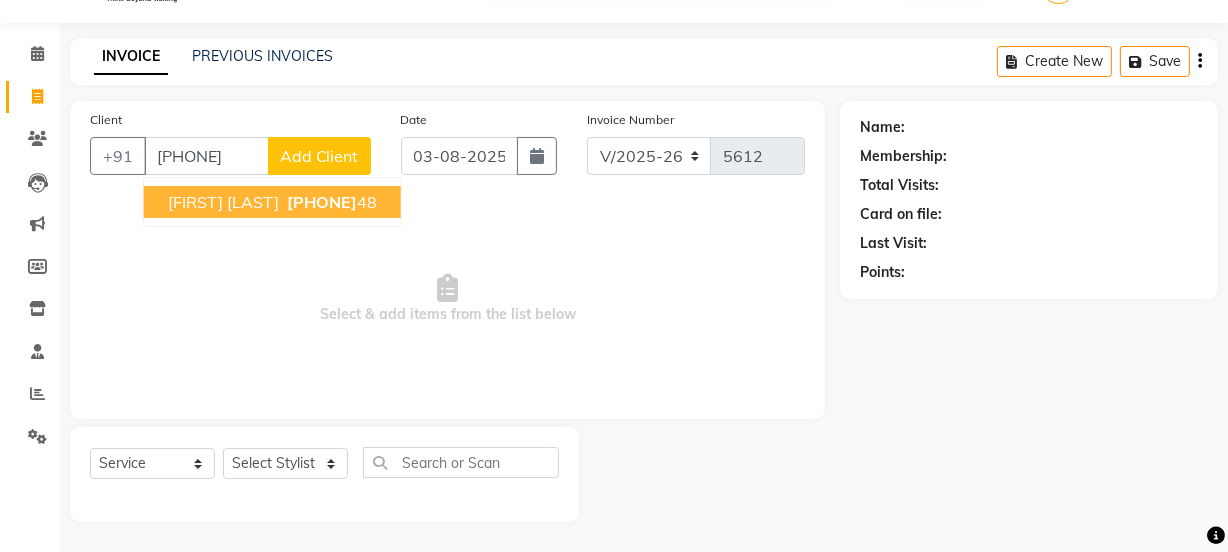 click on "[FIRST] [LAST]" at bounding box center (223, 202) 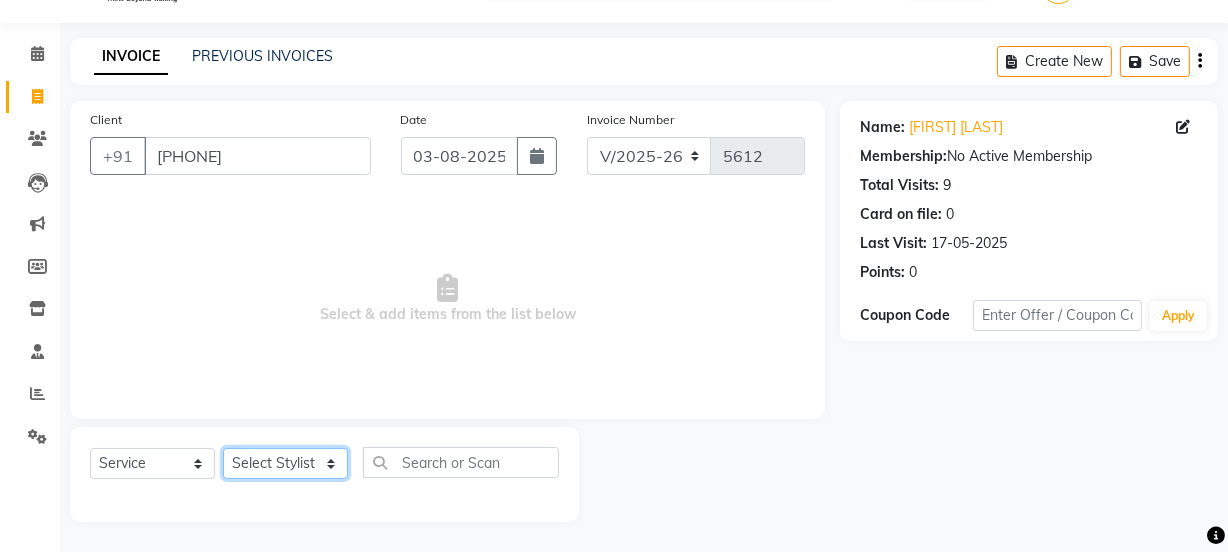 click on "Select Stylist [NAME] Dipak Vaidyakar Huda kokan n Mahadev Mane Mosin ansari Nayan Patil Pradip Prem Mane Rajan Roma Rajput Shirin shaikh Shop Shubham Anarase Sneha suport staff Sonali Sudip Sujata thapa Sunil Umesh" 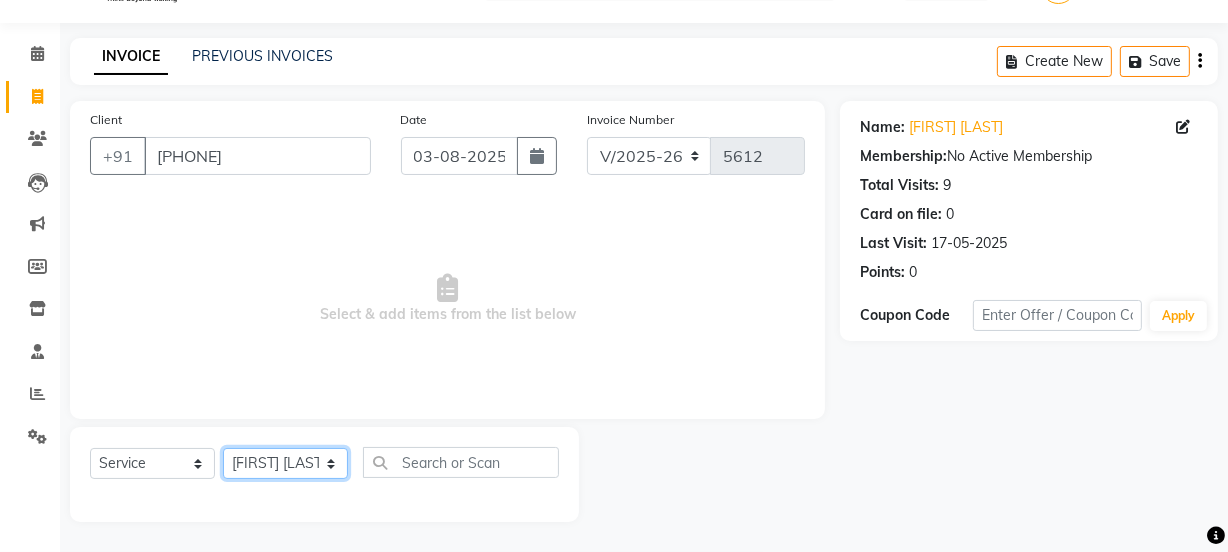 click on "Select Stylist [NAME] Dipak Vaidyakar Huda kokan n Mahadev Mane Mosin ansari Nayan Patil Pradip Prem Mane Rajan Roma Rajput Shirin shaikh Shop Shubham Anarase Sneha suport staff Sonali Sudip Sujata thapa Sunil Umesh" 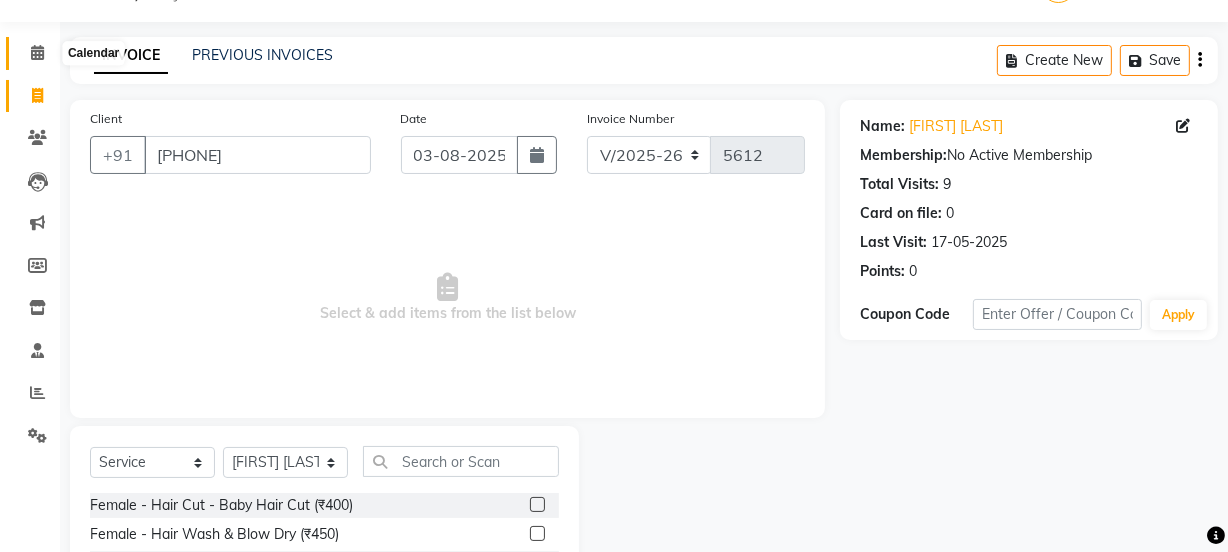 click 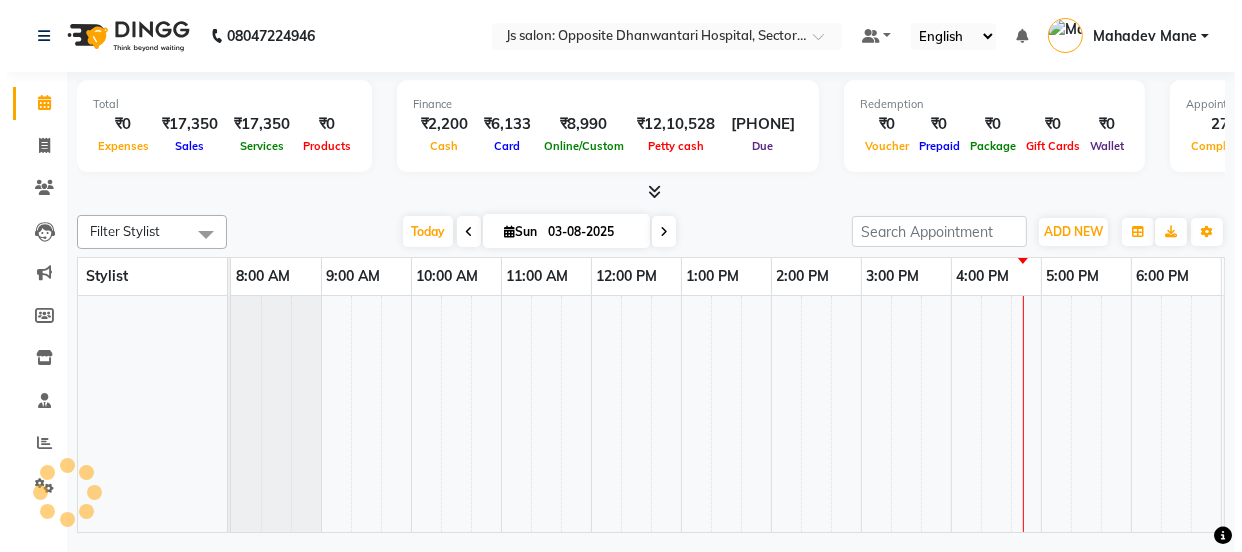 scroll, scrollTop: 0, scrollLeft: 0, axis: both 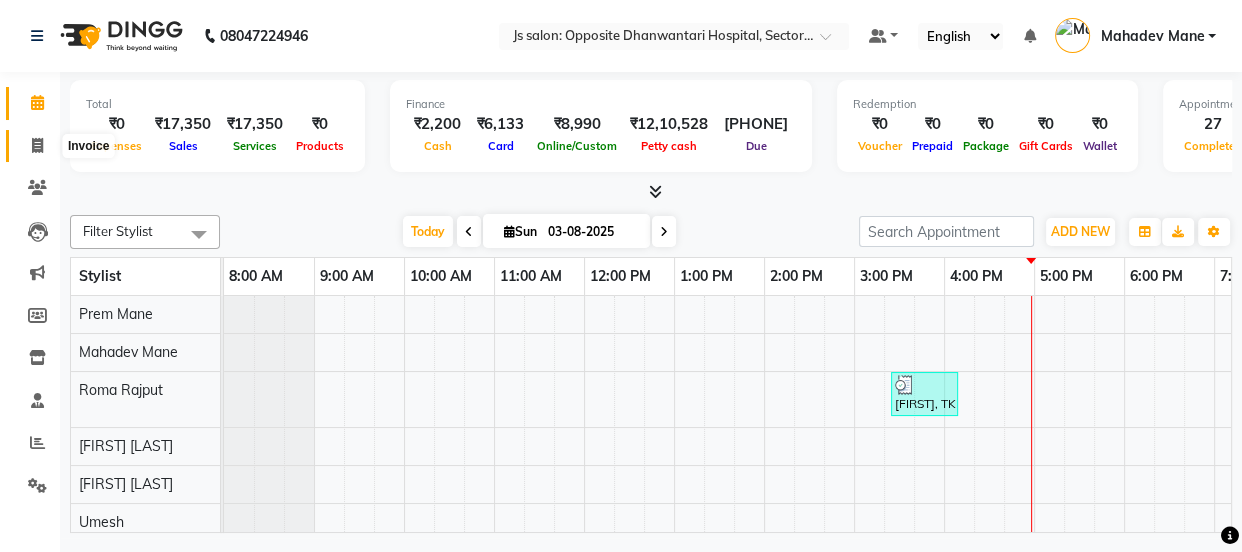 click 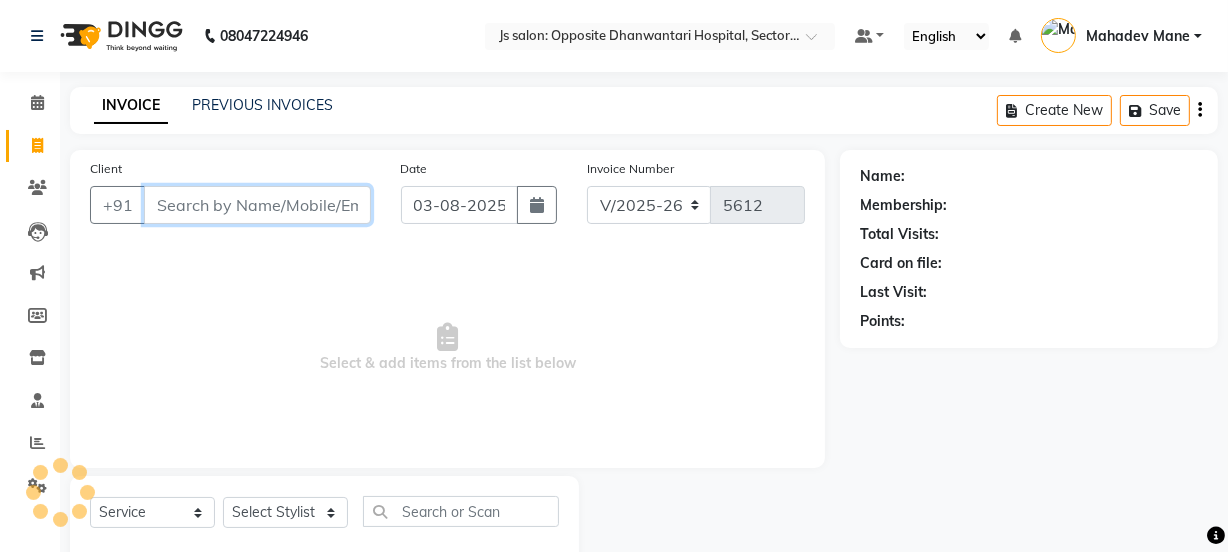 click on "Client" at bounding box center [257, 205] 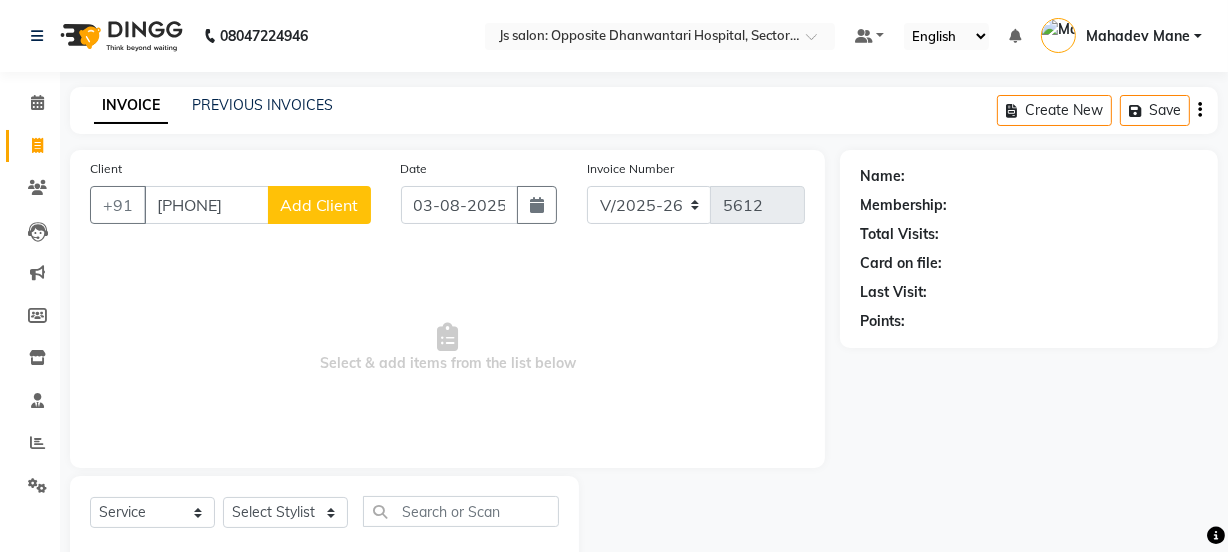 click on "Add Client" 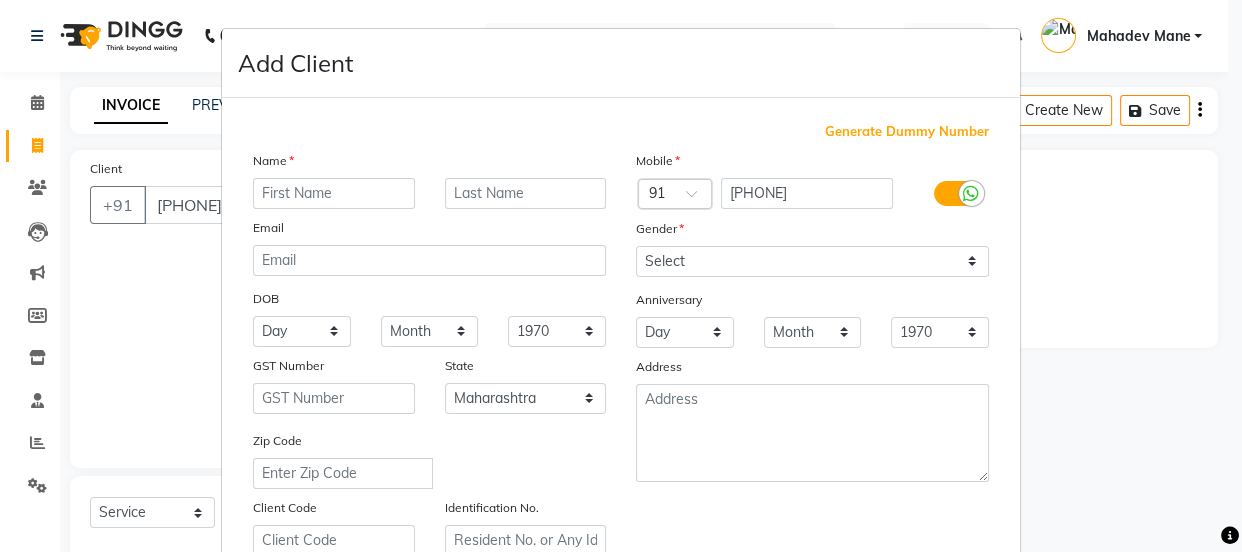 click at bounding box center (334, 193) 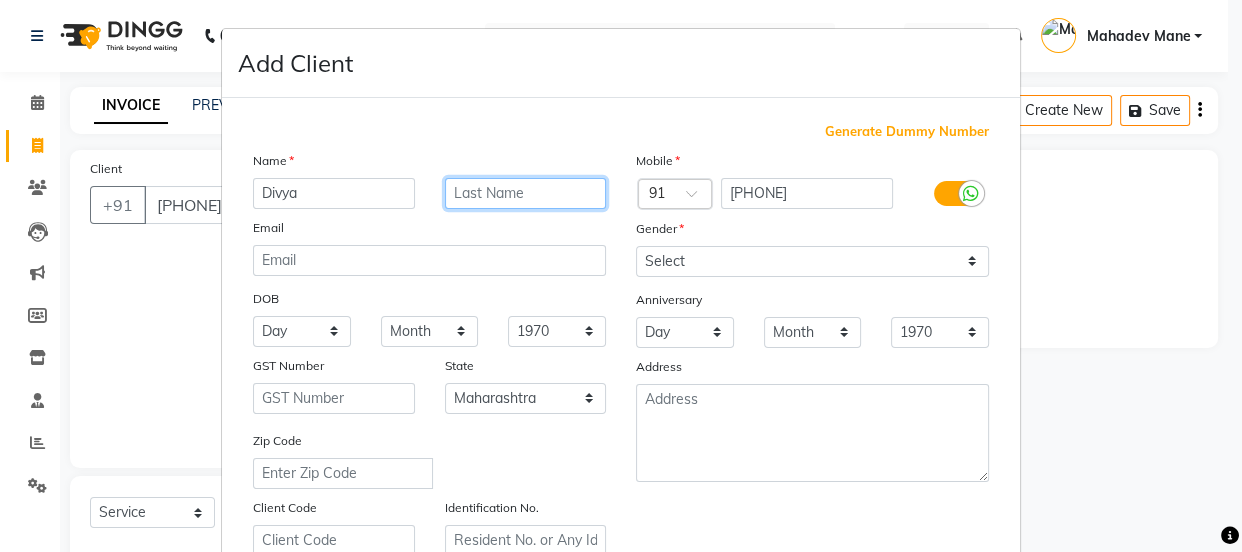click at bounding box center [526, 193] 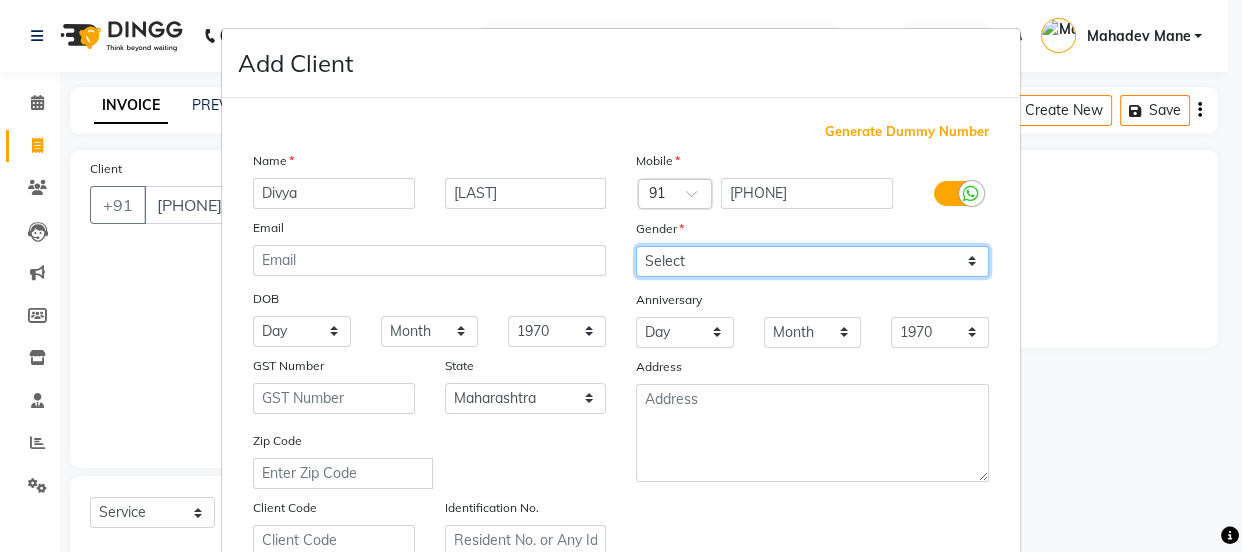 click on "Select Male Female Other Prefer Not To Say" at bounding box center (812, 261) 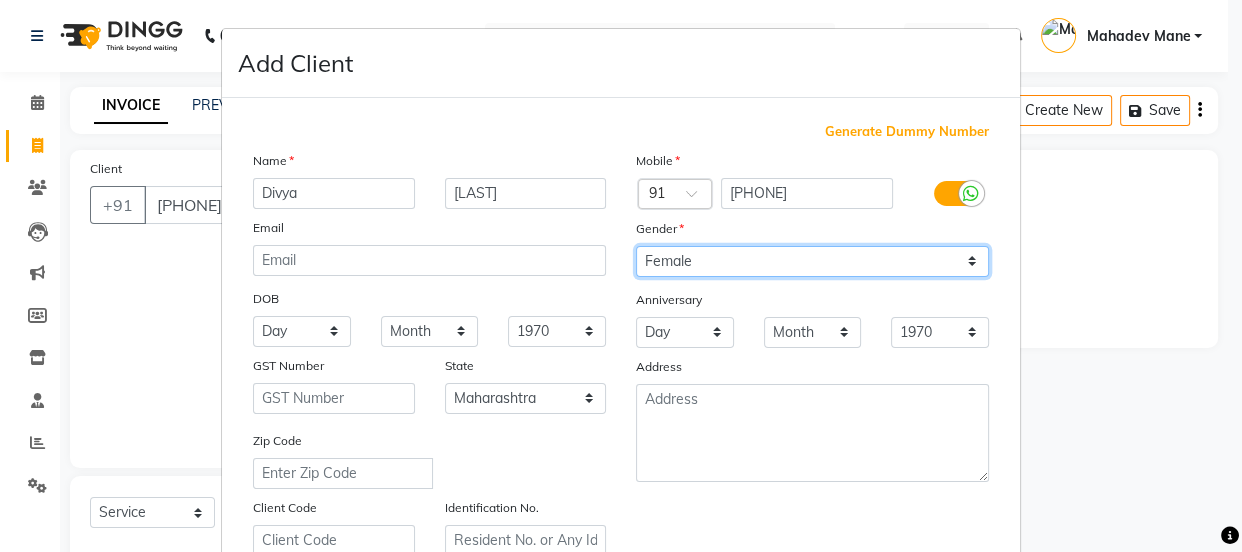 click on "Select Male Female Other Prefer Not To Say" at bounding box center (812, 261) 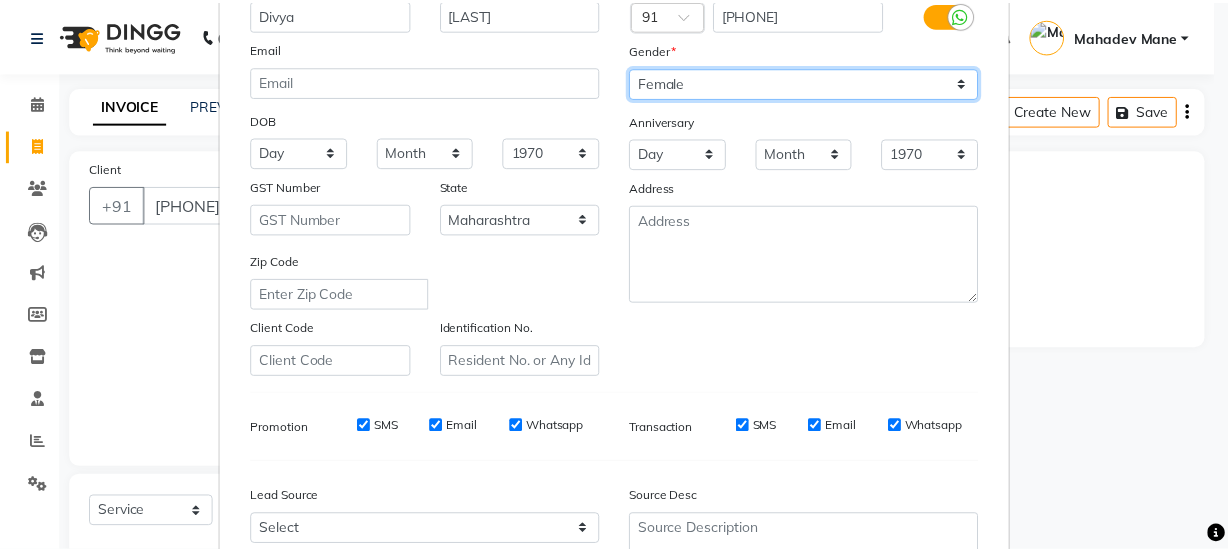 scroll, scrollTop: 363, scrollLeft: 0, axis: vertical 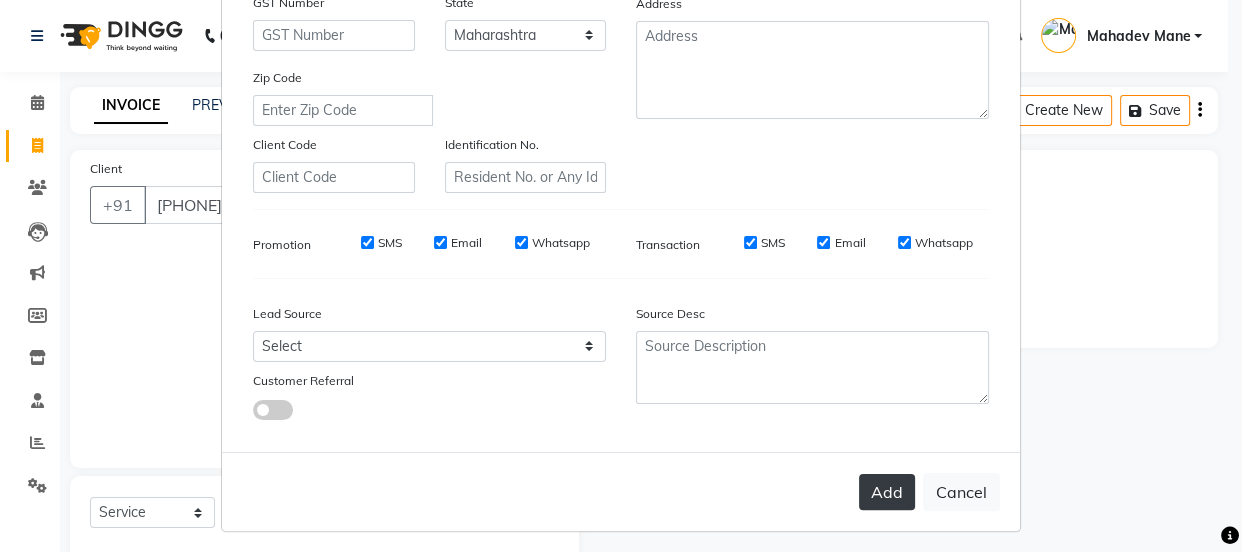 click on "Add" at bounding box center (887, 492) 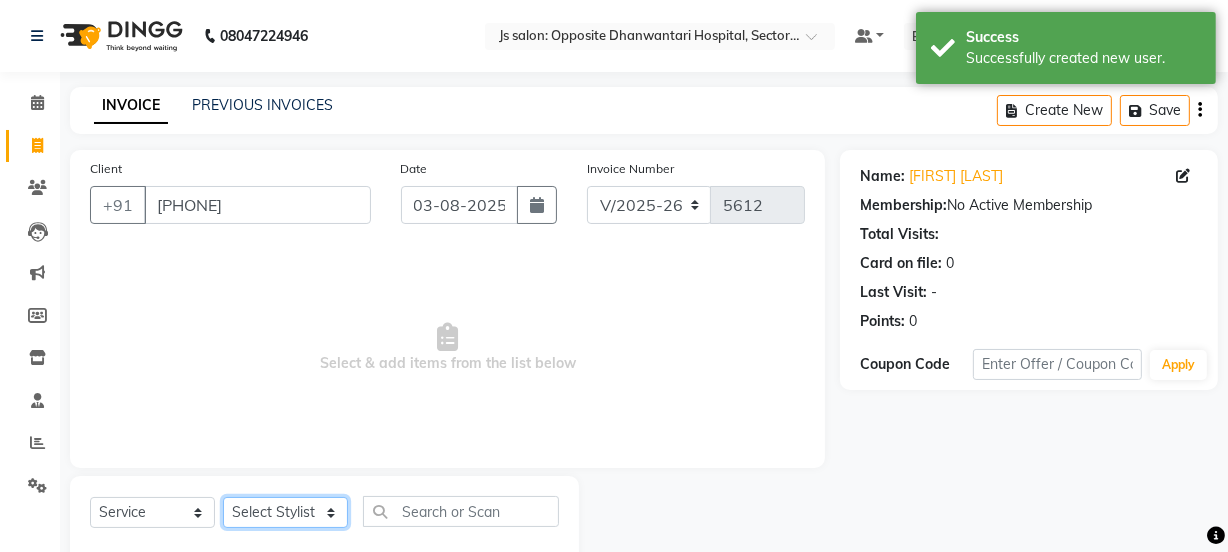 click on "Select Stylist [NAME] Dipak Vaidyakar Huda kokan n Mahadev Mane Mosin ansari Nayan Patil Pradip Prem Mane Rajan Roma Rajput Shirin shaikh Shop Shubham Anarase Sneha suport staff Sonali Sudip Sujata thapa Sunil Umesh" 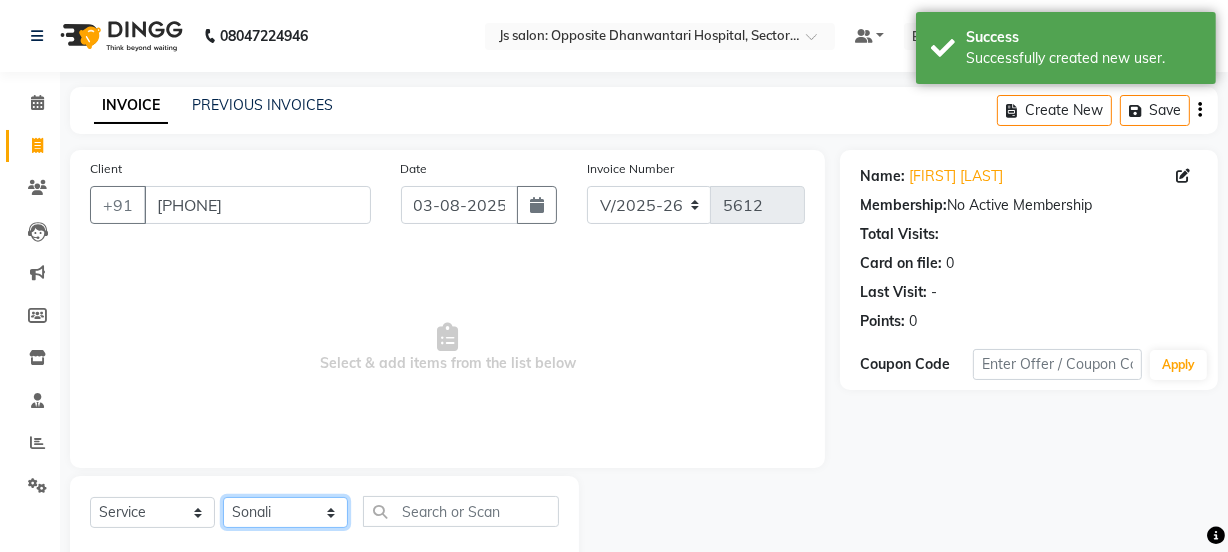 click on "Select Stylist [NAME] Dipak Vaidyakar Huda kokan n Mahadev Mane Mosin ansari Nayan Patil Pradip Prem Mane Rajan Roma Rajput Shirin shaikh Shop Shubham Anarase Sneha suport staff Sonali Sudip Sujata thapa Sunil Umesh" 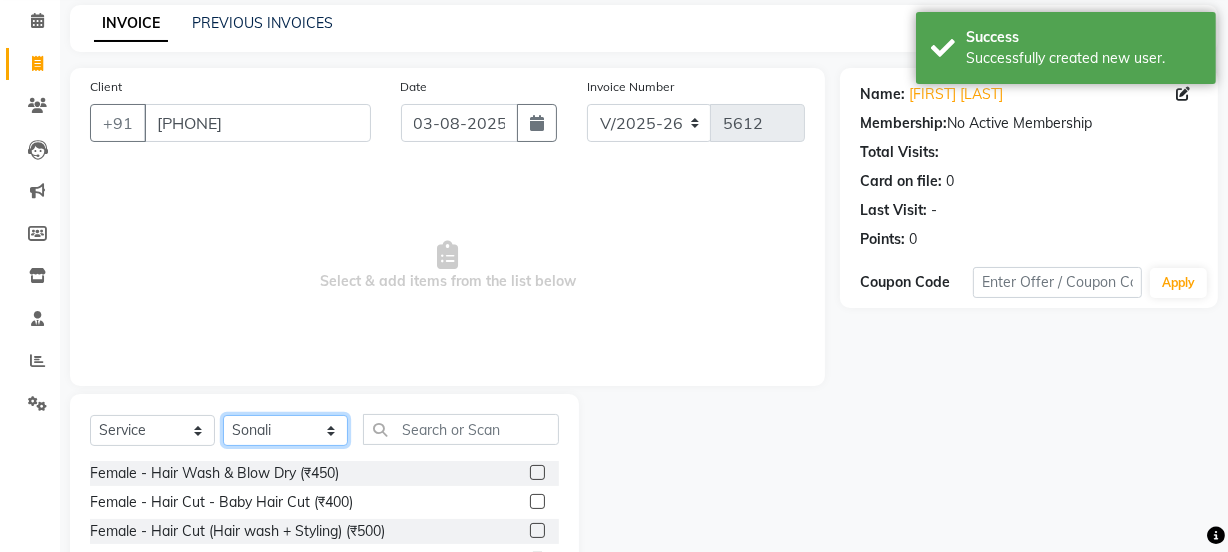 scroll, scrollTop: 250, scrollLeft: 0, axis: vertical 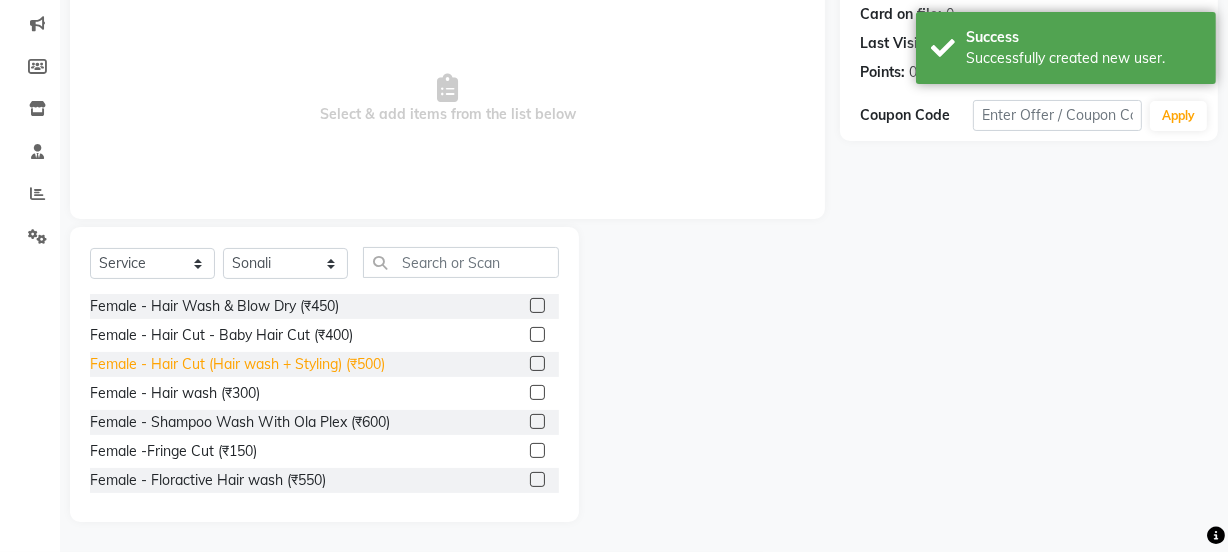 click on "Female - Hair Cut (Hair wash + Styling) (₹500)" 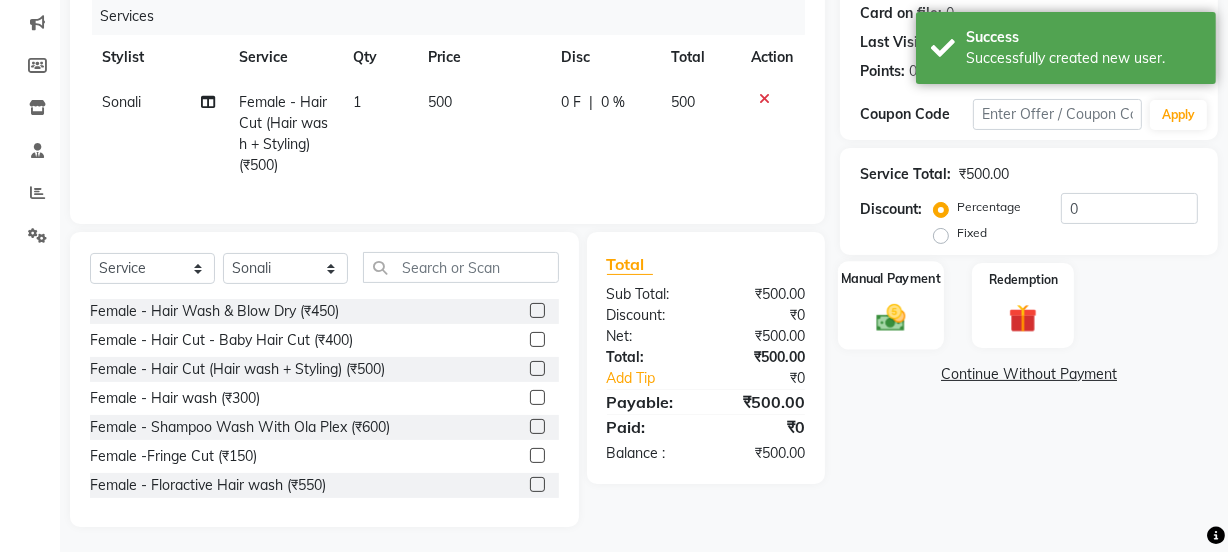 click on "Manual Payment" 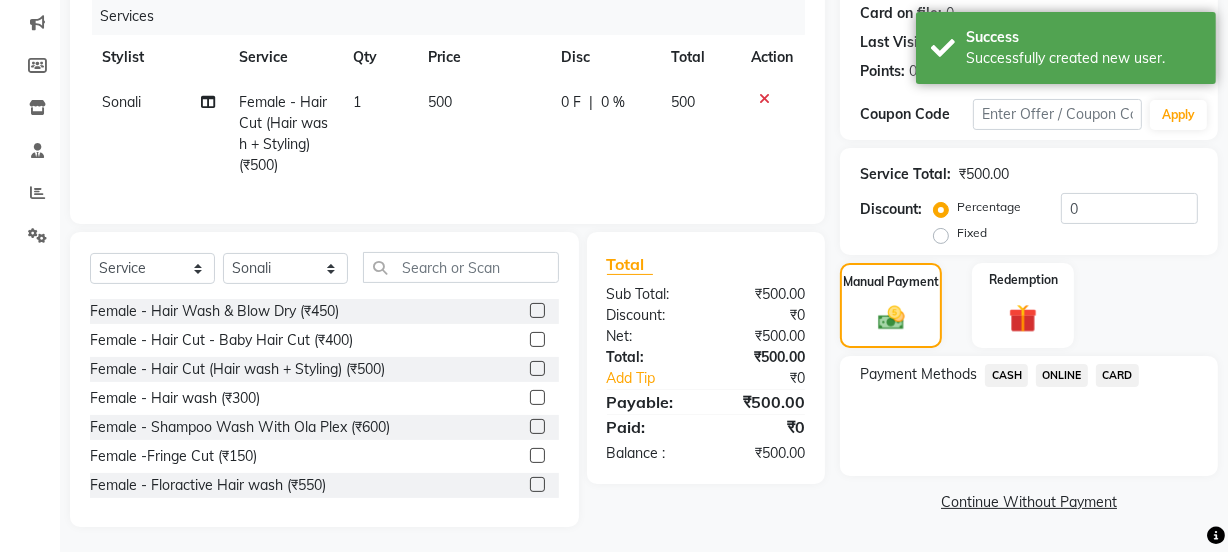 click on "ONLINE" 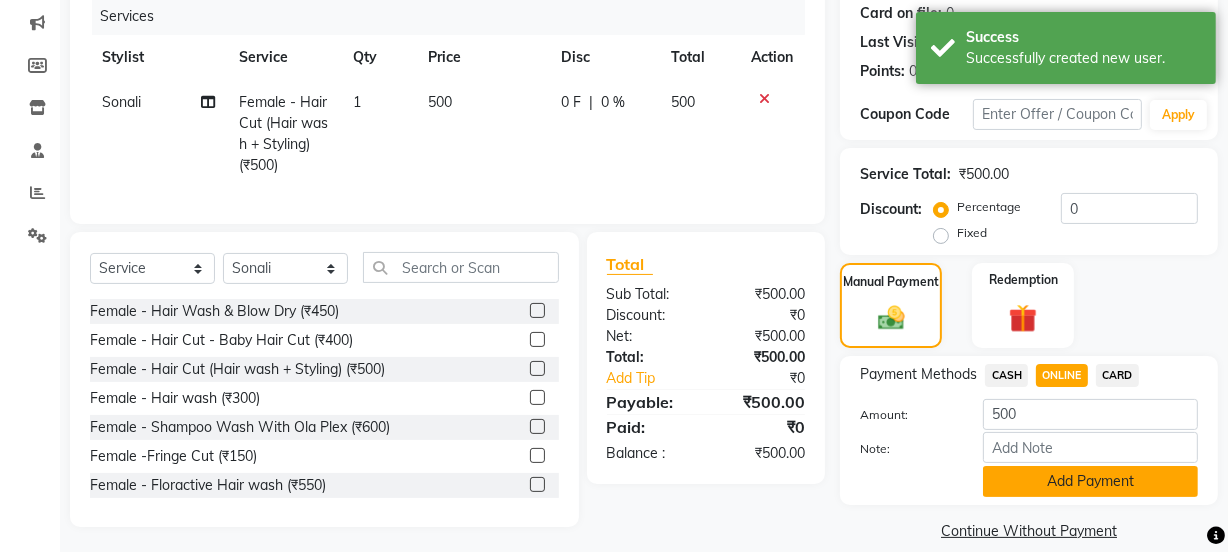 click on "Add Payment" 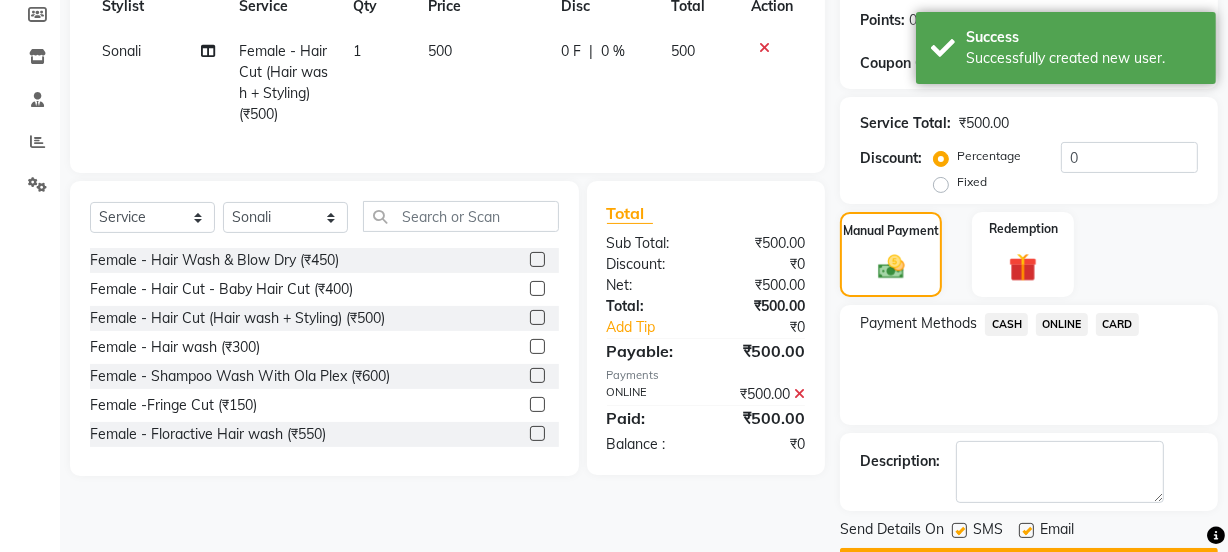 scroll, scrollTop: 357, scrollLeft: 0, axis: vertical 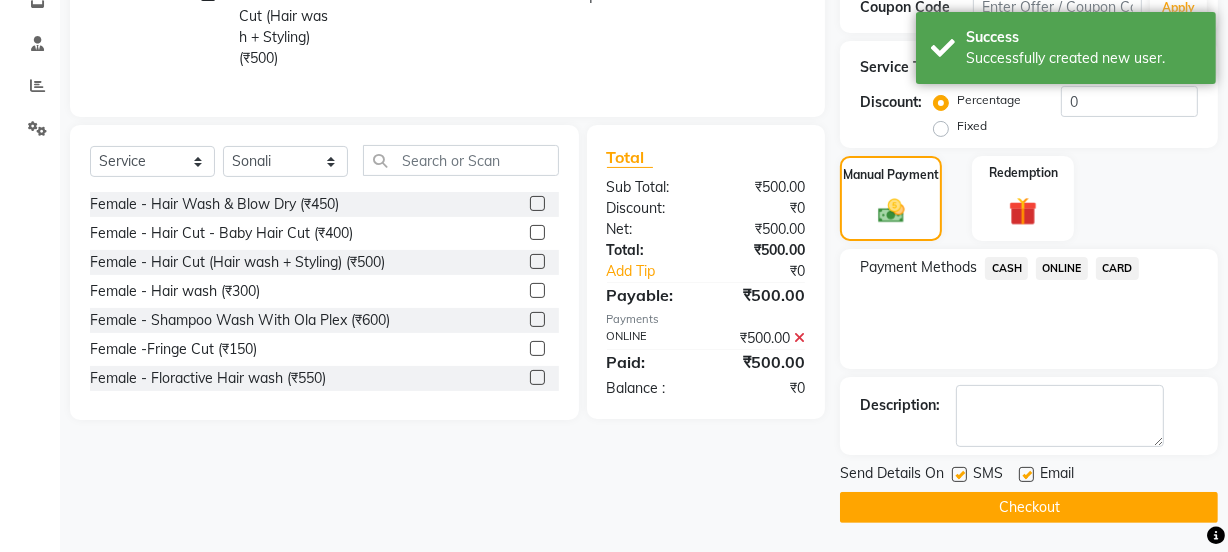click on "Checkout" 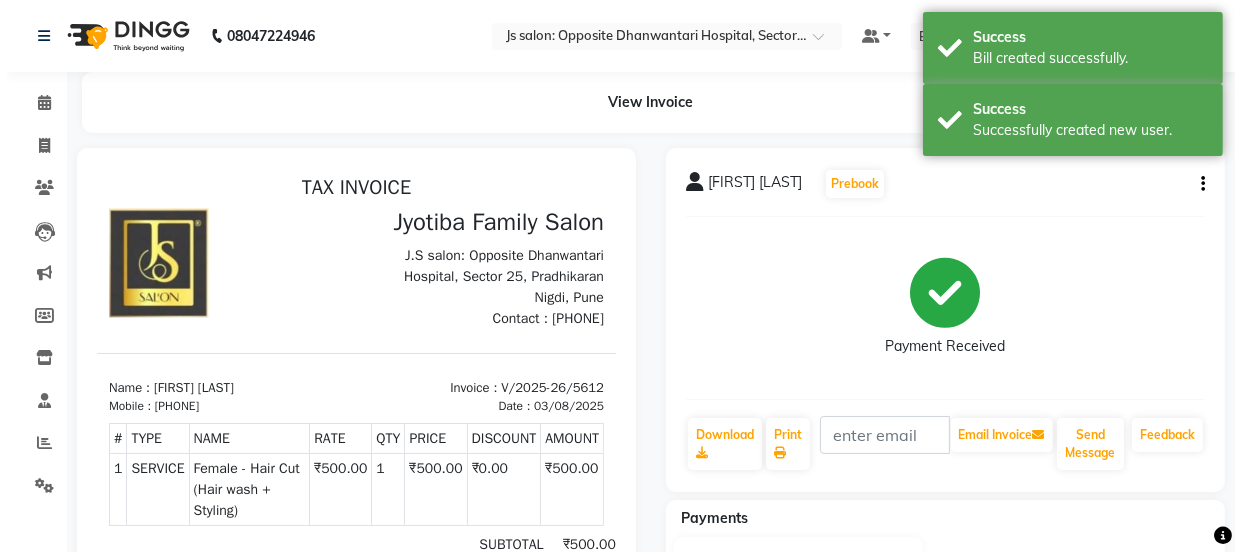 scroll, scrollTop: 0, scrollLeft: 0, axis: both 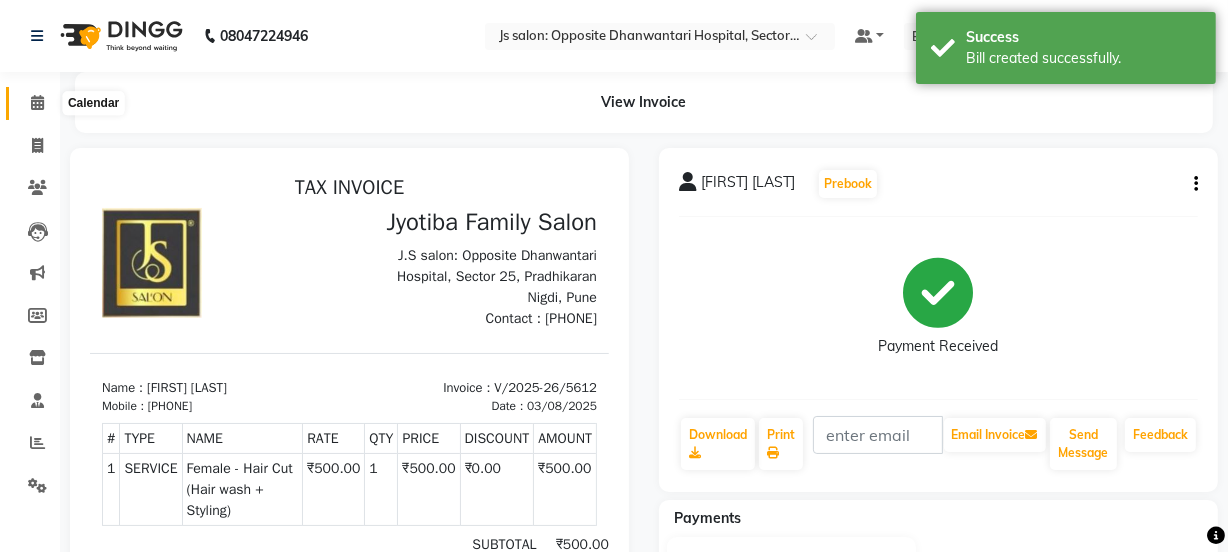 click 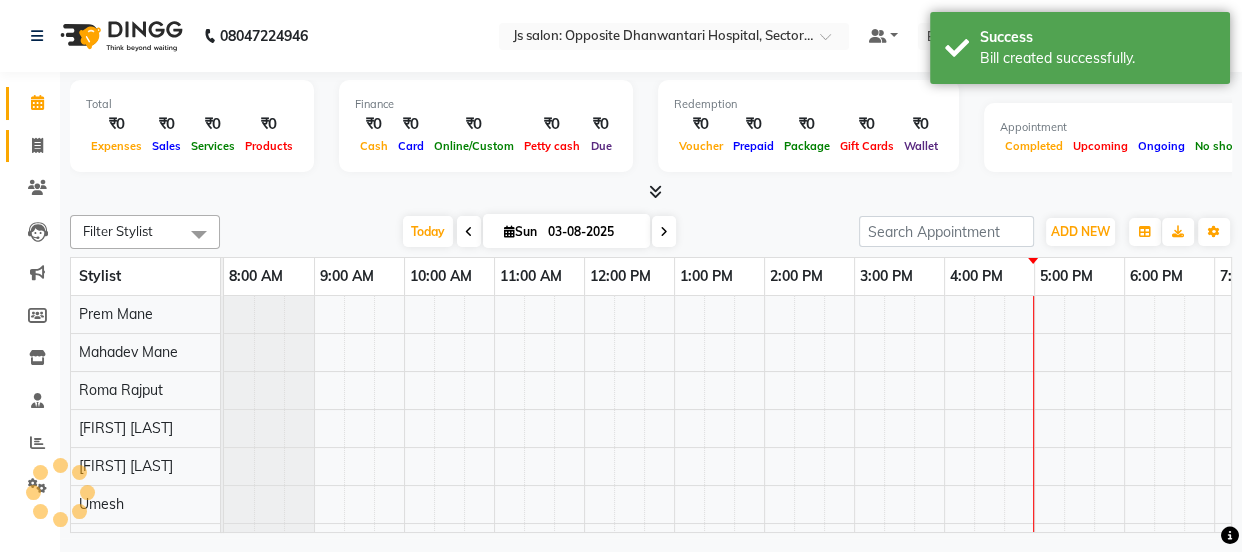scroll, scrollTop: 0, scrollLeft: 0, axis: both 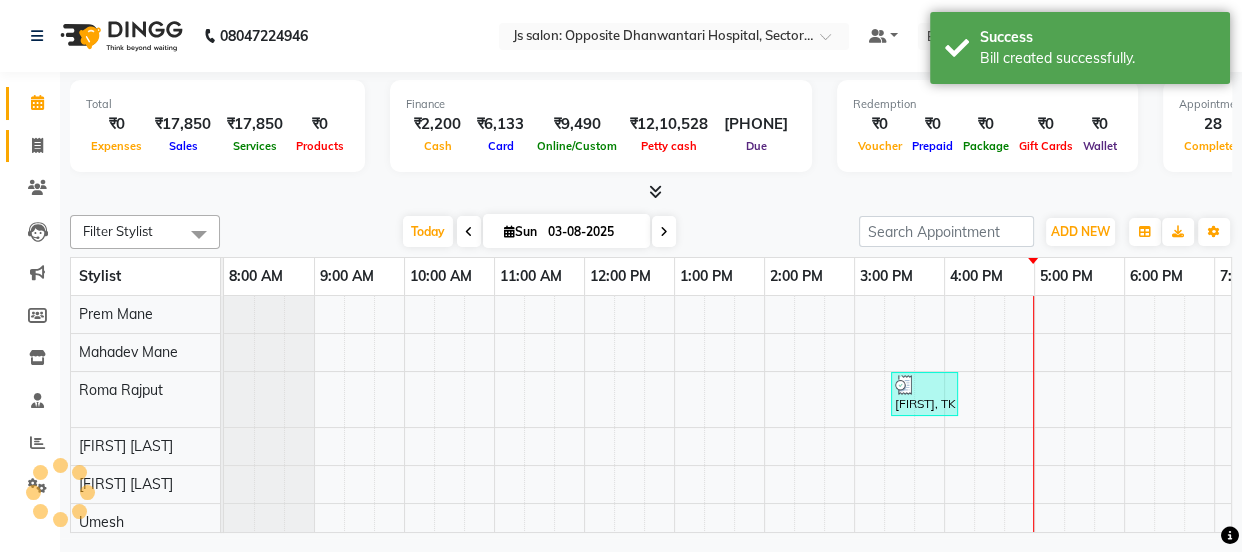 click 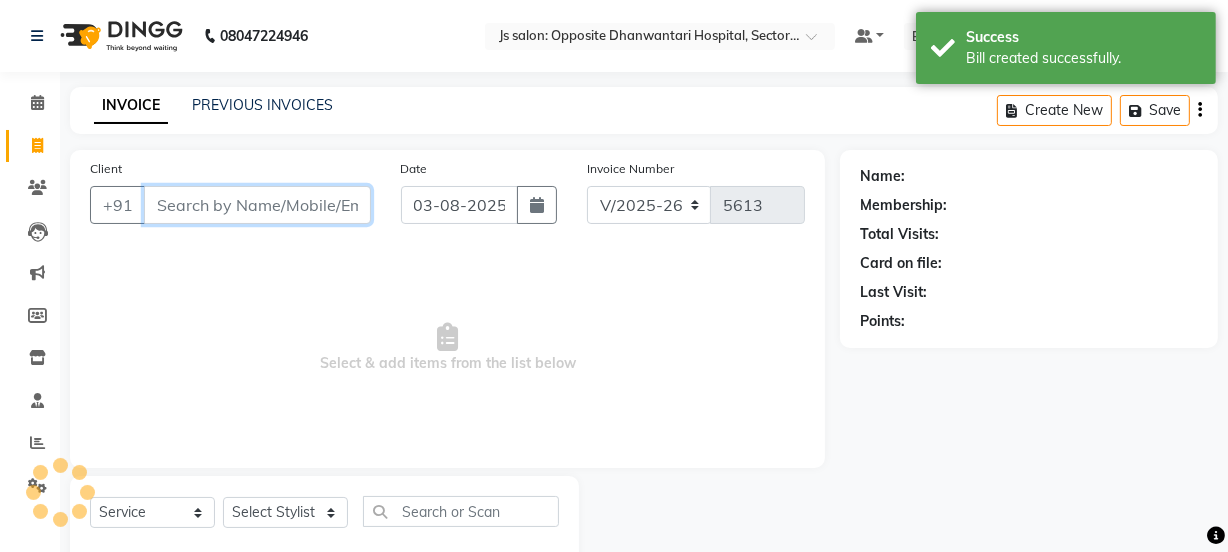click on "Client" at bounding box center [257, 205] 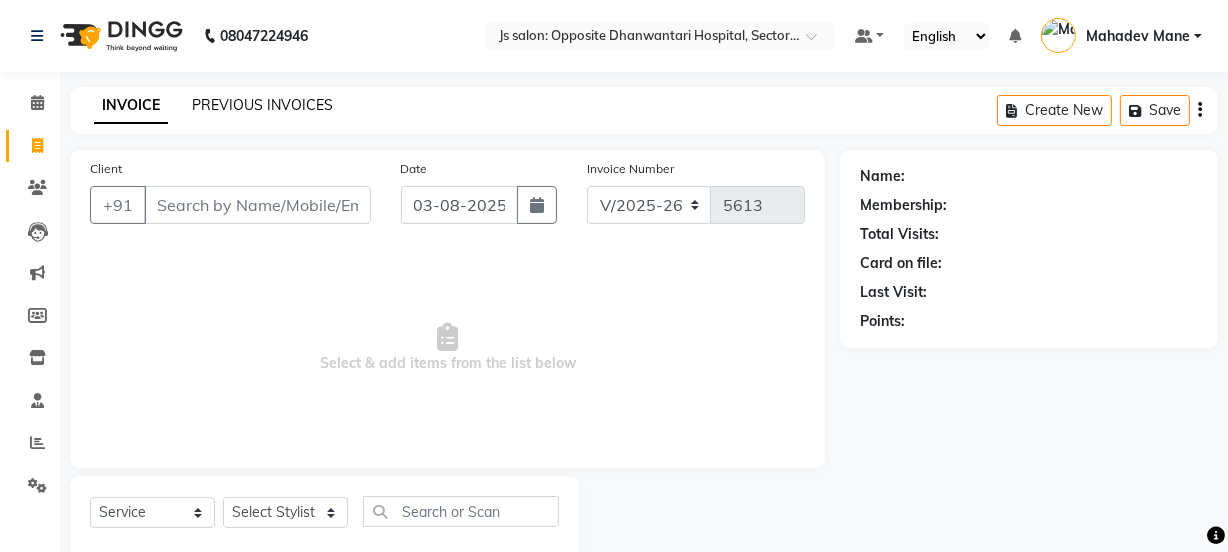 click on "PREVIOUS INVOICES" 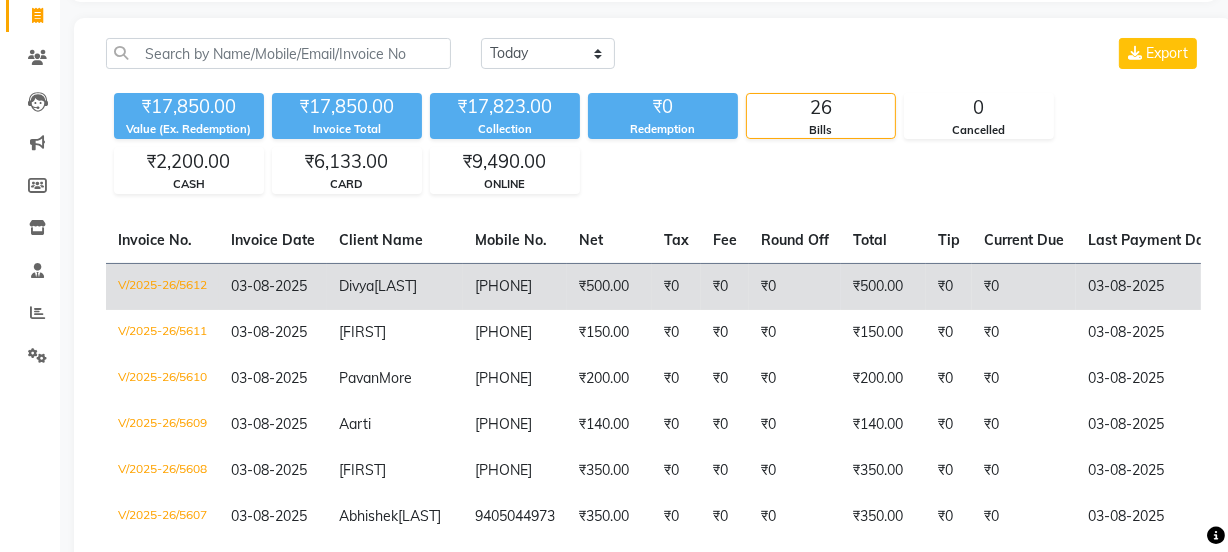 scroll, scrollTop: 0, scrollLeft: 0, axis: both 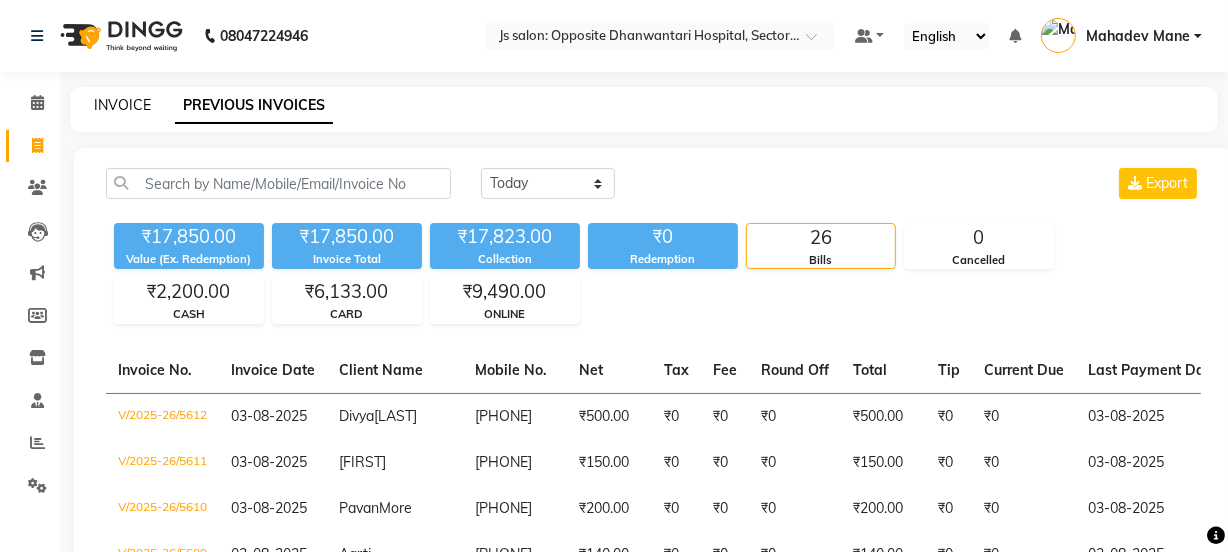 click on "INVOICE" 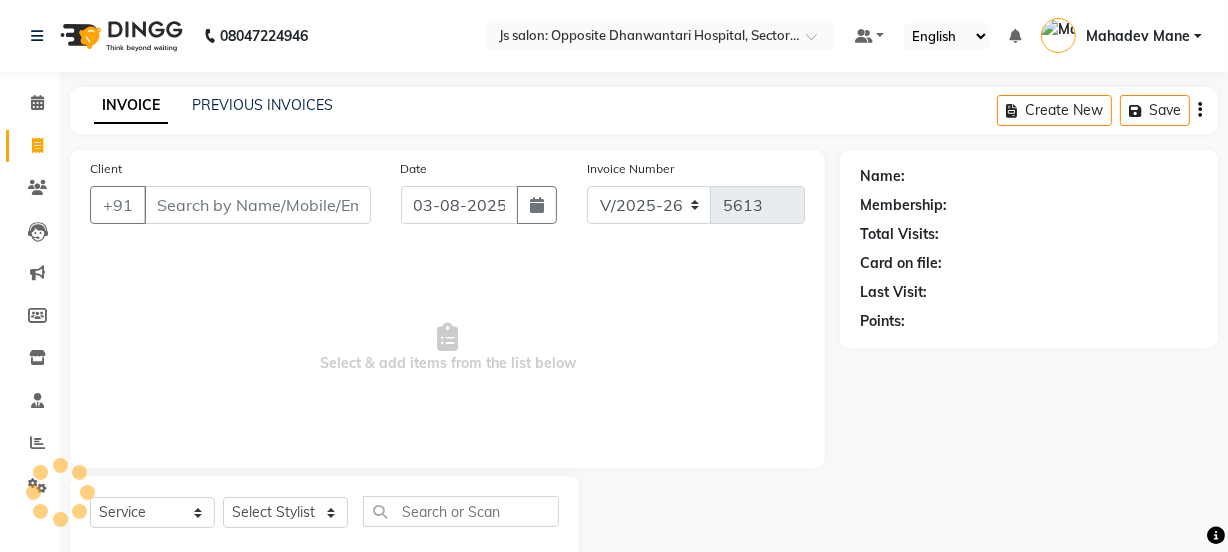 scroll, scrollTop: 50, scrollLeft: 0, axis: vertical 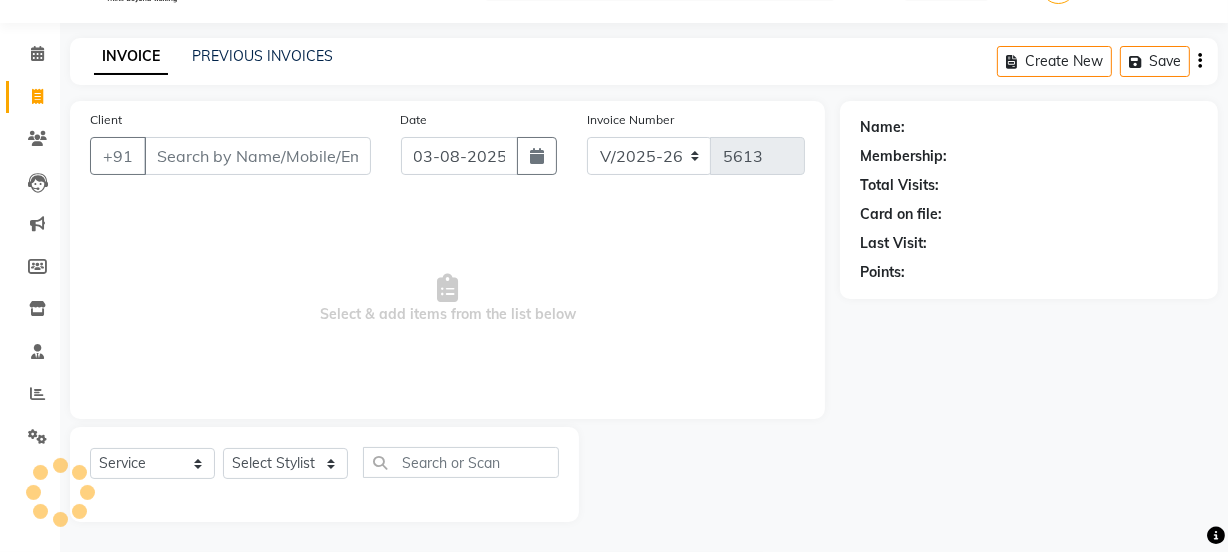 click on "Client" at bounding box center [257, 156] 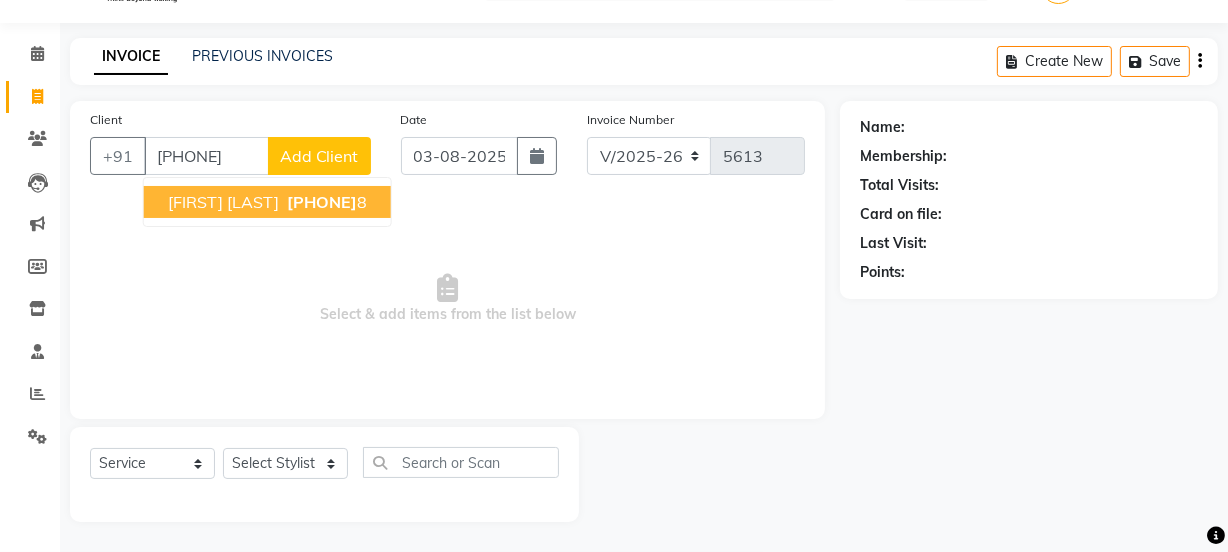 click on "[FIRST] [LAST]" at bounding box center (223, 202) 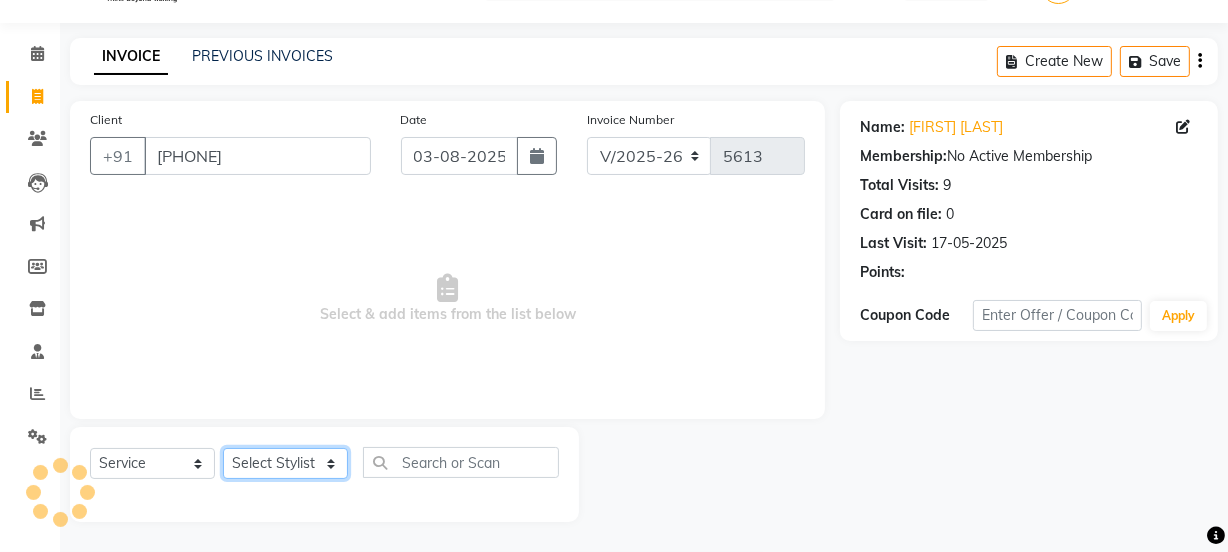 click on "Select Stylist [NAME] Dipak Vaidyakar Huda kokan n Mahadev Mane Mosin ansari Nayan Patil Pradip Prem Mane Rajan Roma Rajput Shirin shaikh Shop Shubham Anarase Sneha suport staff Sonali Sudip Sujata thapa Sunil Umesh" 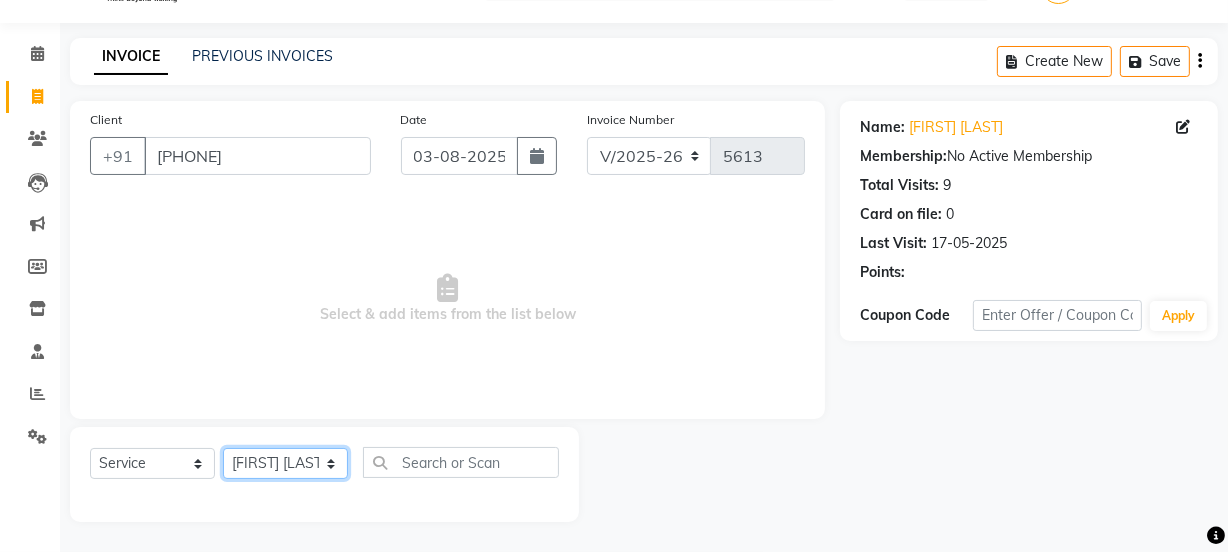 click on "Select Stylist [NAME] Dipak Vaidyakar Huda kokan n Mahadev Mane Mosin ansari Nayan Patil Pradip Prem Mane Rajan Roma Rajput Shirin shaikh Shop Shubham Anarase Sneha suport staff Sonali Sudip Sujata thapa Sunil Umesh" 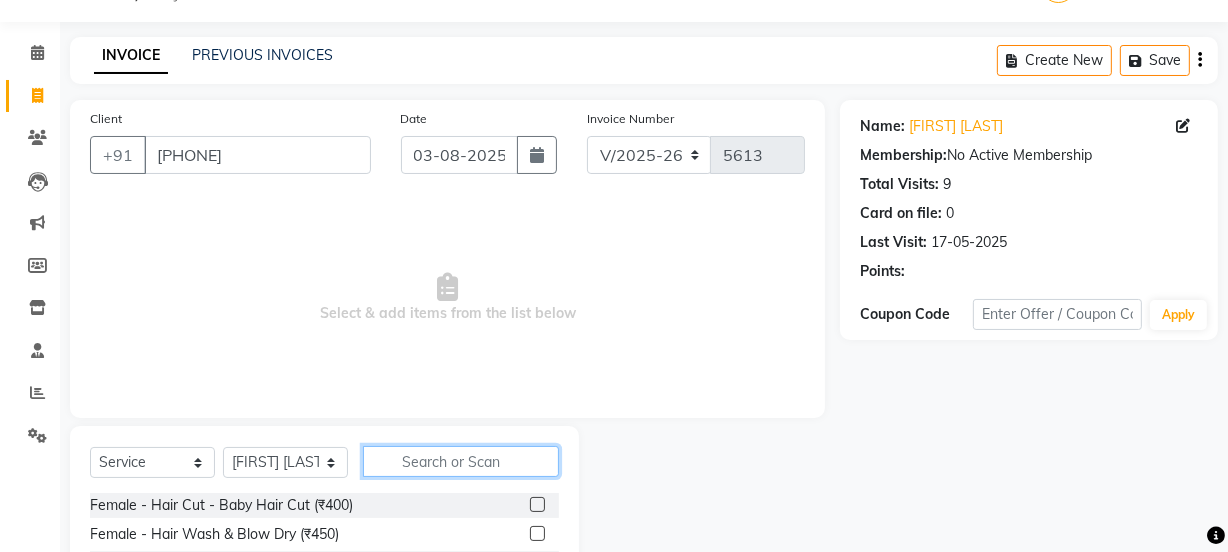 click 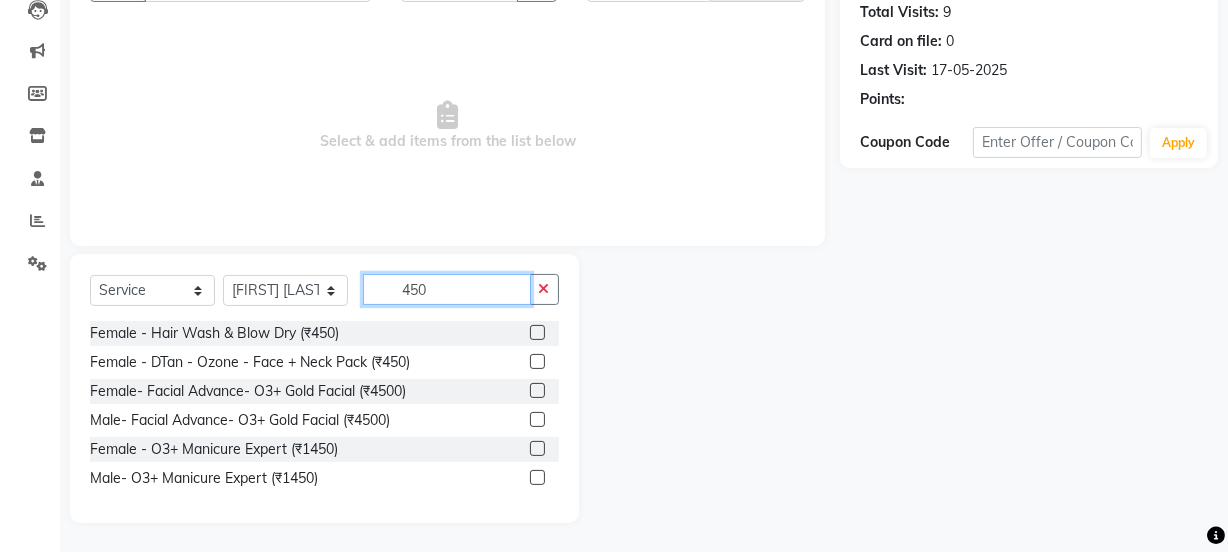 scroll, scrollTop: 223, scrollLeft: 0, axis: vertical 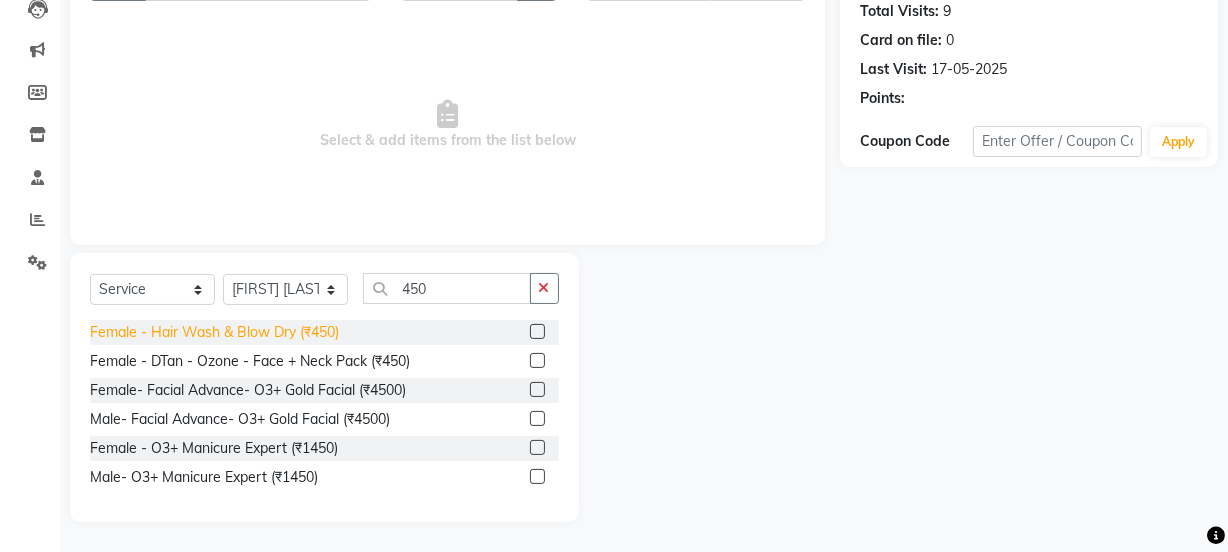 click on "Female  - Hair Wash & Blow Dry (₹450)" 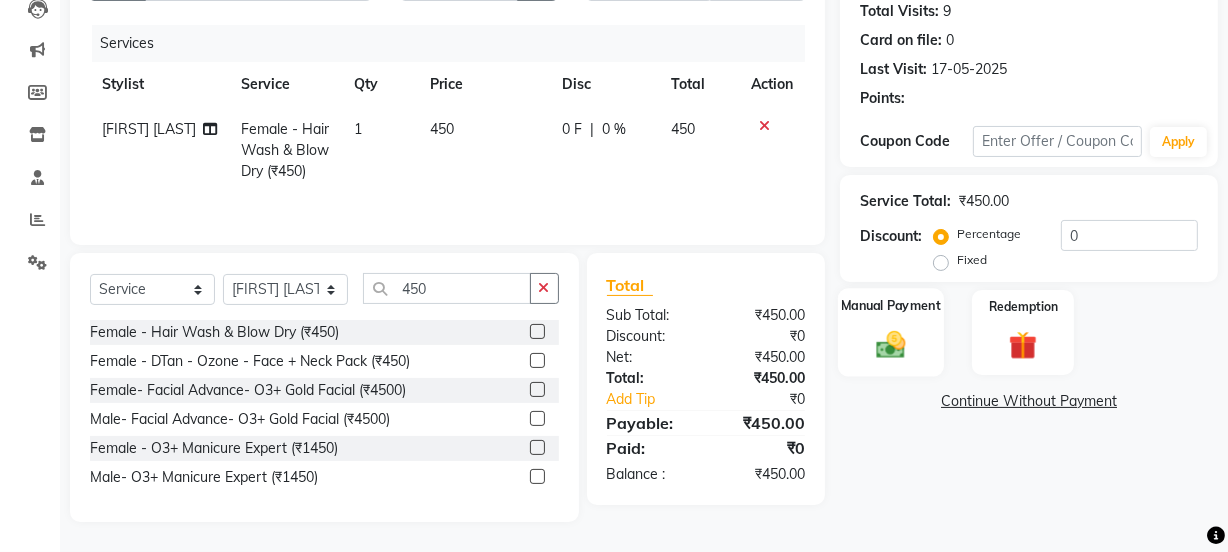 click 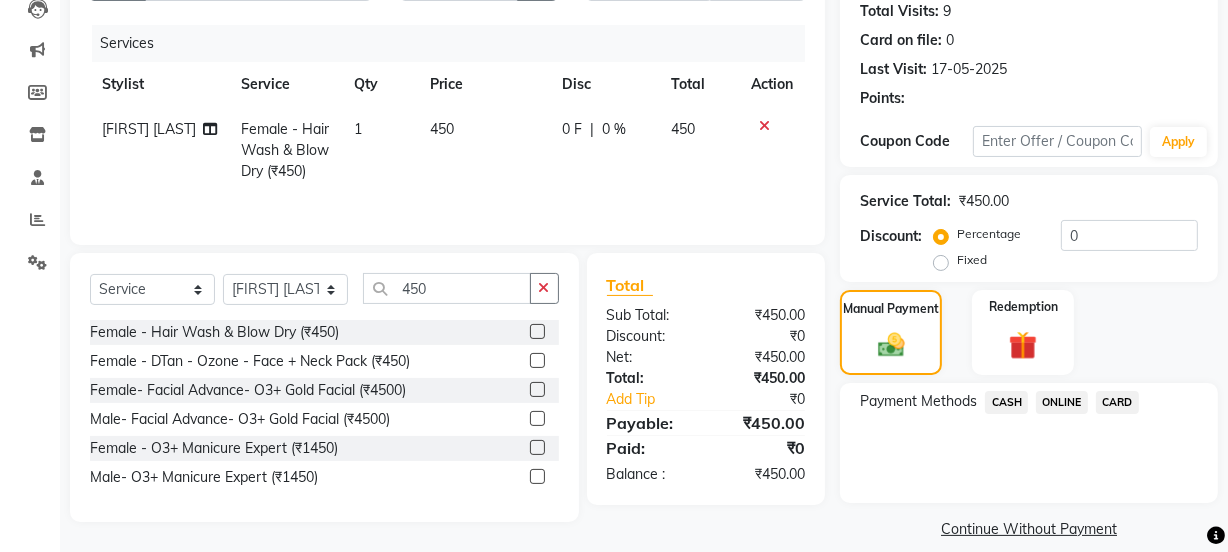 click on "ONLINE" 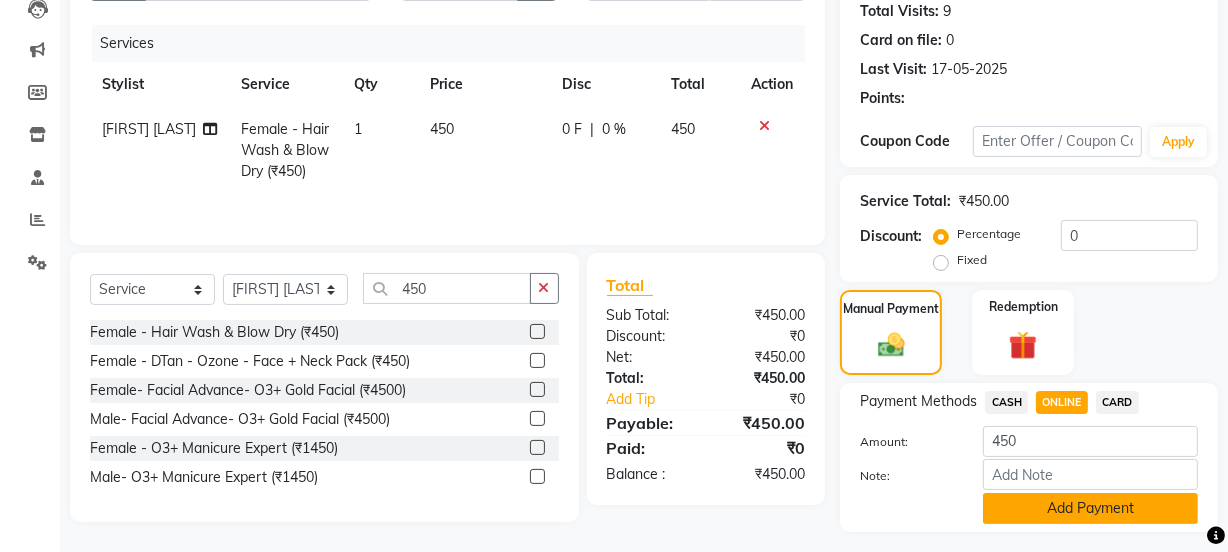 click on "Add Payment" 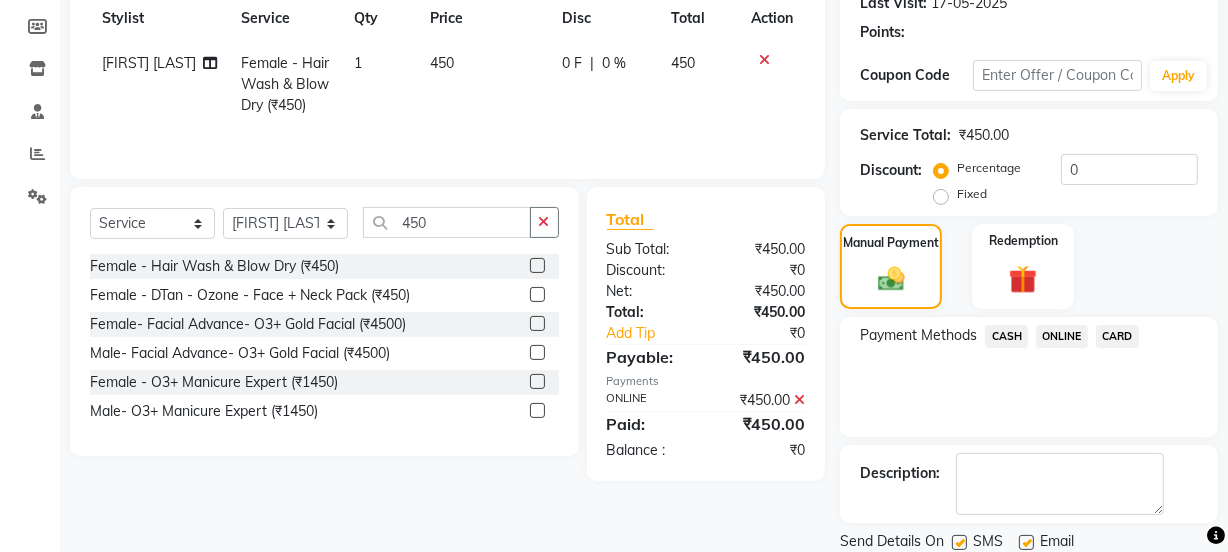 scroll, scrollTop: 357, scrollLeft: 0, axis: vertical 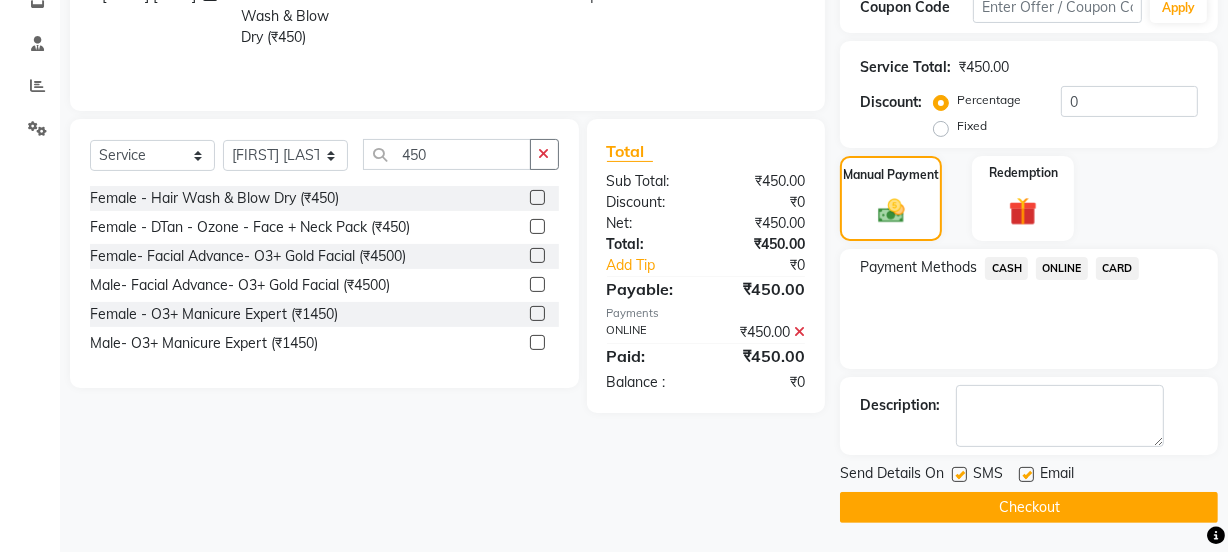 click on "Checkout" 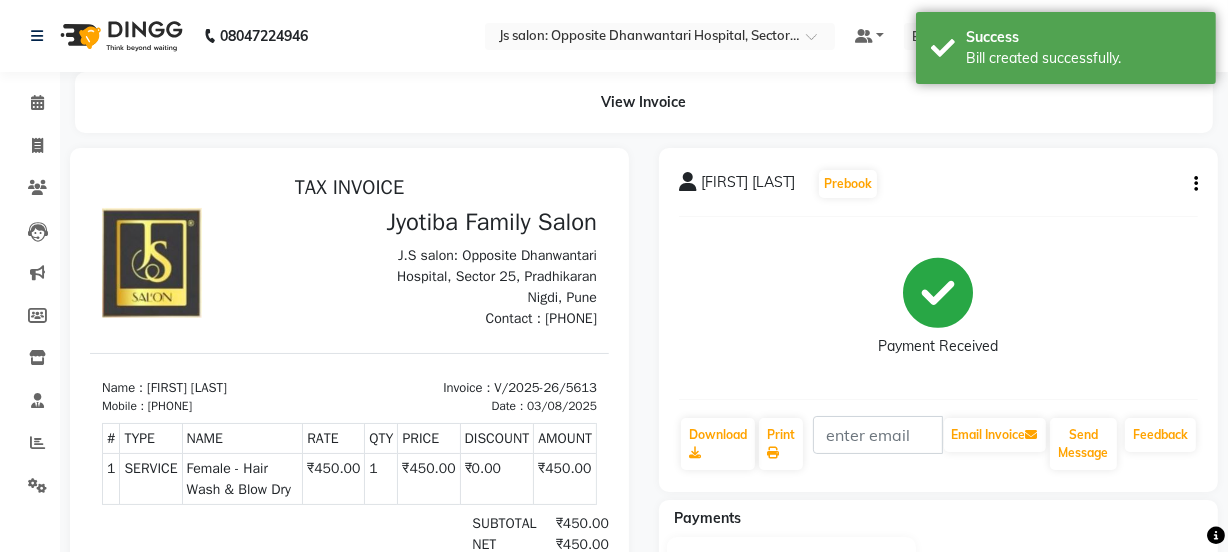 scroll, scrollTop: 0, scrollLeft: 0, axis: both 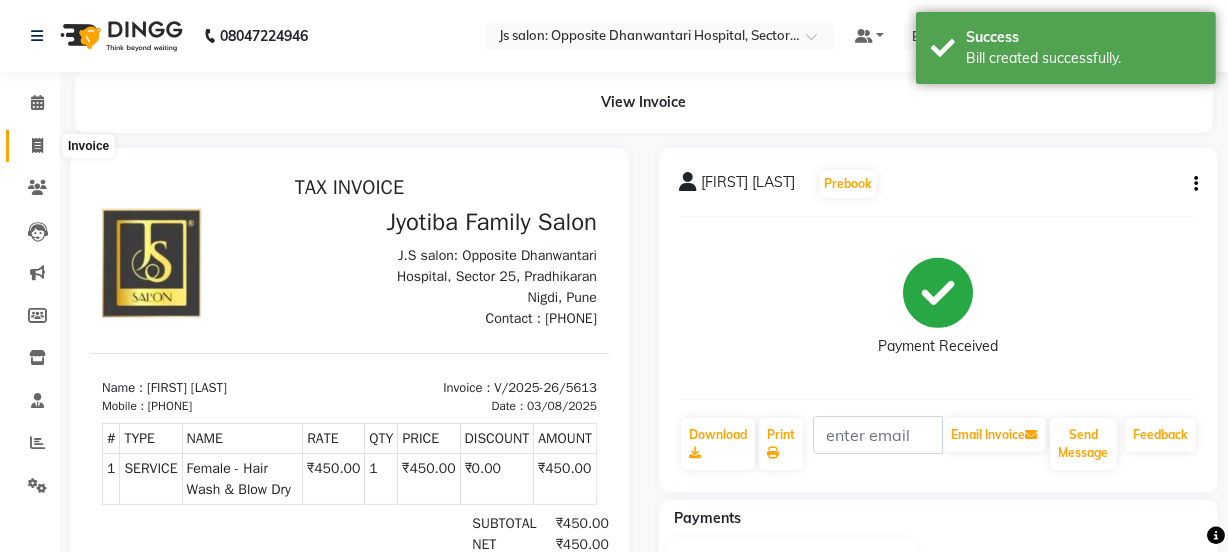 click 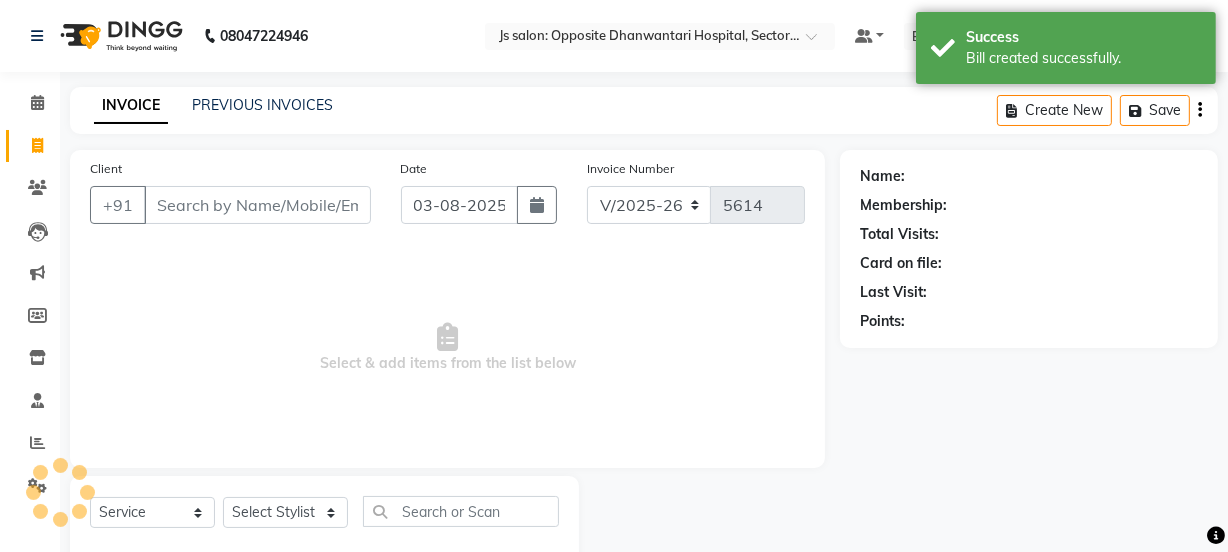 scroll, scrollTop: 50, scrollLeft: 0, axis: vertical 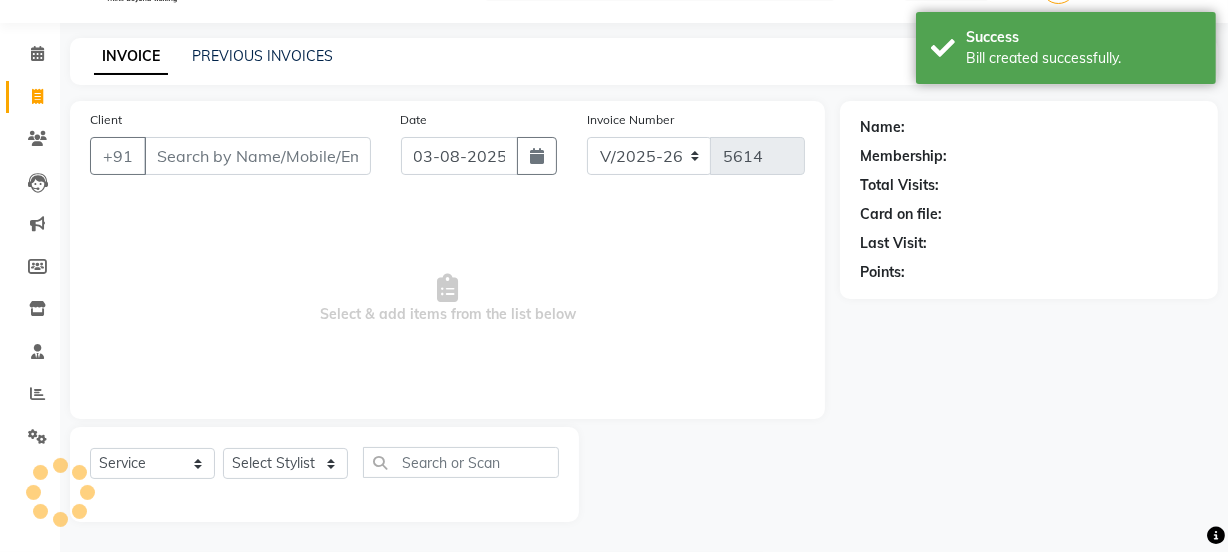 click on "Client" at bounding box center [257, 156] 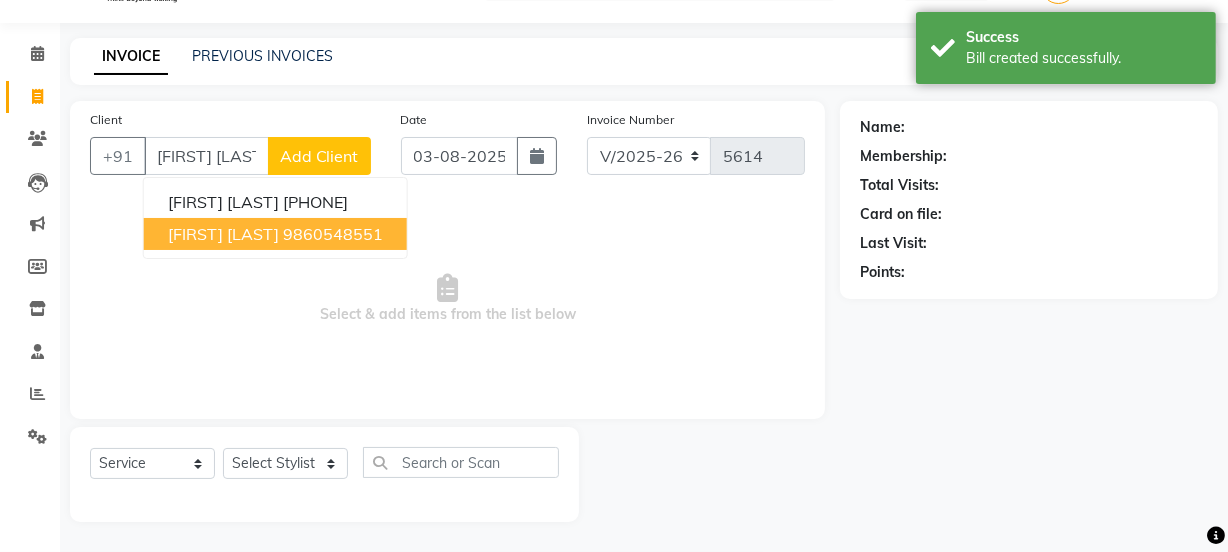 drag, startPoint x: 193, startPoint y: 220, endPoint x: 206, endPoint y: 282, distance: 63.348244 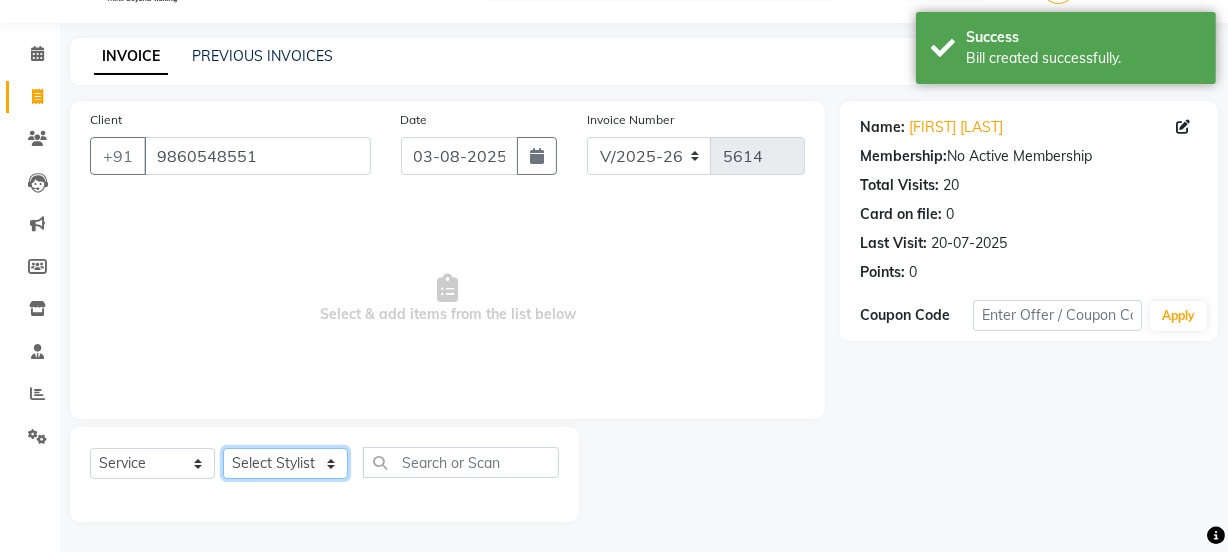 click on "Select Stylist [NAME] Dipak Vaidyakar Huda kokan n Mahadev Mane Mosin ansari Nayan Patil Pradip Prem Mane Rajan Roma Rajput Shirin shaikh Shop Shubham Anarase Sneha suport staff Sonali Sudip Sujata thapa Sunil Umesh" 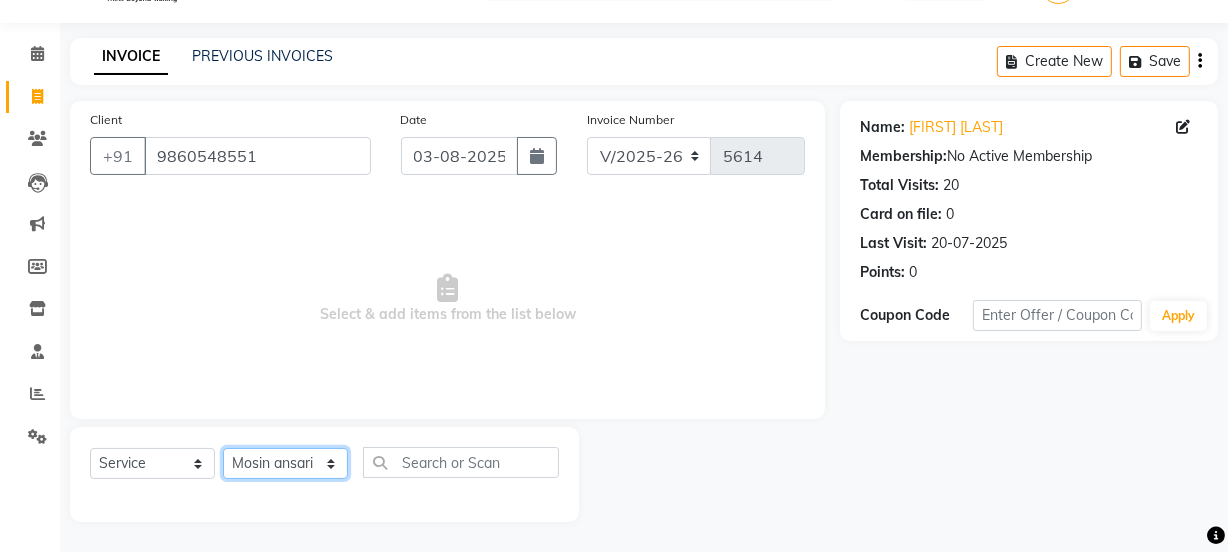 click on "Select Stylist [NAME] Dipak Vaidyakar Huda kokan n Mahadev Mane Mosin ansari Nayan Patil Pradip Prem Mane Rajan Roma Rajput Shirin shaikh Shop Shubham Anarase Sneha suport staff Sonali Sudip Sujata thapa Sunil Umesh" 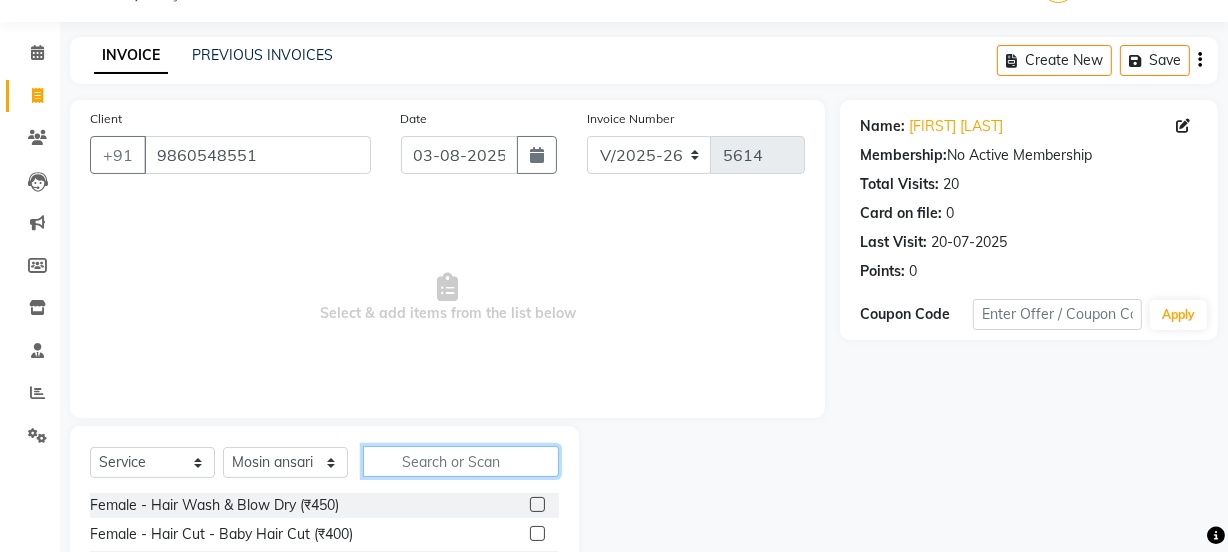 click 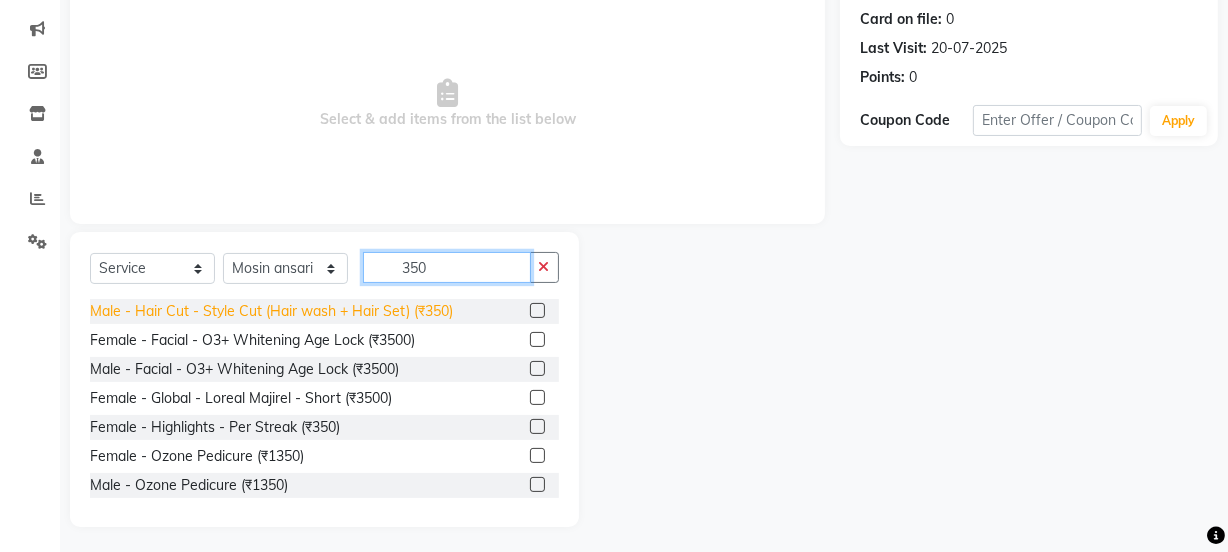 scroll, scrollTop: 250, scrollLeft: 0, axis: vertical 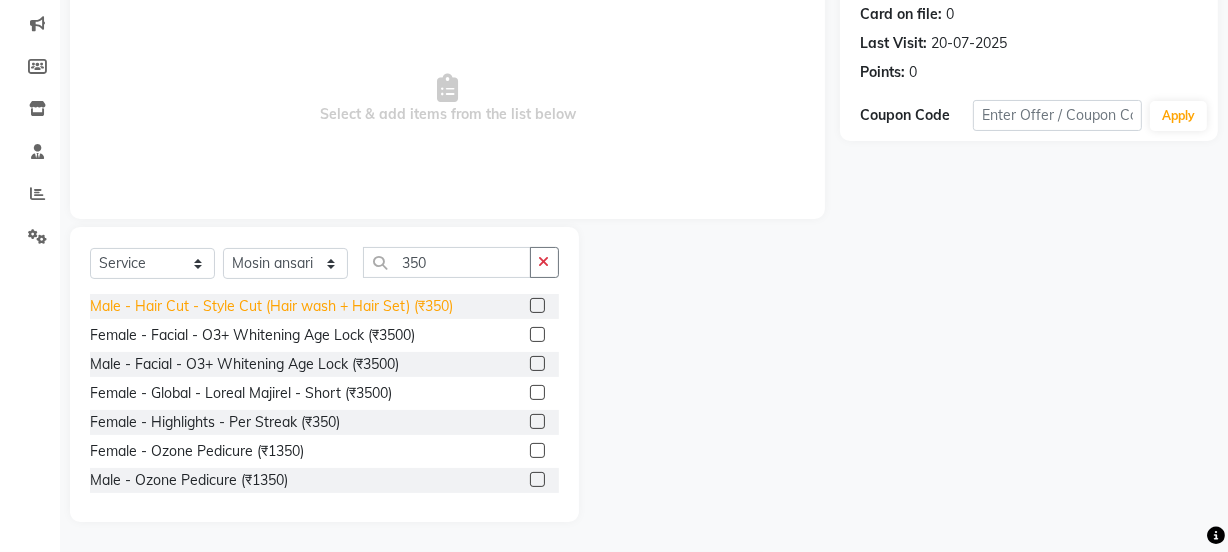 click on "Male - Hair Cut - Style Cut (Hair wash + Hair Set) (₹350)" 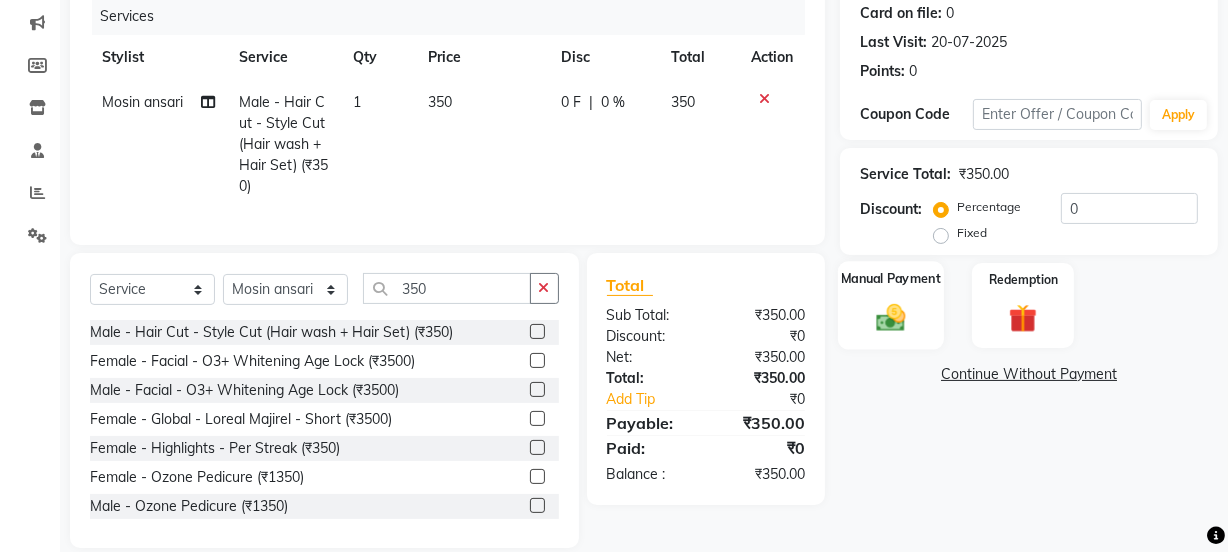 click on "Manual Payment" 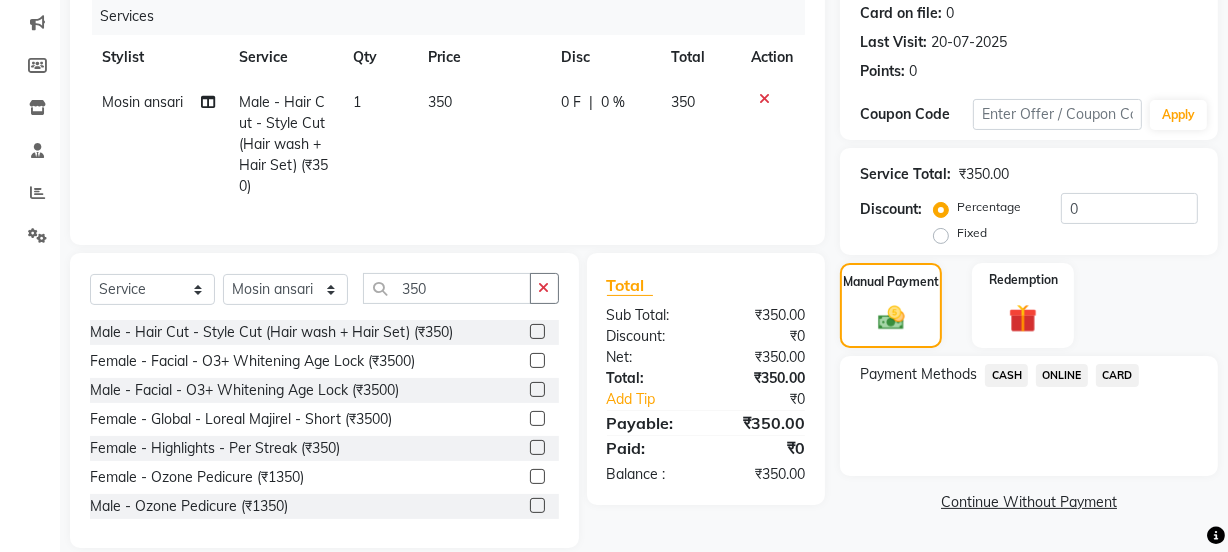 click on "ONLINE" 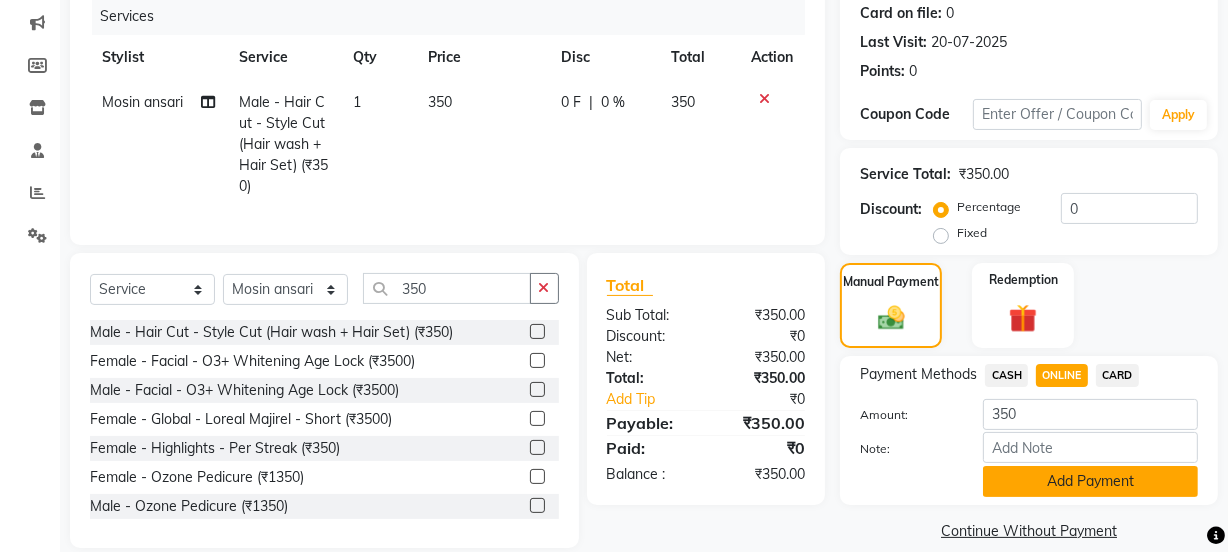 click on "Add Payment" 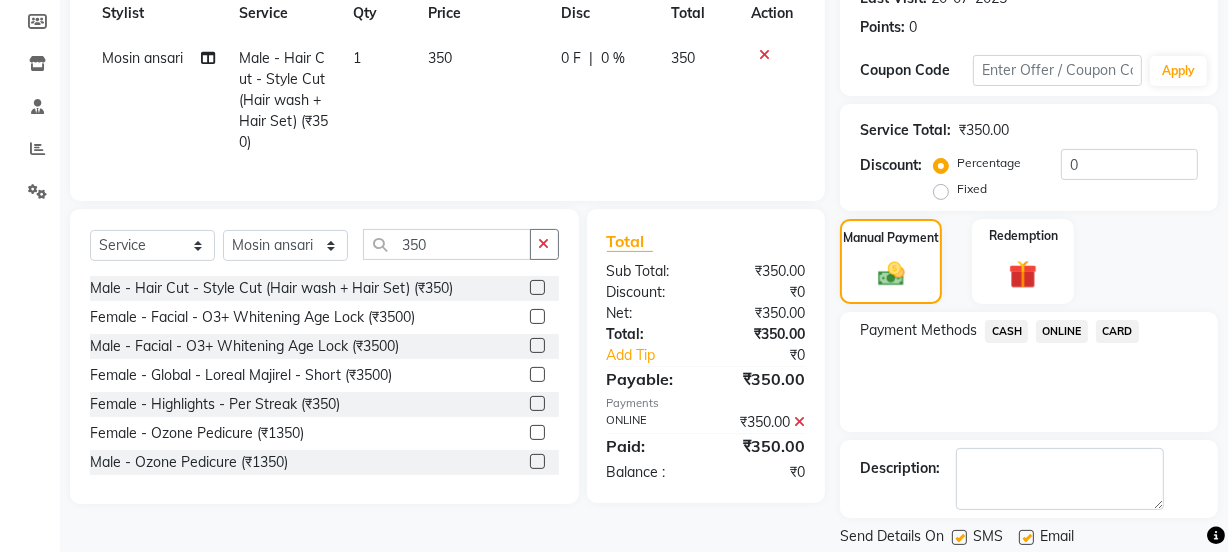 scroll, scrollTop: 357, scrollLeft: 0, axis: vertical 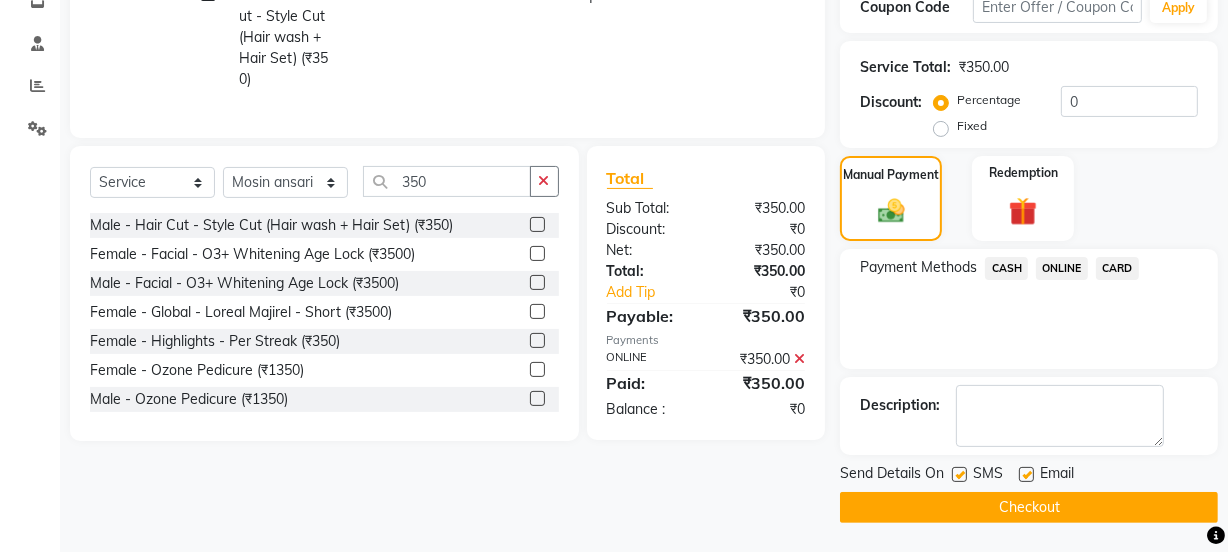 click on "Checkout" 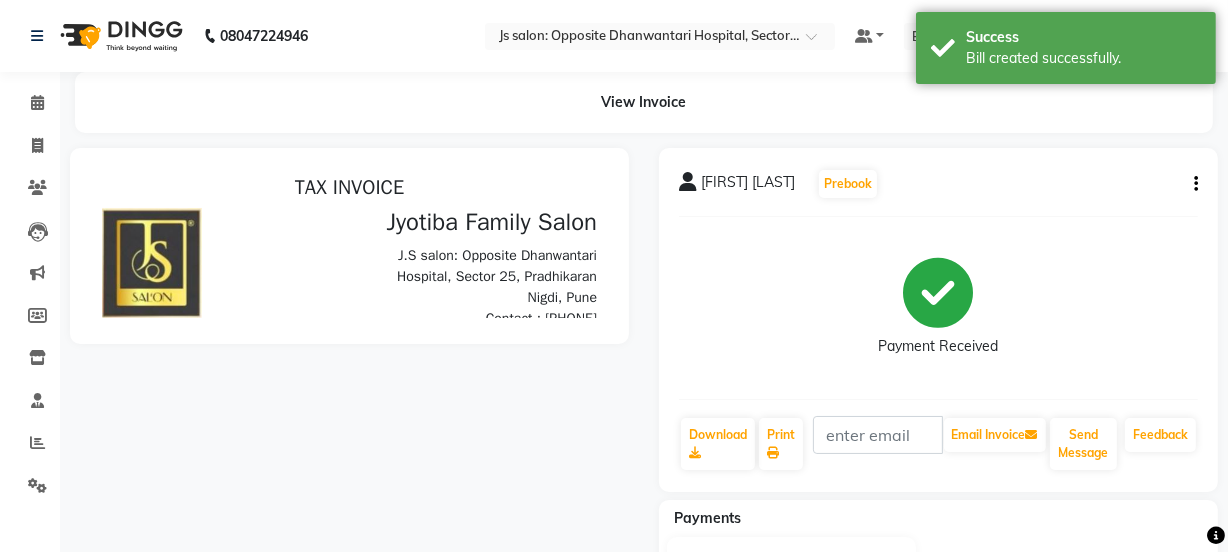 scroll, scrollTop: 0, scrollLeft: 0, axis: both 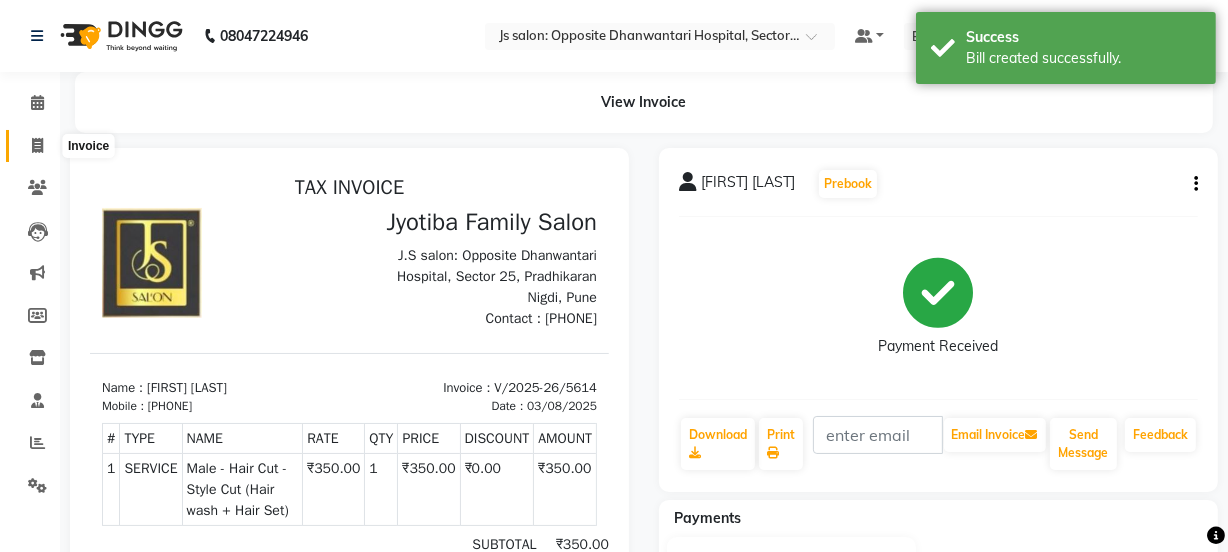 click 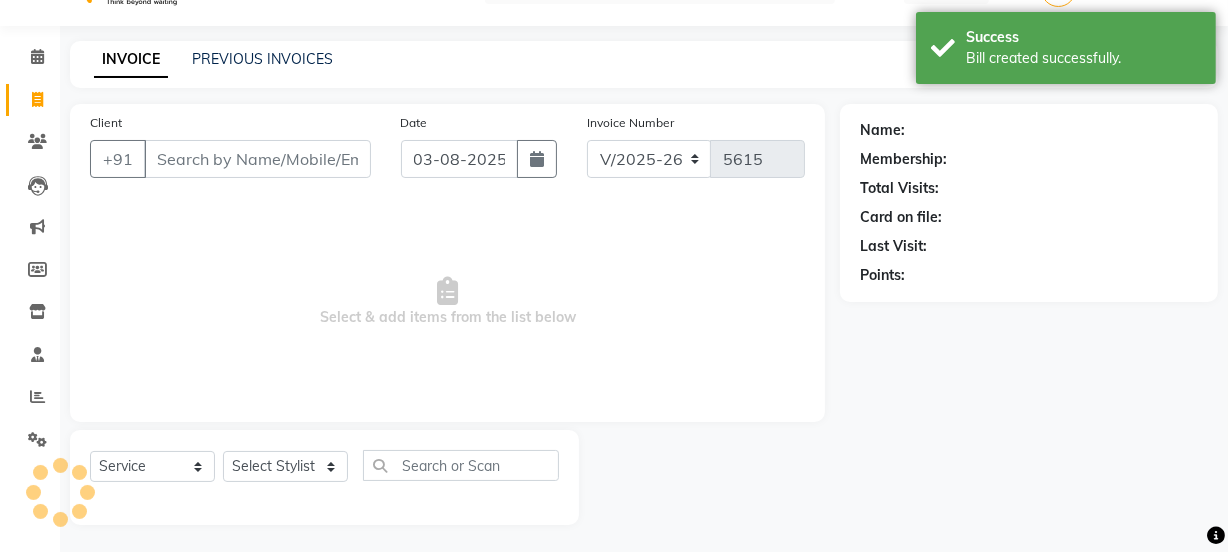 scroll, scrollTop: 50, scrollLeft: 0, axis: vertical 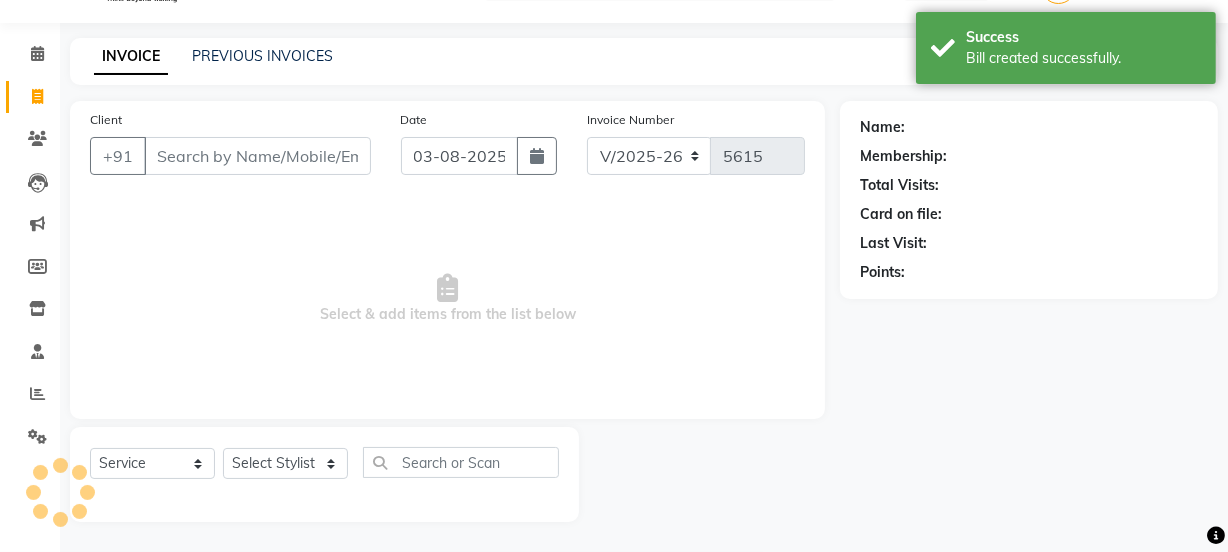 click on "Client" at bounding box center [257, 156] 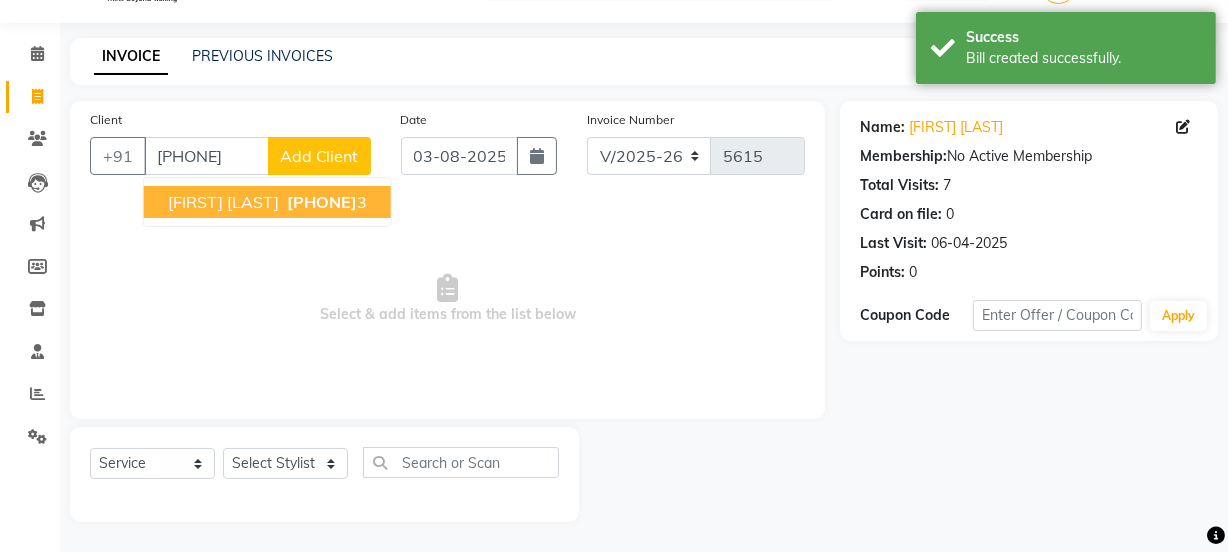 click on "[FIRST] [LAST]" at bounding box center [223, 202] 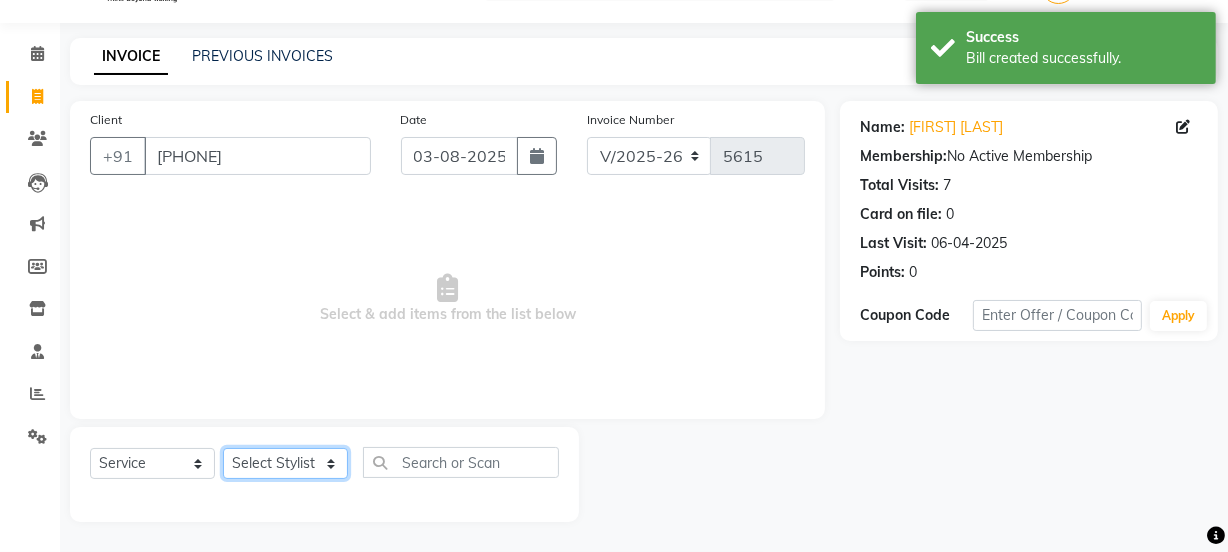 click on "Select Stylist [NAME] Dipak Vaidyakar Huda kokan n Mahadev Mane Mosin ansari Nayan Patil Pradip Prem Mane Rajan Roma Rajput Shirin shaikh Shop Shubham Anarase Sneha suport staff Sonali Sudip Sujata thapa Sunil Umesh" 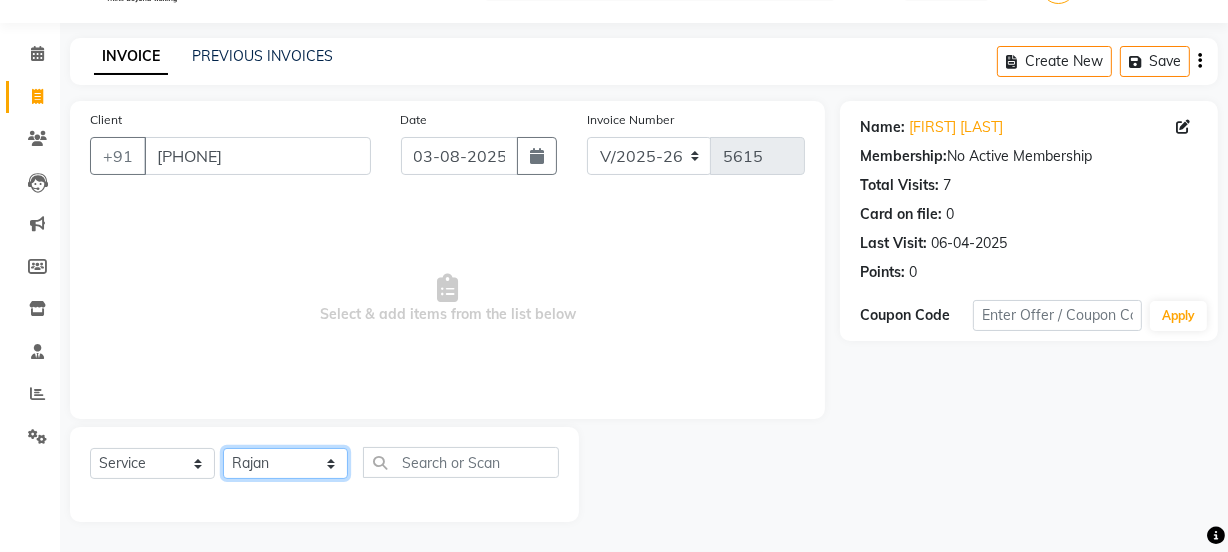 click on "Select Stylist [NAME] Dipak Vaidyakar Huda kokan n Mahadev Mane Mosin ansari Nayan Patil Pradip Prem Mane Rajan Roma Rajput Shirin shaikh Shop Shubham Anarase Sneha suport staff Sonali Sudip Sujata thapa Sunil Umesh" 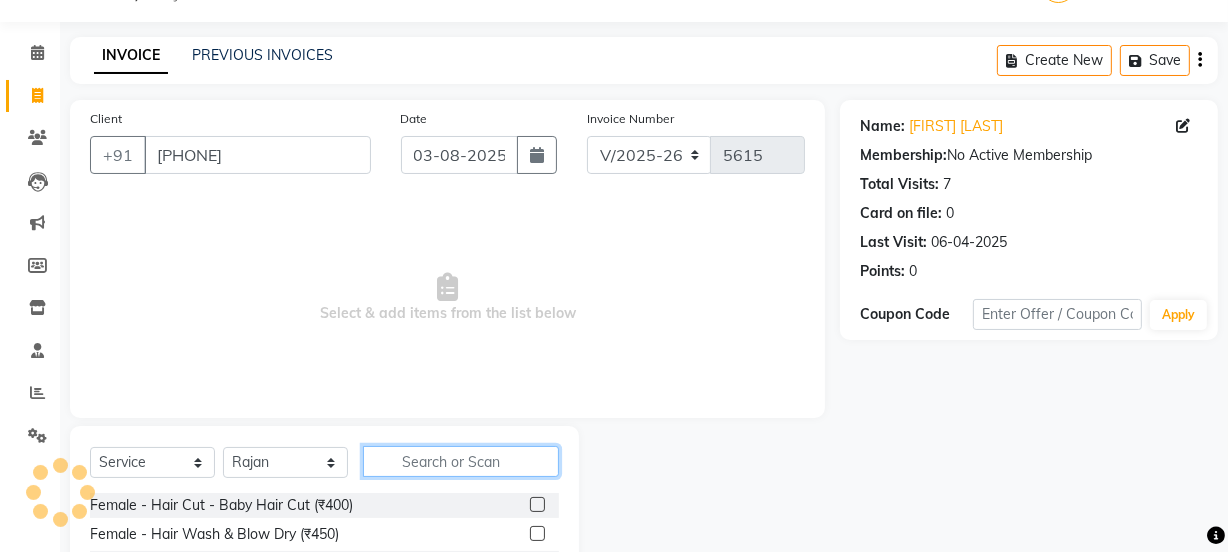 click 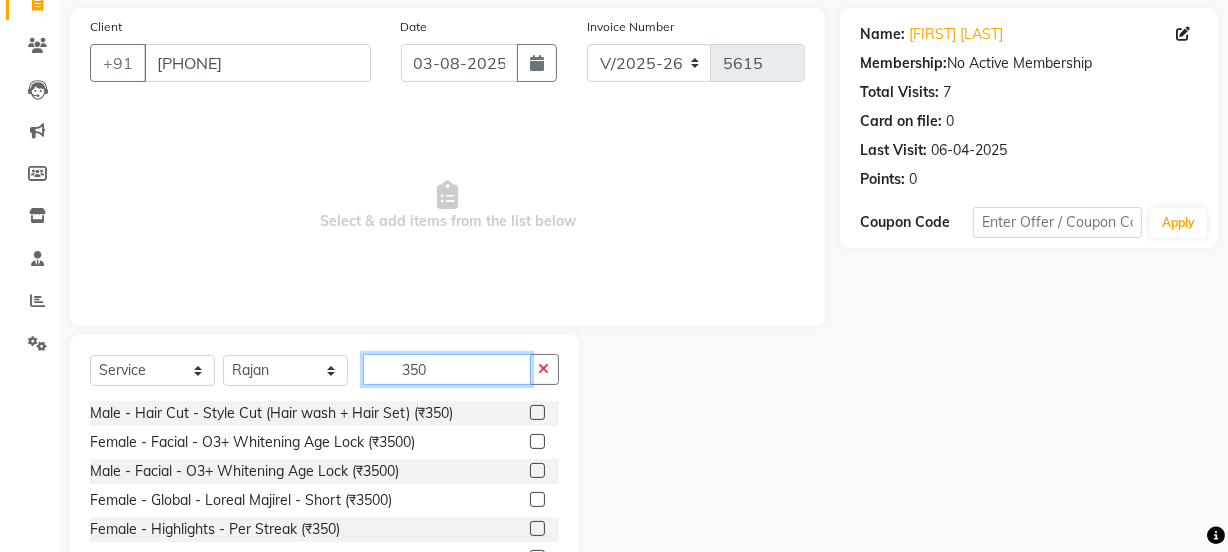 scroll, scrollTop: 250, scrollLeft: 0, axis: vertical 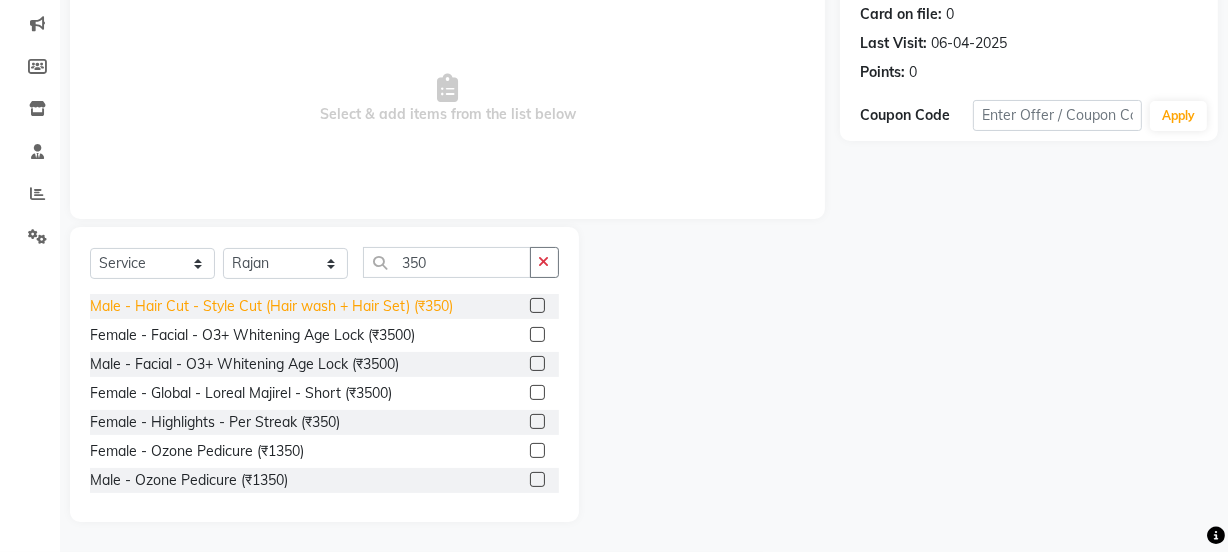 click on "Male - Hair Cut - Style Cut (Hair wash + Hair Set) (₹350)" 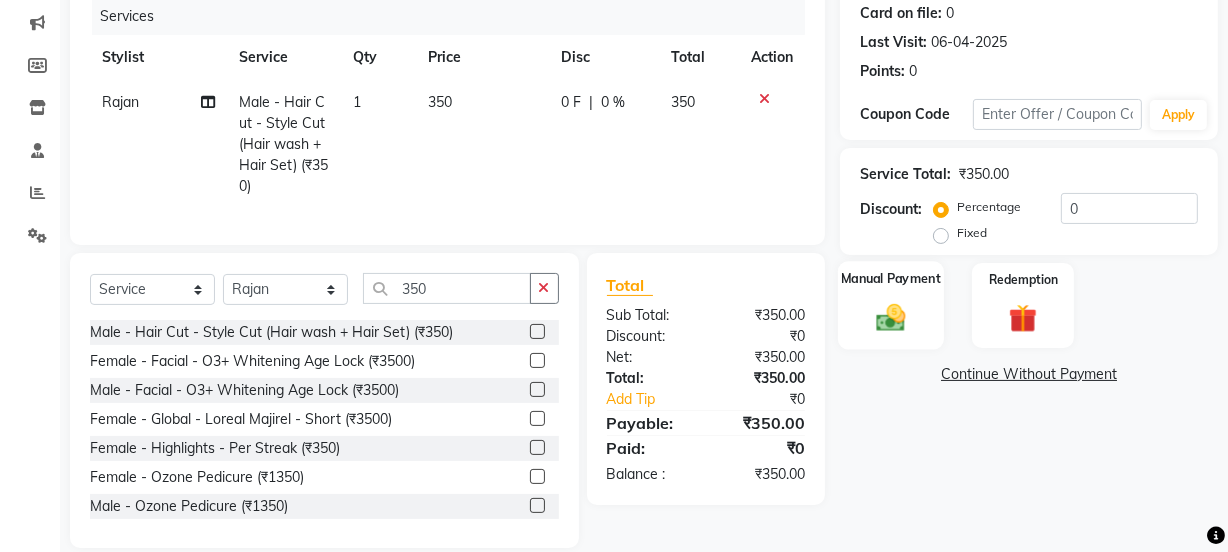 click on "Manual Payment" 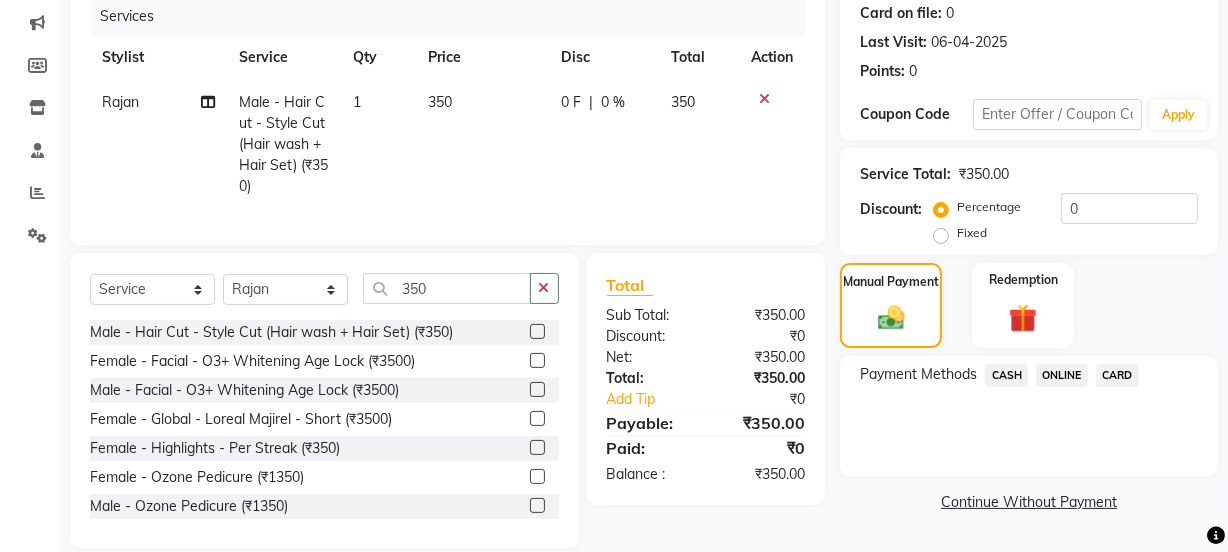 click on "CASH" 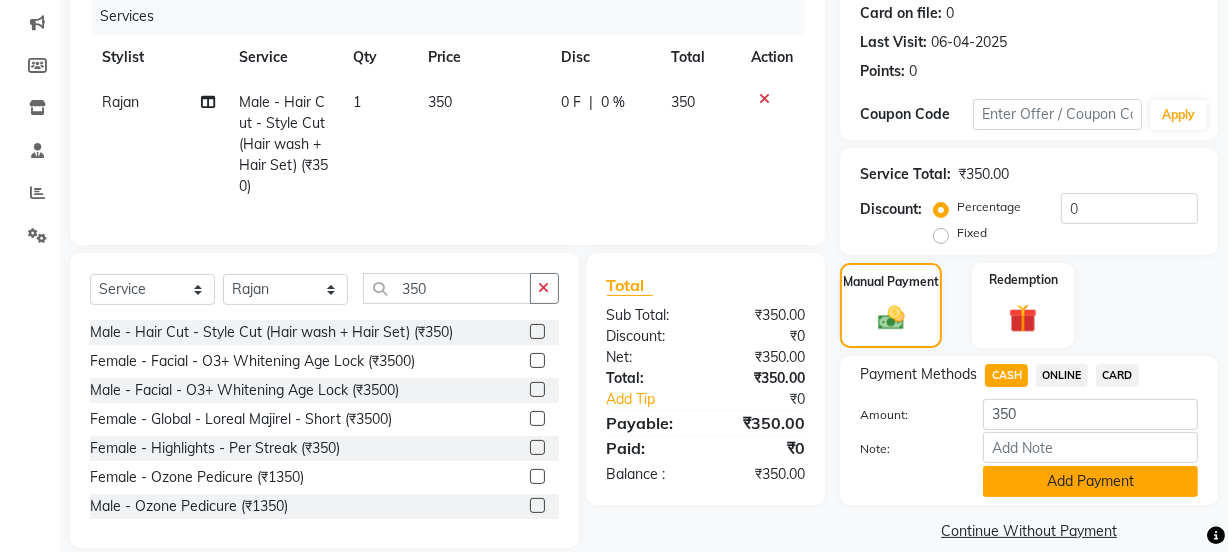 click on "Add Payment" 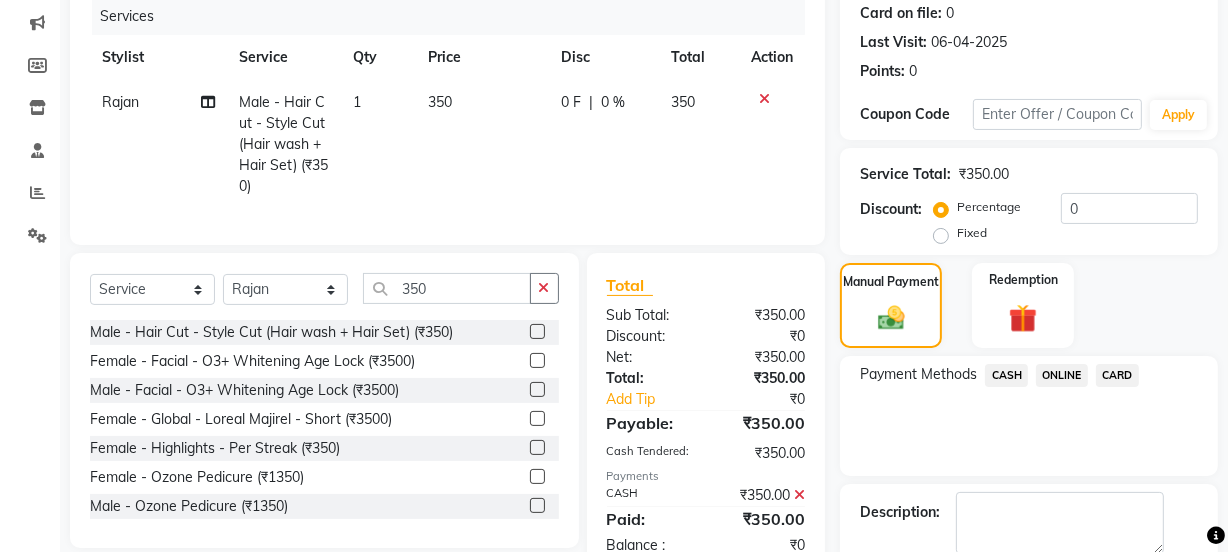 scroll, scrollTop: 357, scrollLeft: 0, axis: vertical 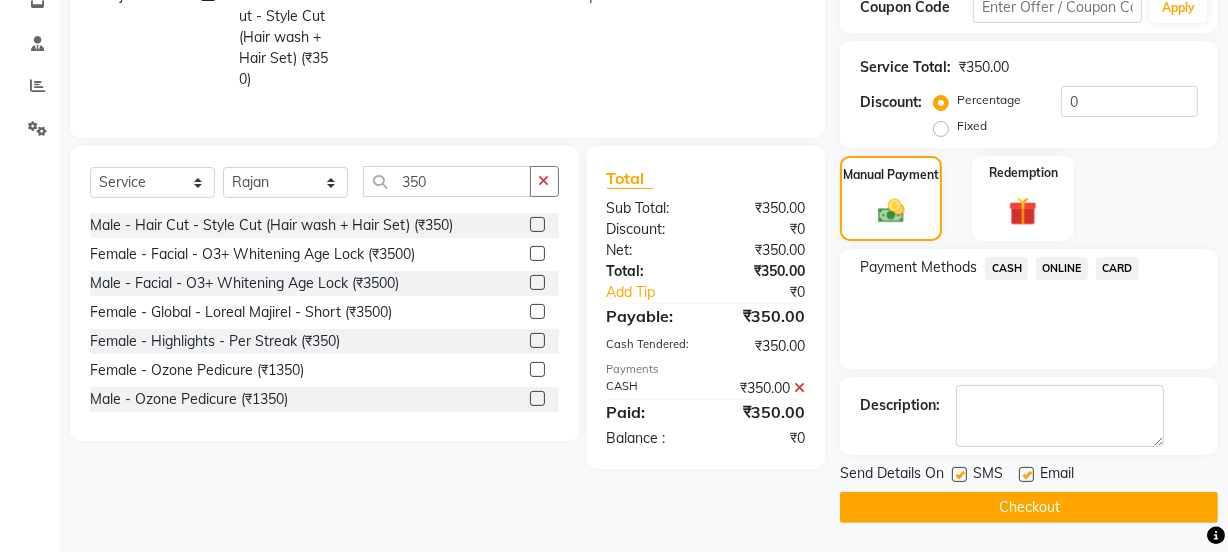click on "Checkout" 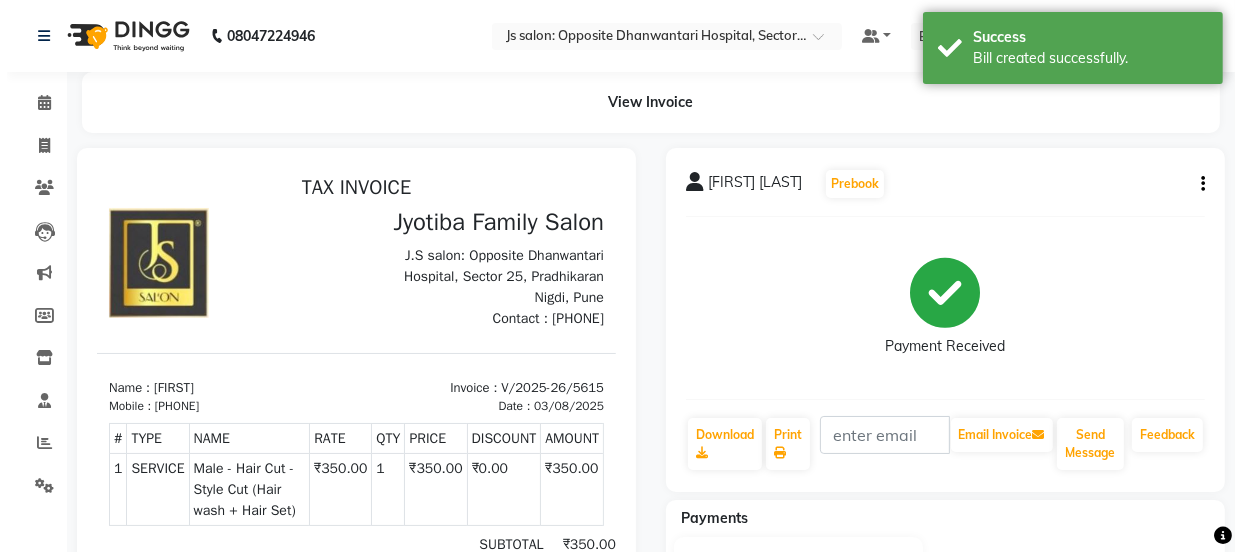 scroll, scrollTop: 0, scrollLeft: 0, axis: both 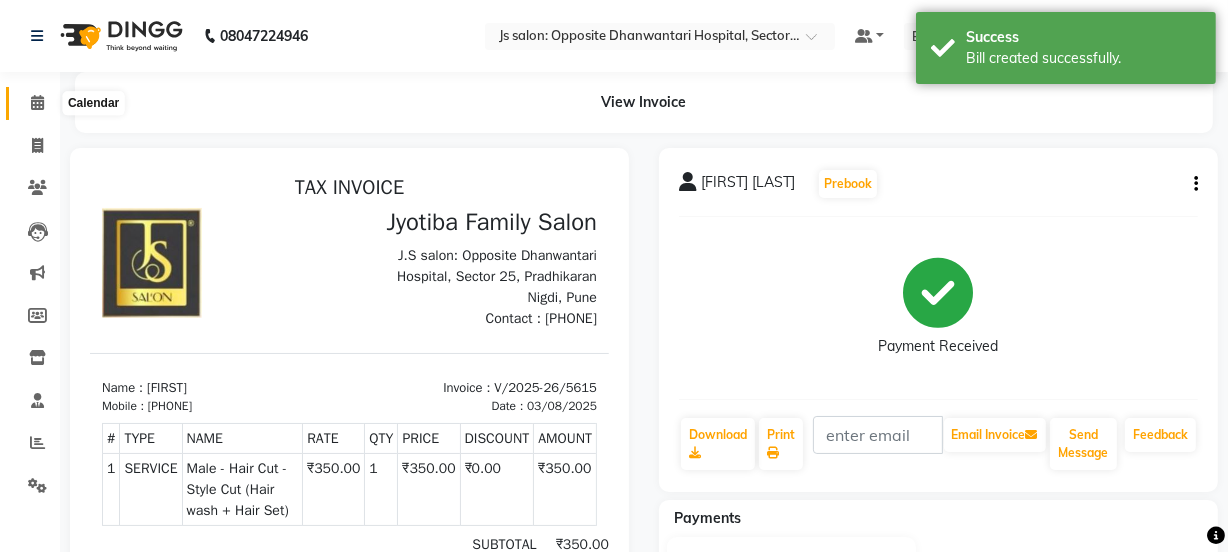 click 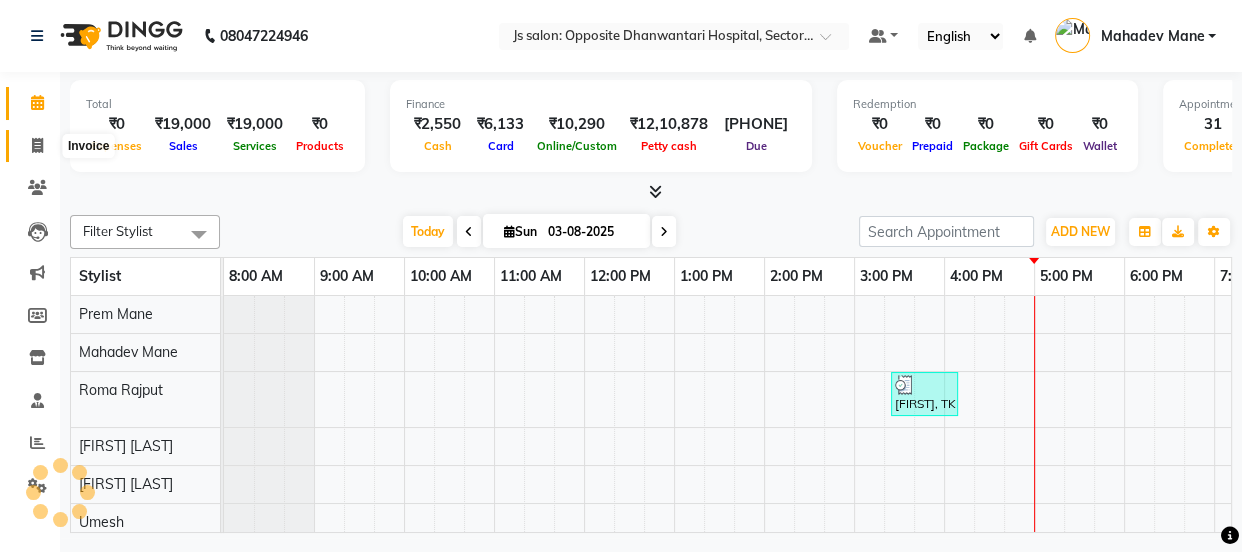scroll, scrollTop: 0, scrollLeft: 162, axis: horizontal 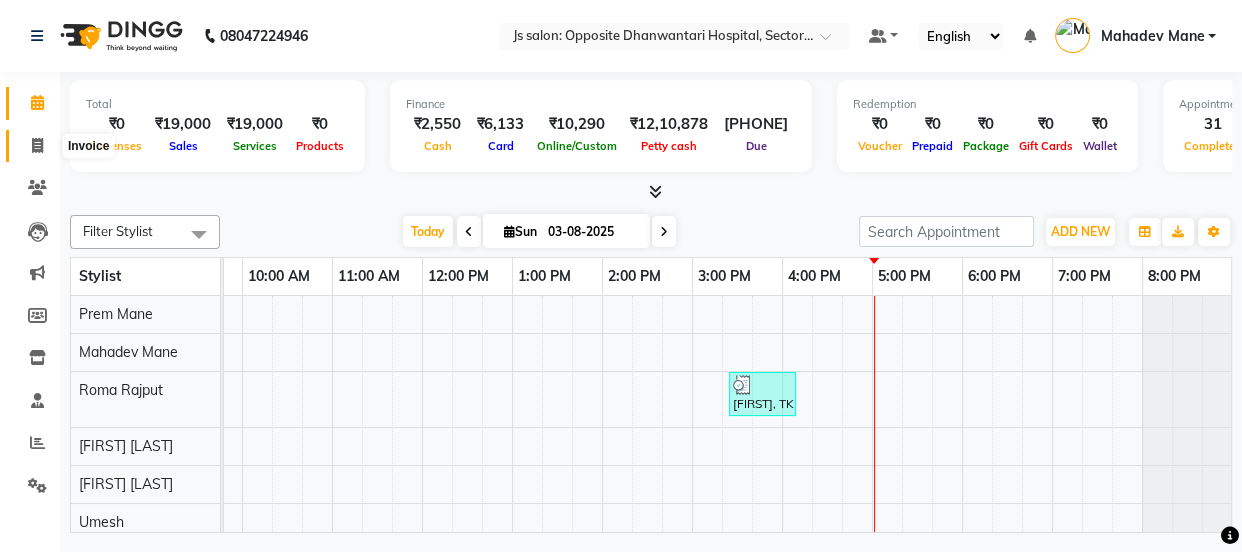 click 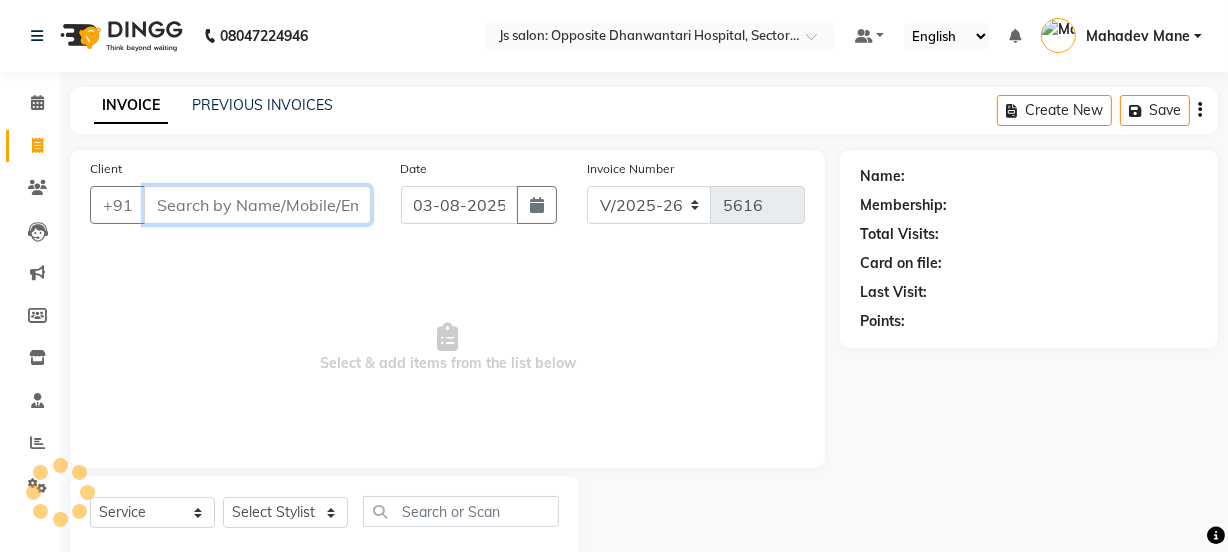 click on "Client" at bounding box center (257, 205) 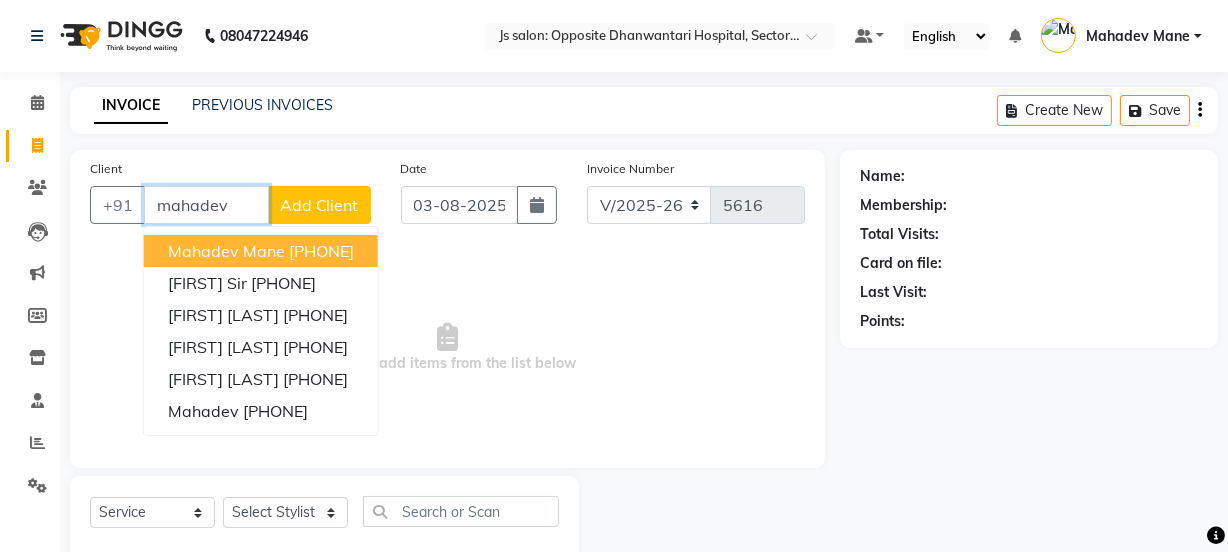 click on "[FIRST] [LAST] [PHONE]" at bounding box center (261, 251) 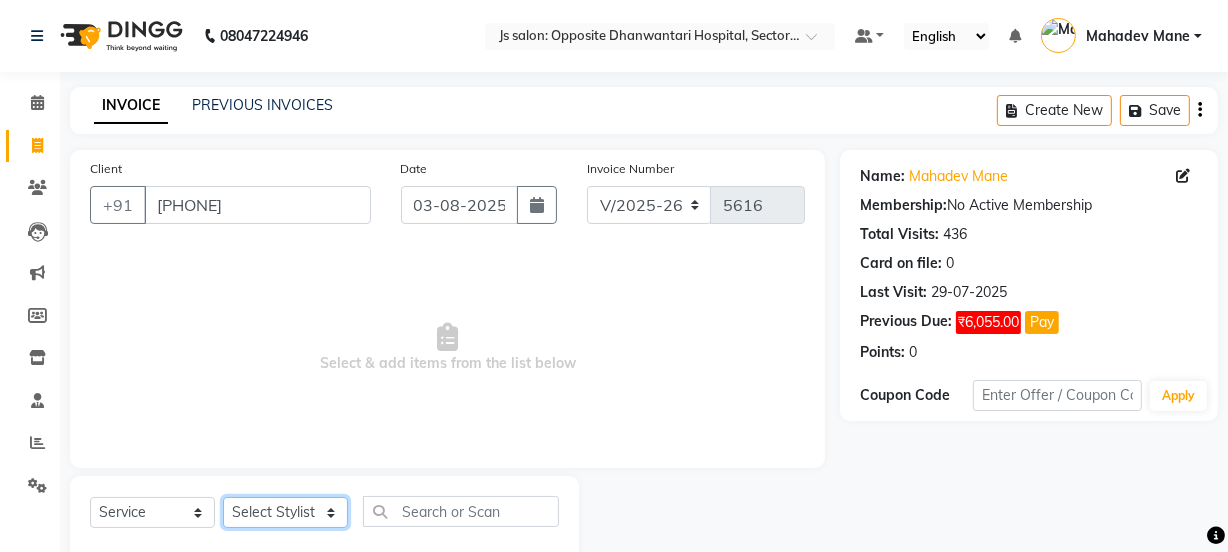 click on "Select Stylist [NAME] Dipak Vaidyakar Huda kokan n Mahadev Mane Mosin ansari Nayan Patil Pradip Prem Mane Rajan Roma Rajput Shirin shaikh Shop Shubham Anarase Sneha suport staff Sonali Sudip Sujata thapa Sunil Umesh" 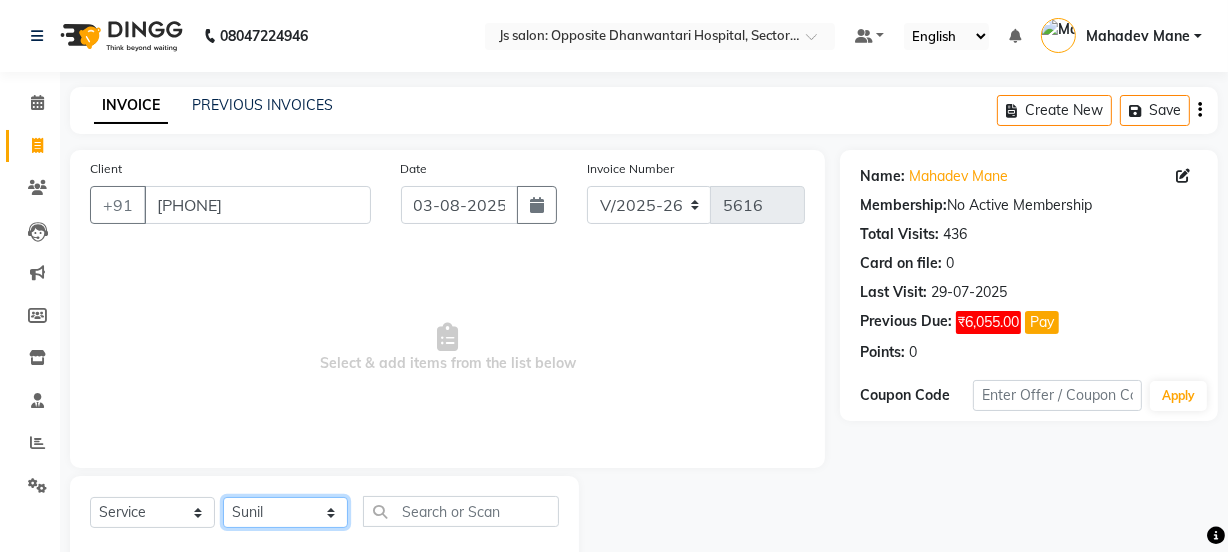 click on "Select Stylist [NAME] Dipak Vaidyakar Huda kokan n Mahadev Mane Mosin ansari Nayan Patil Pradip Prem Mane Rajan Roma Rajput Shirin shaikh Shop Shubham Anarase Sneha suport staff Sonali Sudip Sujata thapa Sunil Umesh" 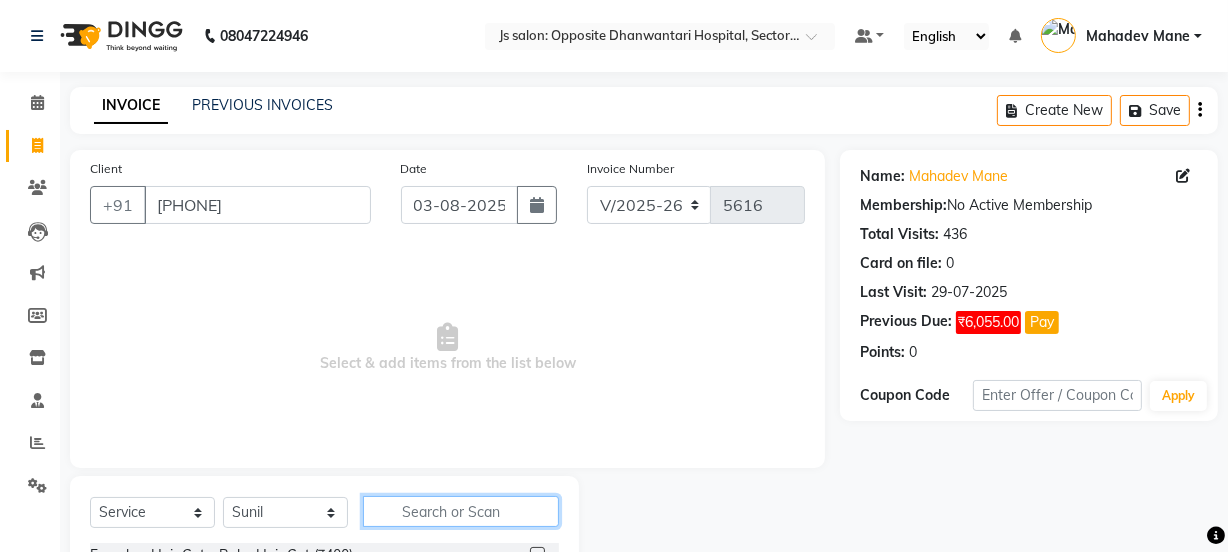 click 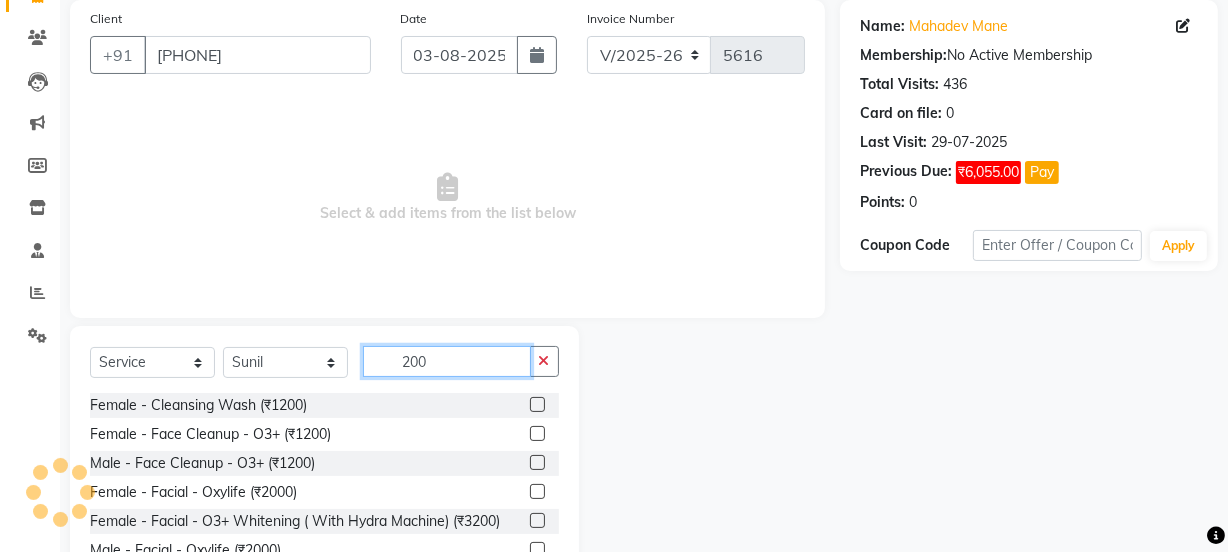 scroll, scrollTop: 250, scrollLeft: 0, axis: vertical 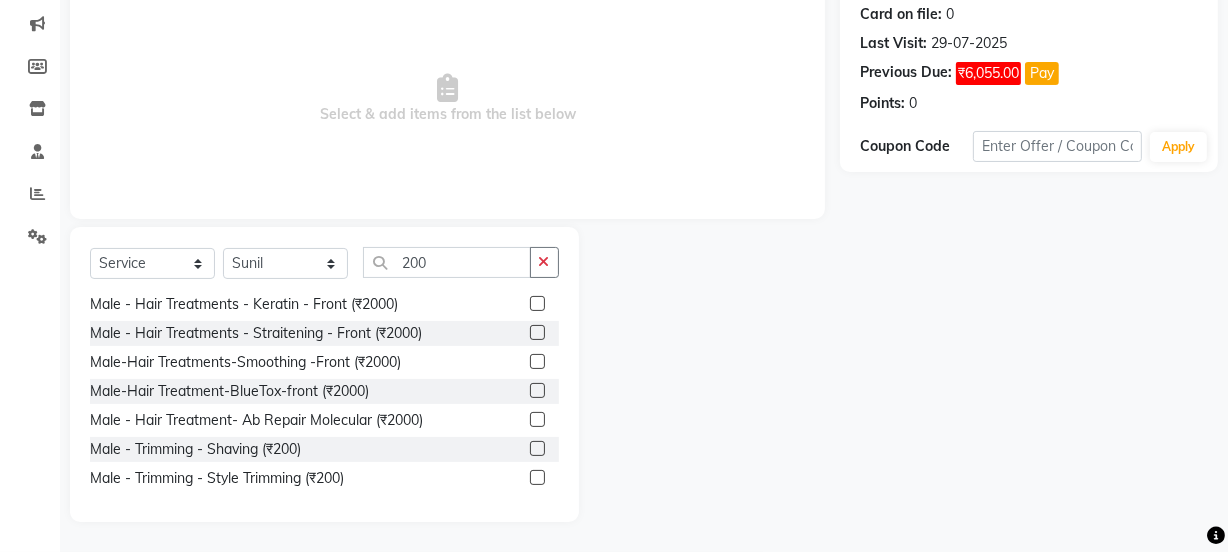 click on "Male - Trimming - Style Trimming (₹200)" 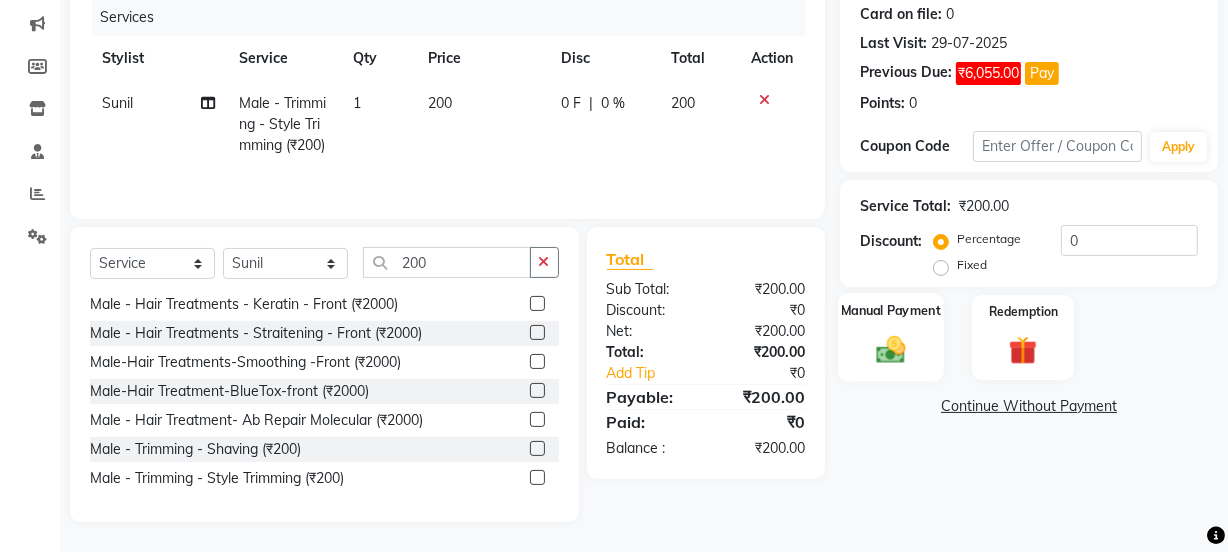 click 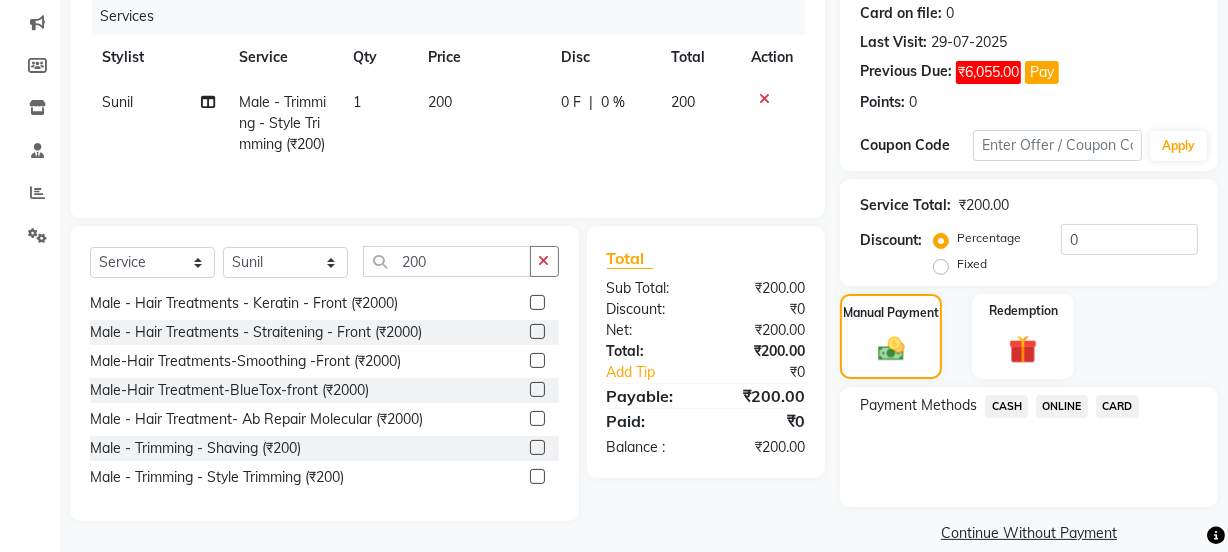 click on "ONLINE" 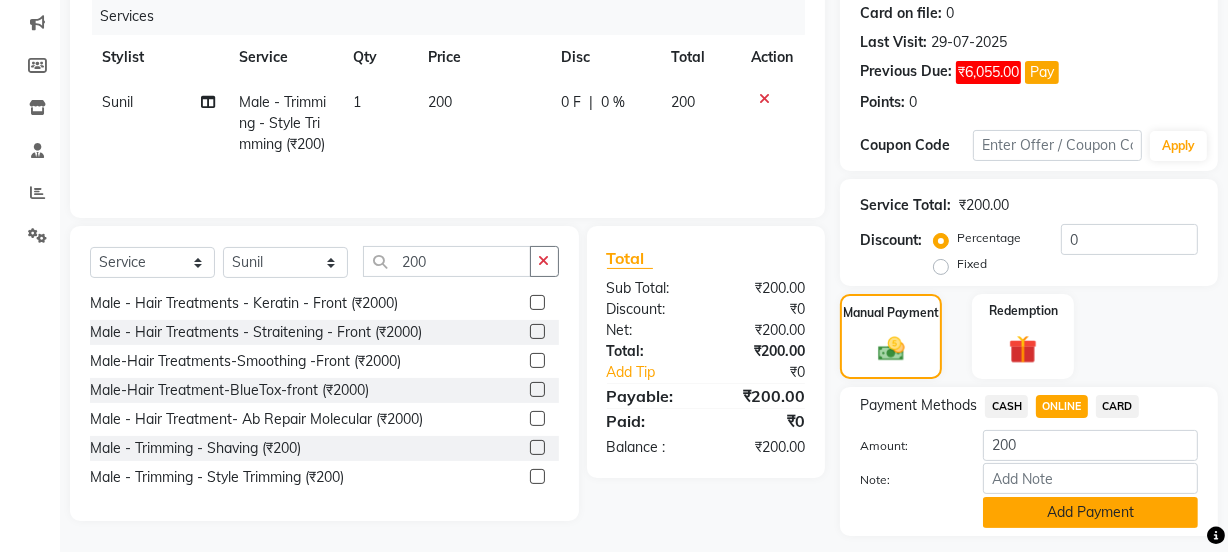 click on "Add Payment" 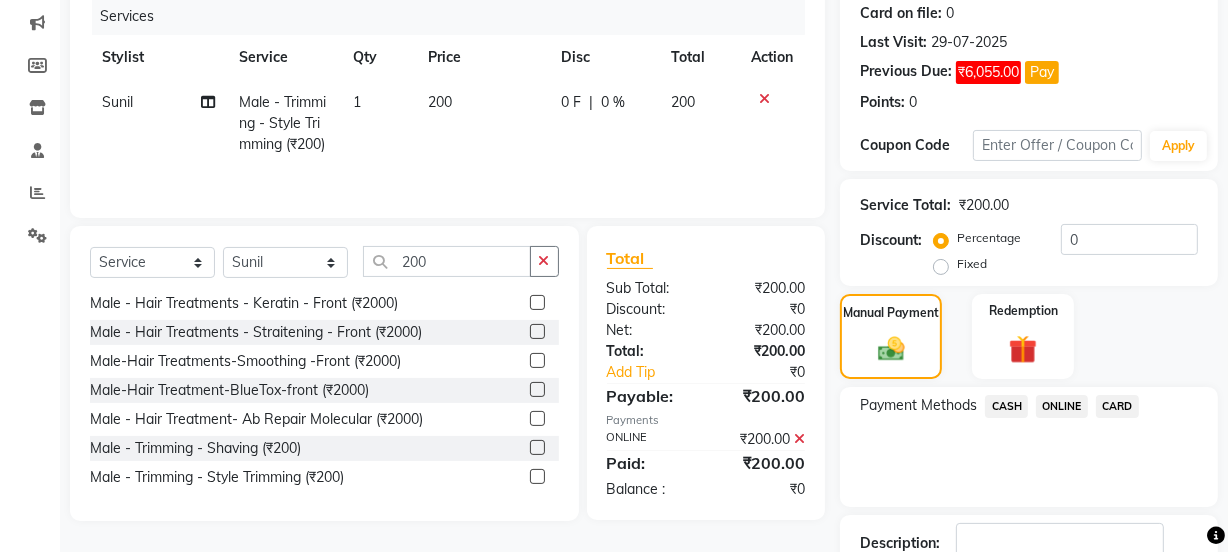 scroll, scrollTop: 388, scrollLeft: 0, axis: vertical 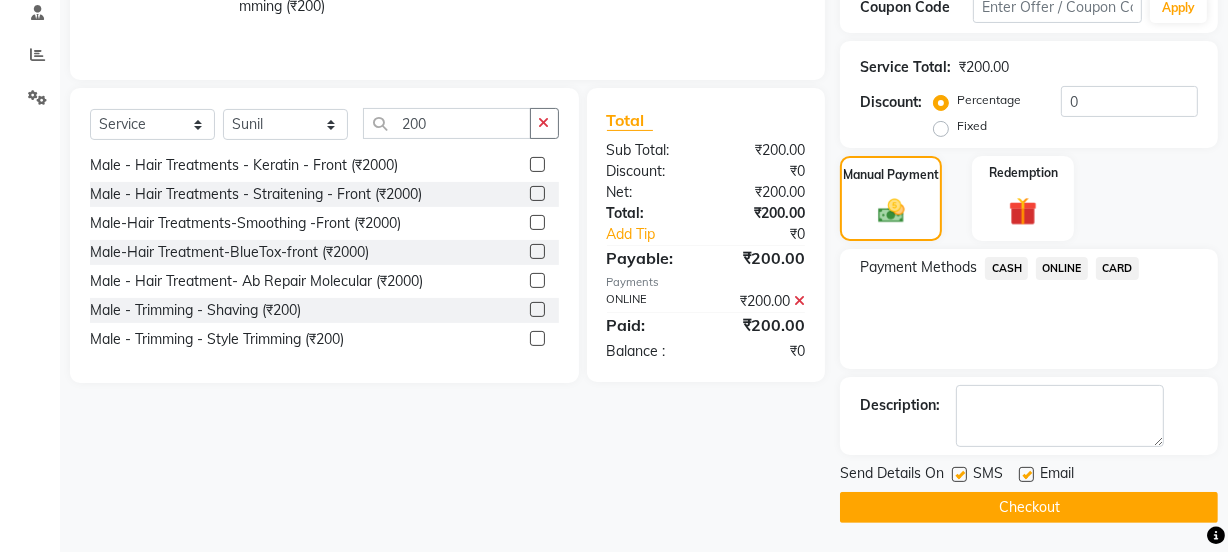click on "Checkout" 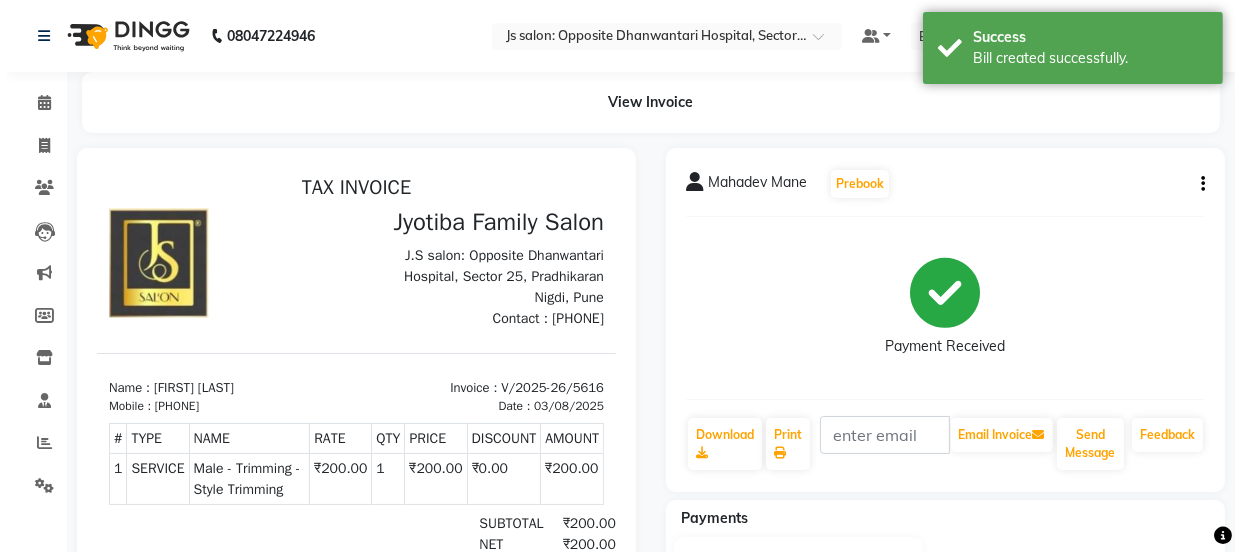 scroll, scrollTop: 0, scrollLeft: 0, axis: both 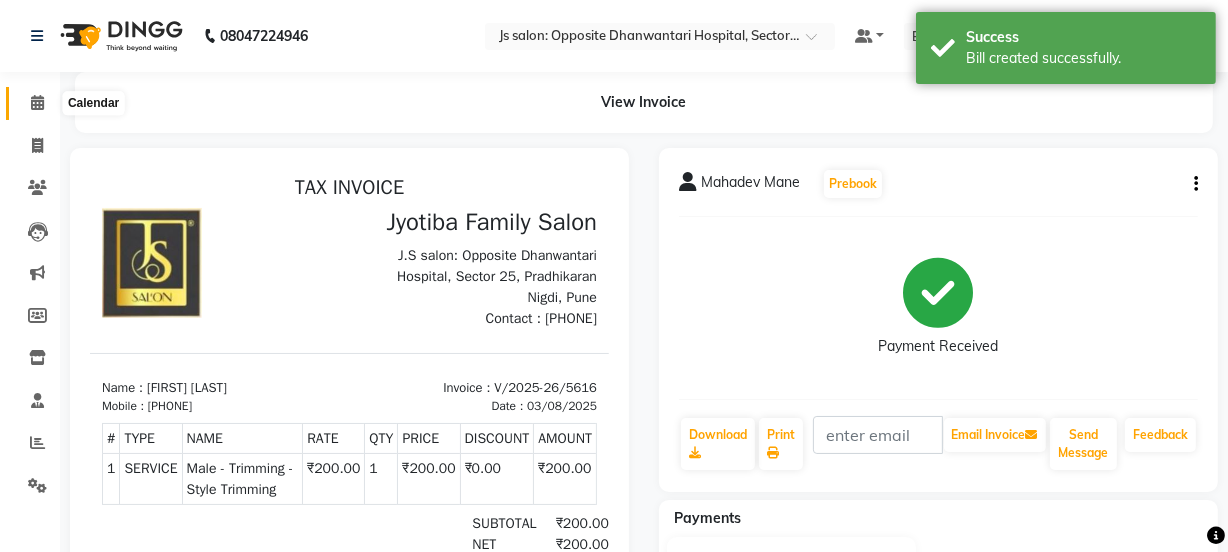 click 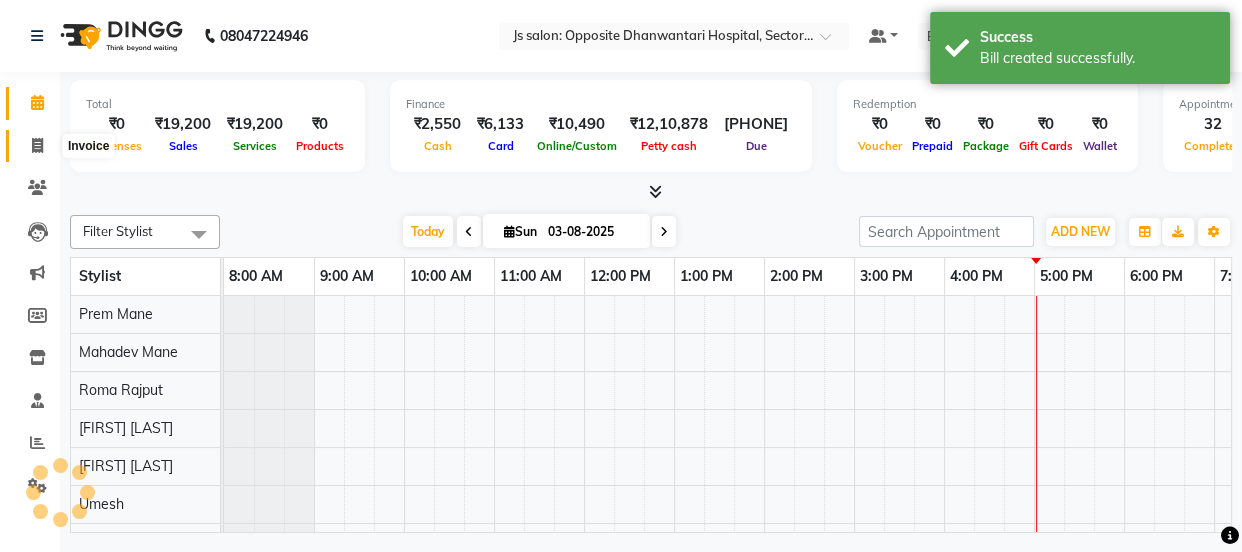 scroll, scrollTop: 0, scrollLeft: 0, axis: both 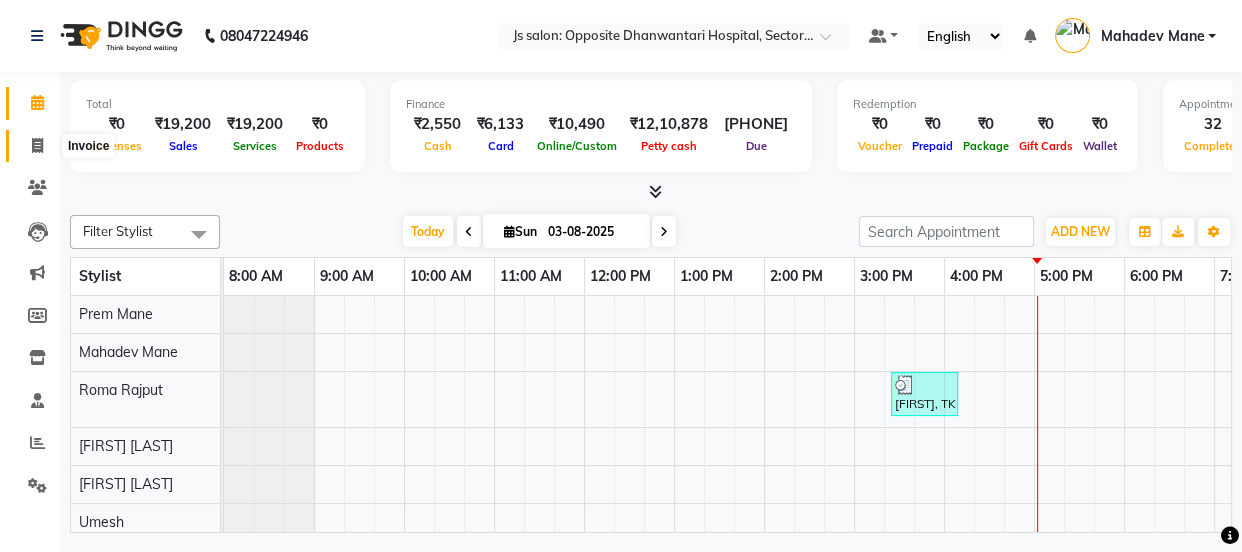 click 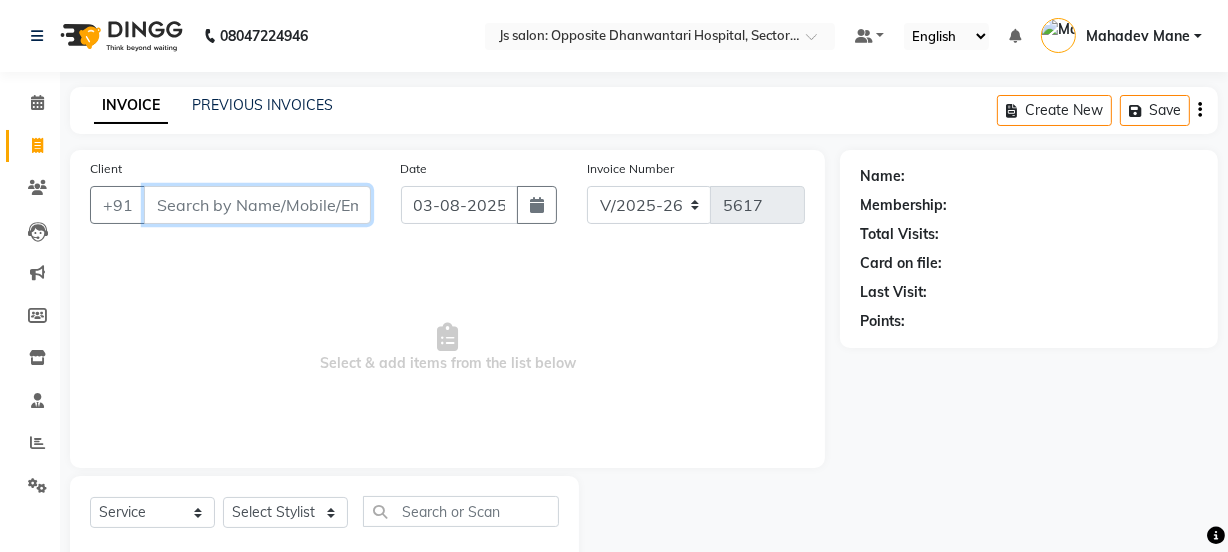 click on "Client" at bounding box center (257, 205) 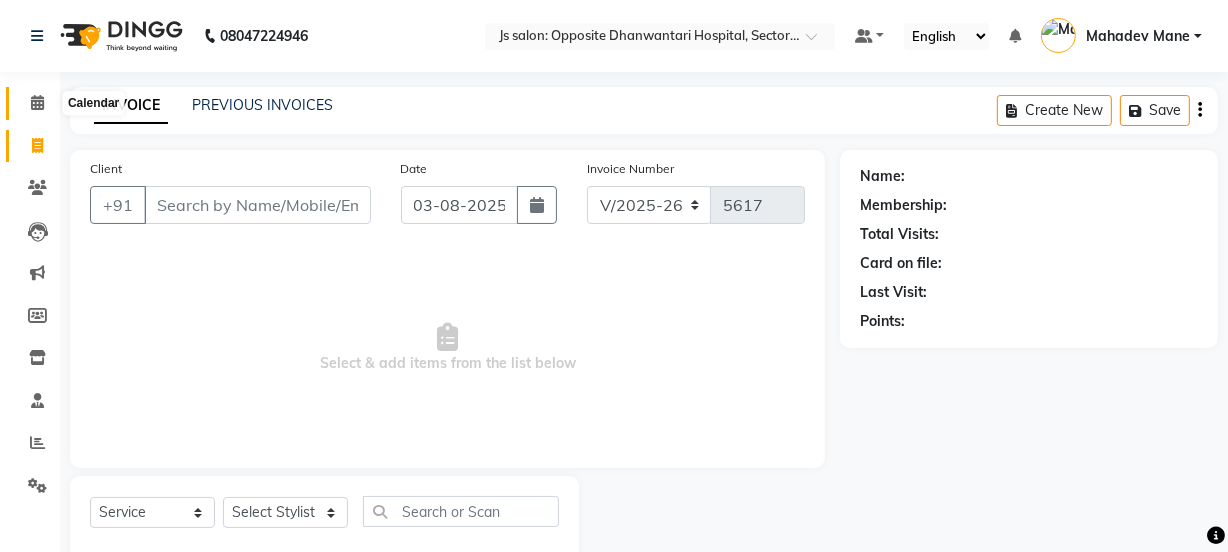 click 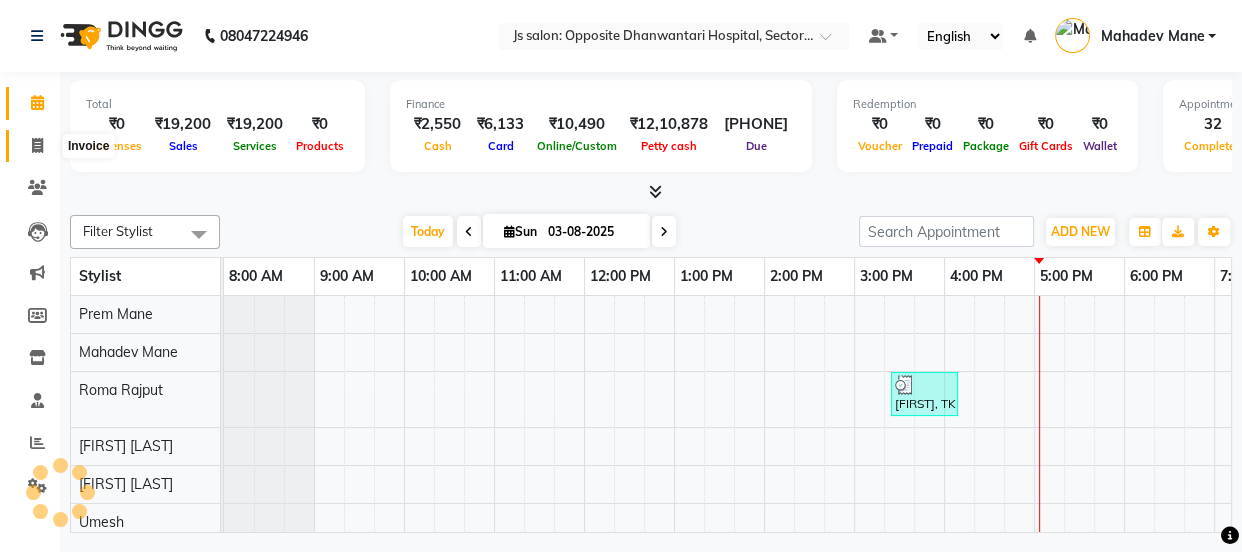click 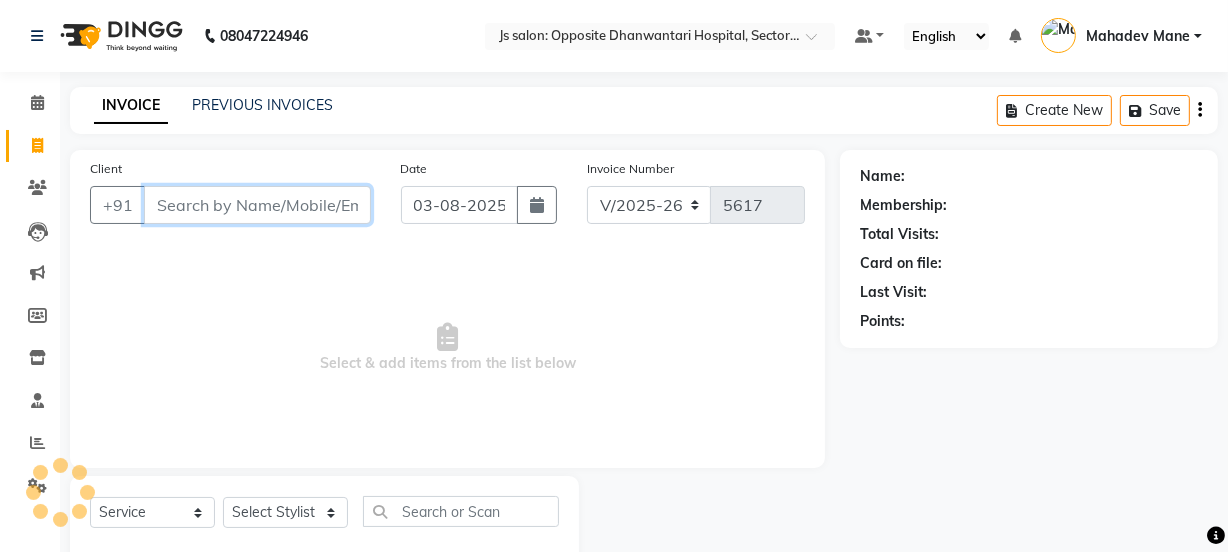 click on "Client" at bounding box center (257, 205) 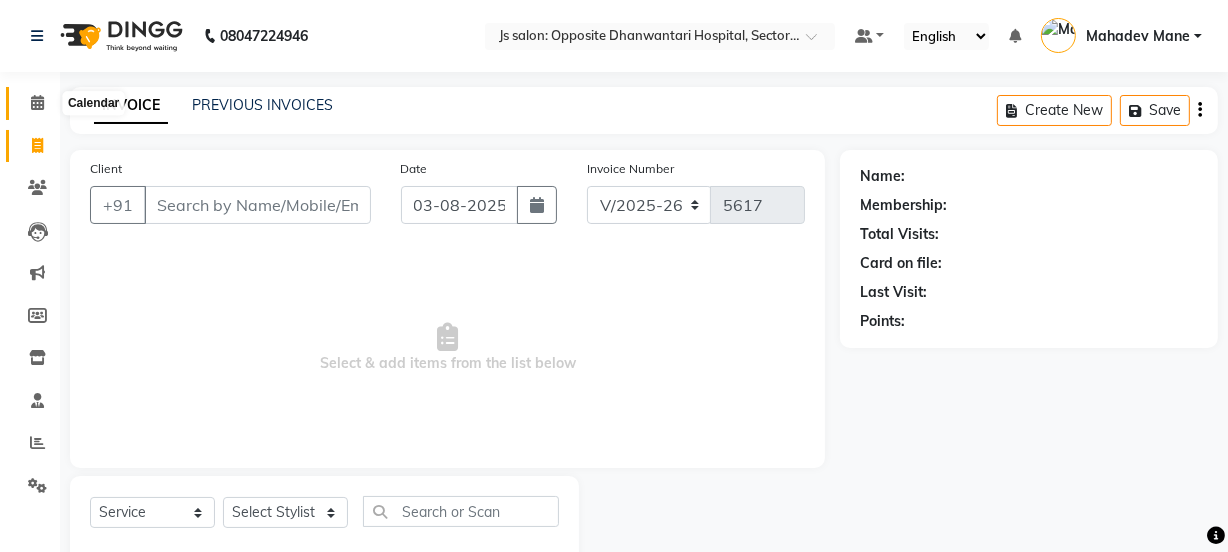 click 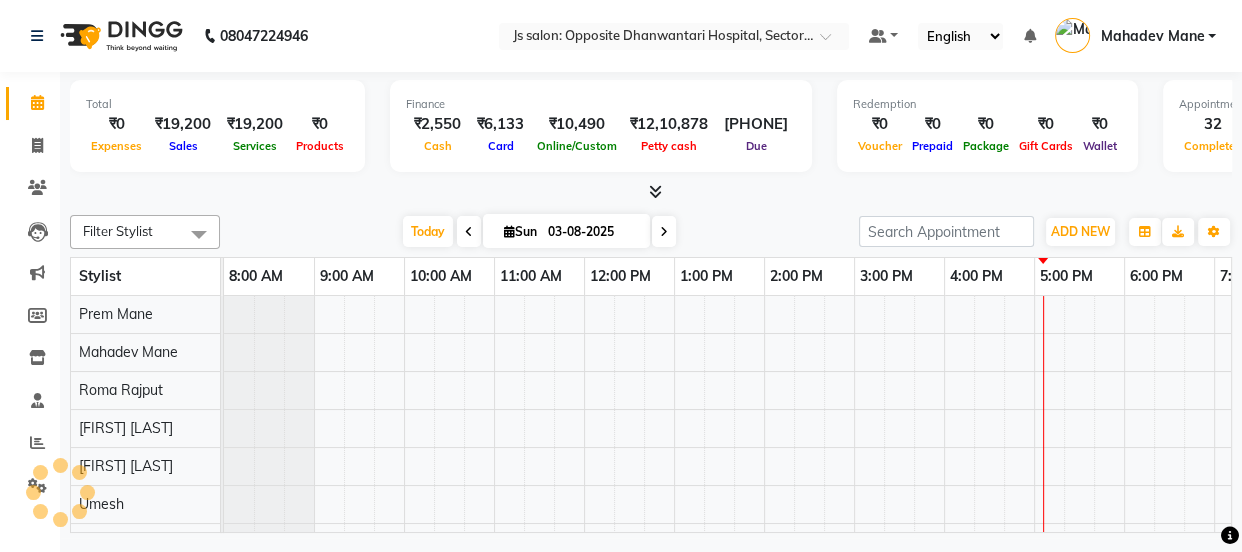 scroll, scrollTop: 0, scrollLeft: 0, axis: both 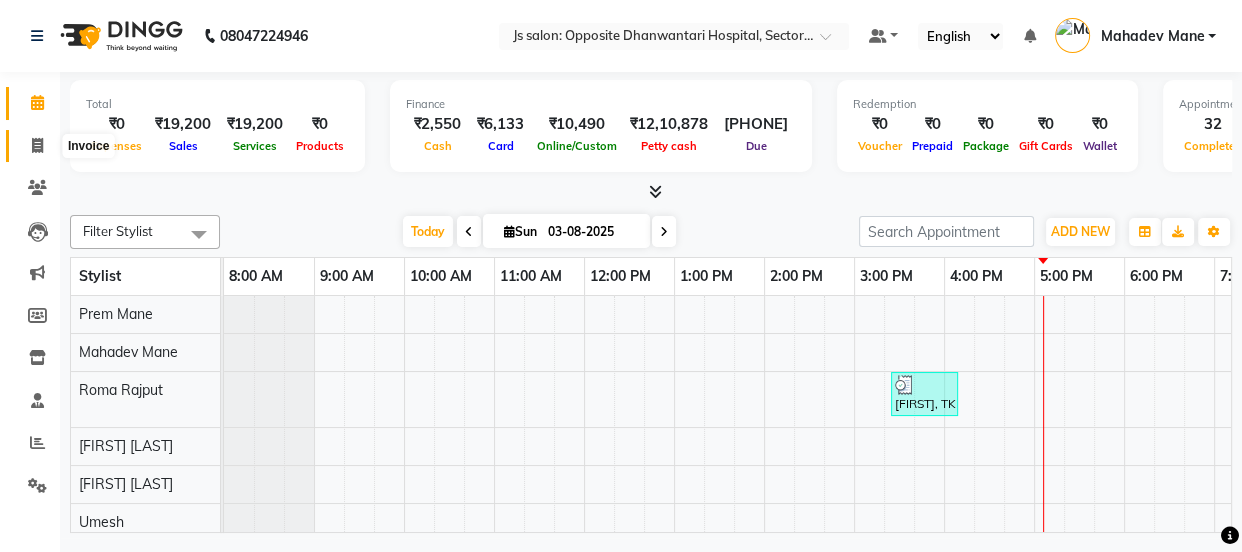 click 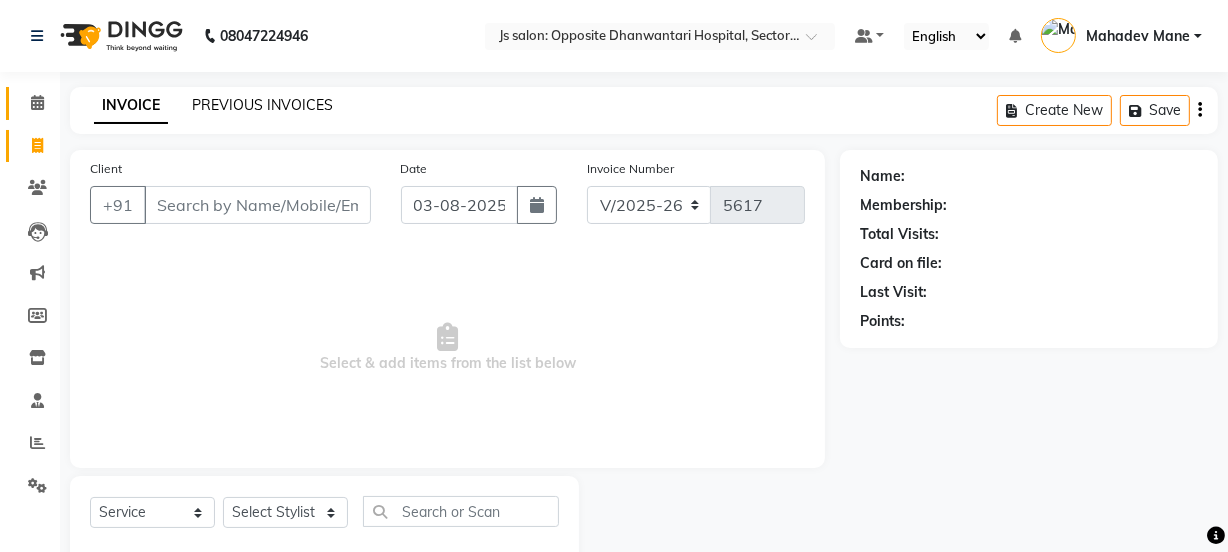 click on "PREVIOUS INVOICES" 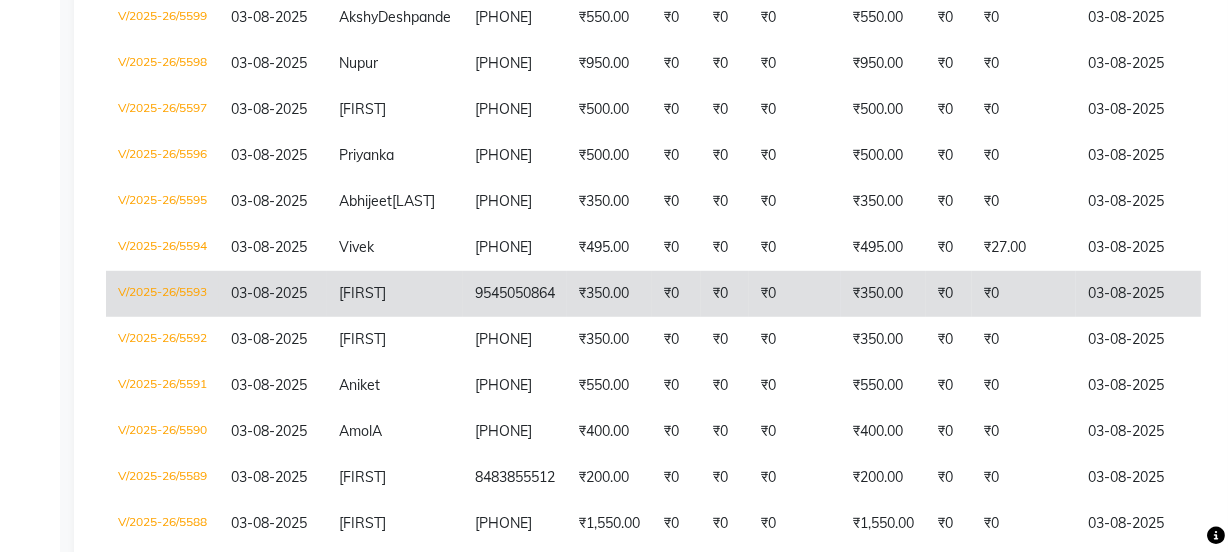 scroll, scrollTop: 1509, scrollLeft: 0, axis: vertical 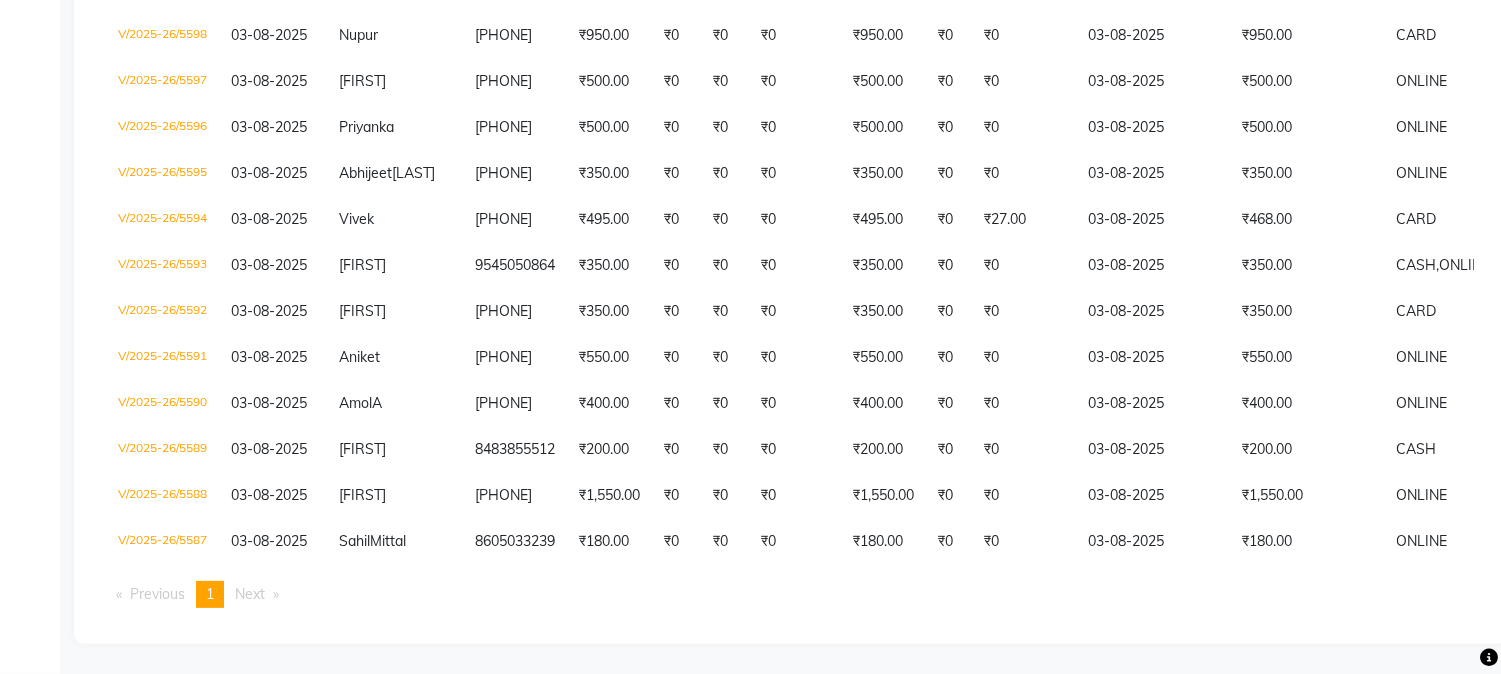 drag, startPoint x: 1230, startPoint y: 0, endPoint x: 976, endPoint y: 637, distance: 685.7733 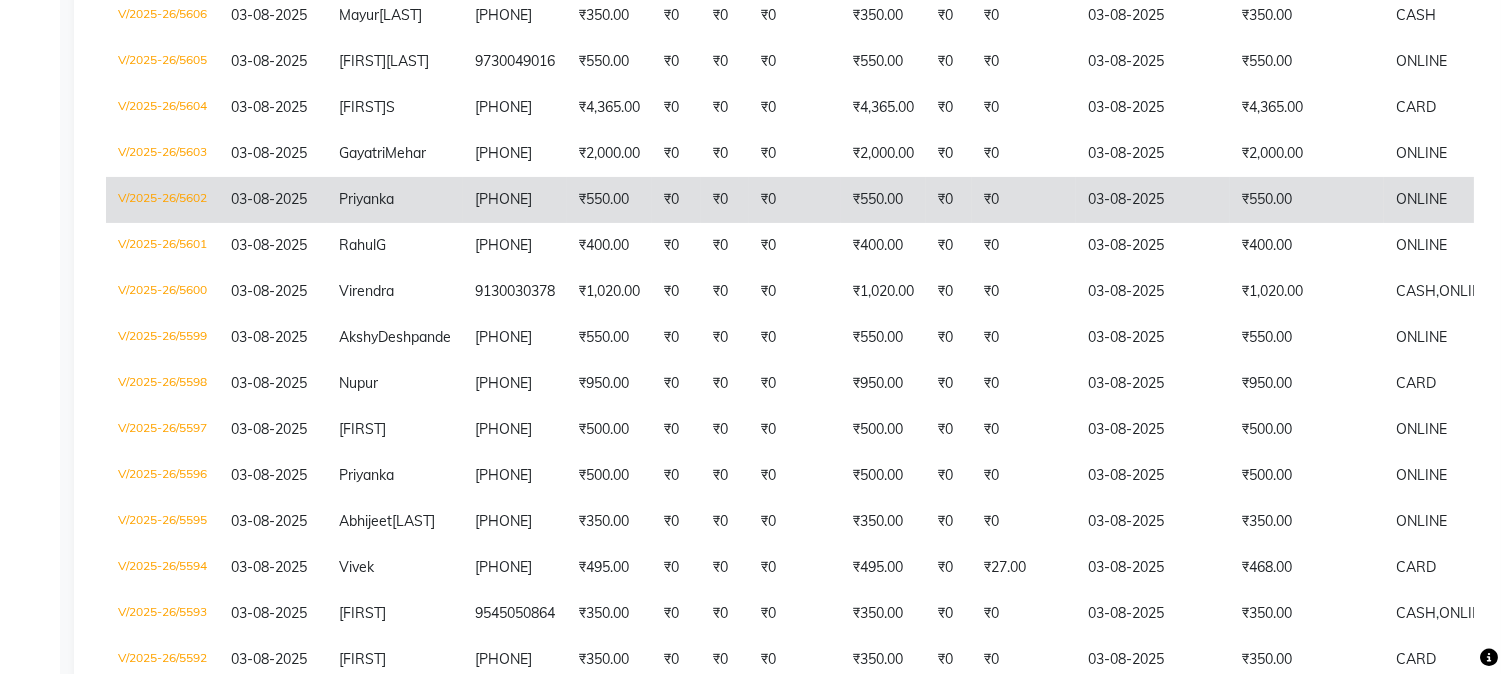 scroll, scrollTop: 822, scrollLeft: 0, axis: vertical 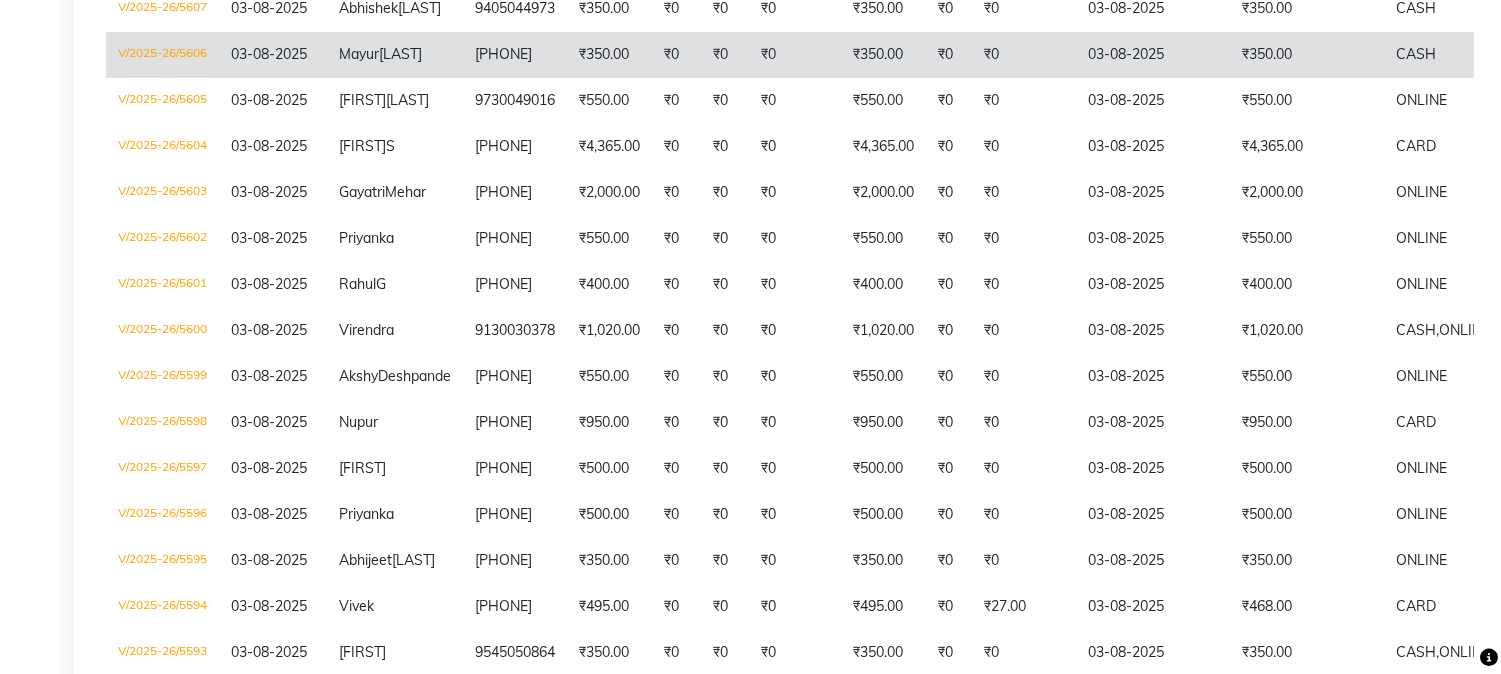 click on "[FIRST] [LAST]" 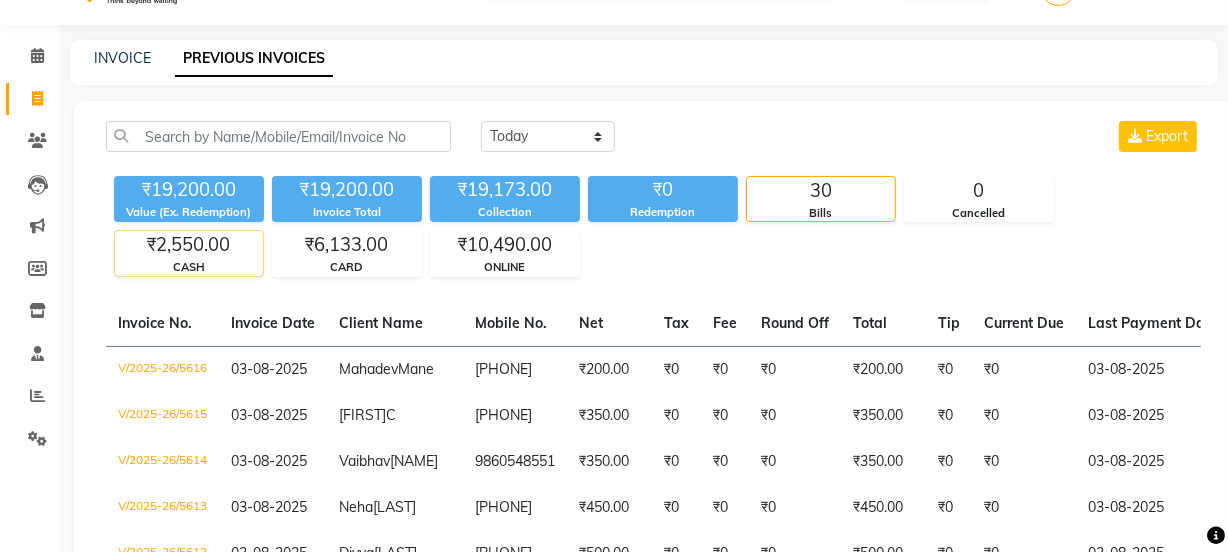 scroll, scrollTop: 0, scrollLeft: 0, axis: both 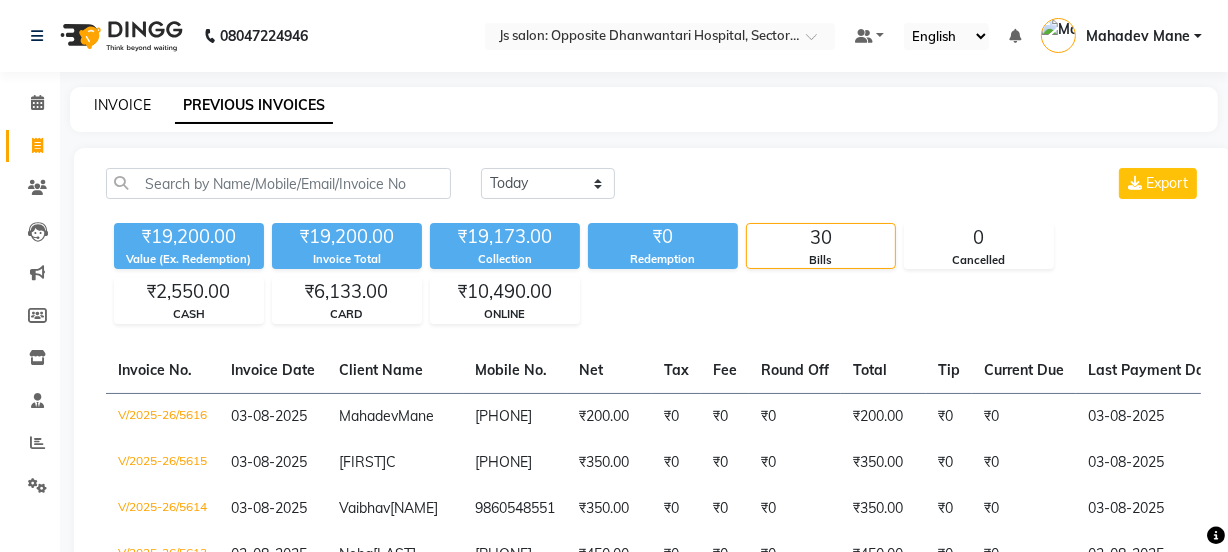 click on "INVOICE" 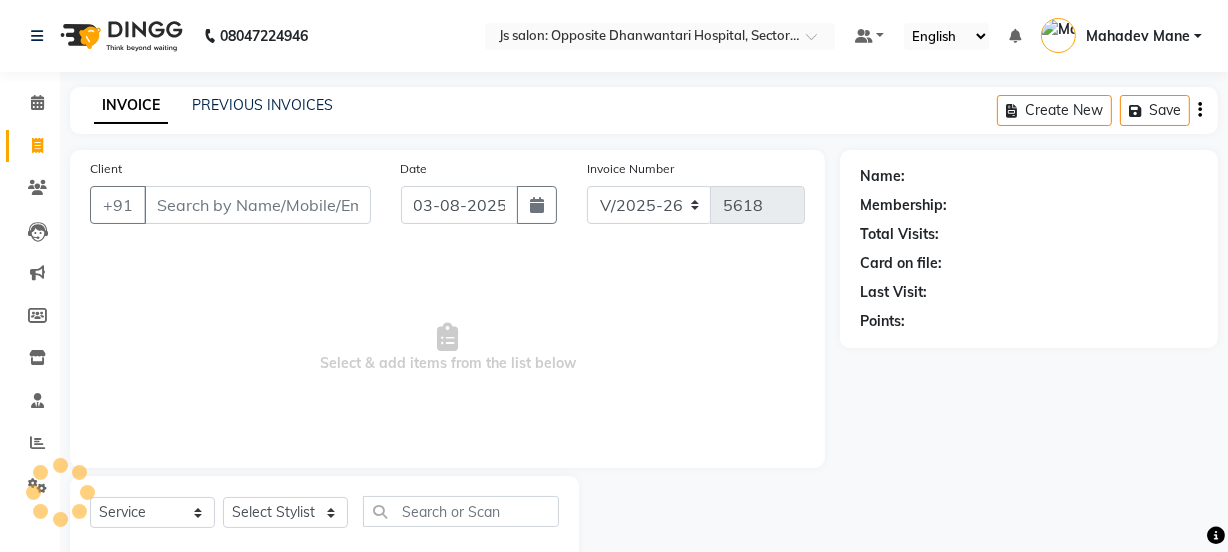 scroll, scrollTop: 50, scrollLeft: 0, axis: vertical 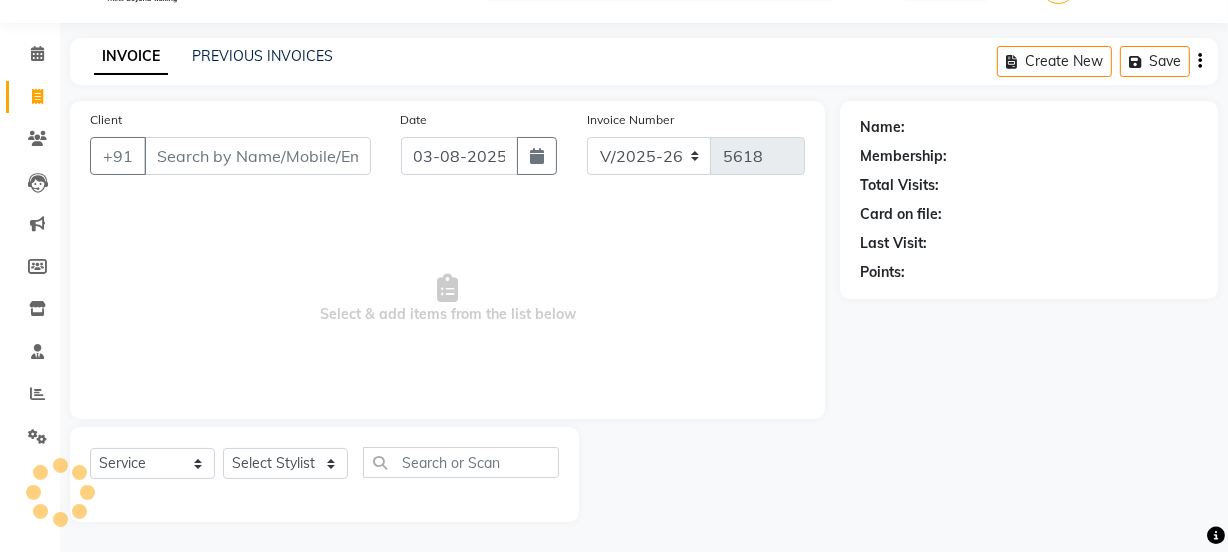 click on "Client" at bounding box center (257, 156) 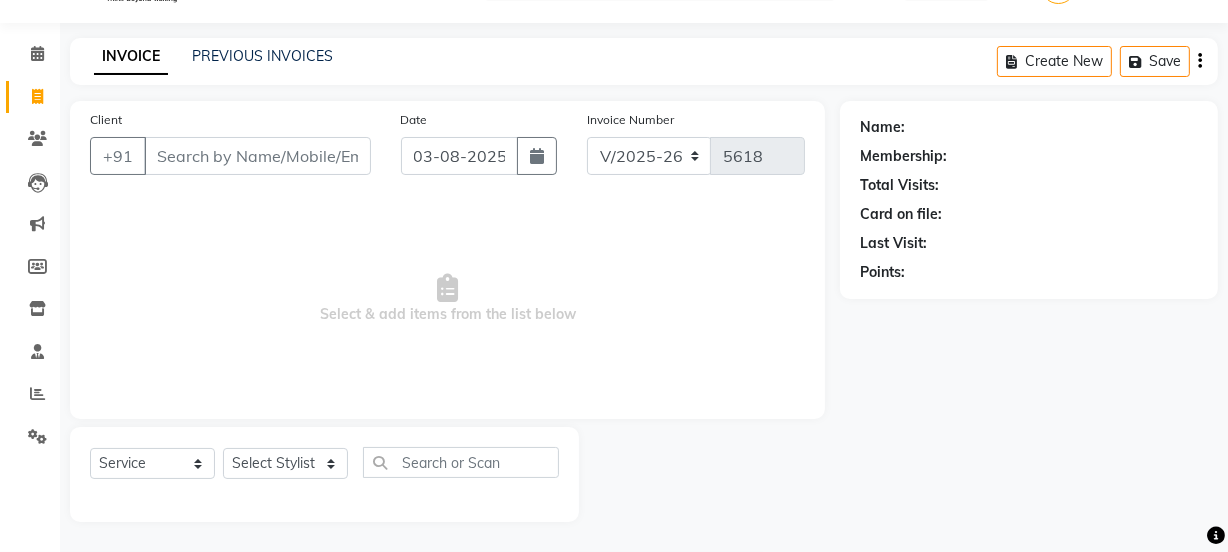 click on "Client" at bounding box center [257, 156] 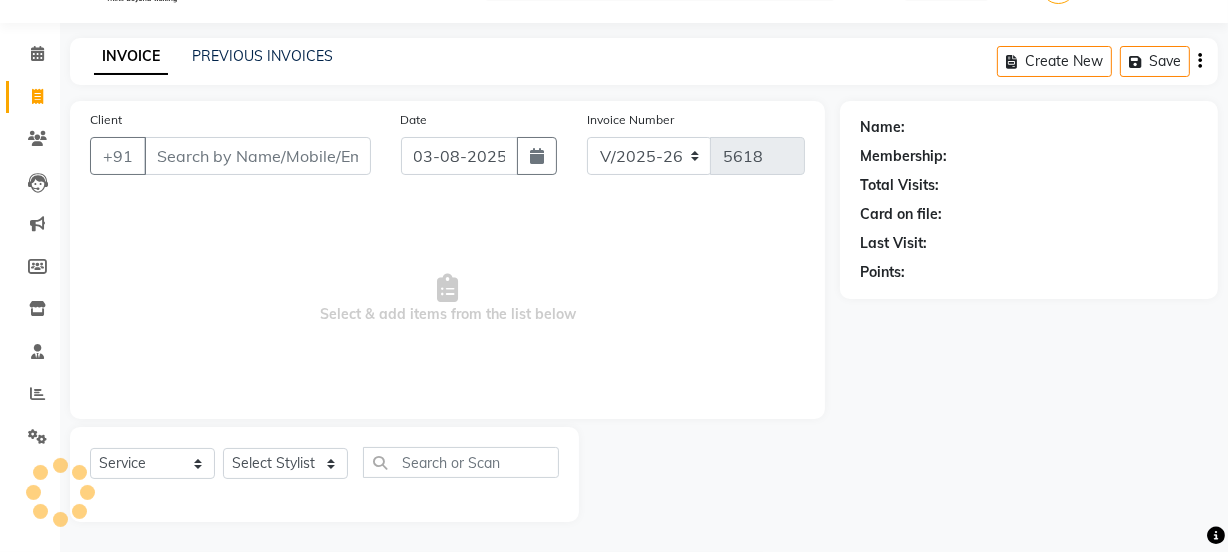 click on "Client" at bounding box center [257, 156] 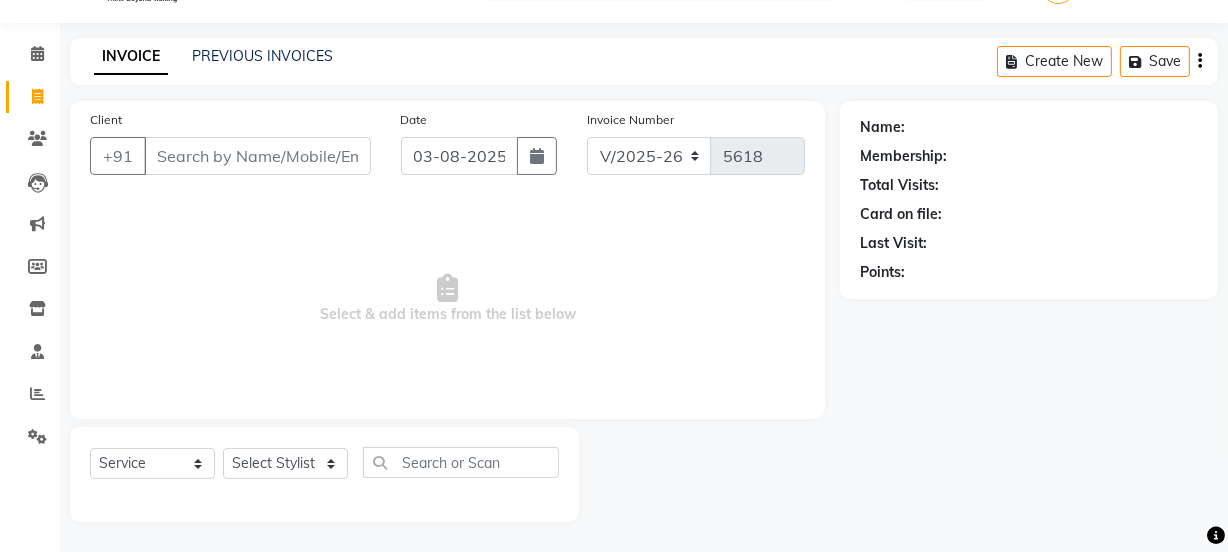 click on "Client" at bounding box center (257, 156) 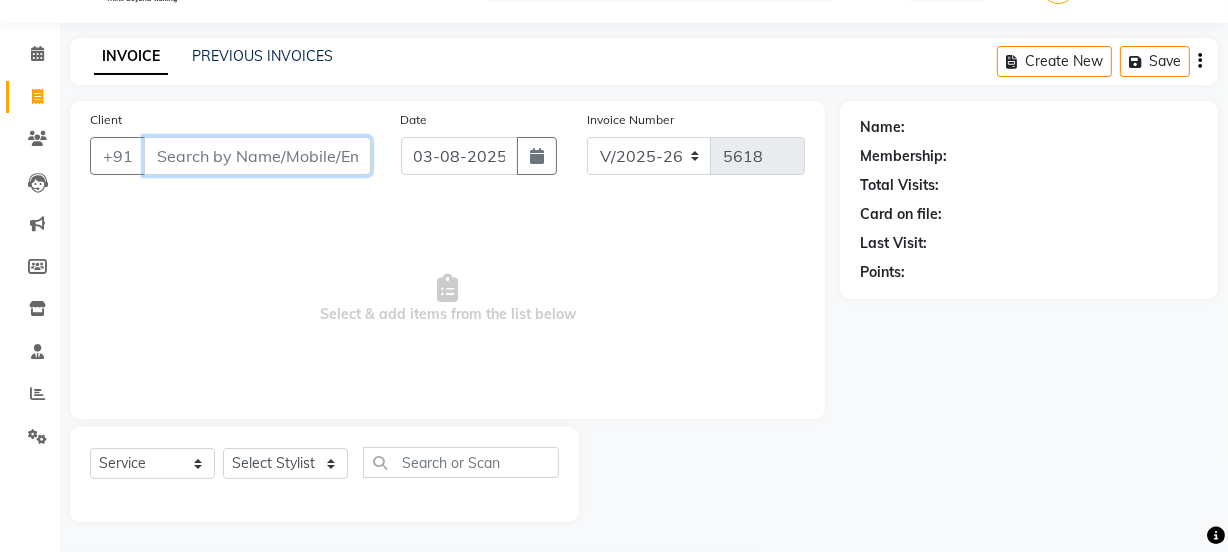 click on "Client" at bounding box center (257, 156) 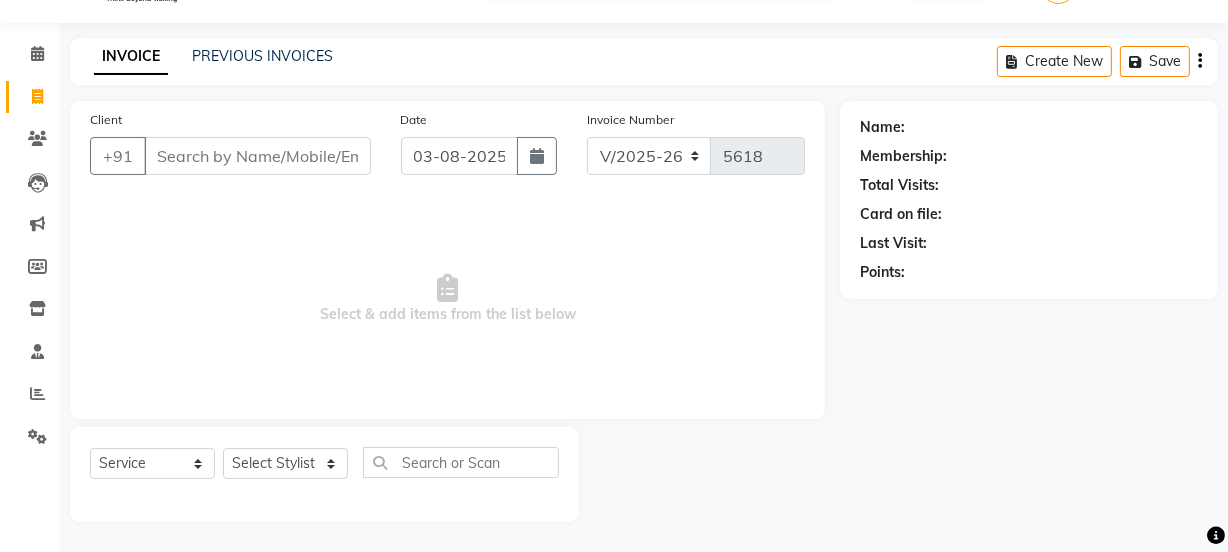 click on "Client +91" 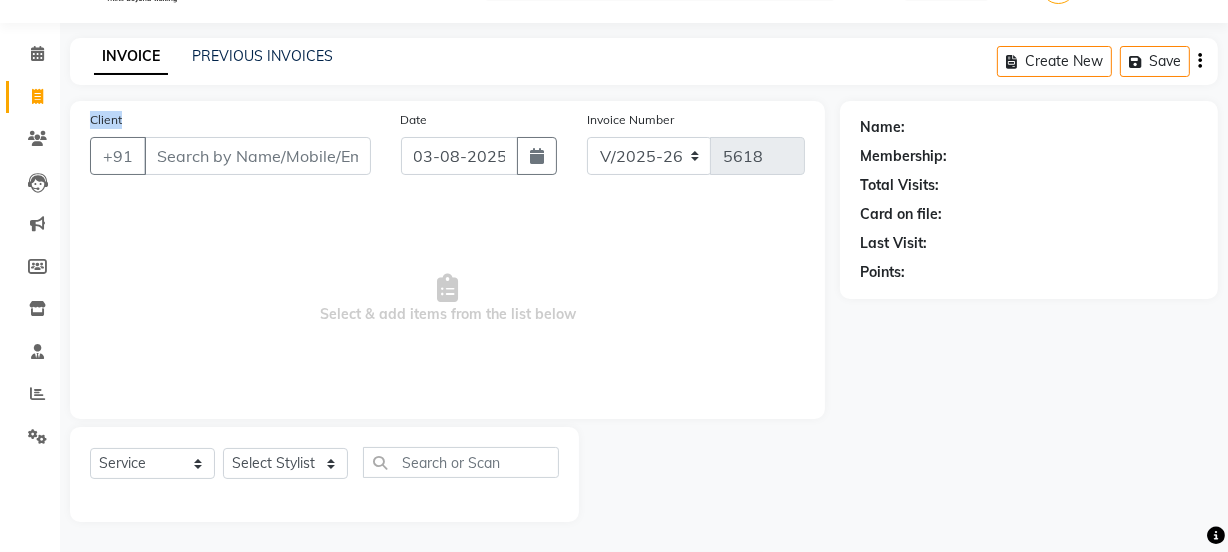 click on "Client +91" 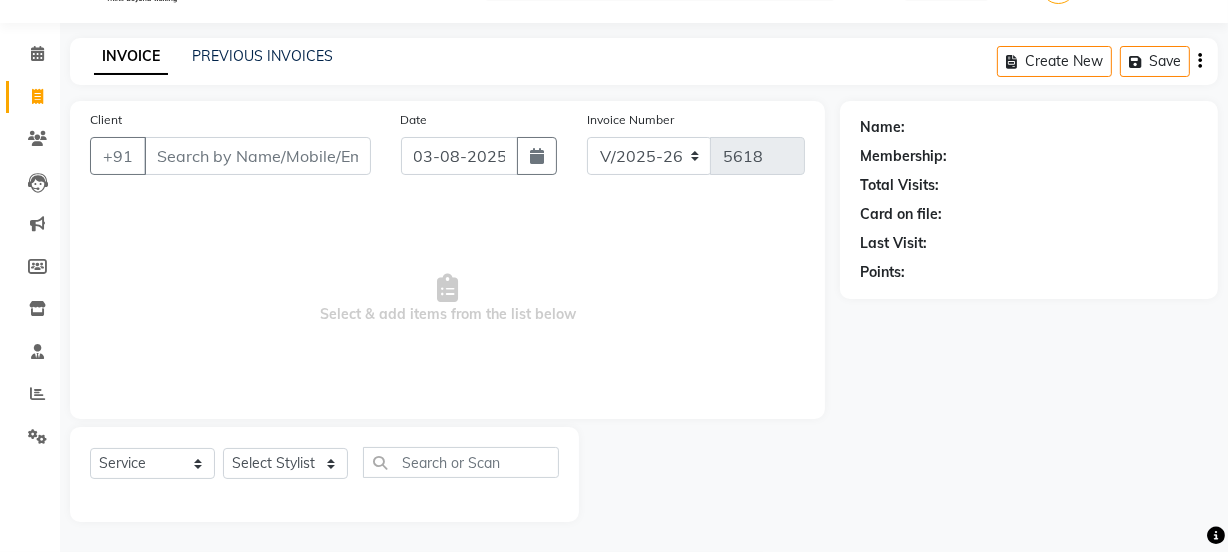 click on "Client +91" 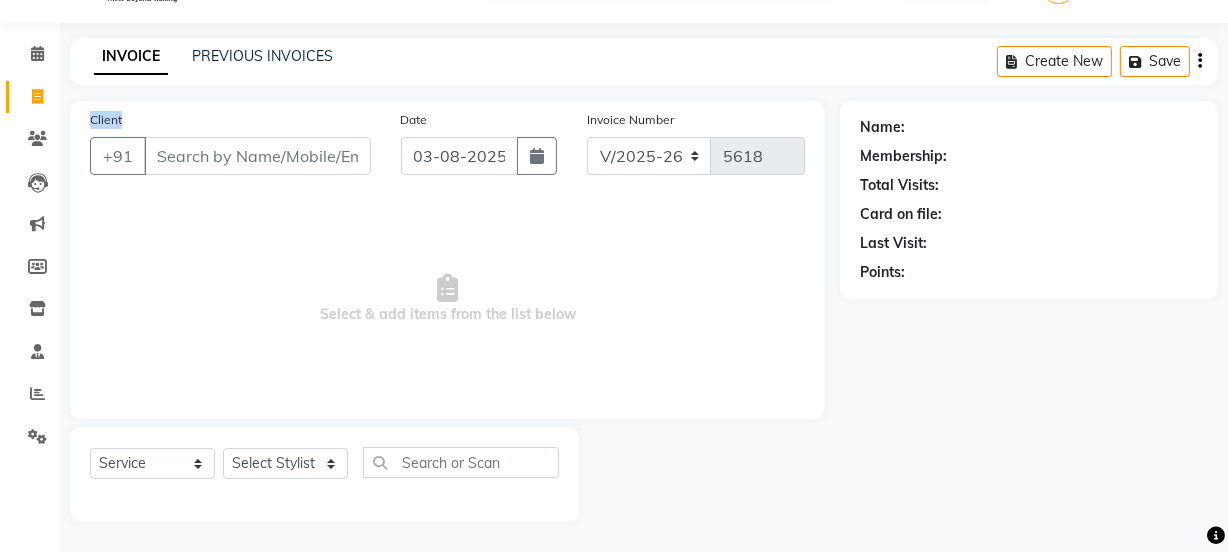 click on "Client +91" 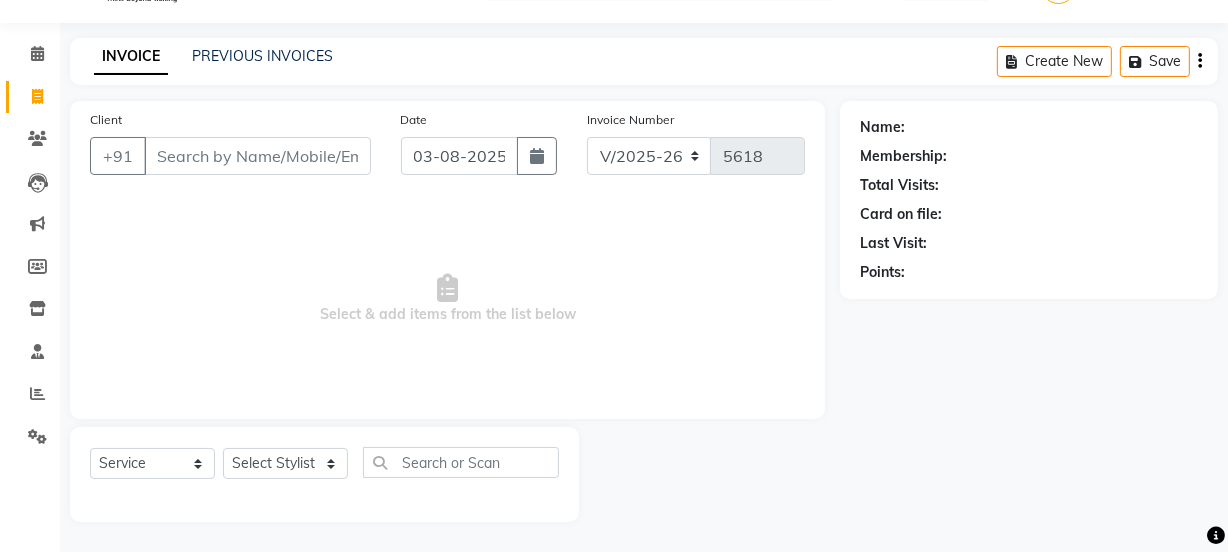 click on "Client +91" 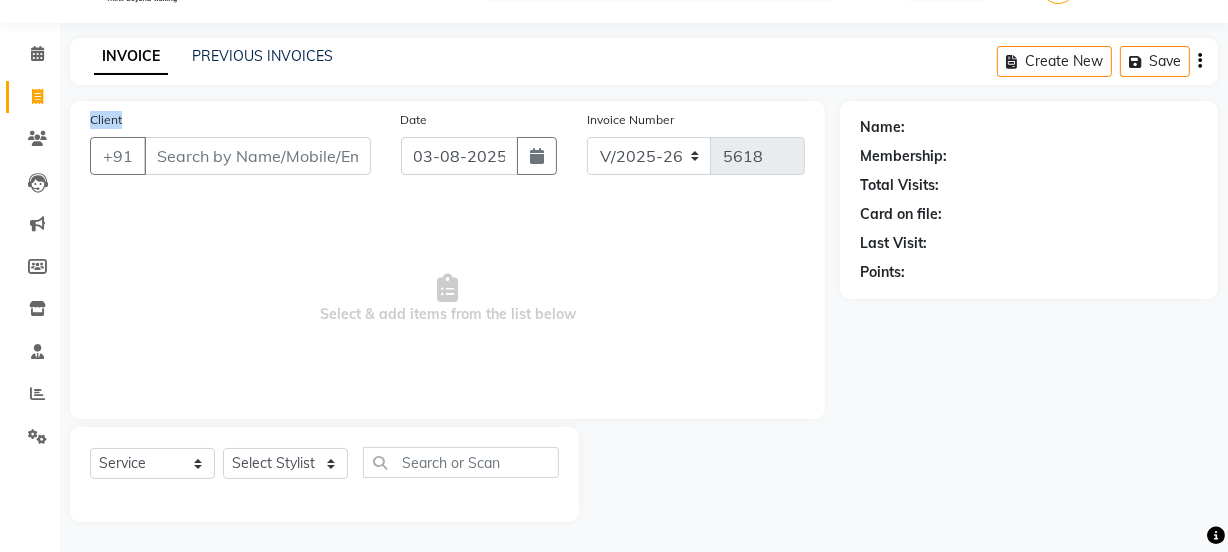 click on "Client +91" 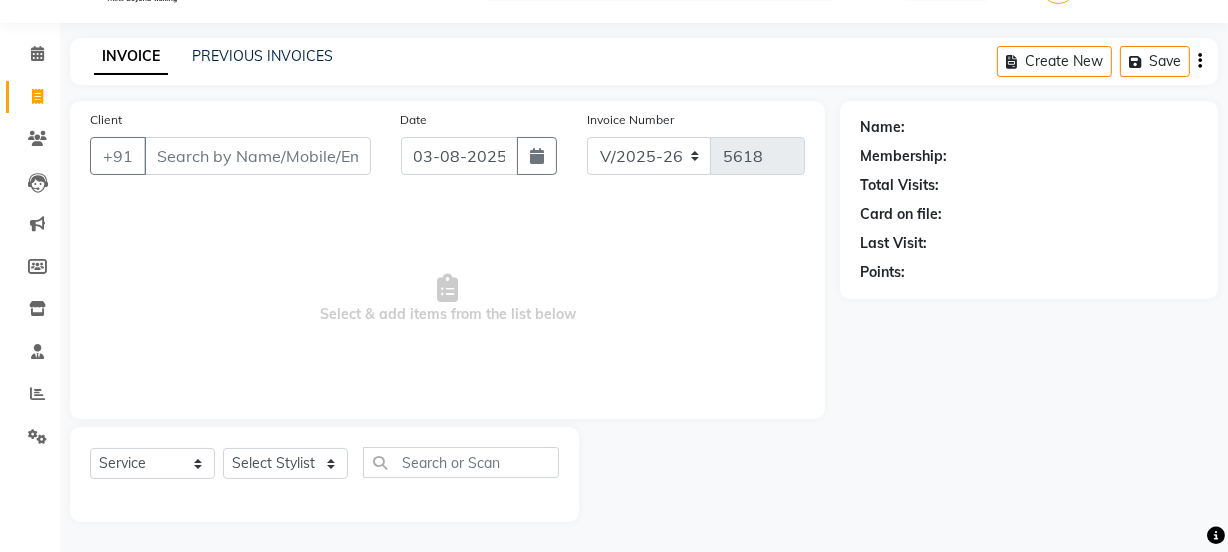 click on "Client +91" 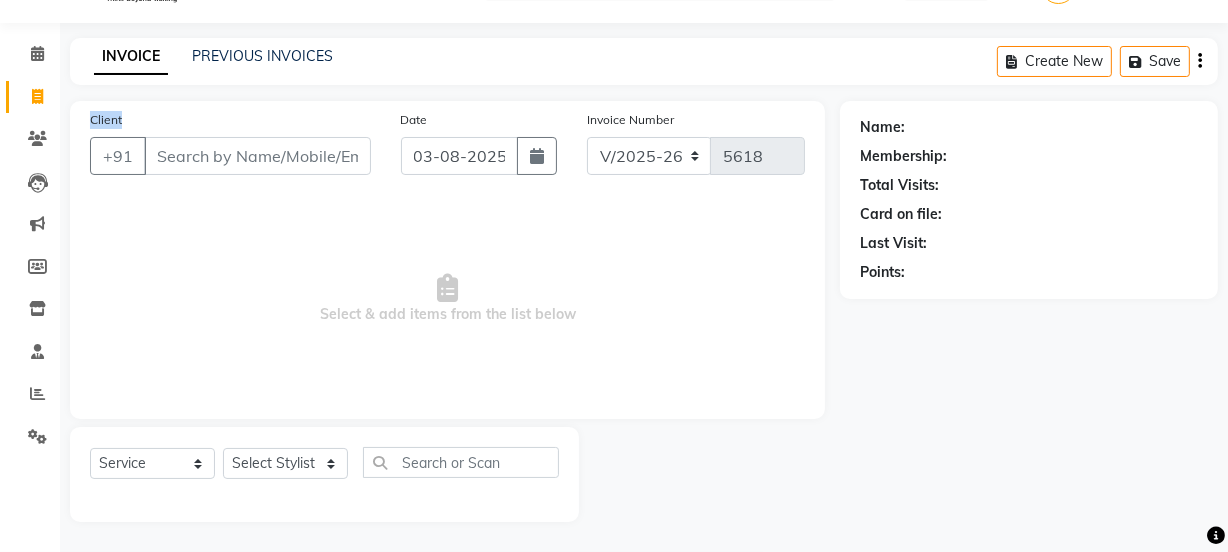 click on "Client +91" 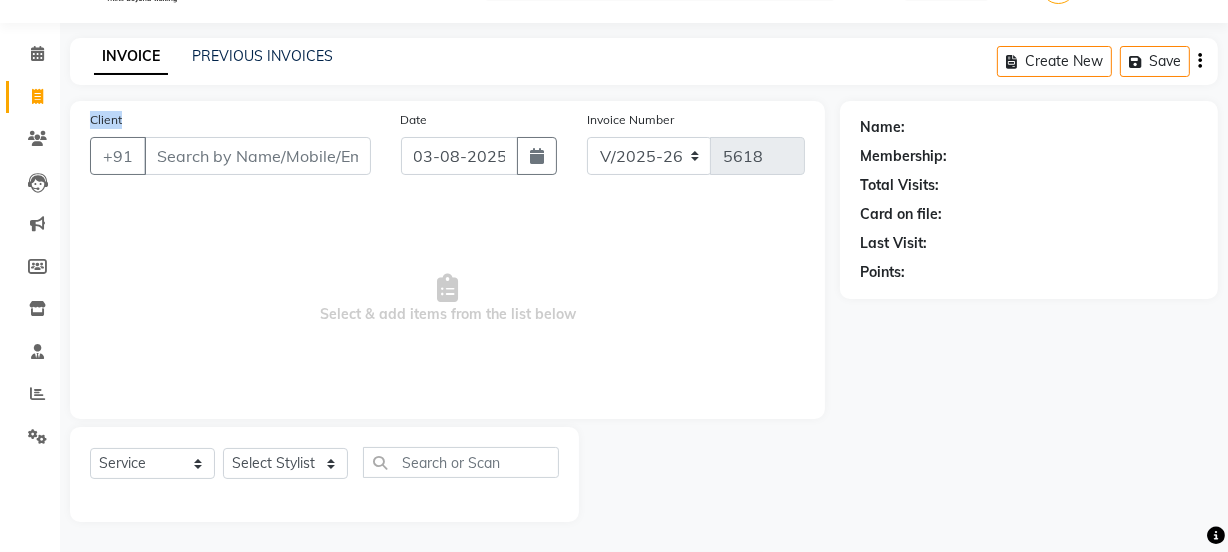 click on "Client +91" 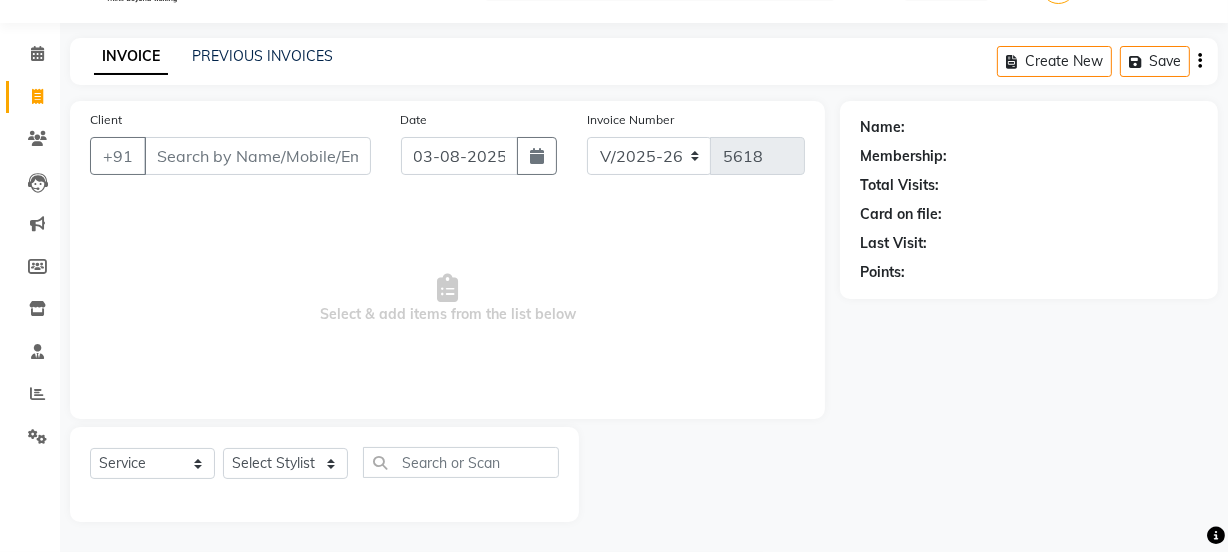click on "Client +91" 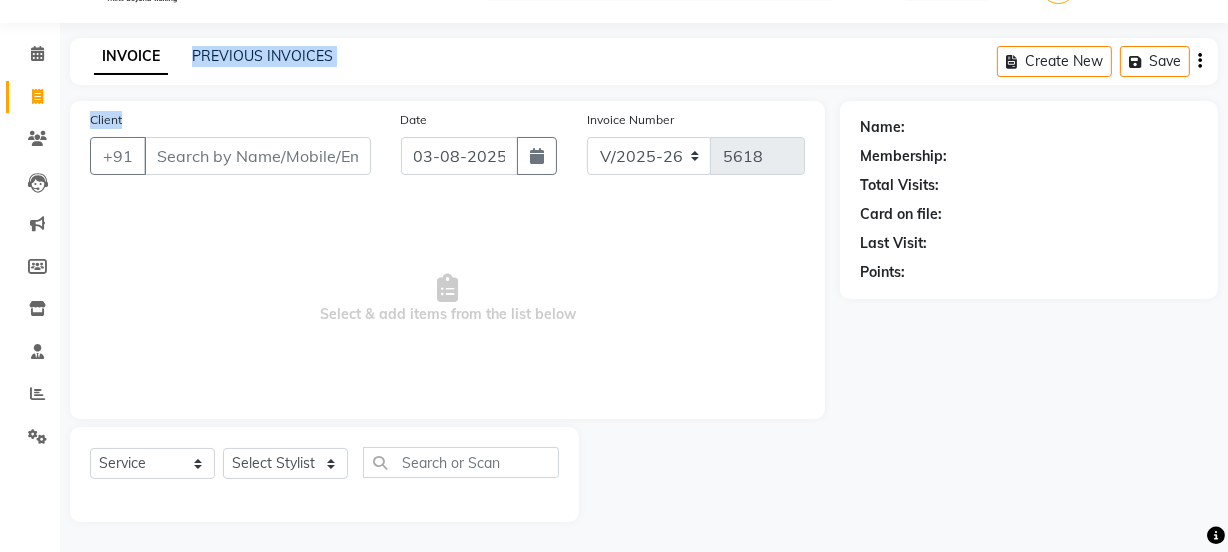 drag, startPoint x: 183, startPoint y: 113, endPoint x: 180, endPoint y: 81, distance: 32.140316 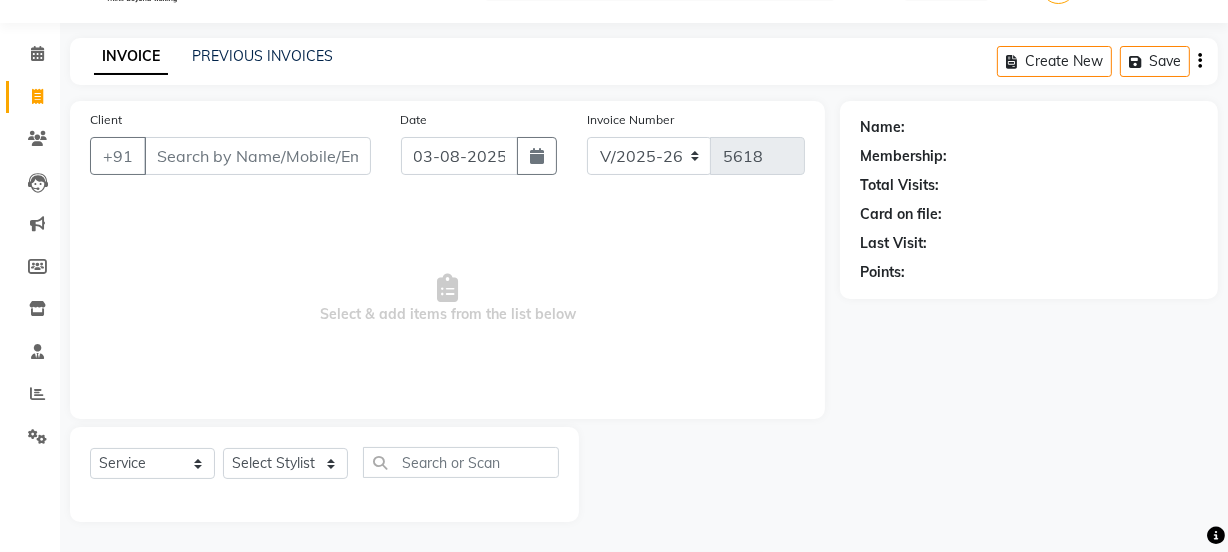 click on "INVOICE PREVIOUS INVOICES" 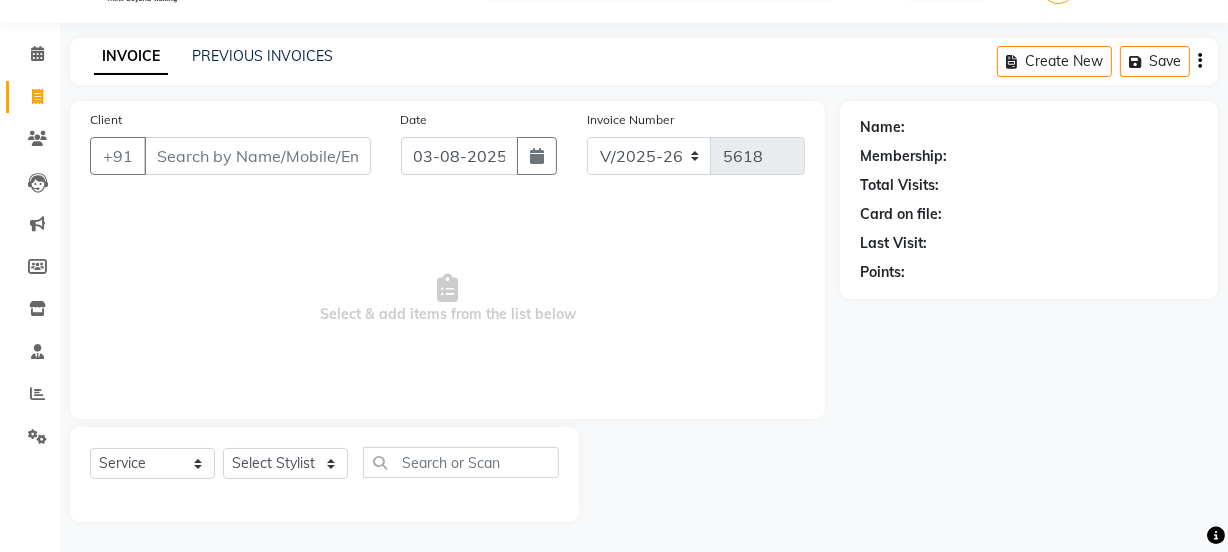click on "Client +91" 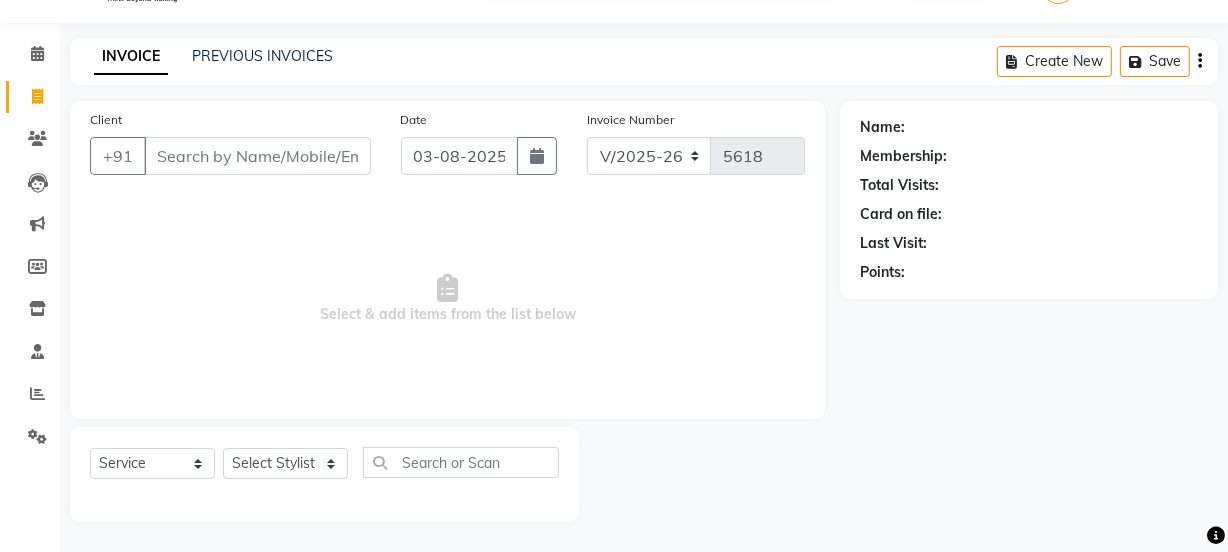 click on "Client +91" 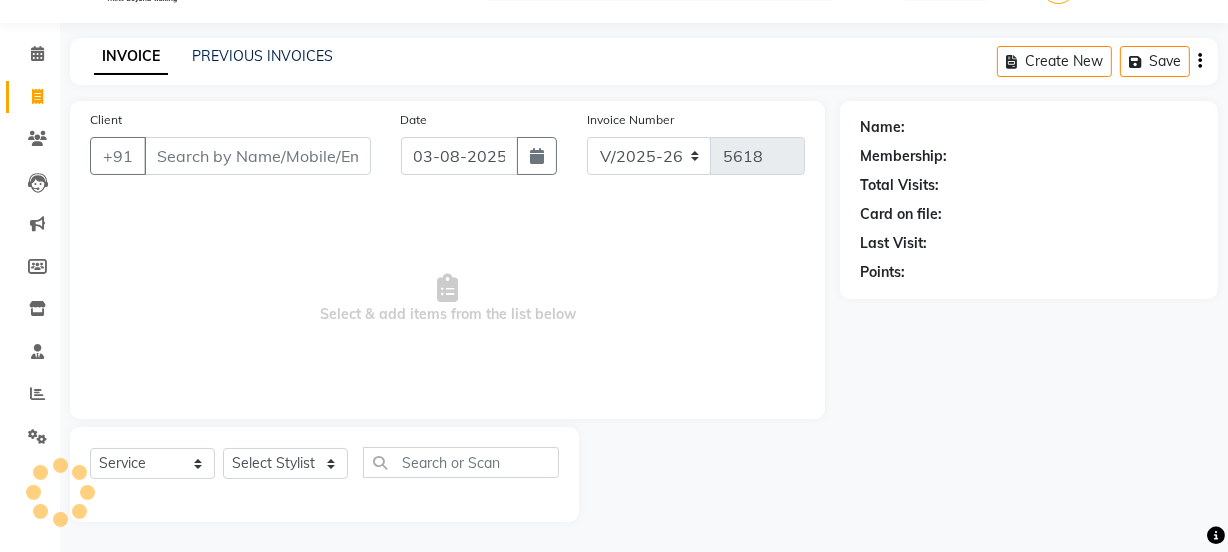 click on "Client +91" 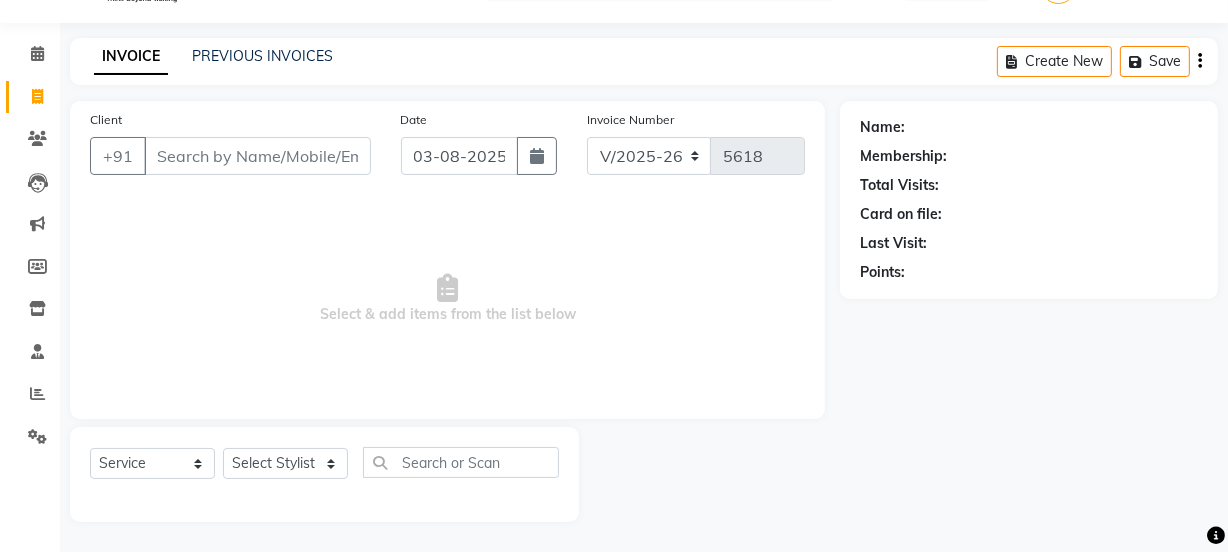 click on "Client +91" 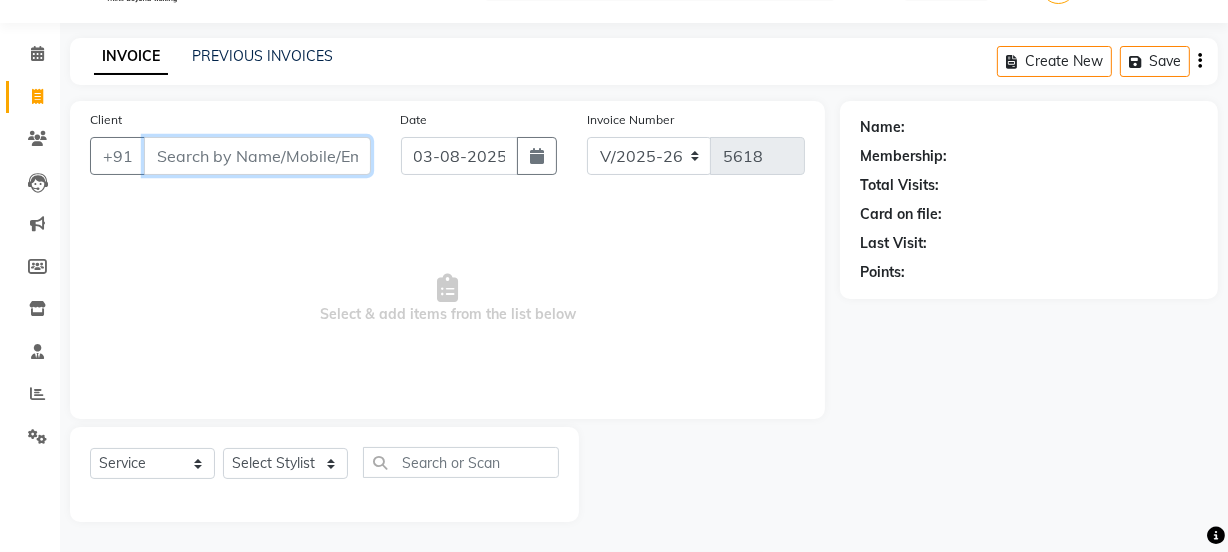 click on "Client" at bounding box center (257, 156) 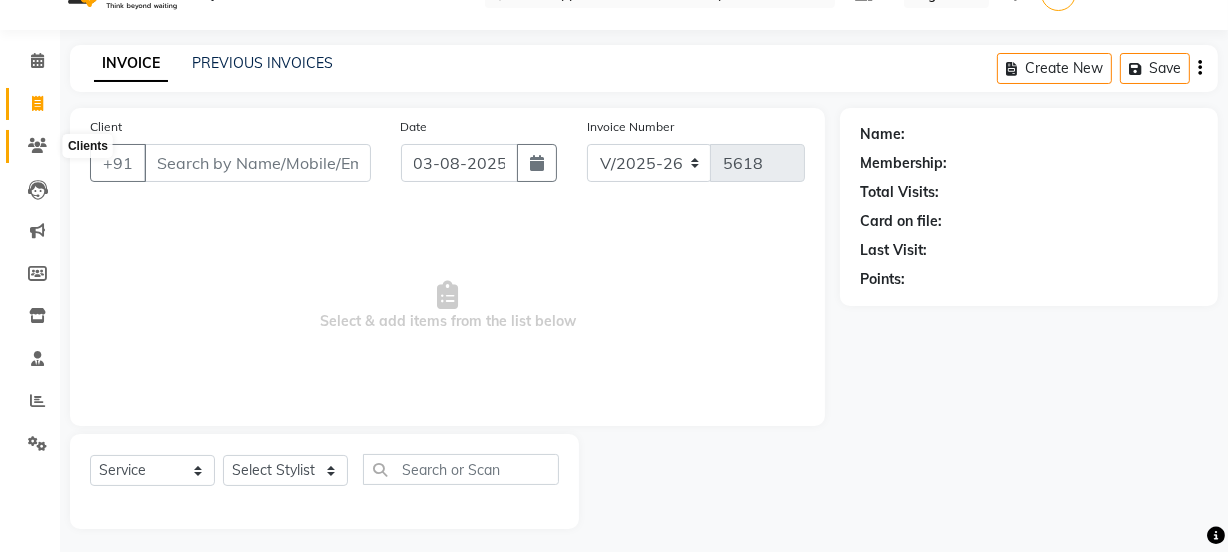 click 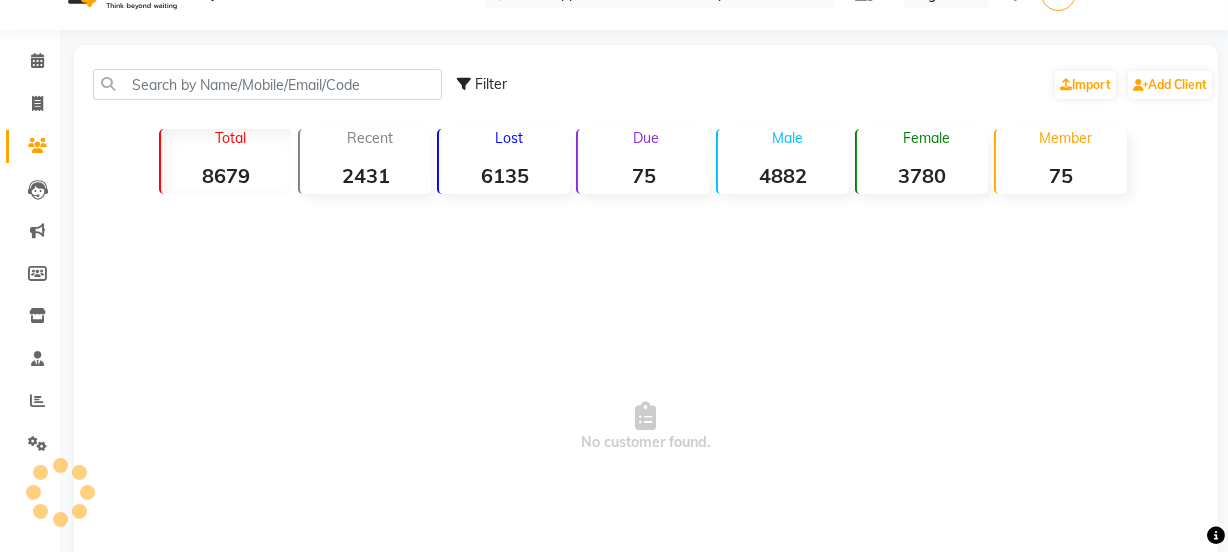 click on "Member  [PHONE]" 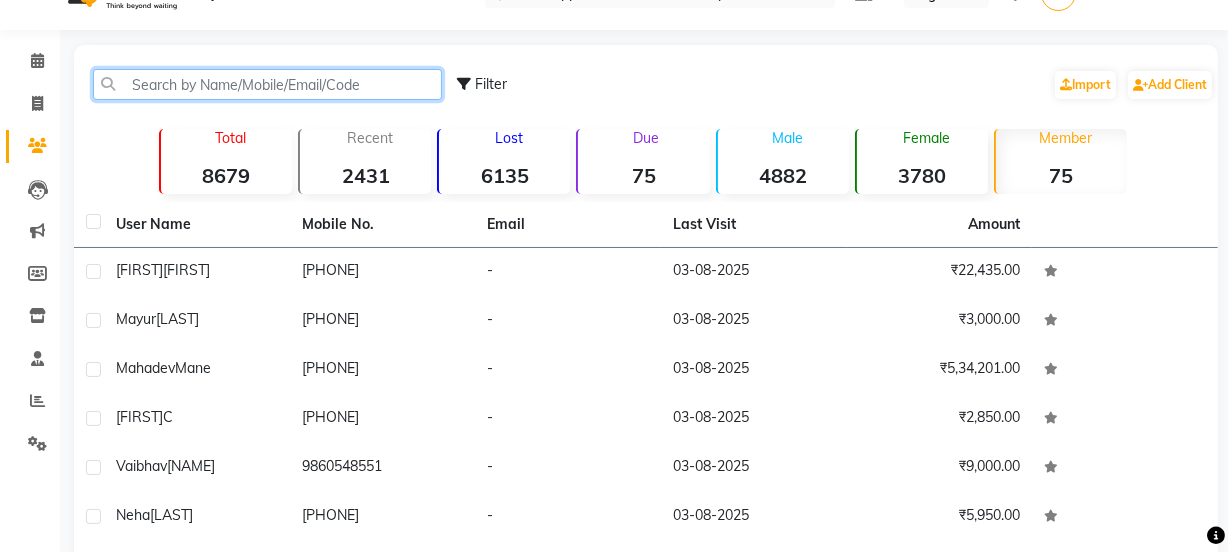 click 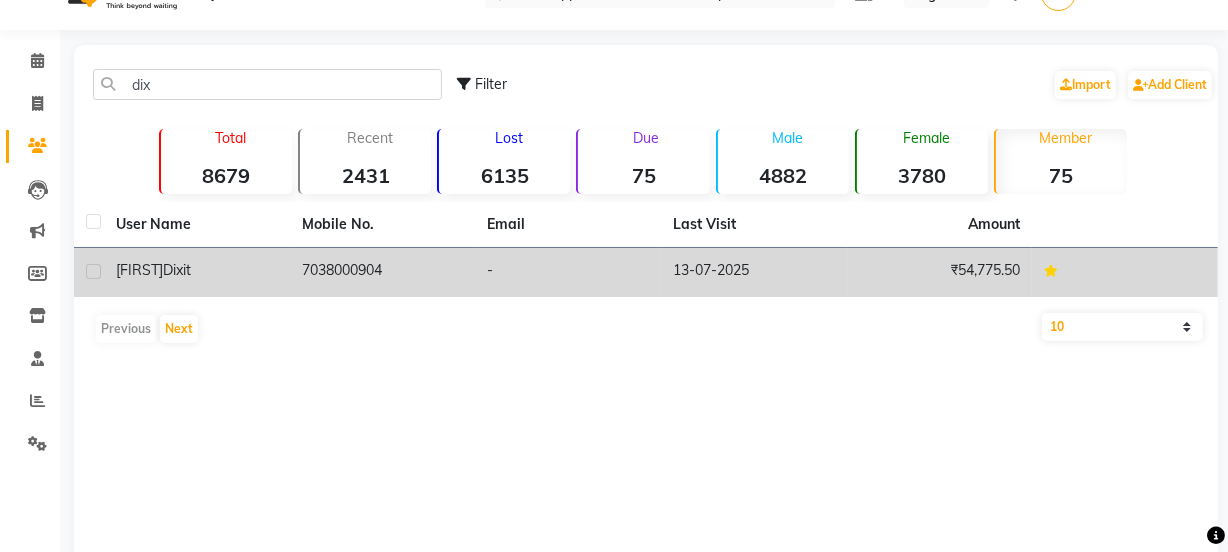 click on "[FIRST] [LAST]" 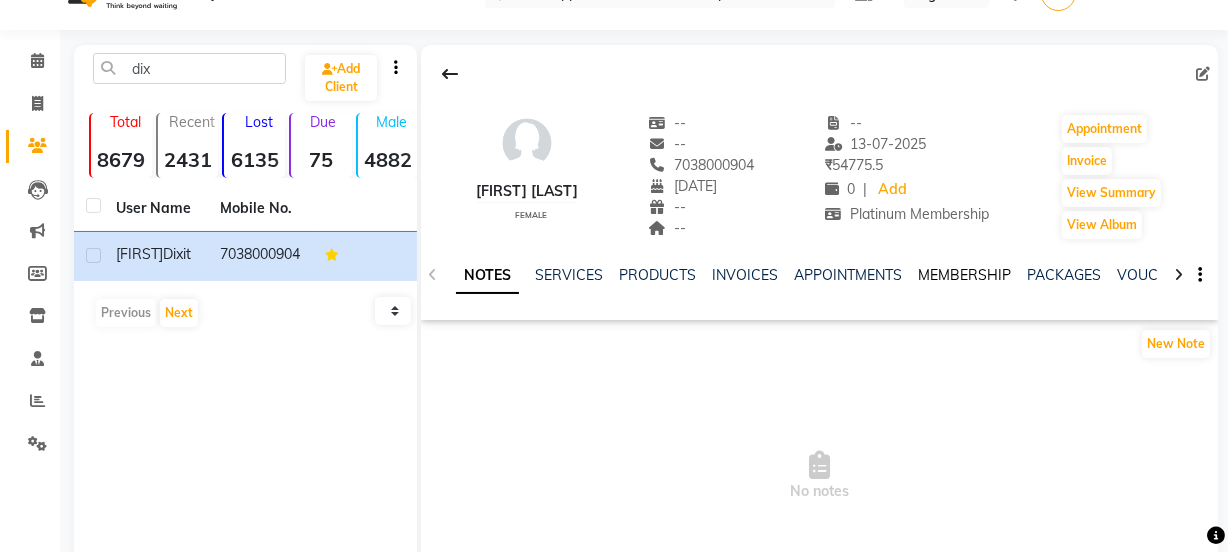 click on "MEMBERSHIP" 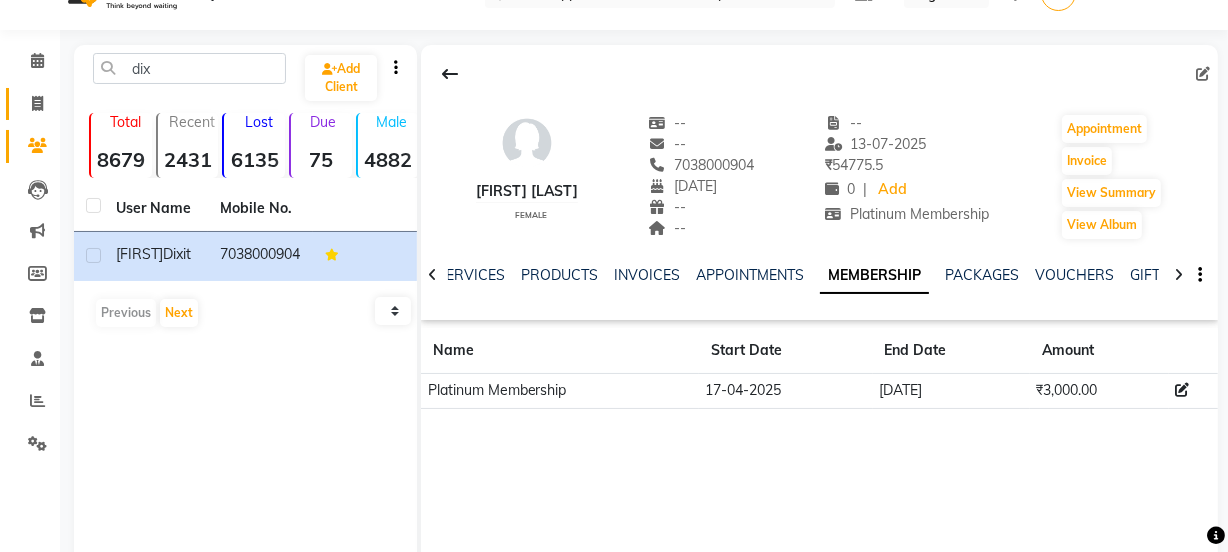 click 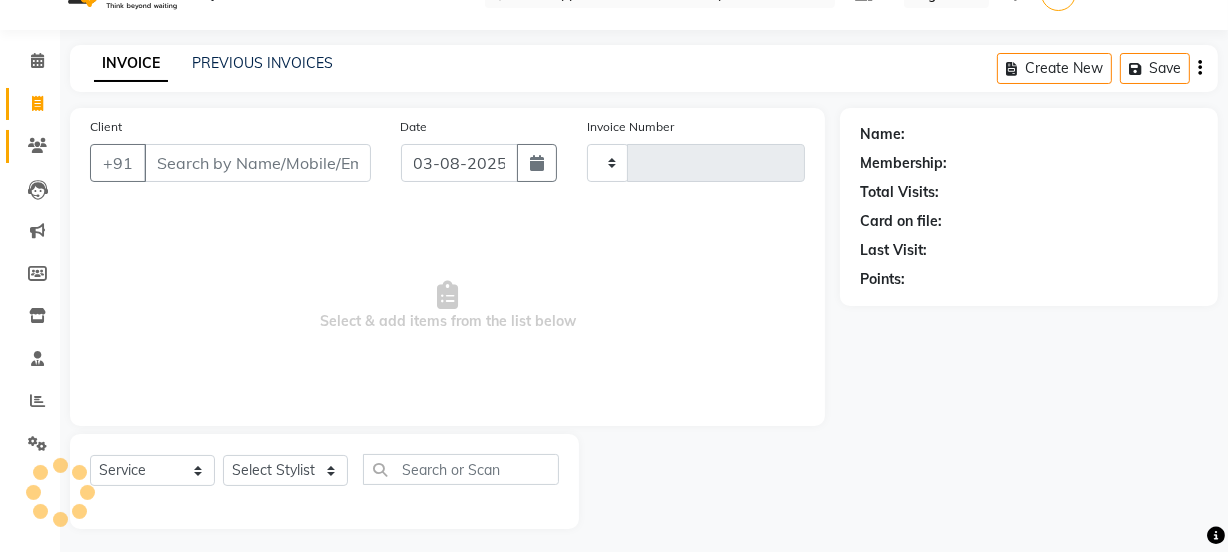 scroll, scrollTop: 50, scrollLeft: 0, axis: vertical 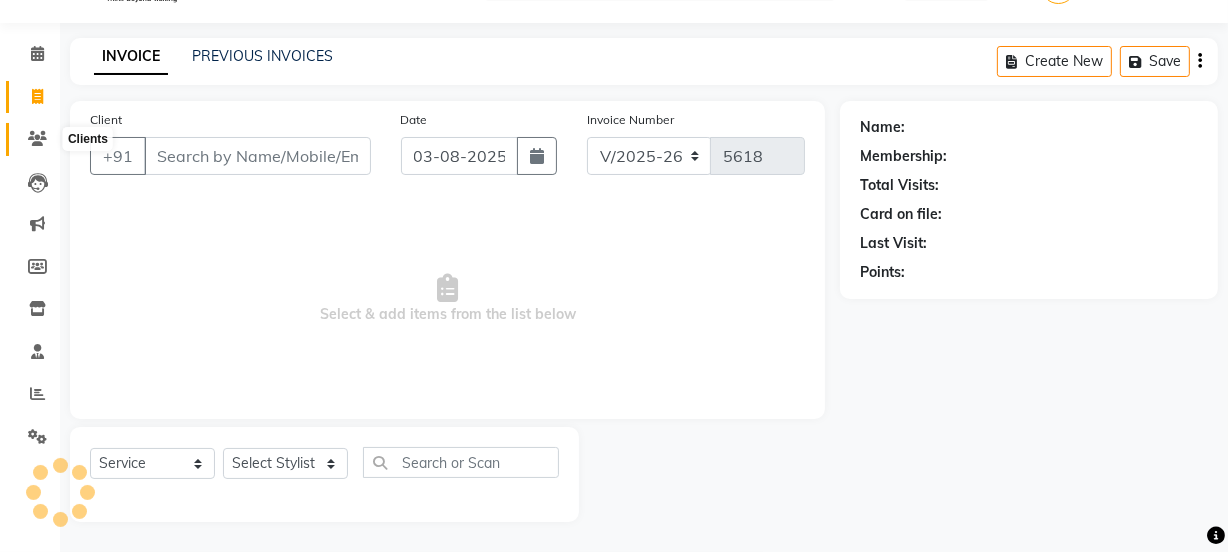 click 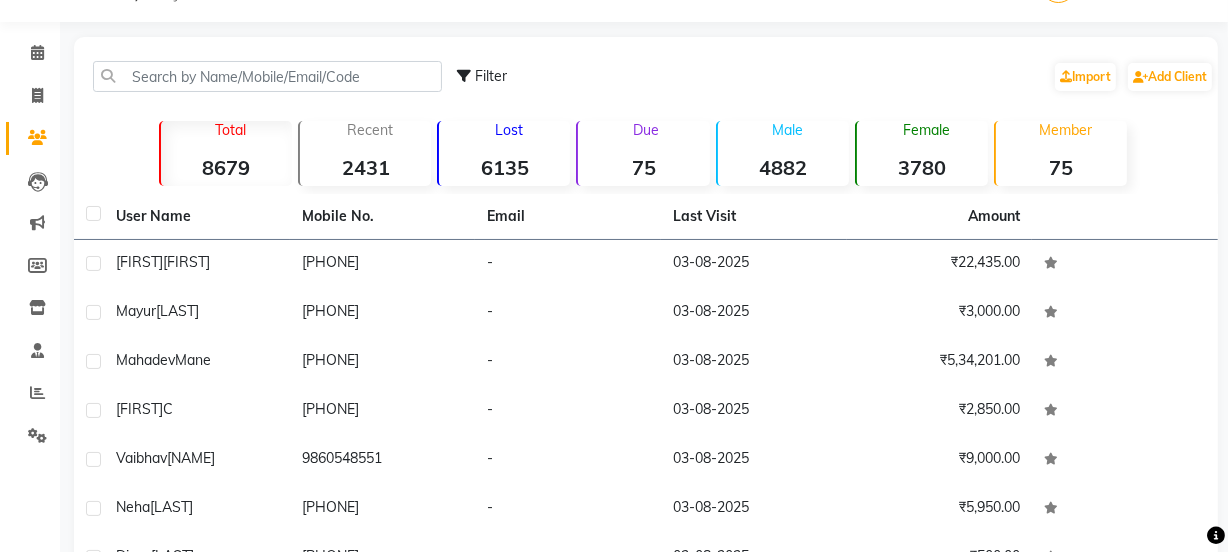 click on "75" 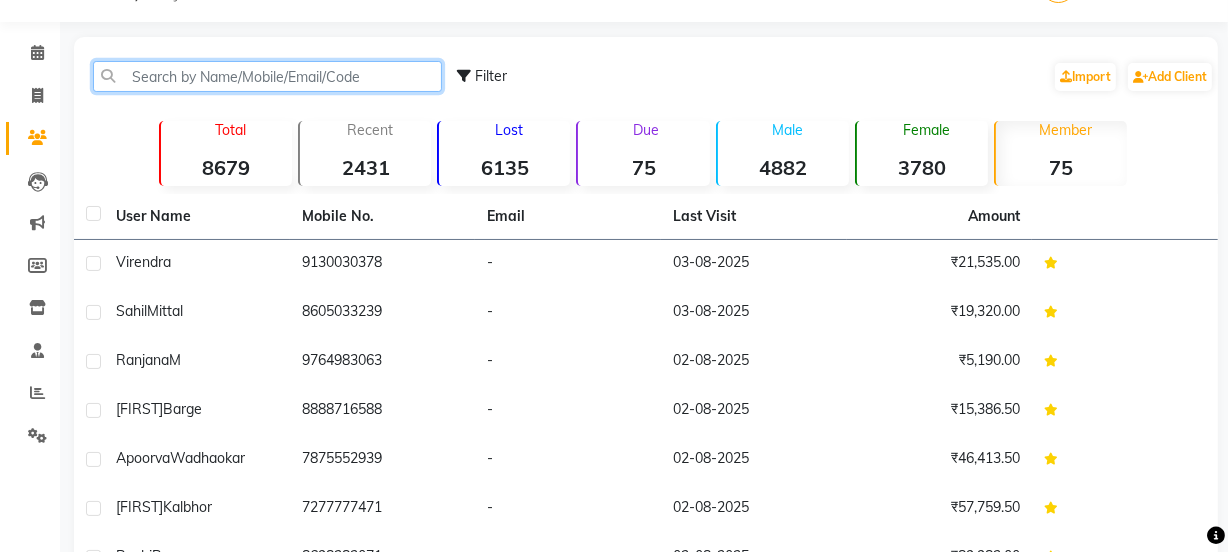 click 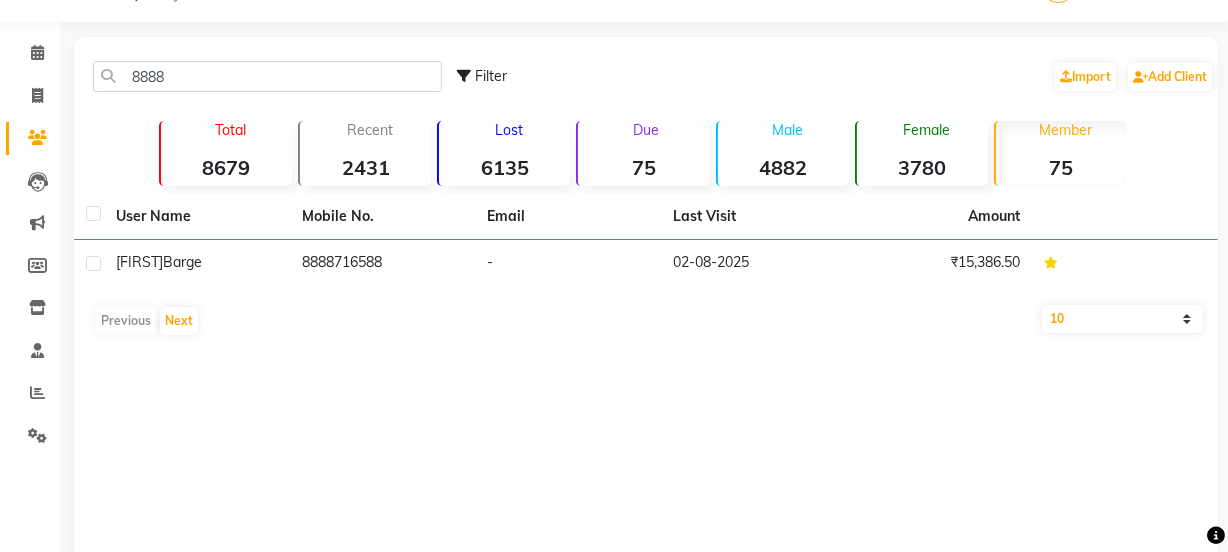 click on "8888716588" 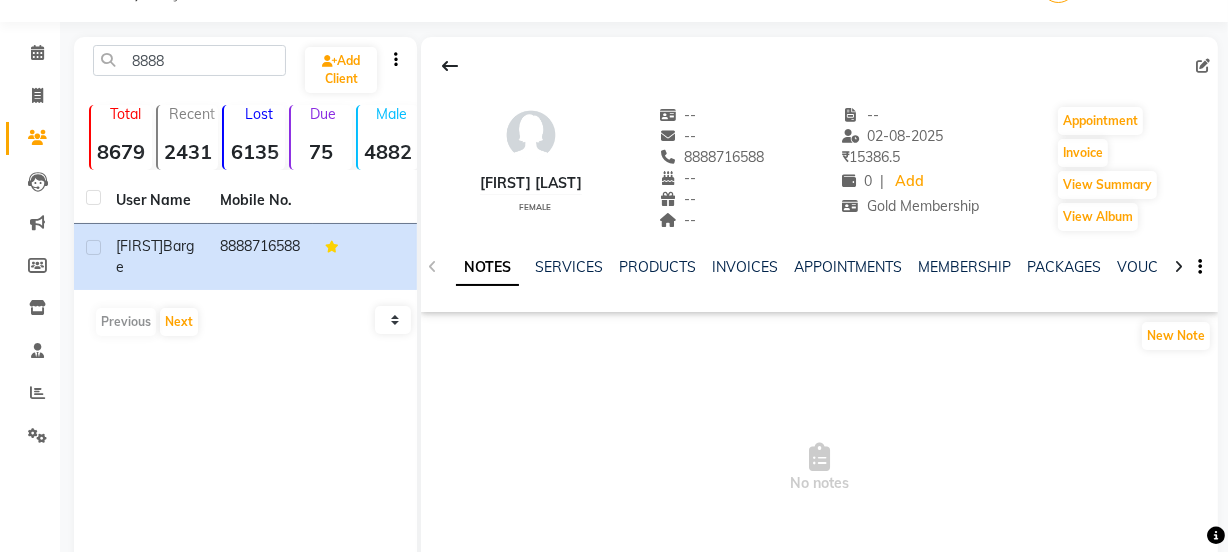 click 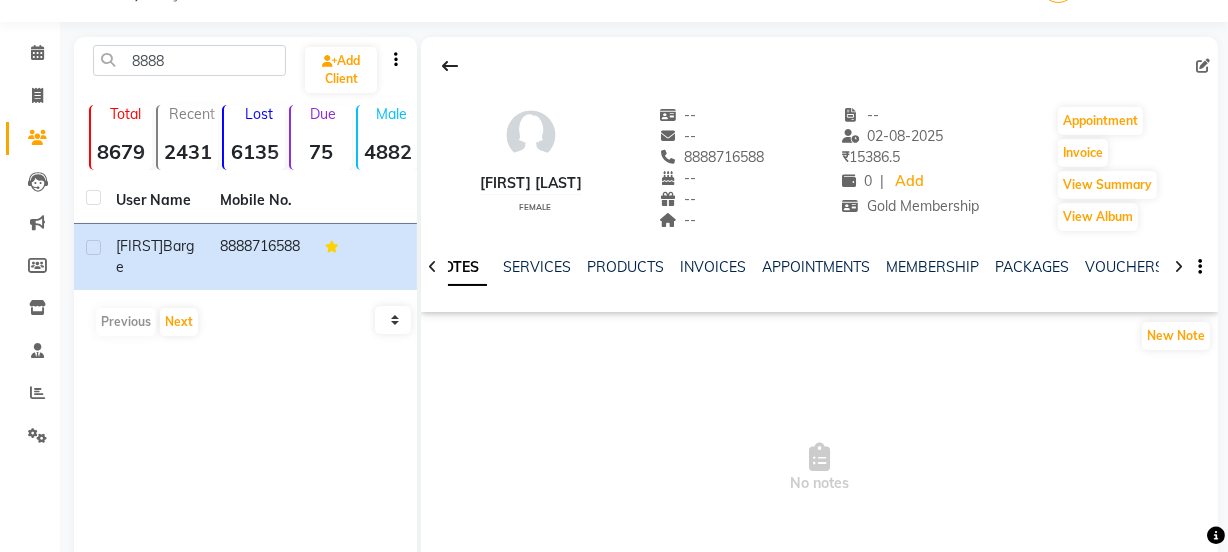click 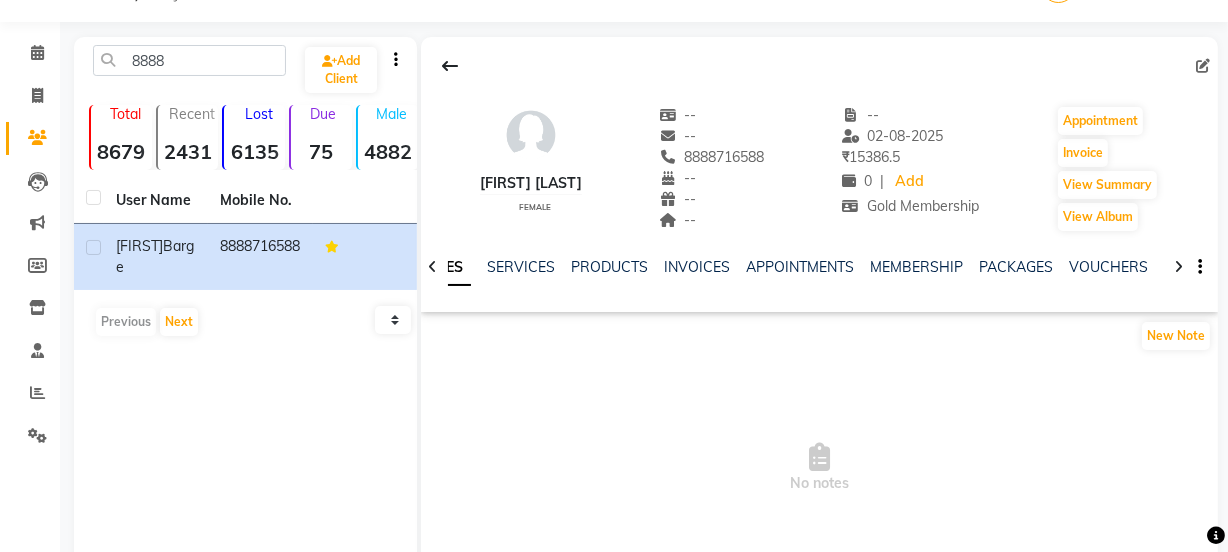click 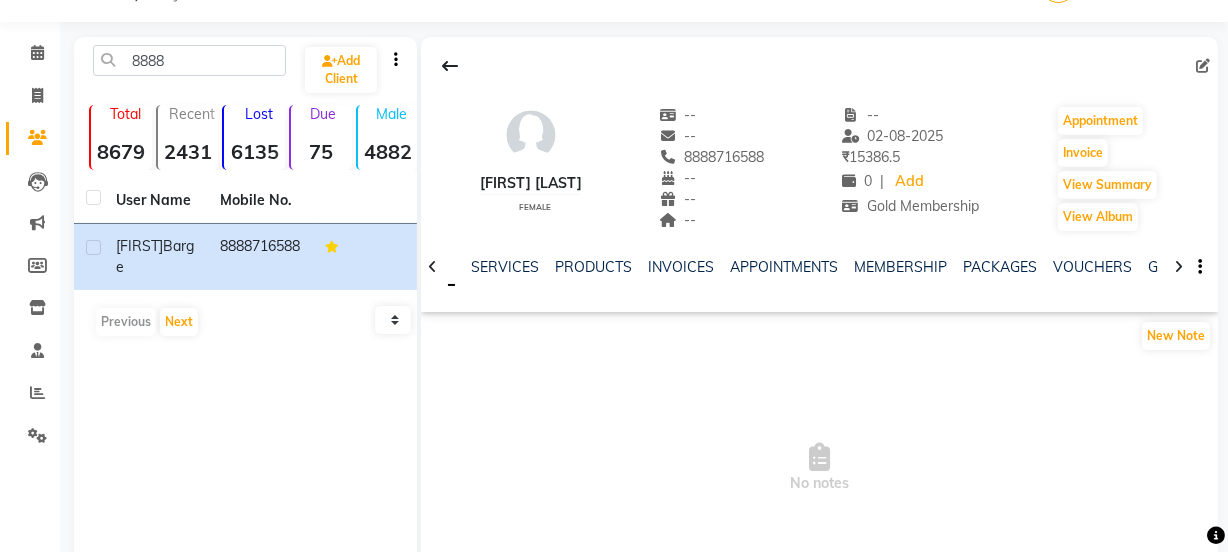 click 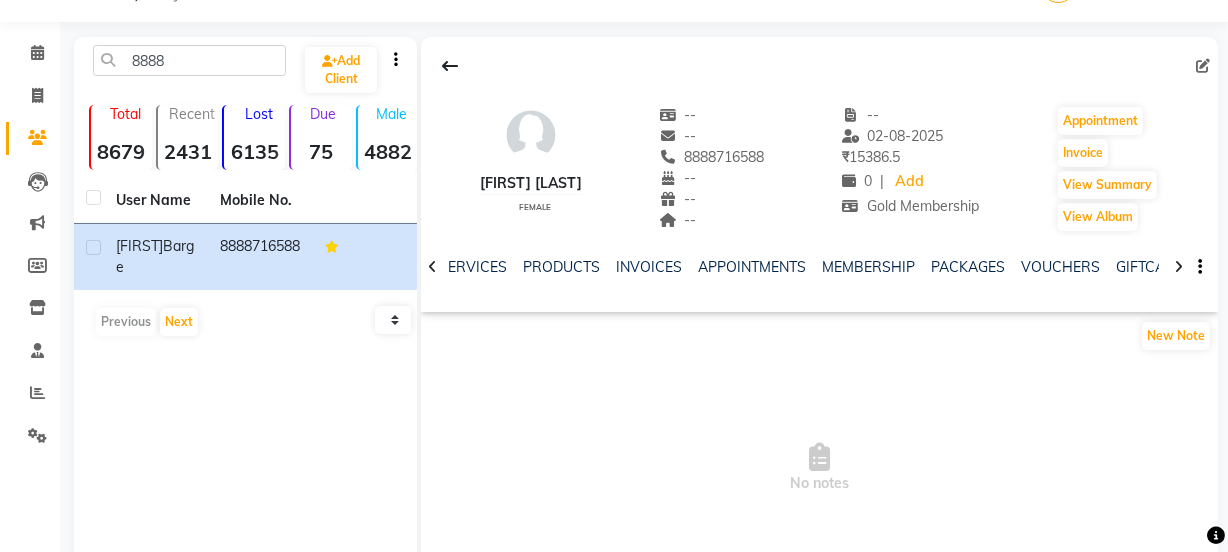 click 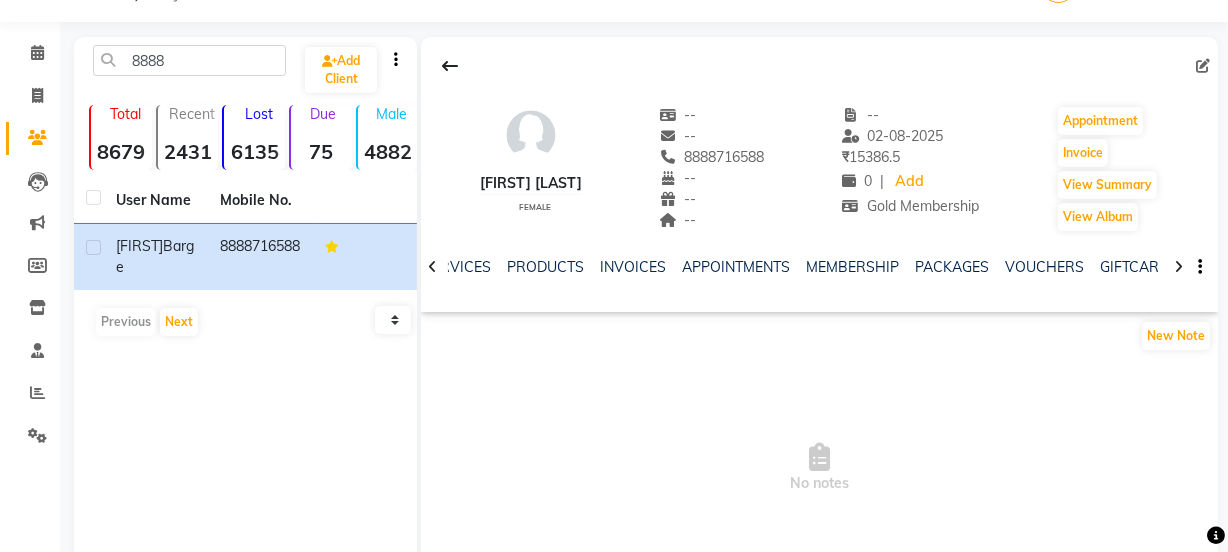 click 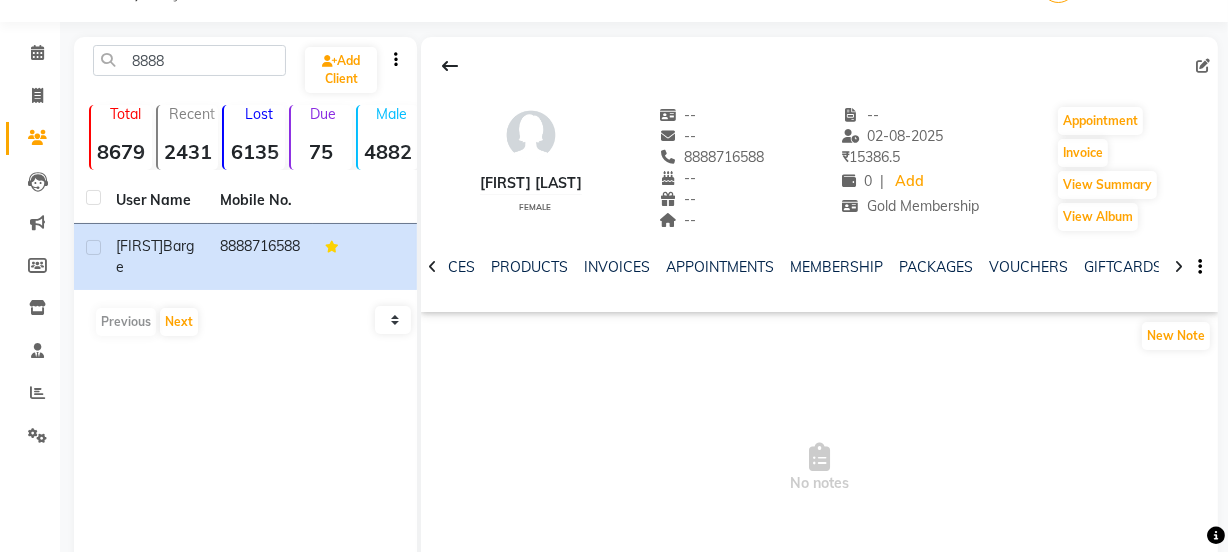 click 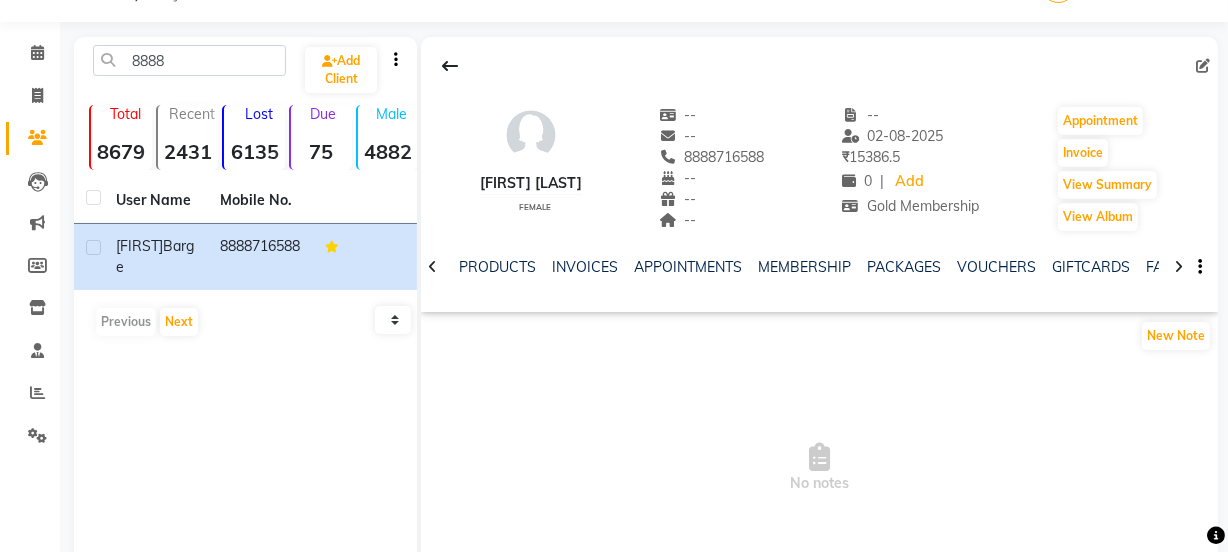 click 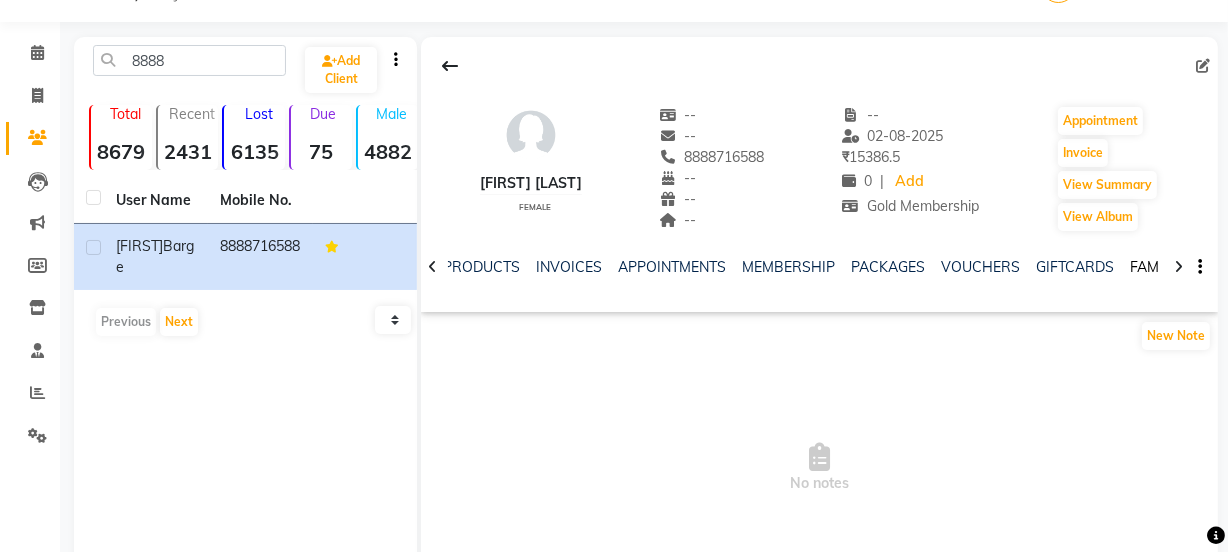 click on "FAMILY" 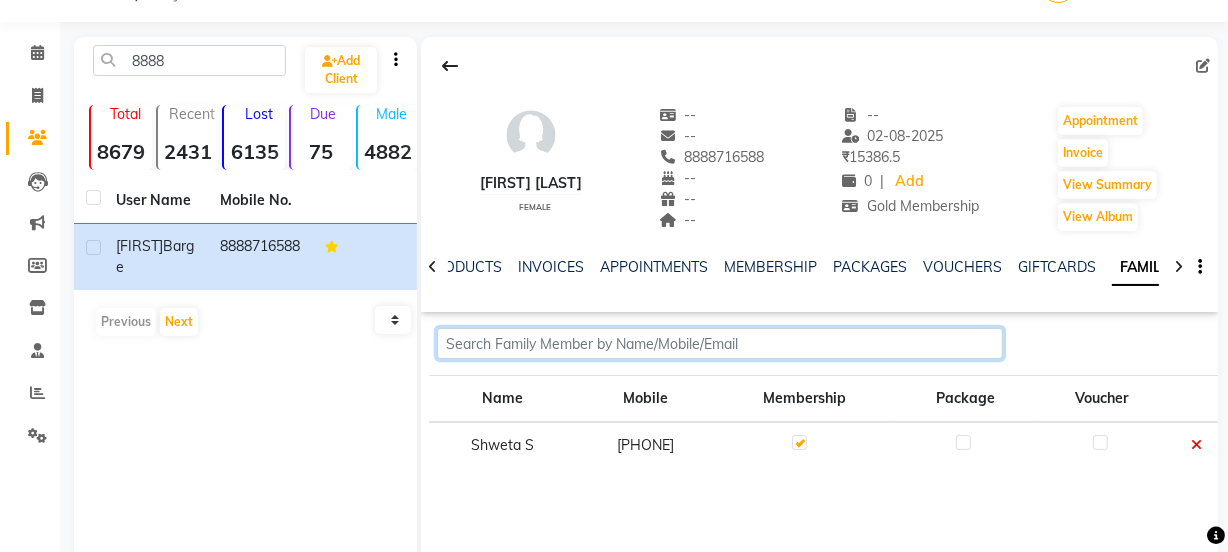 click at bounding box center (720, 343) 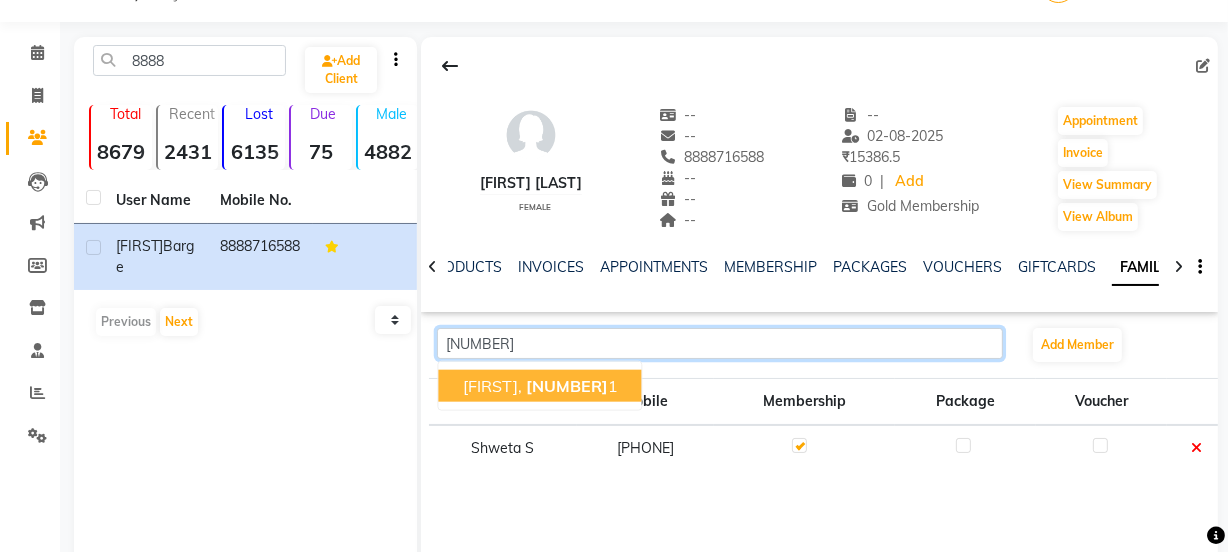click on "[NUMBER]" 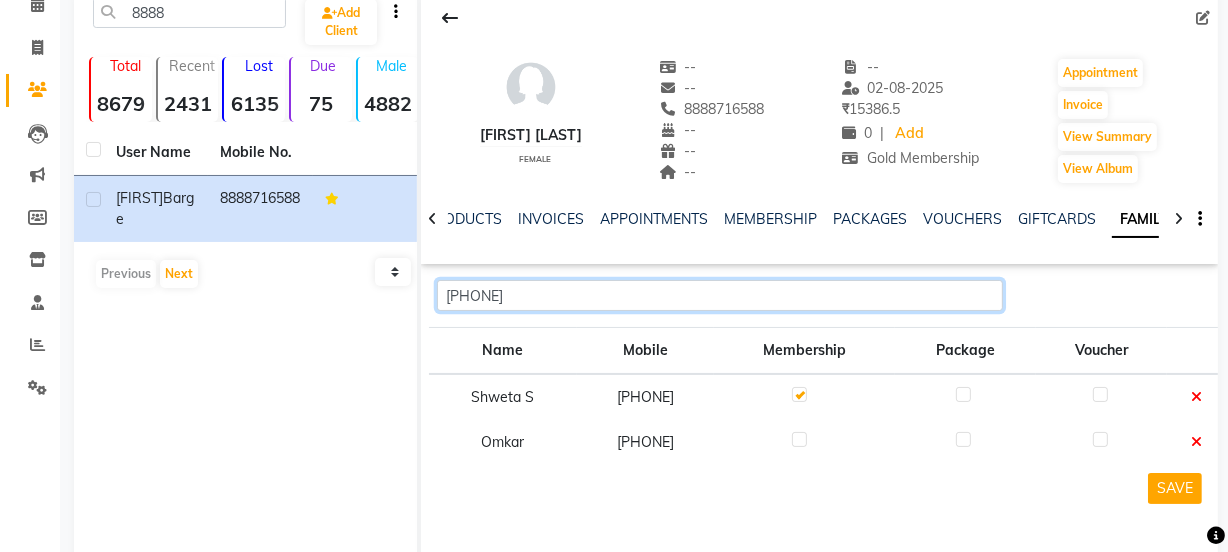 scroll, scrollTop: 165, scrollLeft: 0, axis: vertical 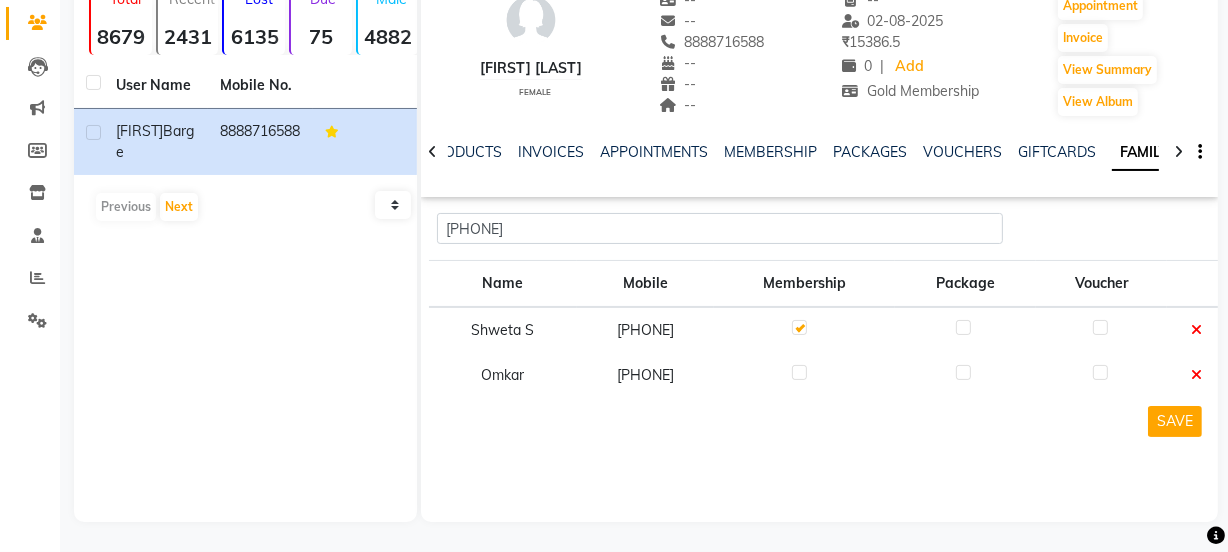 click 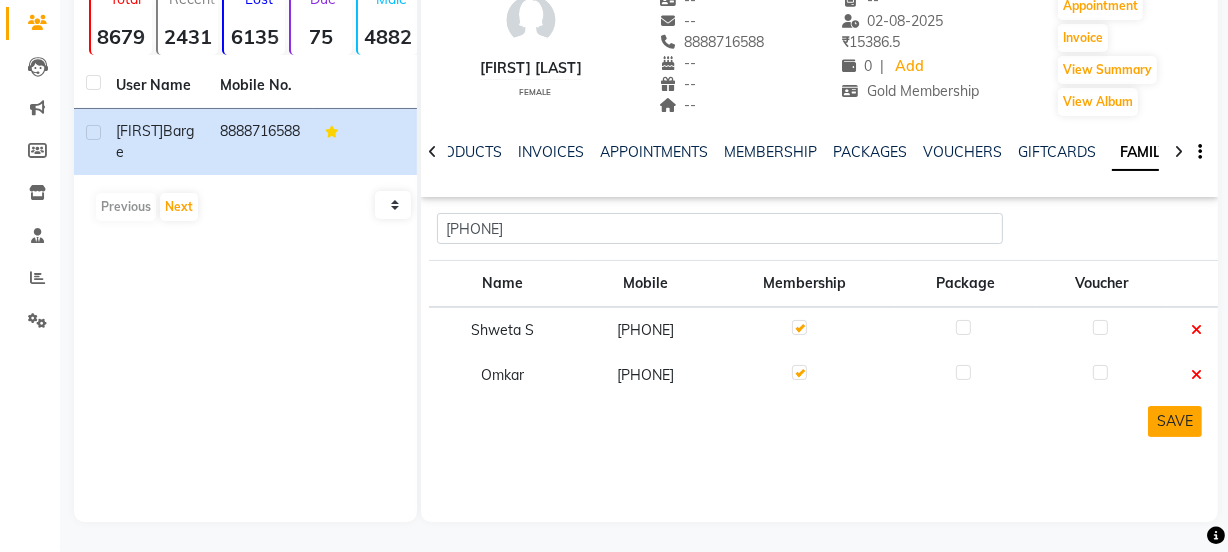 click on "SAVE" 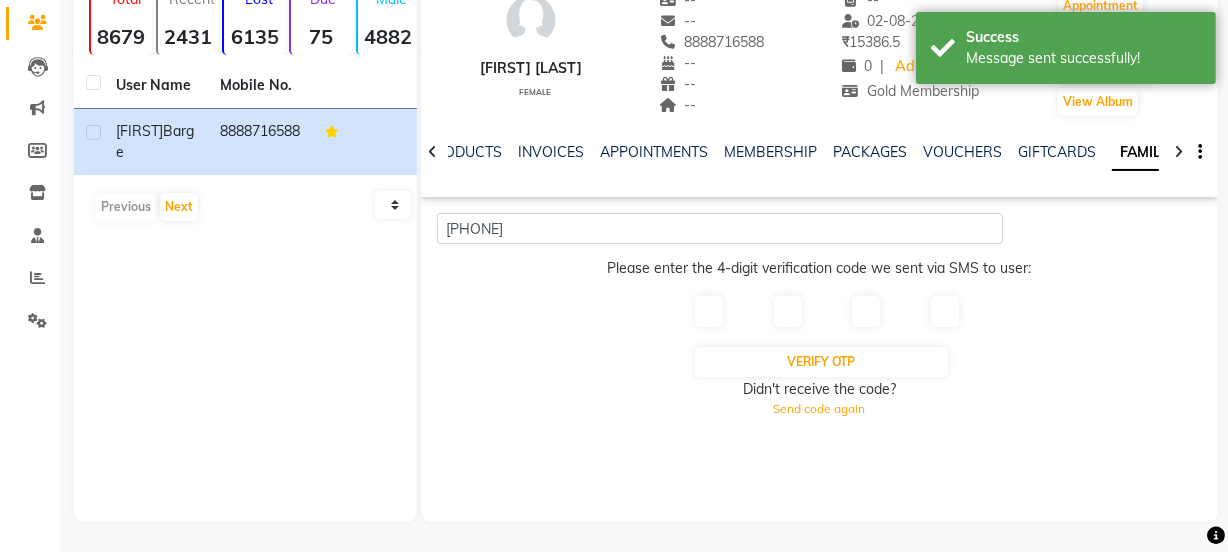 click at bounding box center [709, 311] 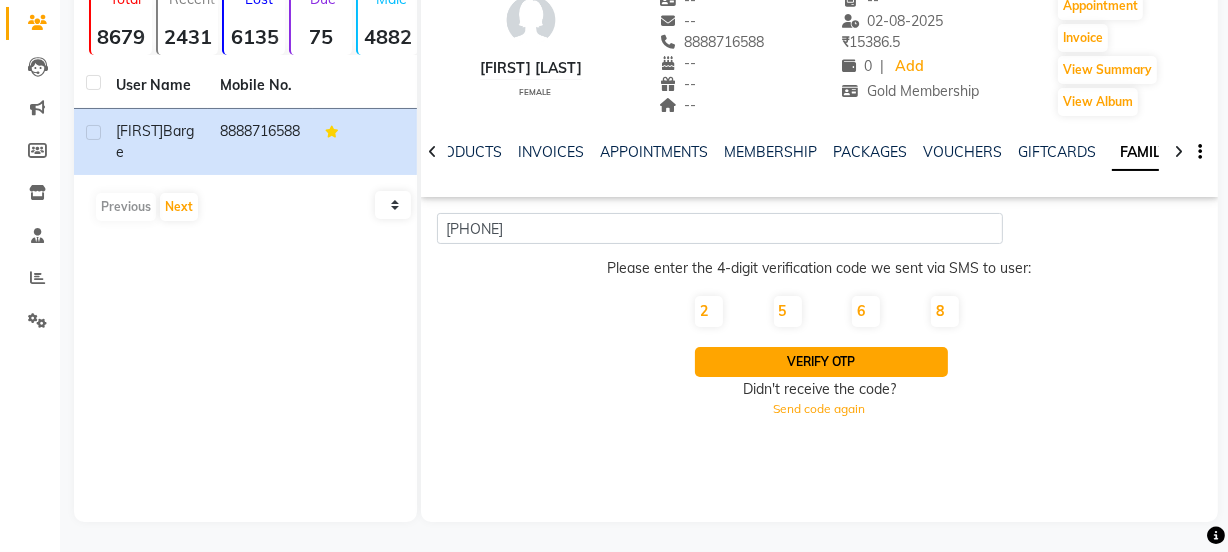 click on "Verify OTP" at bounding box center [822, 362] 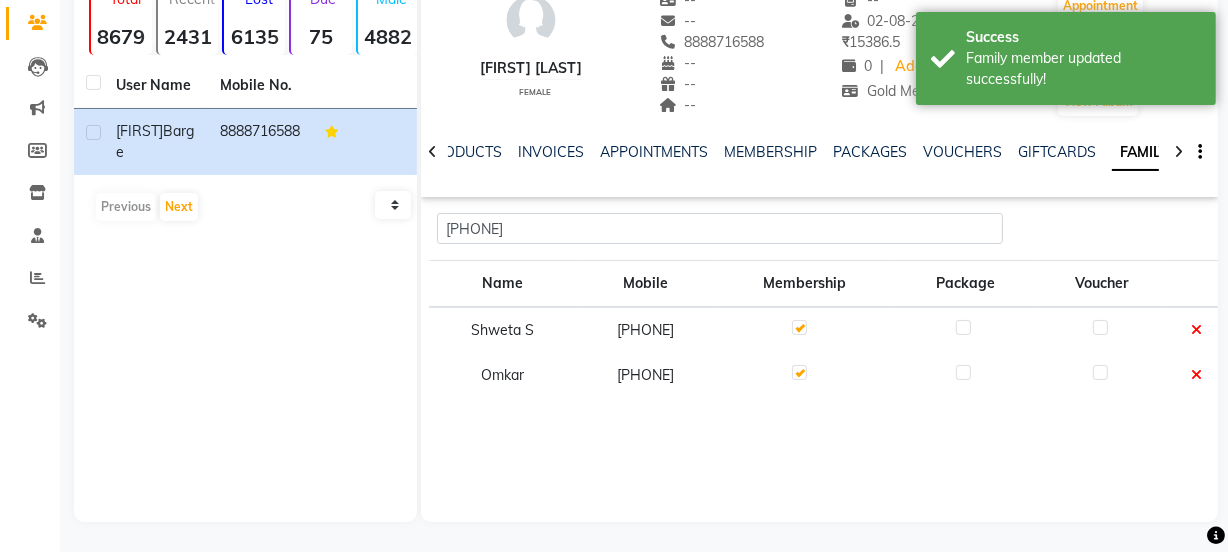 drag, startPoint x: 610, startPoint y: 370, endPoint x: 736, endPoint y: 370, distance: 126 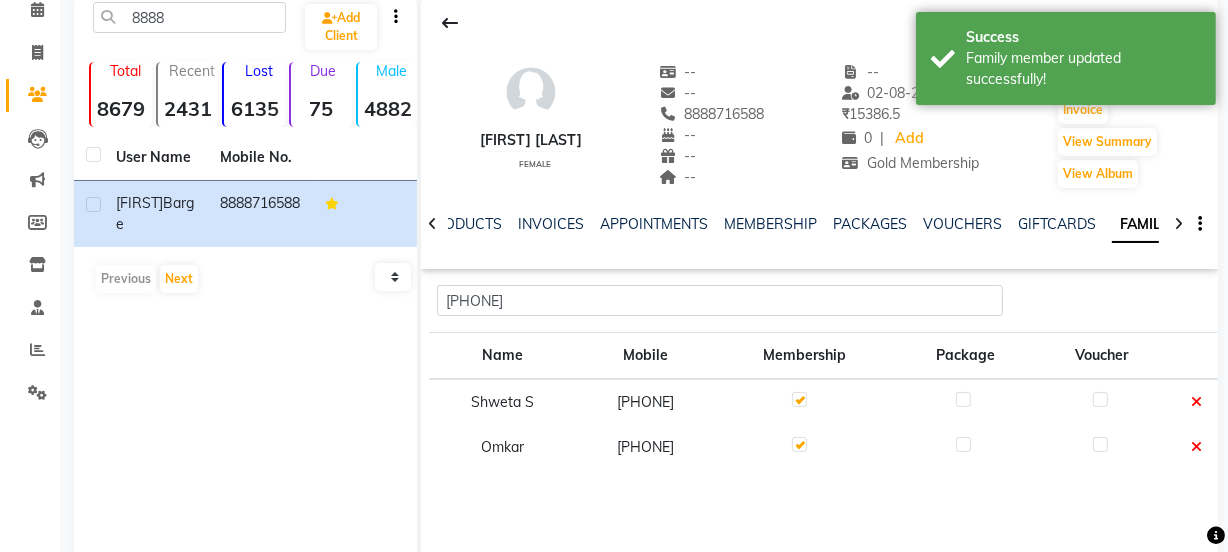 scroll, scrollTop: 0, scrollLeft: 0, axis: both 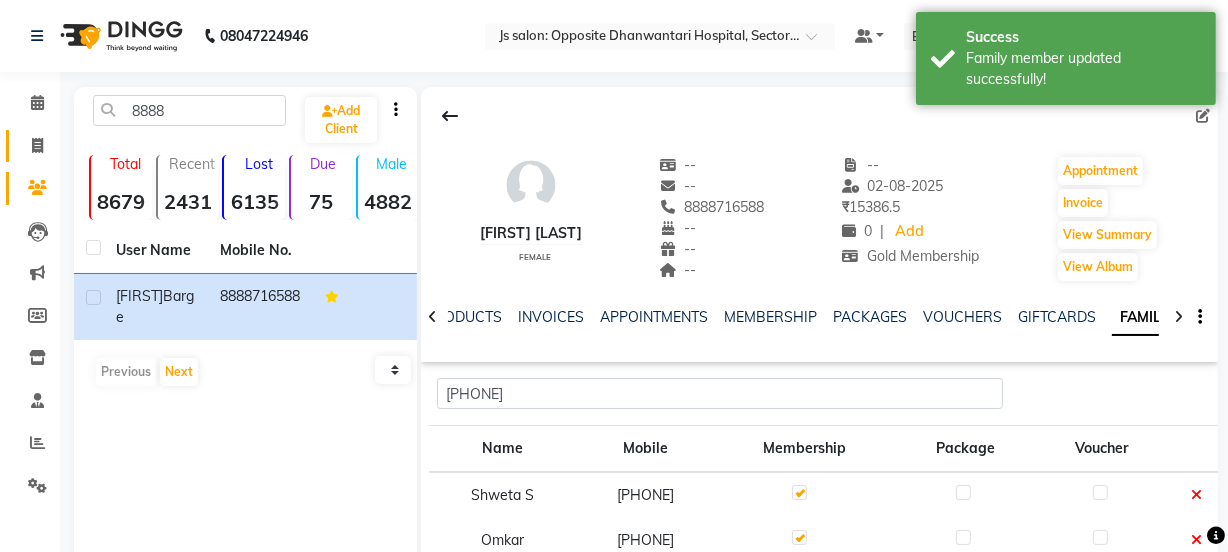 click on "Invoice" 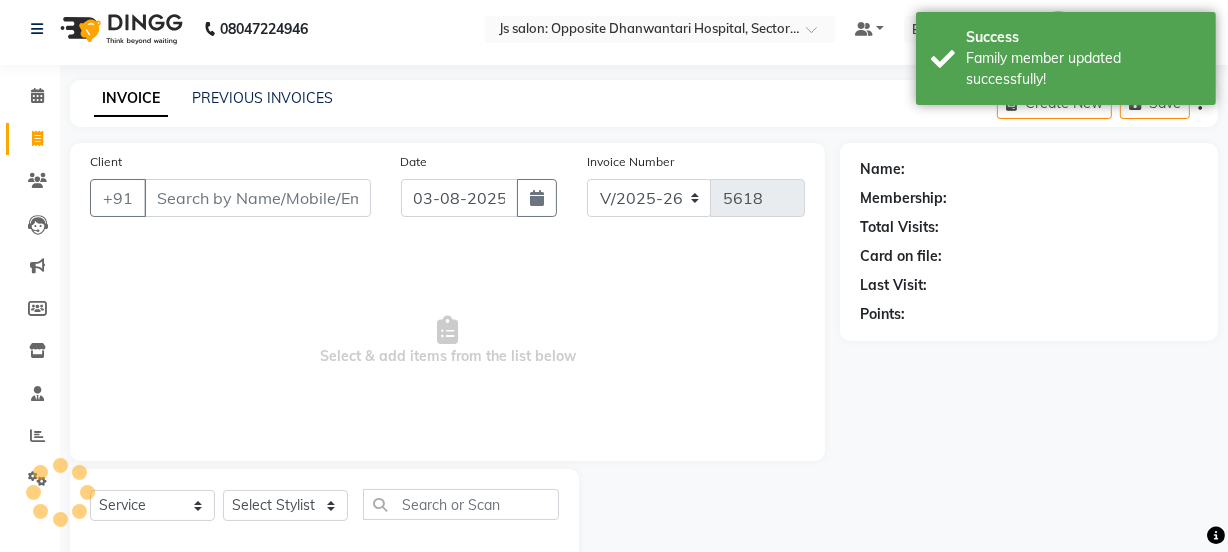scroll, scrollTop: 50, scrollLeft: 0, axis: vertical 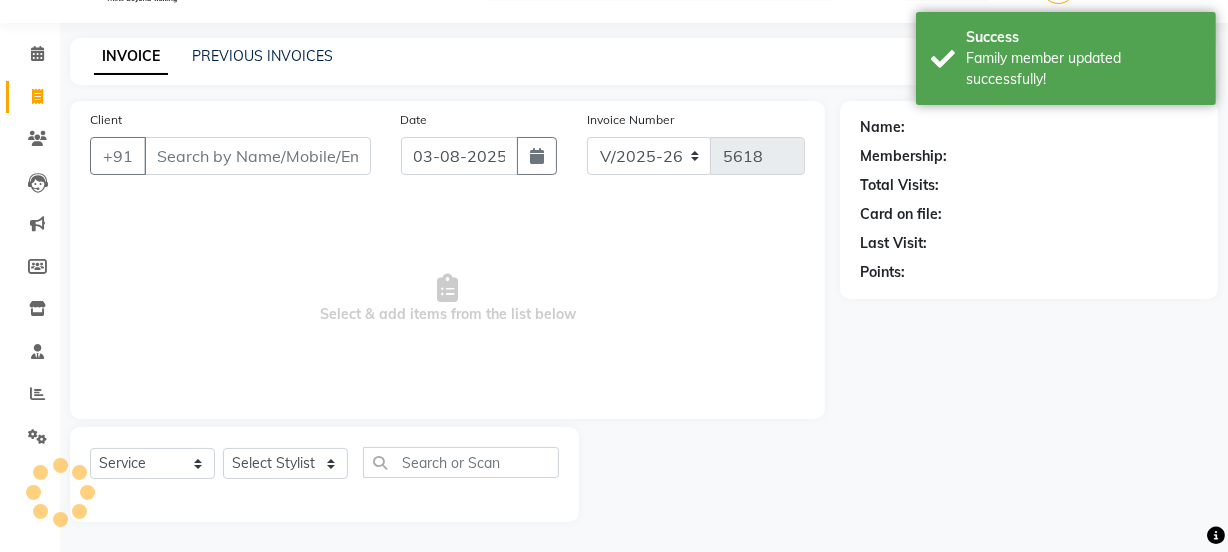 click on "Client" at bounding box center (257, 156) 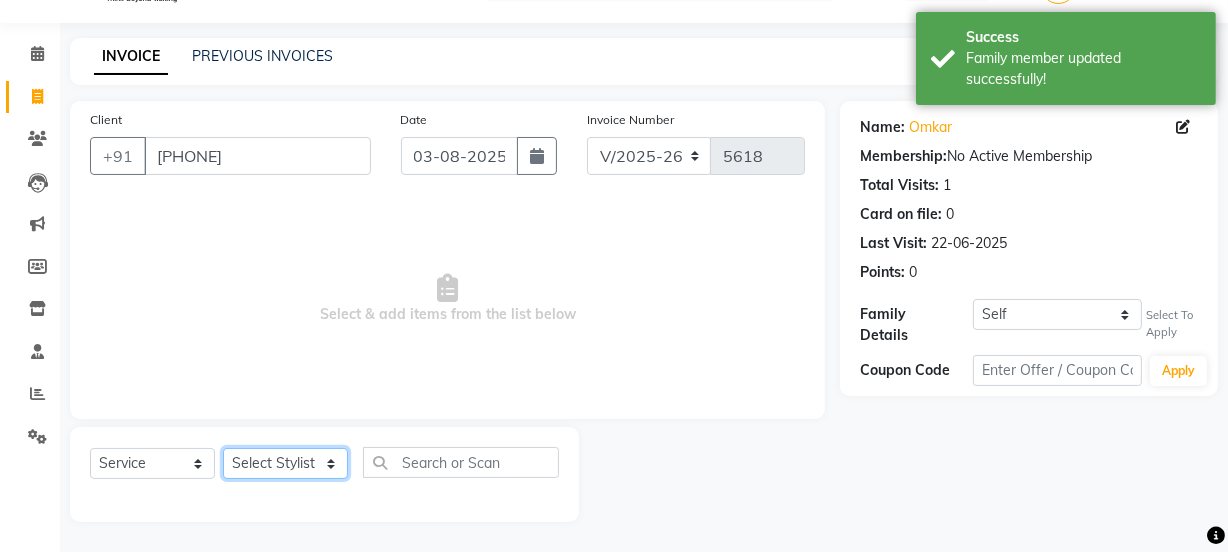 click on "Select Stylist [NAME] Dipak Vaidyakar Huda kokan n Mahadev Mane Mosin ansari Nayan Patil Pradip Prem Mane Rajan Roma Rajput Shirin shaikh Shop Shubham Anarase Sneha suport staff Sonali Sudip Sujata thapa Sunil Umesh" 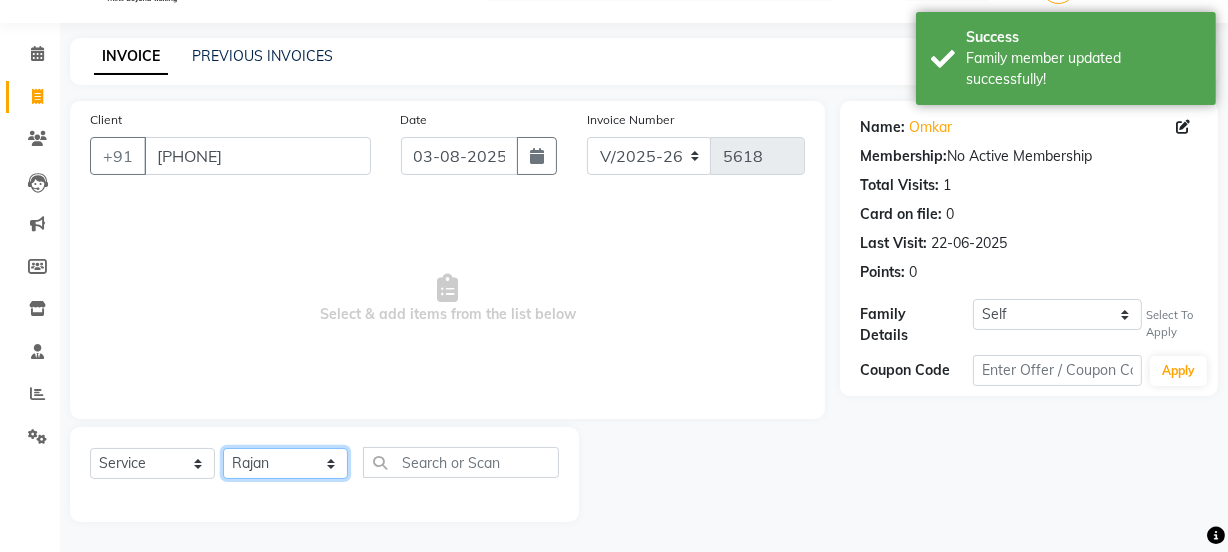 click on "Select Stylist [NAME] Dipak Vaidyakar Huda kokan n Mahadev Mane Mosin ansari Nayan Patil Pradip Prem Mane Rajan Roma Rajput Shirin shaikh Shop Shubham Anarase Sneha suport staff Sonali Sudip Sujata thapa Sunil Umesh" 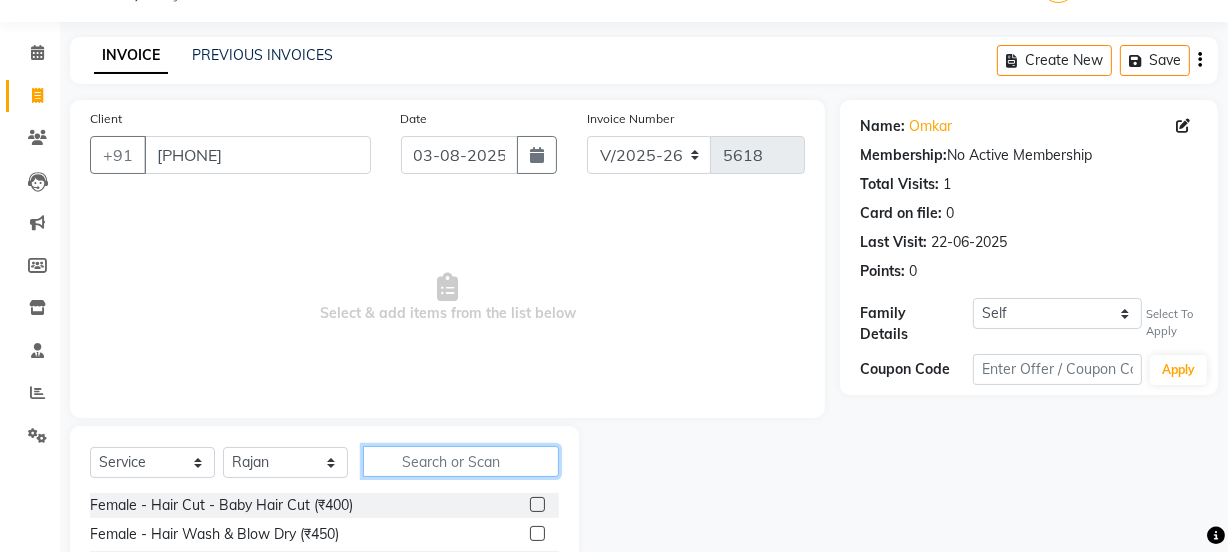 click 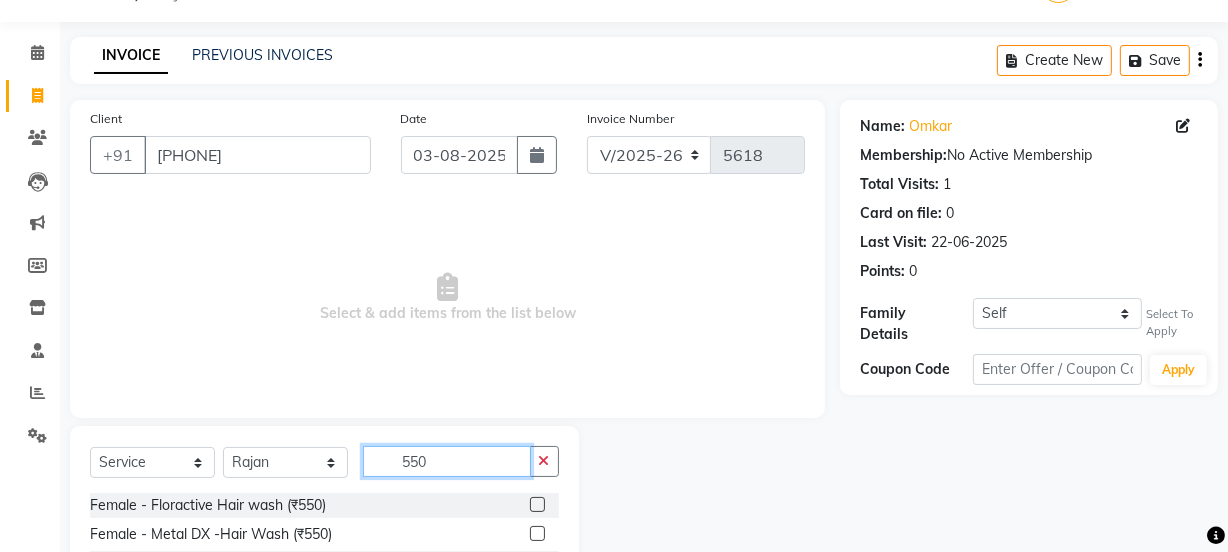 scroll, scrollTop: 231, scrollLeft: 0, axis: vertical 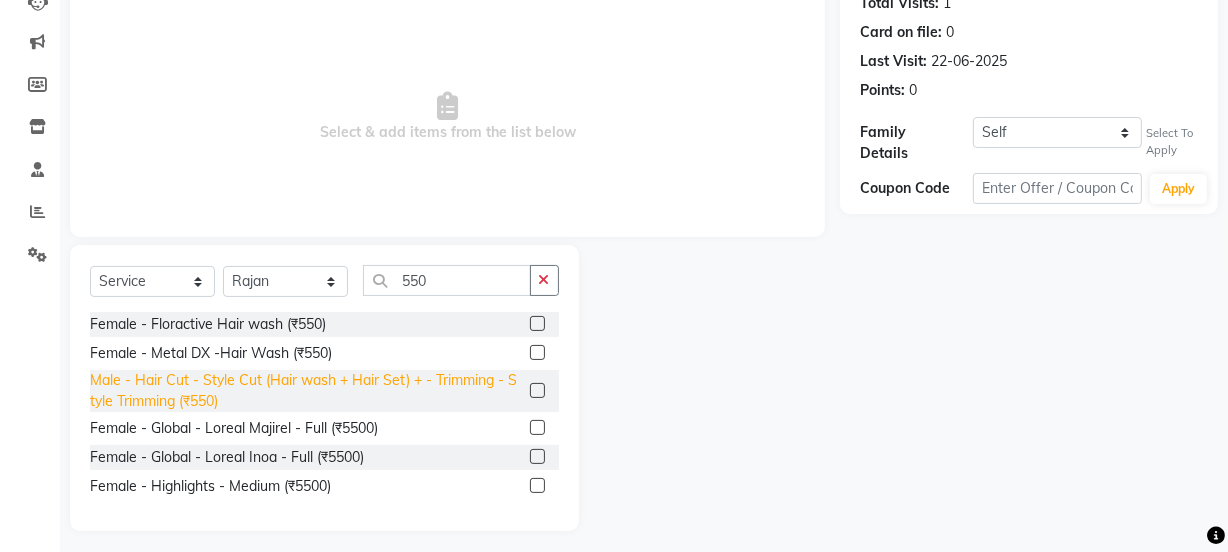 click on "Male - Hair Cut - Style Cut (Hair wash + Hair Set) + - Trimming - Style Trimming (₹550)" 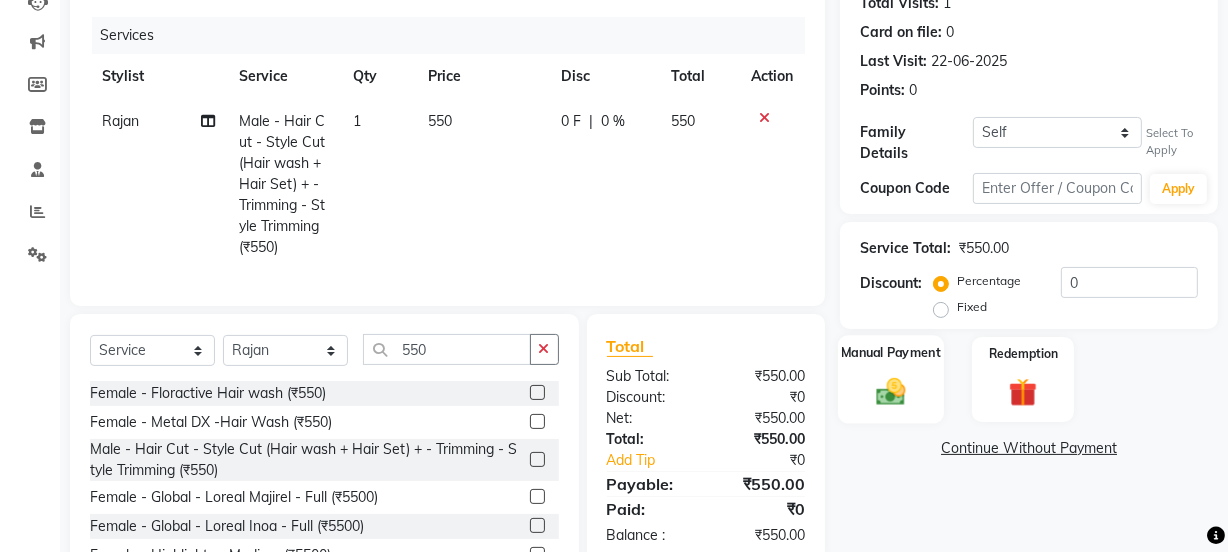 click 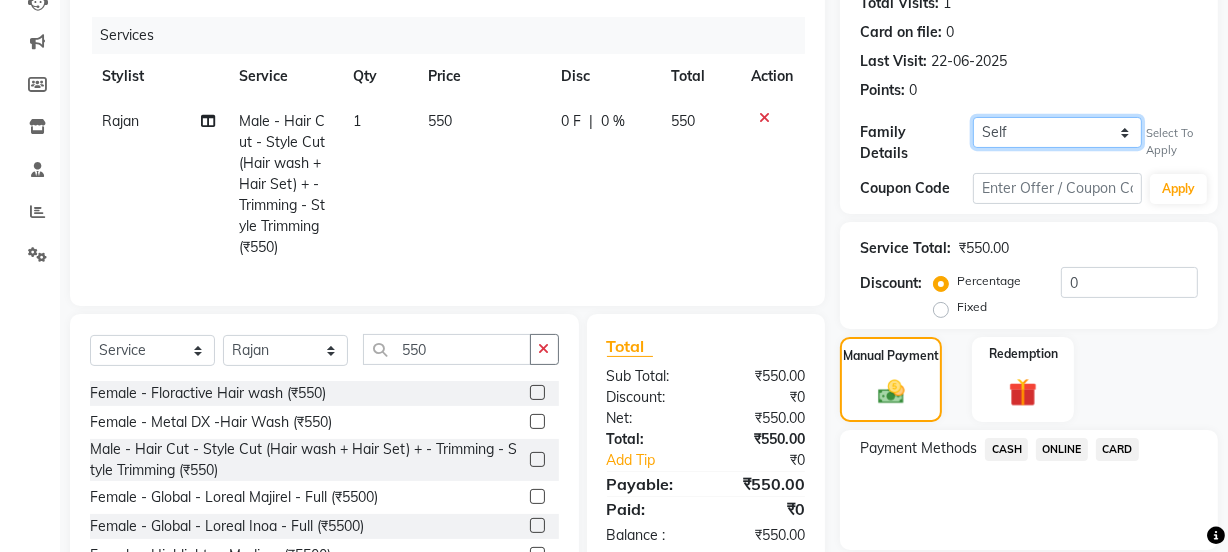 click on "Self [FIRST] [LAST]" 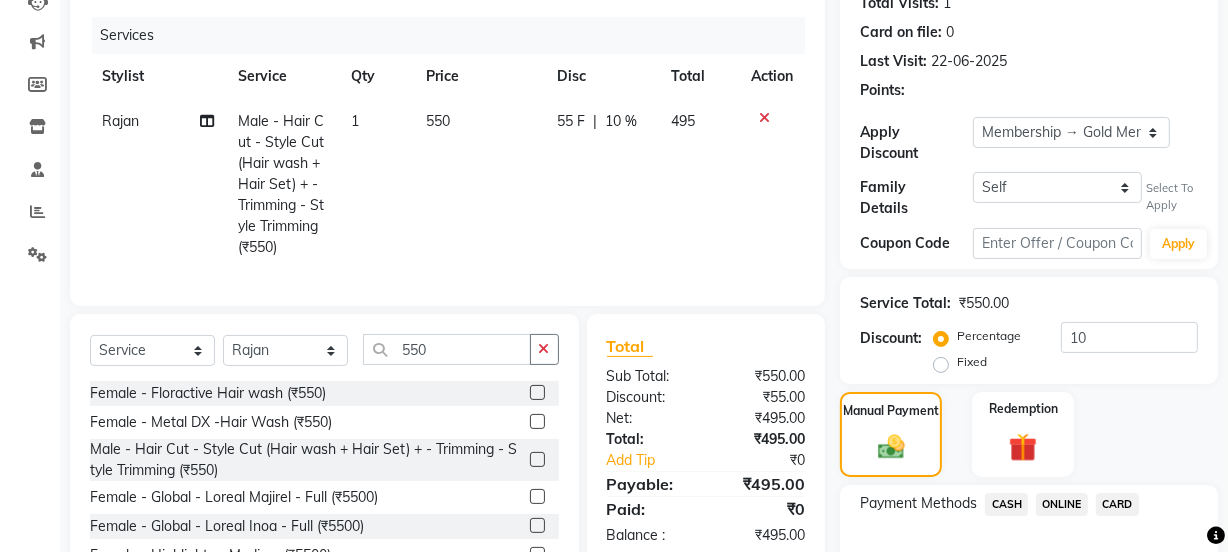 drag, startPoint x: 1051, startPoint y: 496, endPoint x: 1060, endPoint y: 483, distance: 15.811388 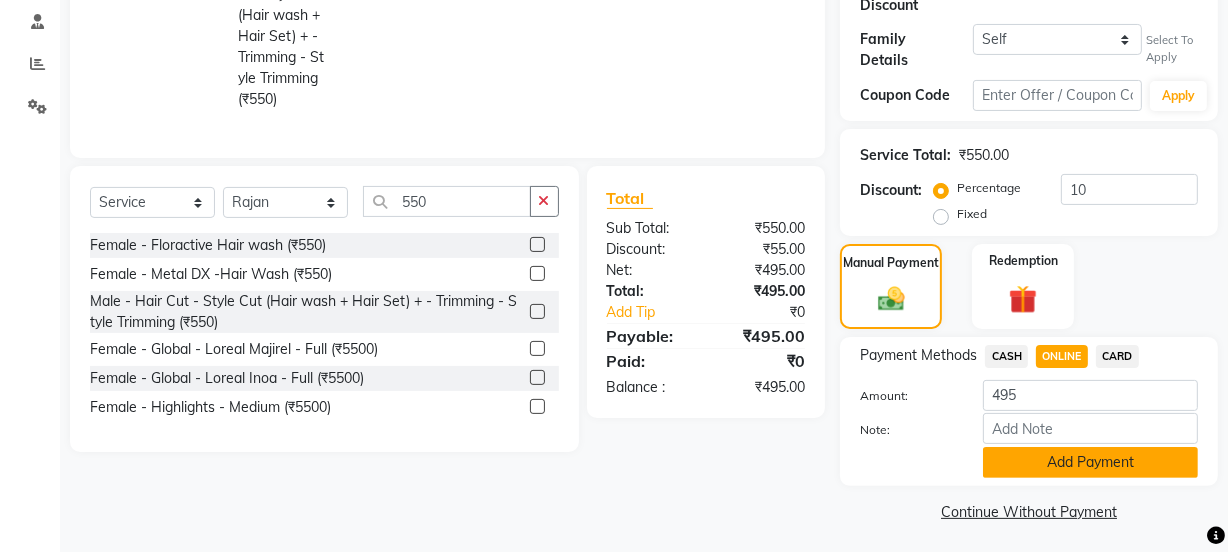 click on "Add Payment" 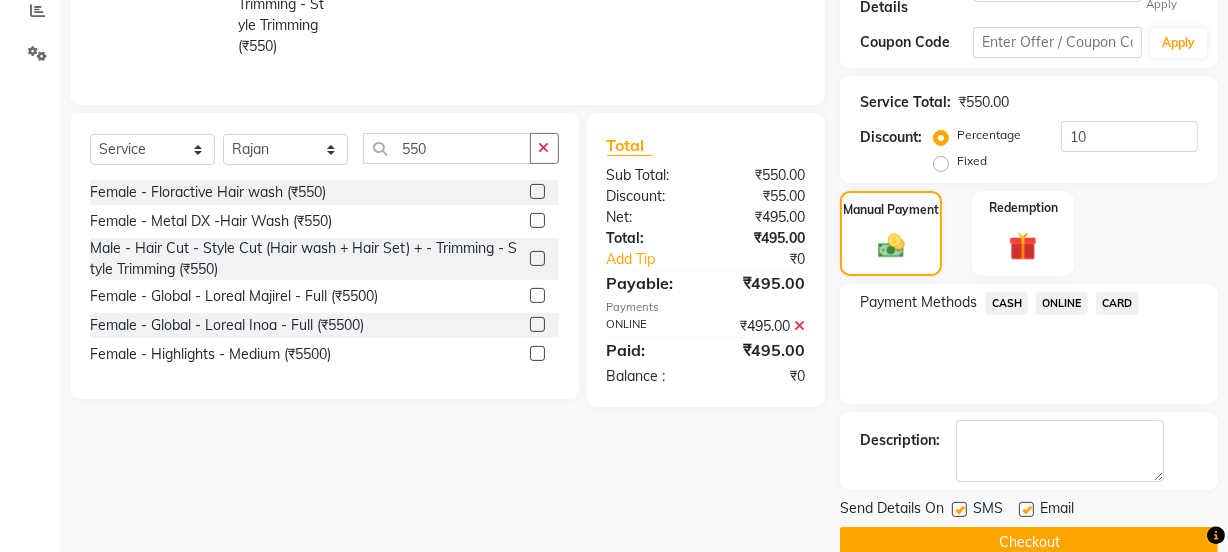 scroll, scrollTop: 462, scrollLeft: 0, axis: vertical 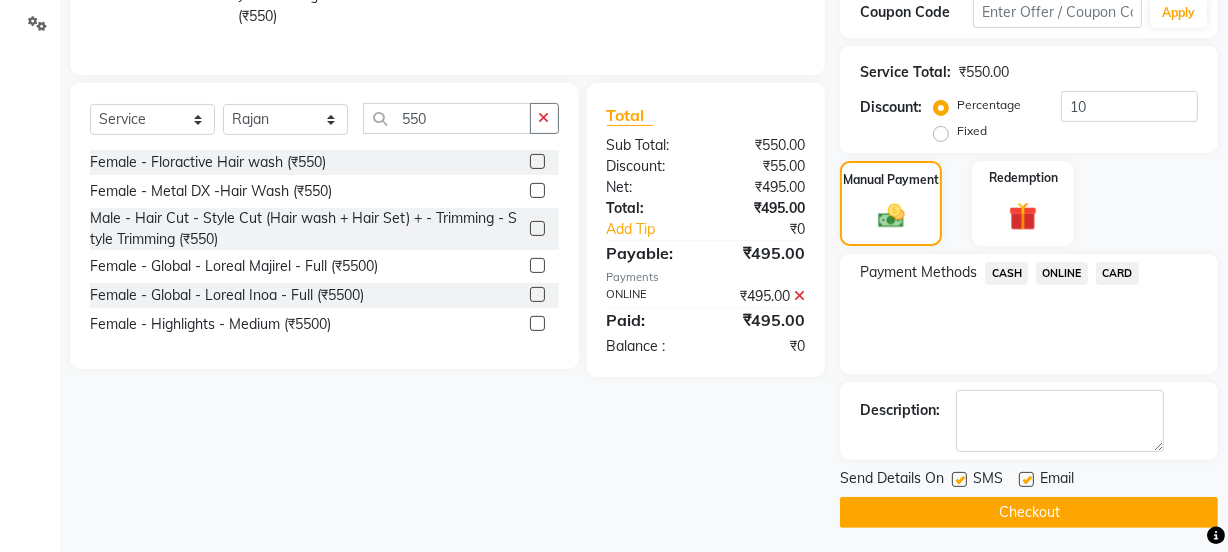 click on "Checkout" 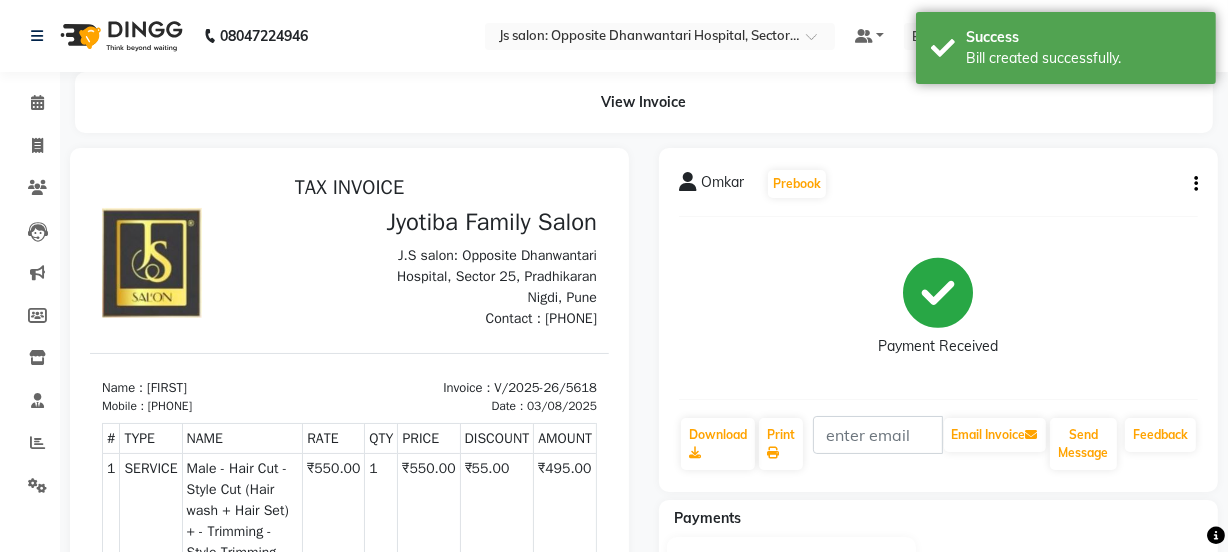 scroll, scrollTop: 0, scrollLeft: 0, axis: both 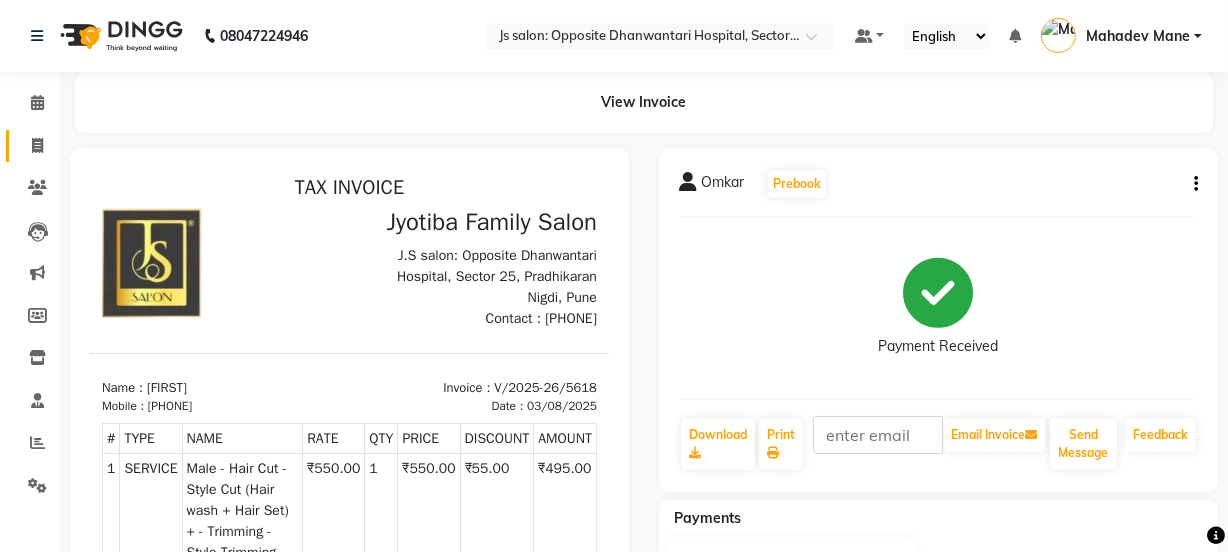 click on "Invoice" 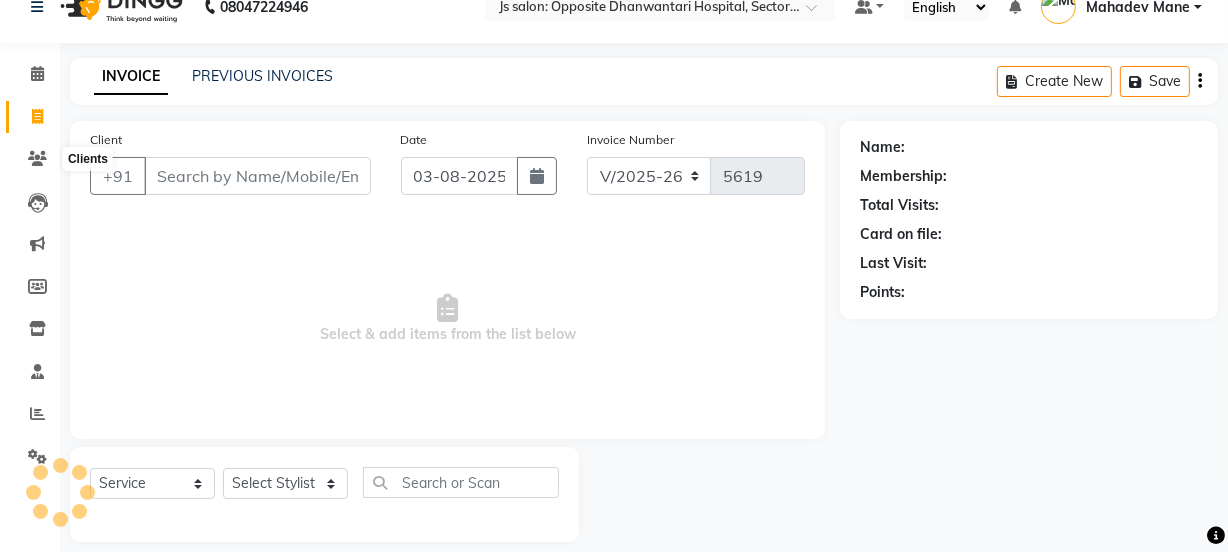 scroll, scrollTop: 50, scrollLeft: 0, axis: vertical 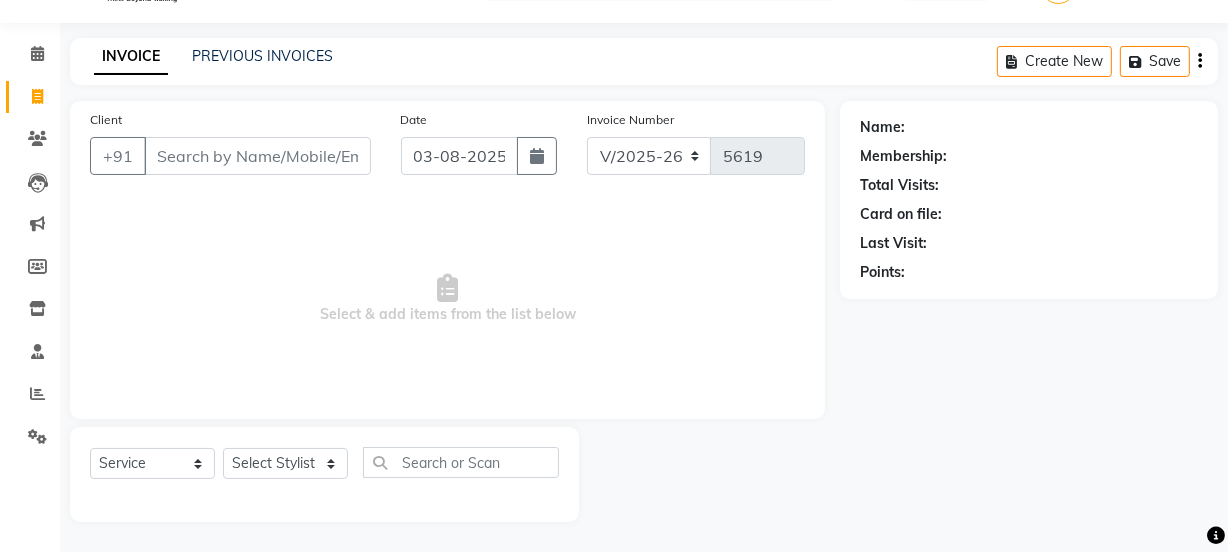 click on "Client" at bounding box center [257, 156] 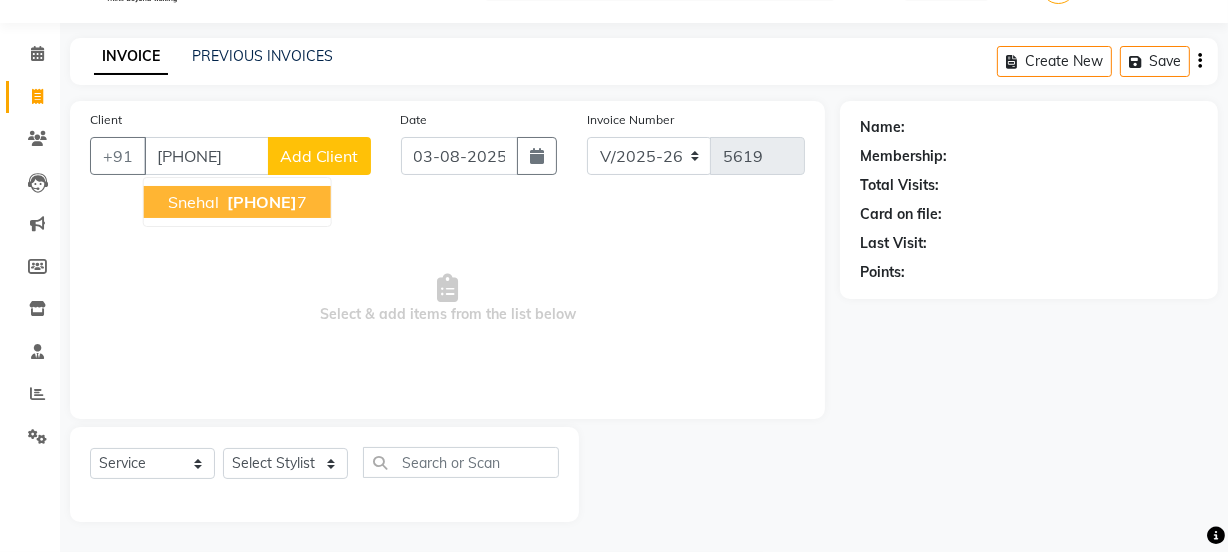 click on "Snehal" at bounding box center (193, 202) 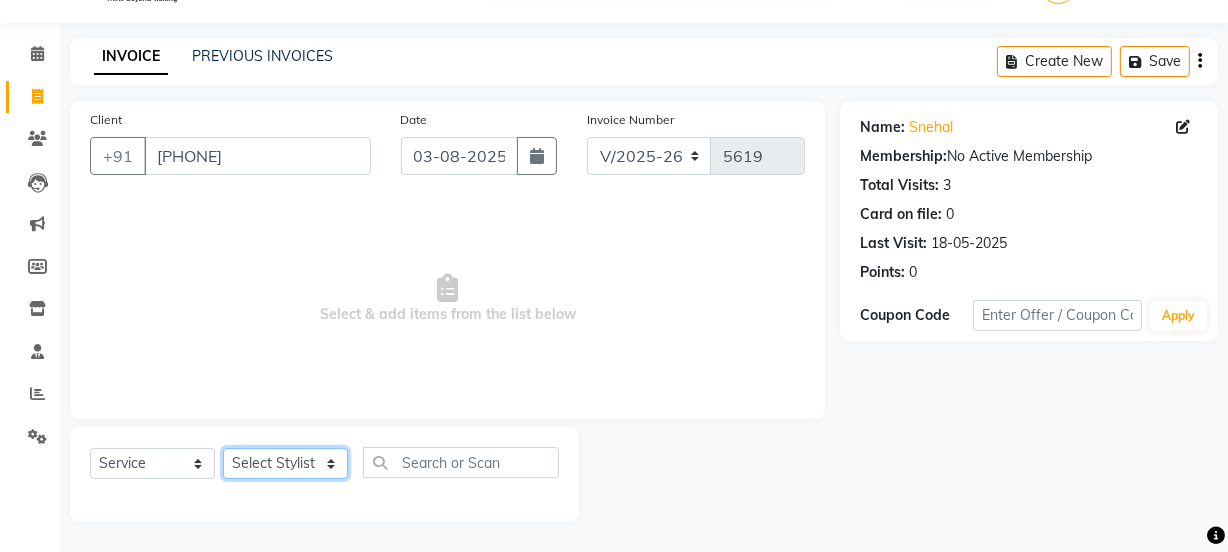 click on "Select Stylist [NAME] Dipak Vaidyakar Huda kokan n Mahadev Mane Mosin ansari Nayan Patil Pradip Prem Mane Rajan Roma Rajput Shirin shaikh Shop Shubham Anarase Sneha suport staff Sonali Sudip Sujata thapa Sunil Umesh" 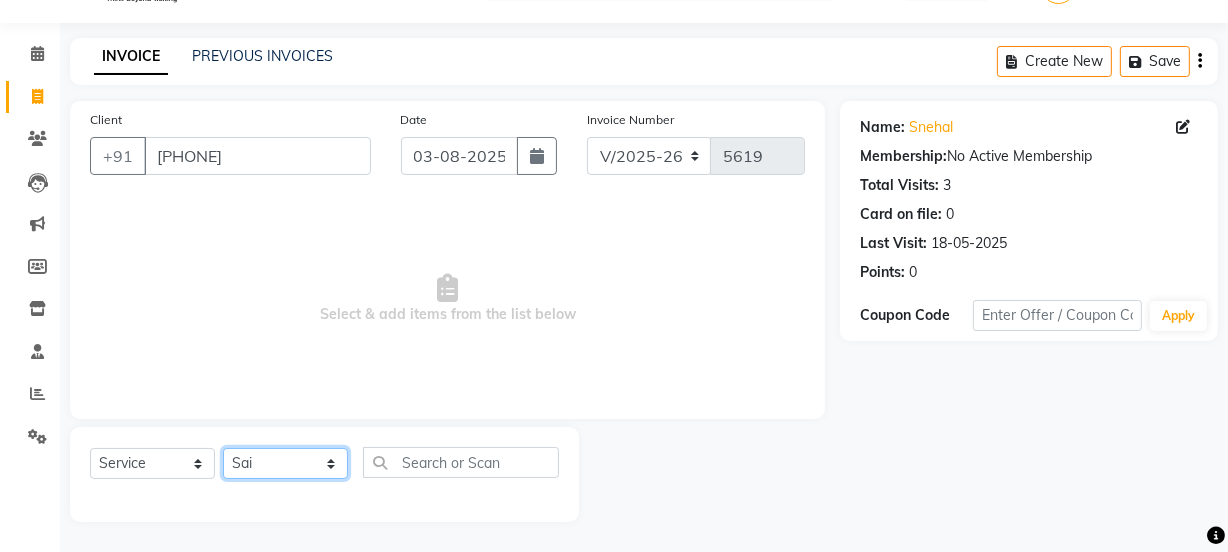 click on "Select Stylist [NAME] Dipak Vaidyakar Huda kokan n Mahadev Mane Mosin ansari Nayan Patil Pradip Prem Mane Rajan Roma Rajput Shirin shaikh Shop Shubham Anarase Sneha suport staff Sonali Sudip Sujata thapa Sunil Umesh" 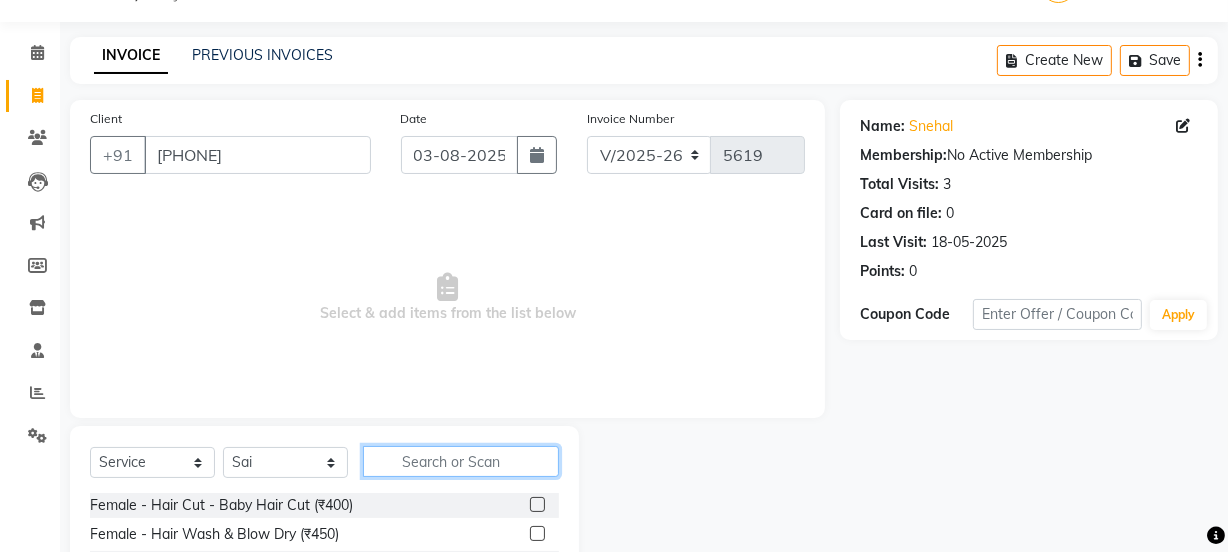 click 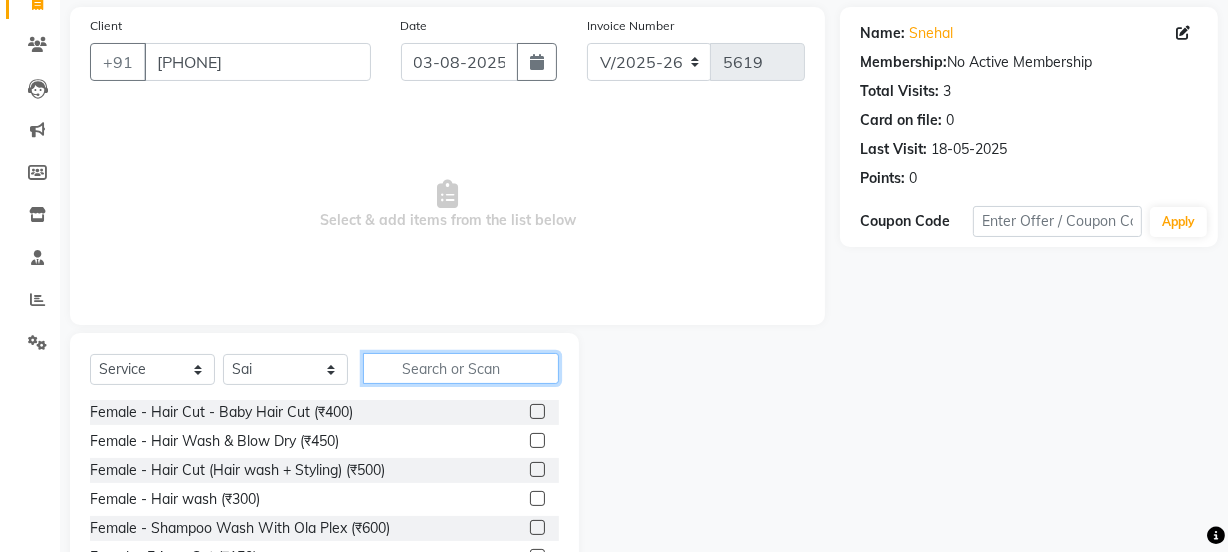 scroll, scrollTop: 231, scrollLeft: 0, axis: vertical 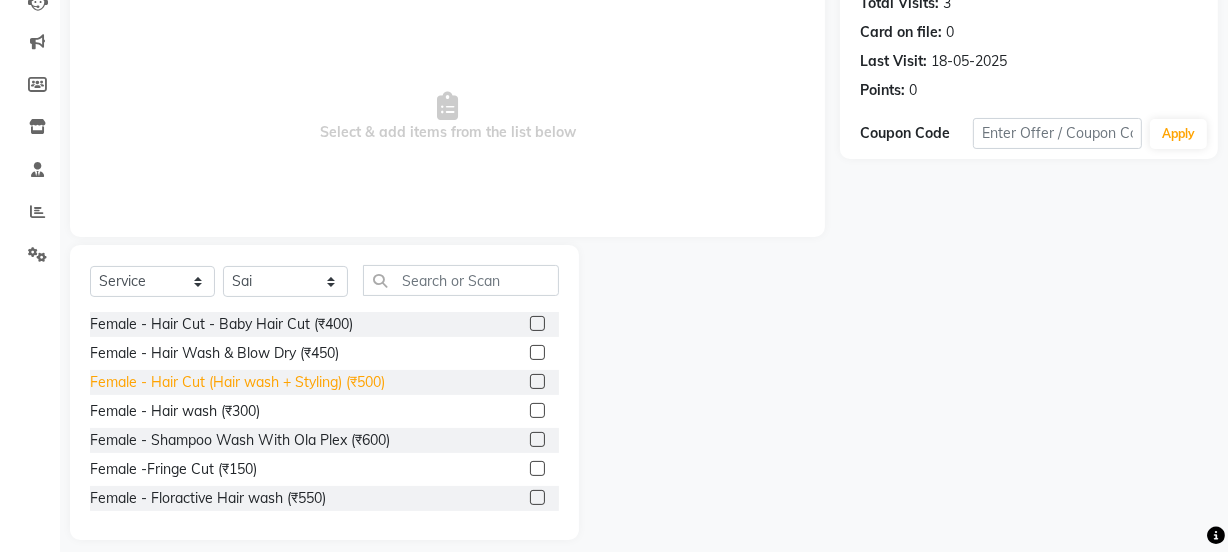 click on "Female - Hair Cut (Hair wash + Styling) (₹500)" 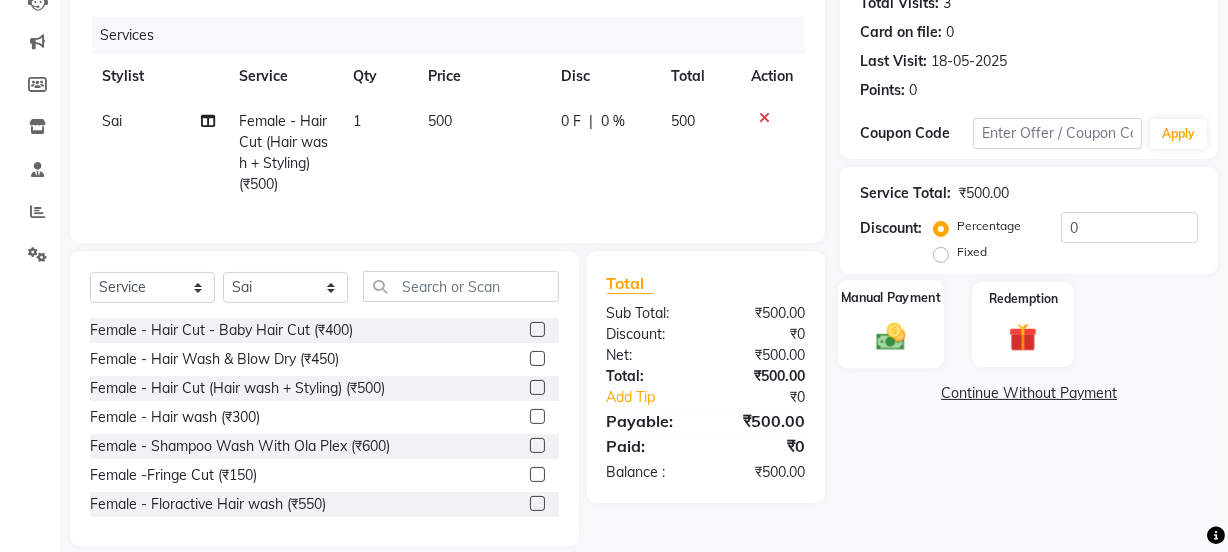 click 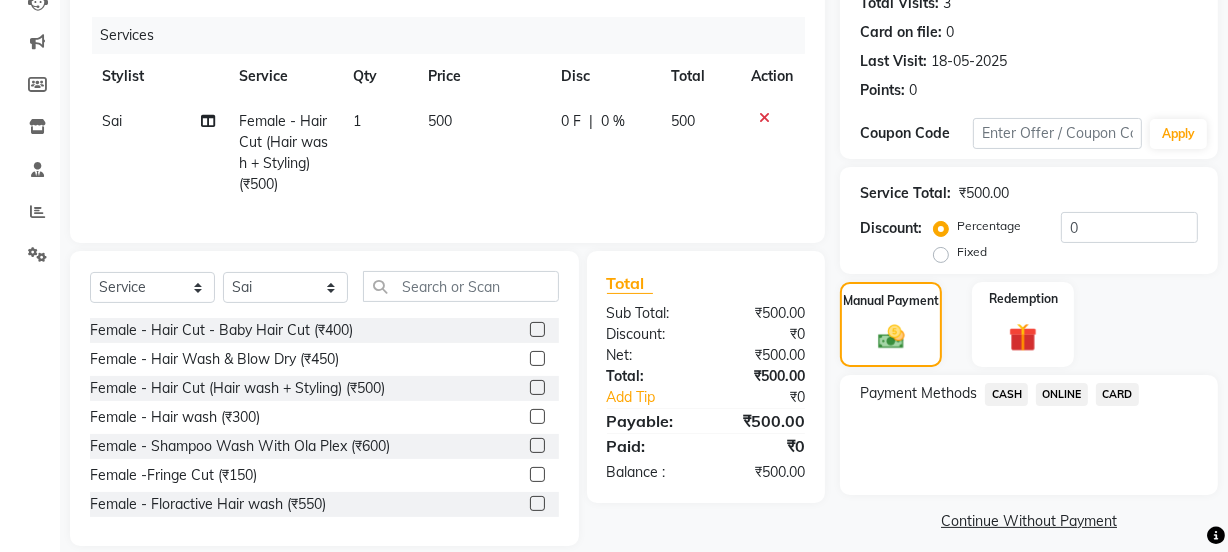 click on "ONLINE" 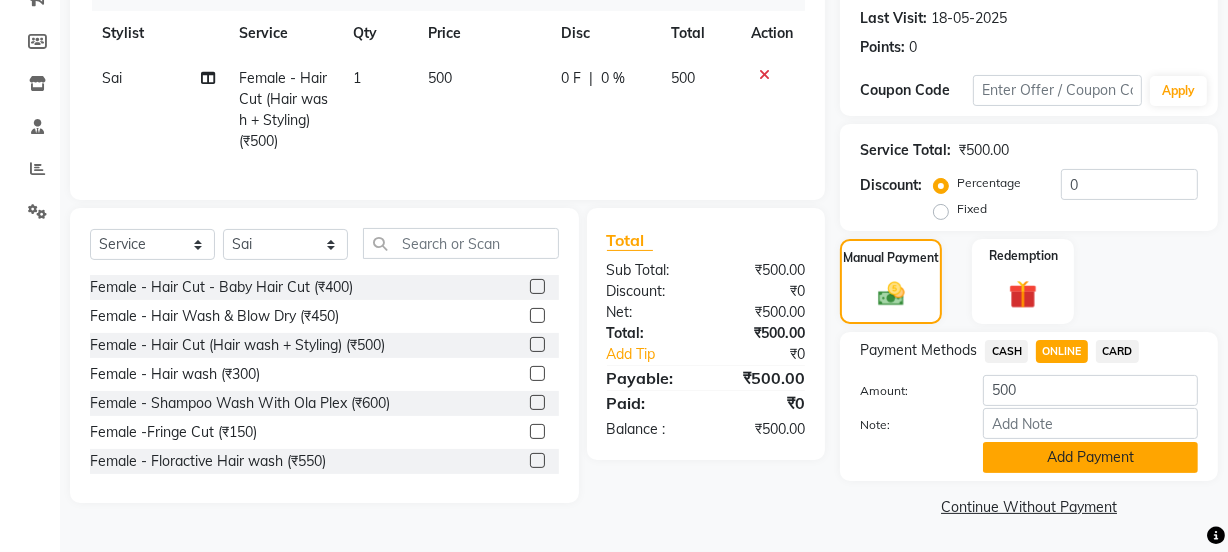 click on "Add Payment" 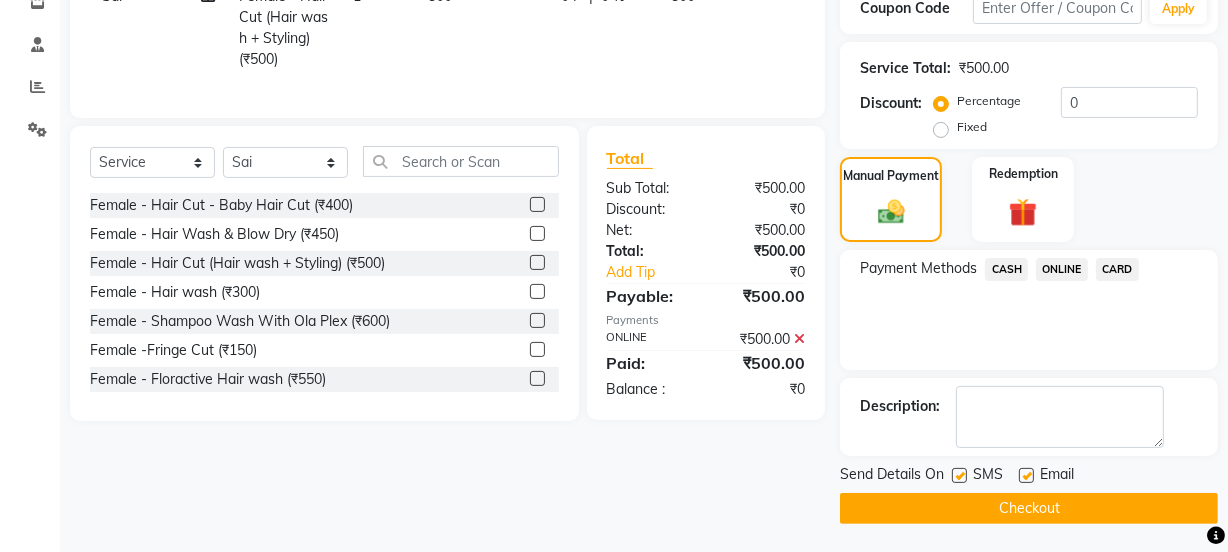 scroll, scrollTop: 357, scrollLeft: 0, axis: vertical 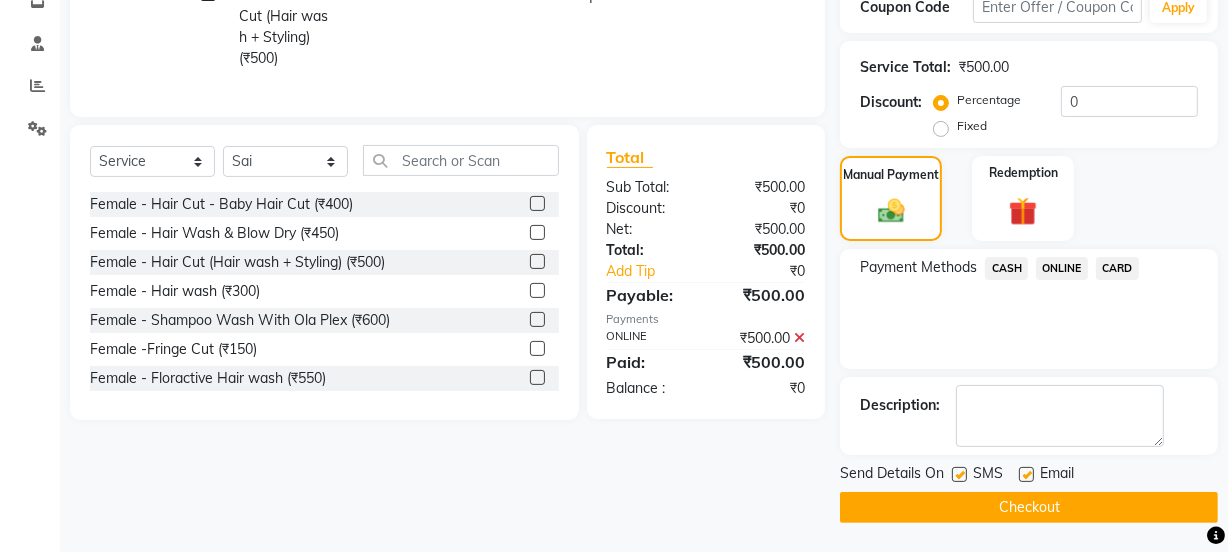 click on "Checkout" 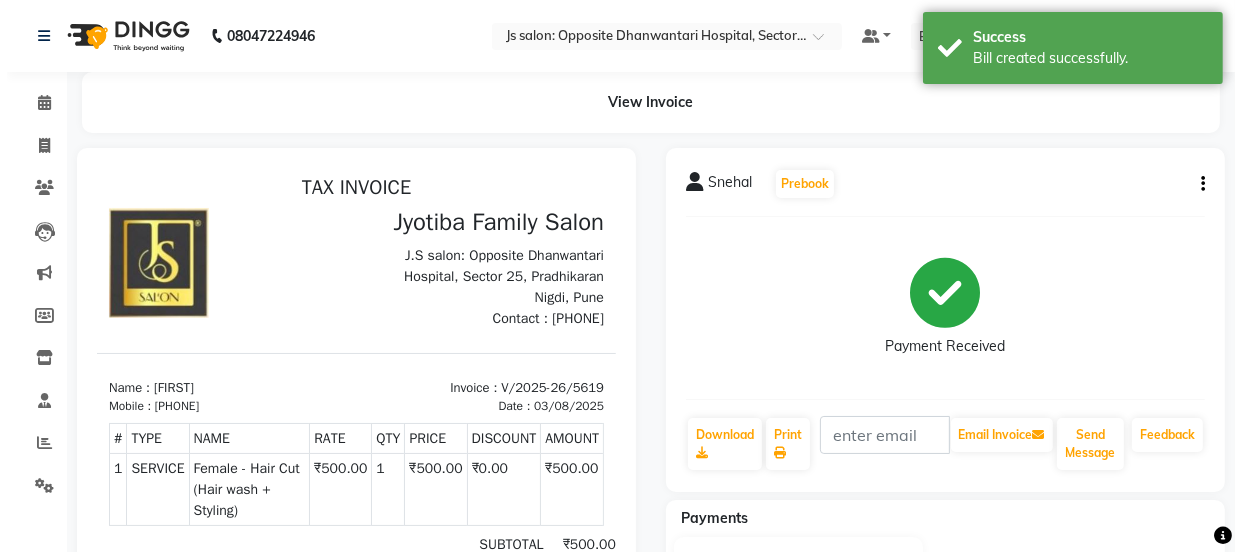 scroll, scrollTop: 0, scrollLeft: 0, axis: both 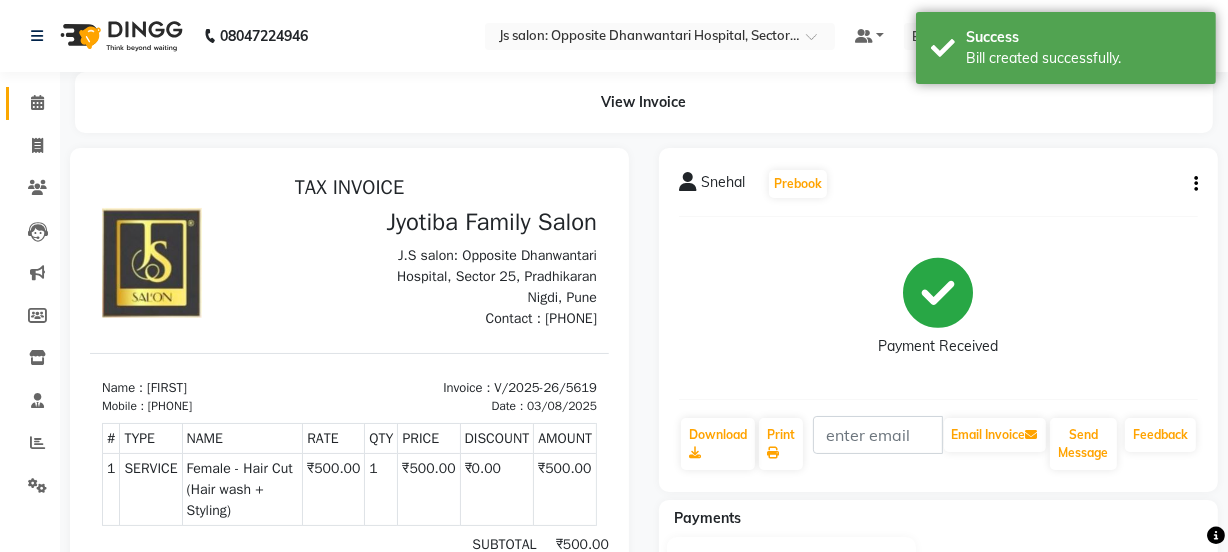 click 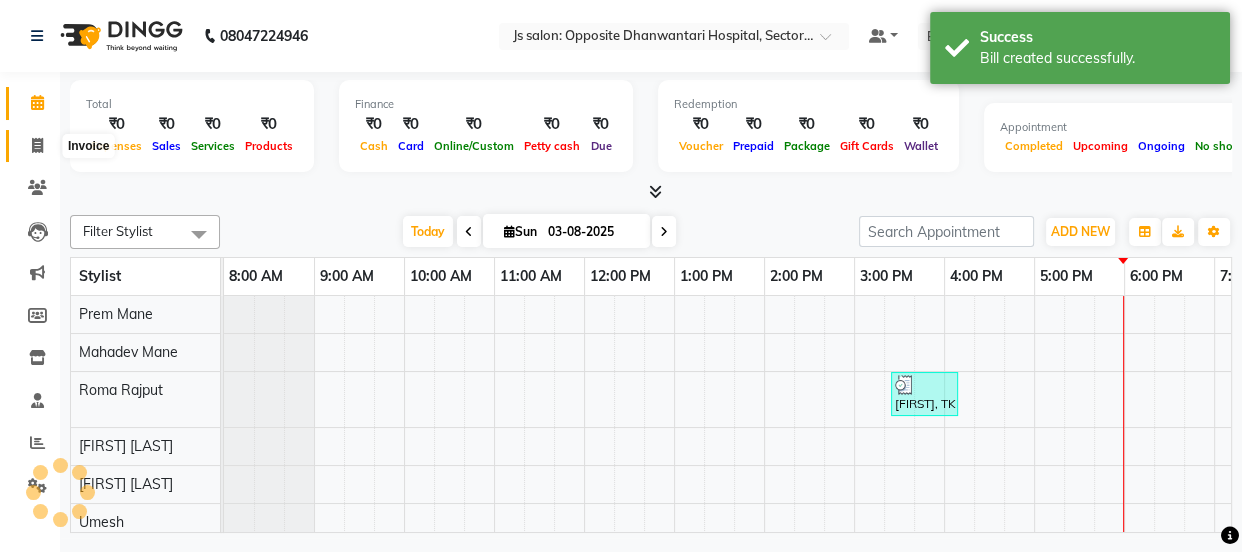 scroll, scrollTop: 0, scrollLeft: 162, axis: horizontal 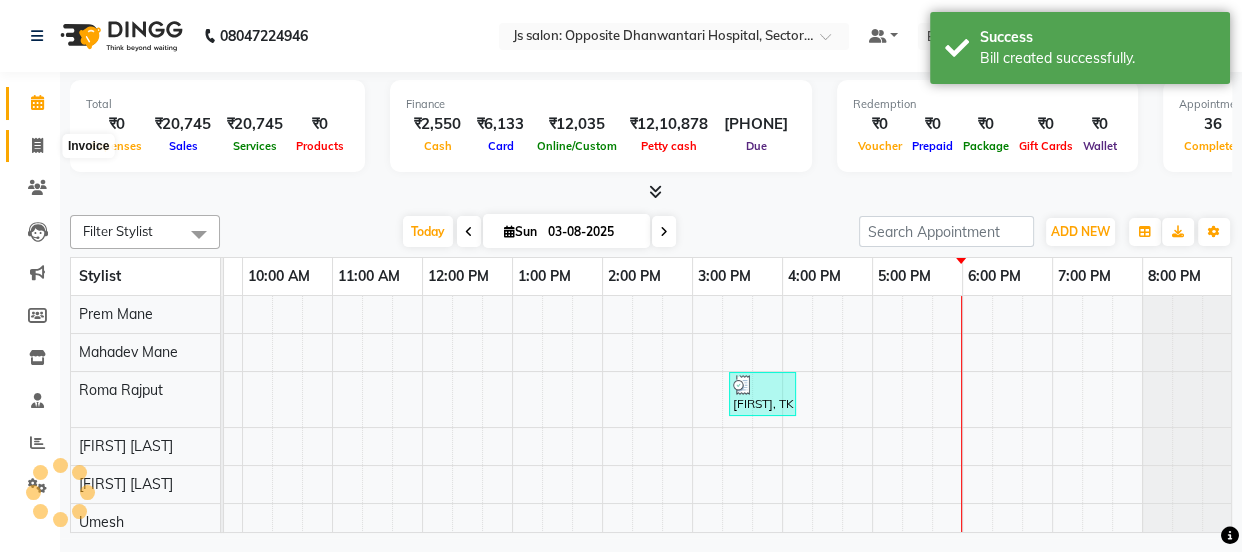 click 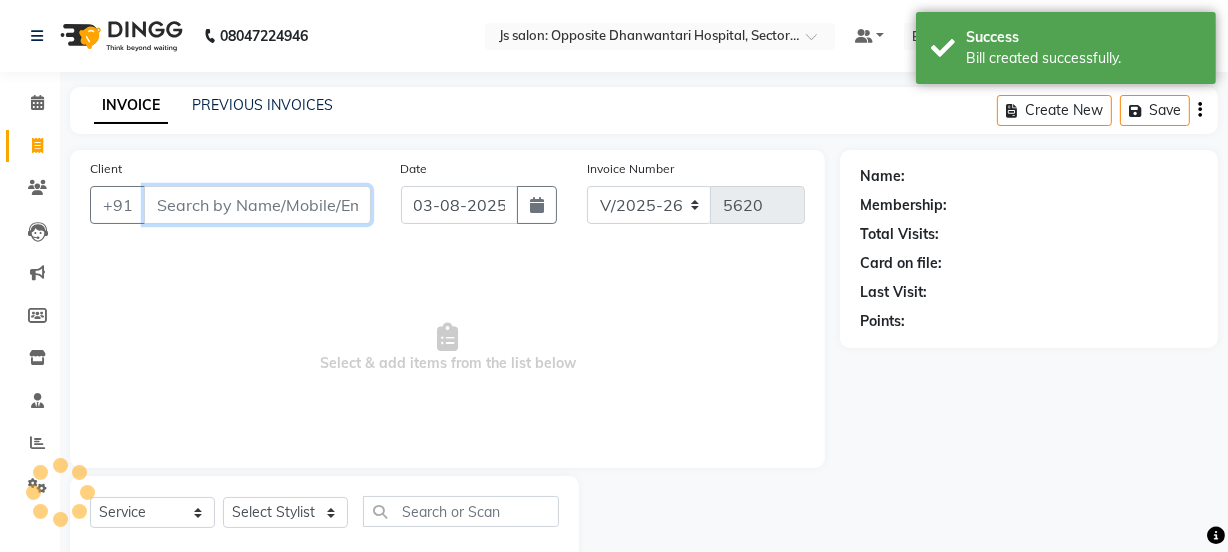 click on "Client" at bounding box center [257, 205] 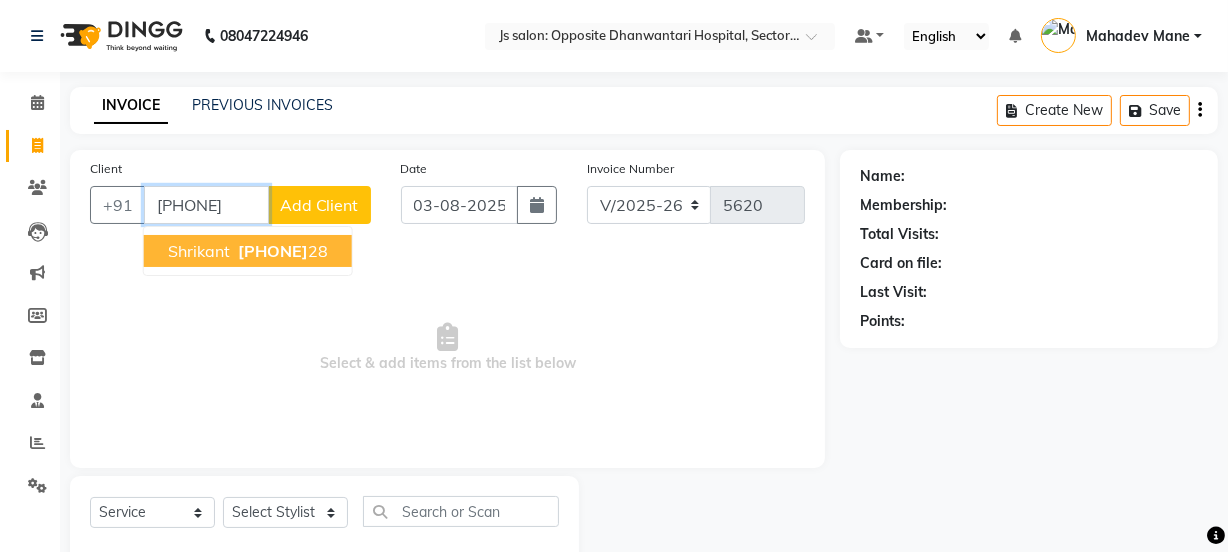 click on "[FIRST] [PHONE]" at bounding box center (248, 251) 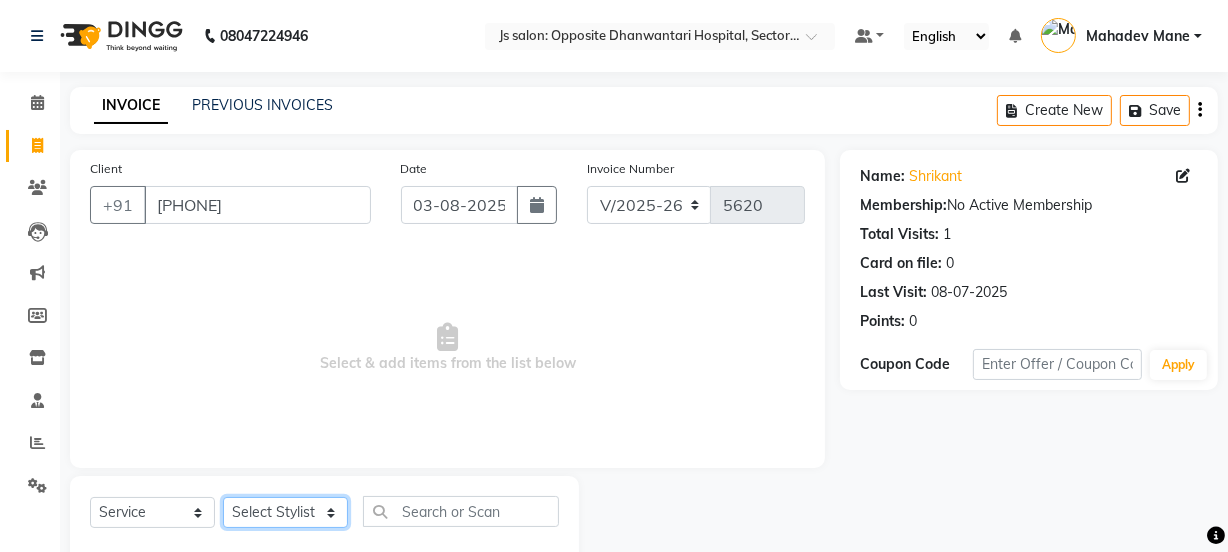 click on "Select Stylist [NAME] Dipak Vaidyakar Huda kokan n Mahadev Mane Mosin ansari Nayan Patil Pradip Prem Mane Rajan Roma Rajput Shirin shaikh Shop Shubham Anarase Sneha suport staff Sonali Sudip Sujata thapa Sunil Umesh" 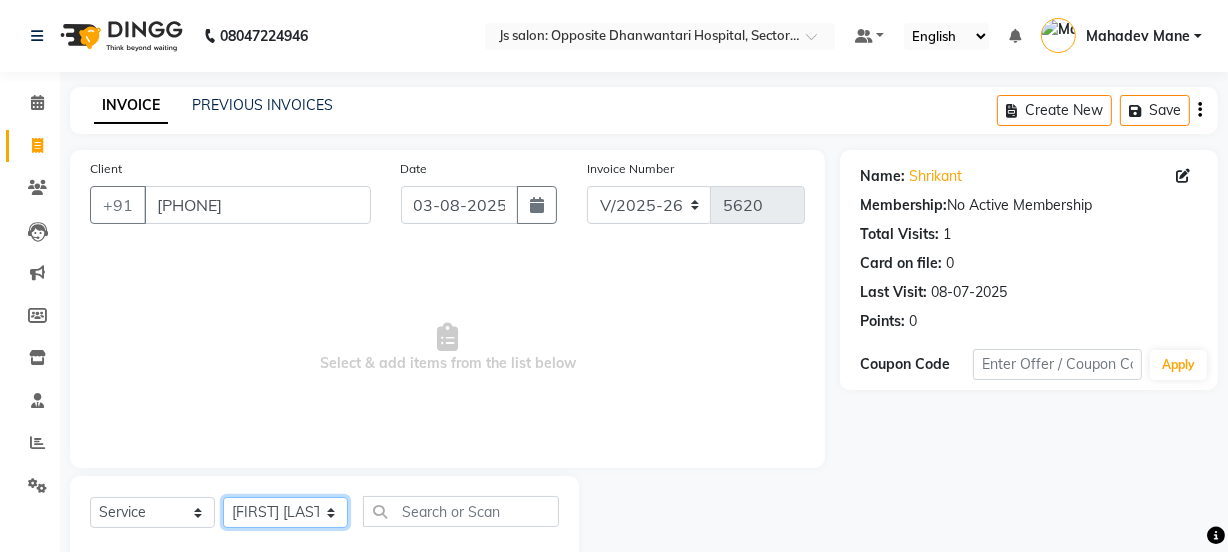 click on "Select Stylist [NAME] Dipak Vaidyakar Huda kokan n Mahadev Mane Mosin ansari Nayan Patil Pradip Prem Mane Rajan Roma Rajput Shirin shaikh Shop Shubham Anarase Sneha suport staff Sonali Sudip Sujata thapa Sunil Umesh" 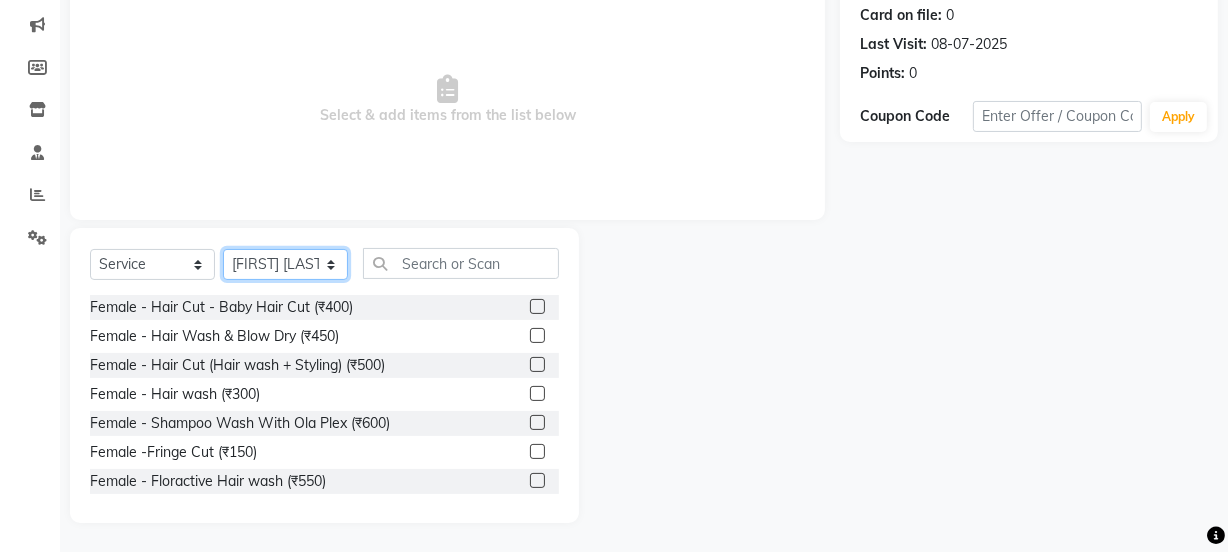 scroll, scrollTop: 250, scrollLeft: 0, axis: vertical 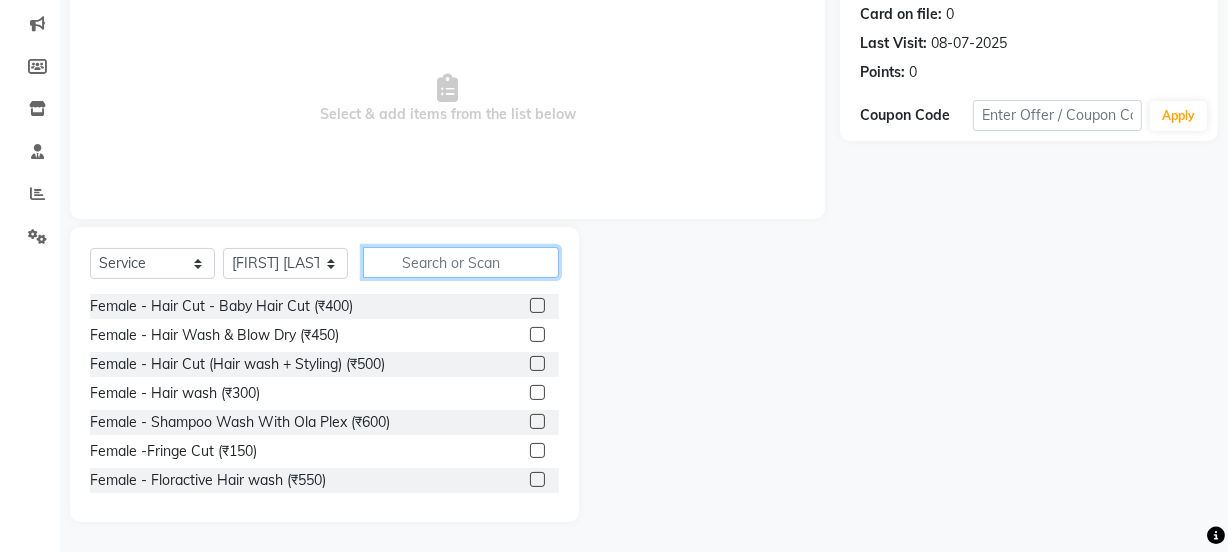 click 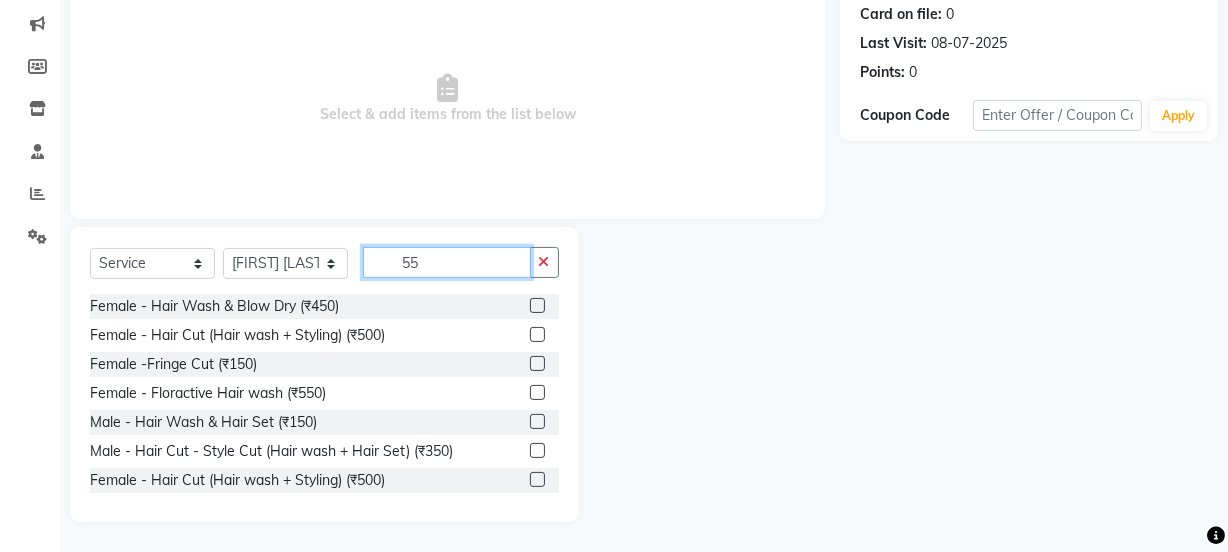 scroll, scrollTop: 240, scrollLeft: 0, axis: vertical 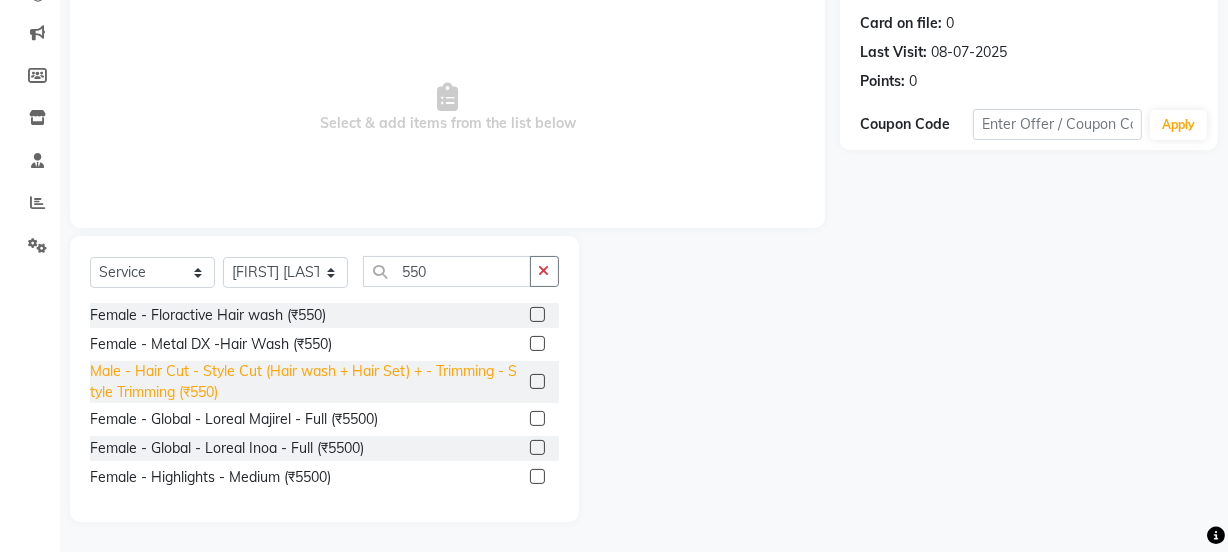 click on "Male - Hair Cut - Style Cut (Hair wash + Hair Set) + - Trimming - Style Trimming (₹550)" 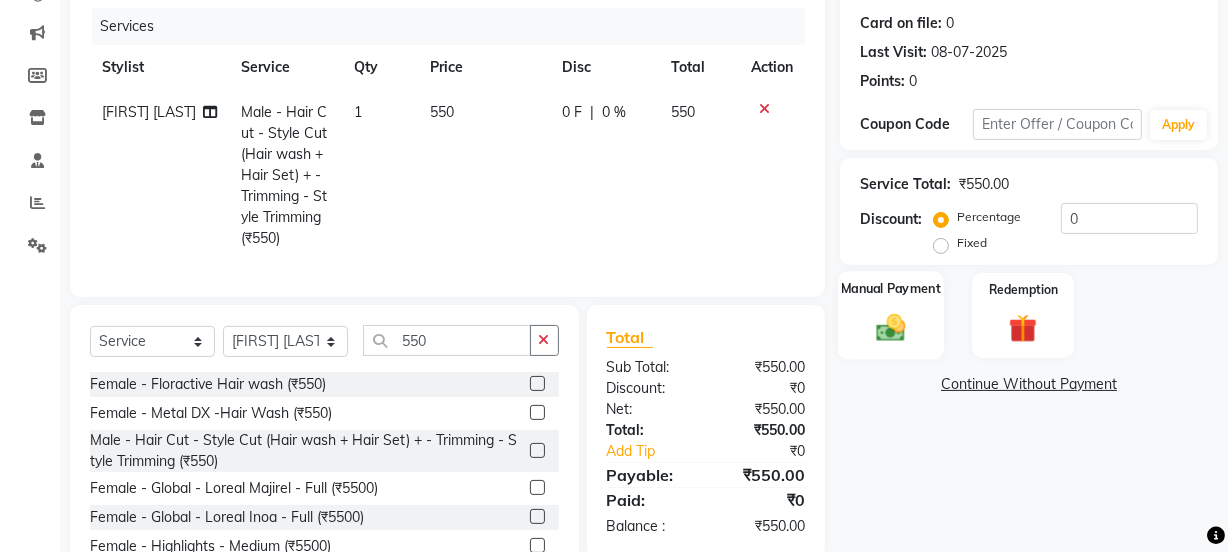 click 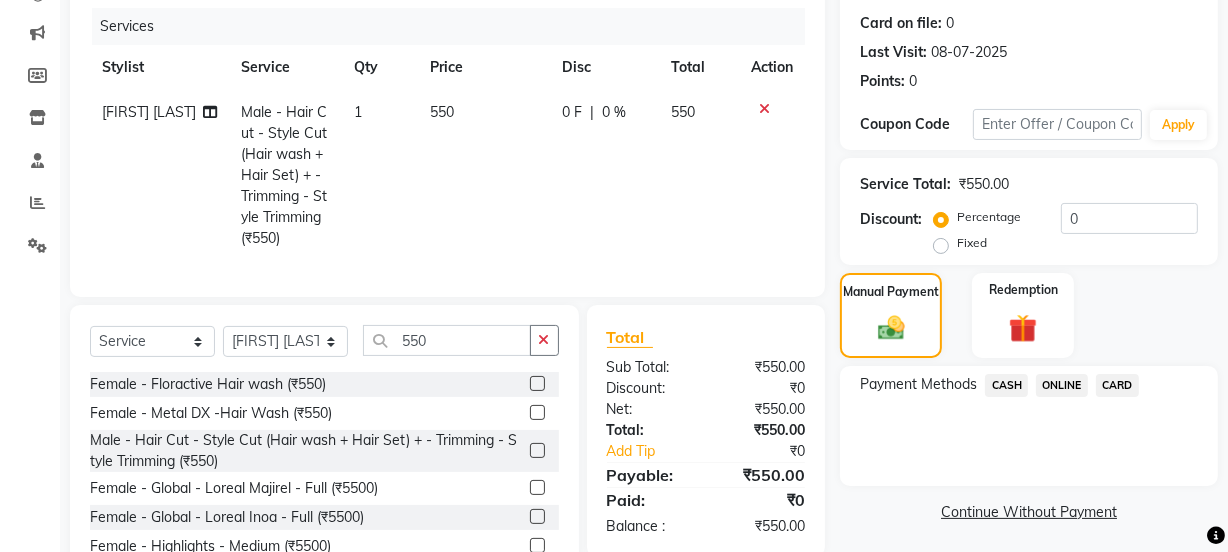 click on "ONLINE" 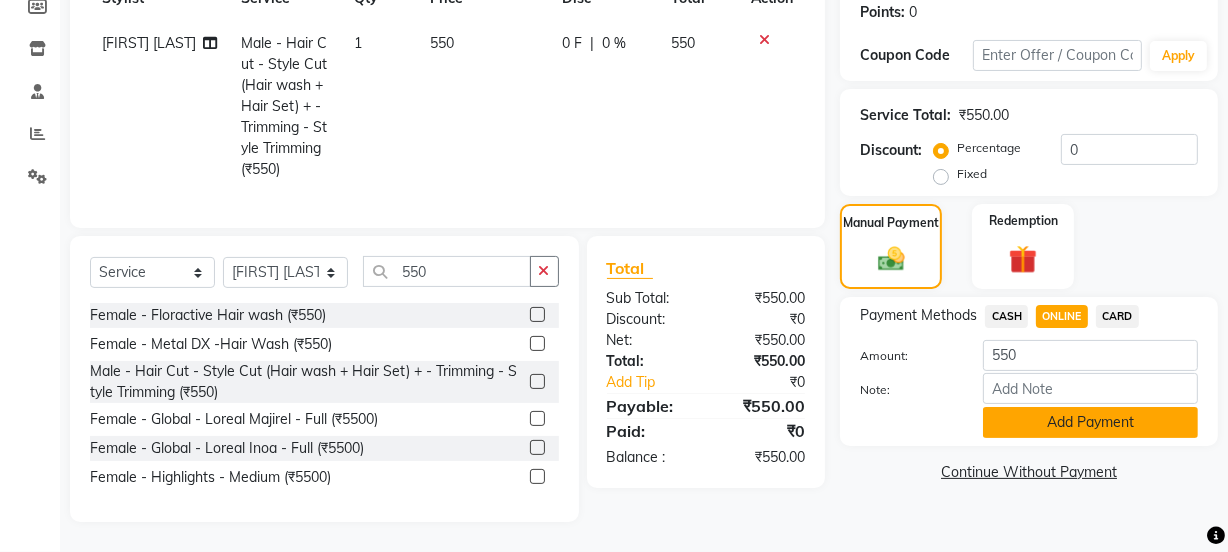 click on "Add Payment" 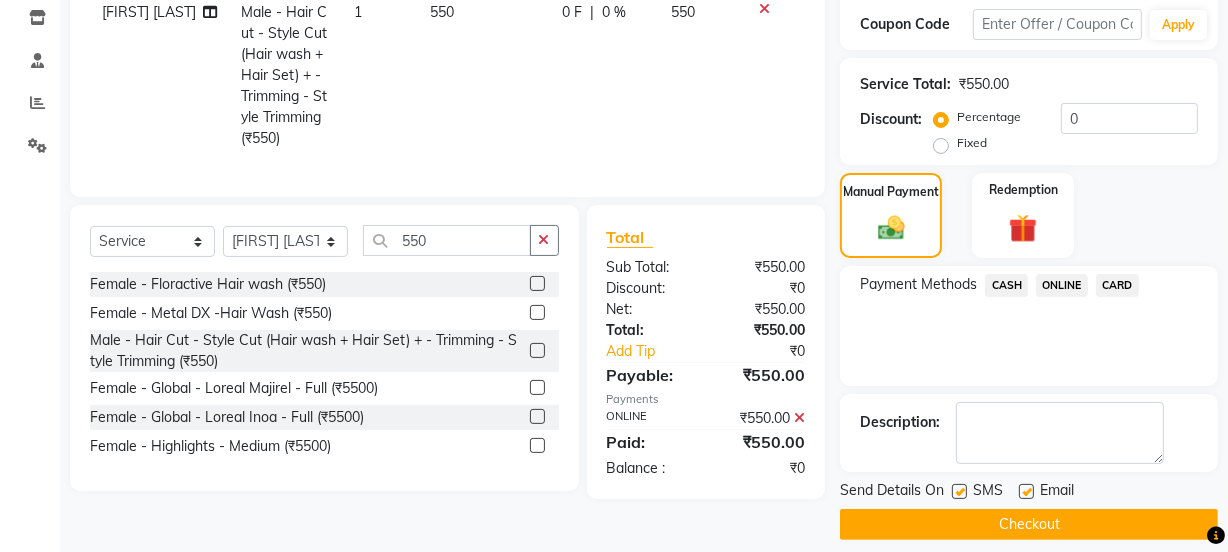 scroll, scrollTop: 357, scrollLeft: 0, axis: vertical 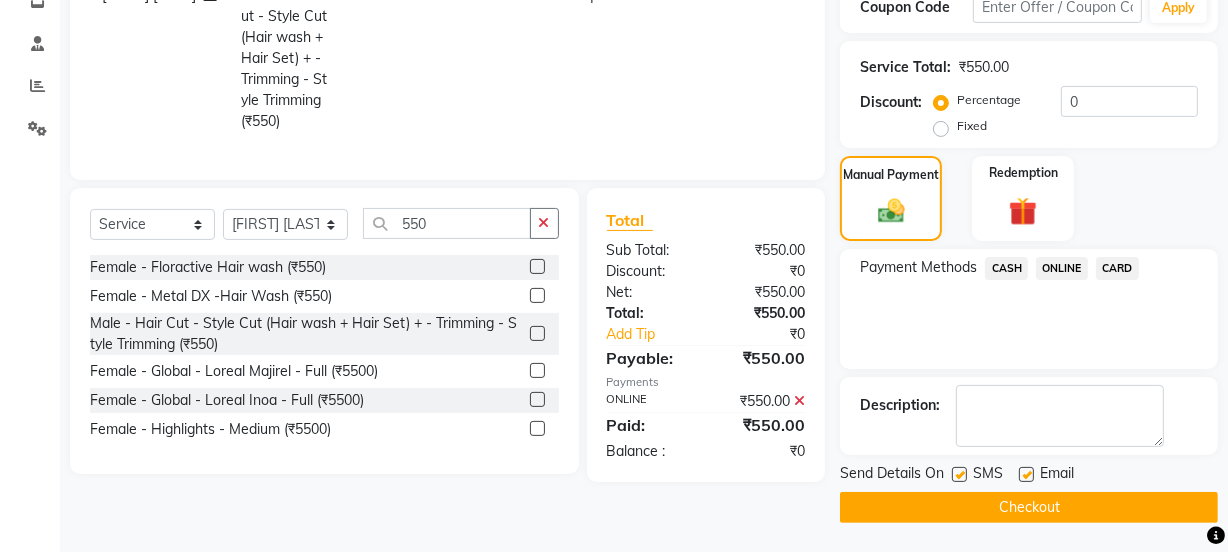click on "Checkout" 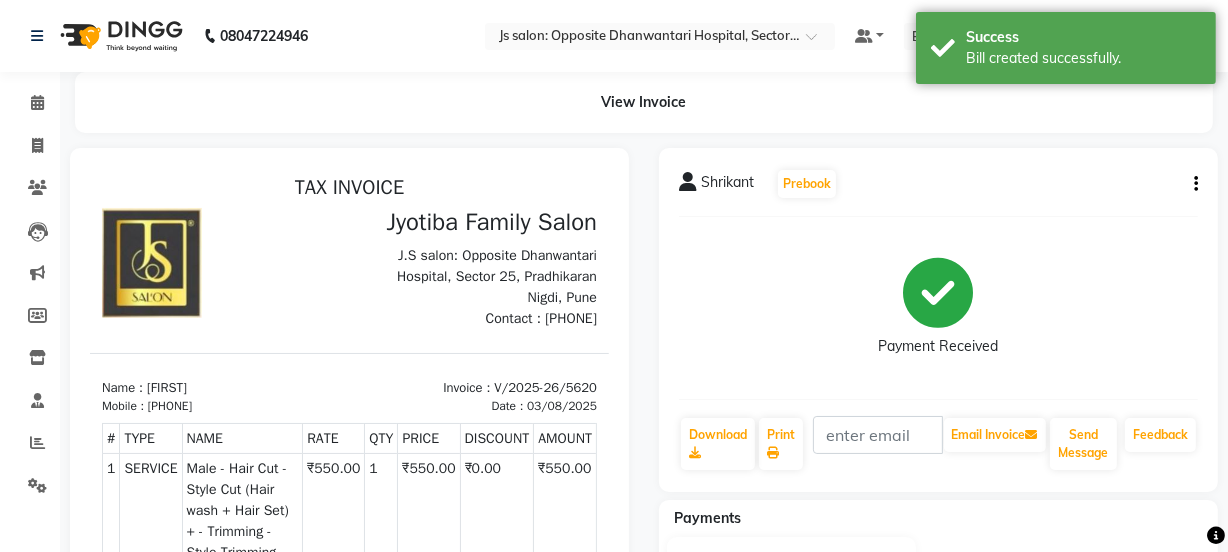 scroll, scrollTop: 0, scrollLeft: 0, axis: both 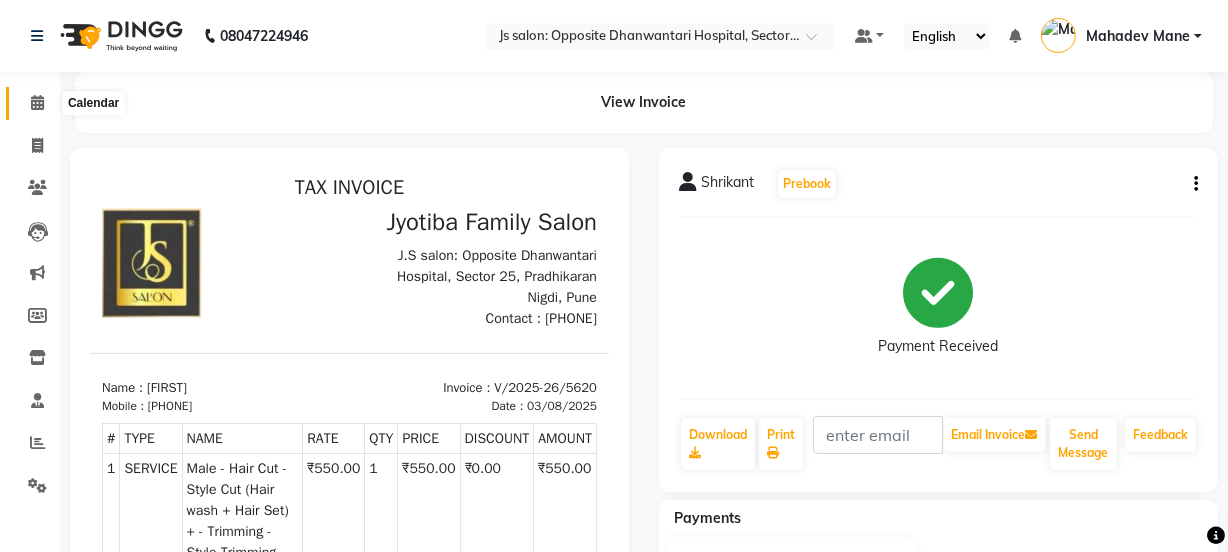 click 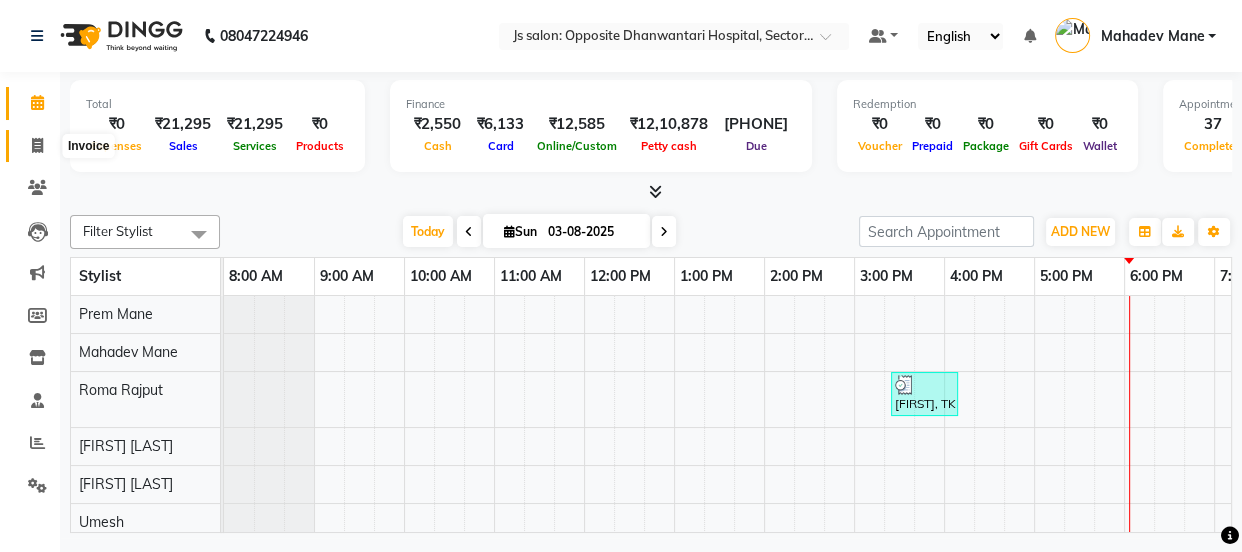 click 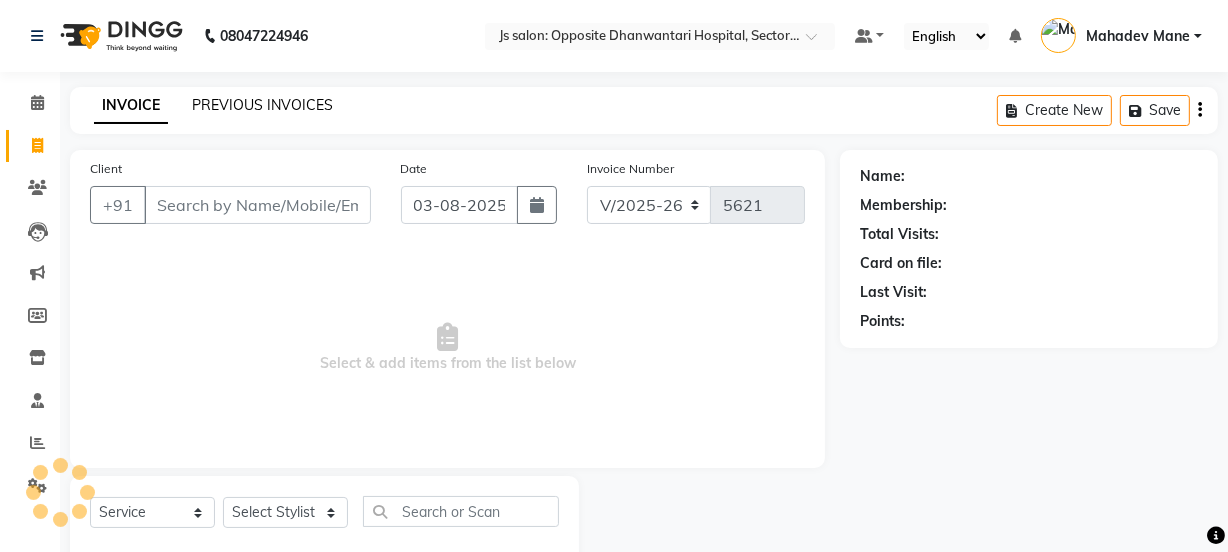 click on "PREVIOUS INVOICES" 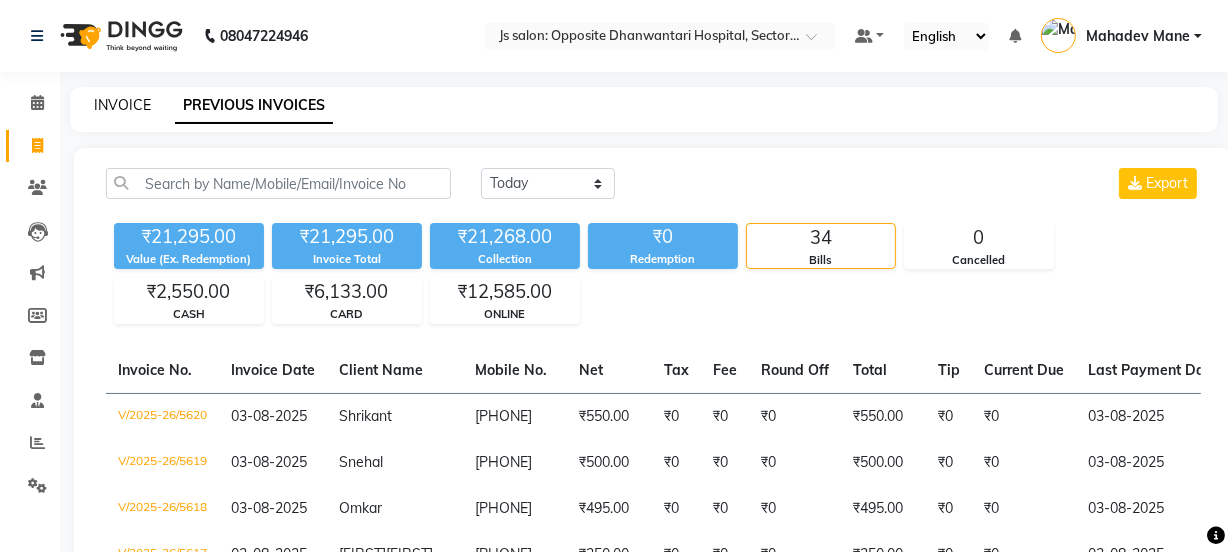 click on "INVOICE" 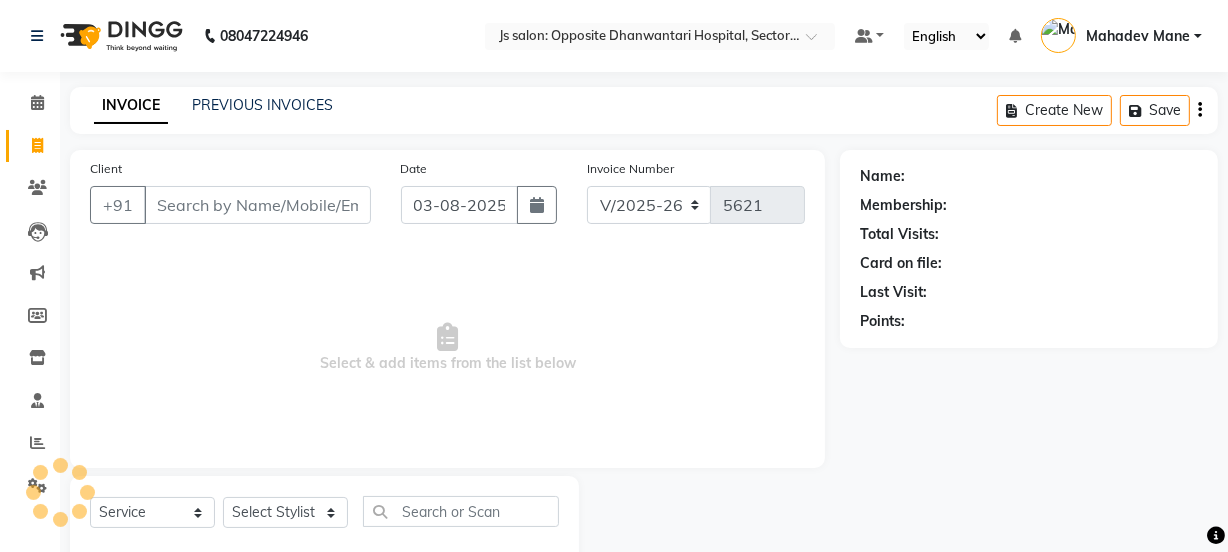 scroll, scrollTop: 50, scrollLeft: 0, axis: vertical 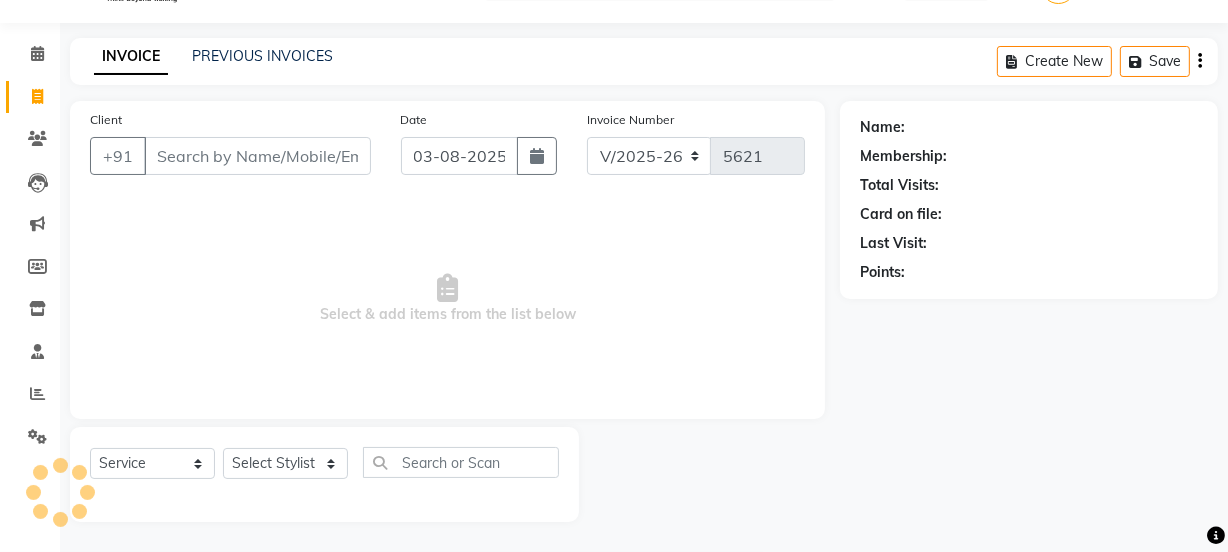 click on "Client" at bounding box center [257, 156] 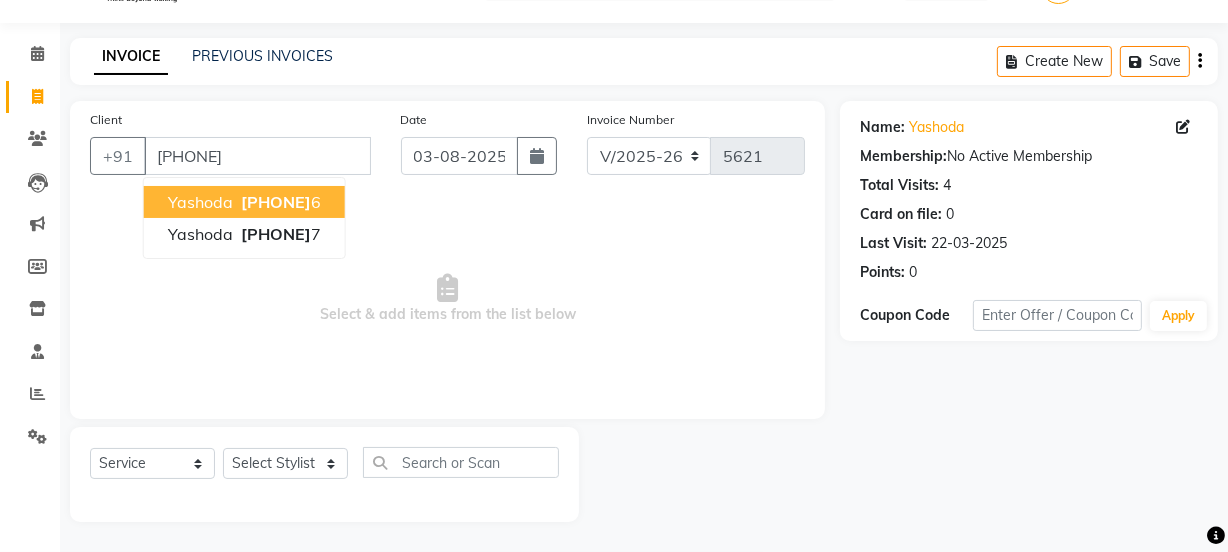 click on "[PHONE]" at bounding box center [276, 202] 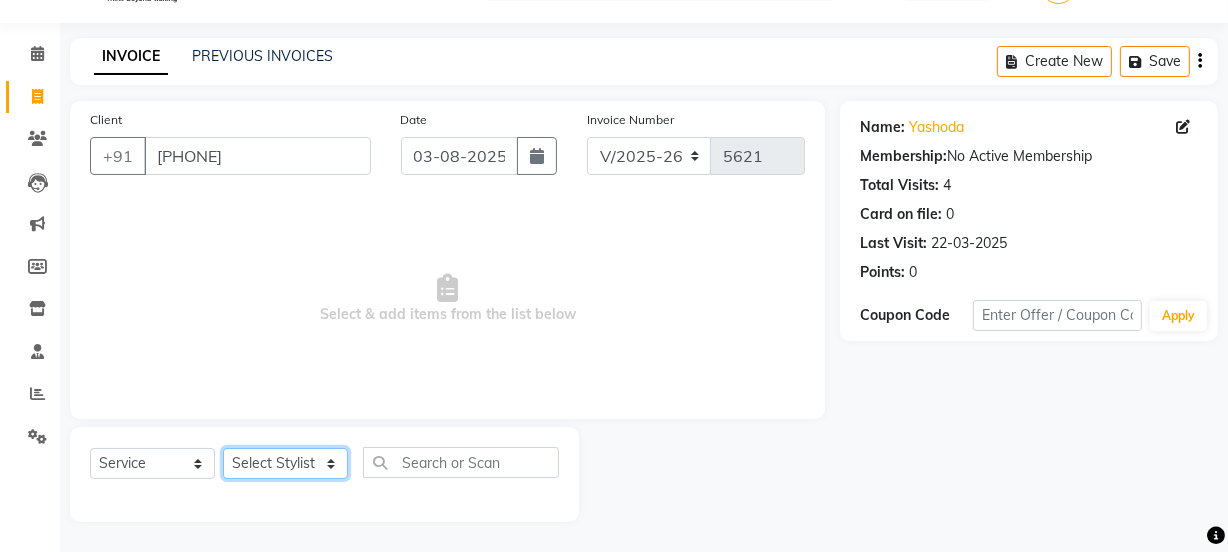 click on "Select Stylist [NAME] Dipak Vaidyakar Huda kokan n Mahadev Mane Mosin ansari Nayan Patil Pradip Prem Mane Rajan Roma Rajput Shirin shaikh Shop Shubham Anarase Sneha suport staff Sonali Sudip Sujata thapa Sunil Umesh" 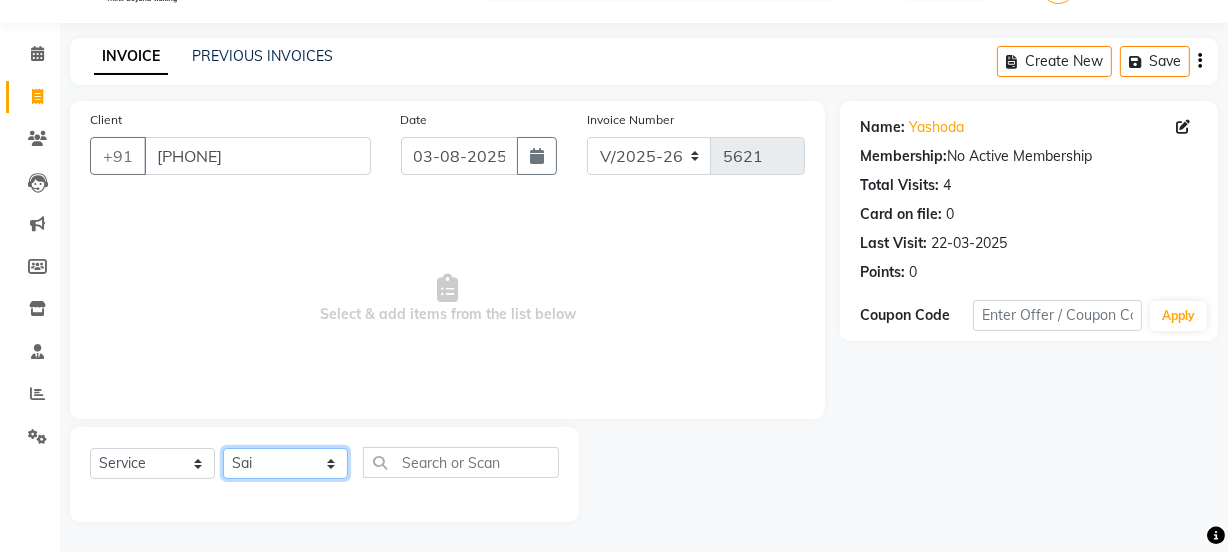 click on "Select Stylist [NAME] Dipak Vaidyakar Huda kokan n Mahadev Mane Mosin ansari Nayan Patil Pradip Prem Mane Rajan Roma Rajput Shirin shaikh Shop Shubham Anarase Sneha suport staff Sonali Sudip Sujata thapa Sunil Umesh" 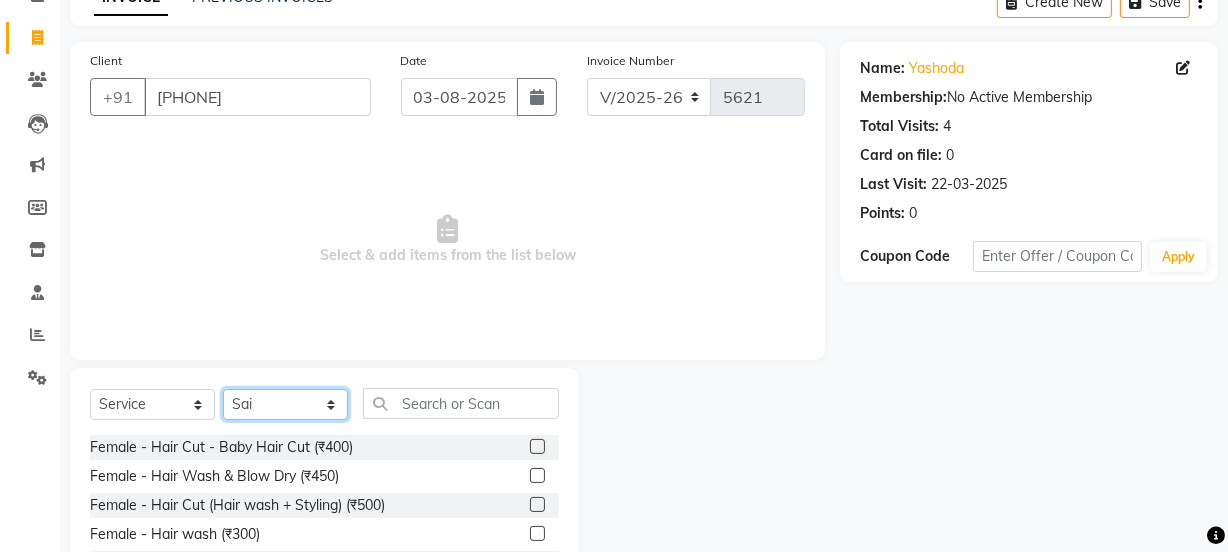 scroll, scrollTop: 140, scrollLeft: 0, axis: vertical 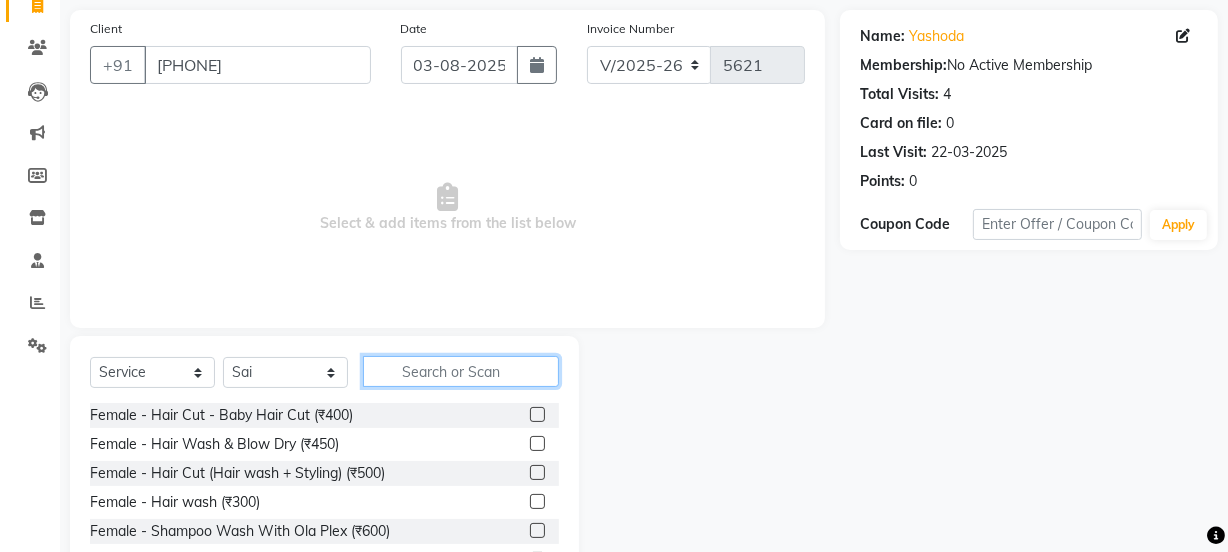 click 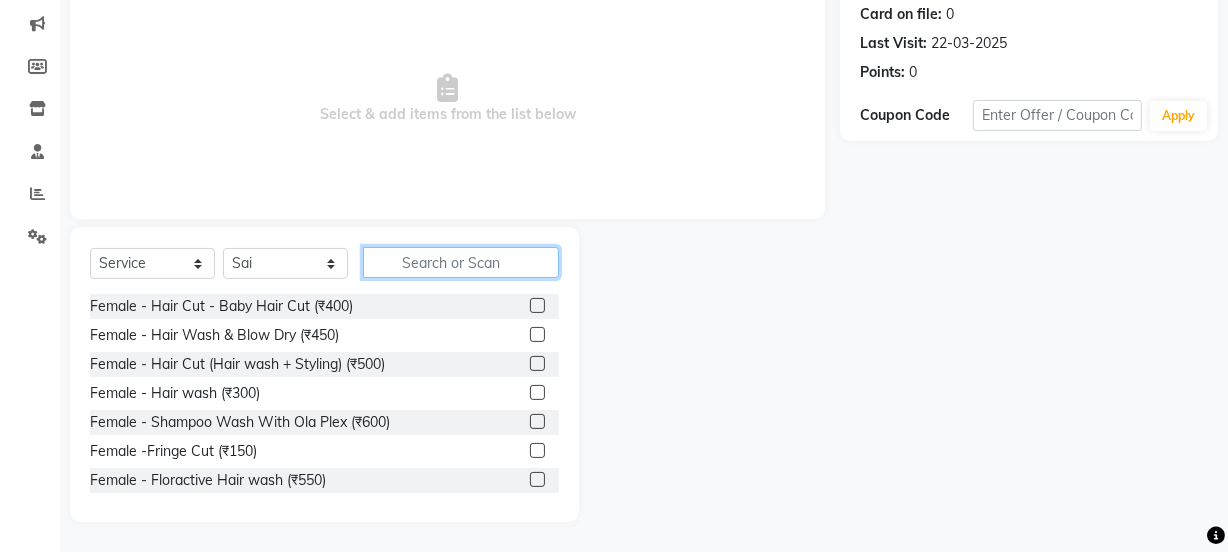 scroll, scrollTop: 250, scrollLeft: 0, axis: vertical 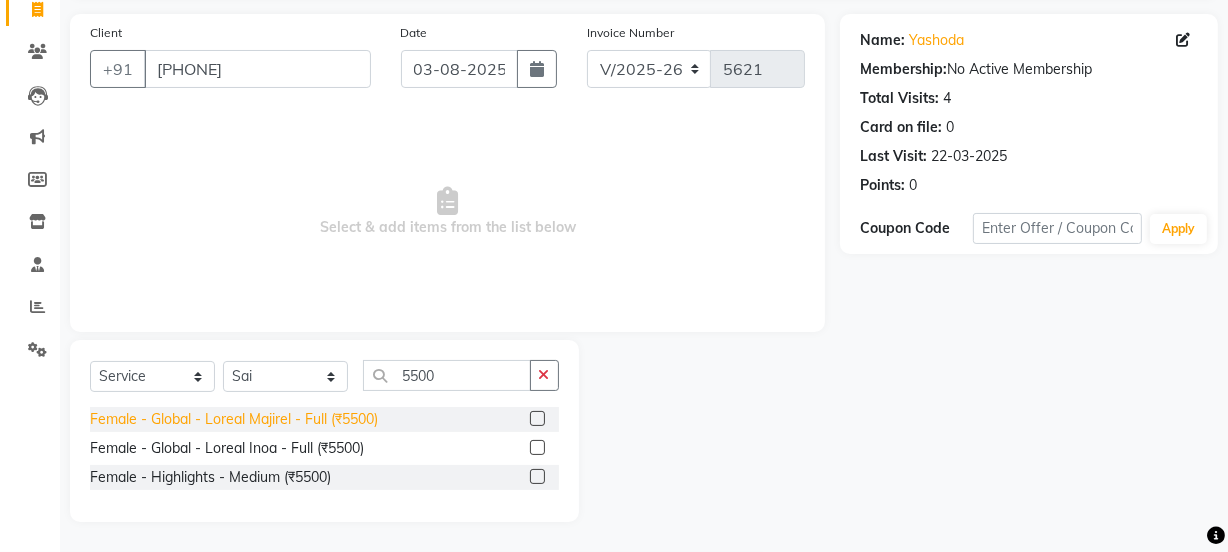 click on "Female - Global - Loreal Majirel - Full (₹5500)" 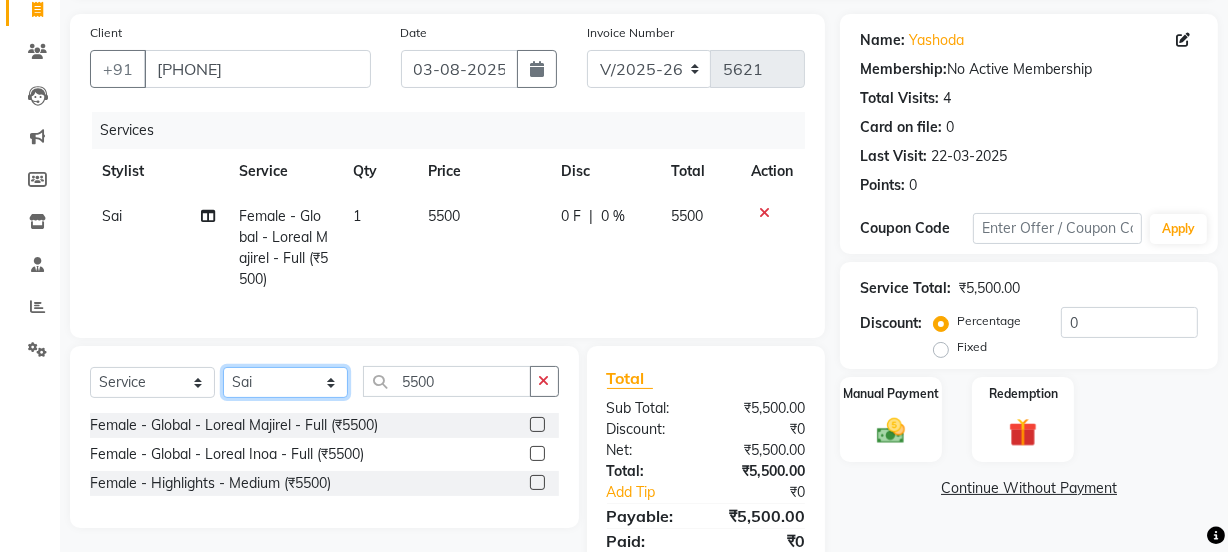 click on "Select Stylist [NAME] Dipak Vaidyakar Huda kokan n Mahadev Mane Mosin ansari Nayan Patil Pradip Prem Mane Rajan Roma Rajput Shirin shaikh Shop Shubham Anarase Sneha suport staff Sonali Sudip Sujata thapa Sunil Umesh" 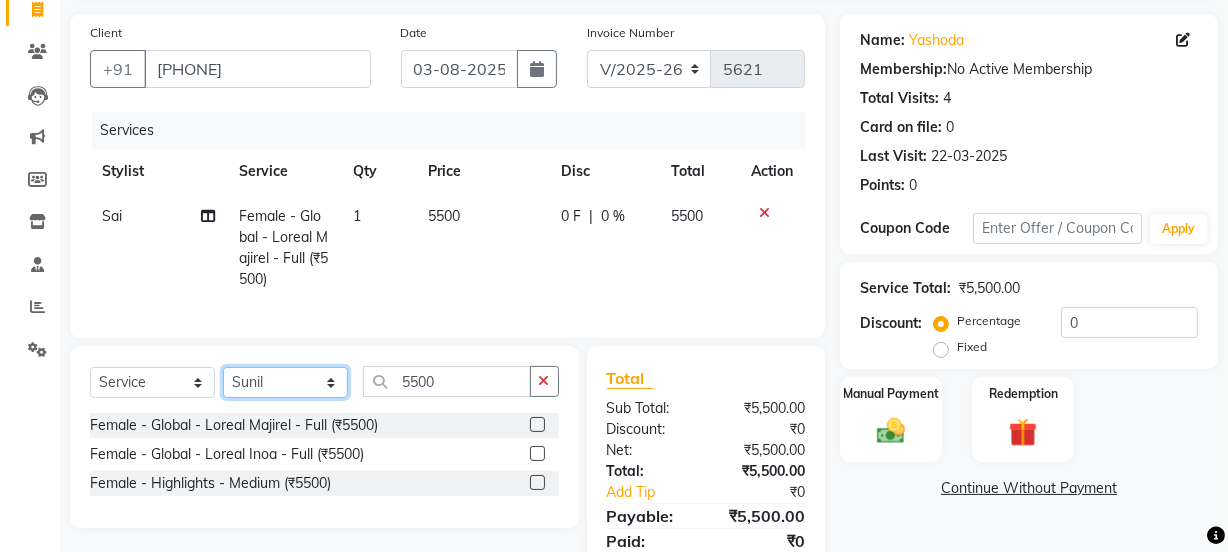 click on "Select Stylist [NAME] Dipak Vaidyakar Huda kokan n Mahadev Mane Mosin ansari Nayan Patil Pradip Prem Mane Rajan Roma Rajput Shirin shaikh Shop Shubham Anarase Sneha suport staff Sonali Sudip Sujata thapa Sunil Umesh" 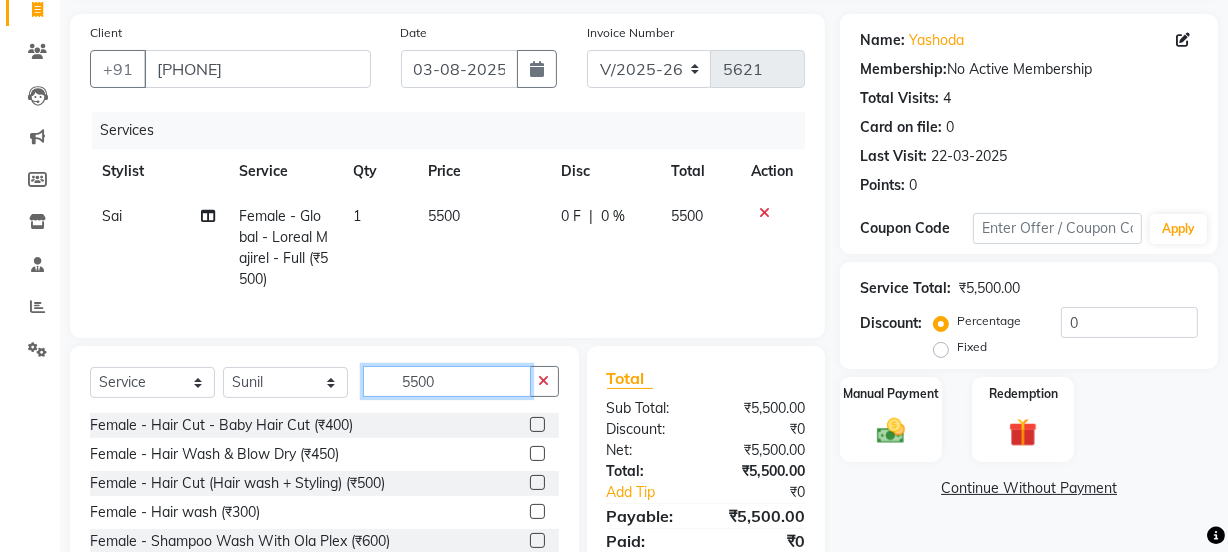 click on "5500" 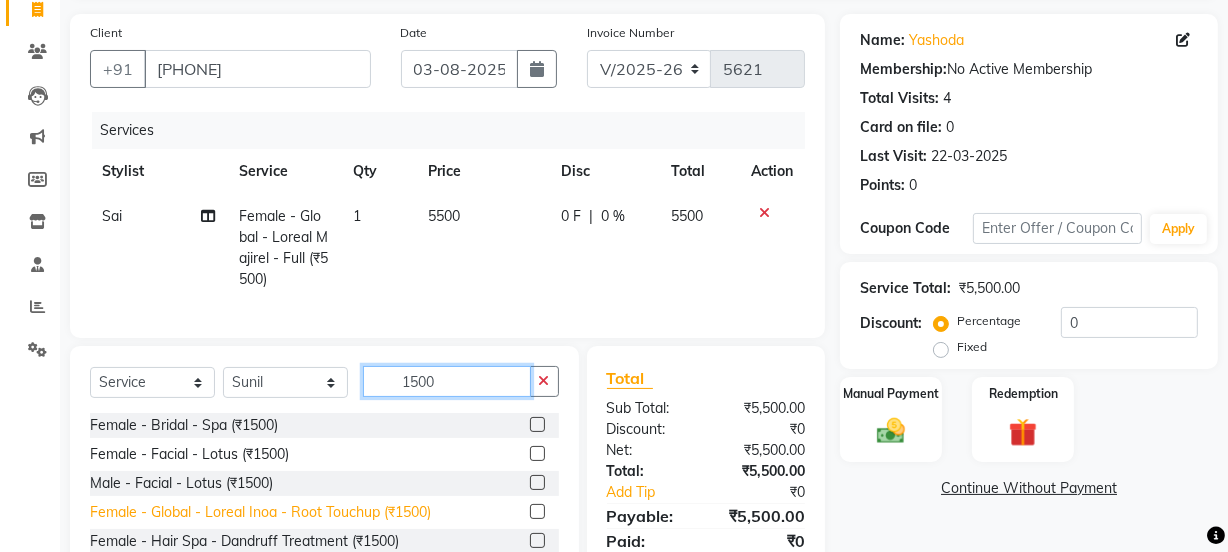 scroll, scrollTop: 269, scrollLeft: 0, axis: vertical 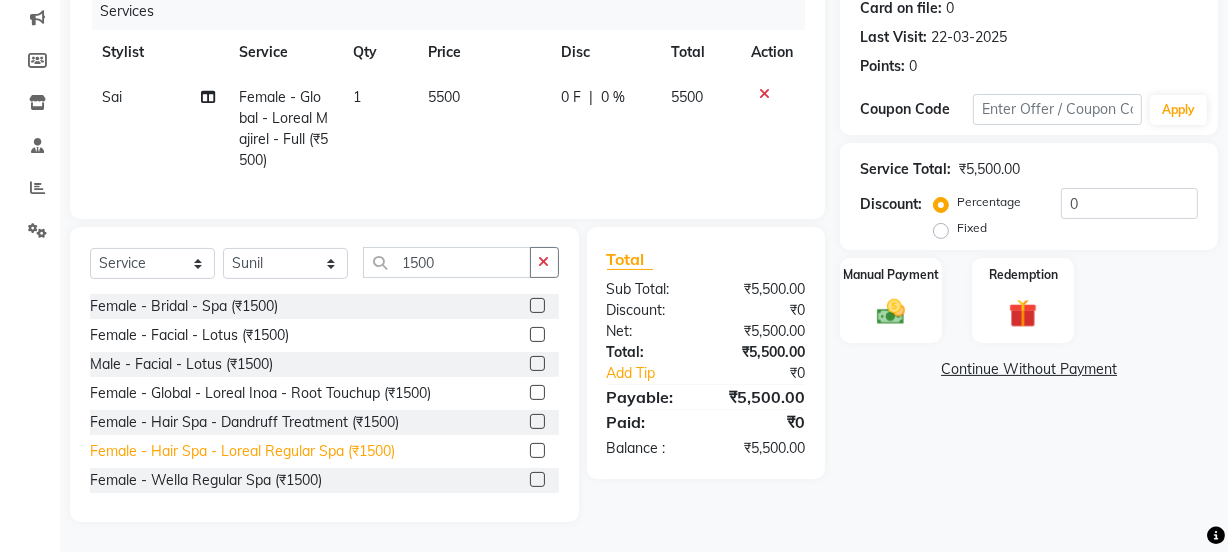 click on "Female - Hair Spa - Loreal Regular Spa (₹1500)" 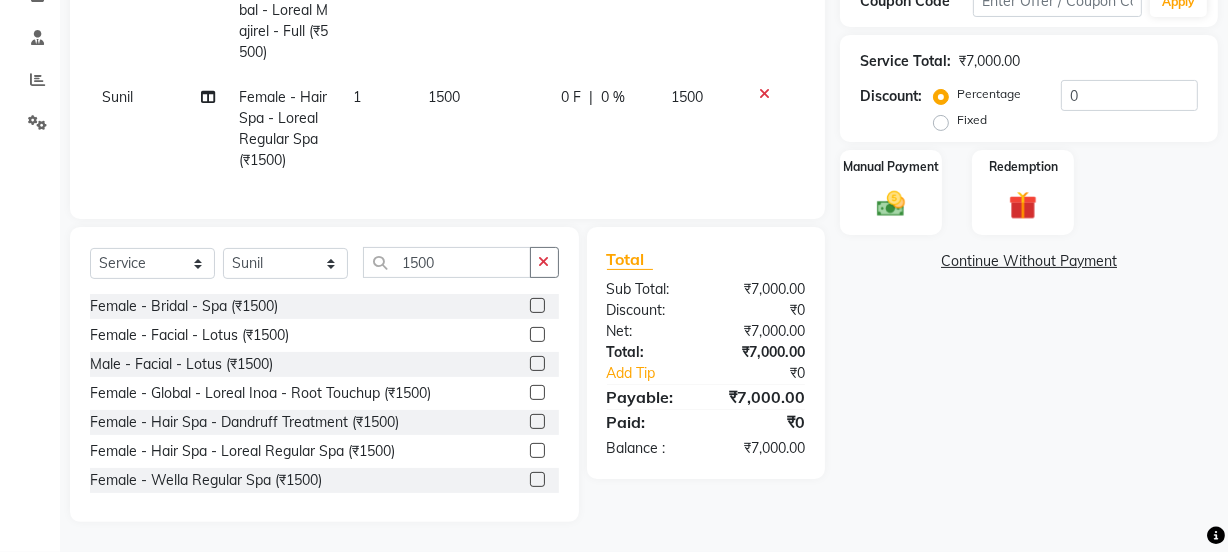 scroll, scrollTop: 377, scrollLeft: 0, axis: vertical 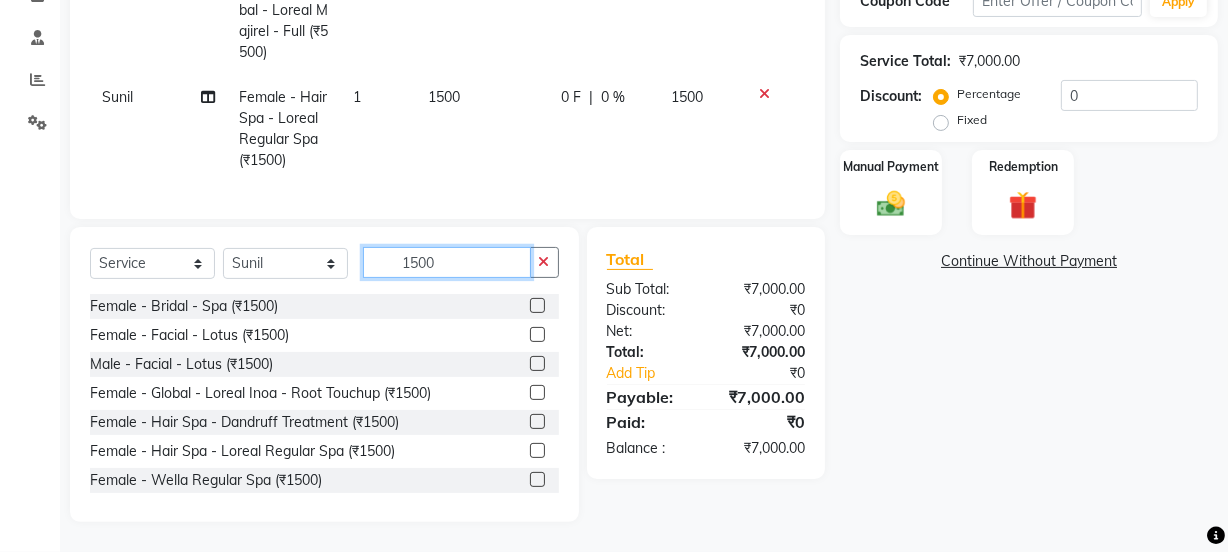 click on "1500" 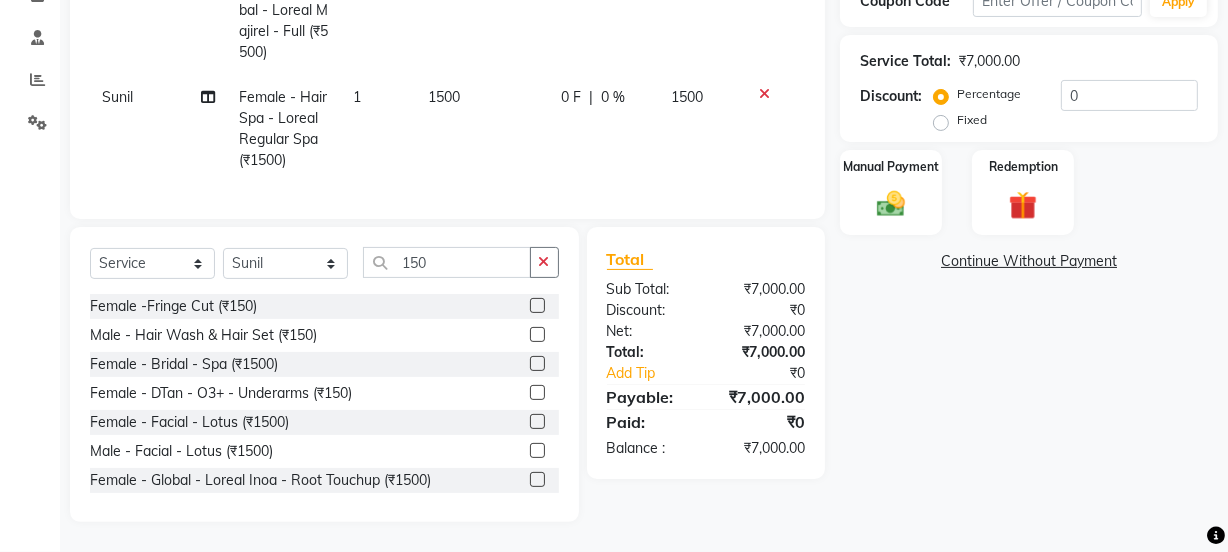 click on "Female -Fringe Cut (₹150)" 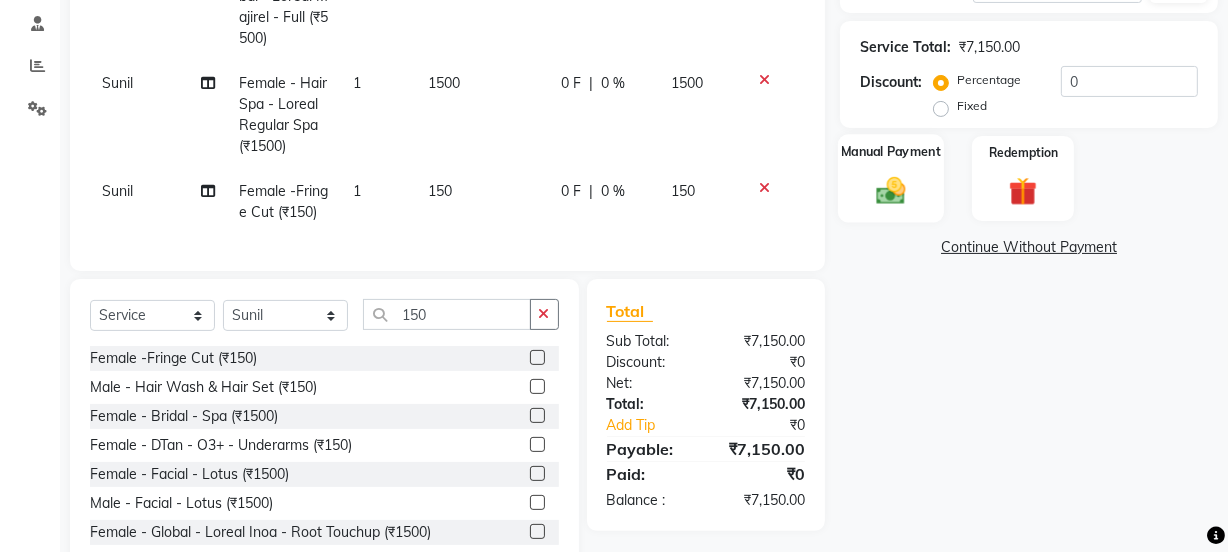 click 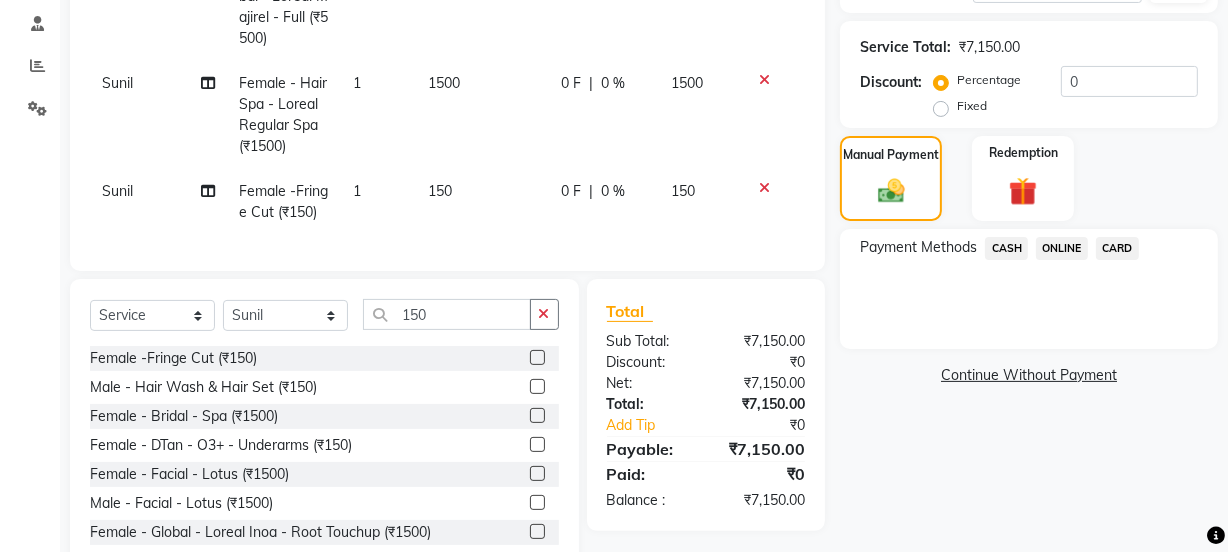 click on "CASH" 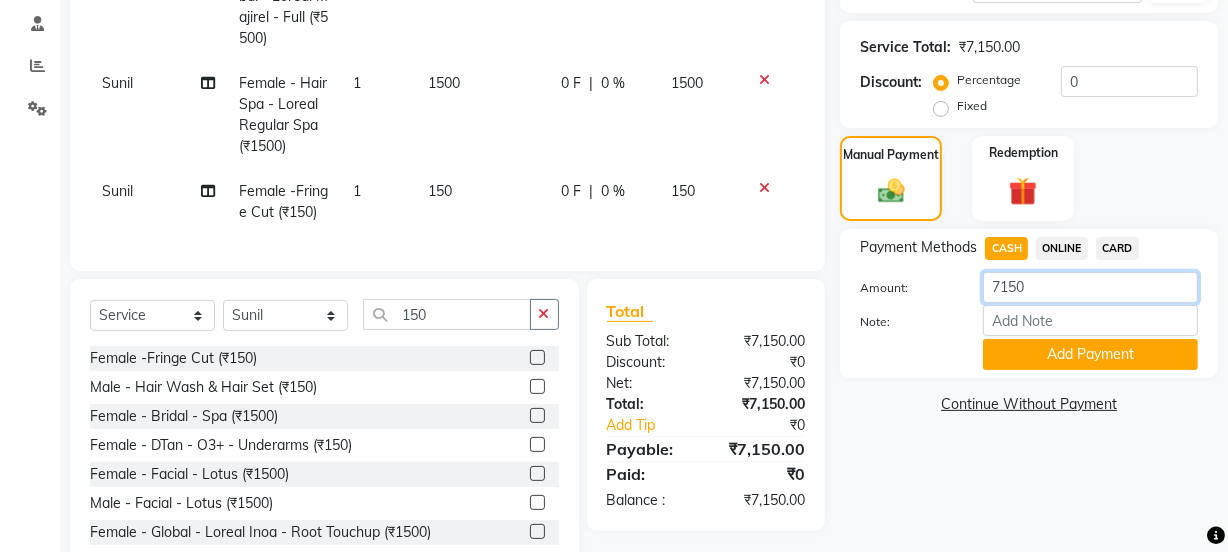 click on "7150" 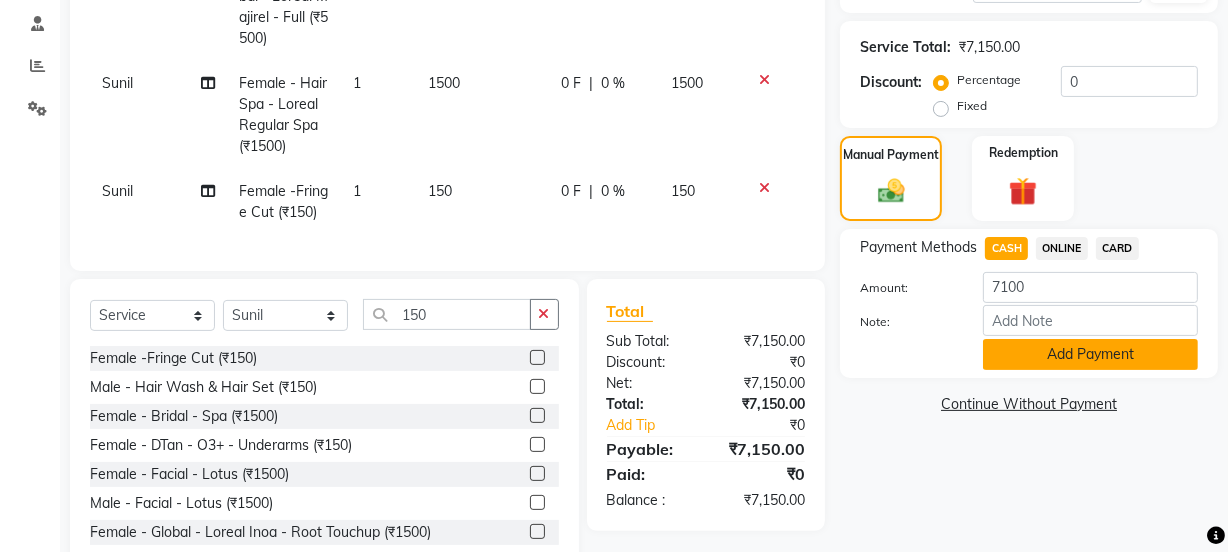 click on "Add Payment" 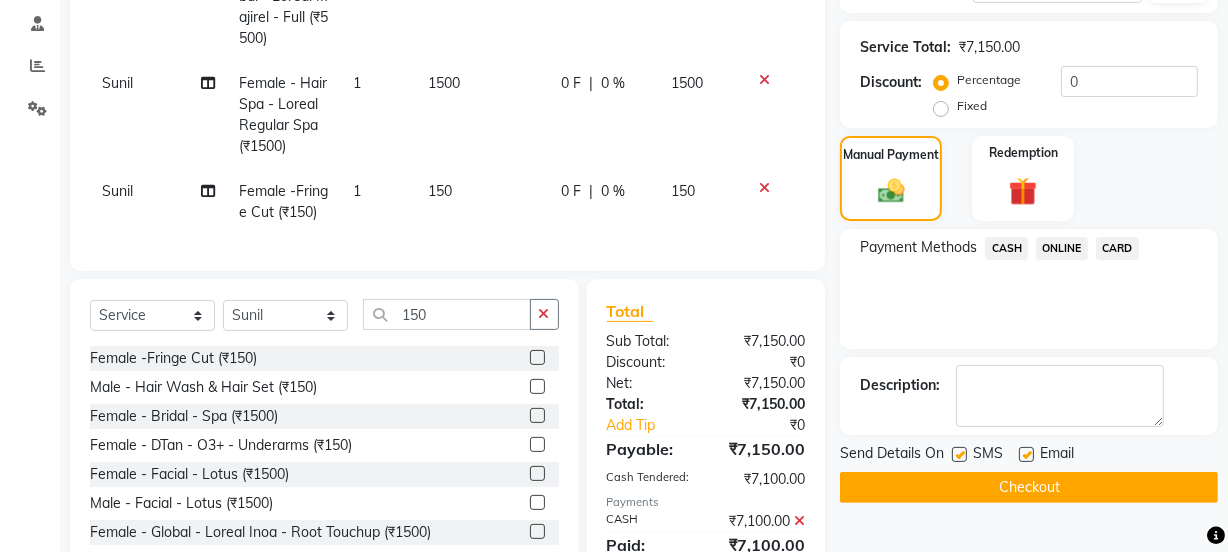 click on "ONLINE" 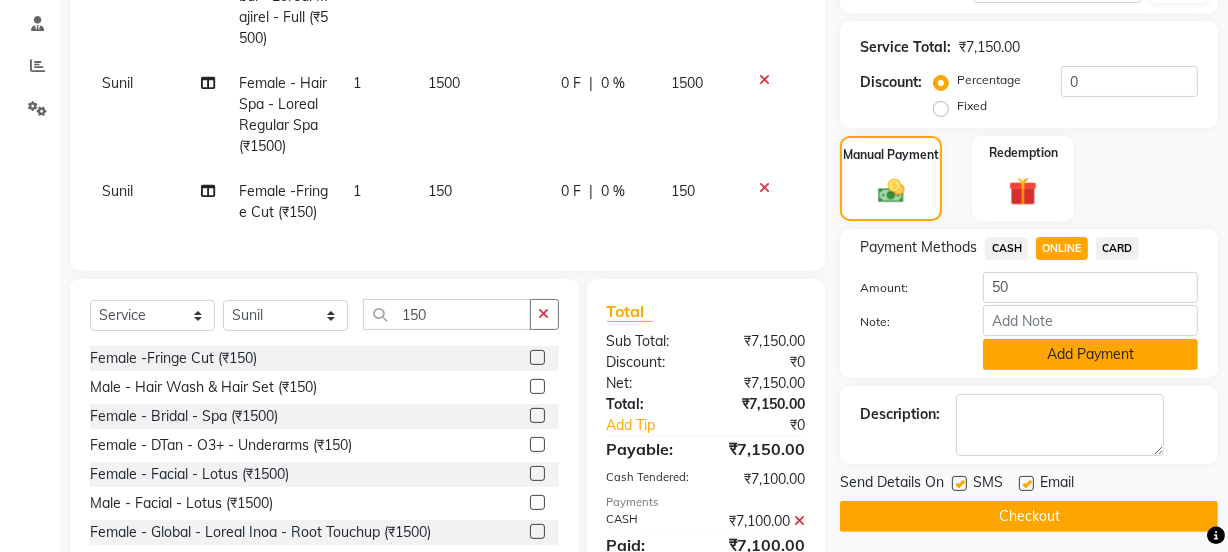 click on "Add Payment" 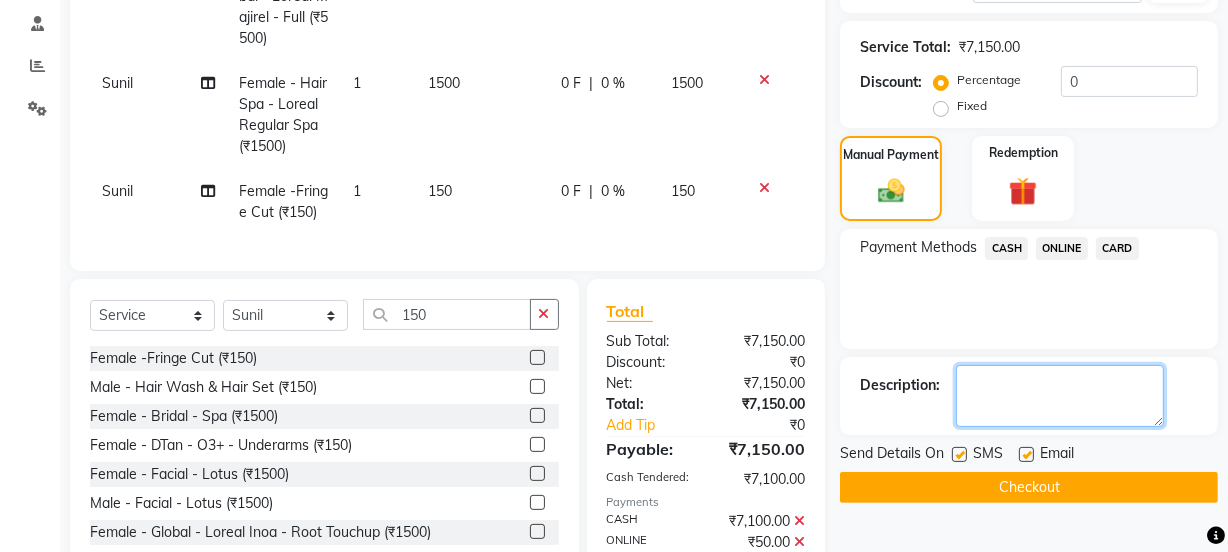 click 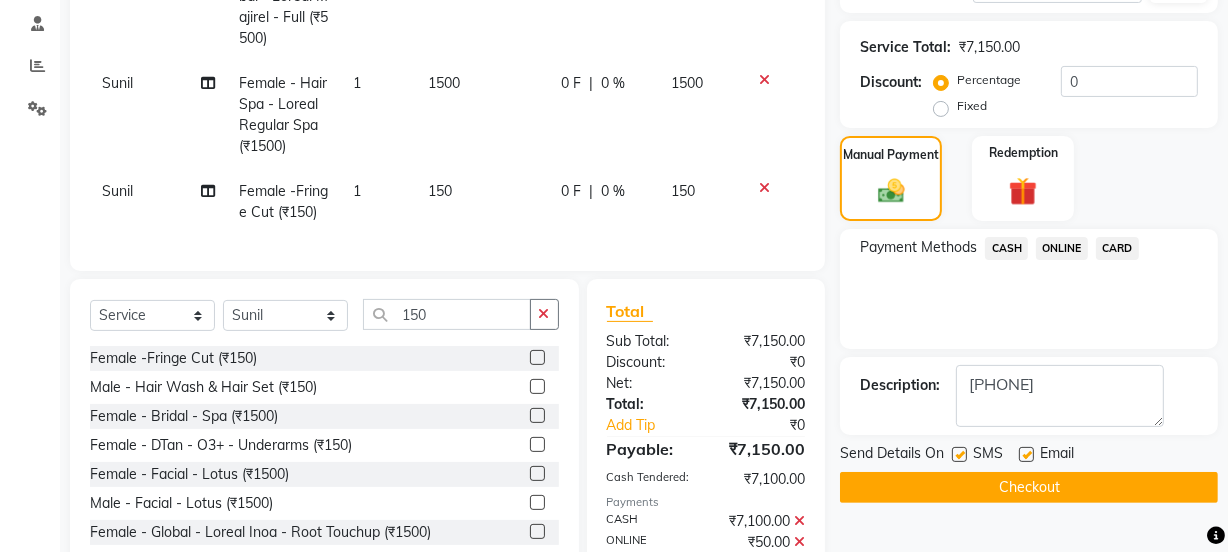 click on "Checkout" 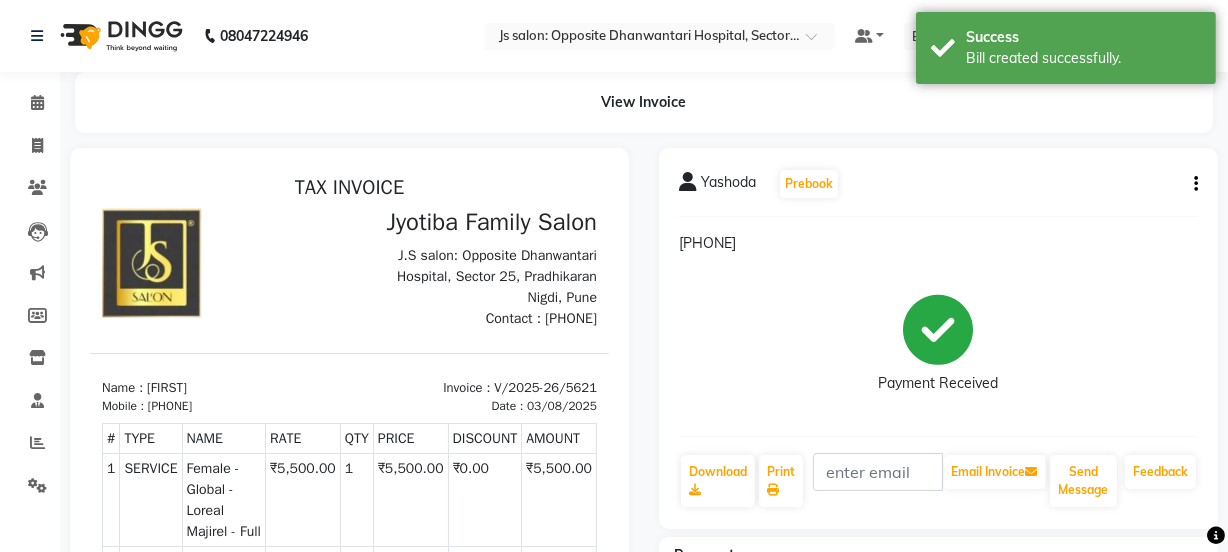 scroll, scrollTop: 0, scrollLeft: 0, axis: both 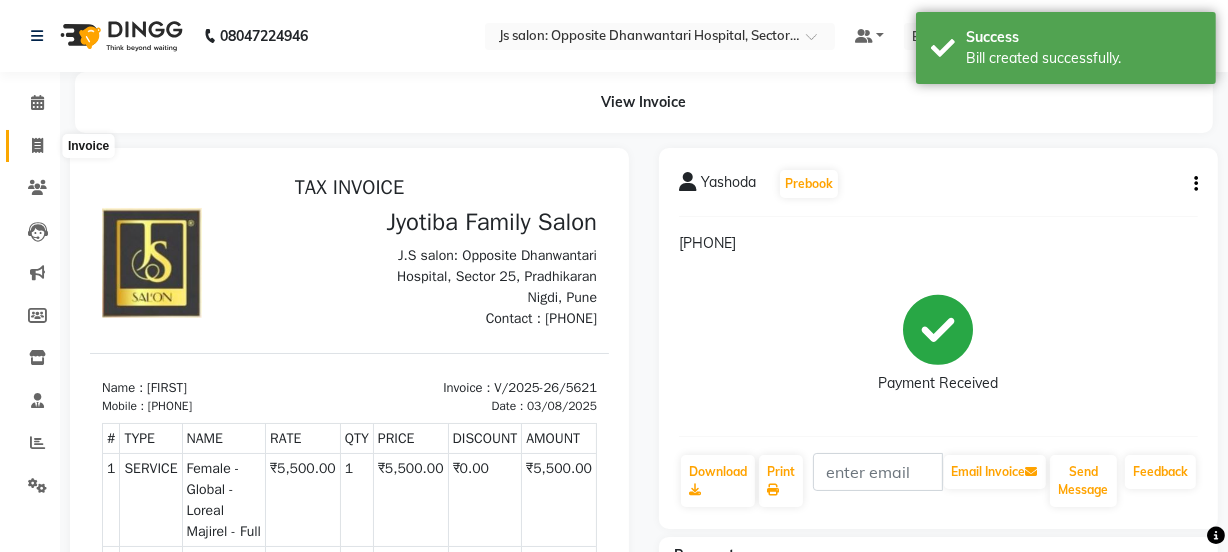 click 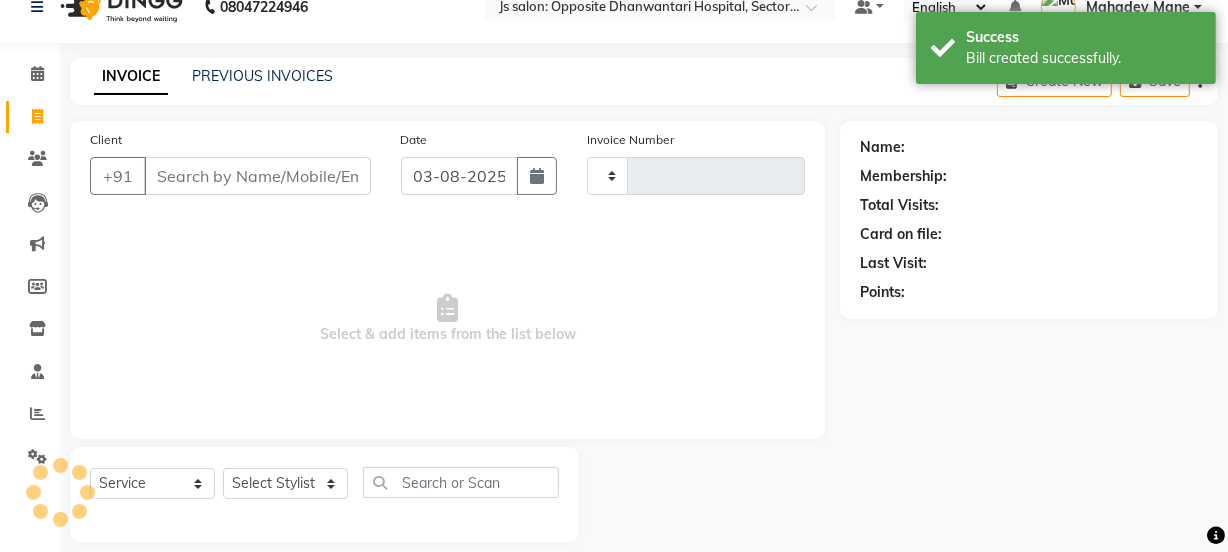 scroll, scrollTop: 50, scrollLeft: 0, axis: vertical 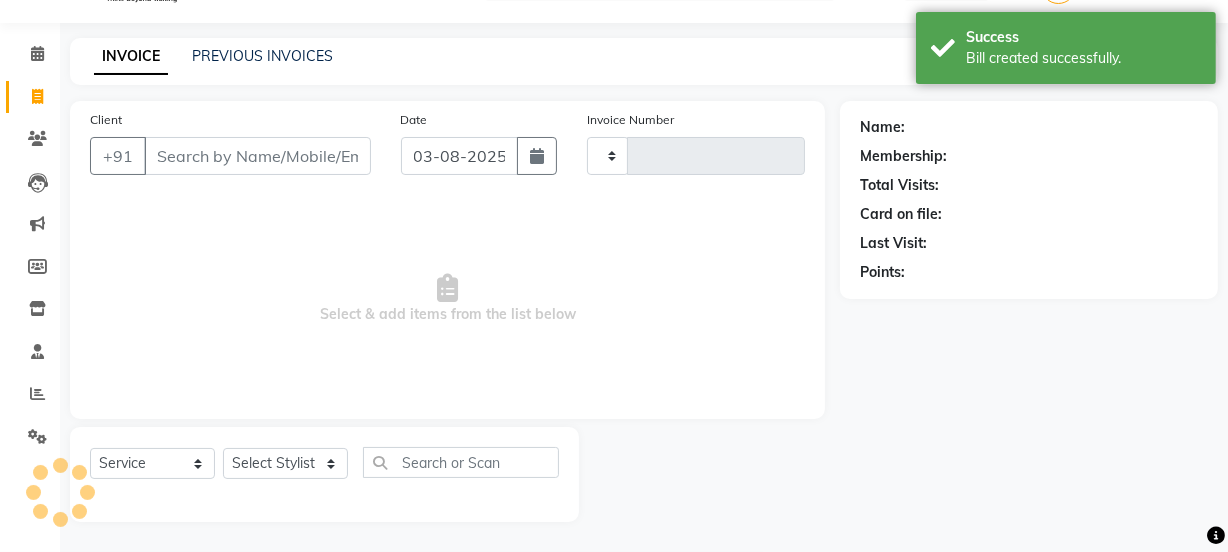 click on "Client" at bounding box center [257, 156] 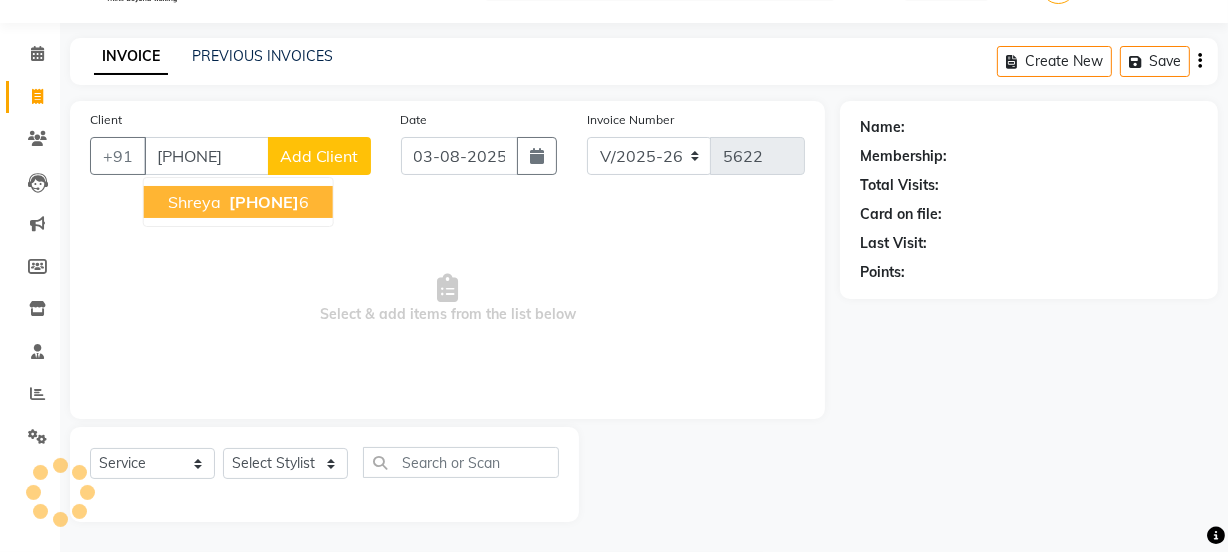 click on "[PHONE]" at bounding box center (264, 202) 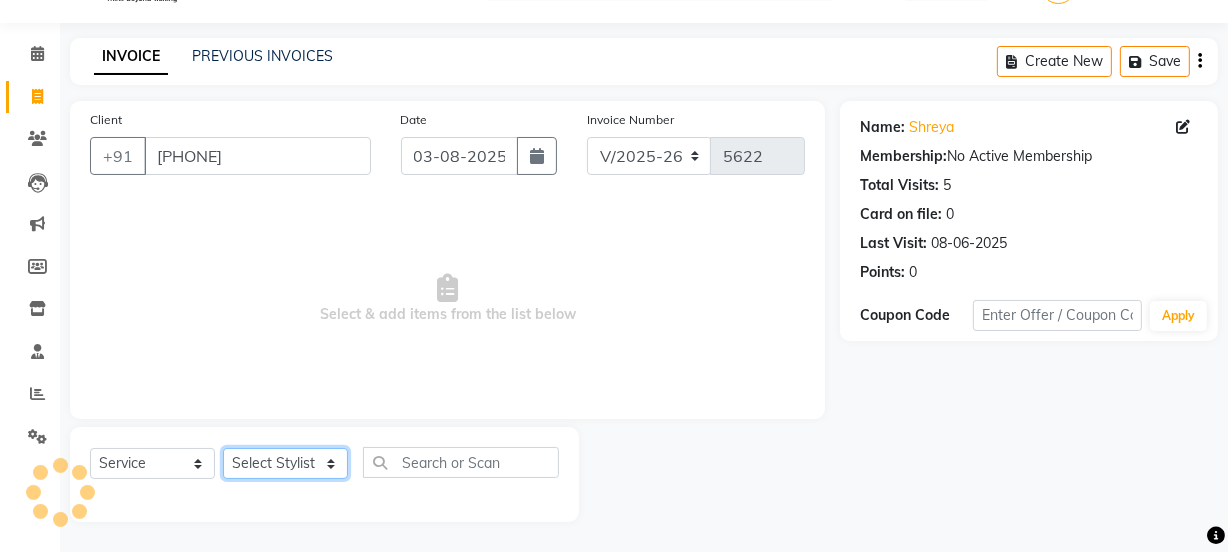 click on "Select Stylist [NAME] Dipak Vaidyakar Huda kokan n Mahadev Mane Mosin ansari Nayan Patil Pradip Prem Mane Rajan Roma Rajput Shirin shaikh Shop Shubham Anarase Sneha suport staff Sonali Sudip Sujata thapa Sunil Umesh" 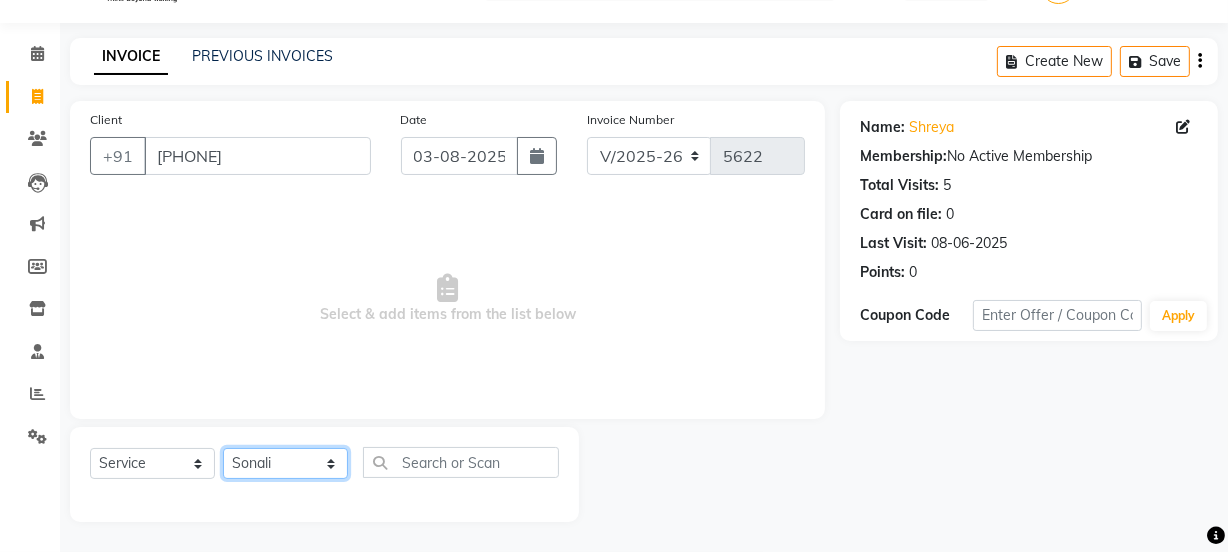 click on "Select Stylist [NAME] Dipak Vaidyakar Huda kokan n Mahadev Mane Mosin ansari Nayan Patil Pradip Prem Mane Rajan Roma Rajput Shirin shaikh Shop Shubham Anarase Sneha suport staff Sonali Sudip Sujata thapa Sunil Umesh" 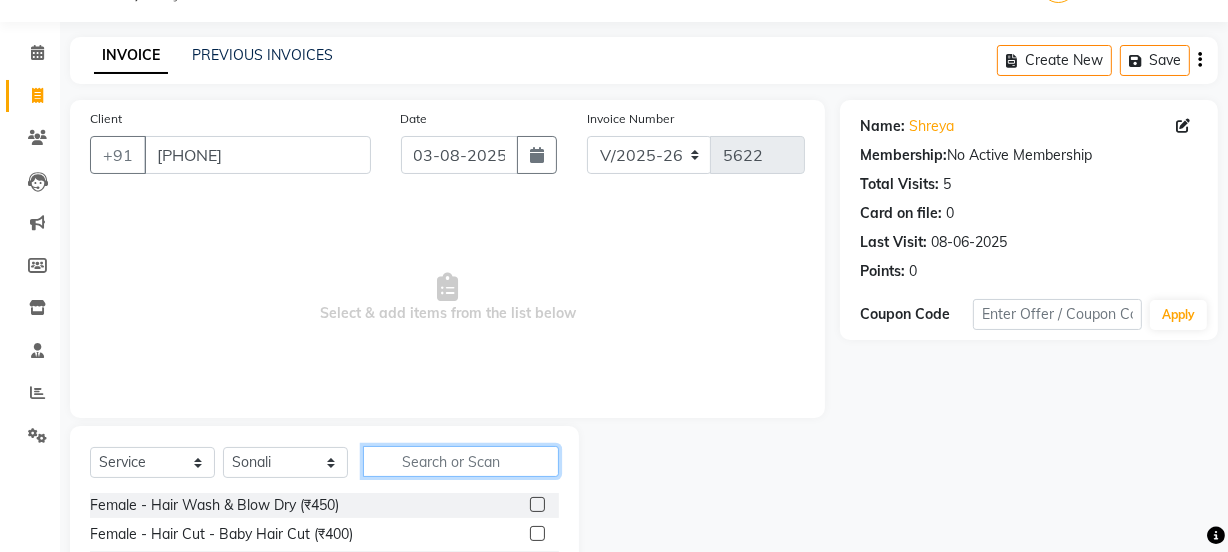 click 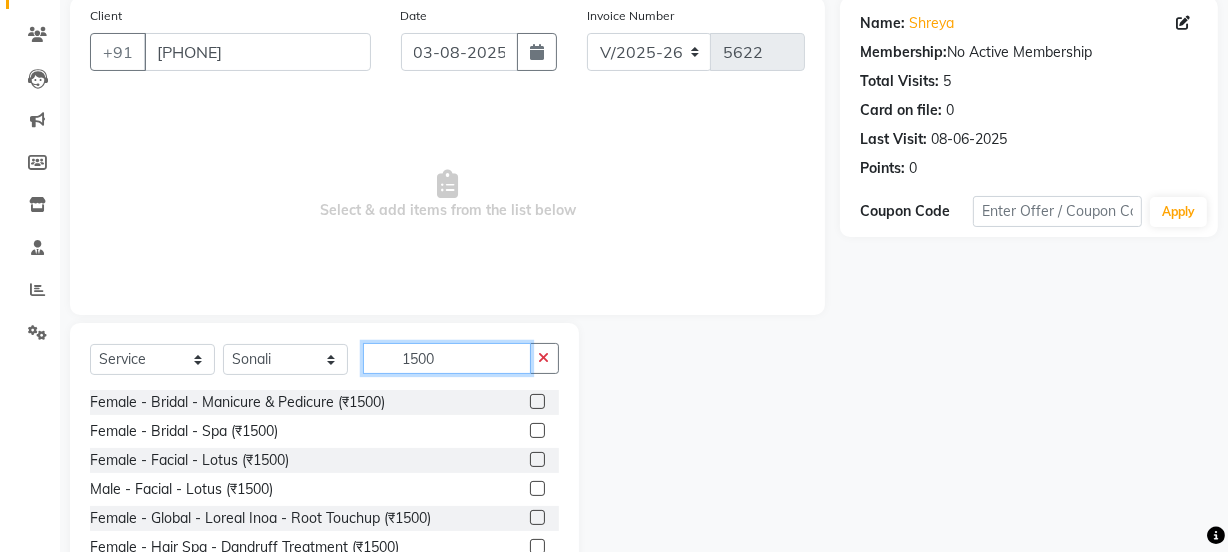 scroll, scrollTop: 250, scrollLeft: 0, axis: vertical 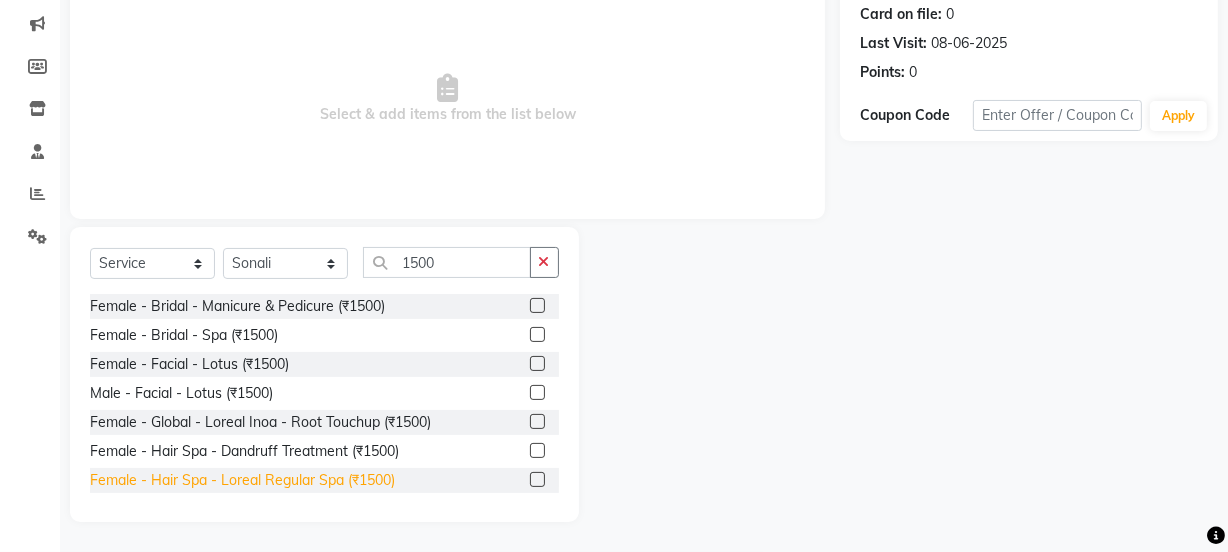 click on "Female - Hair Spa - Loreal Regular Spa (₹1500)" 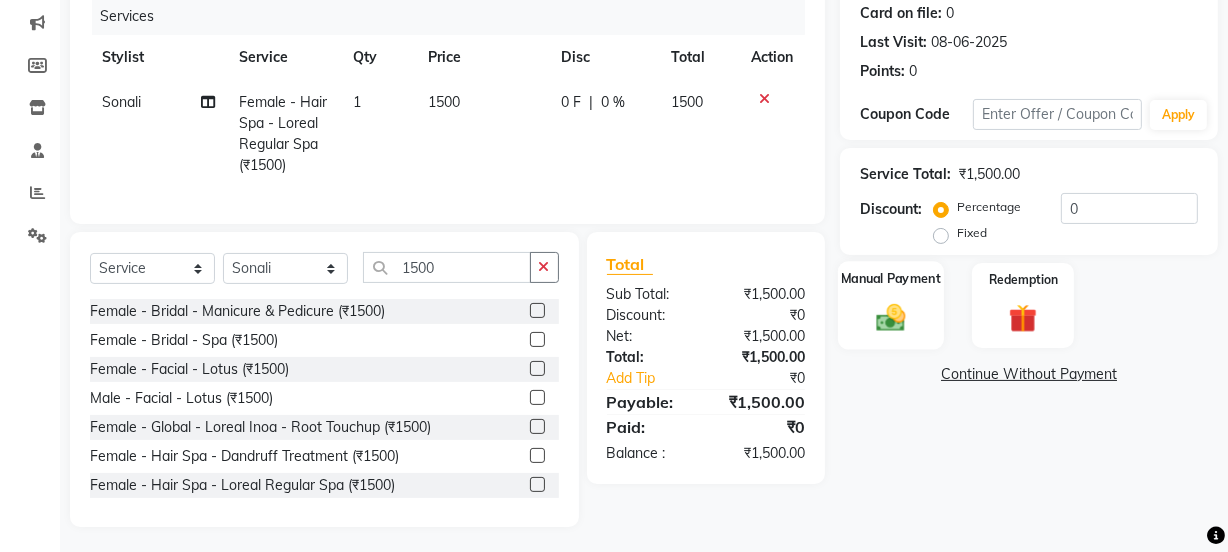 click 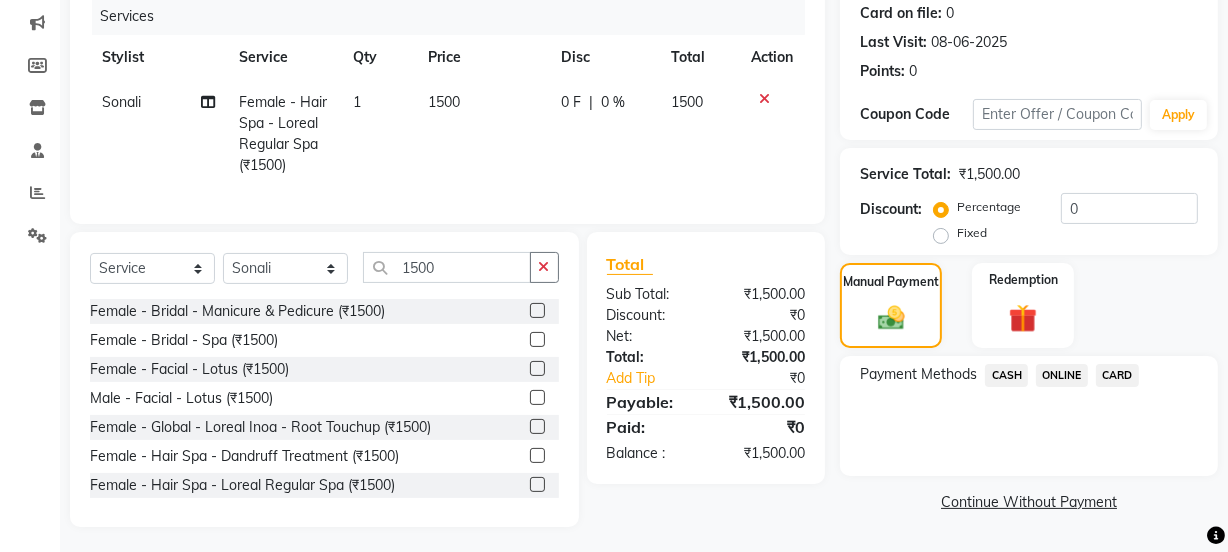 click on "ONLINE" 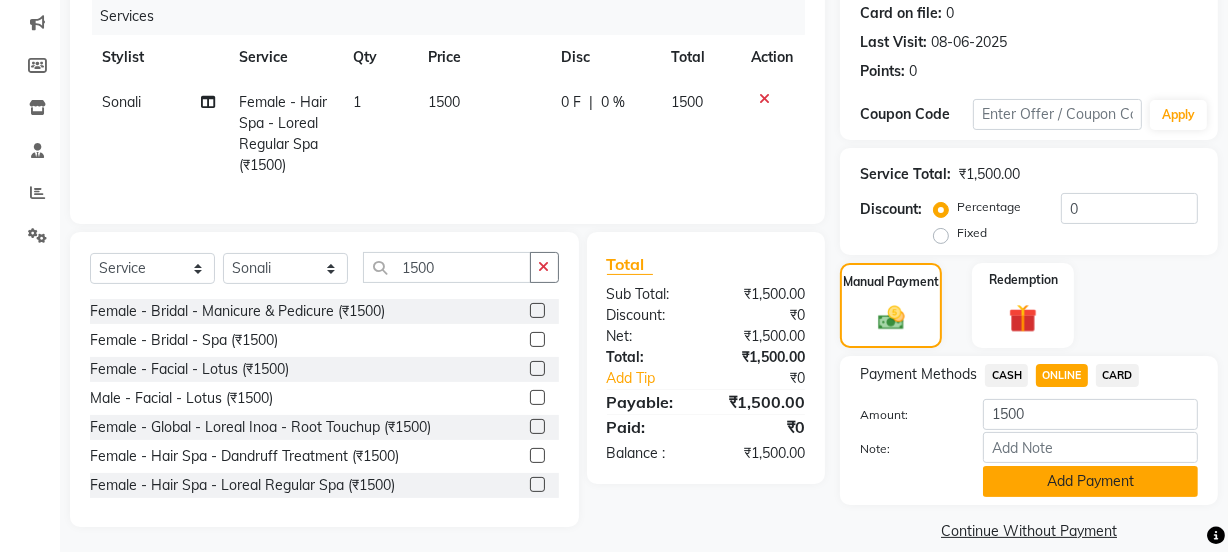 click on "Add Payment" 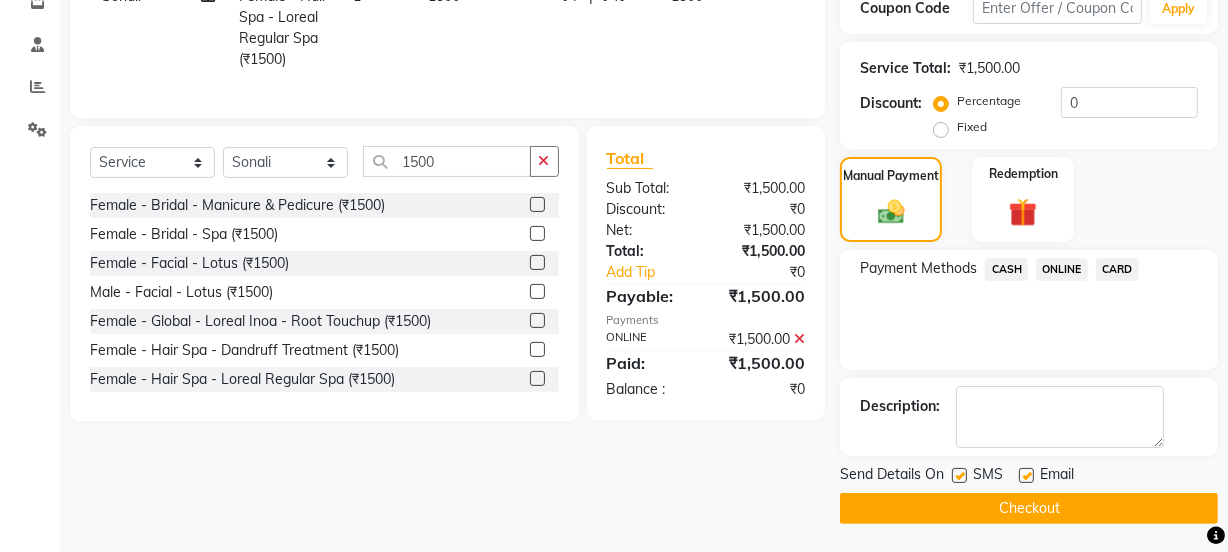 scroll, scrollTop: 357, scrollLeft: 0, axis: vertical 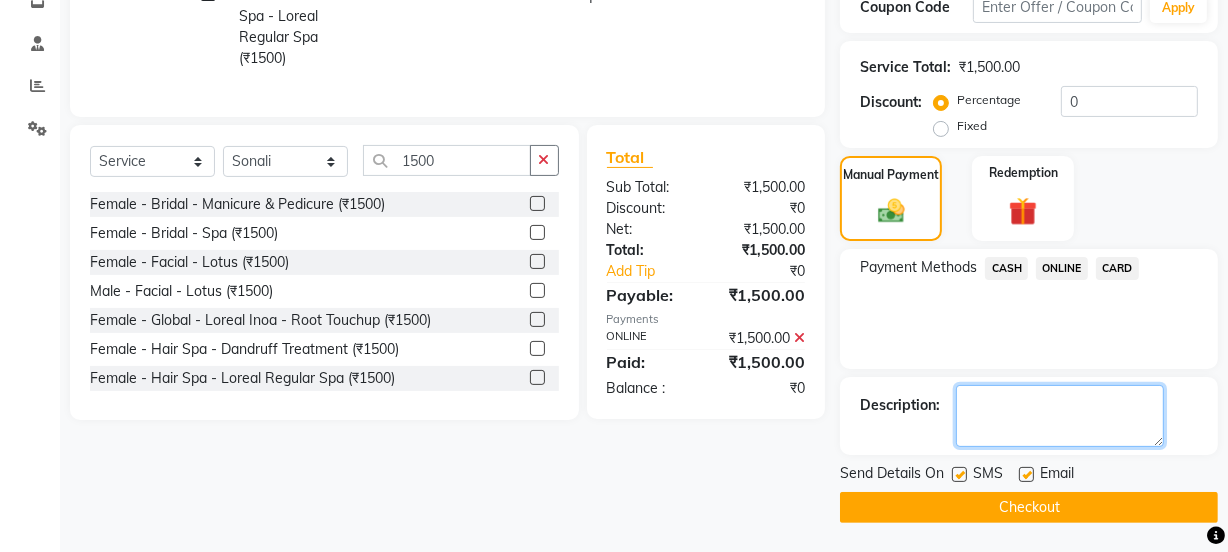 click 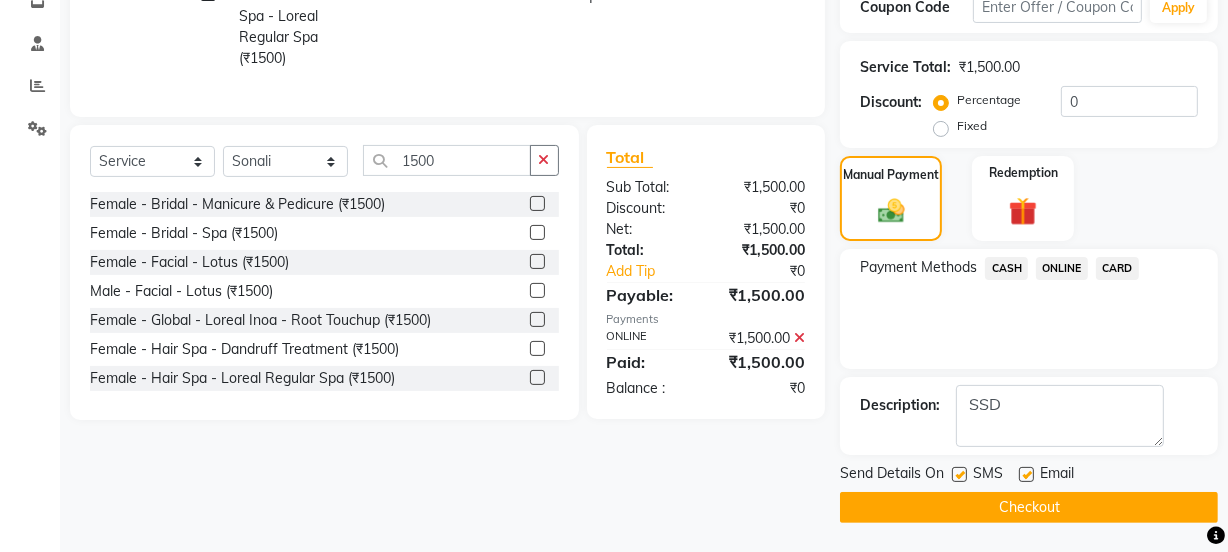 click on "Checkout" 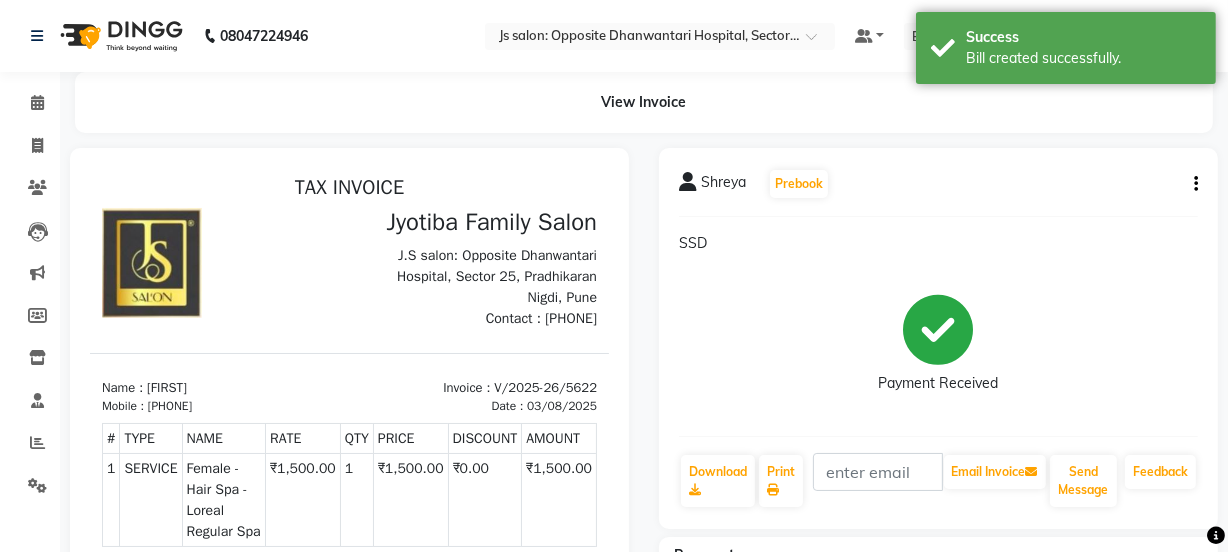 scroll, scrollTop: 0, scrollLeft: 0, axis: both 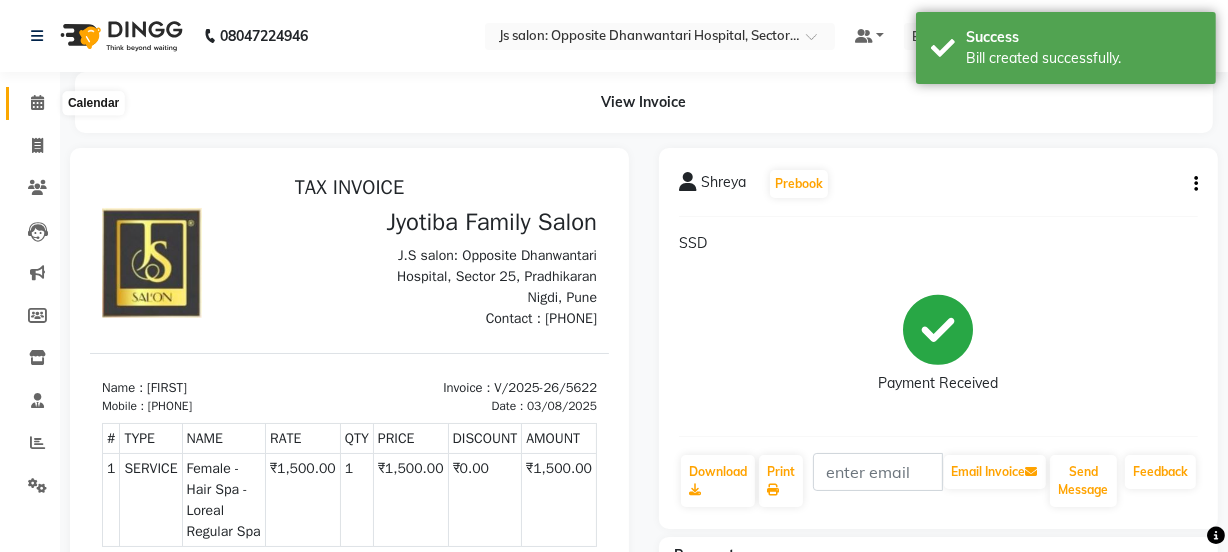click 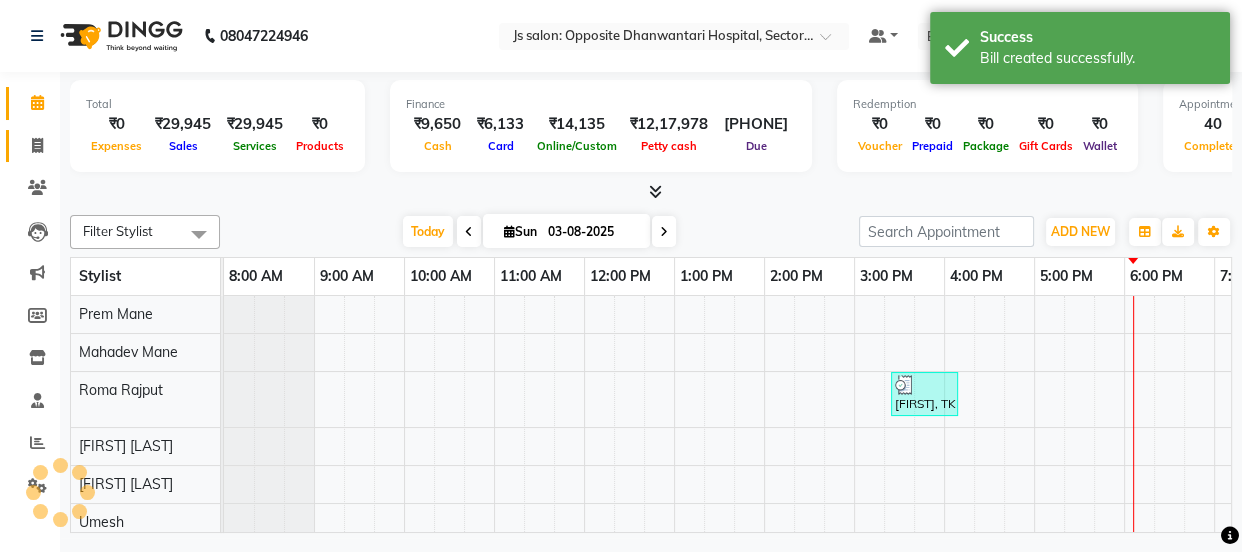 click on "Invoice" 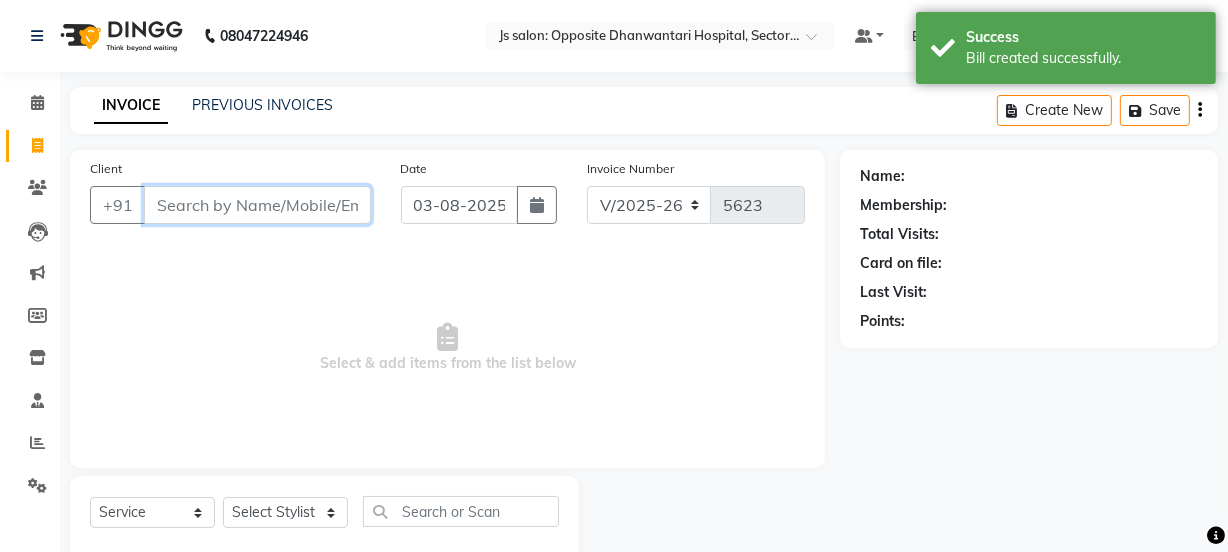 click on "Client" at bounding box center (257, 205) 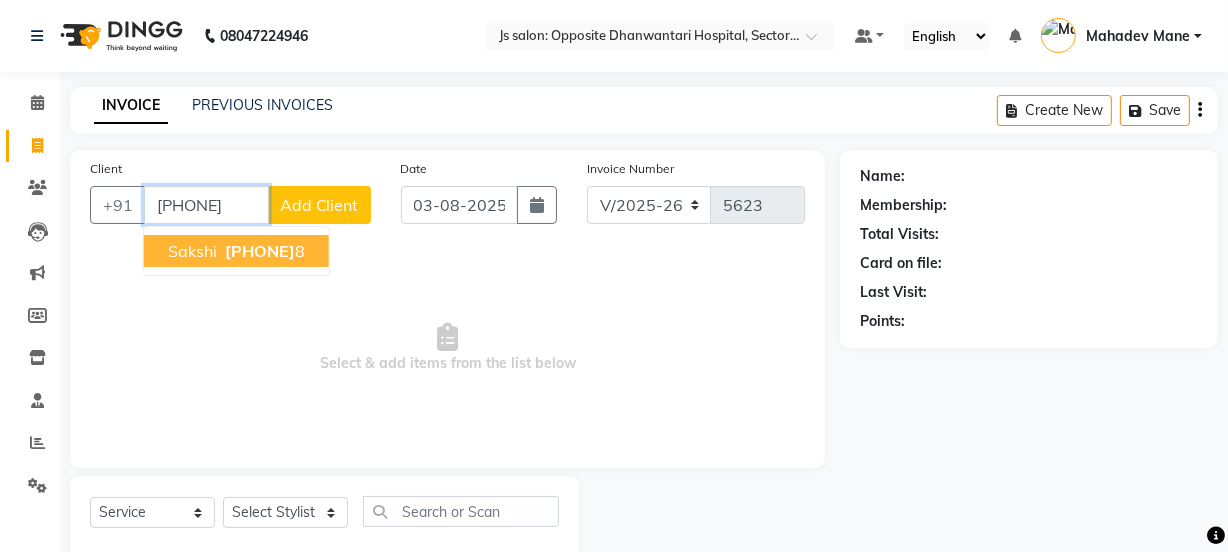click on "[PHONE]" at bounding box center (260, 251) 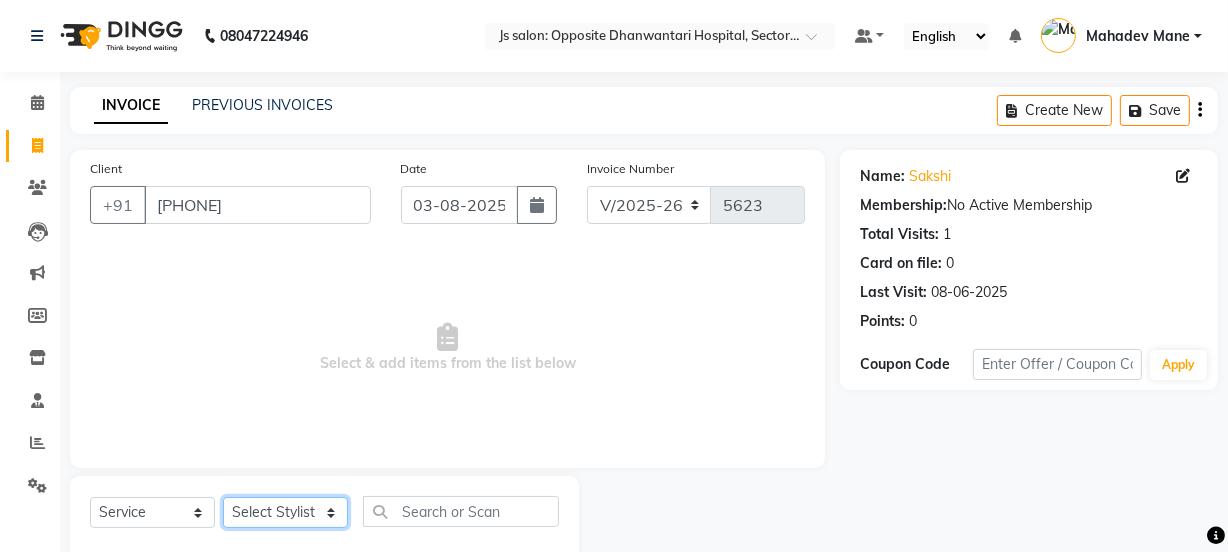 click on "Select Stylist [NAME] Dipak Vaidyakar Huda kokan n Mahadev Mane Mosin ansari Nayan Patil Pradip Prem Mane Rajan Roma Rajput Shirin shaikh Shop Shubham Anarase Sneha suport staff Sonali Sudip Sujata thapa Sunil Umesh" 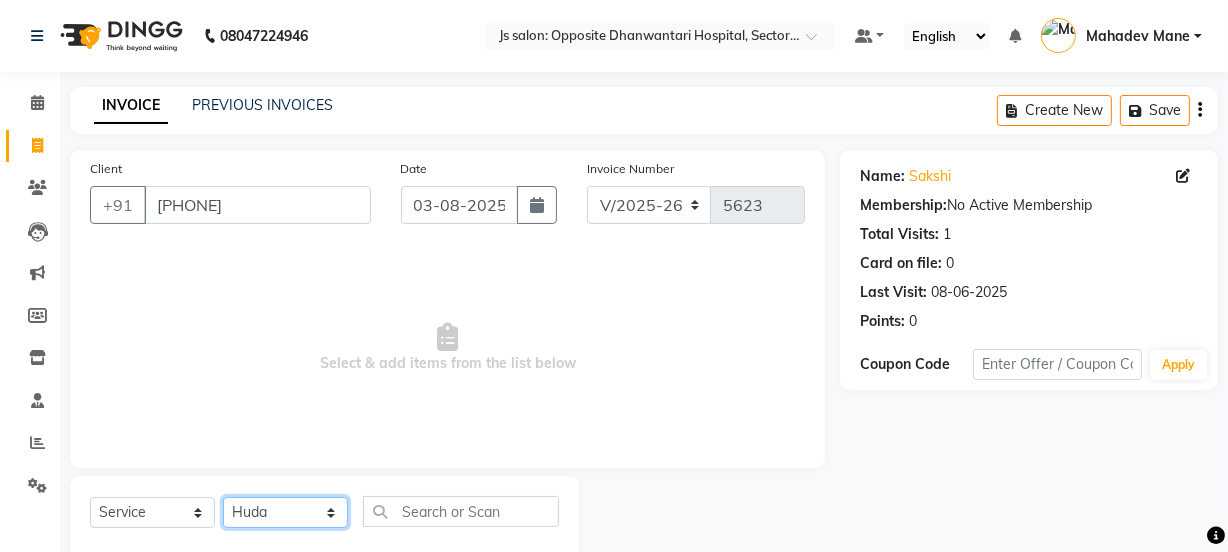 click on "Select Stylist [NAME] Dipak Vaidyakar Huda kokan n Mahadev Mane Mosin ansari Nayan Patil Pradip Prem Mane Rajan Roma Rajput Shirin shaikh Shop Shubham Anarase Sneha suport staff Sonali Sudip Sujata thapa Sunil Umesh" 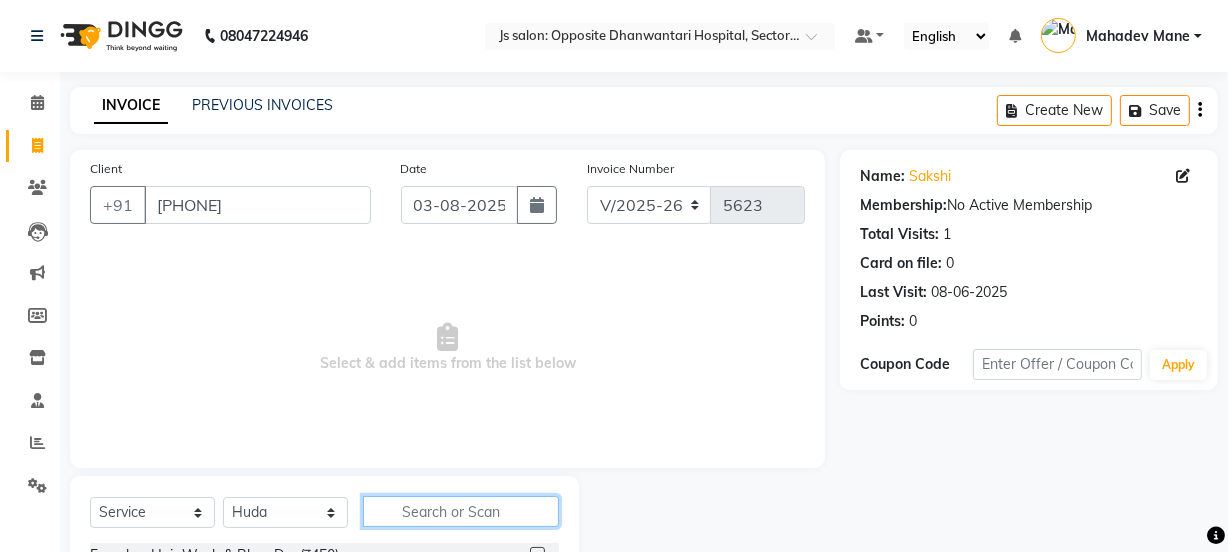 click 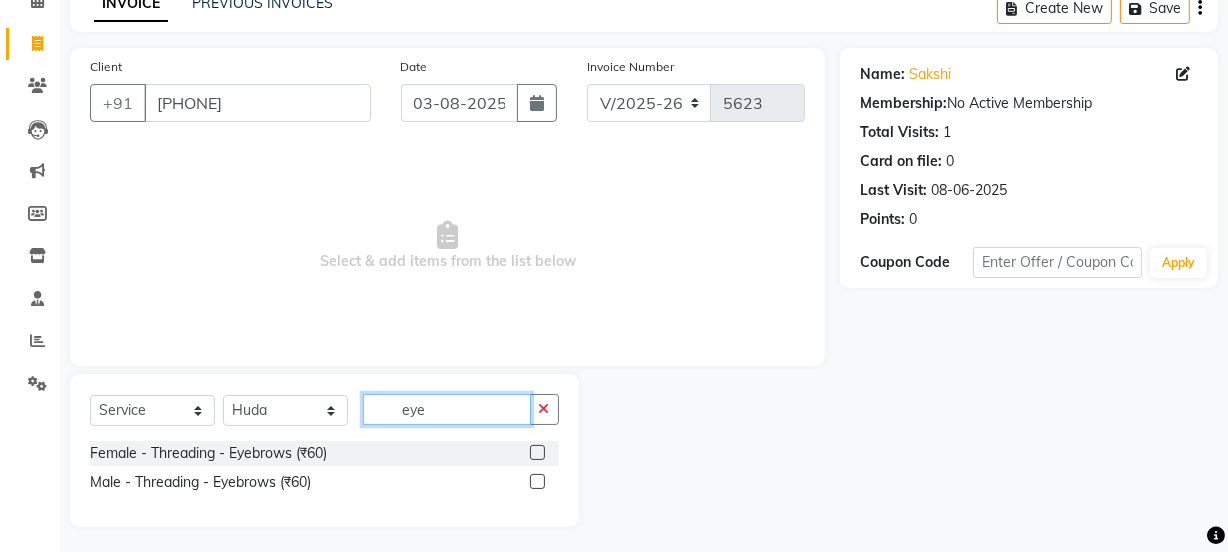 scroll, scrollTop: 107, scrollLeft: 0, axis: vertical 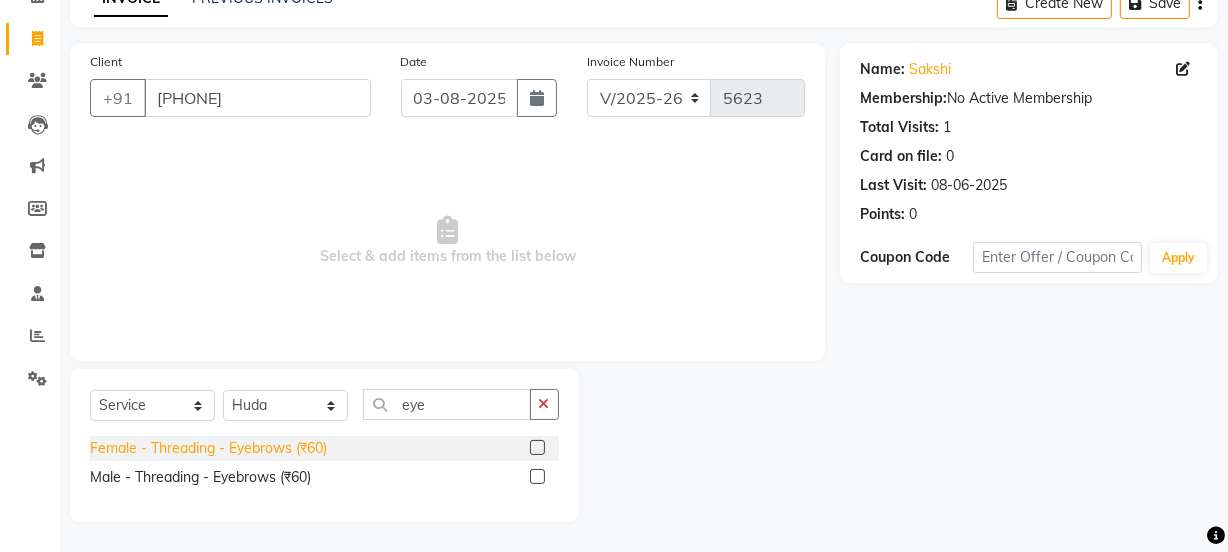click on "Female - Threading - Eyebrows (₹60)" 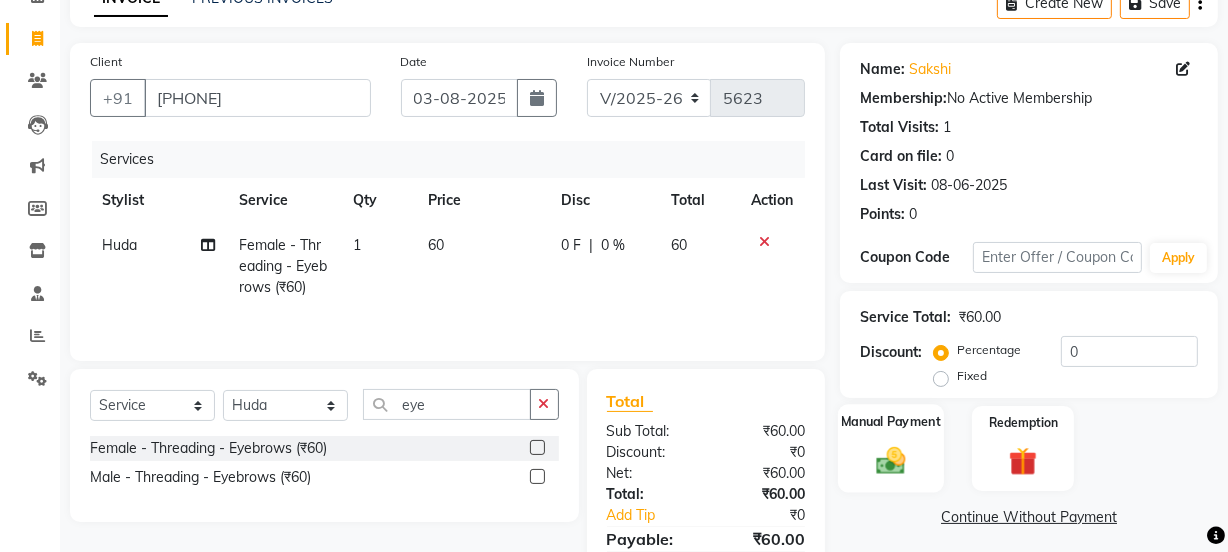 click 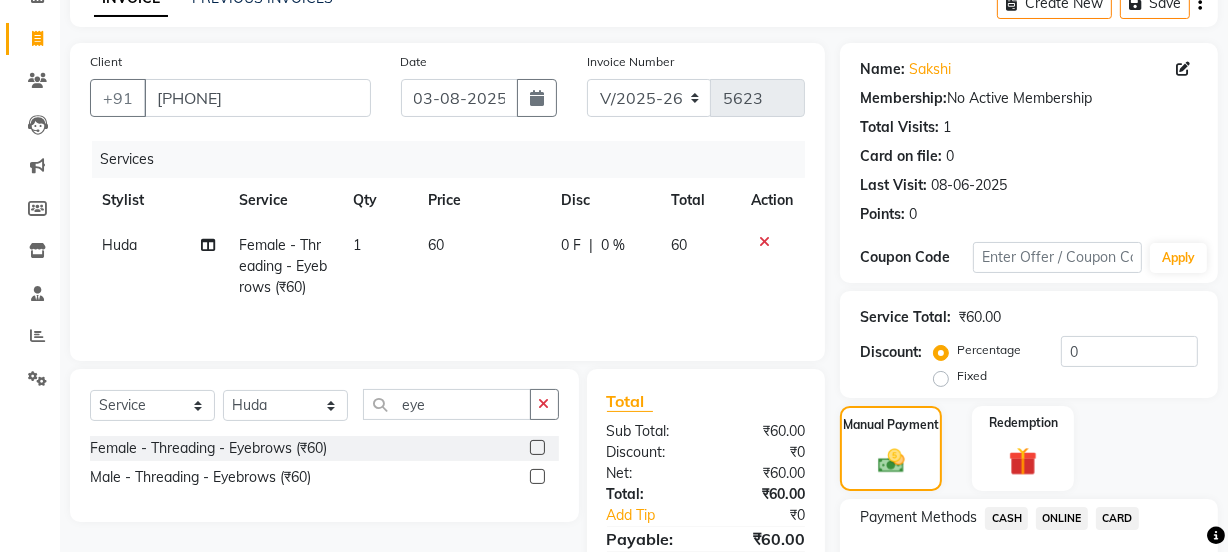 scroll, scrollTop: 244, scrollLeft: 0, axis: vertical 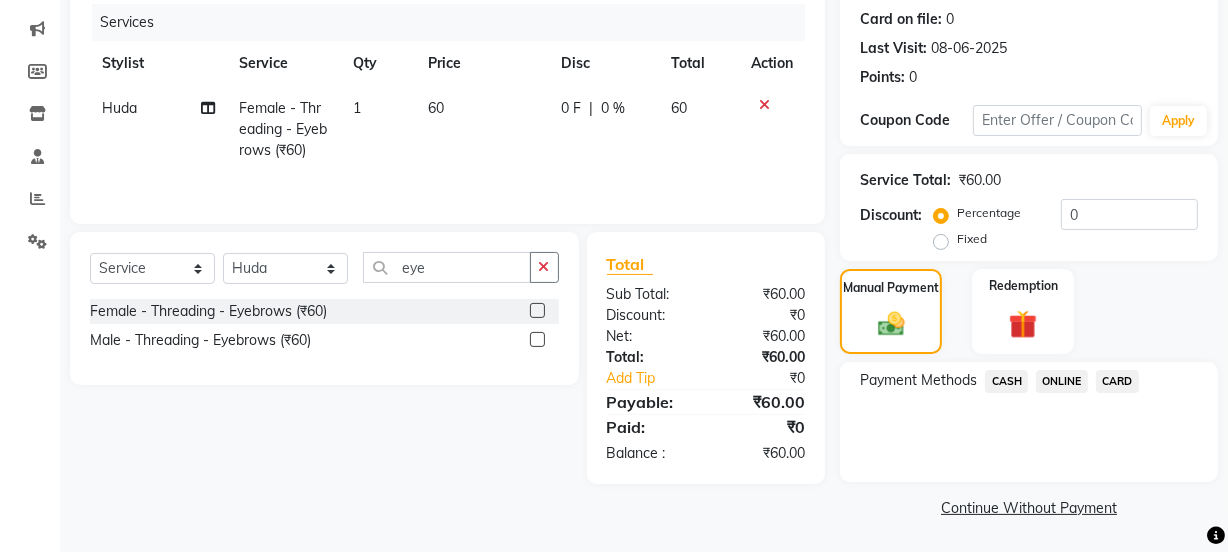 click on "ONLINE" 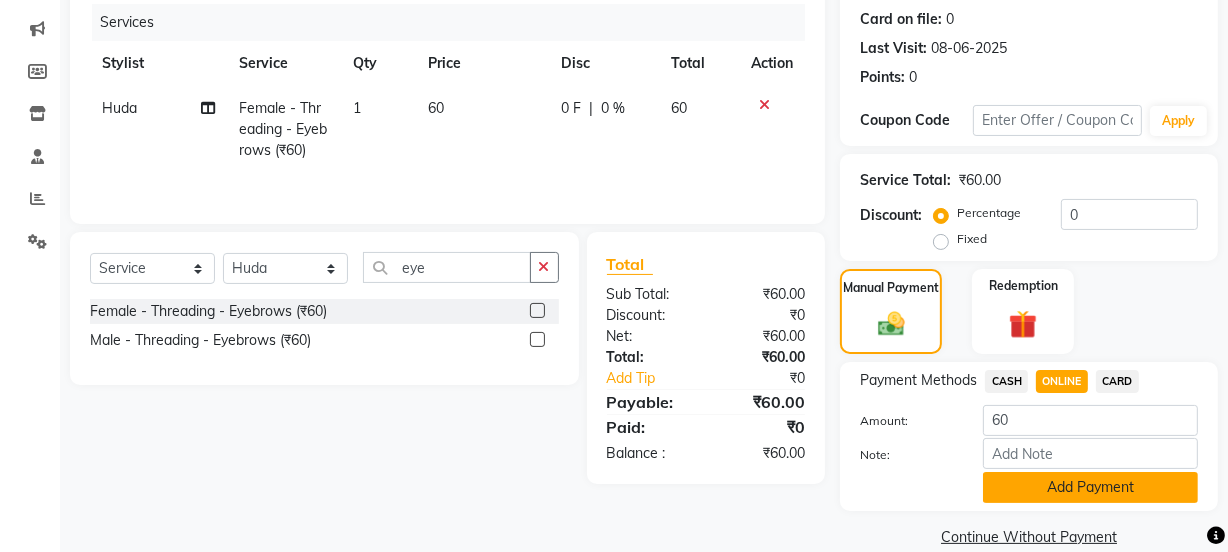 click on "Add Payment" 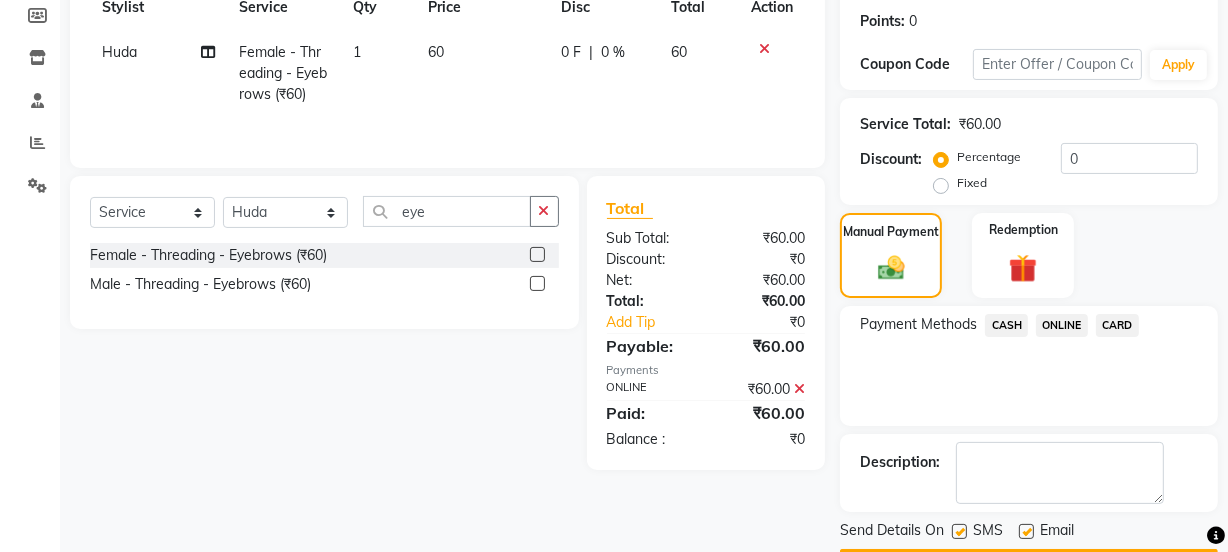 scroll, scrollTop: 357, scrollLeft: 0, axis: vertical 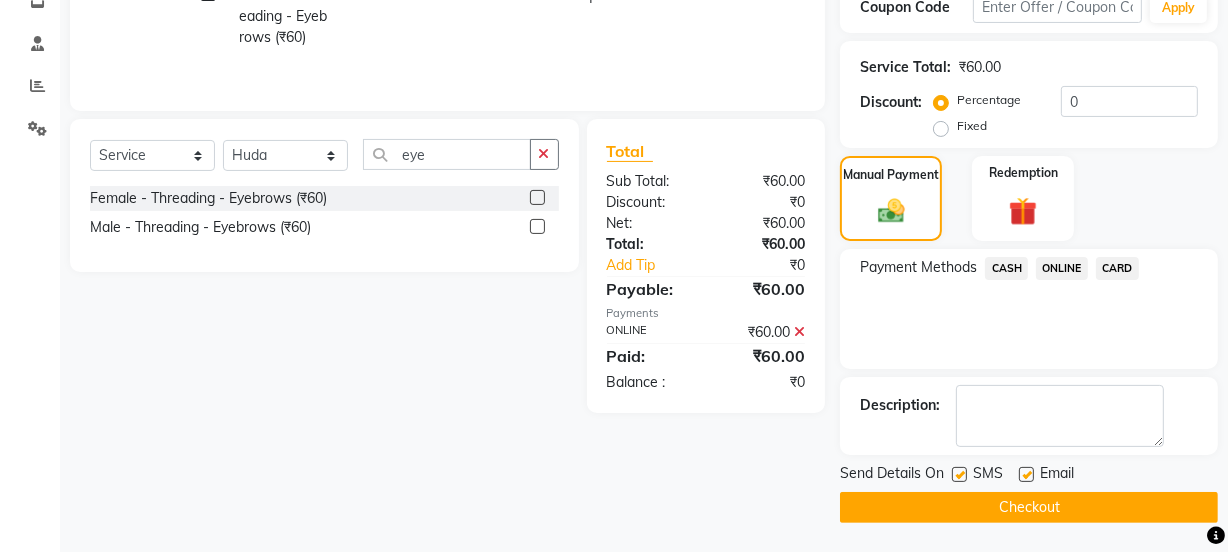 click on "Checkout" 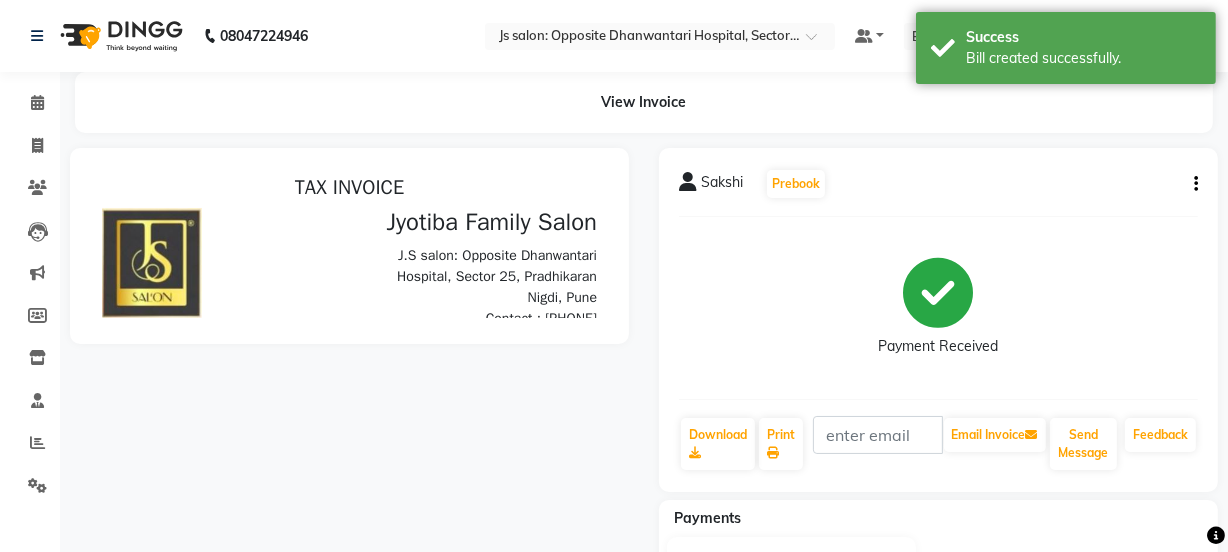 scroll, scrollTop: 0, scrollLeft: 0, axis: both 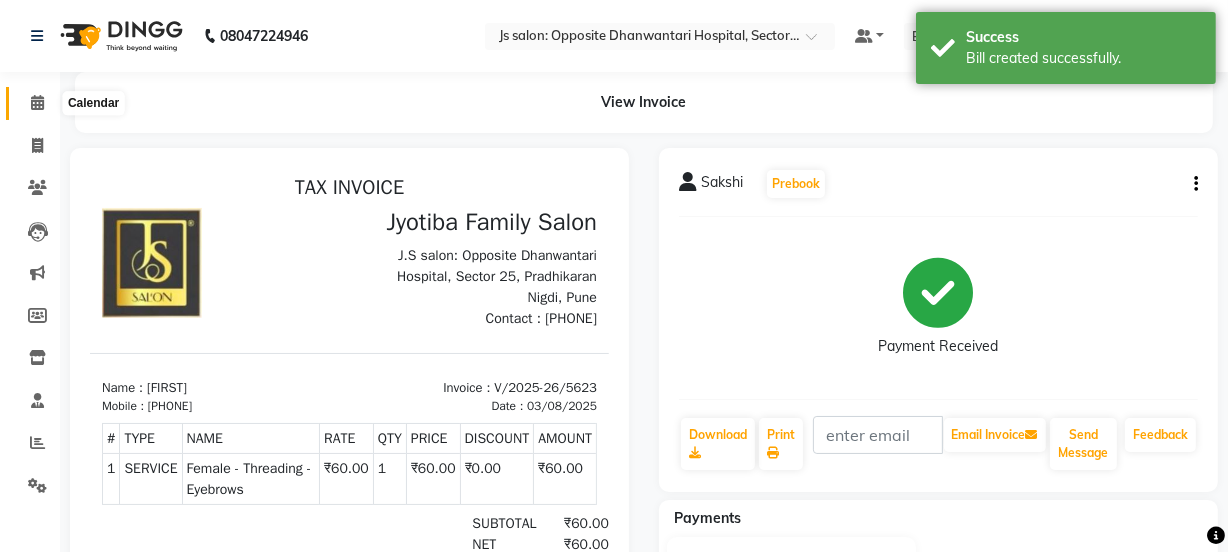 click 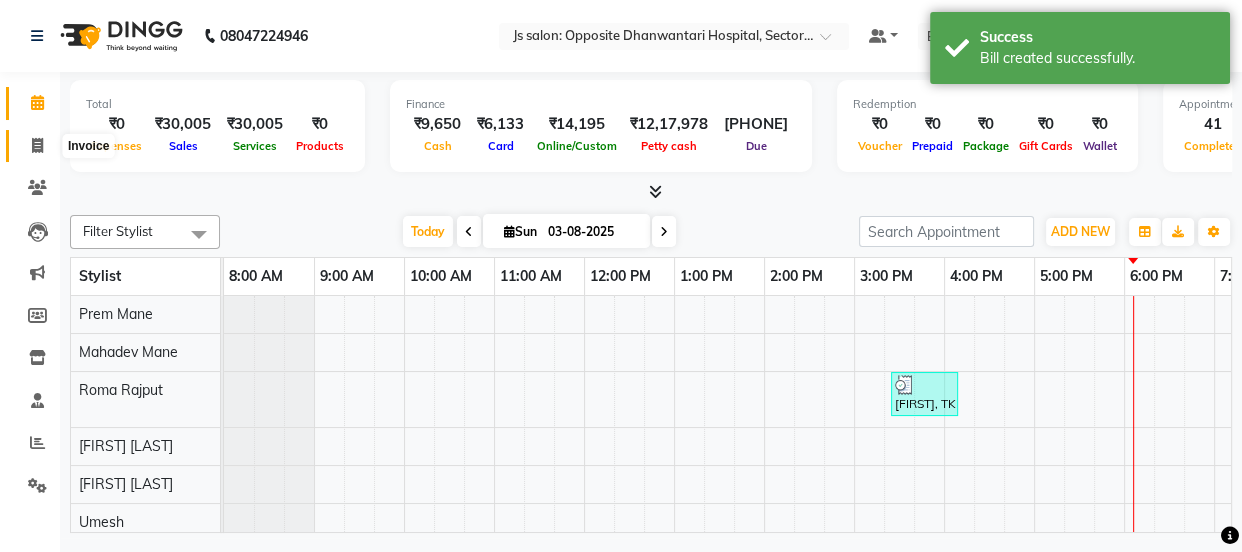 click 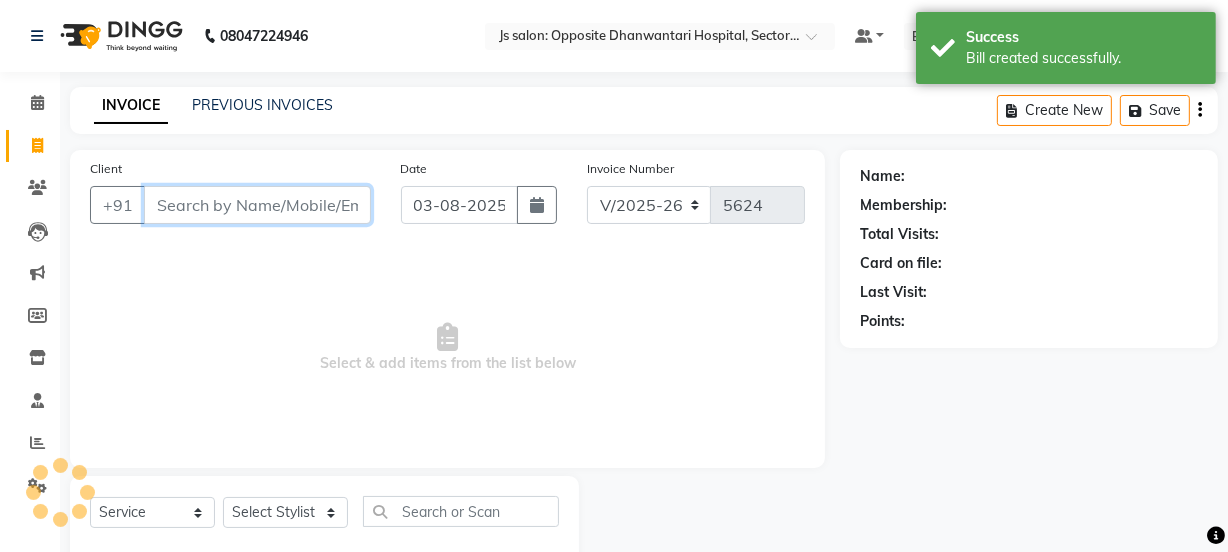 click on "Client" at bounding box center (257, 205) 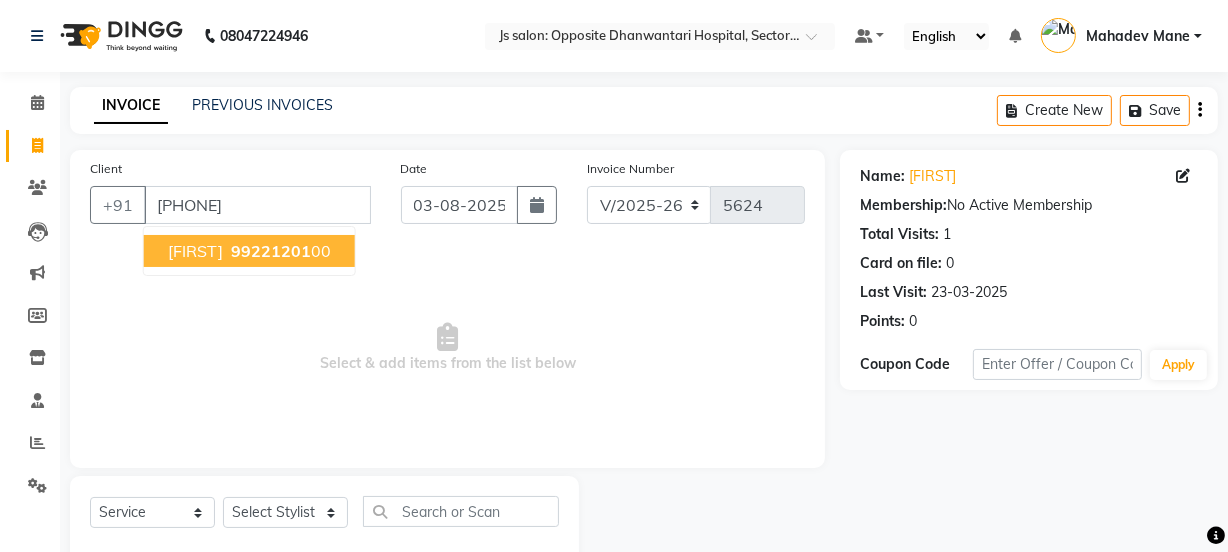 click on "99221201" at bounding box center (271, 251) 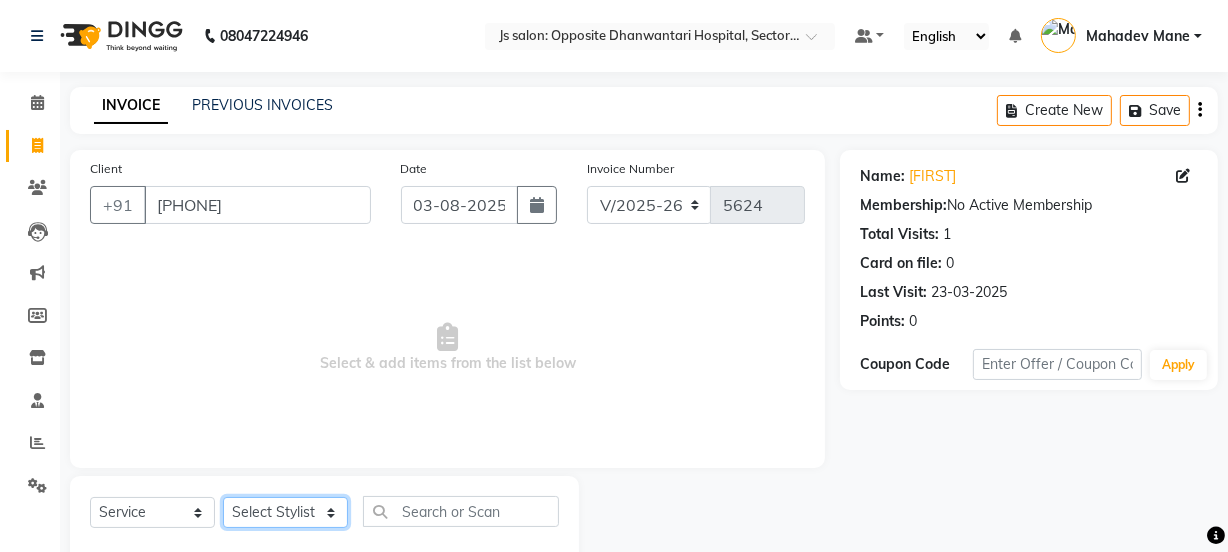click on "Select Stylist [NAME] Dipak Vaidyakar Huda kokan n Mahadev Mane Mosin ansari Nayan Patil Pradip Prem Mane Rajan Roma Rajput Shirin shaikh Shop Shubham Anarase Sneha suport staff Sonali Sudip Sujata thapa Sunil Umesh" 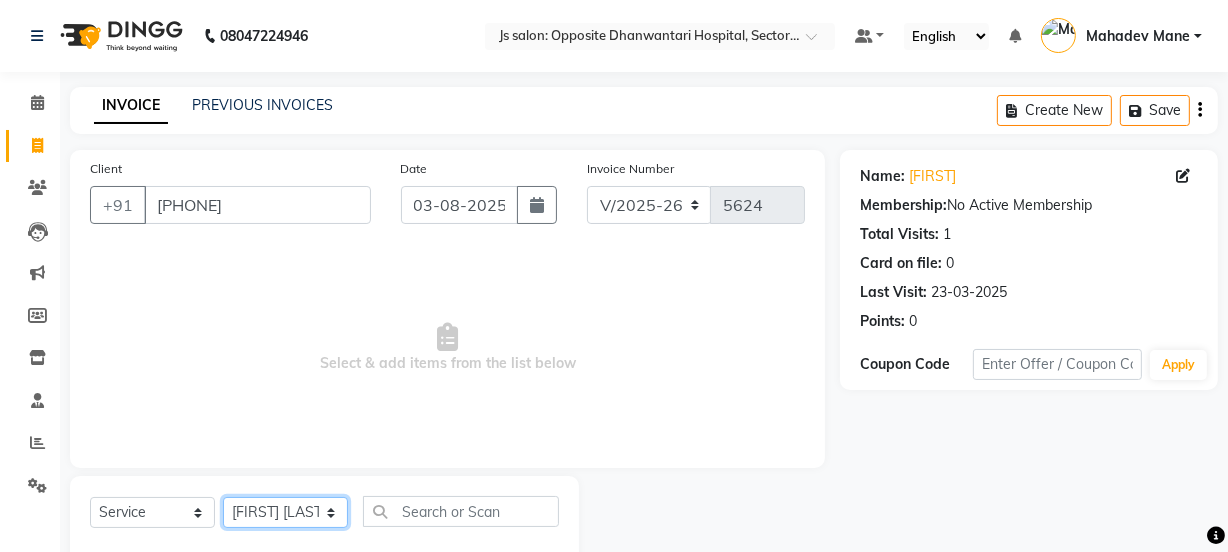 click on "Select Stylist [NAME] Dipak Vaidyakar Huda kokan n Mahadev Mane Mosin ansari Nayan Patil Pradip Prem Mane Rajan Roma Rajput Shirin shaikh Shop Shubham Anarase Sneha suport staff Sonali Sudip Sujata thapa Sunil Umesh" 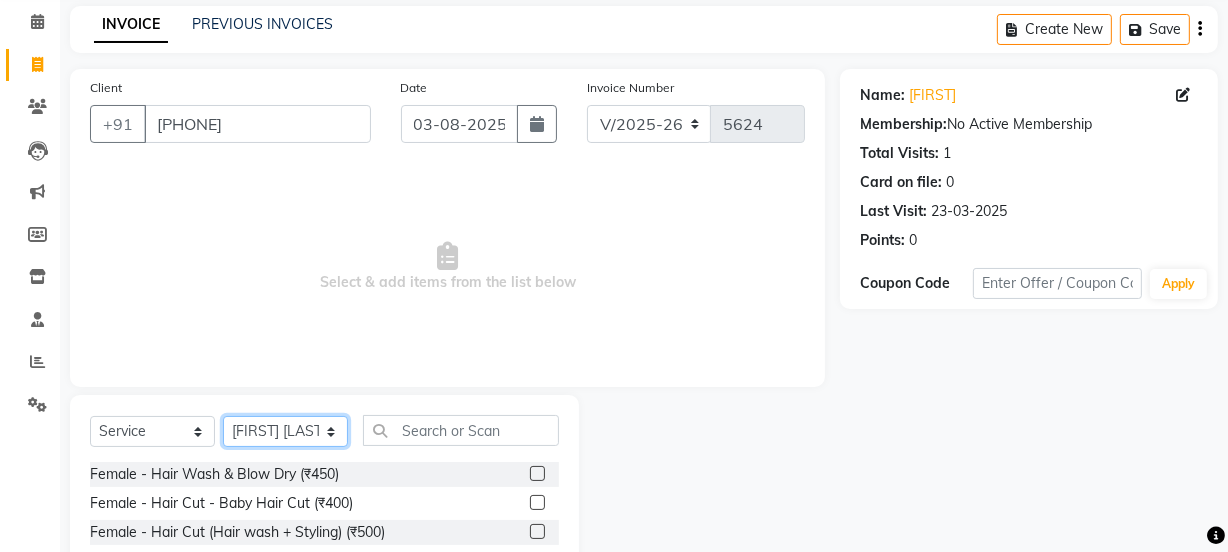 scroll, scrollTop: 250, scrollLeft: 0, axis: vertical 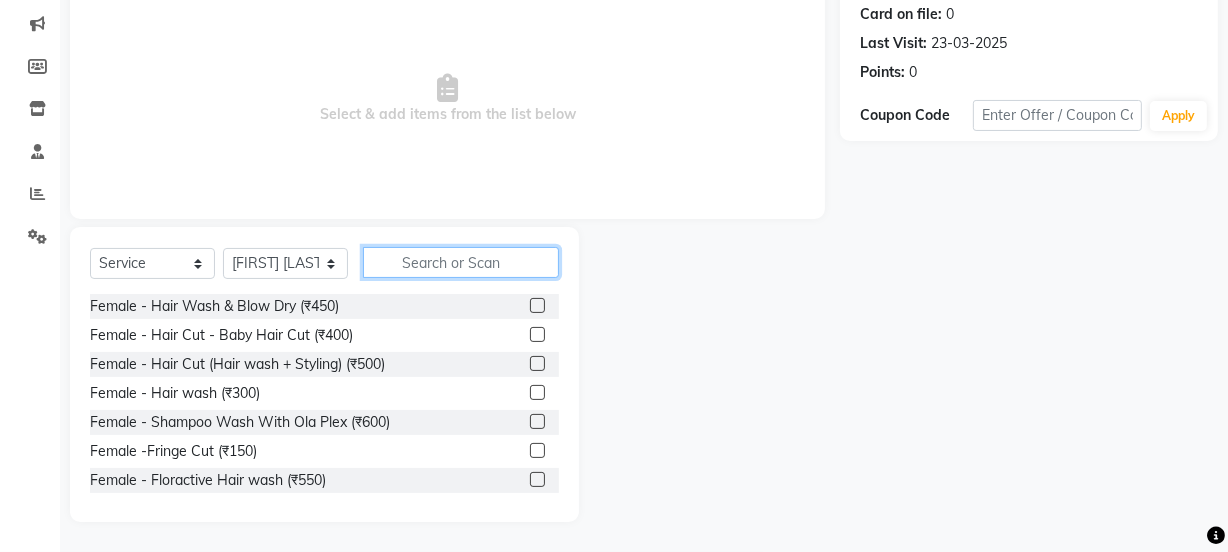 click 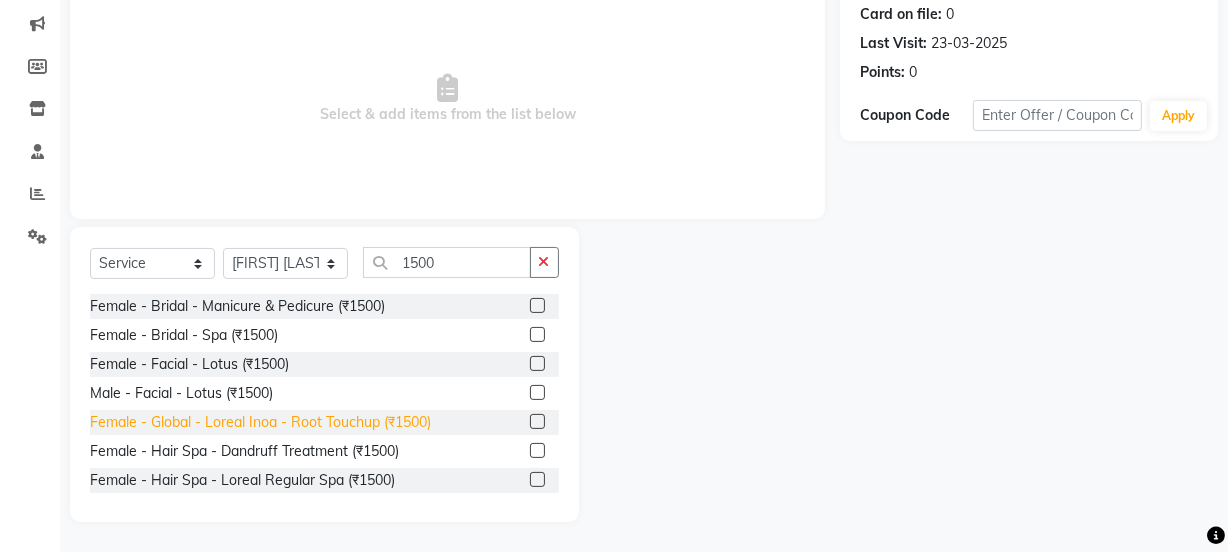 click on "Female - Global - Loreal Inoa - Root Touchup (₹1500)" 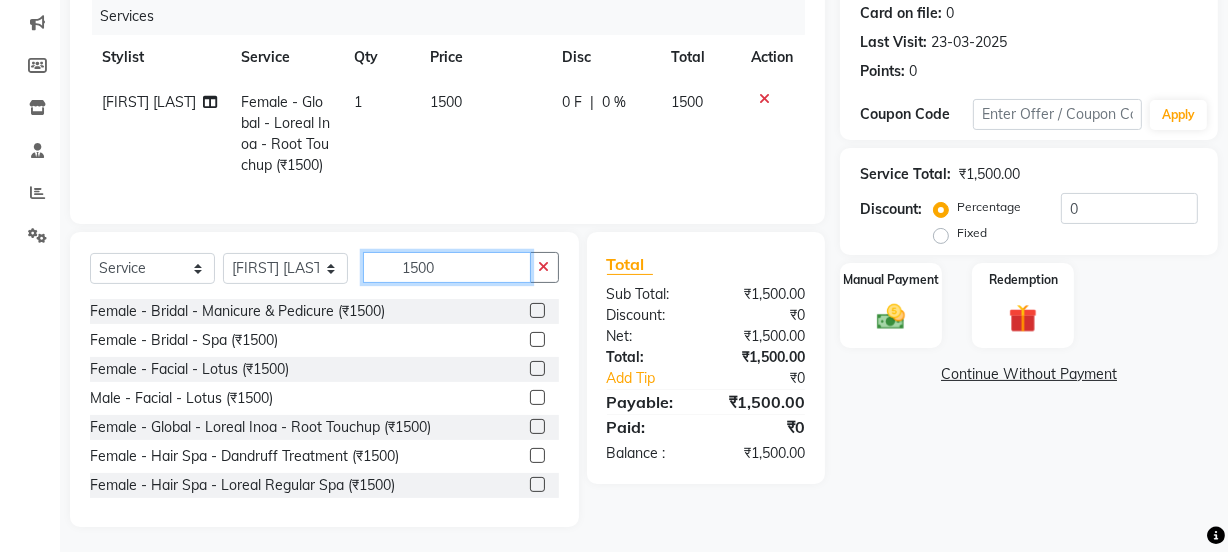 click on "1500" 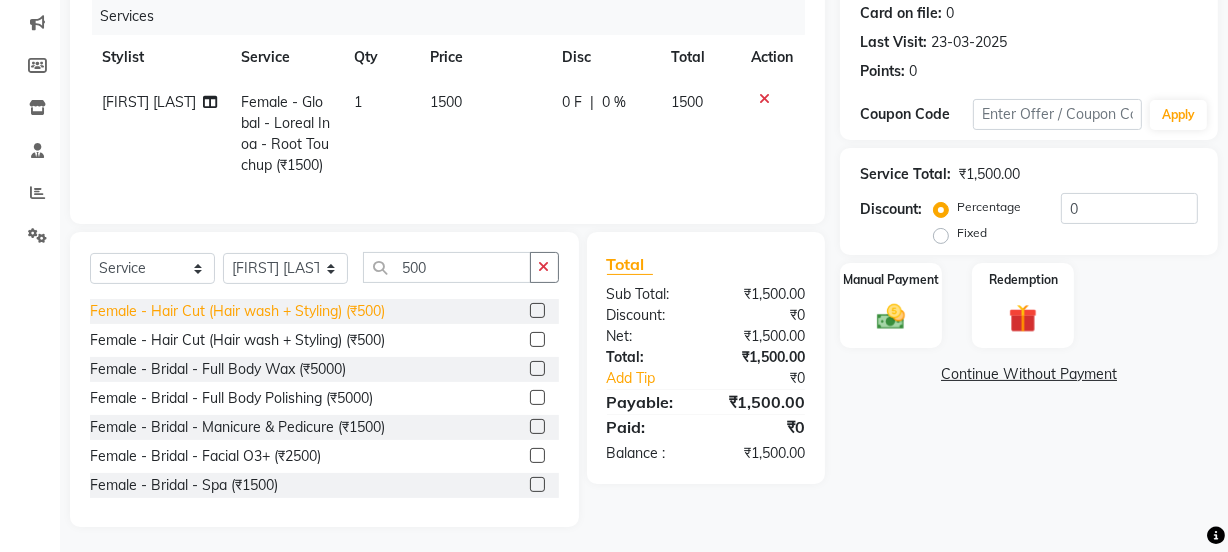 click on "Female - Hair Cut (Hair wash + Styling) (₹500)" 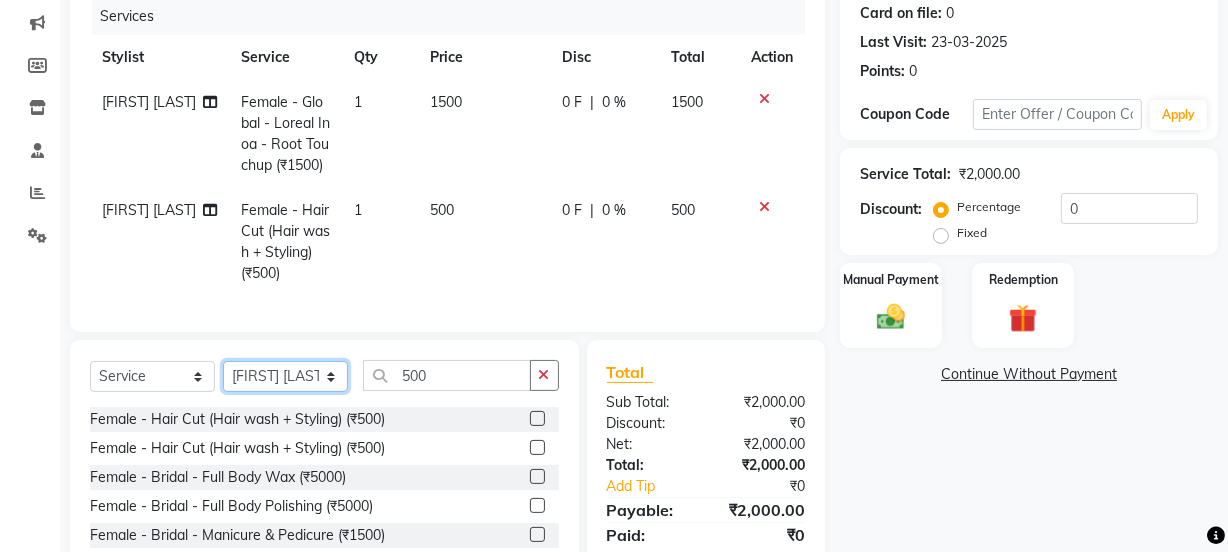 click on "Select Stylist [NAME] Dipak Vaidyakar Huda kokan n Mahadev Mane Mosin ansari Nayan Patil Pradip Prem Mane Rajan Roma Rajput Shirin shaikh Shop Shubham Anarase Sneha suport staff Sonali Sudip Sujata thapa Sunil Umesh" 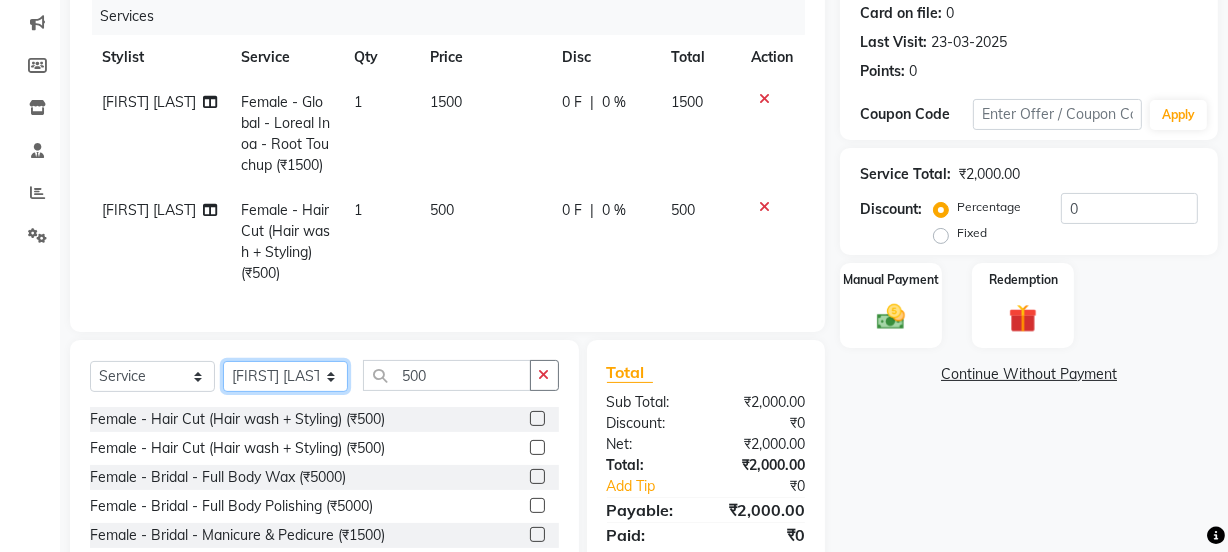 click on "Select Stylist [NAME] Dipak Vaidyakar Huda kokan n Mahadev Mane Mosin ansari Nayan Patil Pradip Prem Mane Rajan Roma Rajput Shirin shaikh Shop Shubham Anarase Sneha suport staff Sonali Sudip Sujata thapa Sunil Umesh" 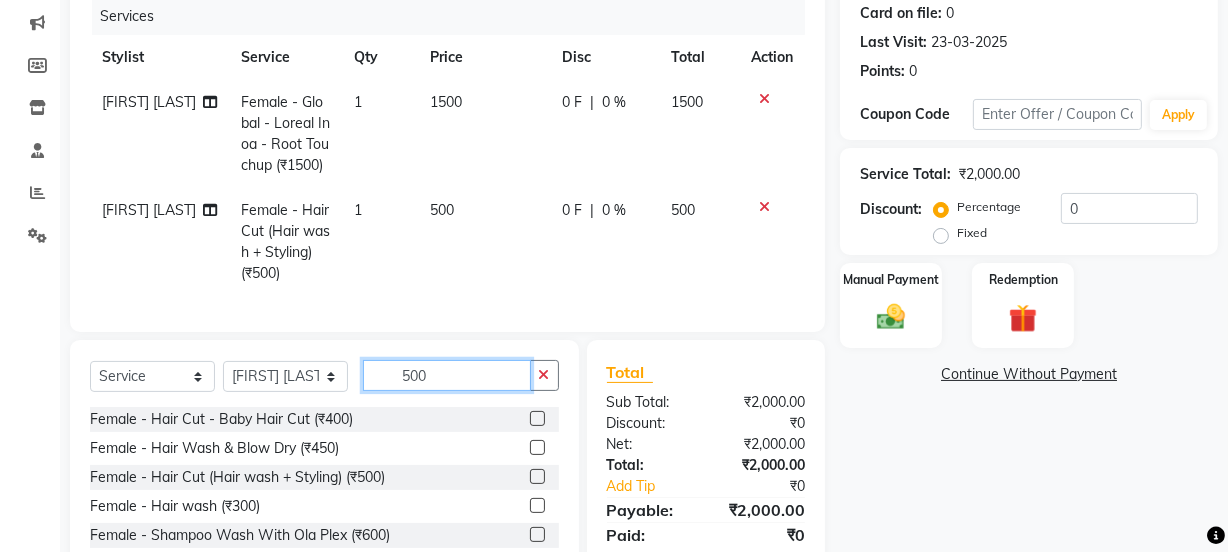 click on "500" 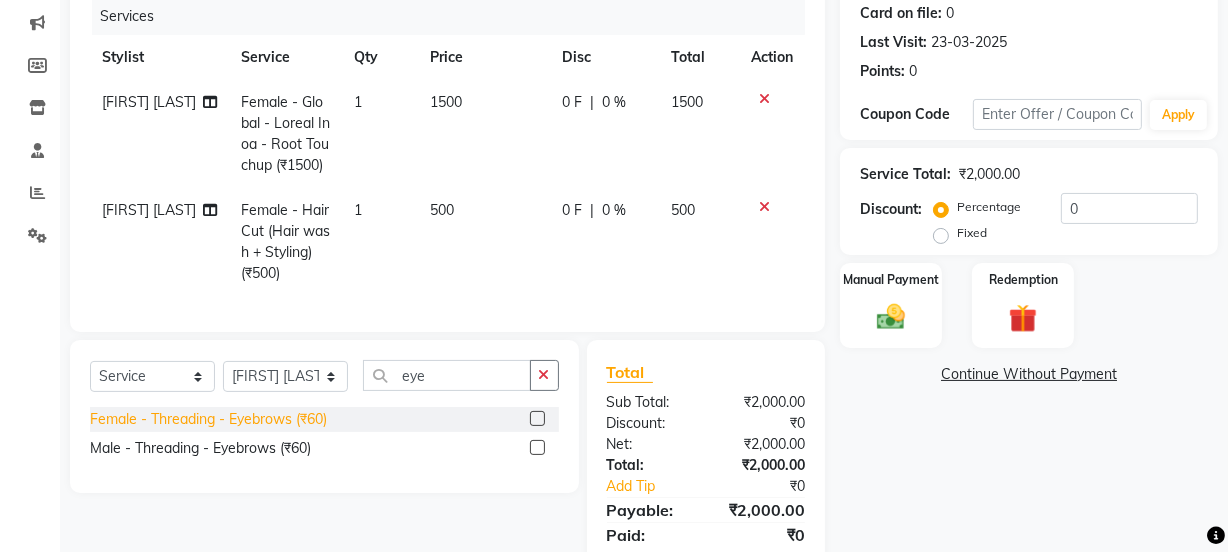 click on "Female - Threading - Eyebrows (₹60)" 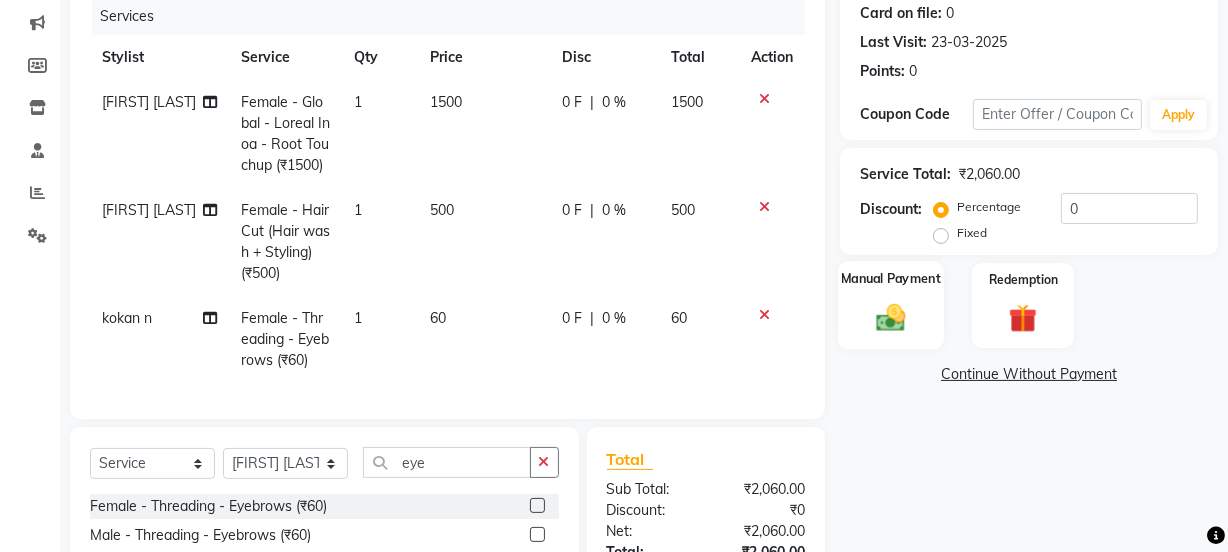 click 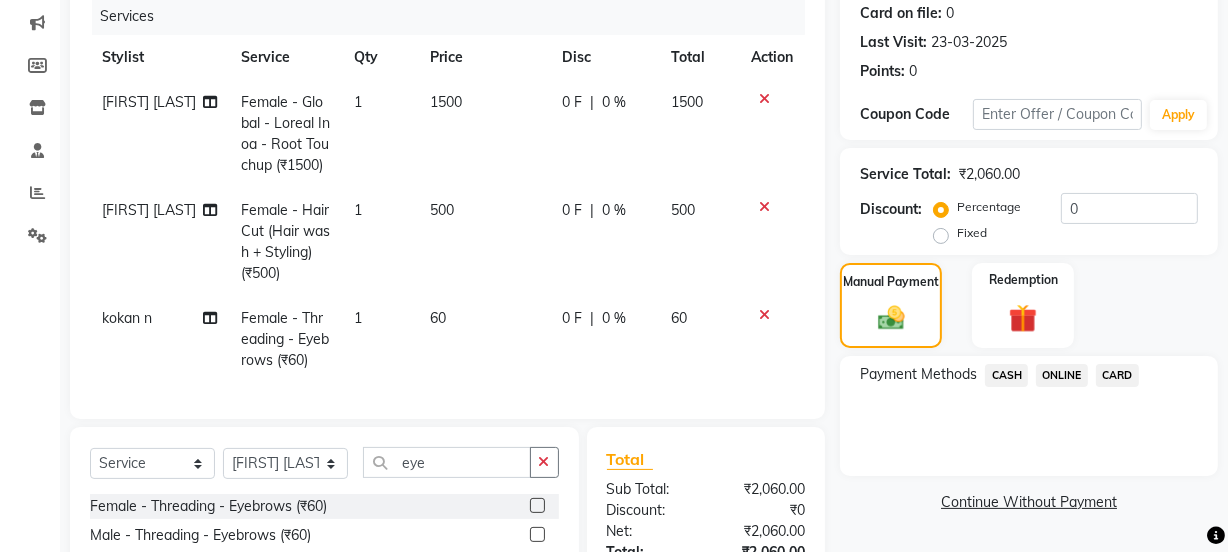 click on "ONLINE" 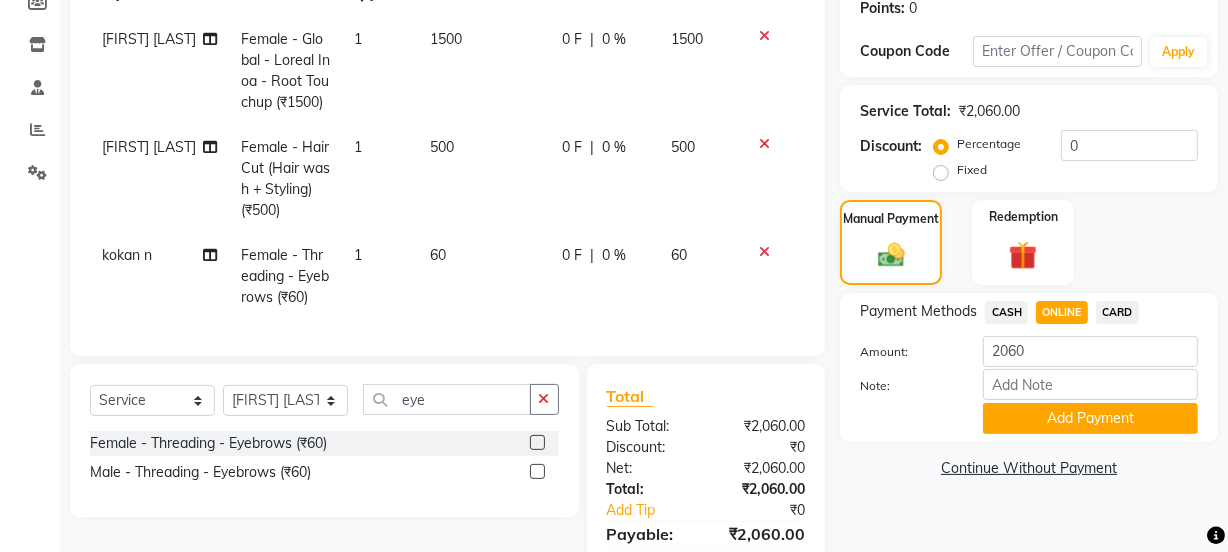 scroll, scrollTop: 420, scrollLeft: 0, axis: vertical 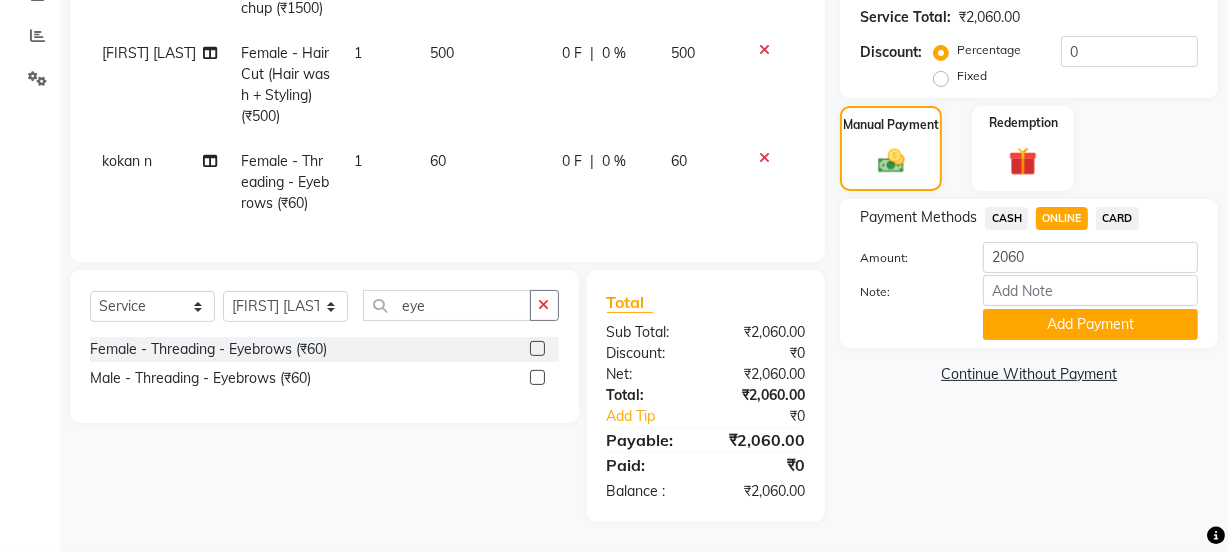 click on "CARD" 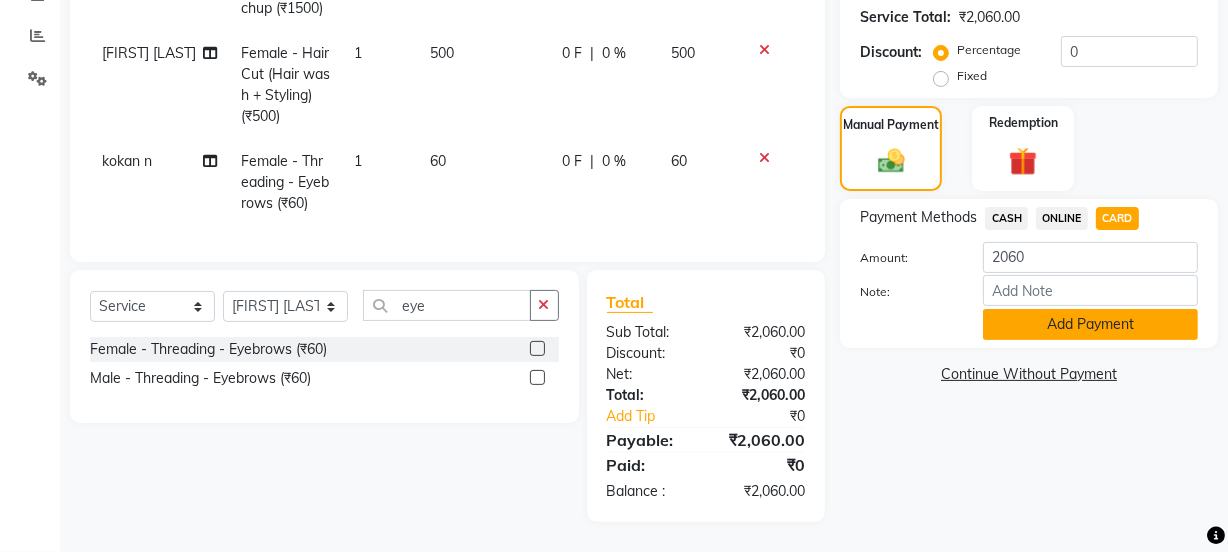 click on "Add Payment" 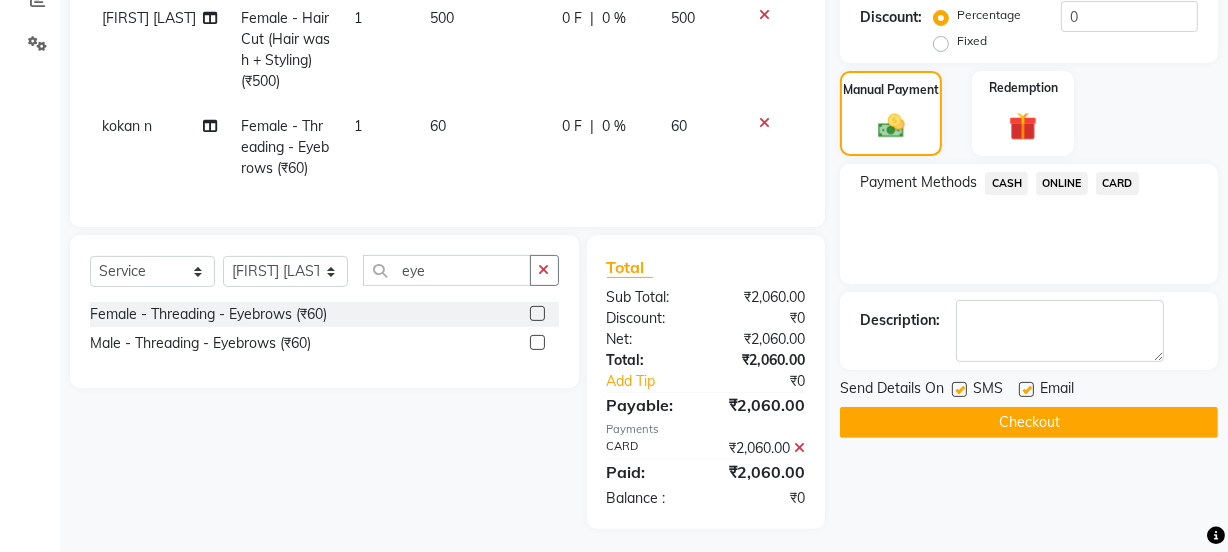 scroll, scrollTop: 462, scrollLeft: 0, axis: vertical 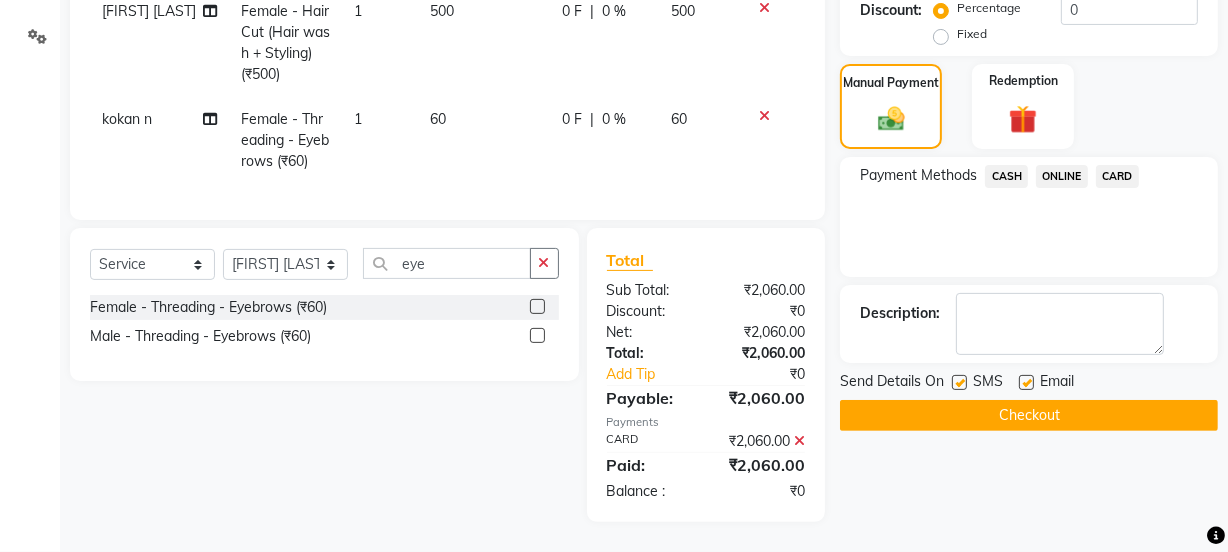 click on "Checkout" 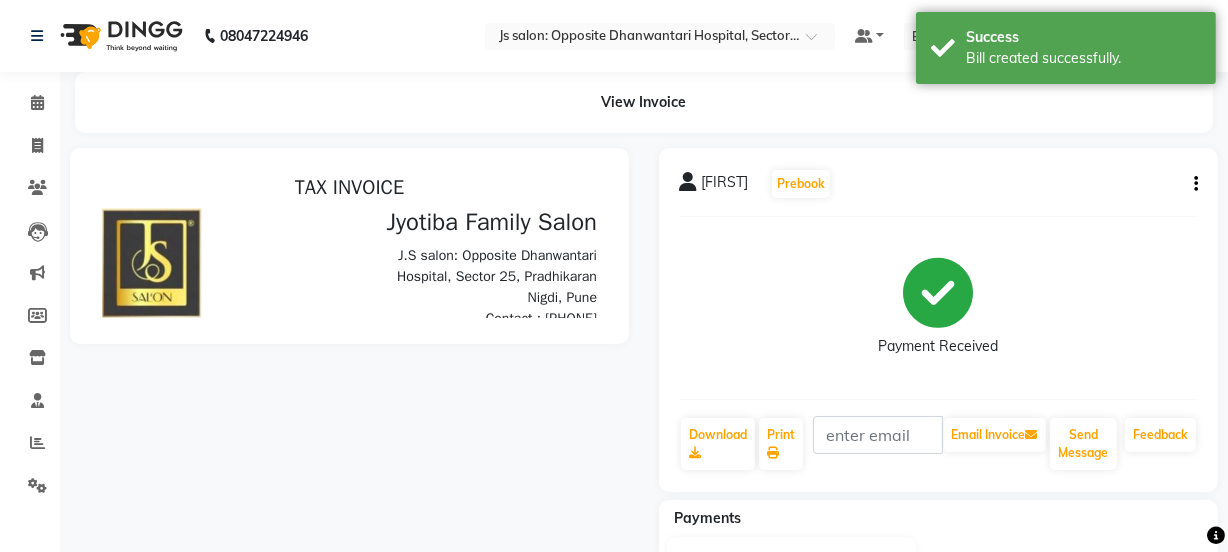 scroll, scrollTop: 0, scrollLeft: 0, axis: both 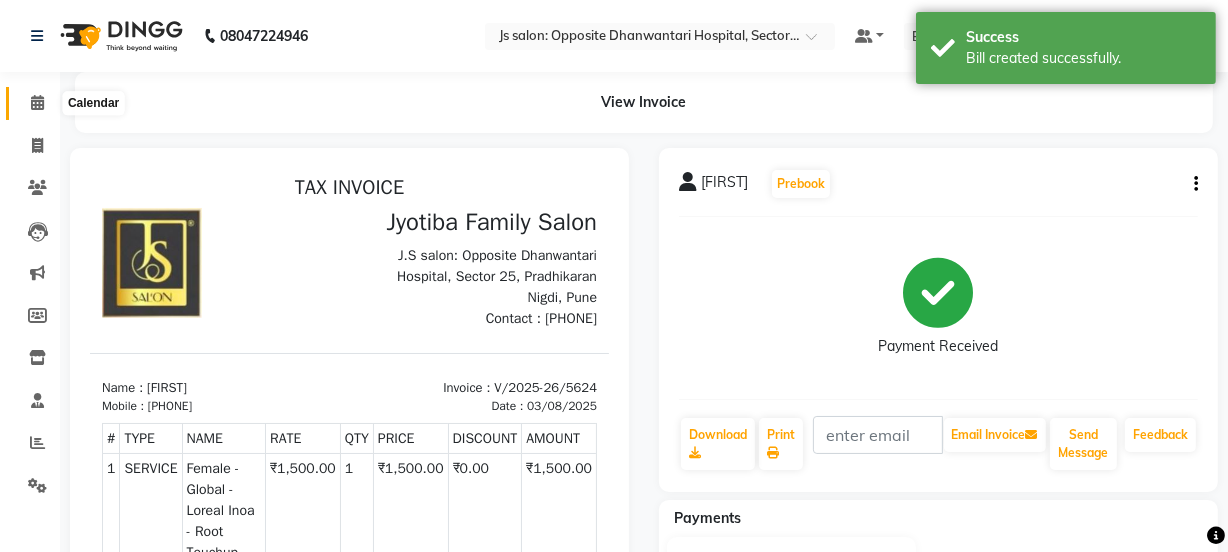 click 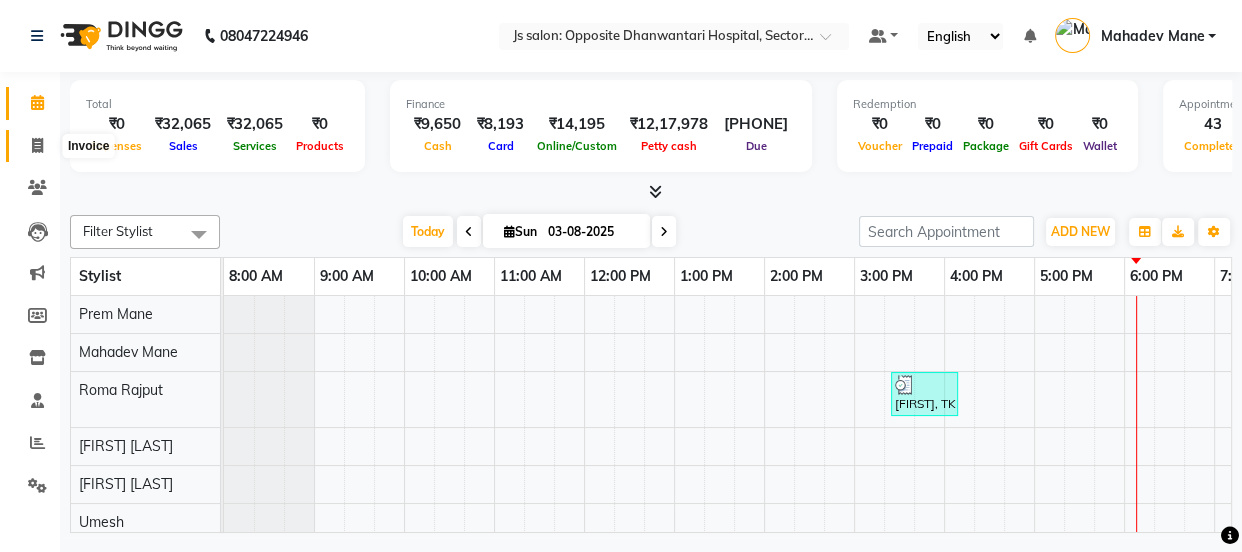 click 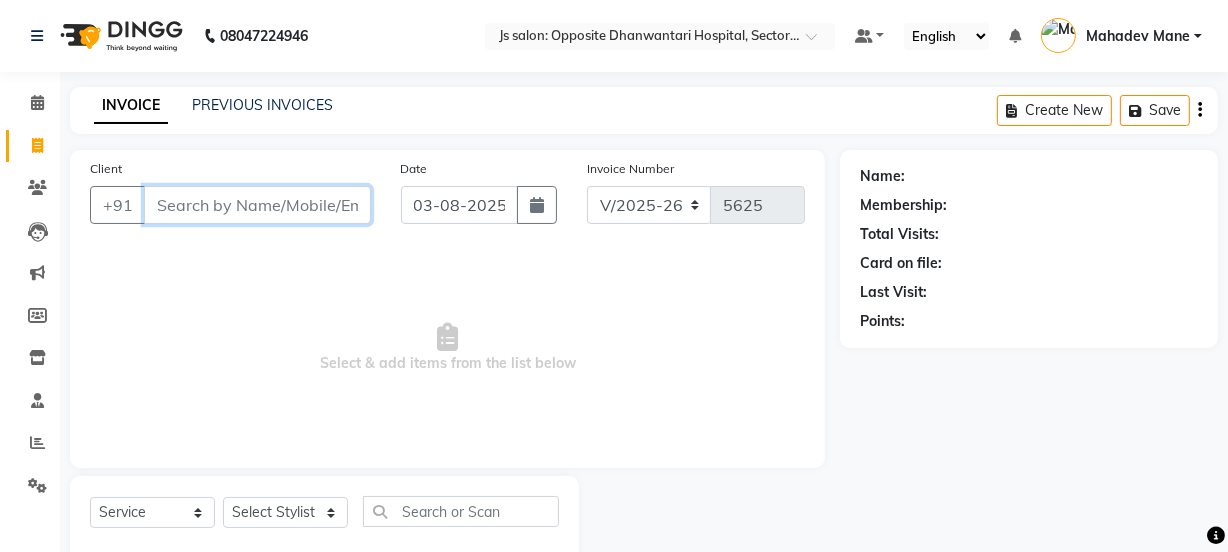 click on "Client" at bounding box center (257, 205) 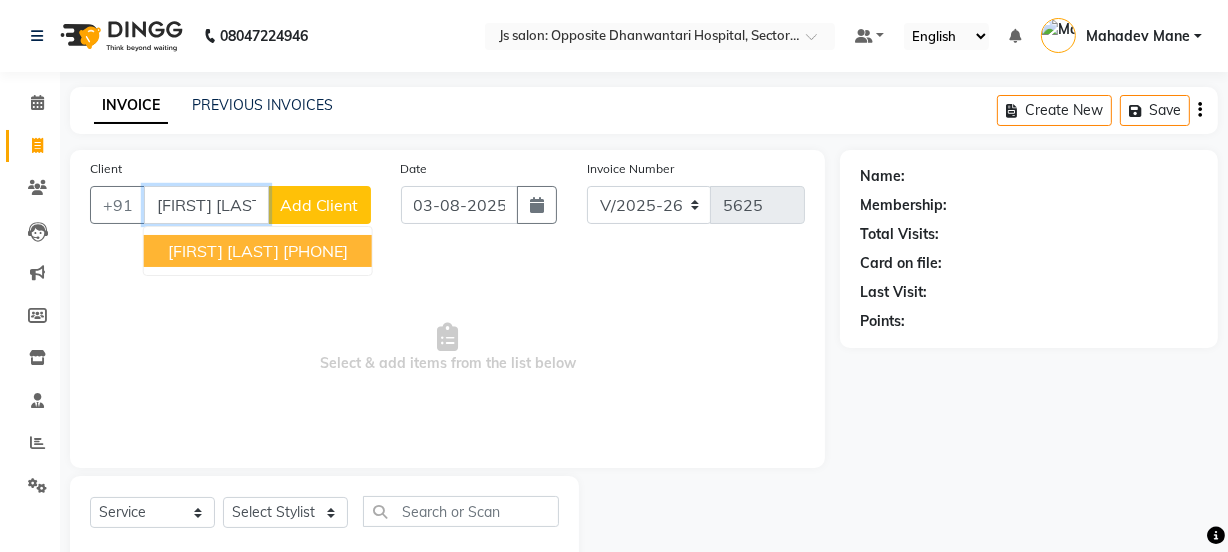 click on "[FIRST] [LAST]" at bounding box center [223, 251] 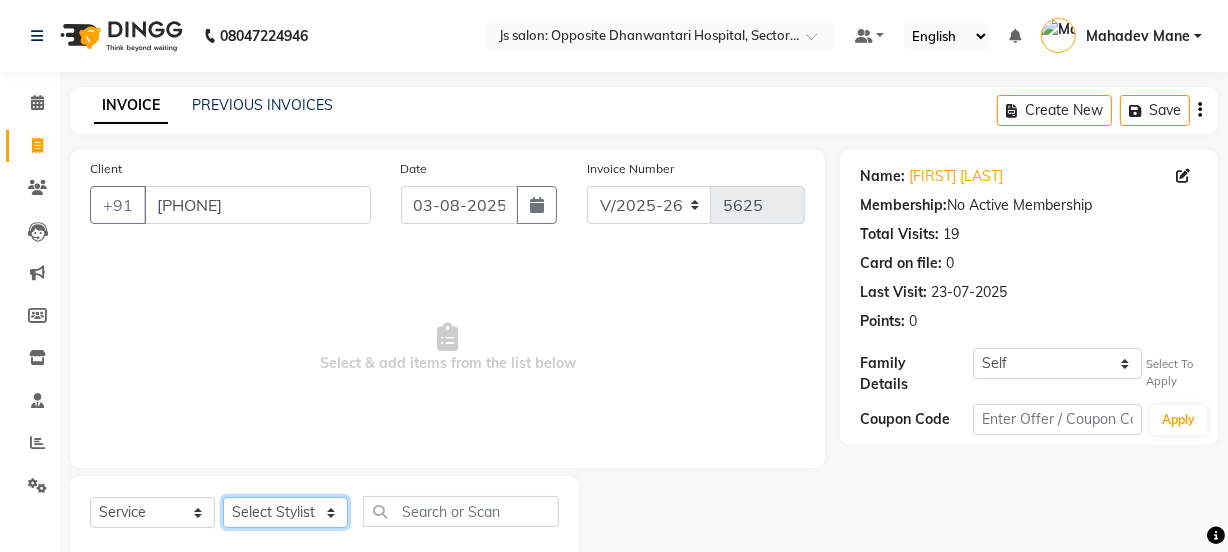 click on "Select Stylist [NAME] Dipak Vaidyakar Huda kokan n Mahadev Mane Mosin ansari Nayan Patil Pradip Prem Mane Rajan Roma Rajput Shirin shaikh Shop Shubham Anarase Sneha suport staff Sonali Sudip Sujata thapa Sunil Umesh" 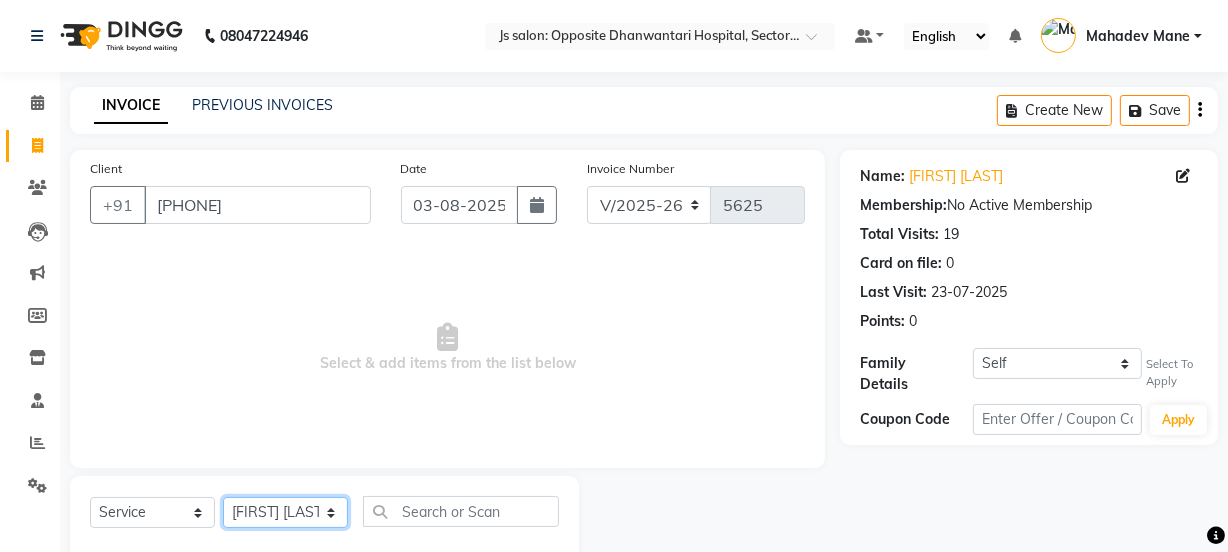 click on "Select Stylist [NAME] Dipak Vaidyakar Huda kokan n Mahadev Mane Mosin ansari Nayan Patil Pradip Prem Mane Rajan Roma Rajput Shirin shaikh Shop Shubham Anarase Sneha suport staff Sonali Sudip Sujata thapa Sunil Umesh" 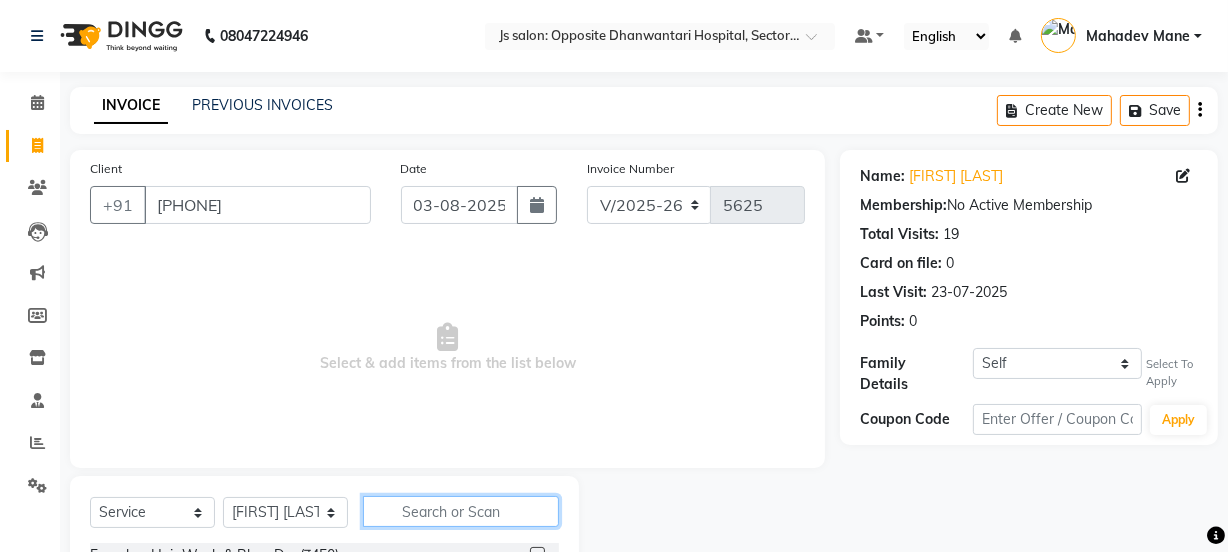 click 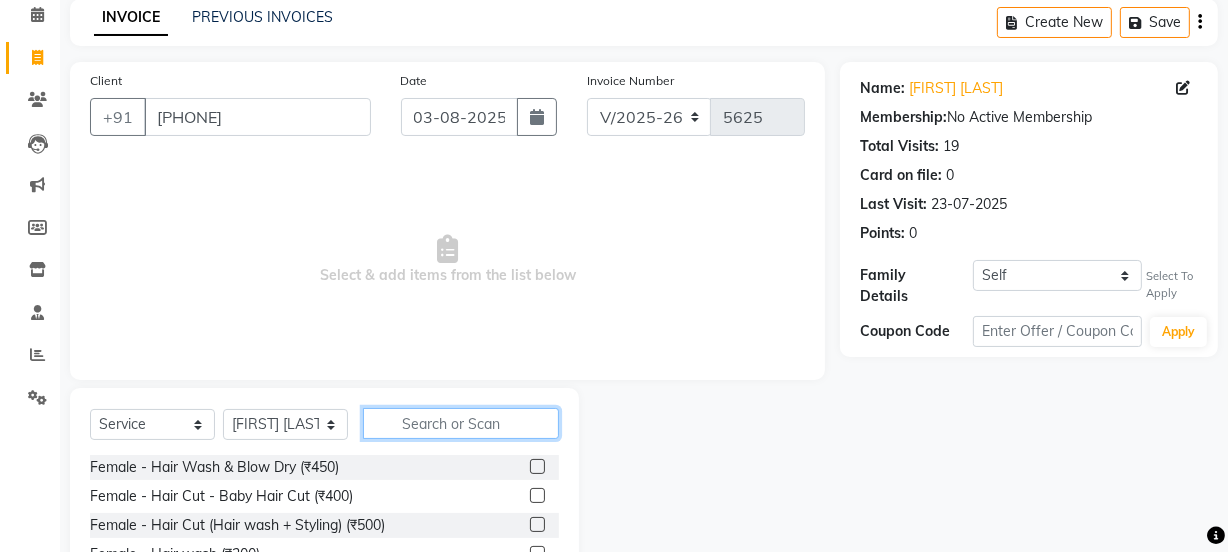 scroll, scrollTop: 250, scrollLeft: 0, axis: vertical 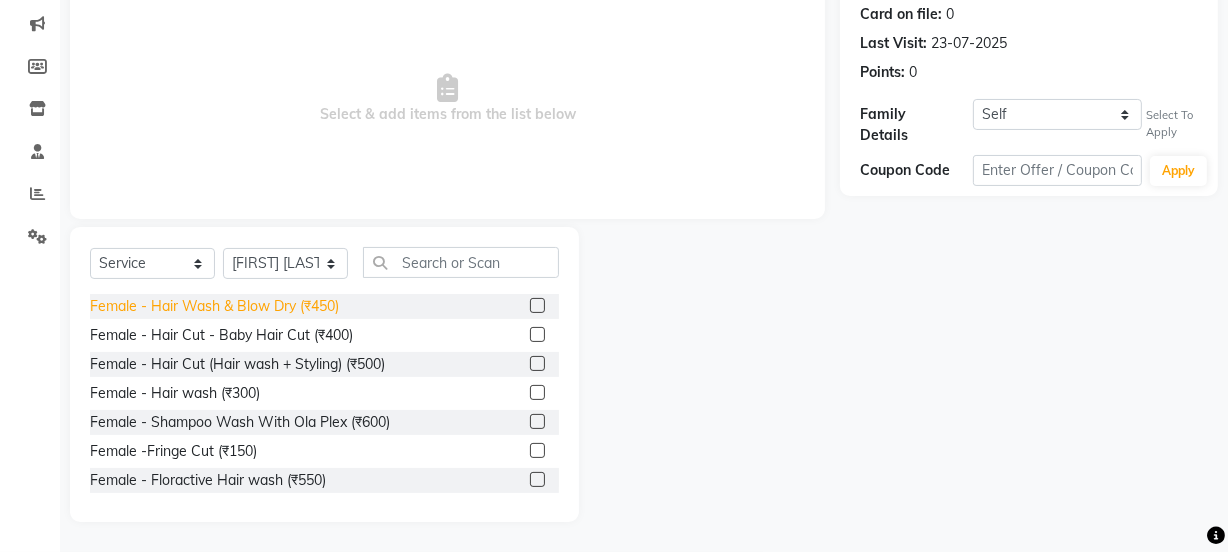 click on "Female  - Hair Wash & Blow Dry (₹450)" 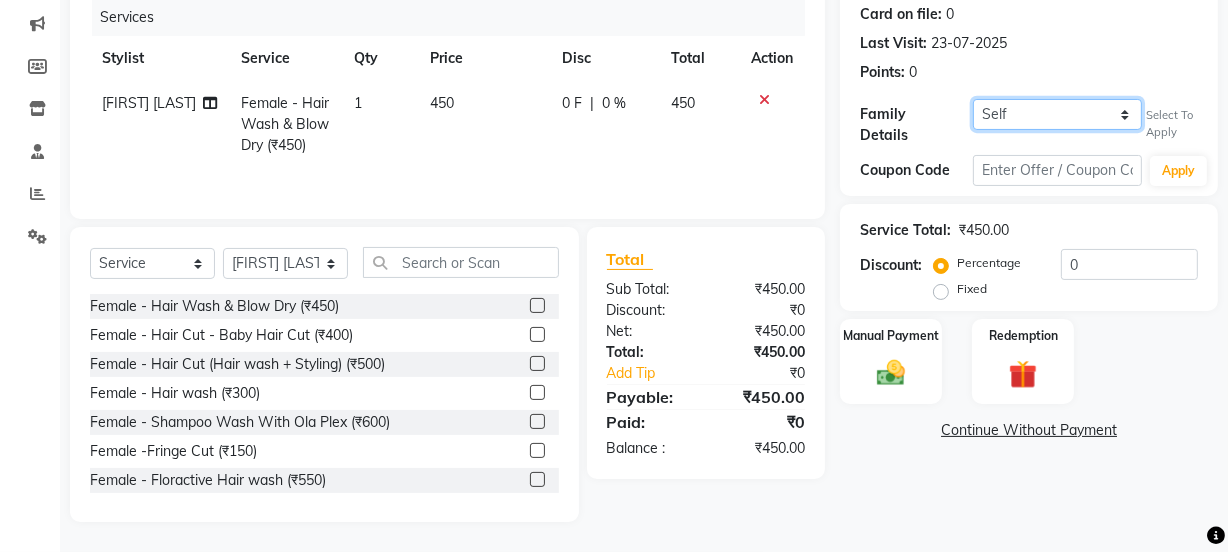 click on "[FIRST] [LAST]" 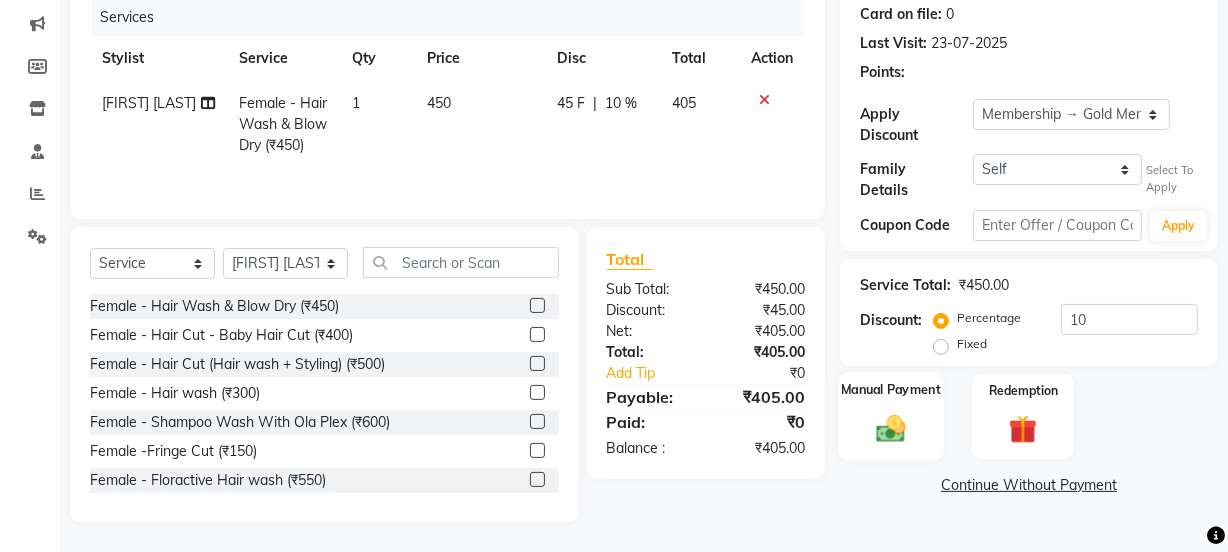 click on "Manual Payment" 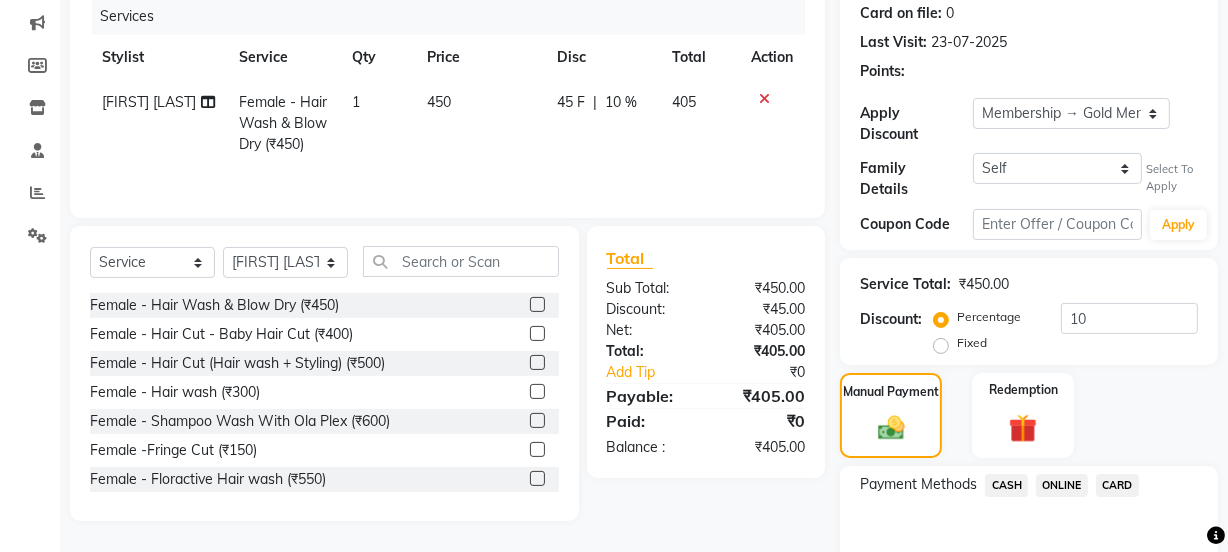 click on "ONLINE" 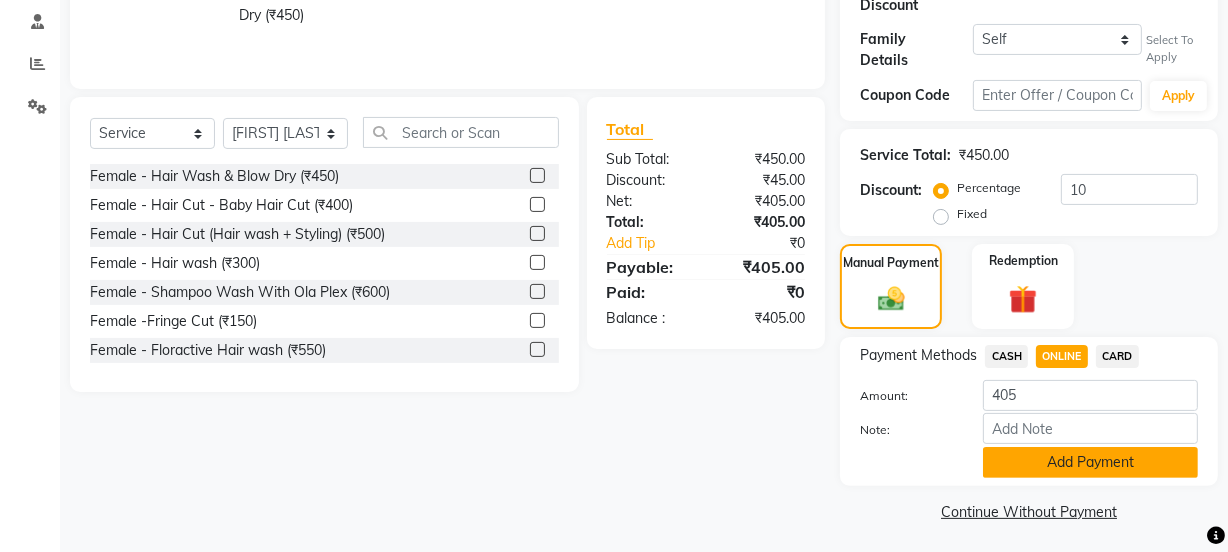 click on "Add Payment" 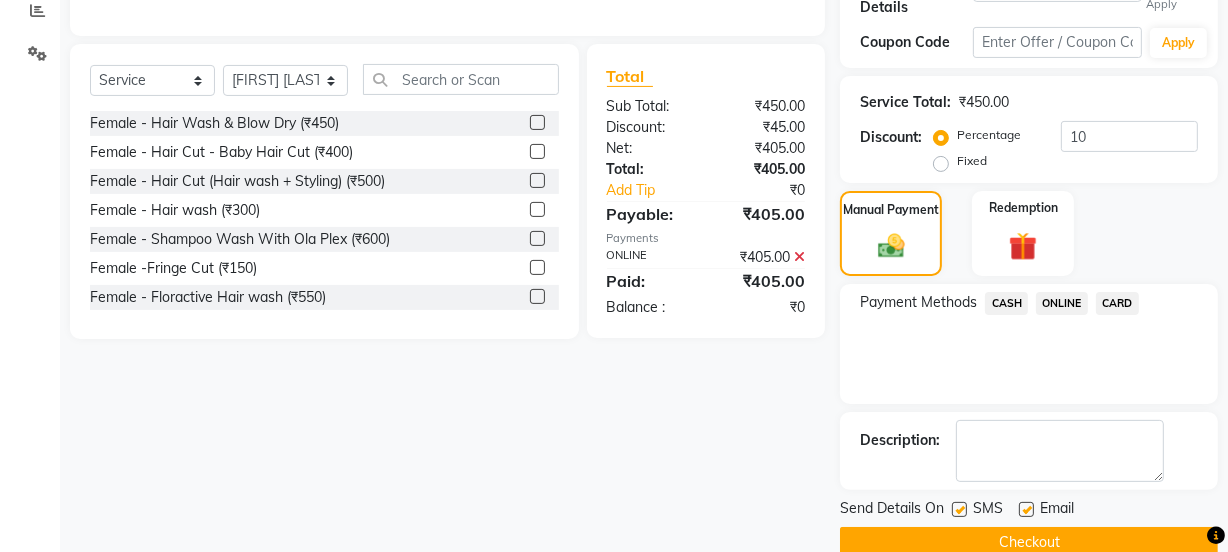 scroll, scrollTop: 462, scrollLeft: 0, axis: vertical 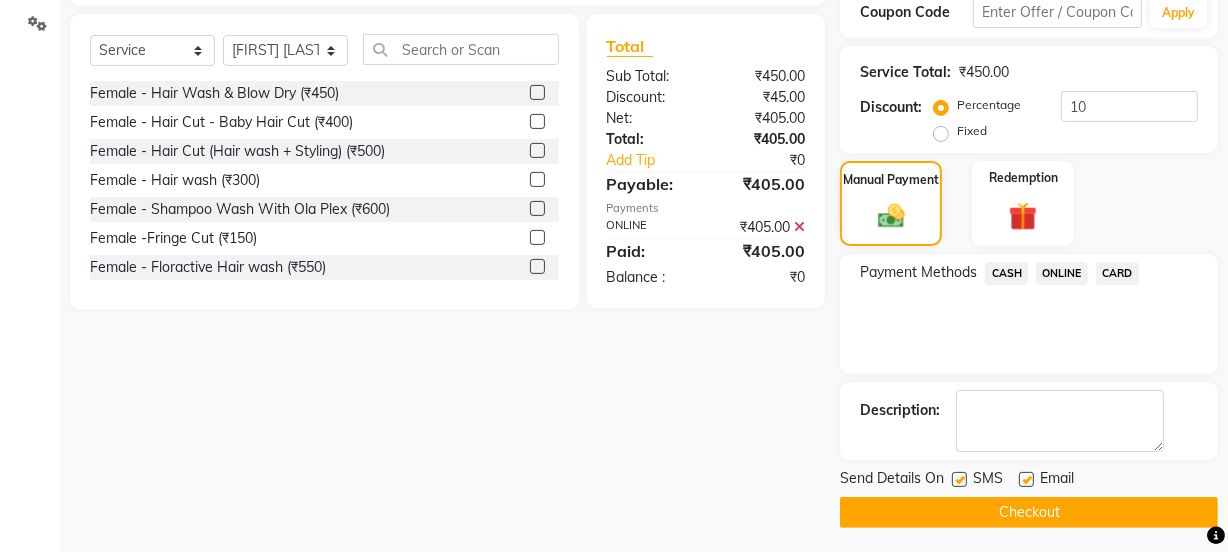 click on "Checkout" 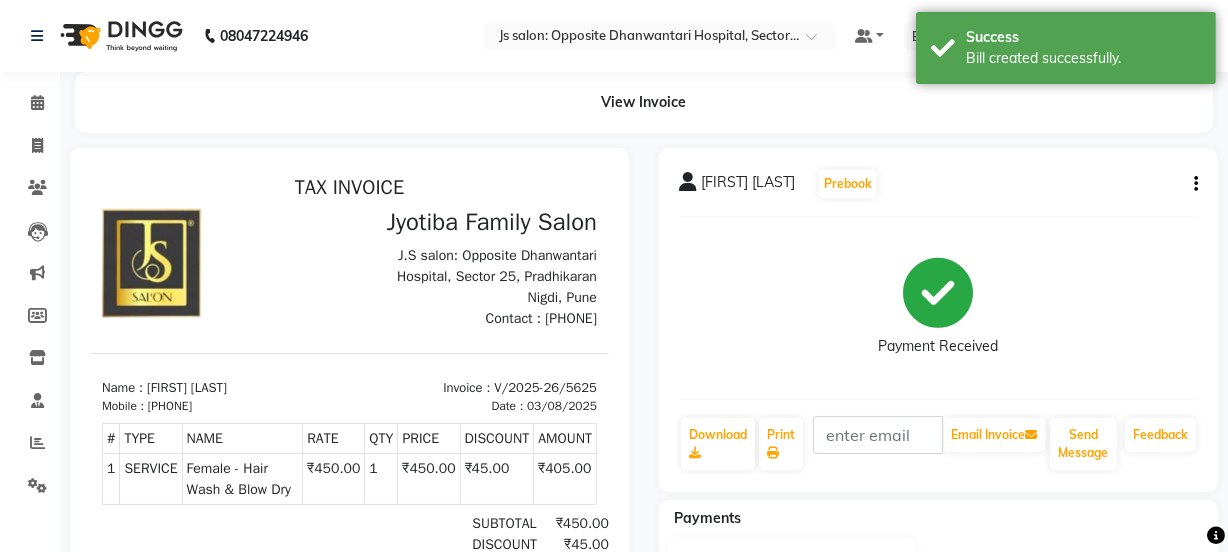 scroll, scrollTop: 0, scrollLeft: 0, axis: both 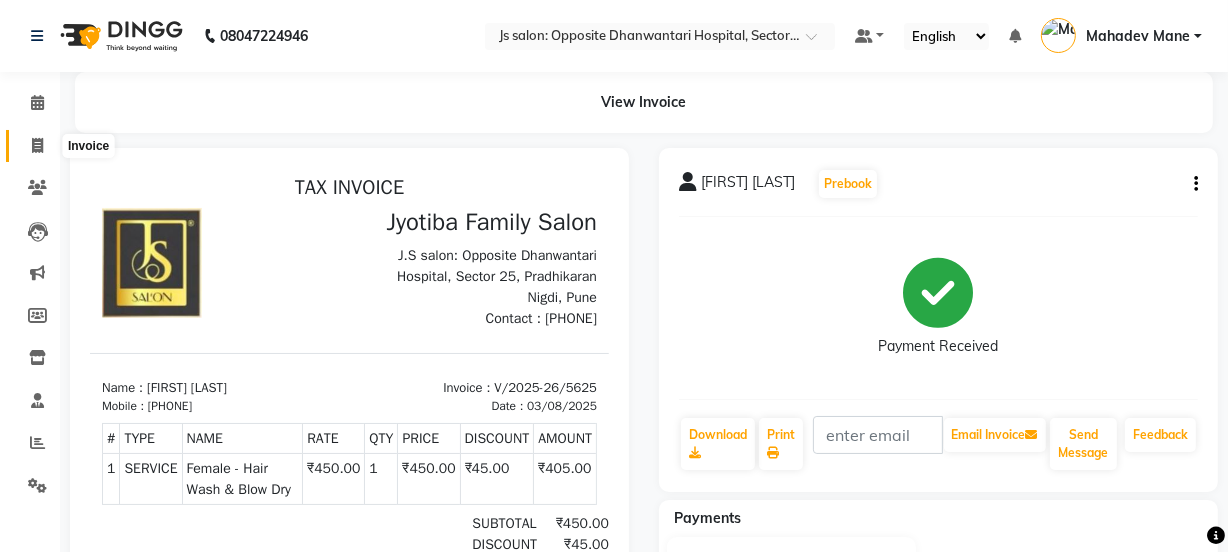 click 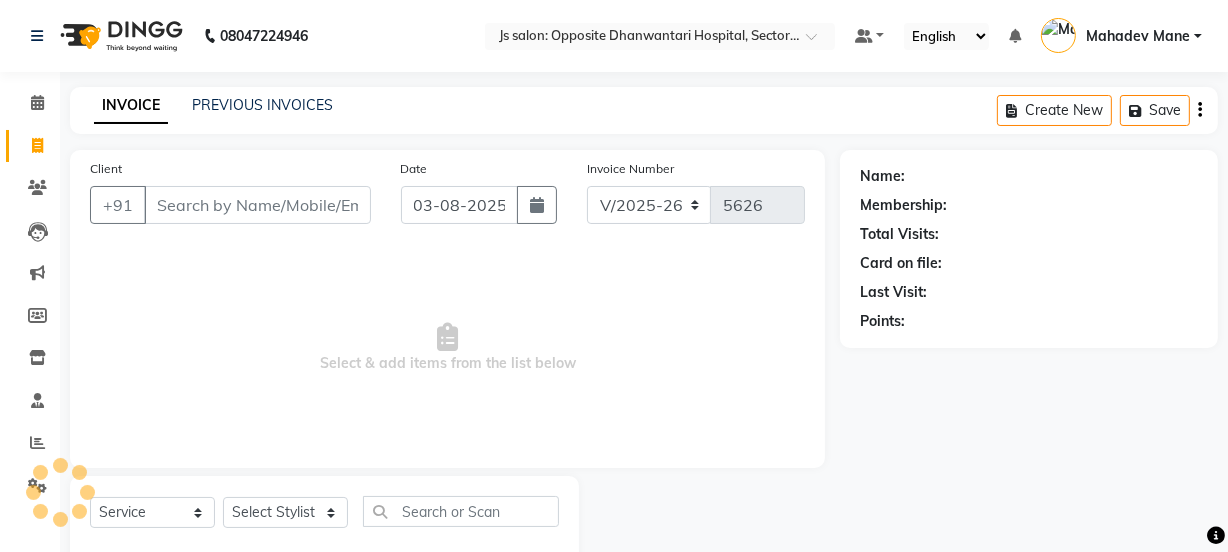 scroll, scrollTop: 50, scrollLeft: 0, axis: vertical 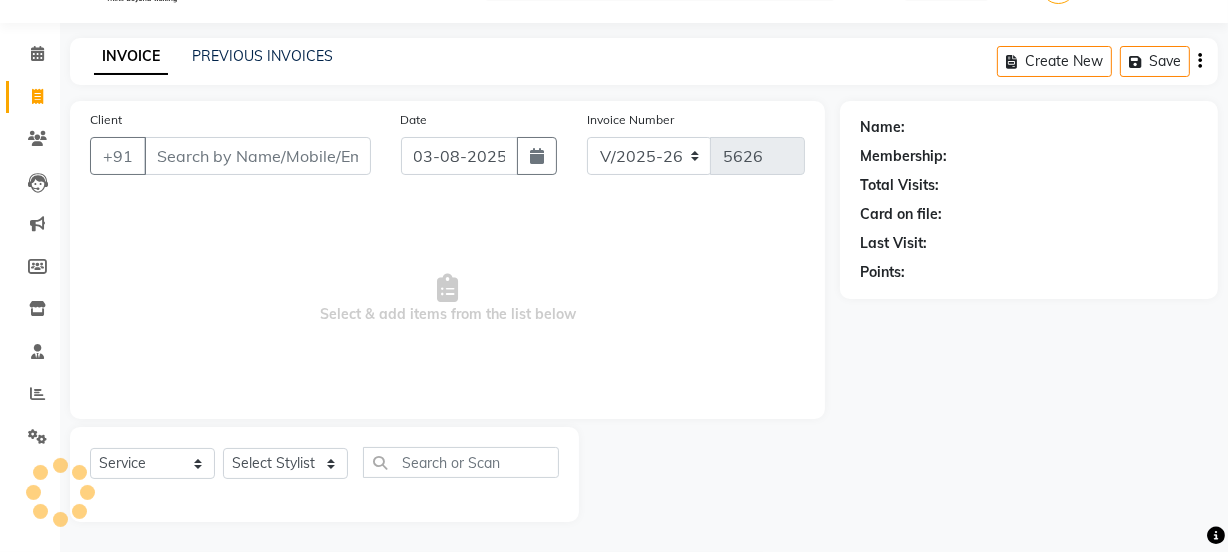 click on "Client" at bounding box center [257, 156] 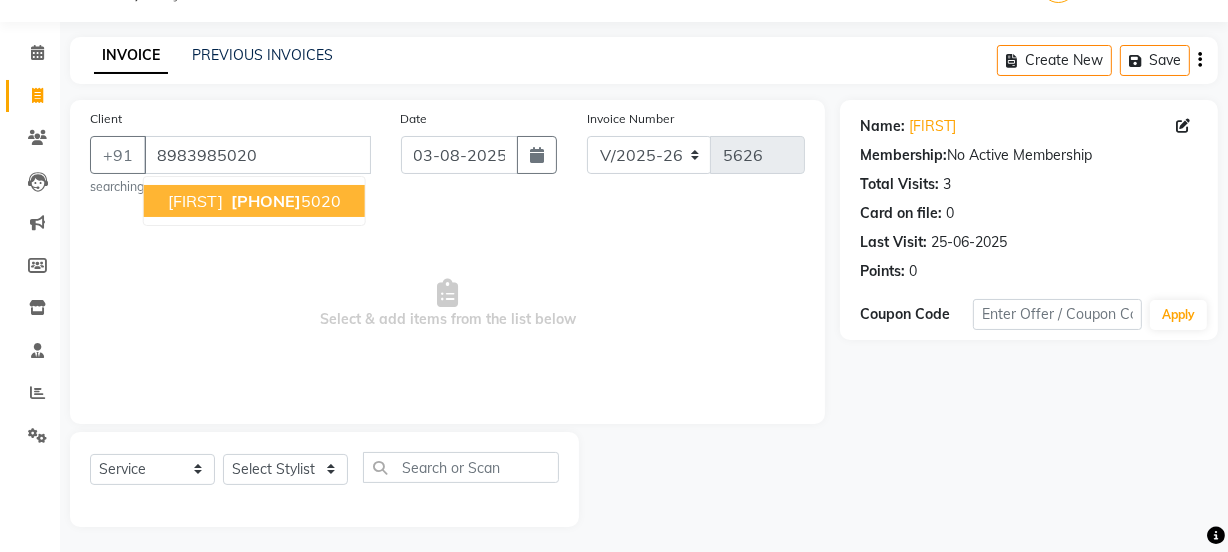 click on "[PHONE]" at bounding box center [284, 201] 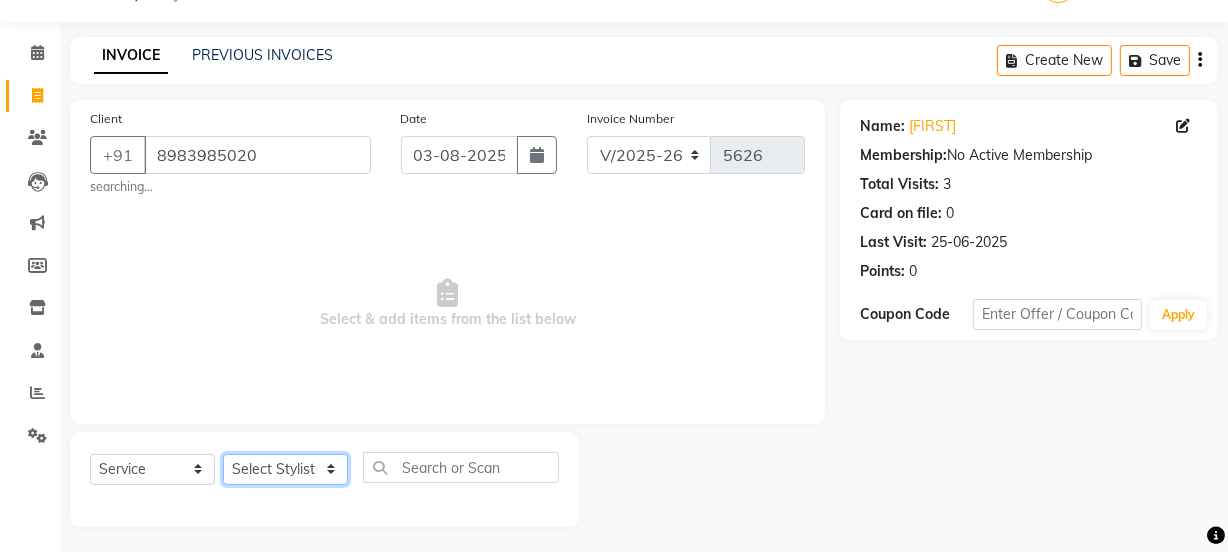 click on "Select Stylist [NAME] Dipak Vaidyakar Huda kokan n Mahadev Mane Mosin ansari Nayan Patil Pradip Prem Mane Rajan Roma Rajput Shirin shaikh Shop Shubham Anarase Sneha suport staff Sonali Sudip Sujata thapa Sunil Umesh" 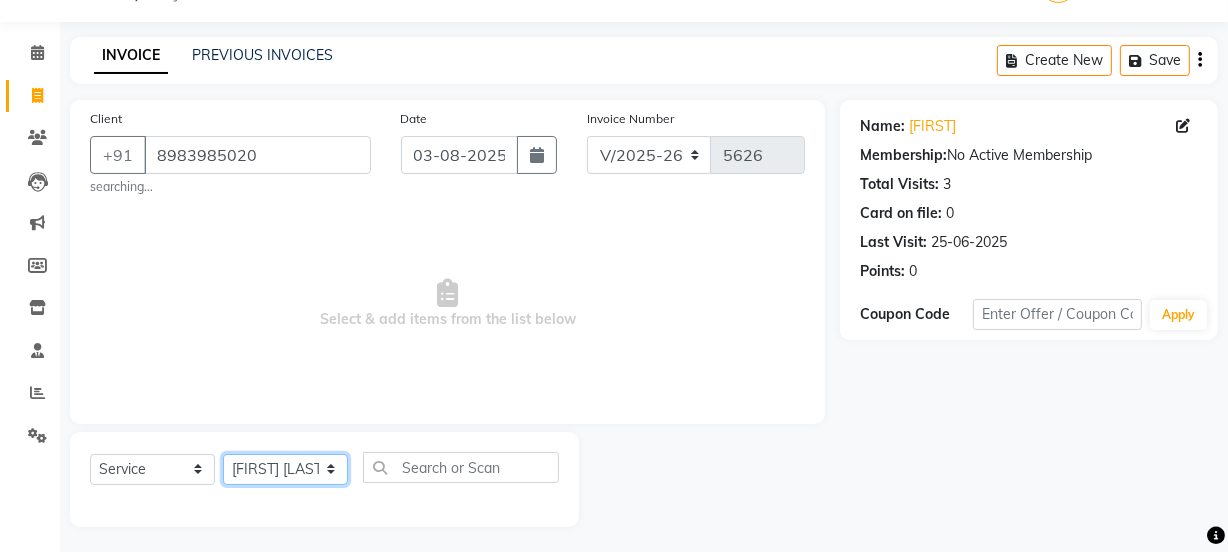 click on "Select Stylist [NAME] Dipak Vaidyakar Huda kokan n Mahadev Mane Mosin ansari Nayan Patil Pradip Prem Mane Rajan Roma Rajput Shirin shaikh Shop Shubham Anarase Sneha suport staff Sonali Sudip Sujata thapa Sunil Umesh" 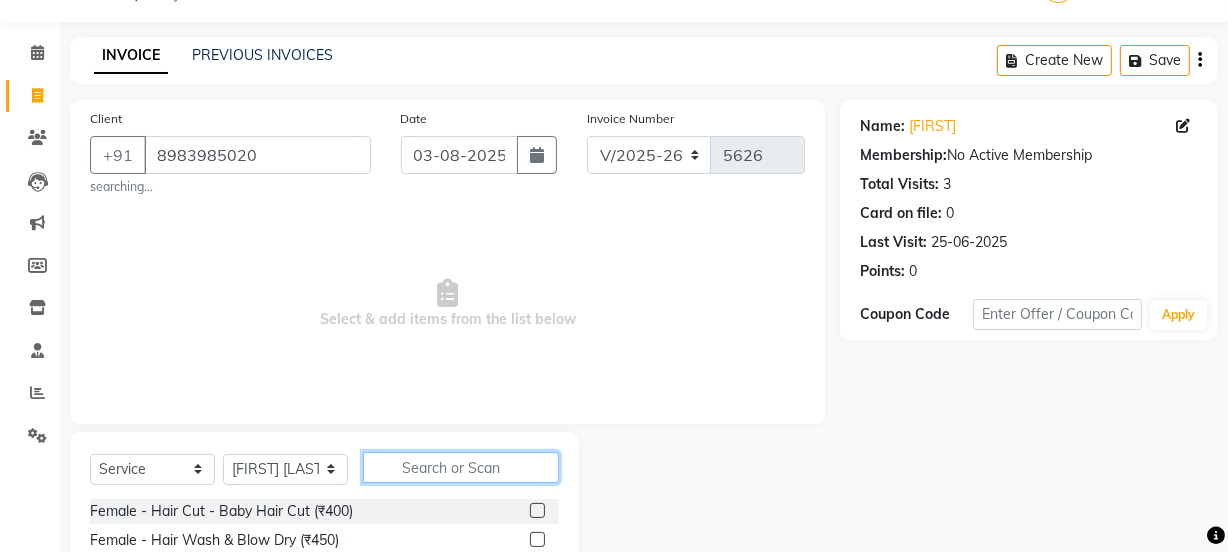 click 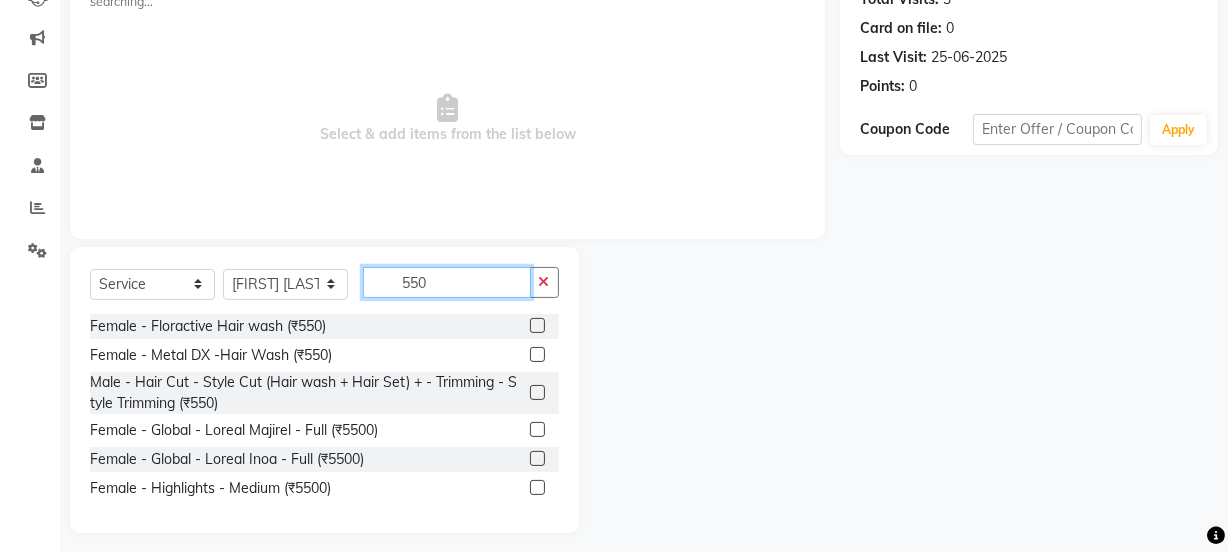 scroll, scrollTop: 247, scrollLeft: 0, axis: vertical 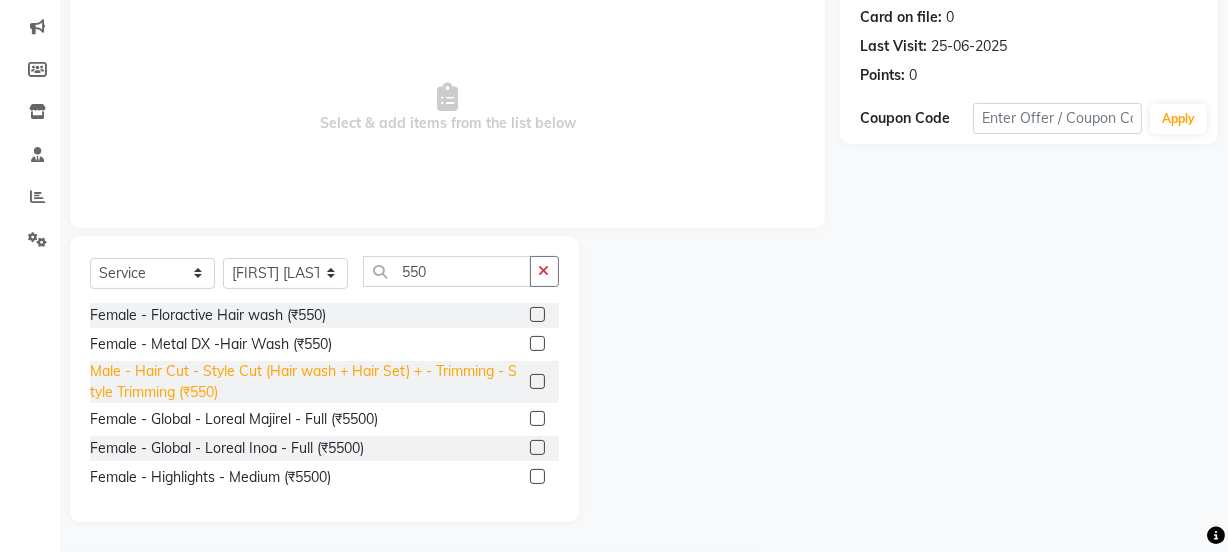 click on "Male - Hair Cut - Style Cut (Hair wash + Hair Set) + - Trimming - Style Trimming (₹550)" 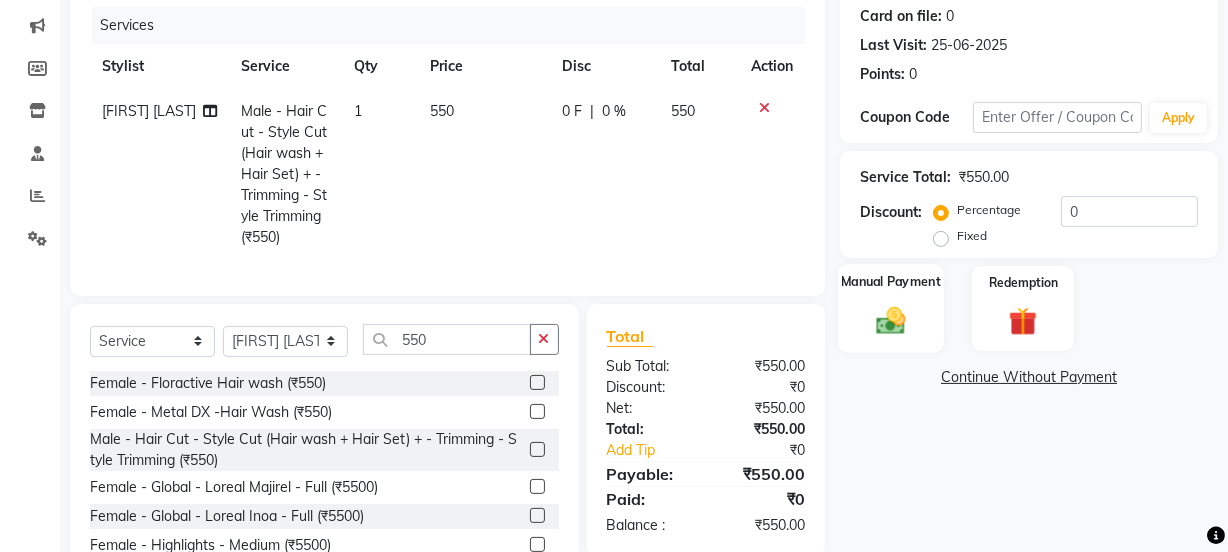 click on "Manual Payment" 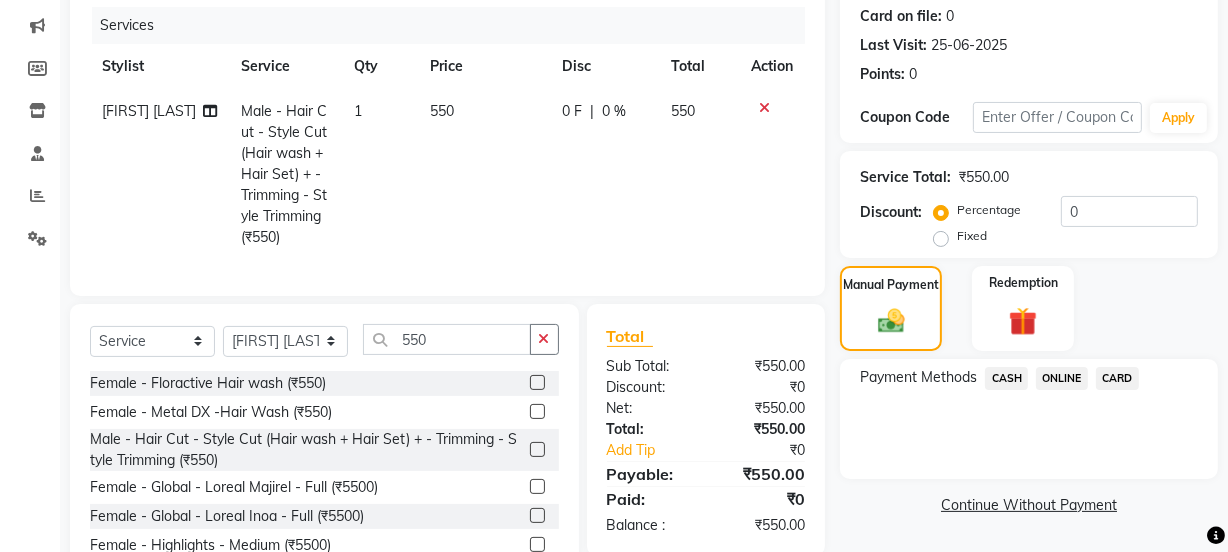 drag, startPoint x: 1046, startPoint y: 370, endPoint x: 1057, endPoint y: 393, distance: 25.495098 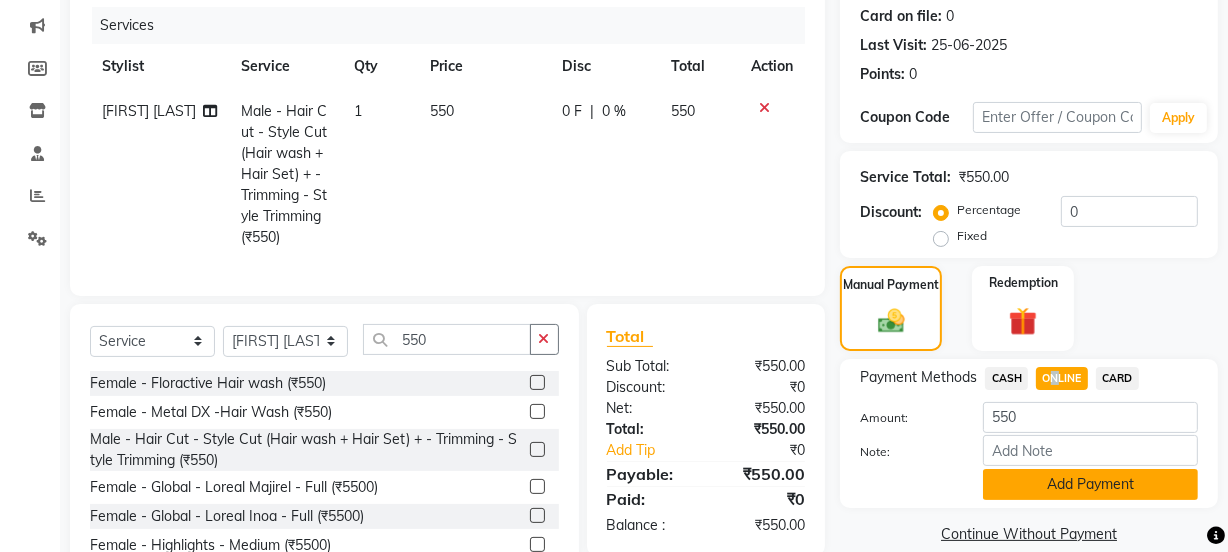 click on "Add Payment" 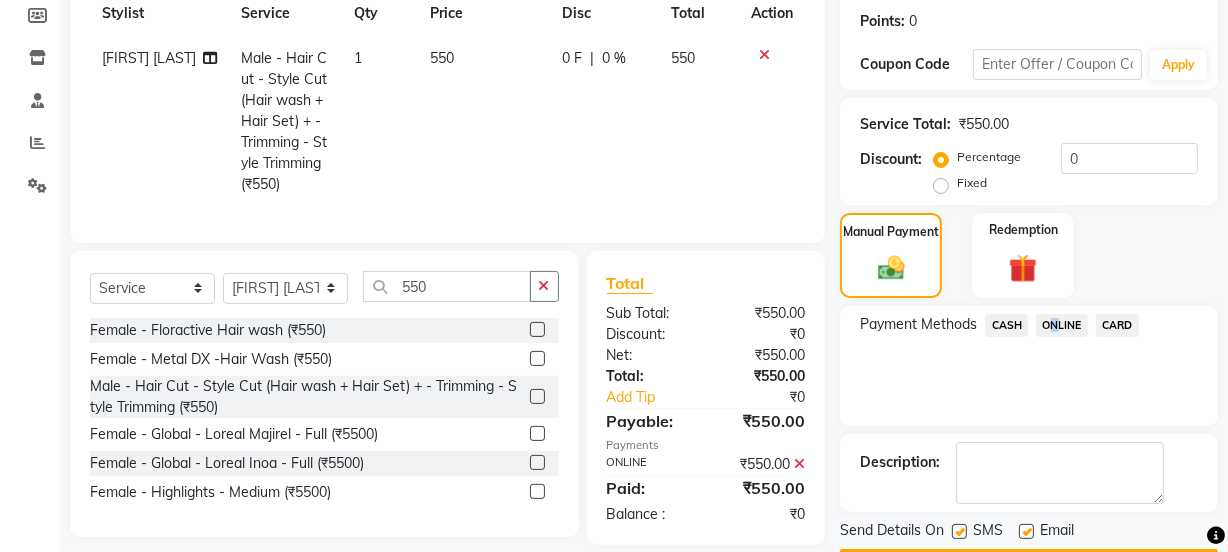 scroll, scrollTop: 357, scrollLeft: 0, axis: vertical 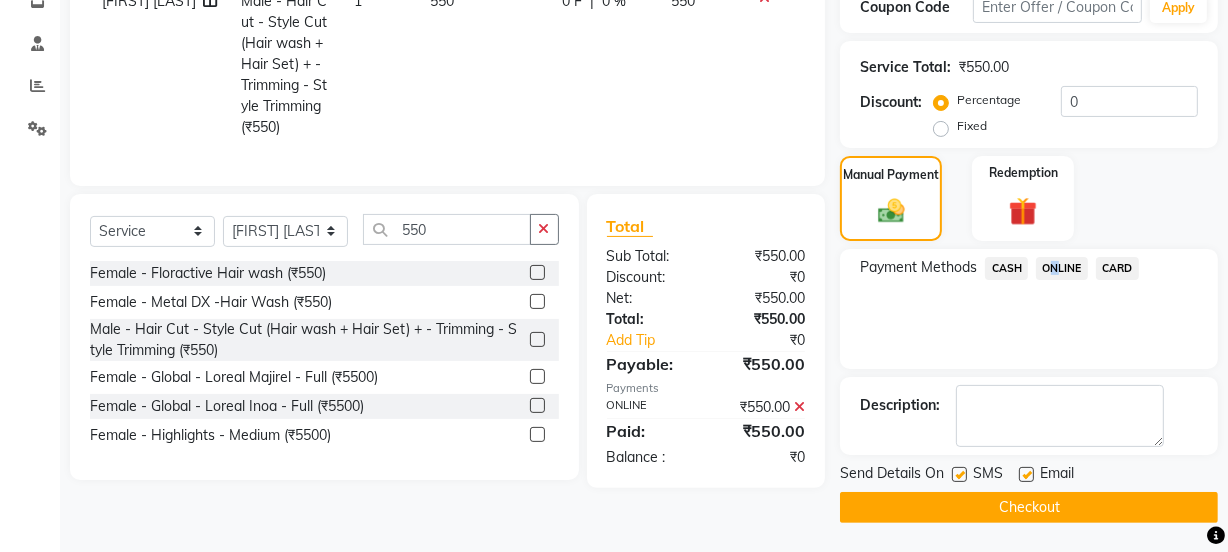click on "Checkout" 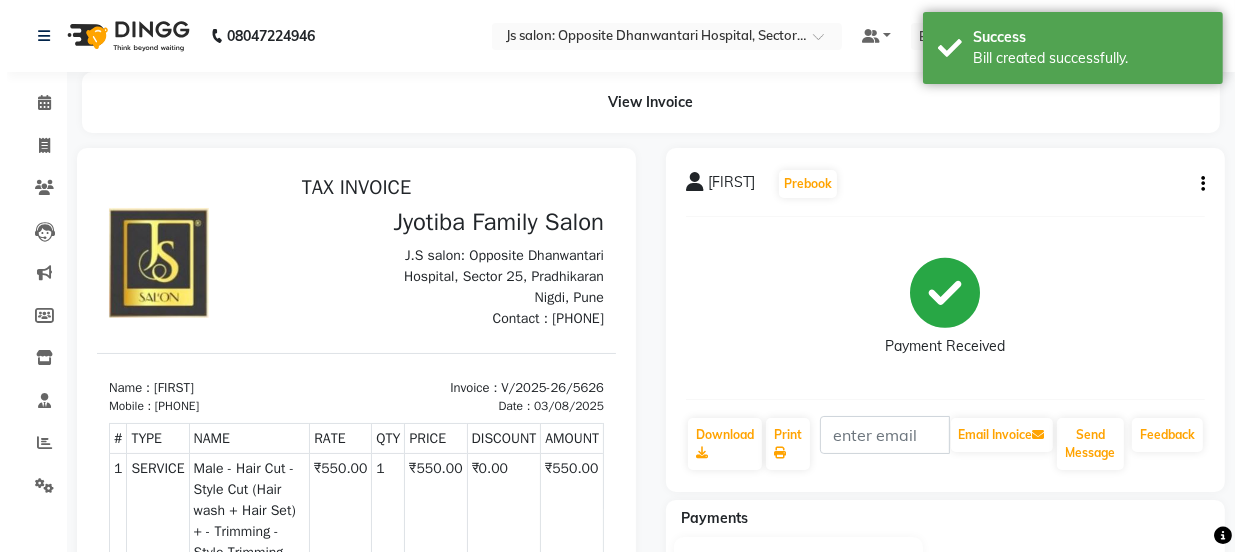 scroll, scrollTop: 0, scrollLeft: 0, axis: both 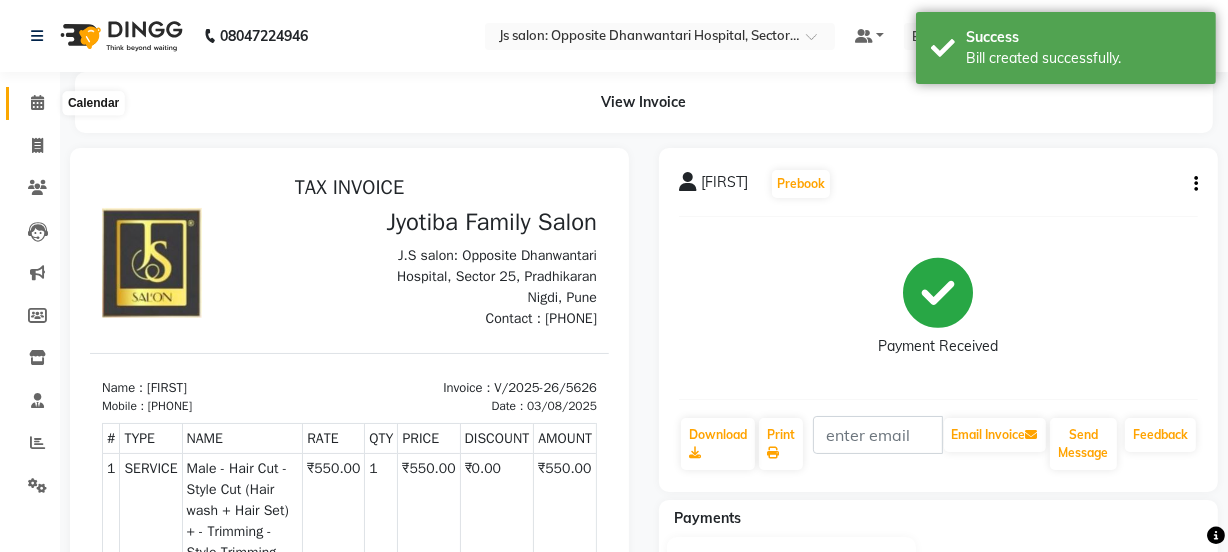 click 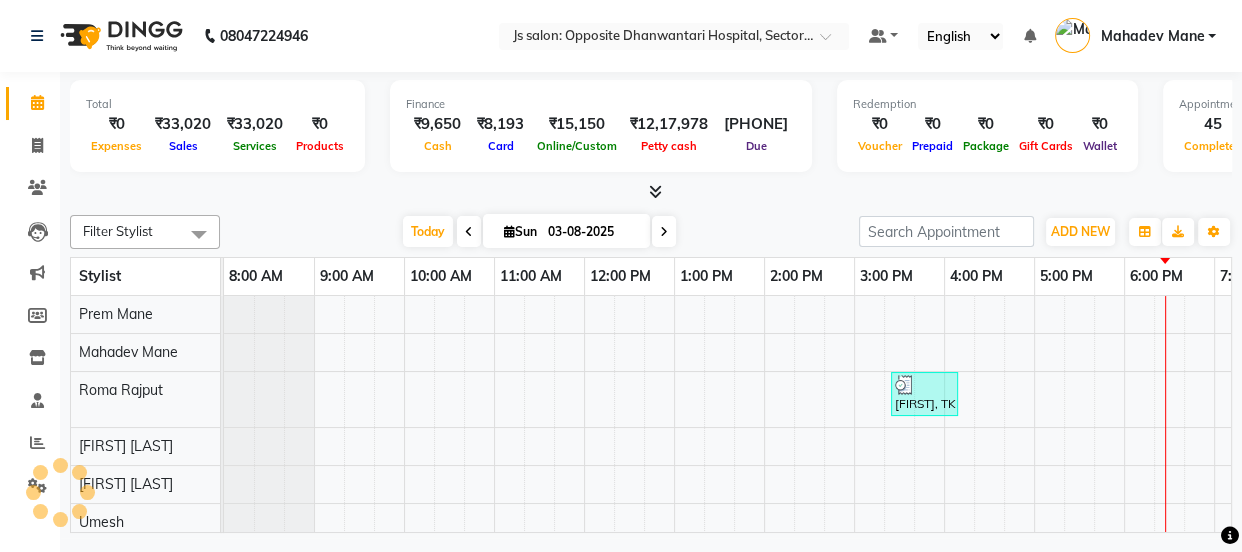 scroll, scrollTop: 0, scrollLeft: 0, axis: both 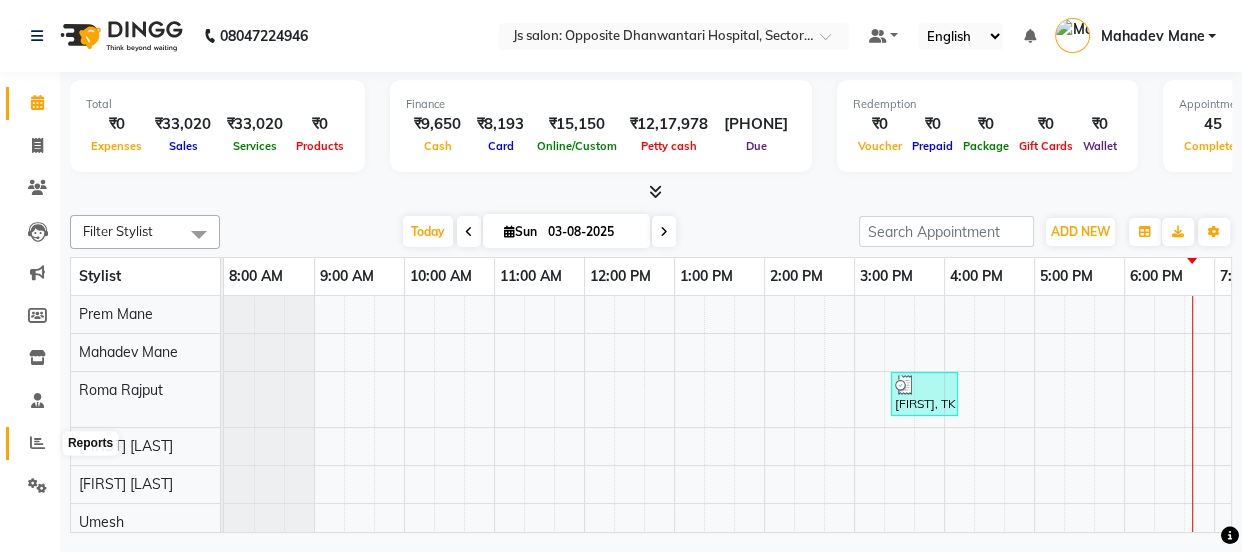 click 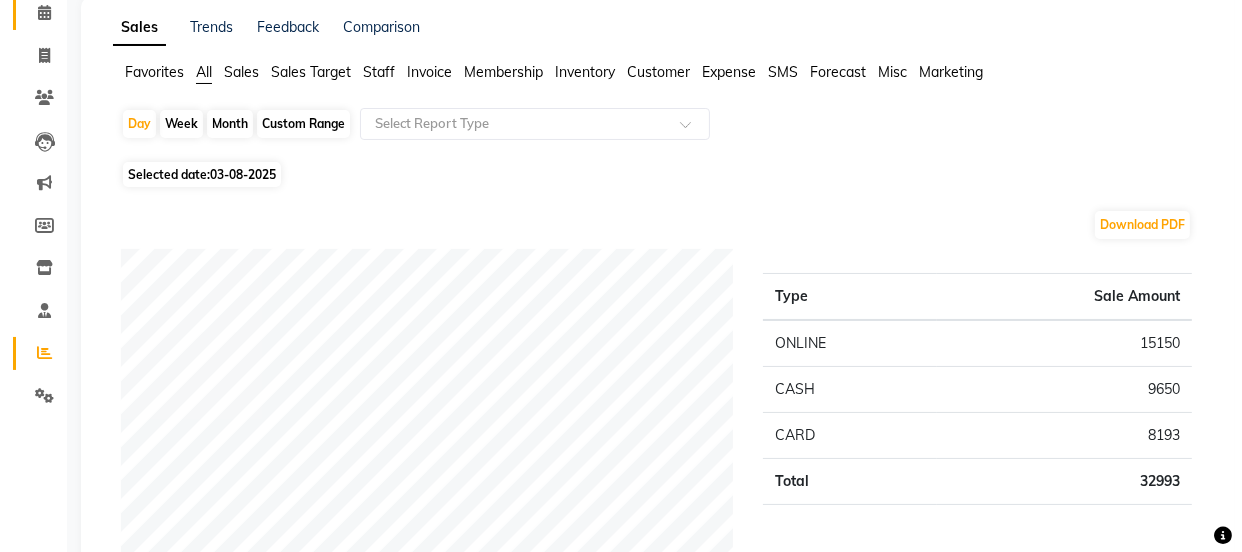 scroll, scrollTop: 0, scrollLeft: 0, axis: both 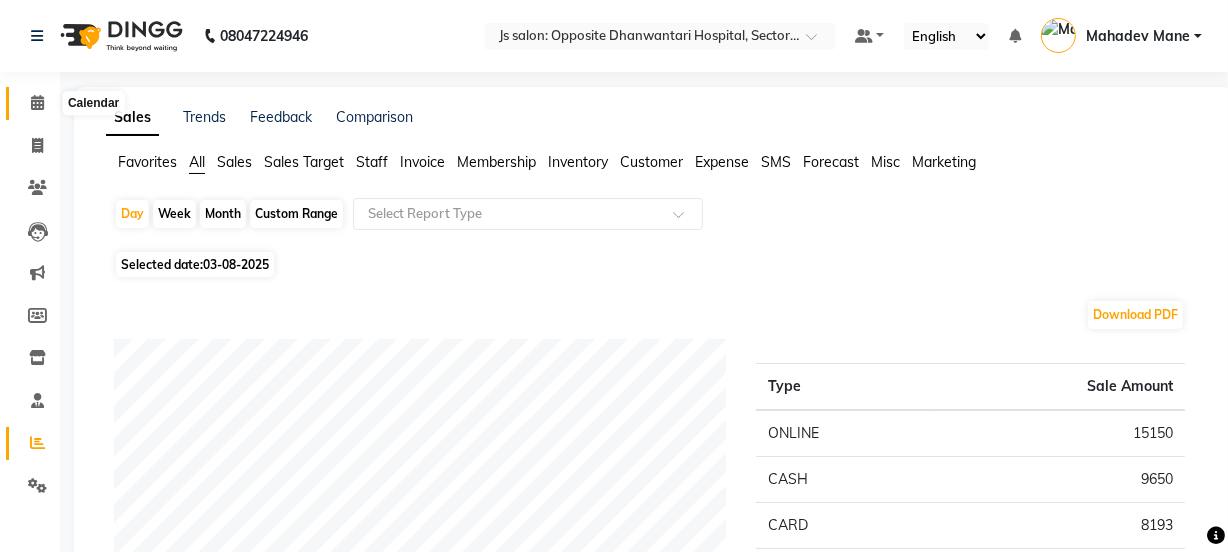 click 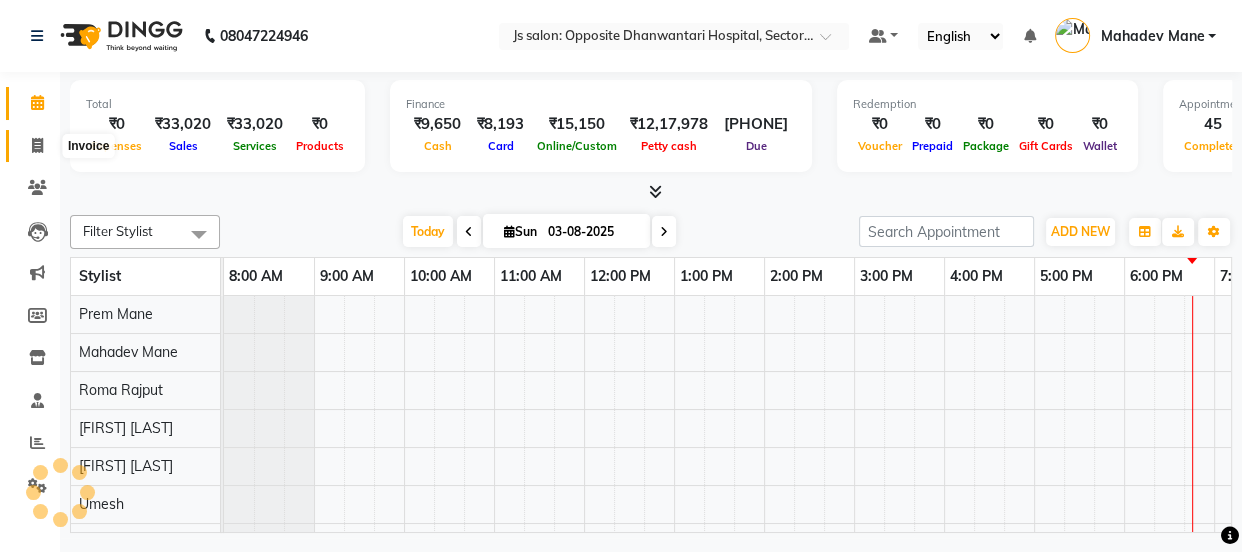 scroll, scrollTop: 0, scrollLeft: 162, axis: horizontal 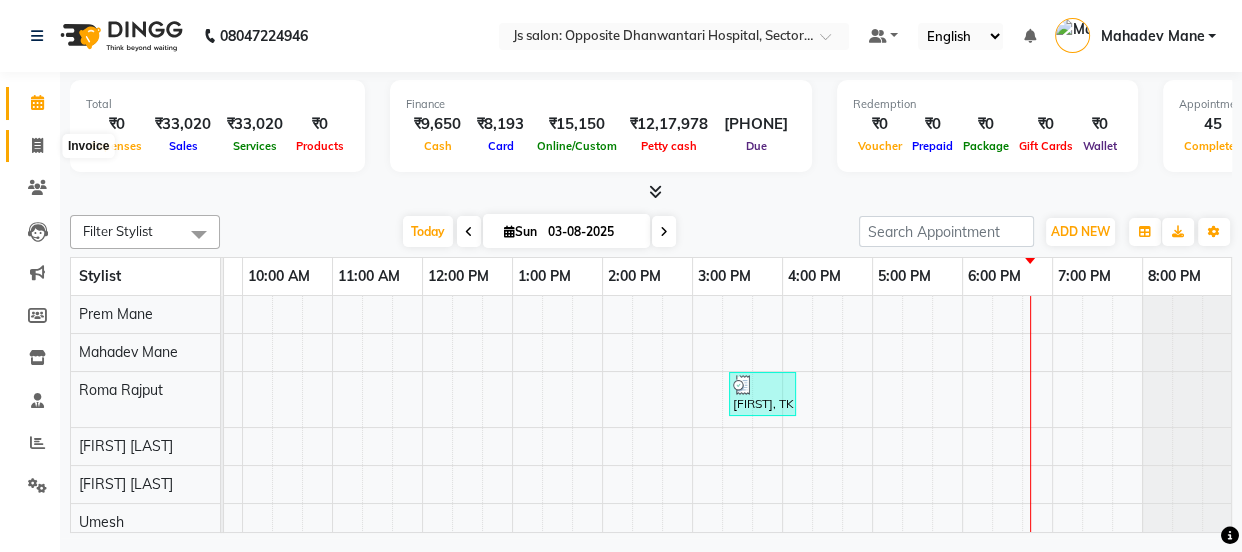 click 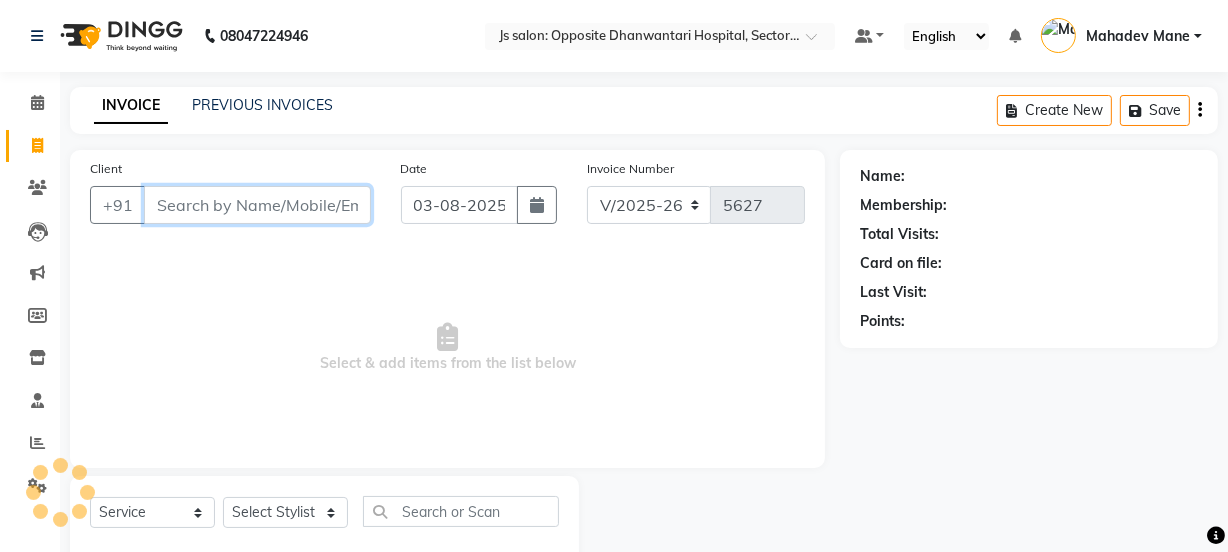 click on "Client" at bounding box center [257, 205] 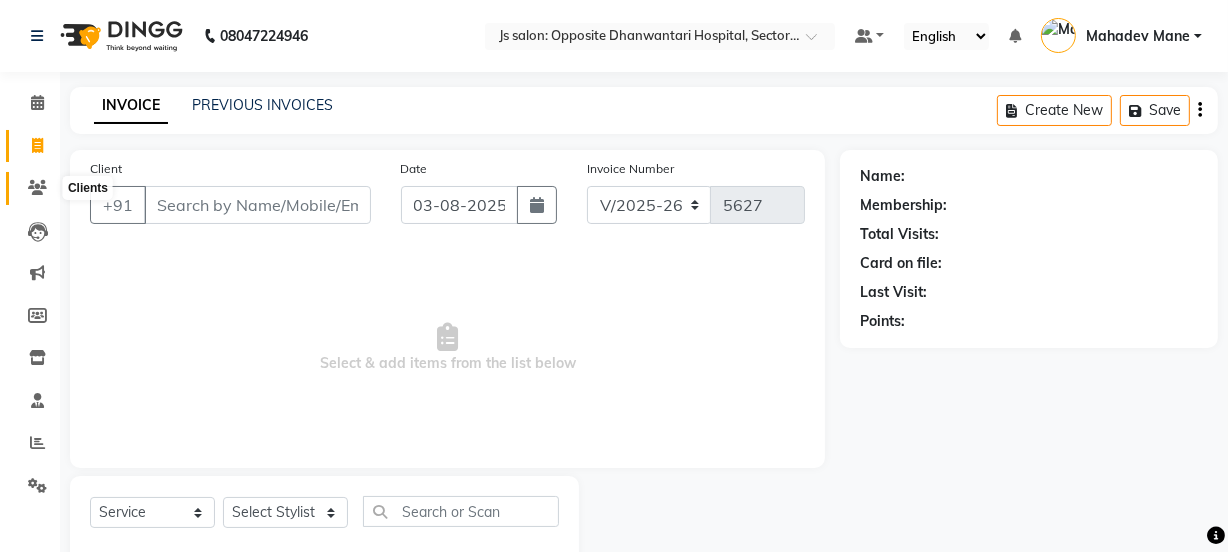 click on "Clients" 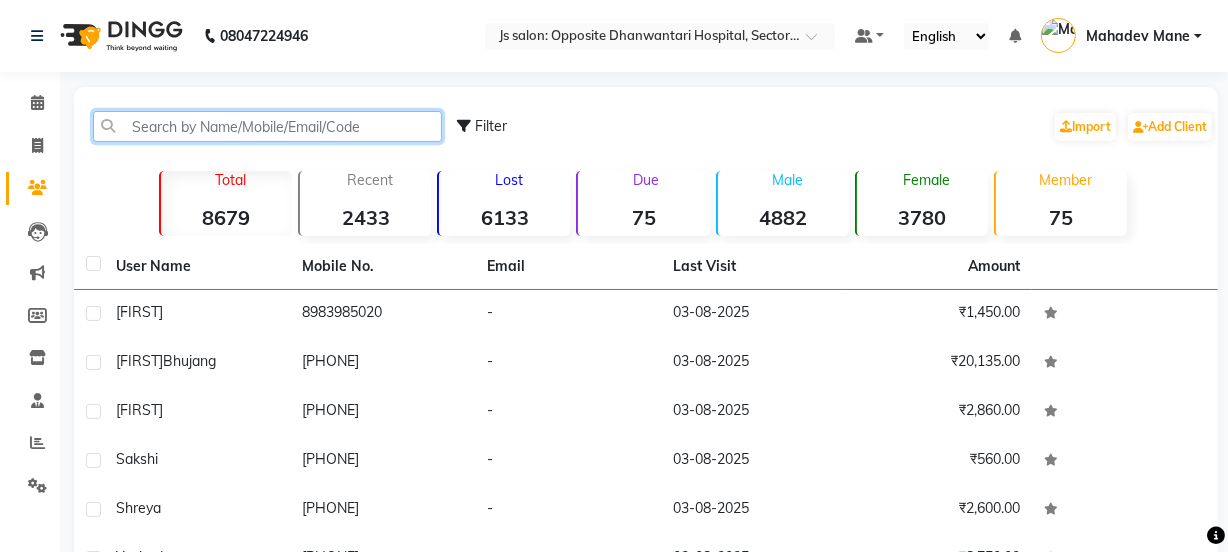 click 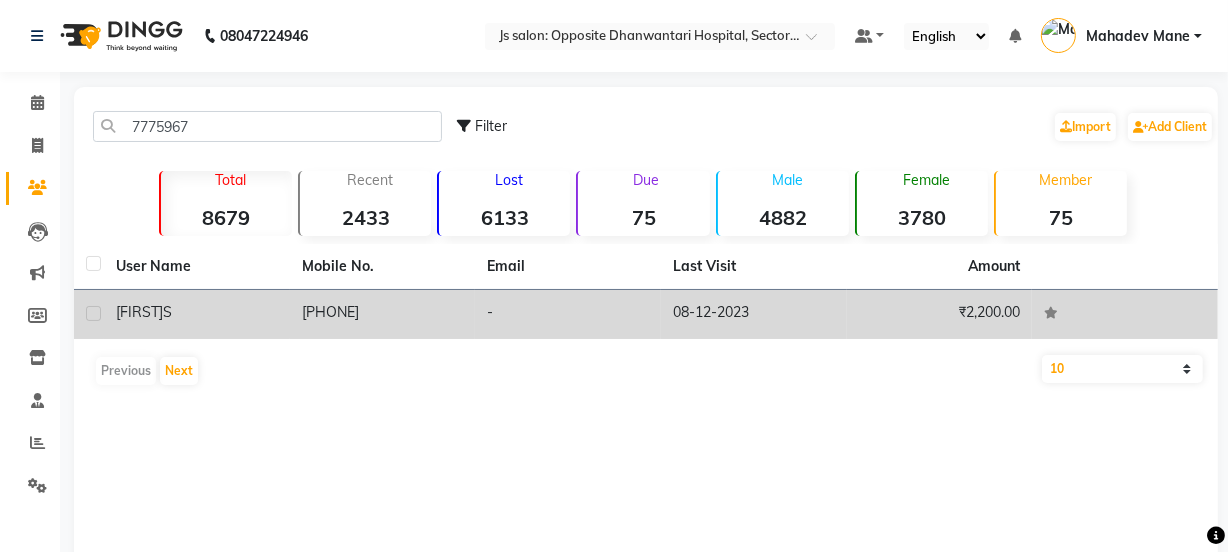 click on "[FIRST] [LAST]" 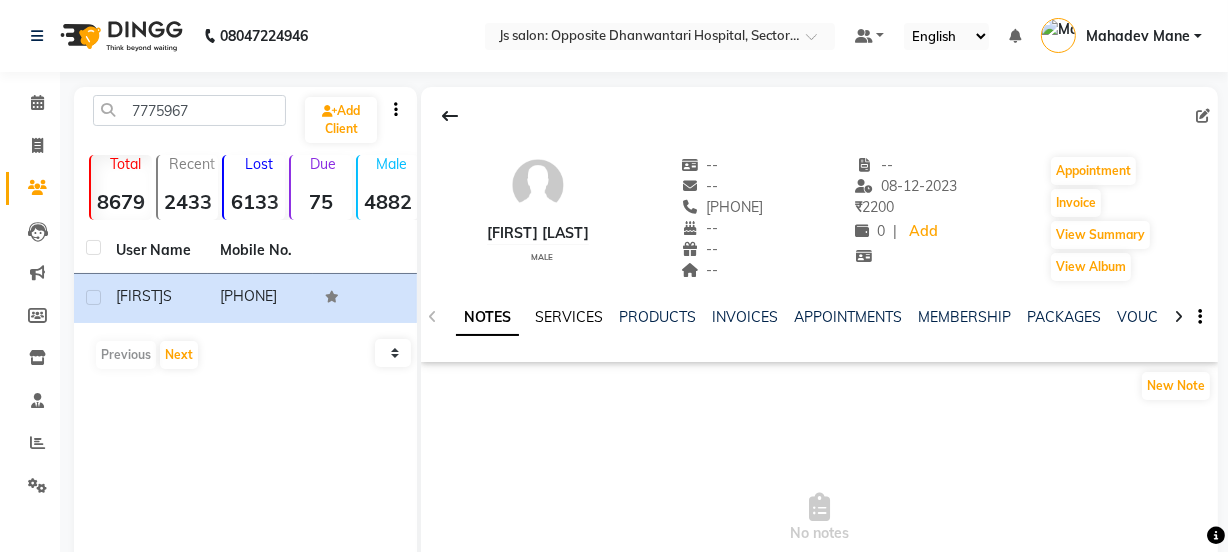 click on "SERVICES" 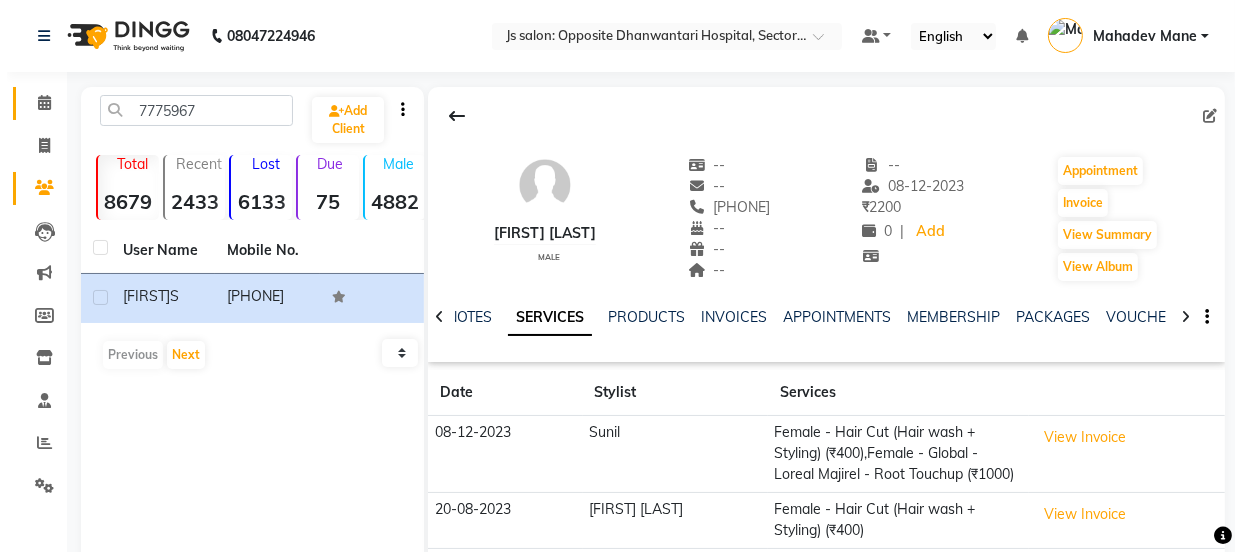 scroll, scrollTop: 0, scrollLeft: 0, axis: both 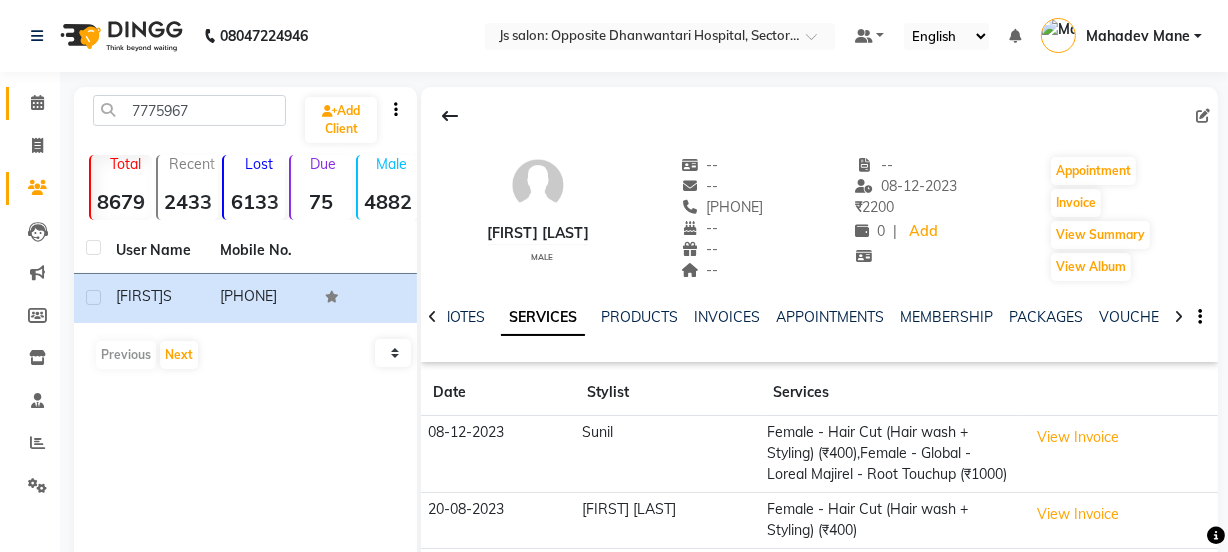 click on "Calendar" 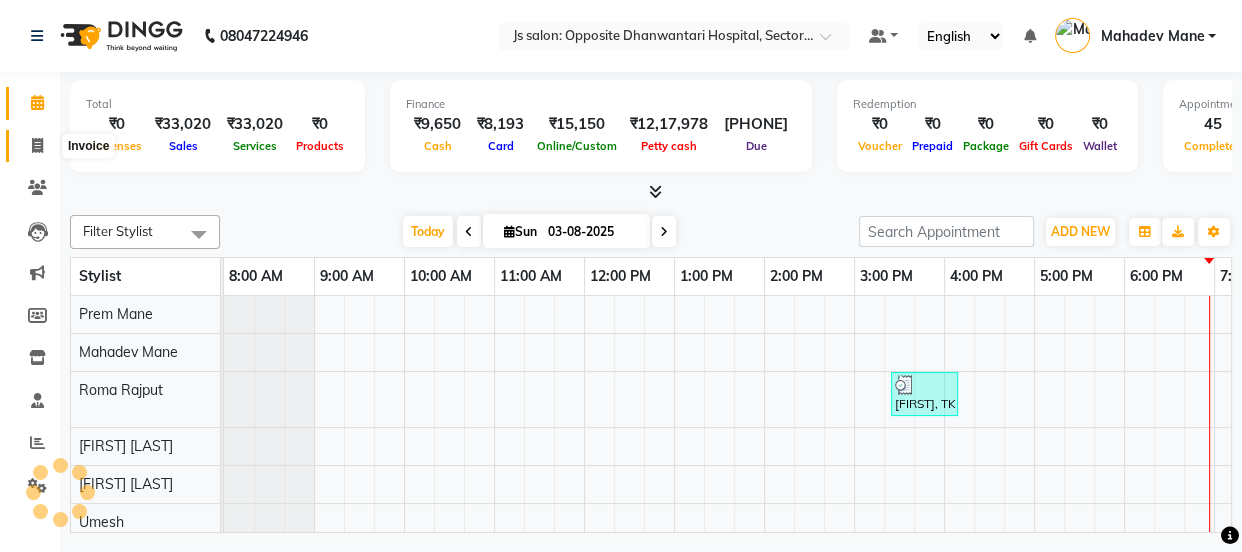 scroll, scrollTop: 0, scrollLeft: 162, axis: horizontal 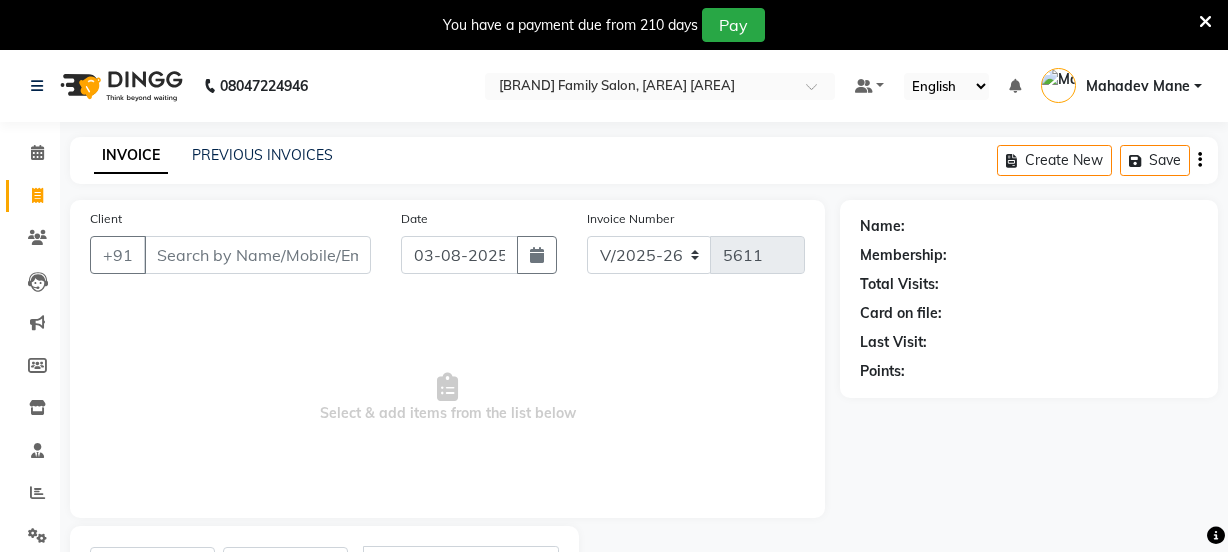 select on "3729" 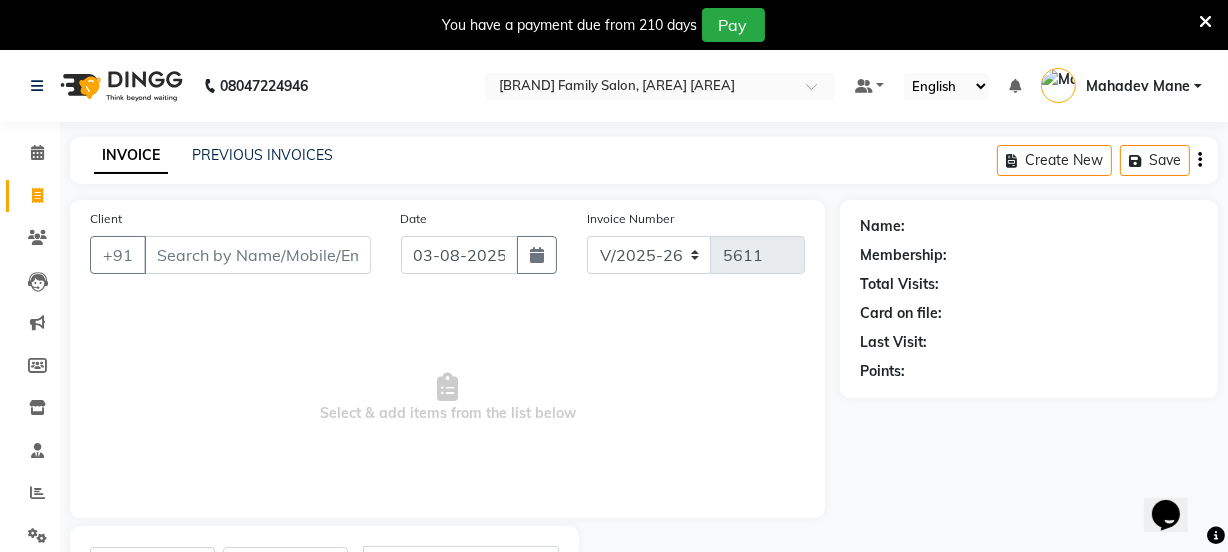 scroll, scrollTop: 0, scrollLeft: 0, axis: both 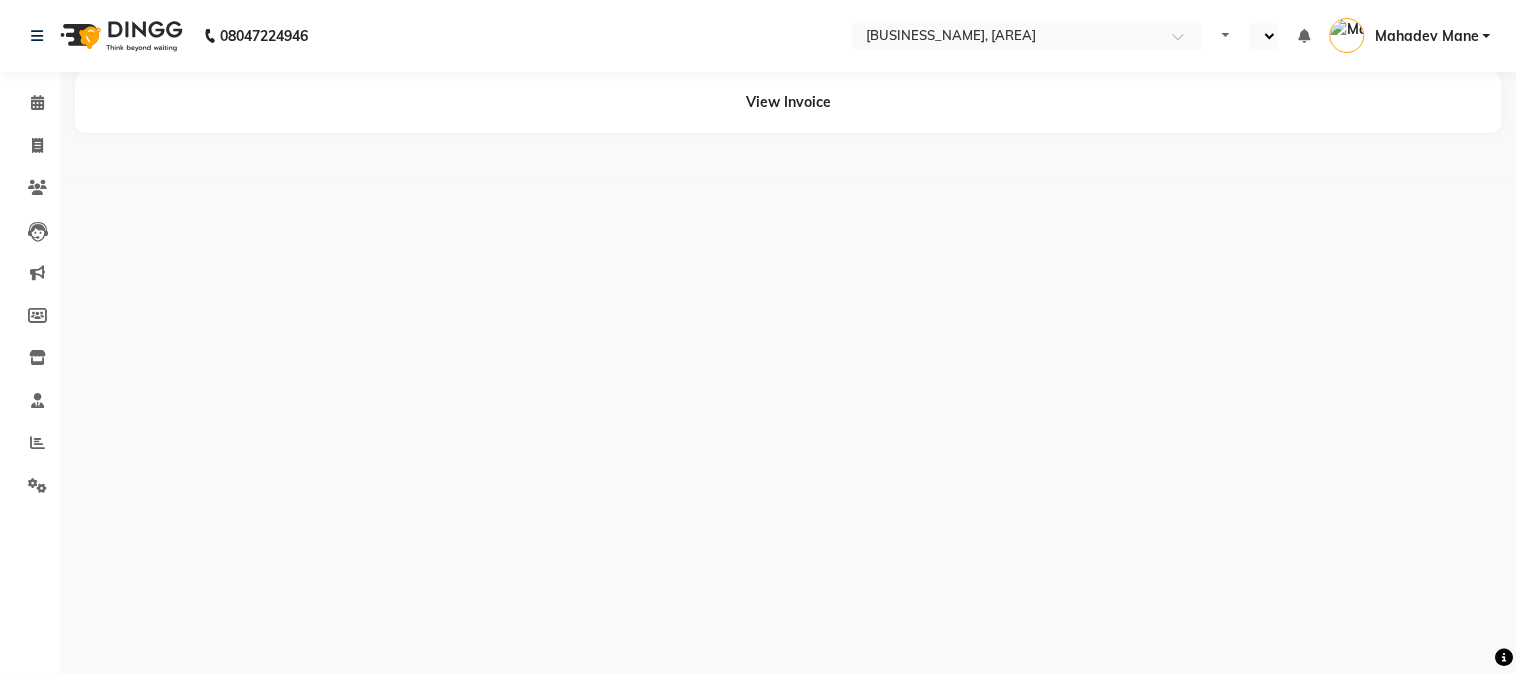 select on "en" 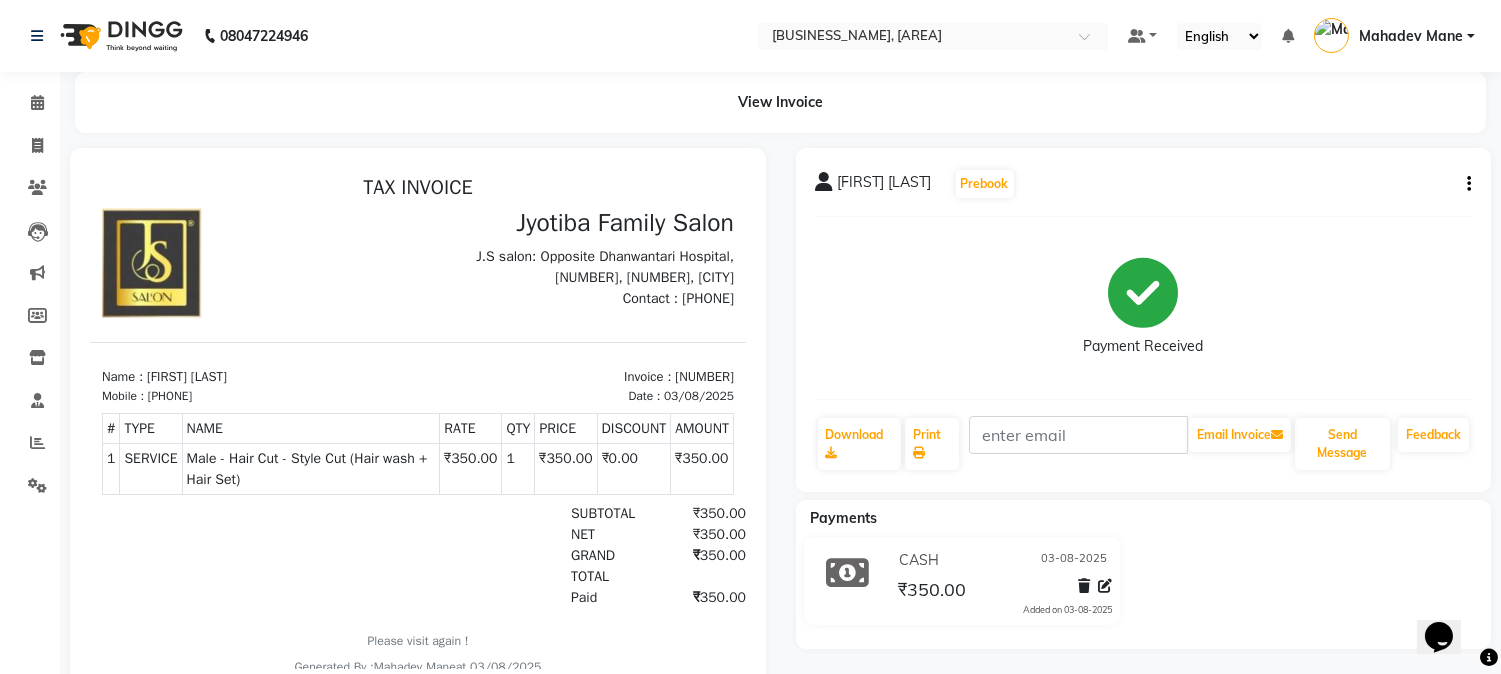 scroll, scrollTop: 0, scrollLeft: 0, axis: both 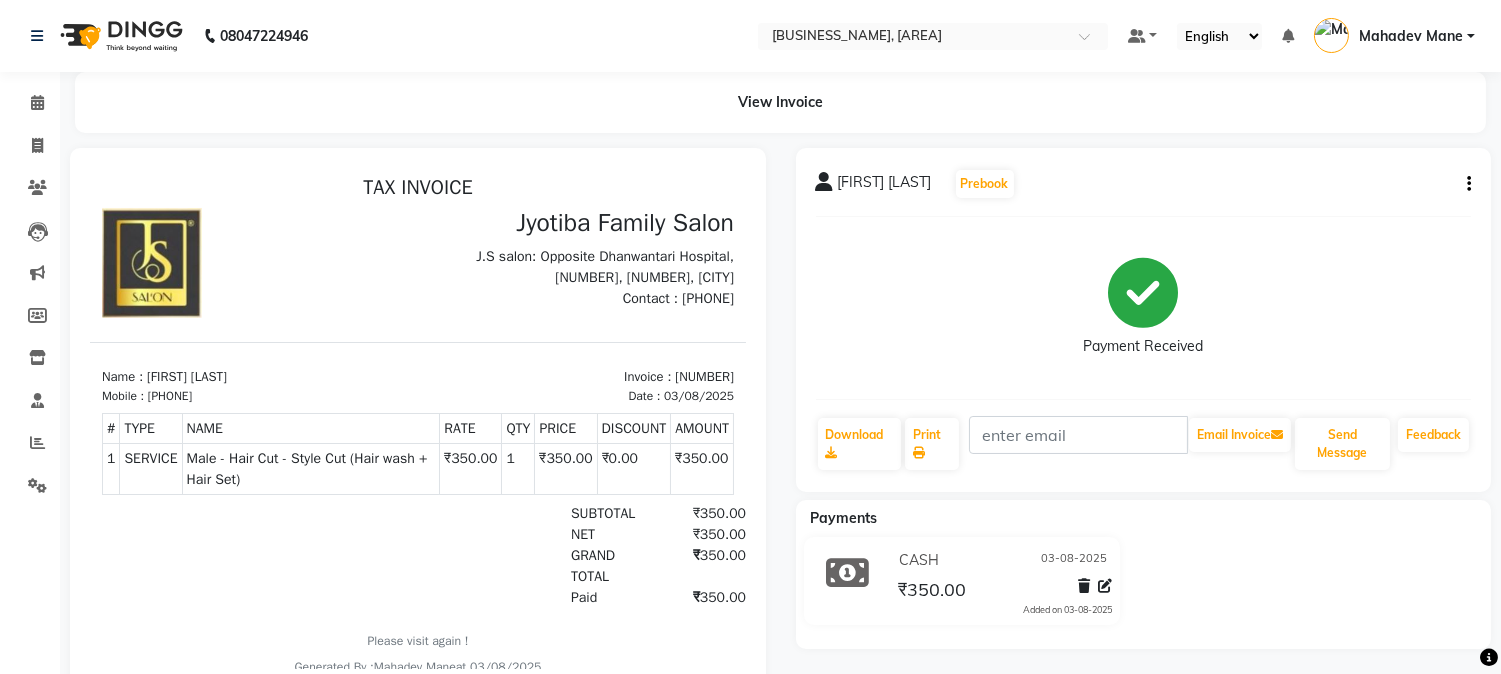click 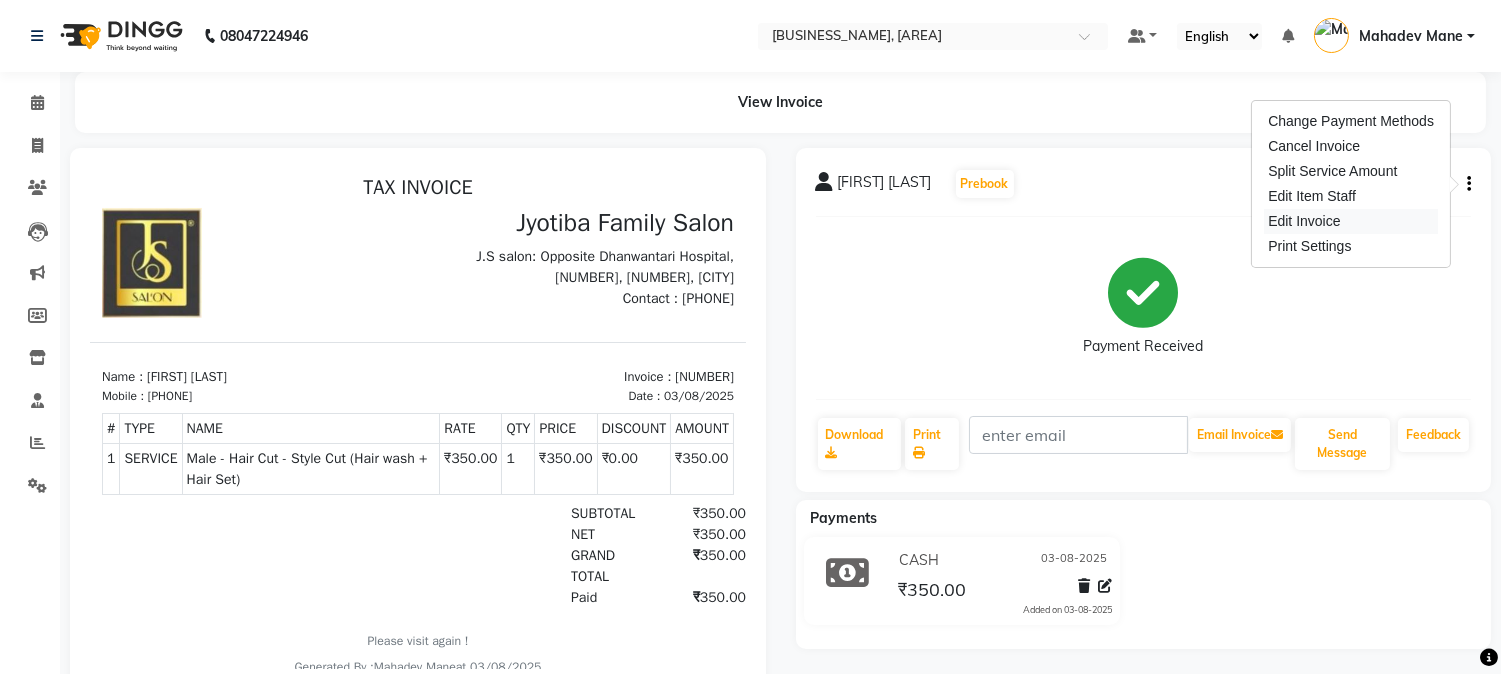 click on "Edit Invoice" at bounding box center (1351, 221) 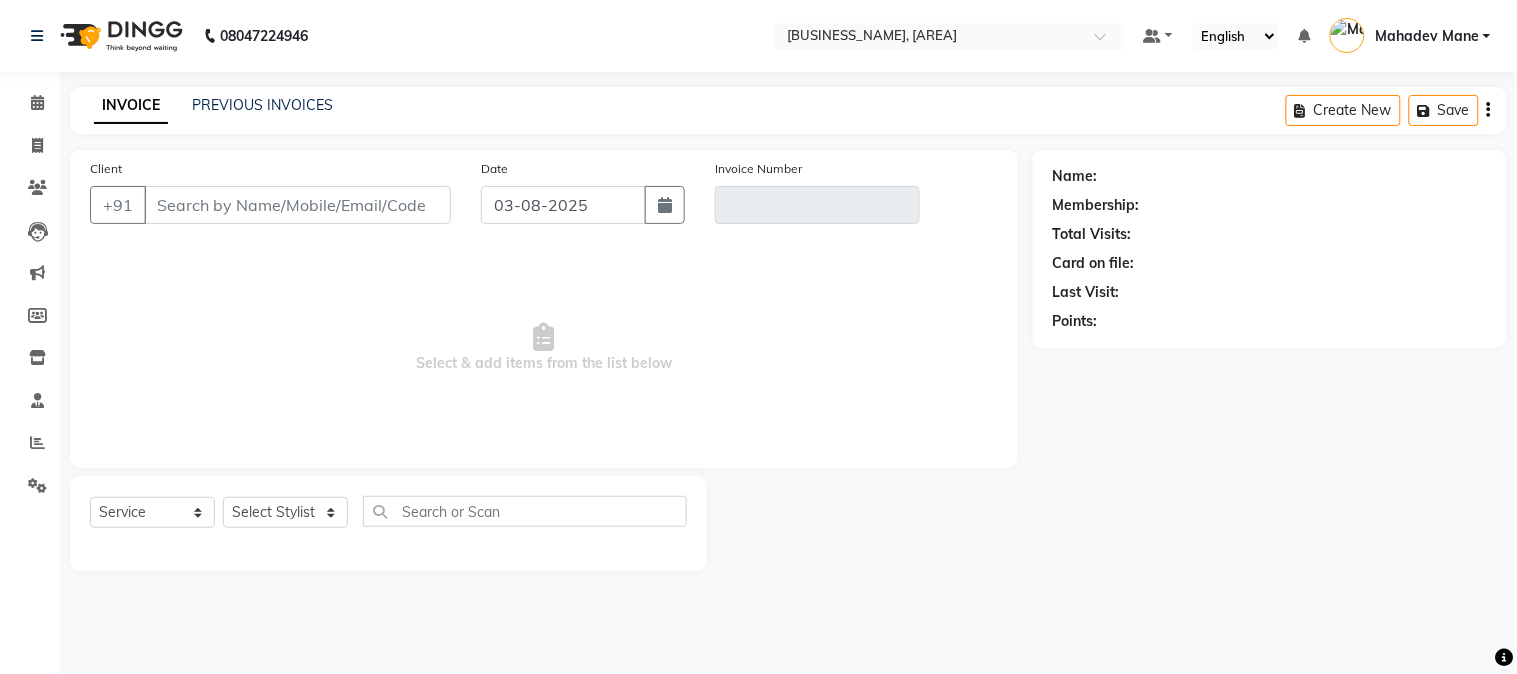 type on "[PHONE]" 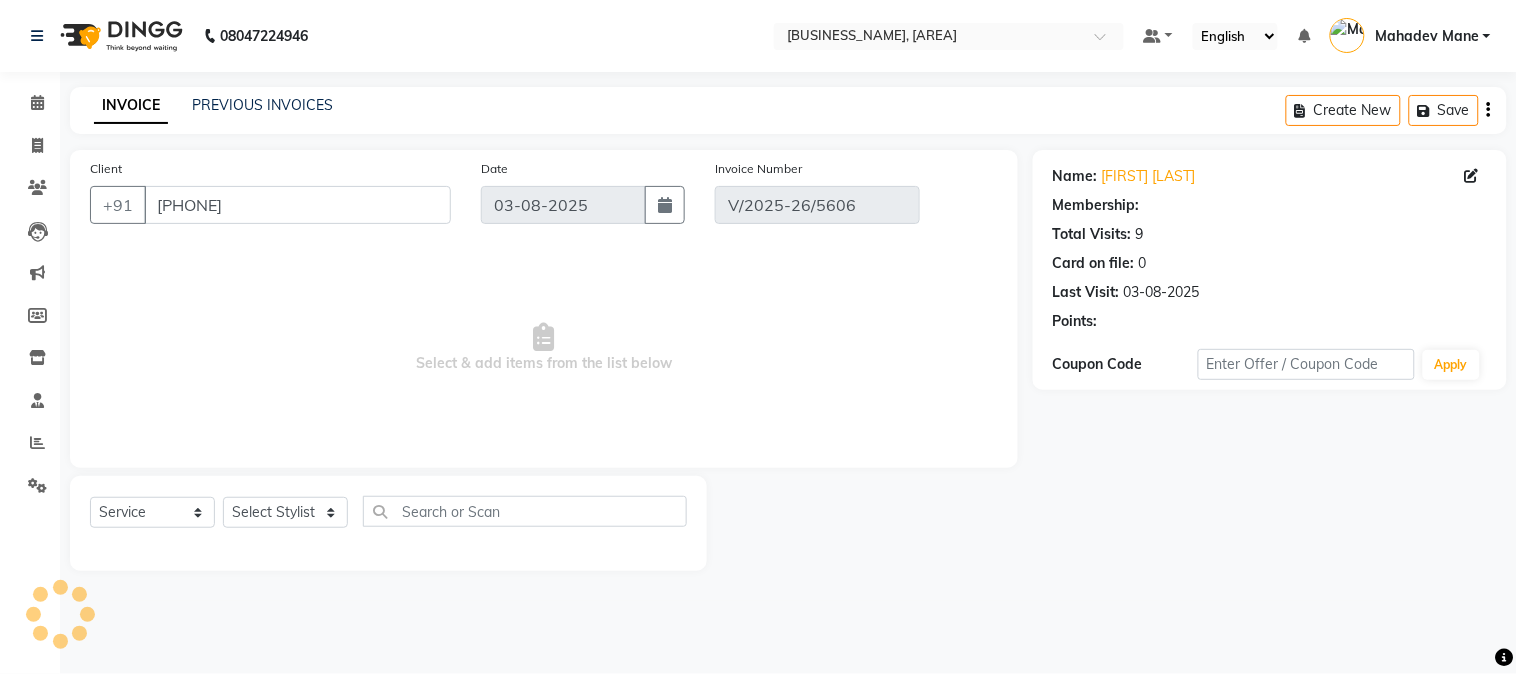 select on "select" 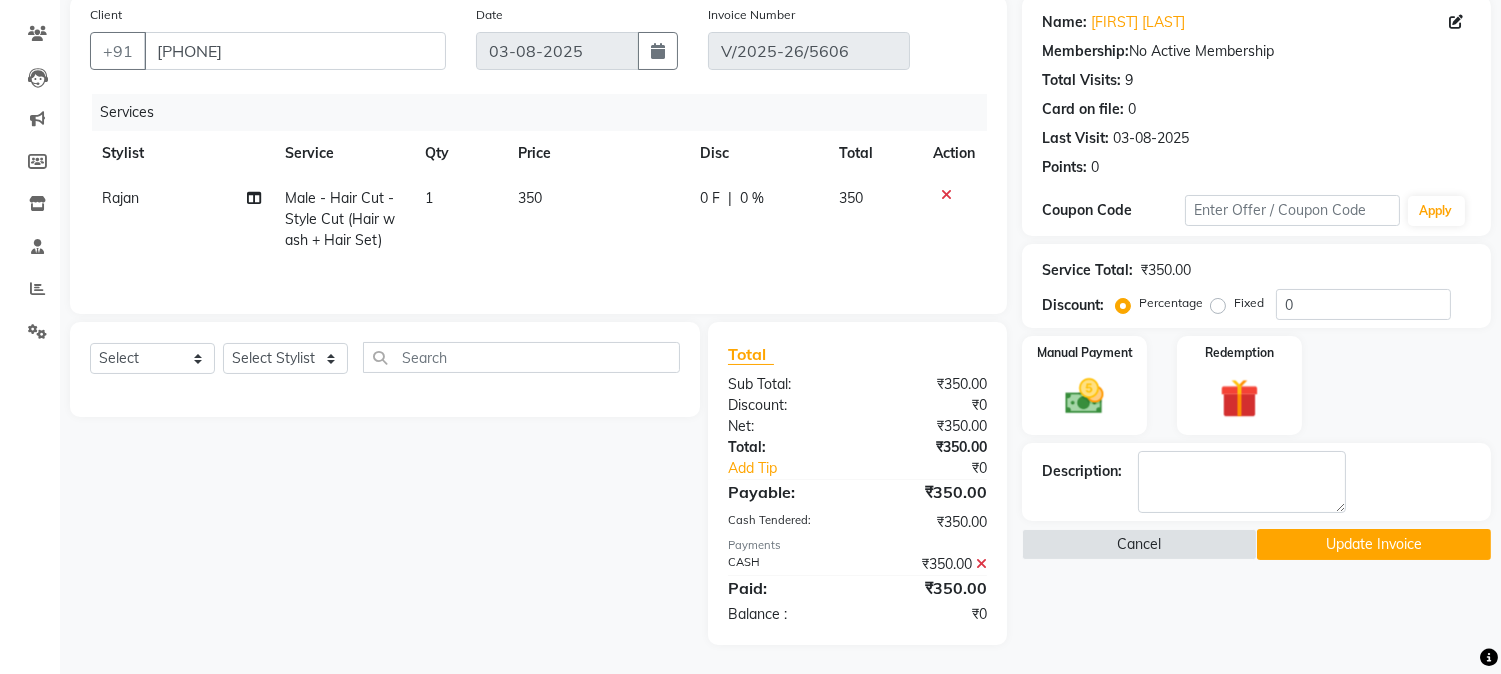 scroll, scrollTop: 156, scrollLeft: 0, axis: vertical 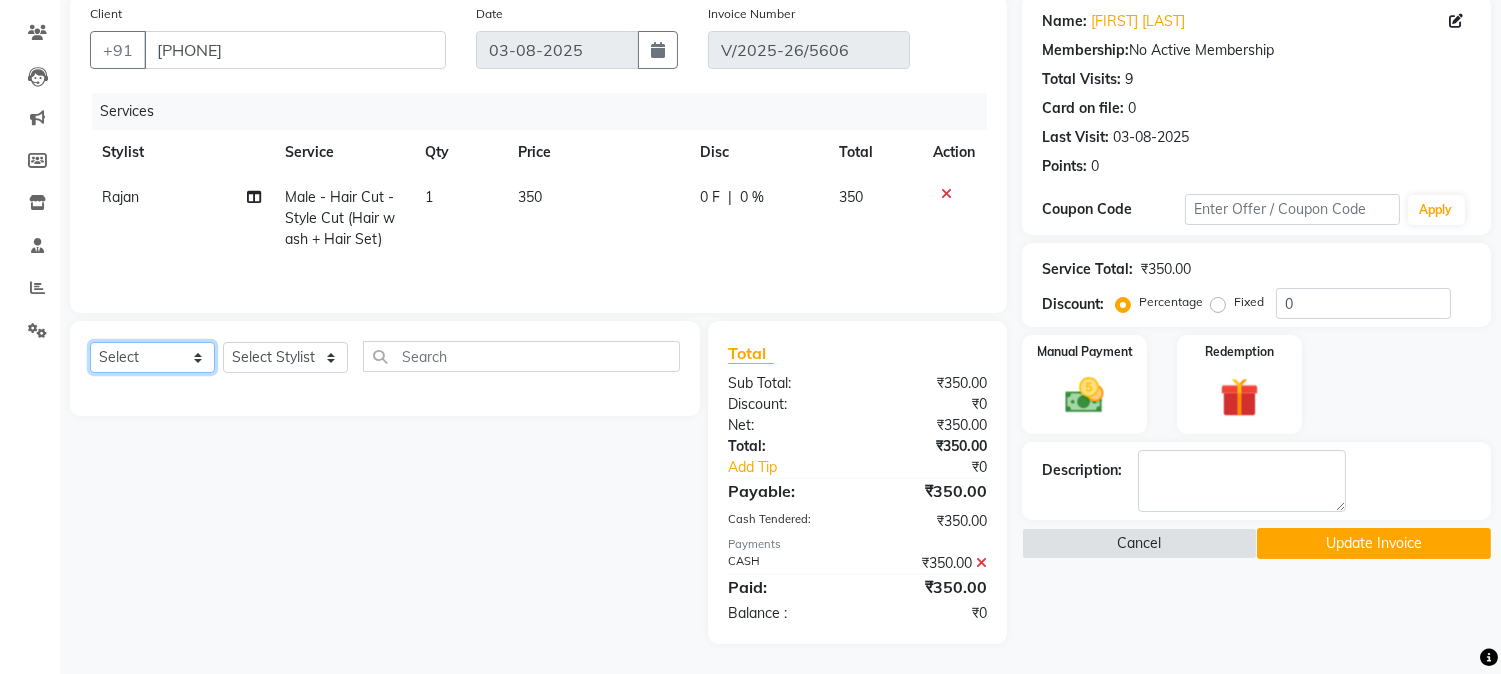 click on "Select  Service  Product  Membership  Package Voucher Prepaid Gift Card" 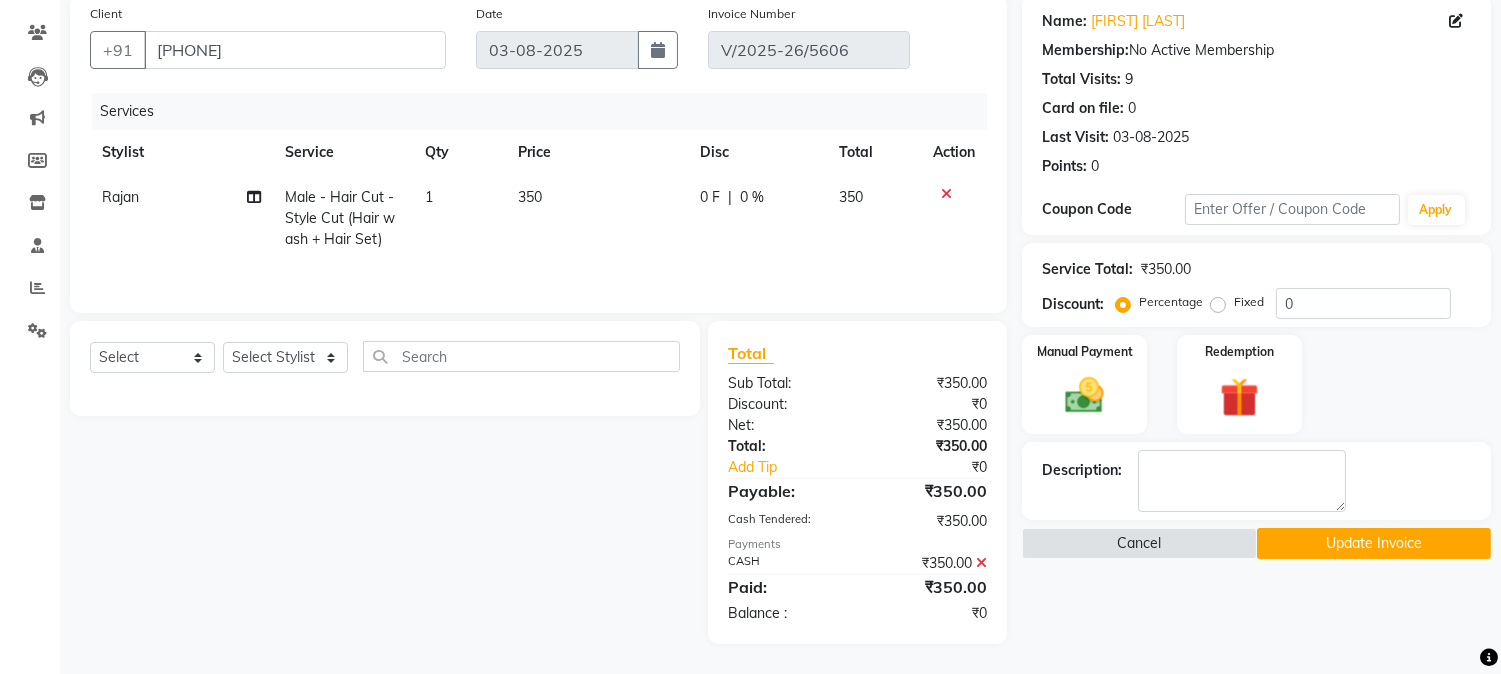 click on "Rajan" 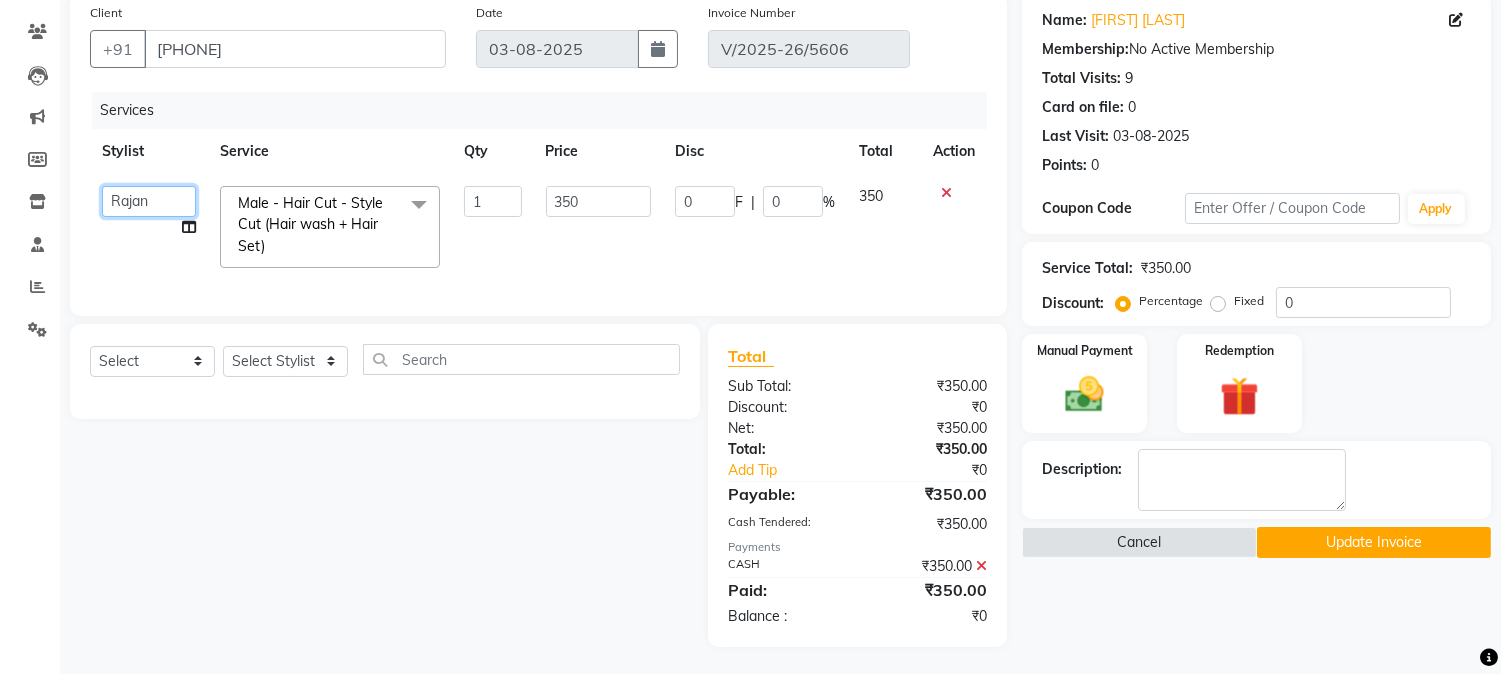 click on "Chetan      Dipak Vaidyakar   Huda    kokan  n   Mahadev Mane   Mosin ansari    Nayan Patil   Pradip    Prem Mane   Rajan   Roma Rajput   Sai   Shirin shaikh   Shop   Shubham Anarase   Sneha suport staff   Sonali    Sudip    Sujata thapa   Sunil   Umesh" 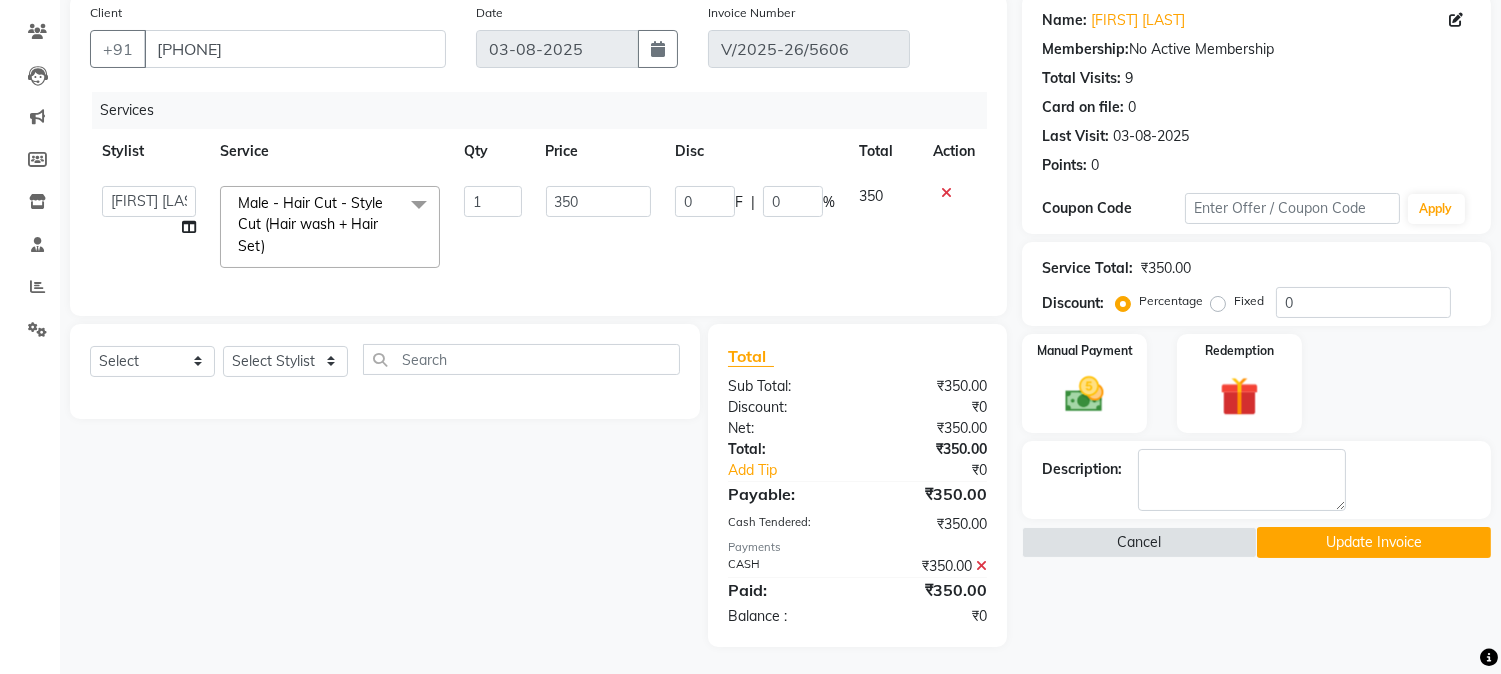 select on "43386" 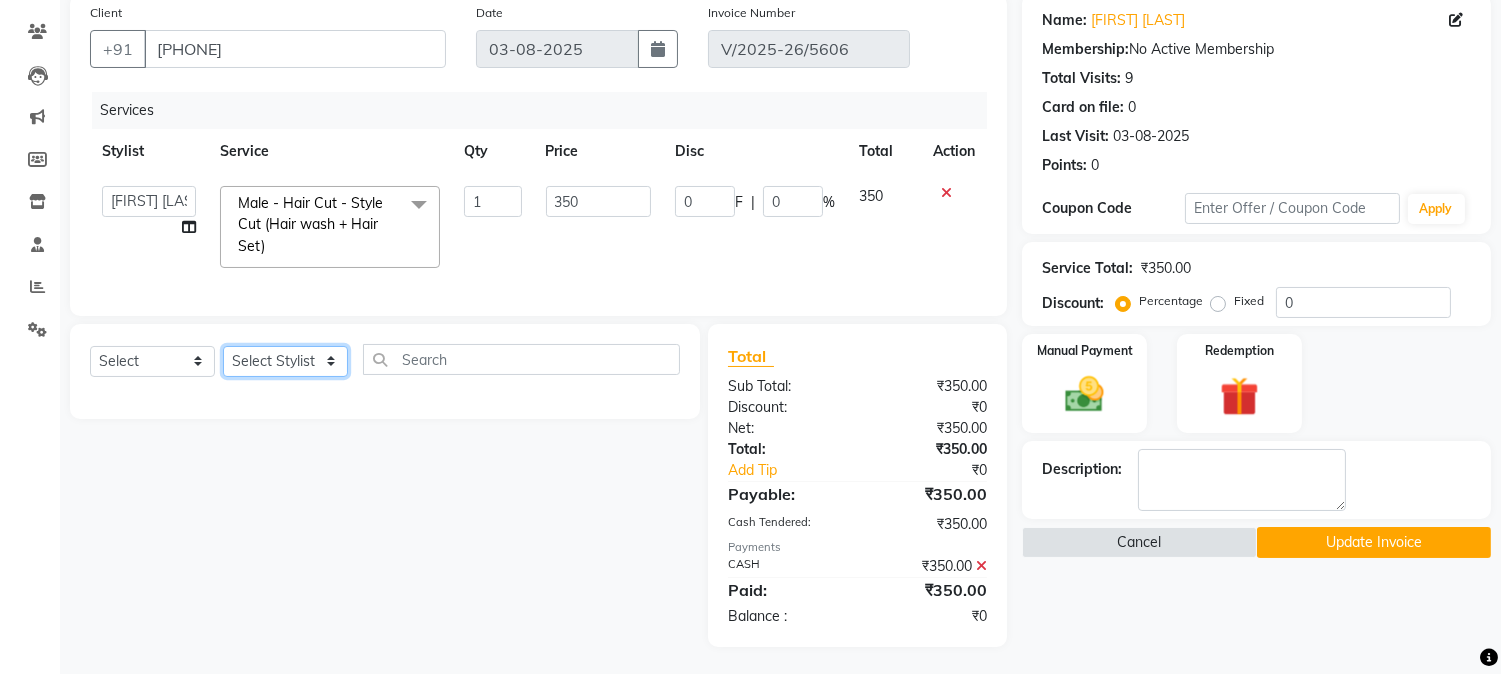 click on "Select Stylist [NAME] Dipak Vaidyakar Huda kokan n Mahadev Mane Mosin ansari Nayan Patil Pradip Prem Mane Rajan Roma Rajput Shirin shaikh Shop Shubham Anarase Sneha suport staff Sonali Sudip Sujata thapa Sunil Umesh" 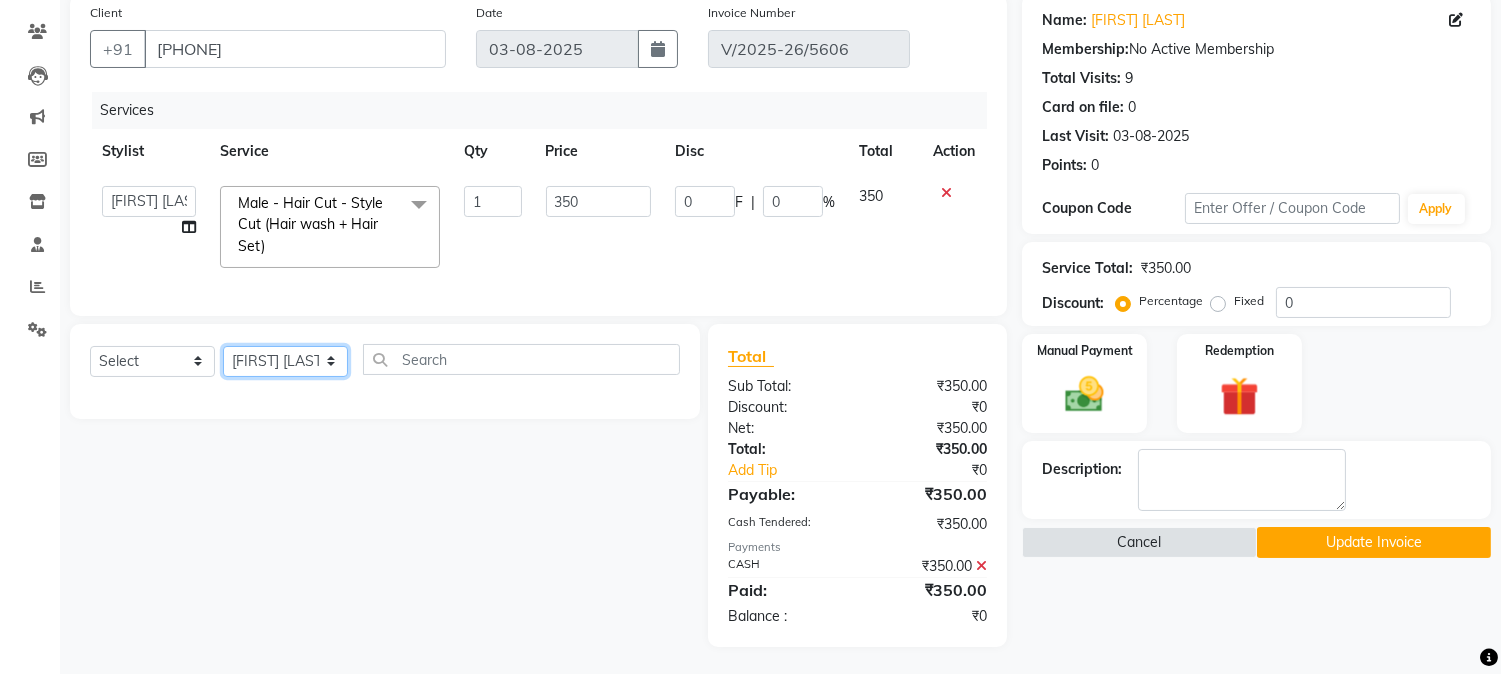 click on "Select Stylist [NAME] Dipak Vaidyakar Huda kokan n Mahadev Mane Mosin ansari Nayan Patil Pradip Prem Mane Rajan Roma Rajput Shirin shaikh Shop Shubham Anarase Sneha suport staff Sonali Sudip Sujata thapa Sunil Umesh" 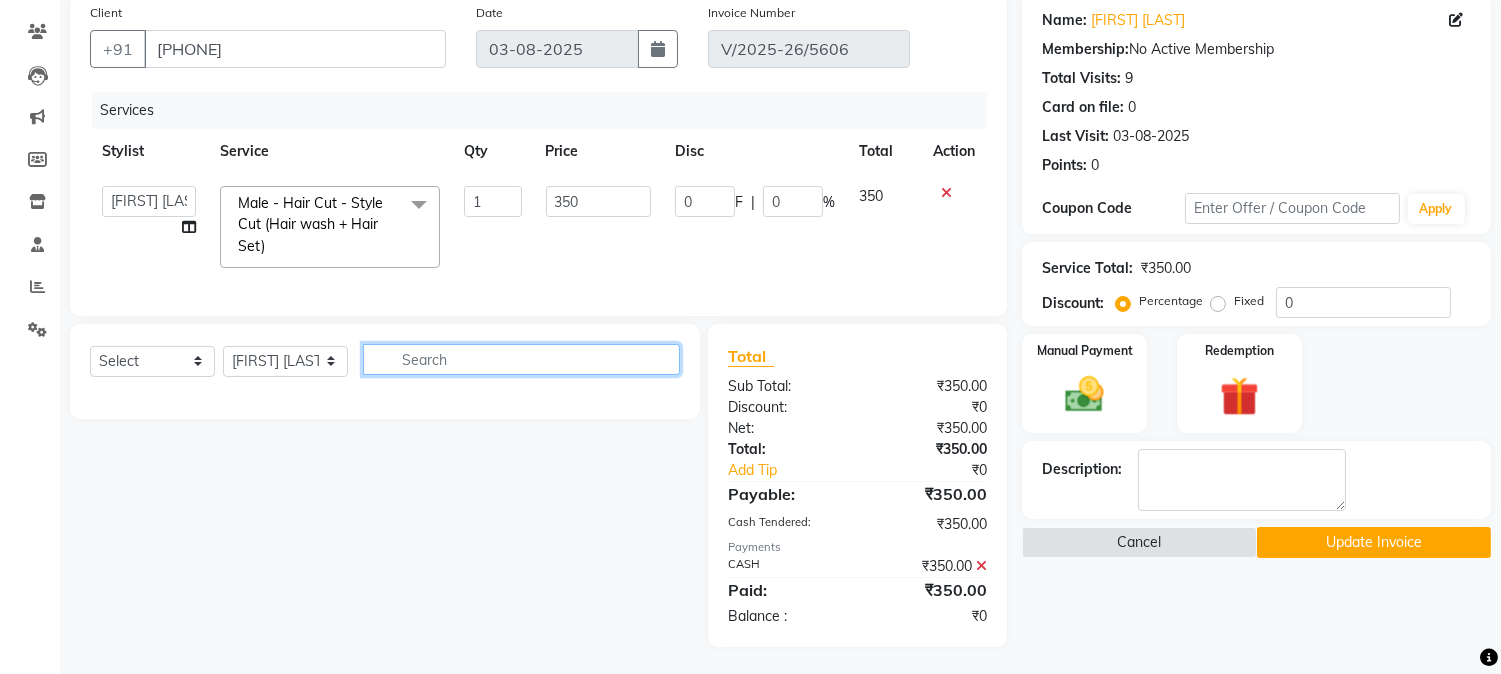 click 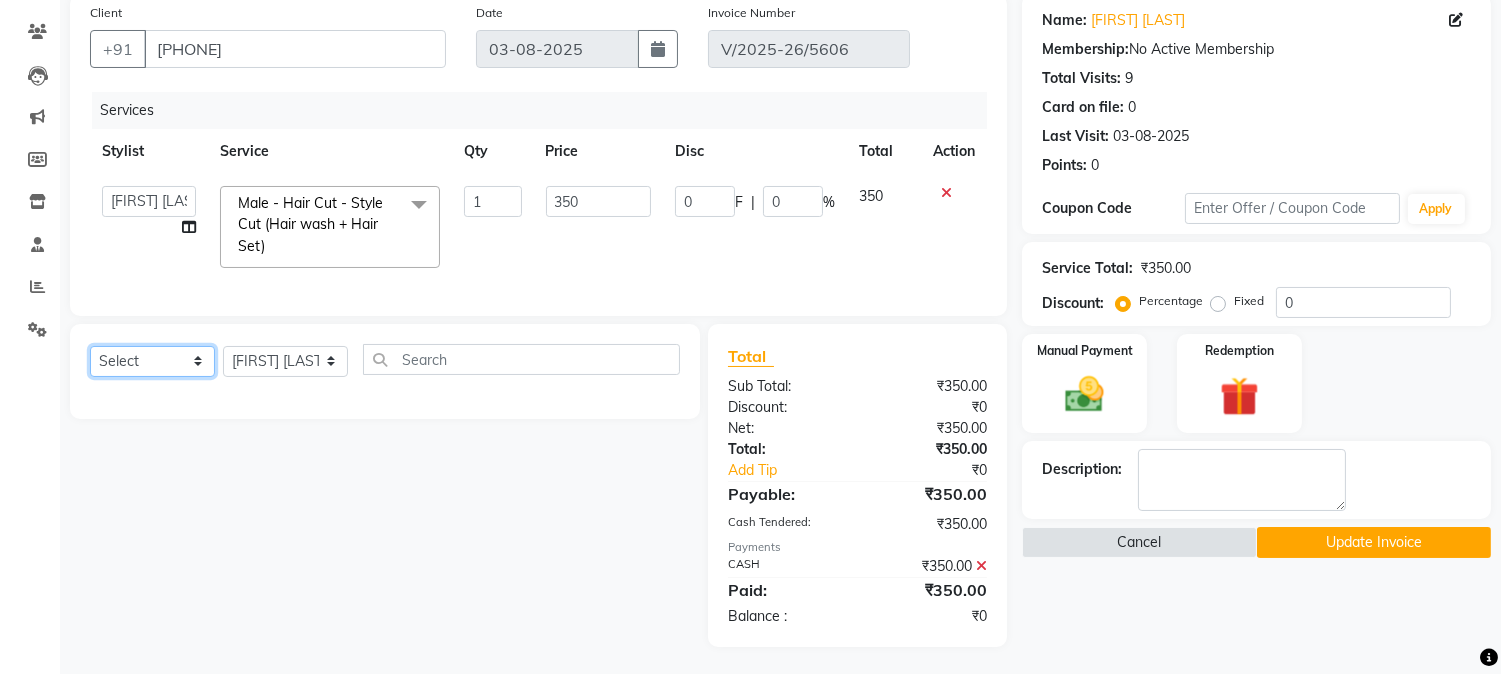 click on "Select  Service  Product  Membership  Package Voucher Prepaid Gift Card" 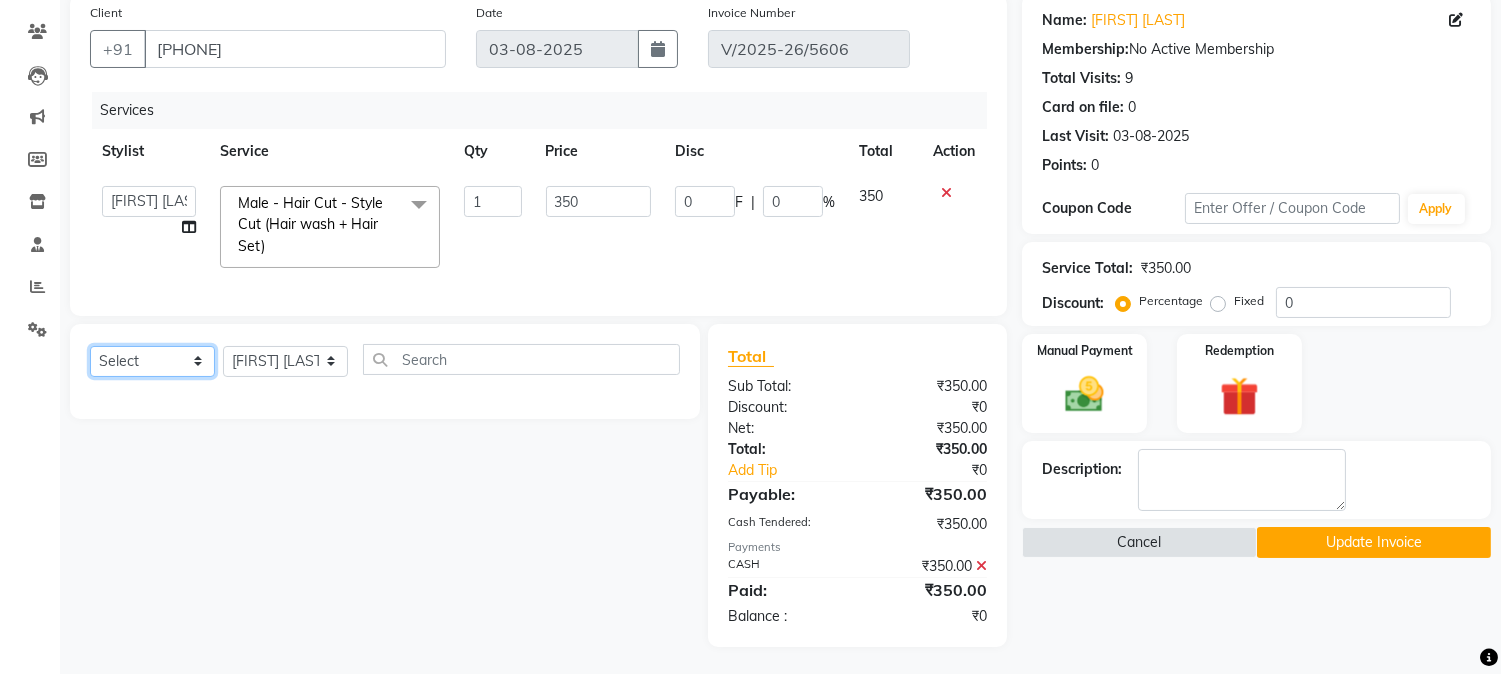 select on "service" 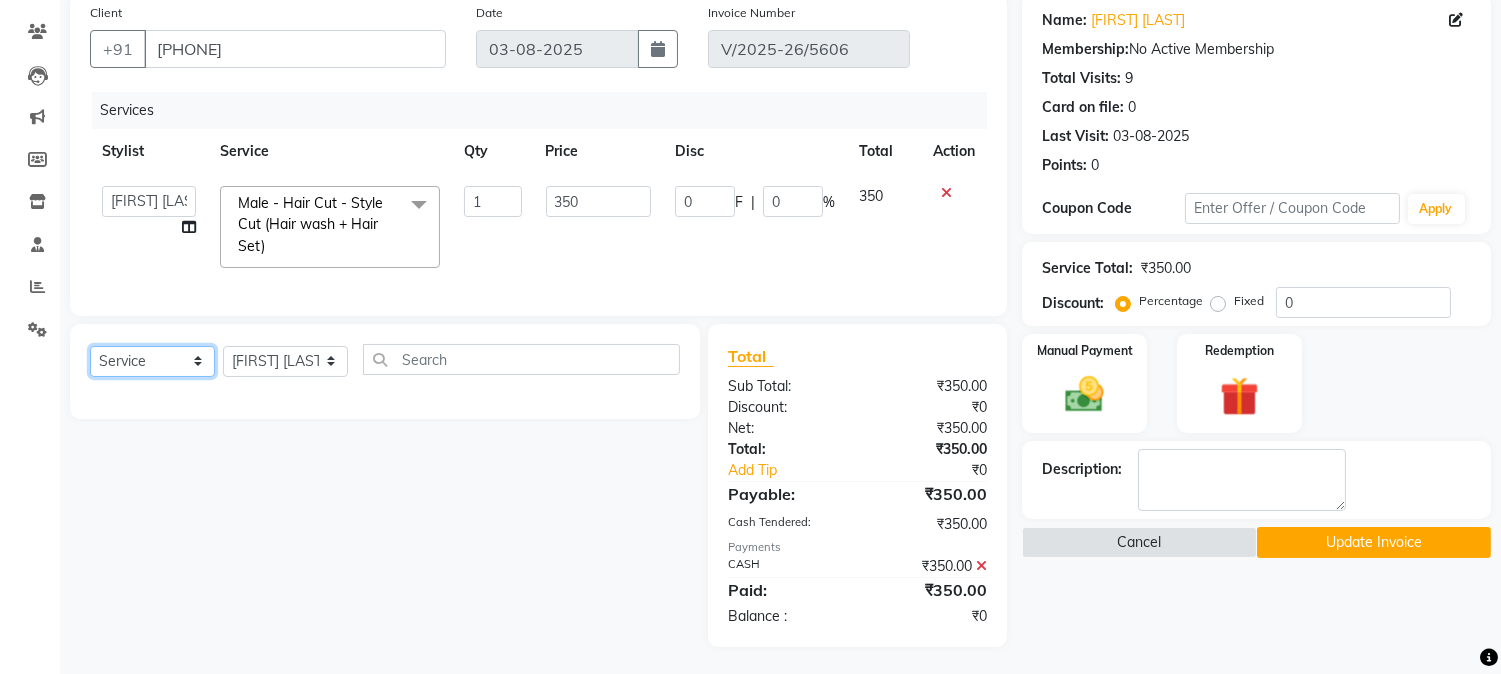 click on "Select  Service  Product  Membership  Package Voucher Prepaid Gift Card" 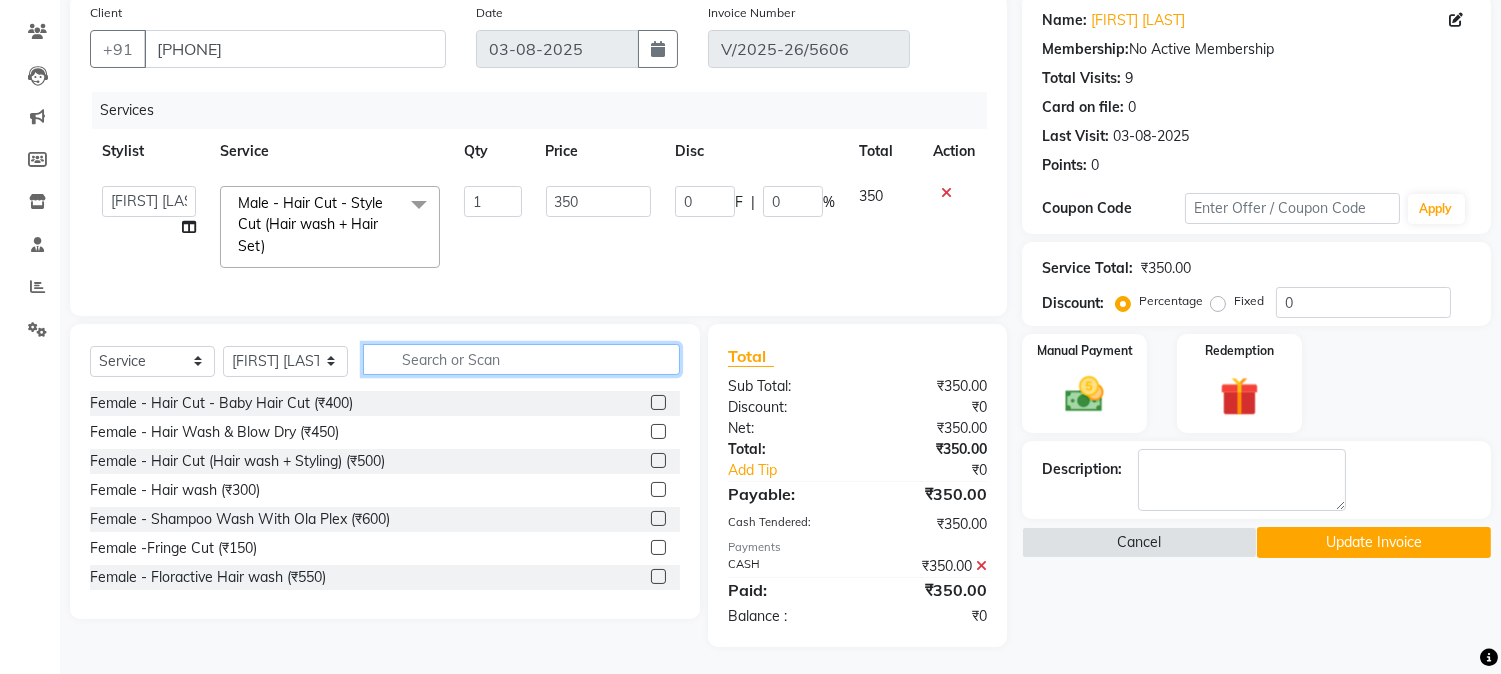 click 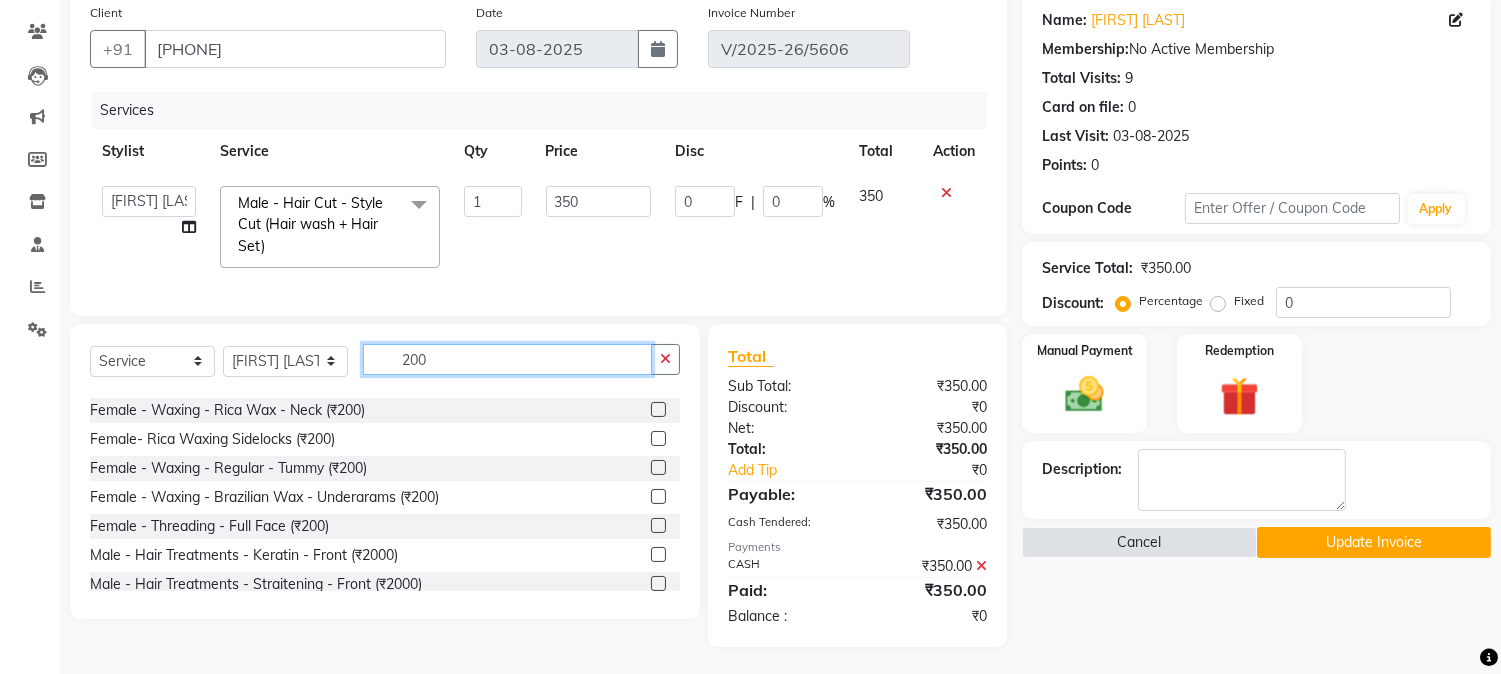 scroll, scrollTop: 901, scrollLeft: 0, axis: vertical 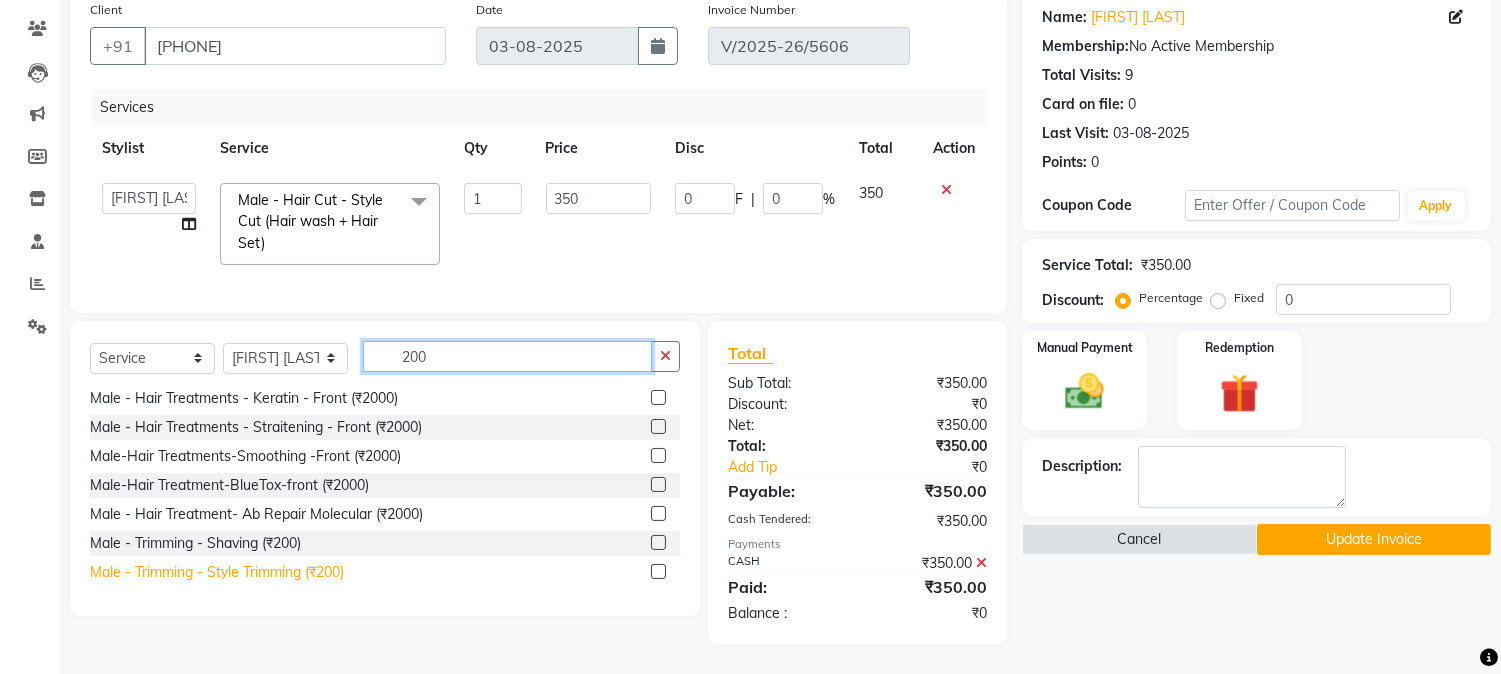 type on "200" 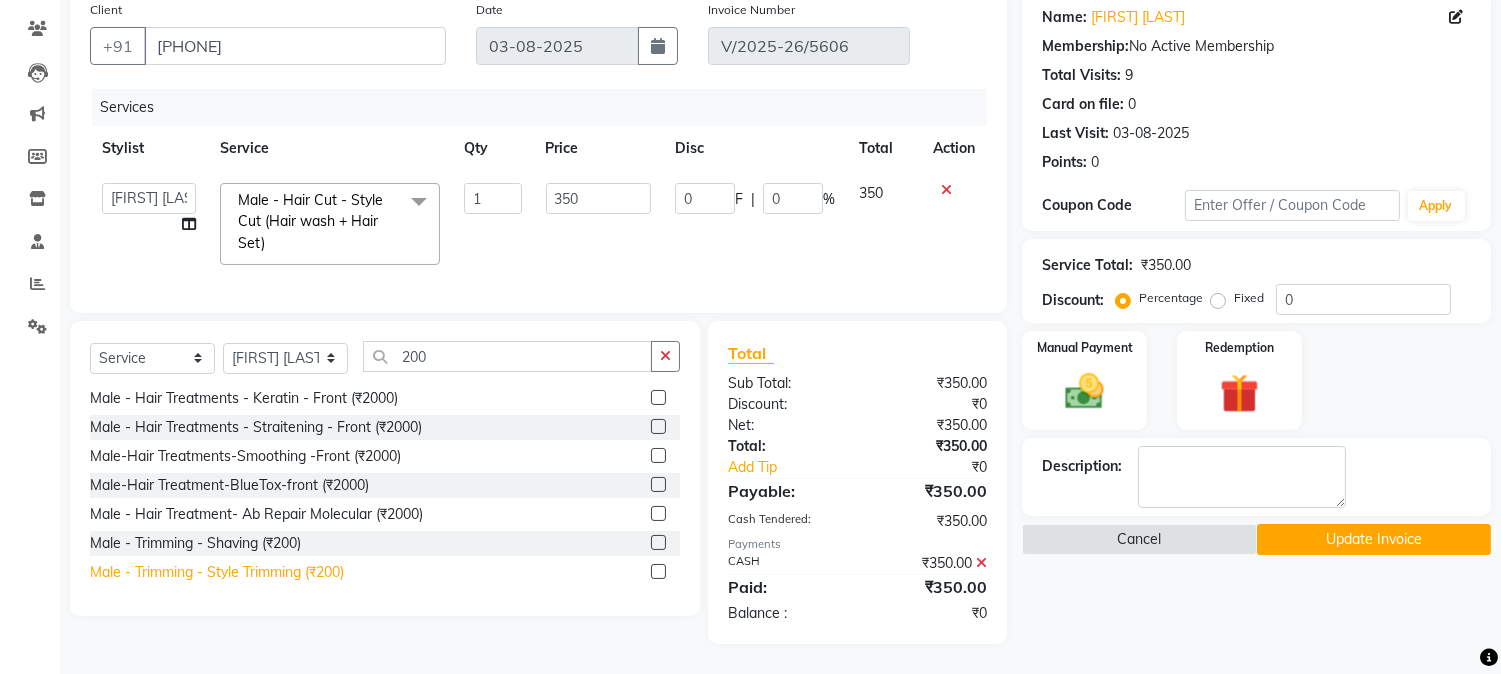 click on "Male - Trimming - Style Trimming (₹200)" 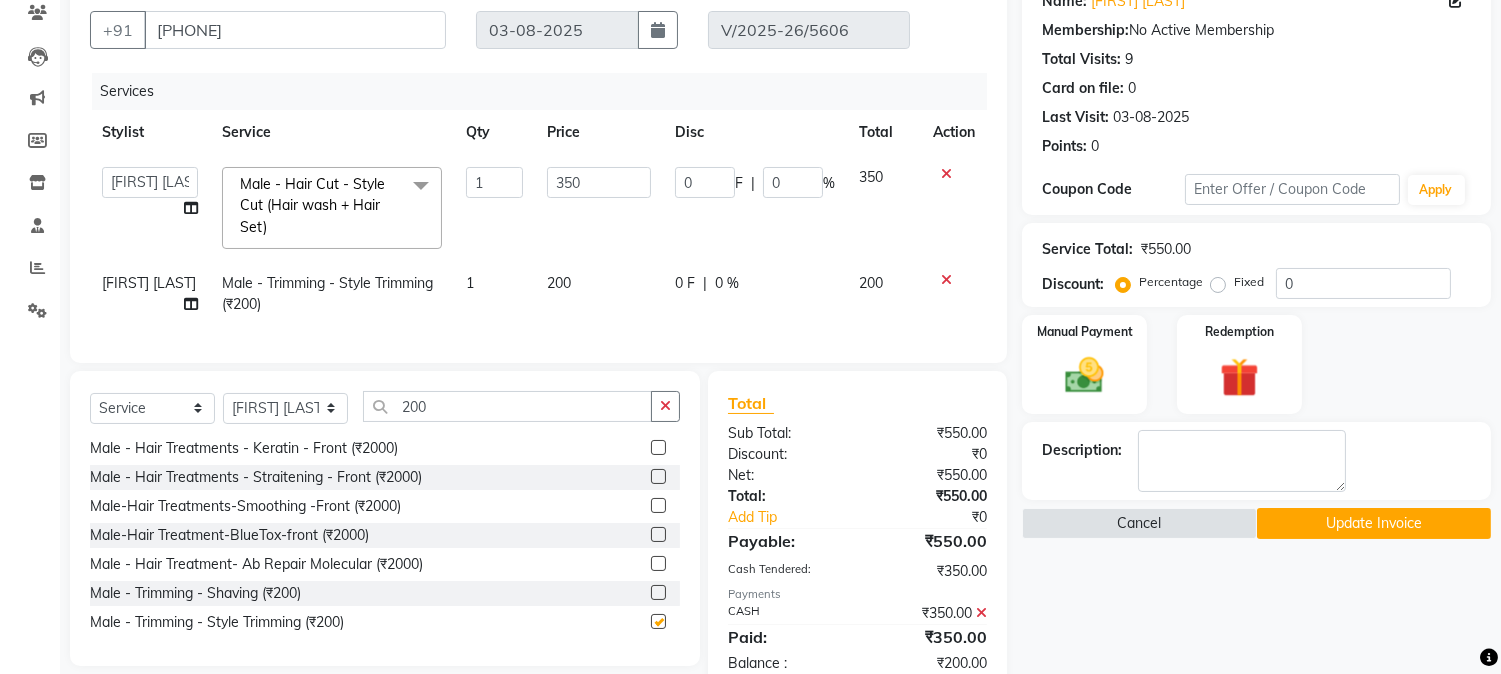 checkbox on "false" 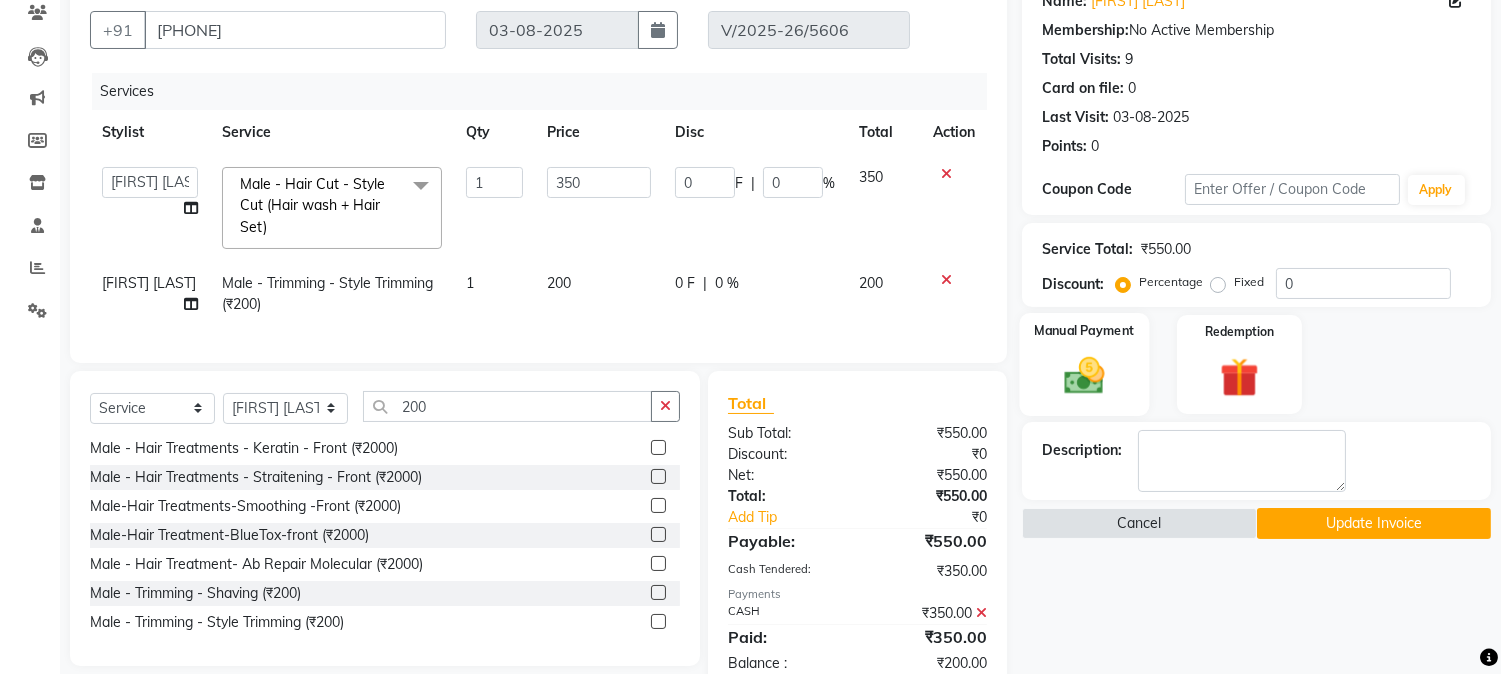click on "Manual Payment" 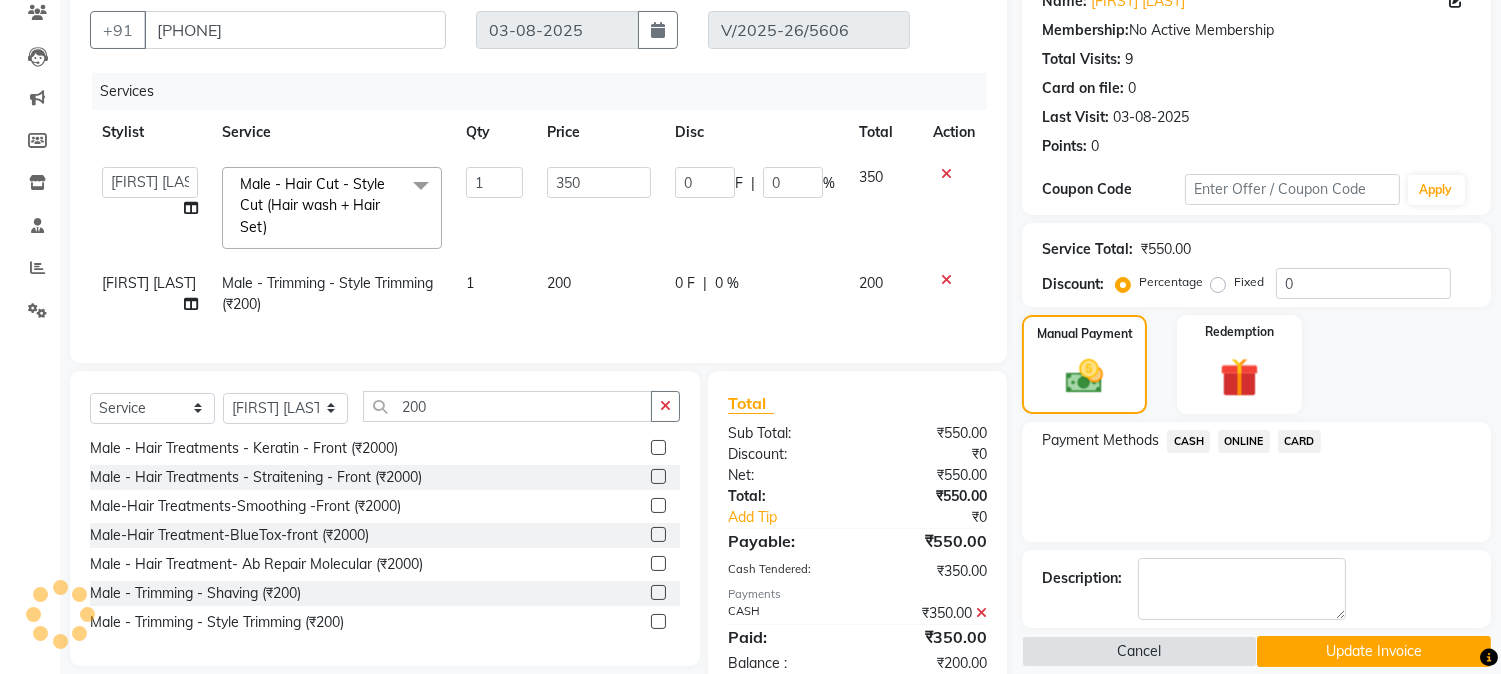 click on "ONLINE" 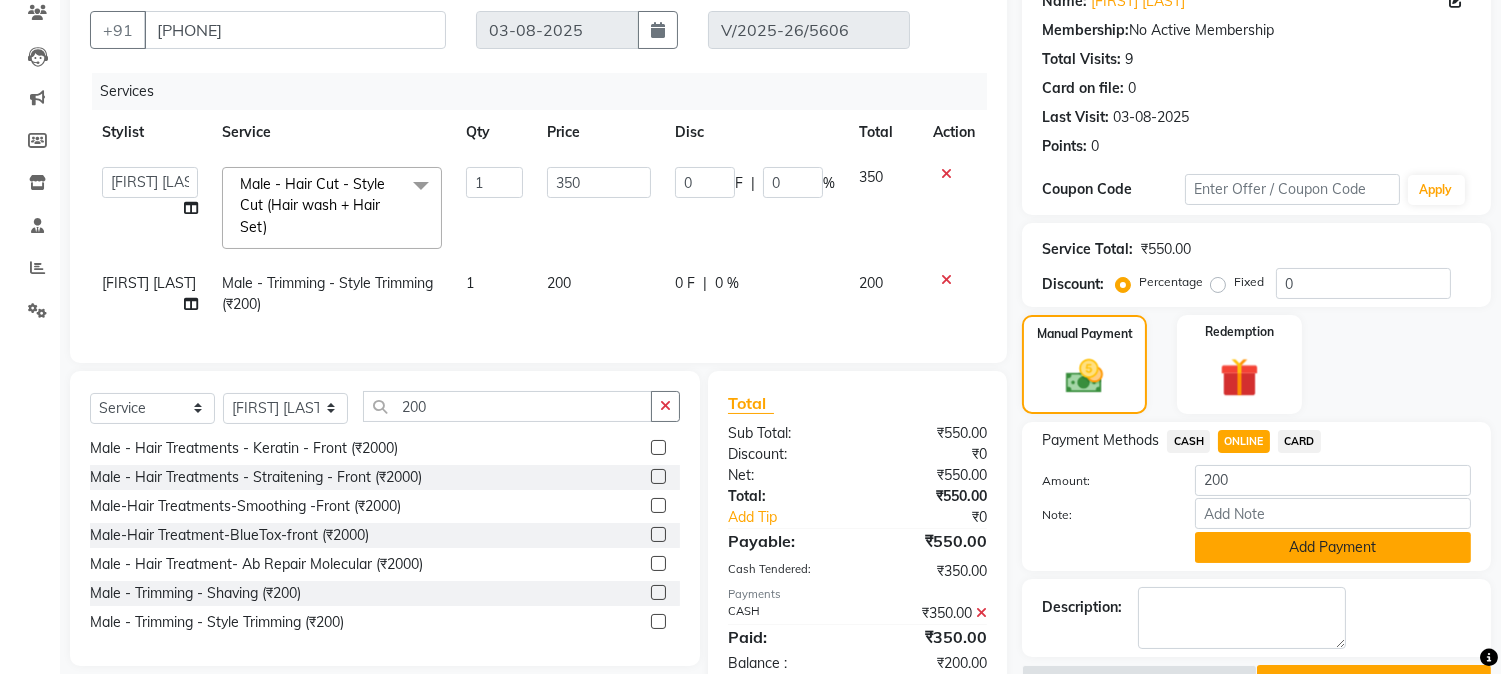 click on "Add Payment" 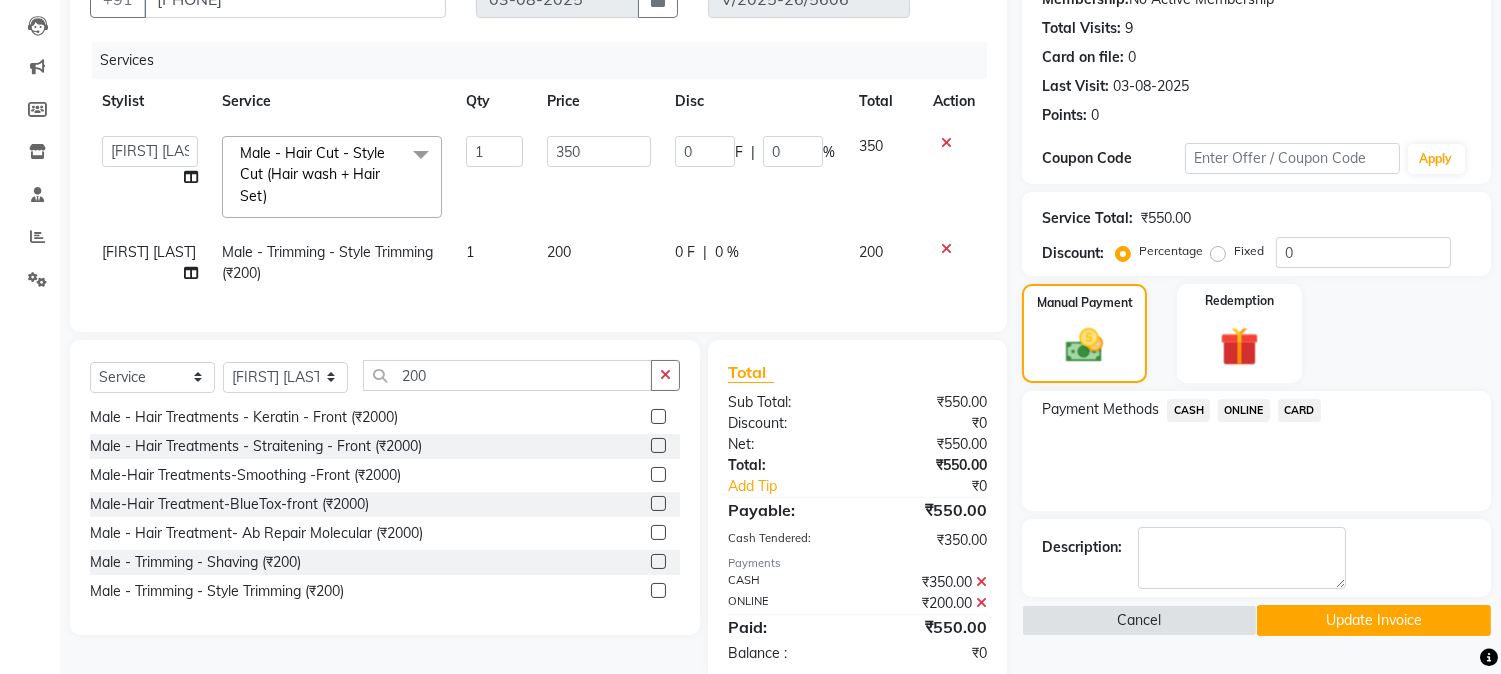 scroll, scrollTop: 262, scrollLeft: 0, axis: vertical 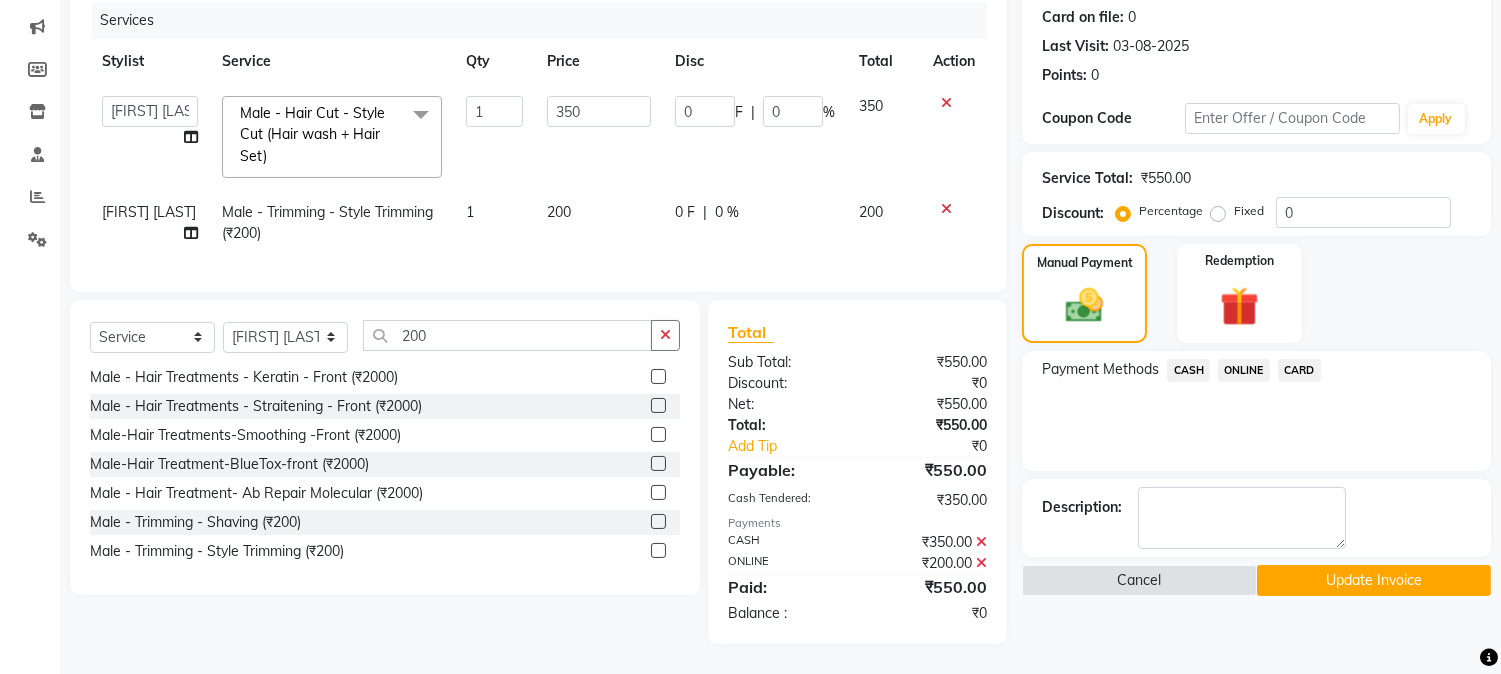 click 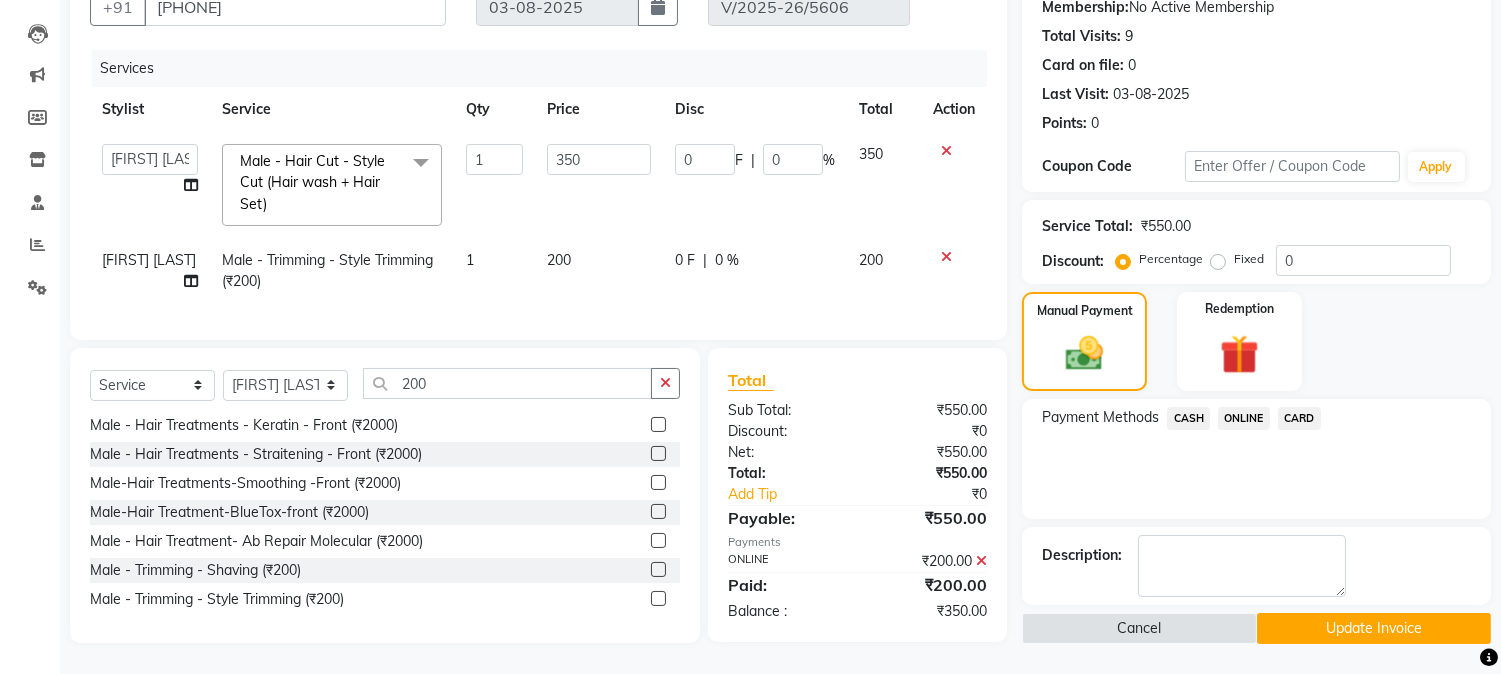 scroll, scrollTop: 214, scrollLeft: 0, axis: vertical 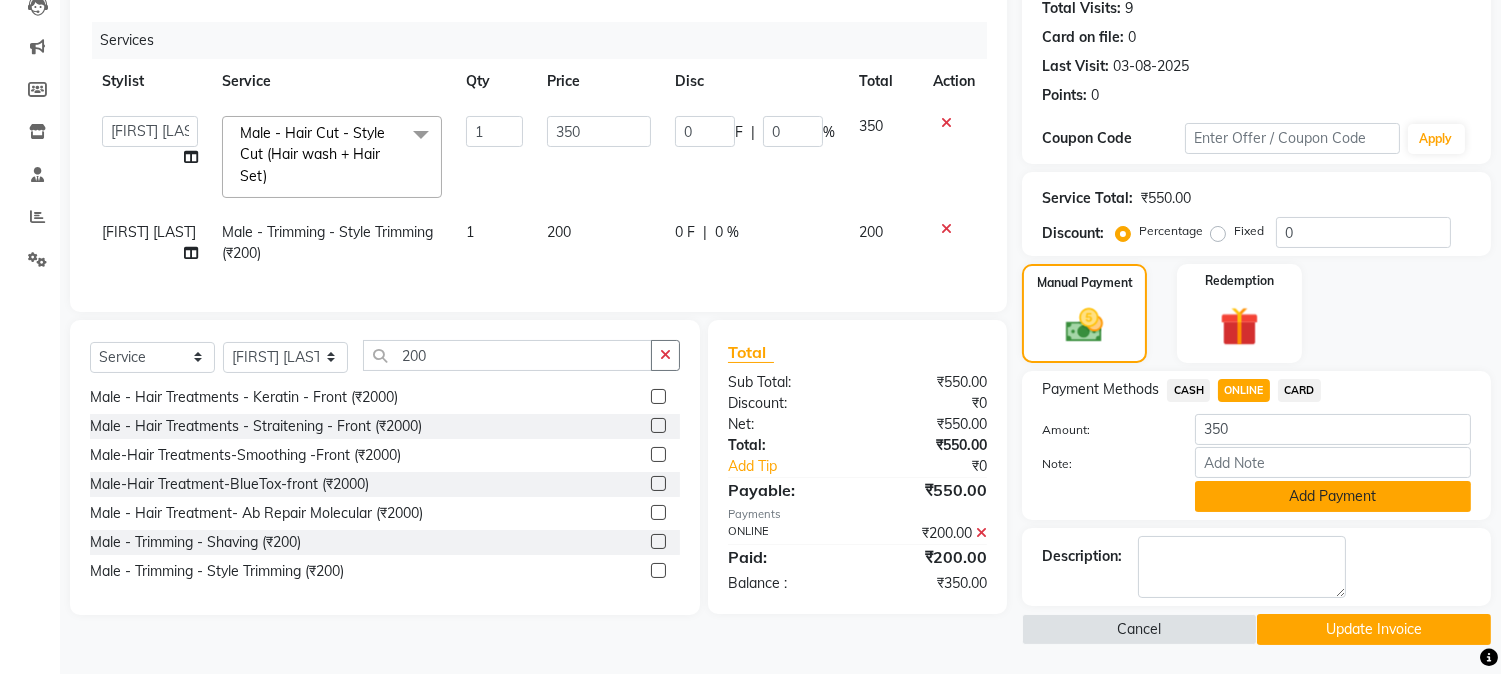 click on "Add Payment" 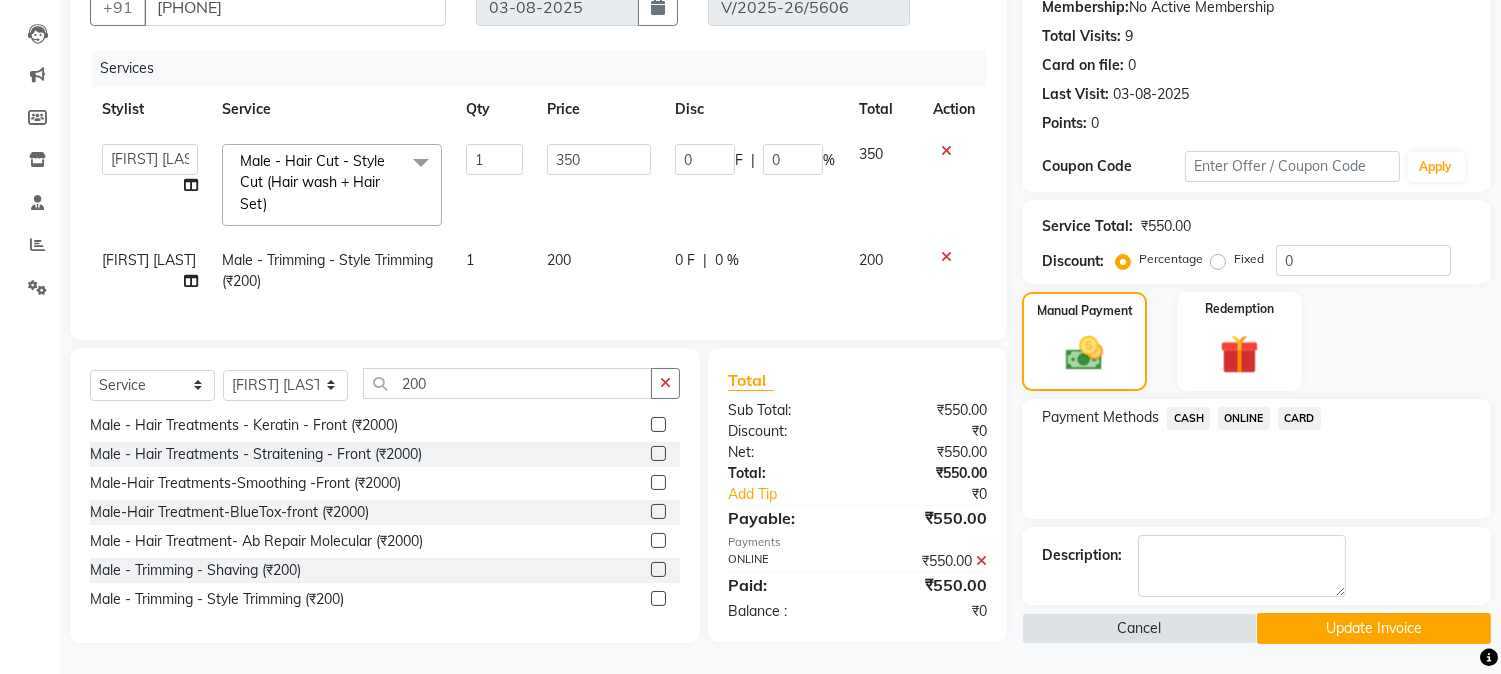 scroll, scrollTop: 214, scrollLeft: 0, axis: vertical 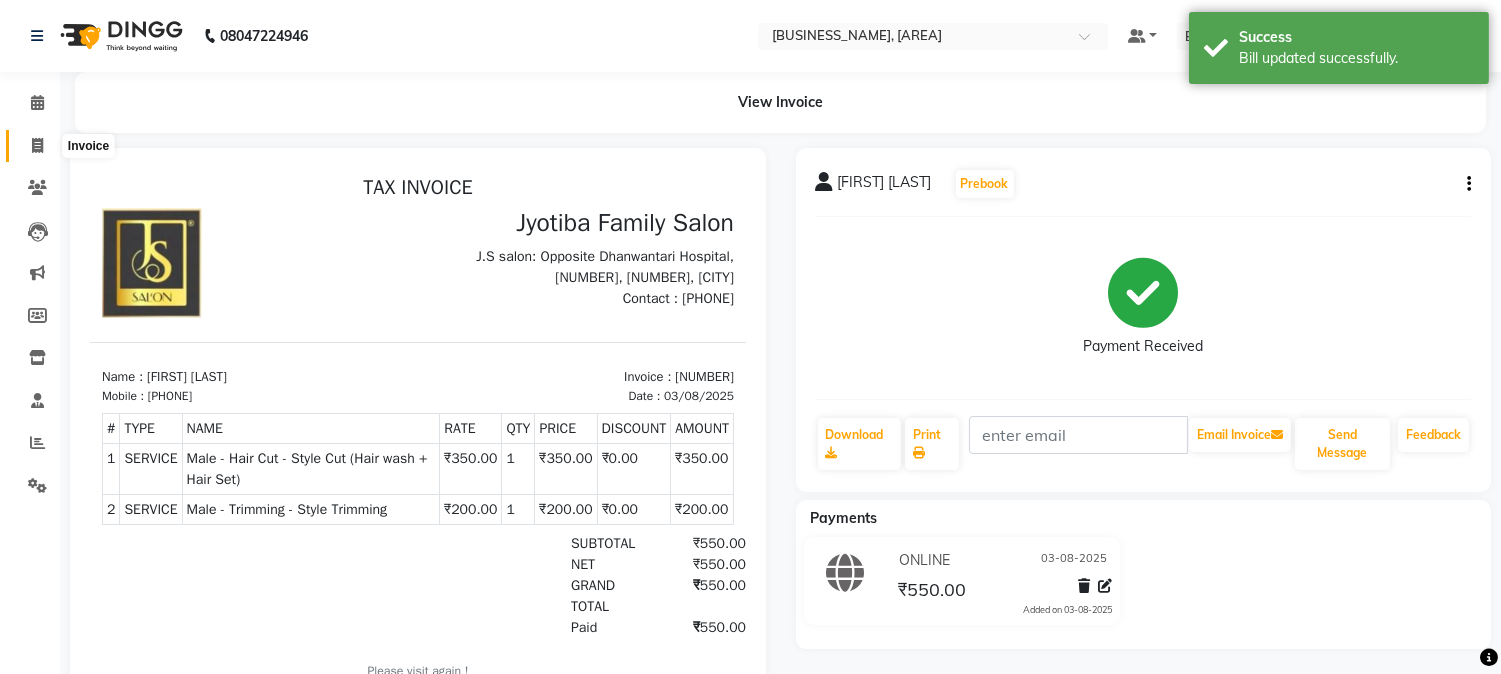 click 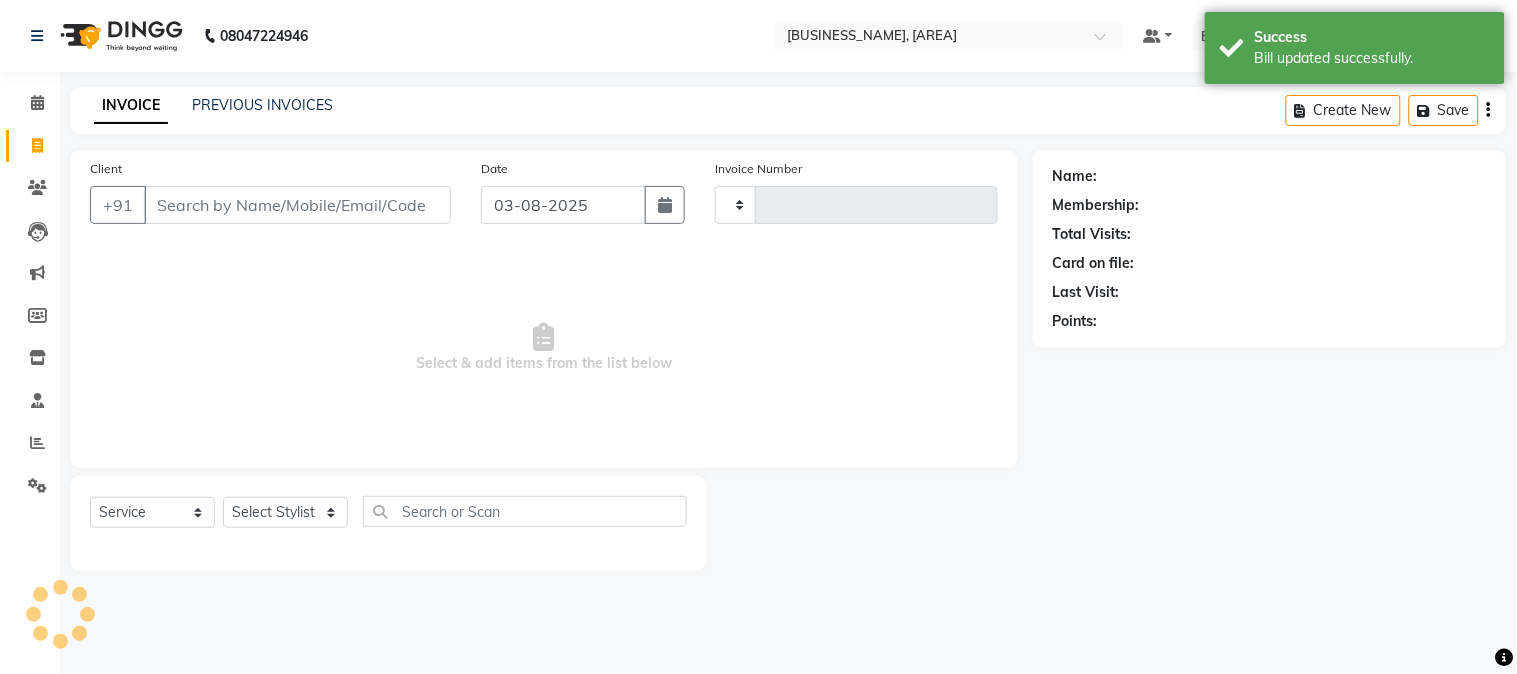 type on "5617" 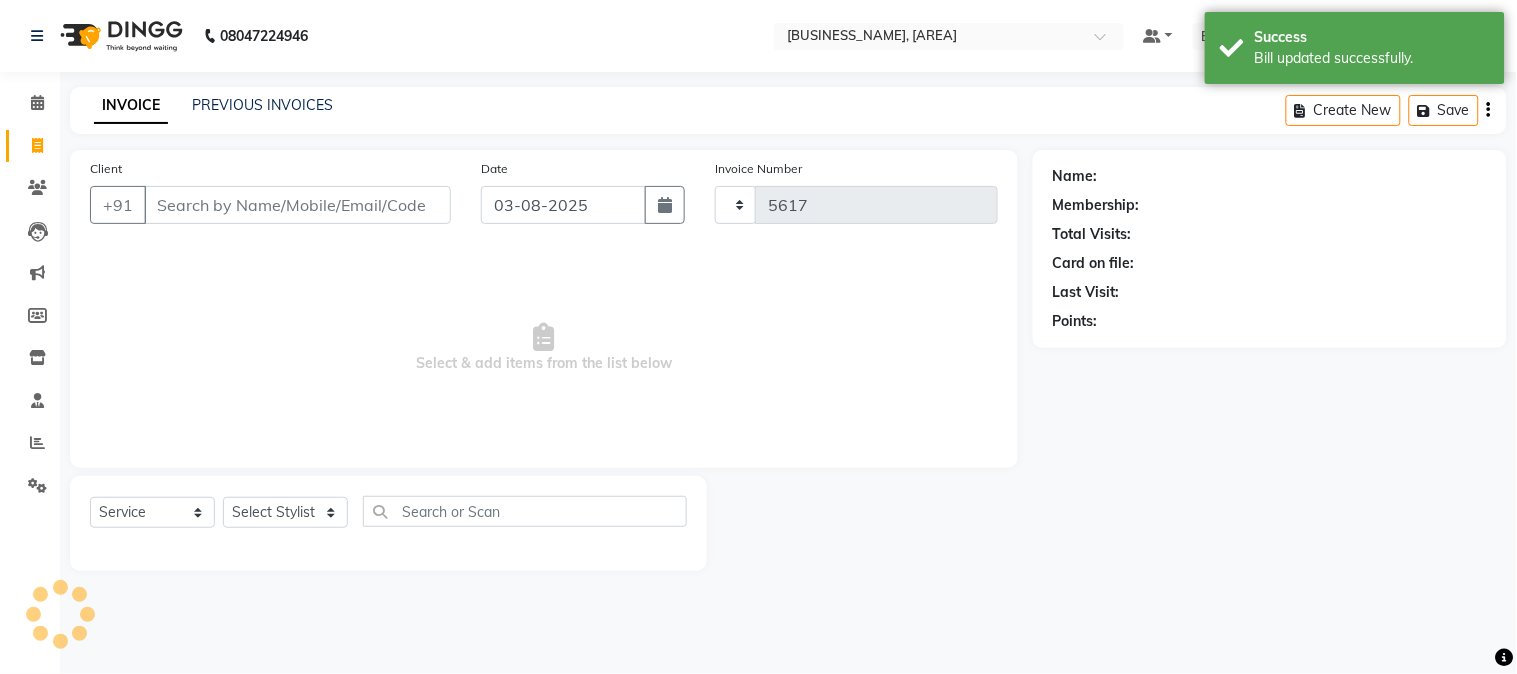 select on "3729" 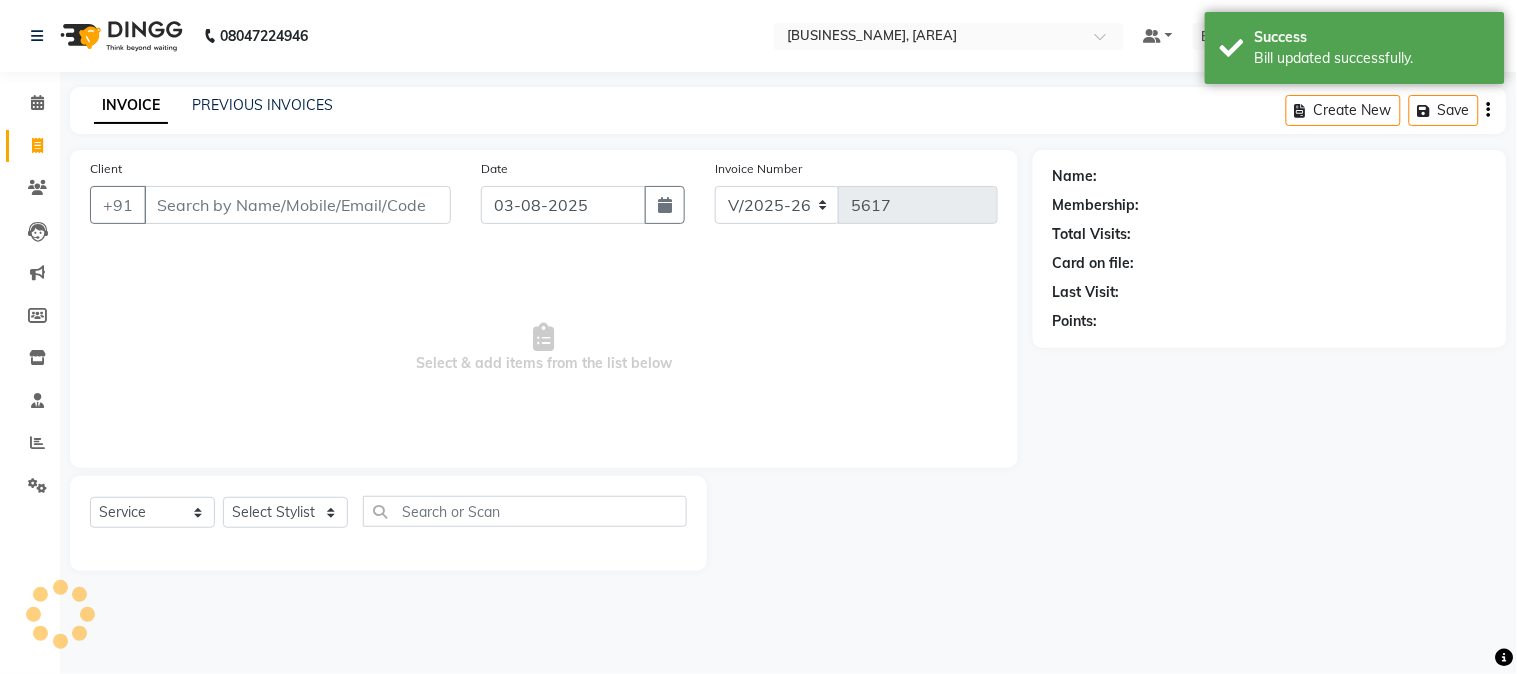 click on "Client" at bounding box center [297, 205] 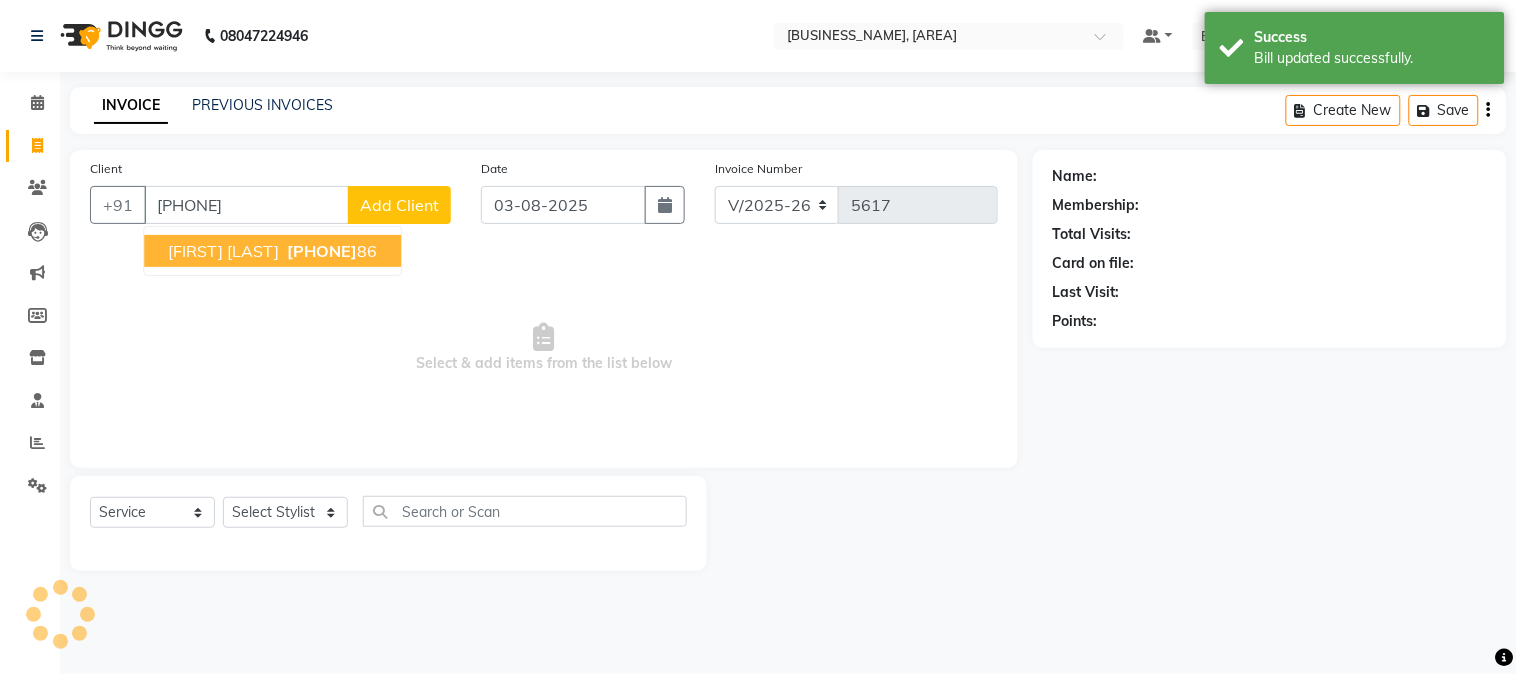 click on "Kavstun Naruni   96047121 86" at bounding box center (272, 251) 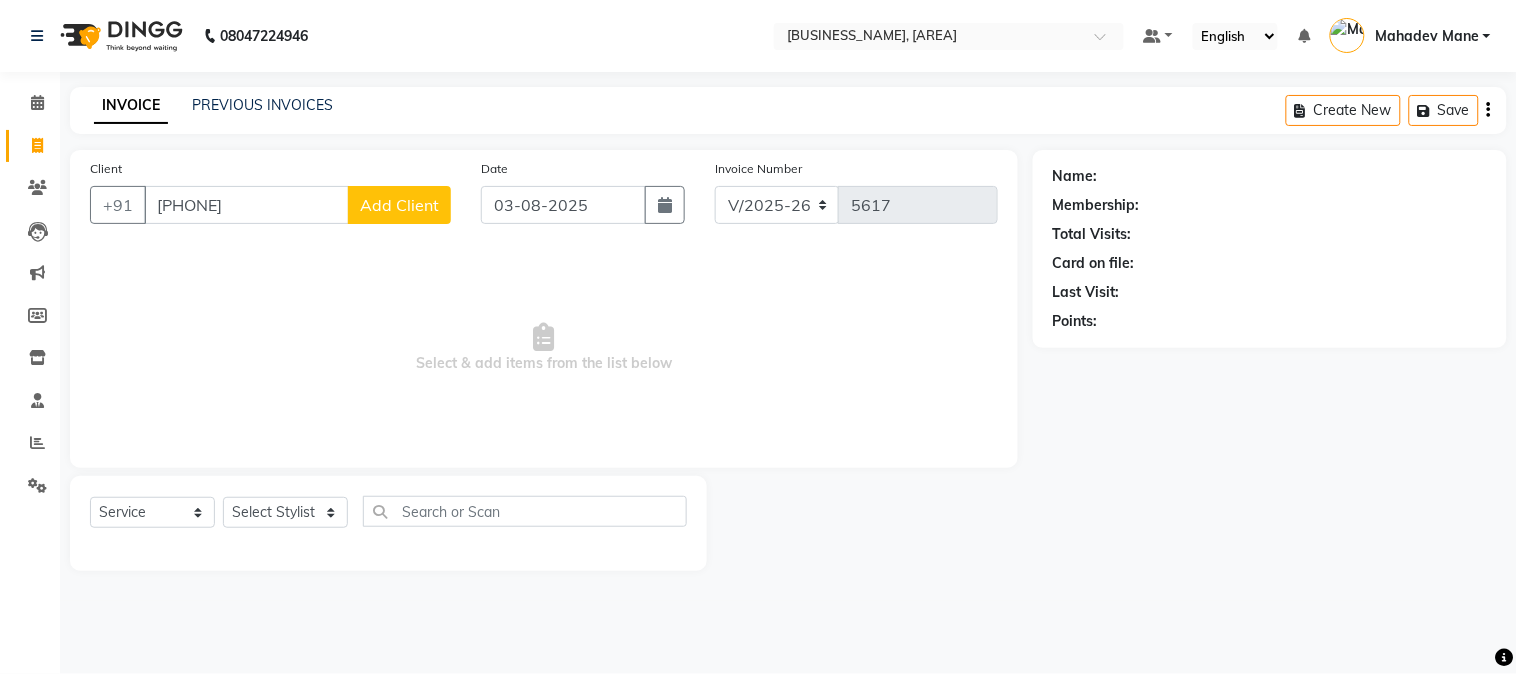 type on "[PHONE]" 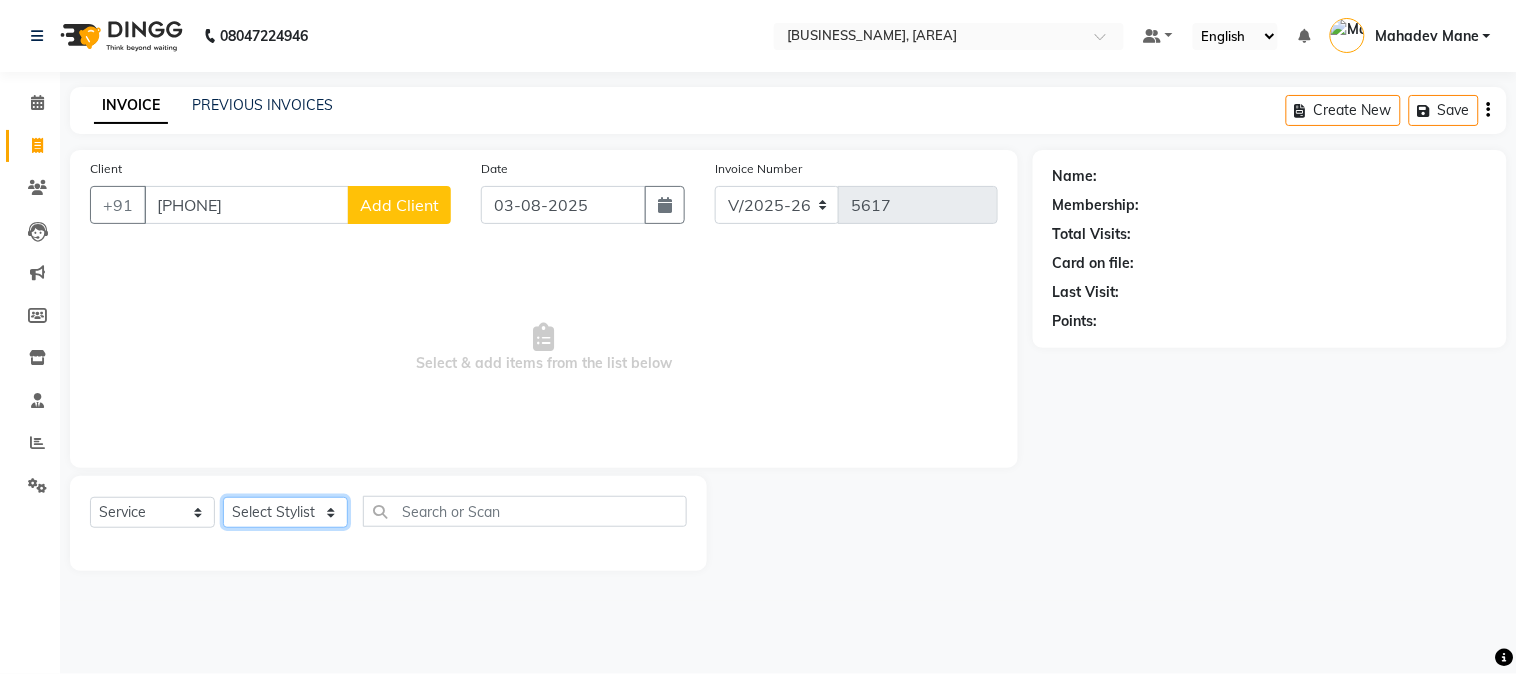 click on "Select Stylist [NAME] Dipak Vaidyakar Huda kokan n Mahadev Mane Mosin ansari Nayan Patil Pradip Prem Mane Rajan Roma Rajput Shirin shaikh Shop Shubham Anarase Sneha suport staff Sonali Sudip Sujata thapa Sunil Umesh" 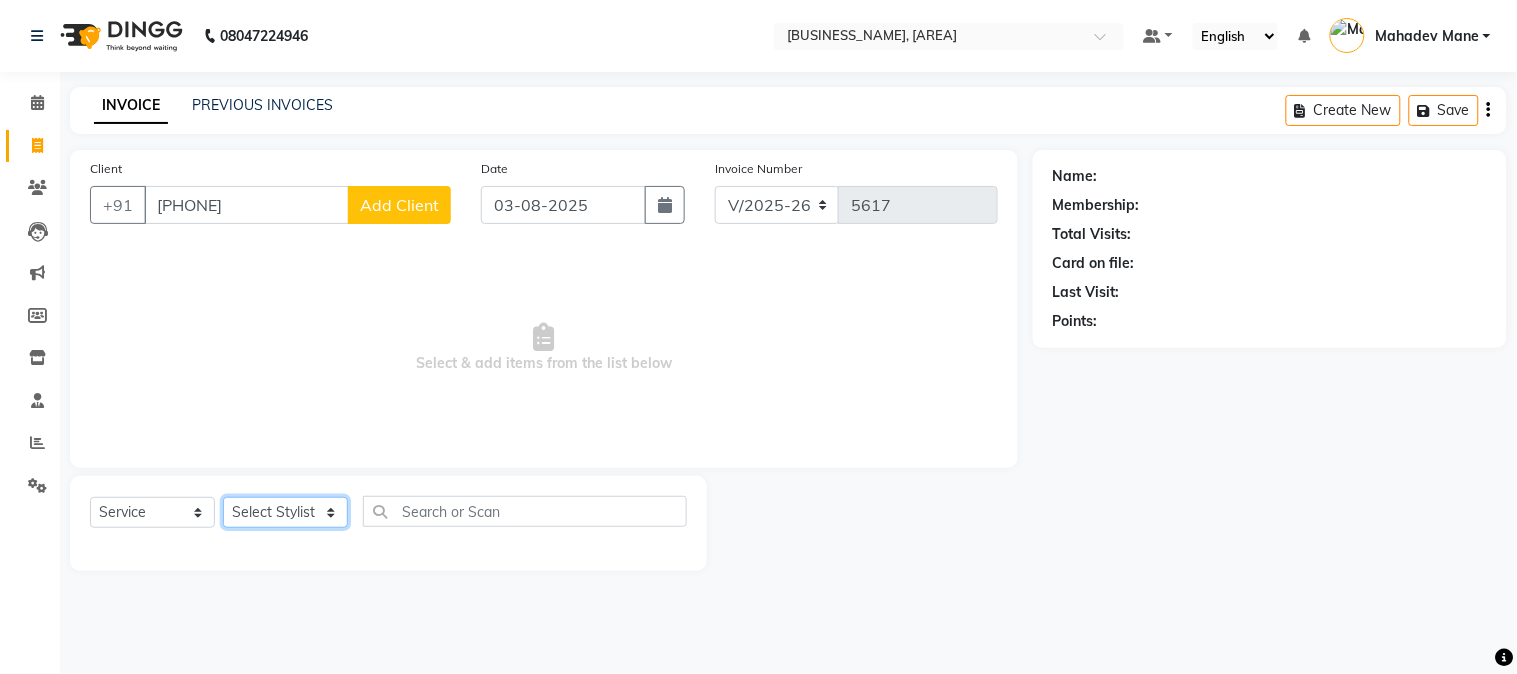 select on "47417" 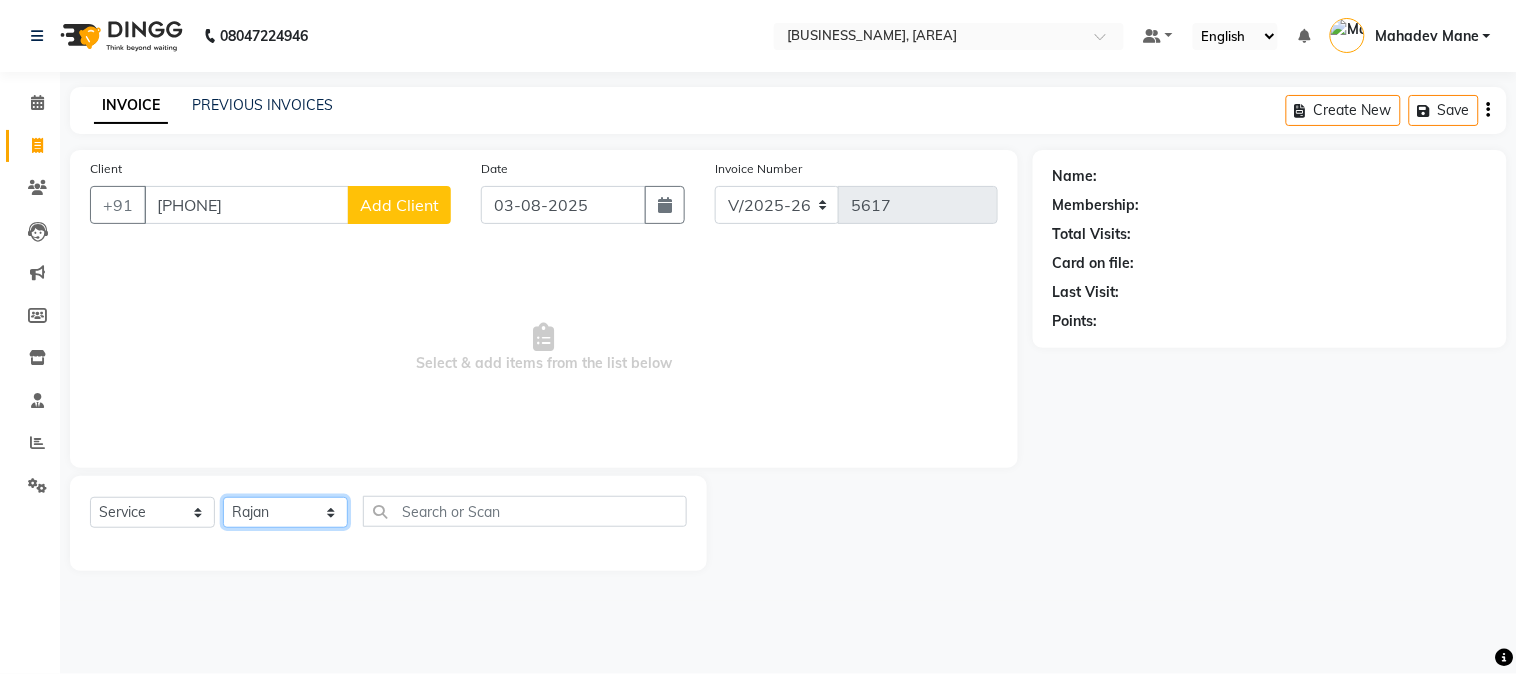click on "Select Stylist [NAME] Dipak Vaidyakar Huda kokan n Mahadev Mane Mosin ansari Nayan Patil Pradip Prem Mane Rajan Roma Rajput Shirin shaikh Shop Shubham Anarase Sneha suport staff Sonali Sudip Sujata thapa Sunil Umesh" 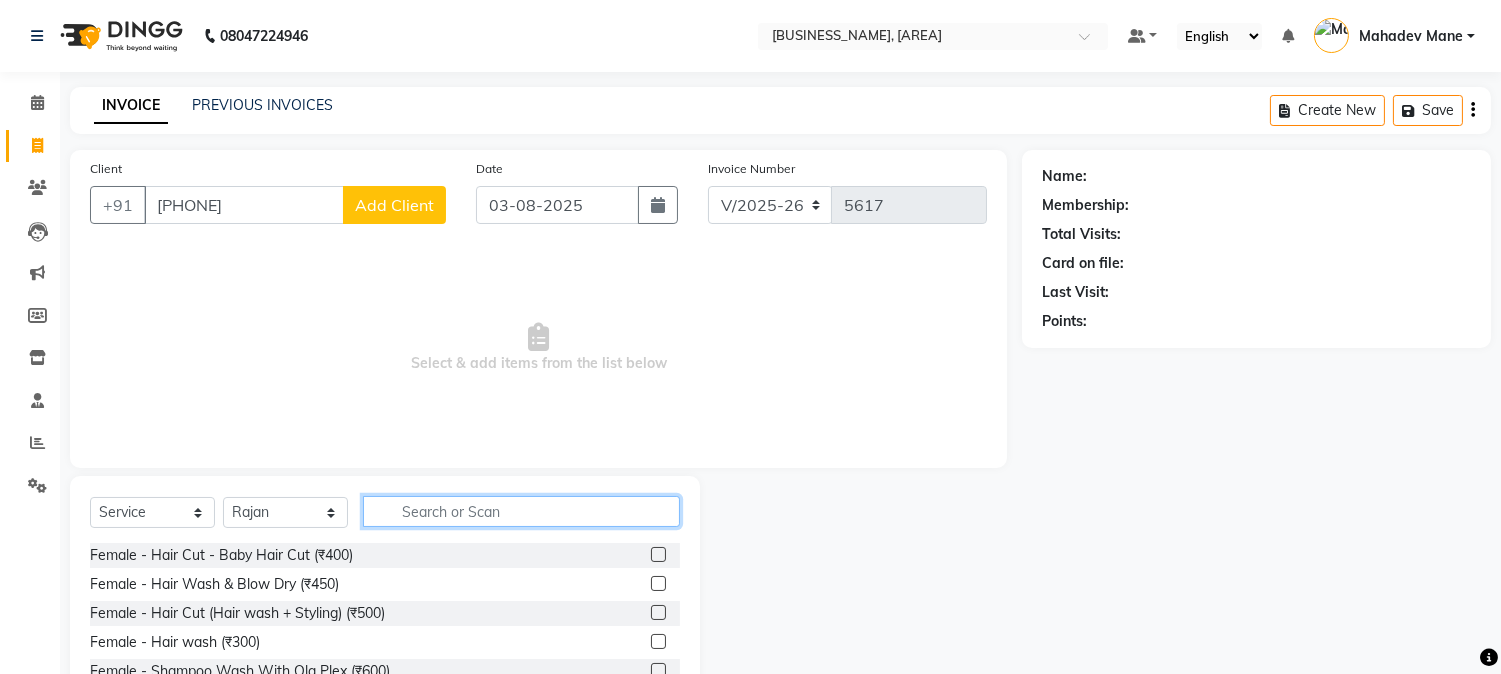 click 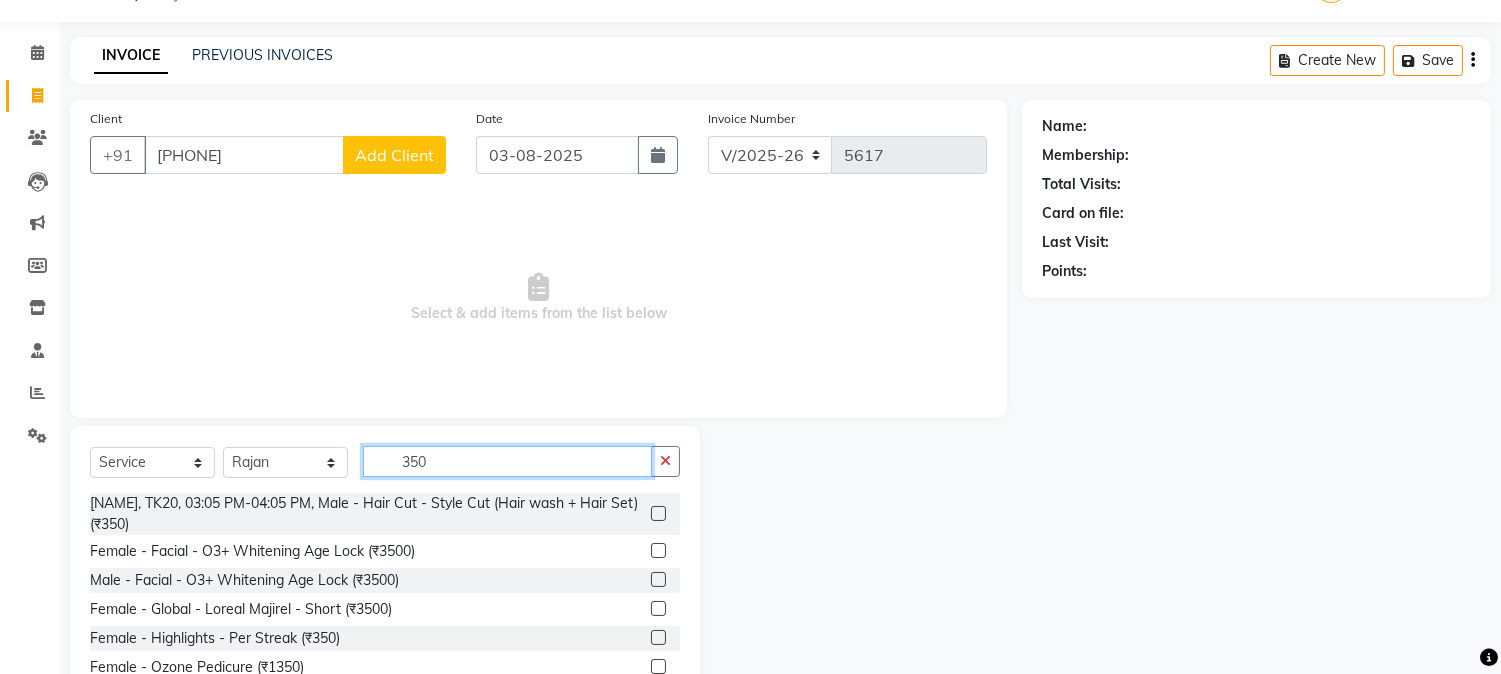 scroll, scrollTop: 126, scrollLeft: 0, axis: vertical 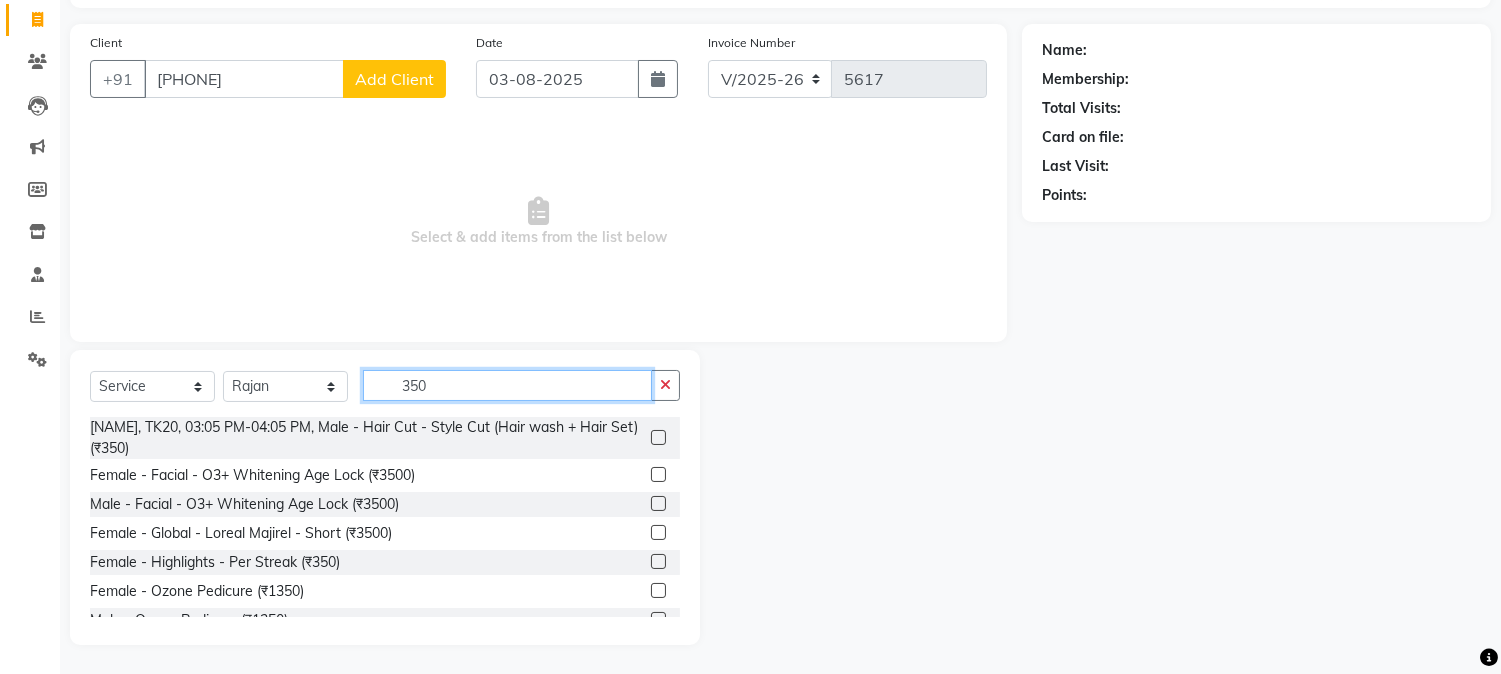 type on "350" 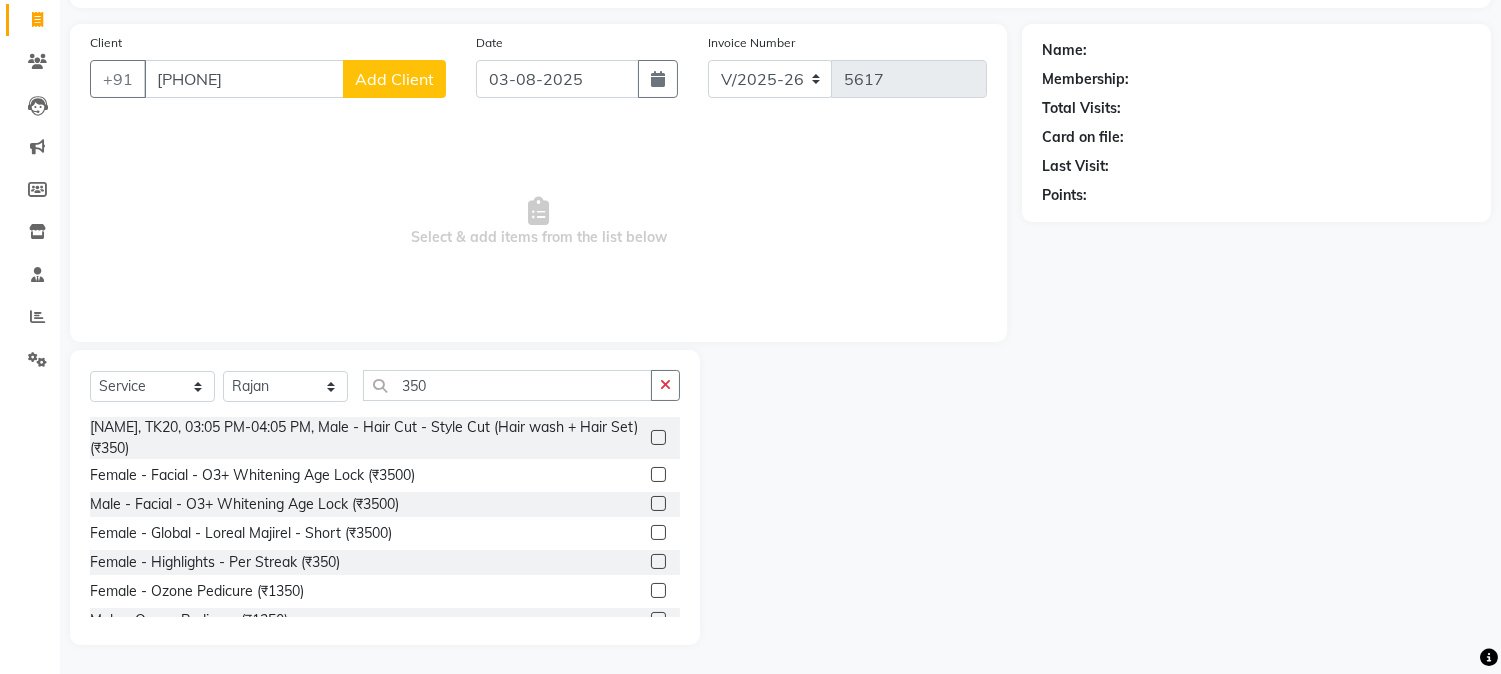 click on "Select  Service  Product  Membership  Package Voucher Prepaid Gift Card  Select Stylist Chetan    Dipak Vaidyakar Huda  kokan  n Mahadev Mane Mosin ansari  Nayan Patil Pradip  Prem Mane Rajan Roma Rajput Sai Shirin shaikh Shop Shubham Anarase Sneha suport staff Sonali  Sudip  Sujata thapa Sunil Umesh 350" 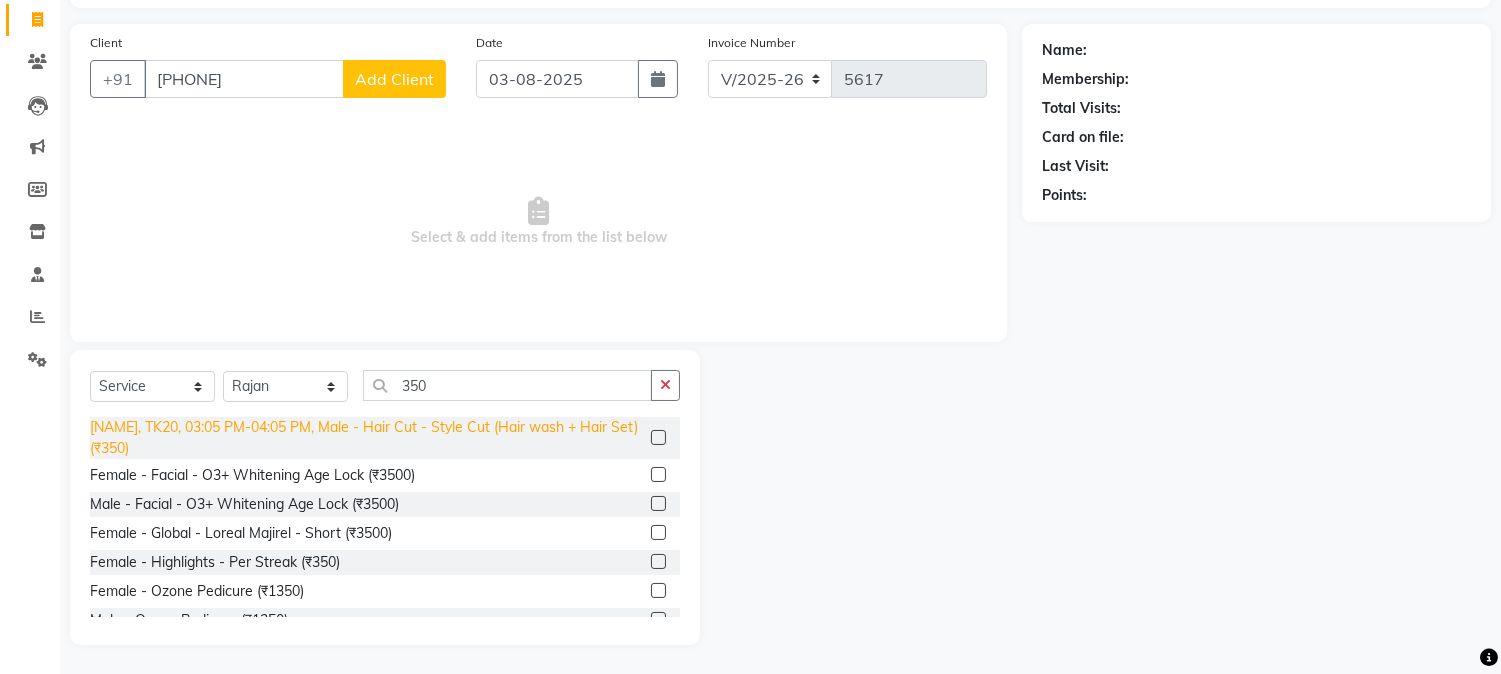 click on "Male - Hair Cut - Style Cut (Hair wash + Hair Set) (₹350)" 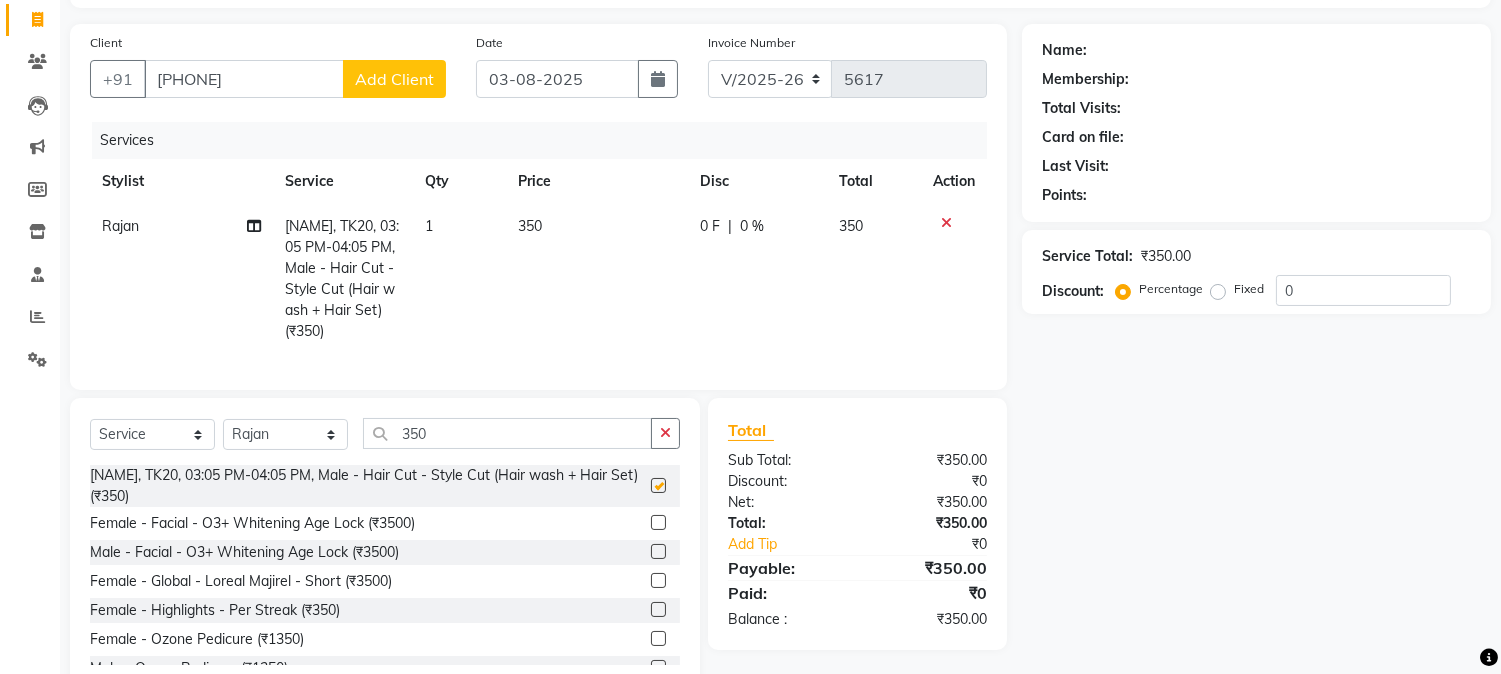 checkbox on "false" 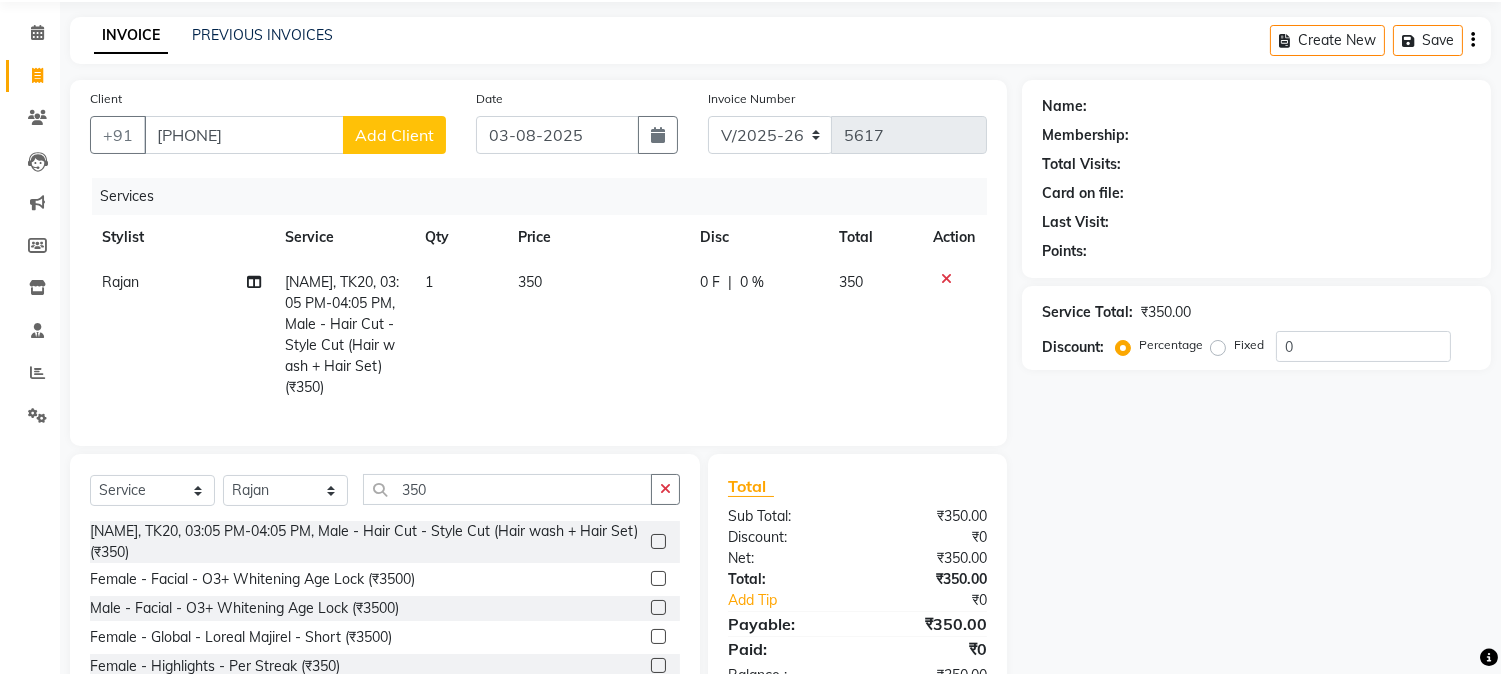 scroll, scrollTop: 15, scrollLeft: 0, axis: vertical 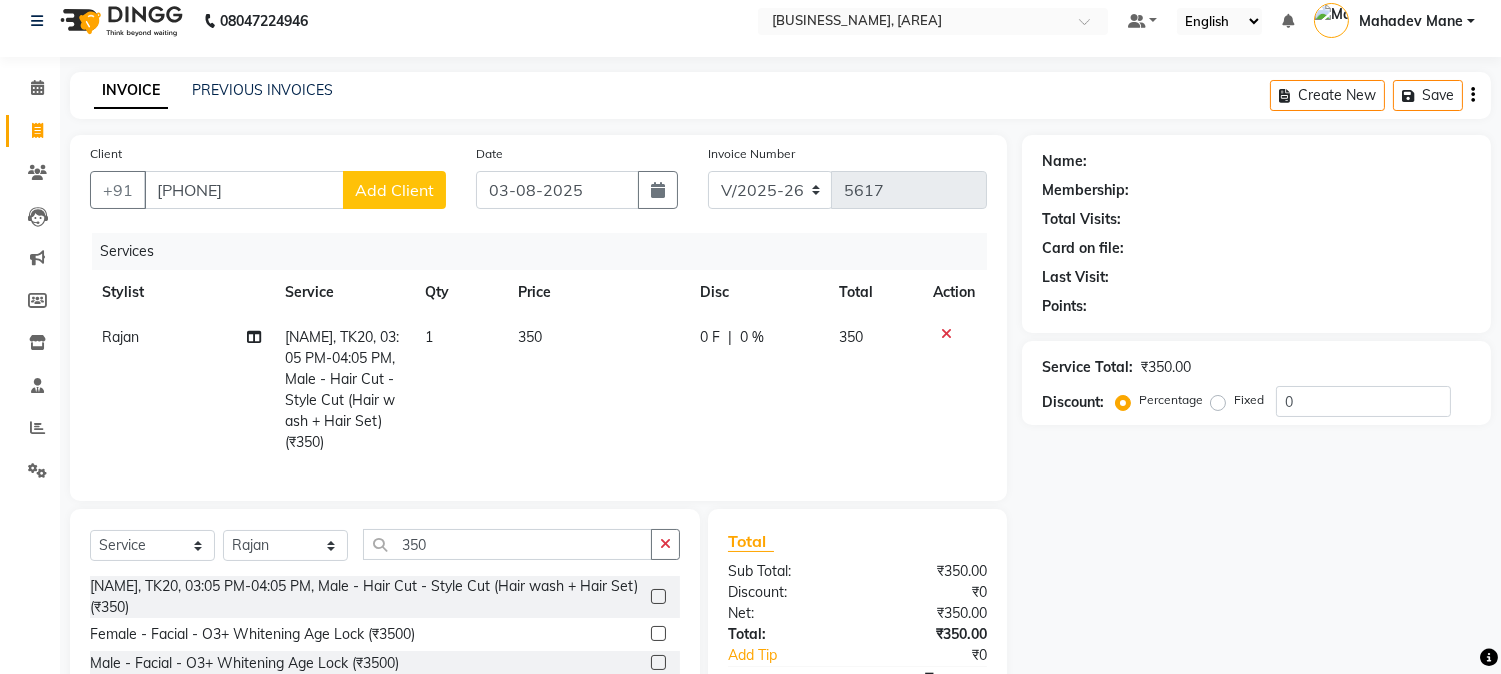 click on "Client +91 9604712186 Add Client" 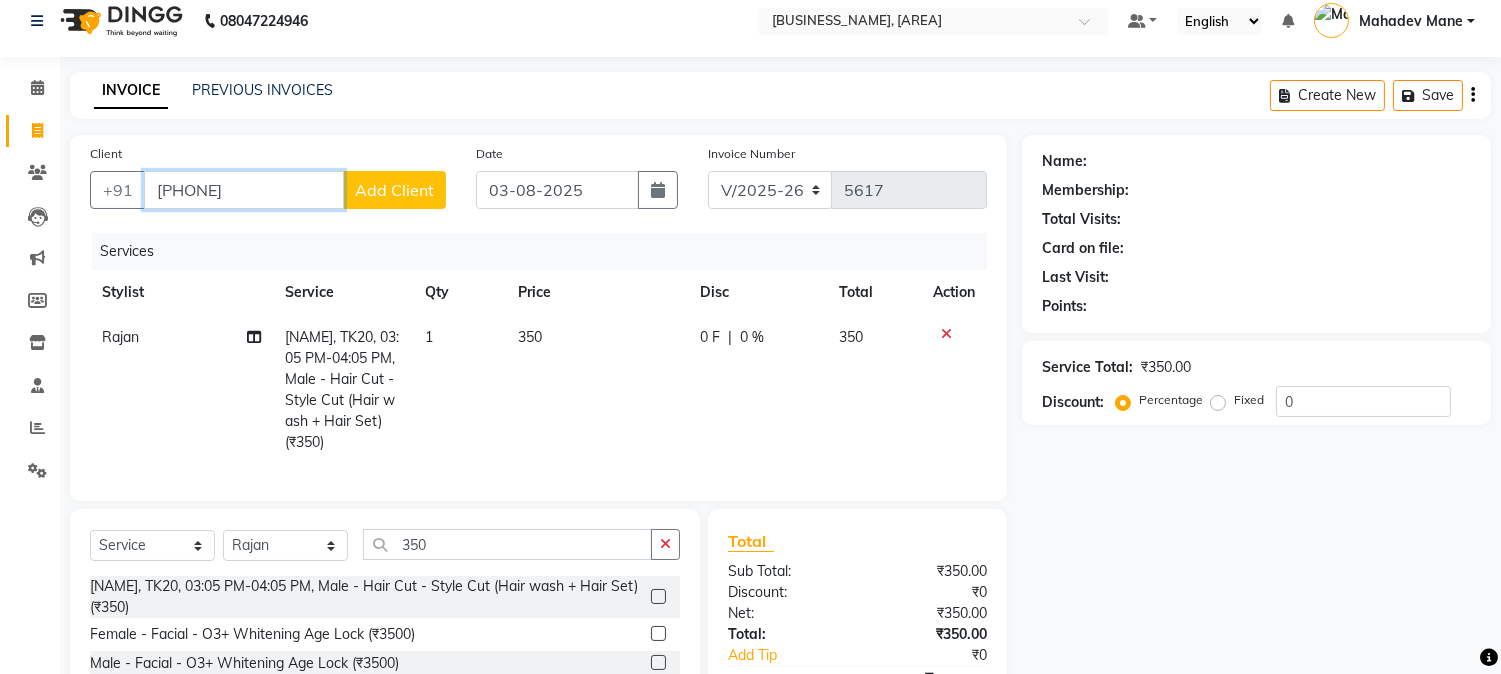 click on "[PHONE]" at bounding box center (244, 190) 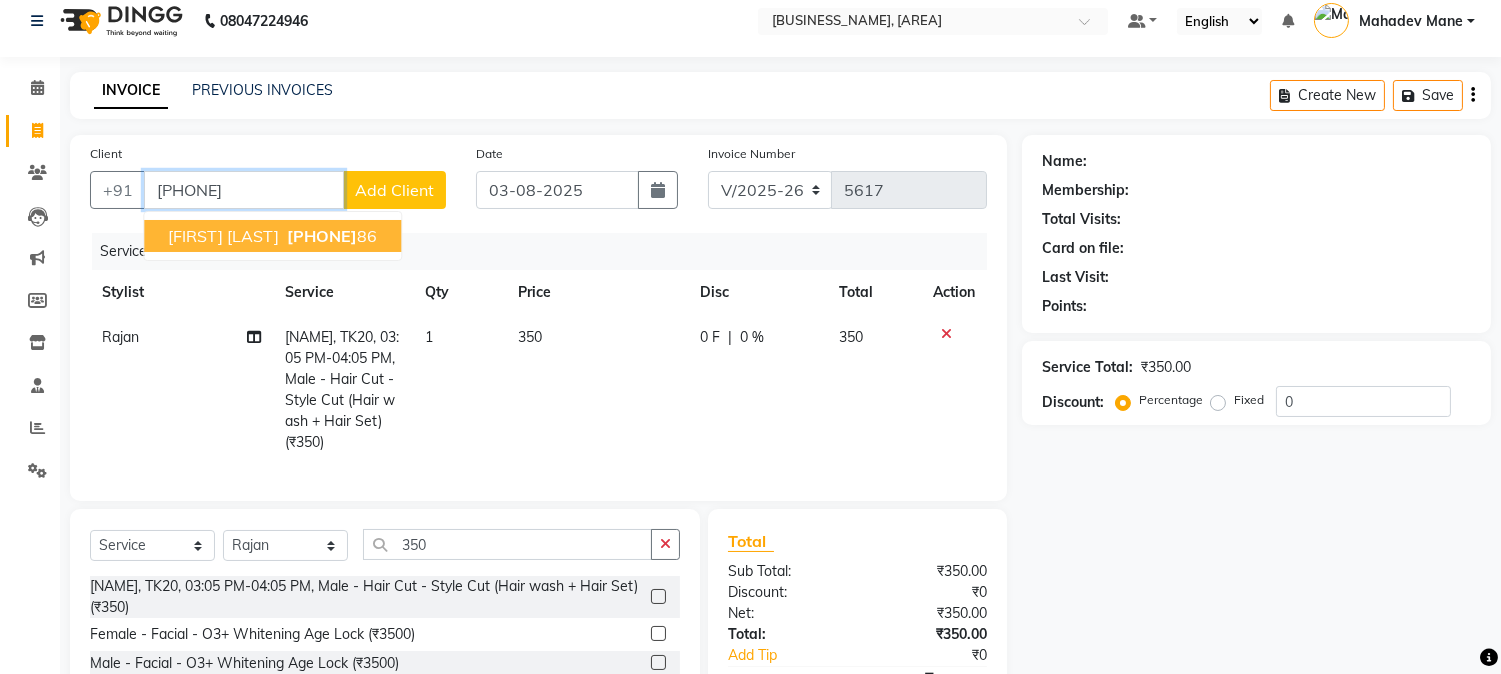 click on "Kavstun Naruni   96047121 86" at bounding box center [272, 236] 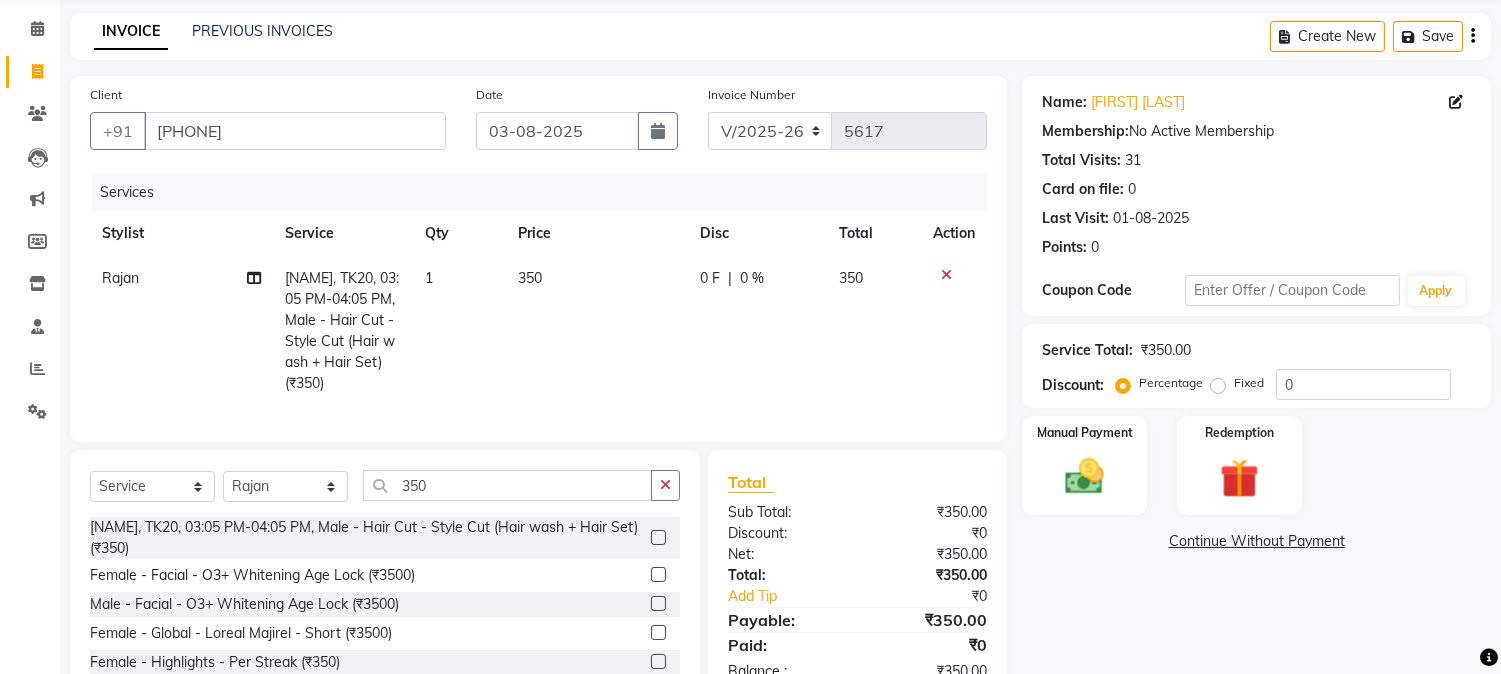 scroll, scrollTop: 126, scrollLeft: 0, axis: vertical 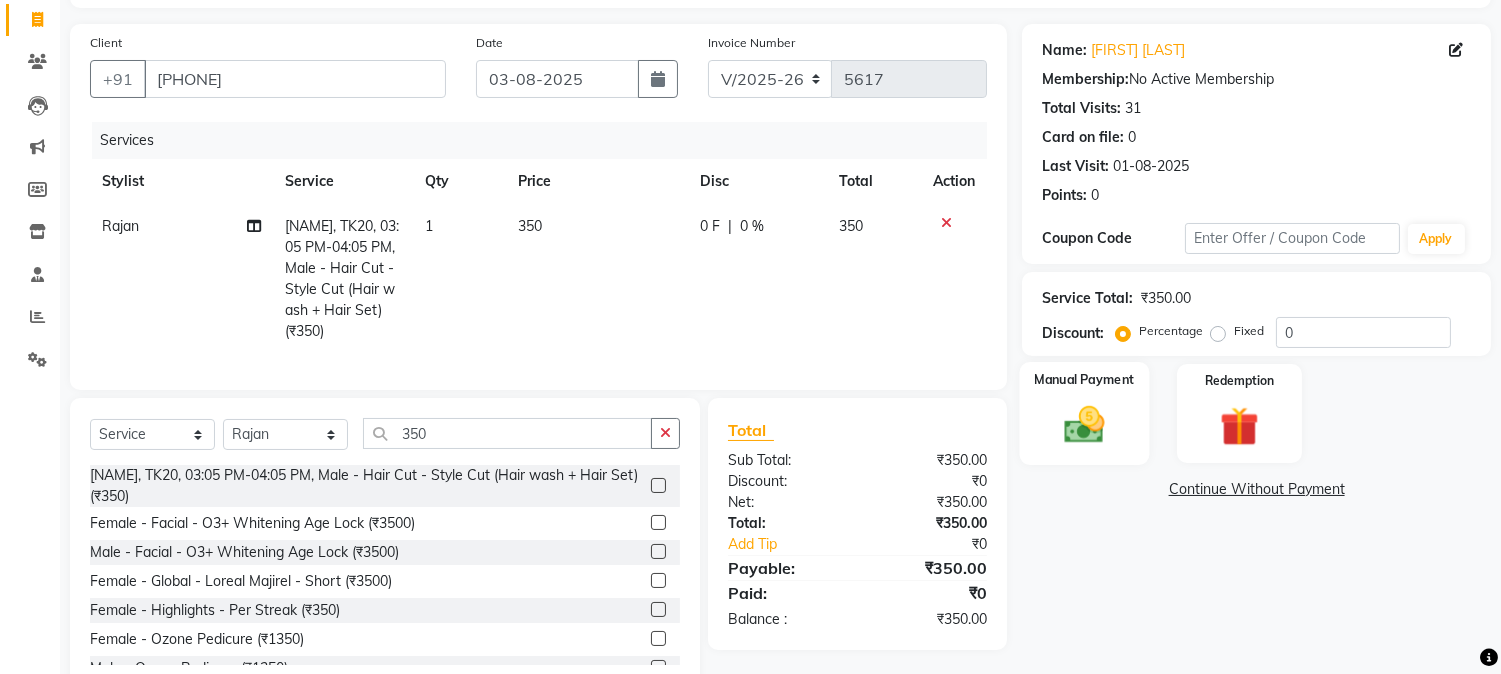 click 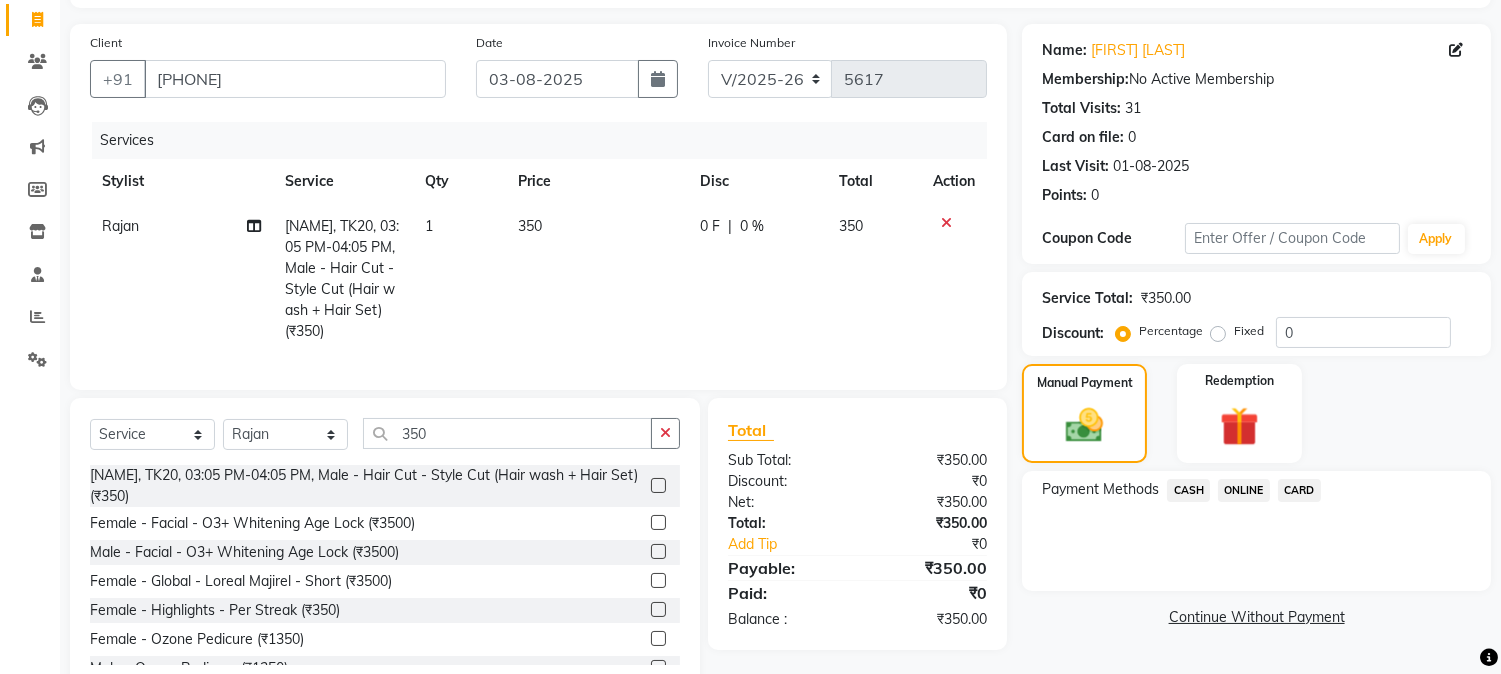 click on "CASH" 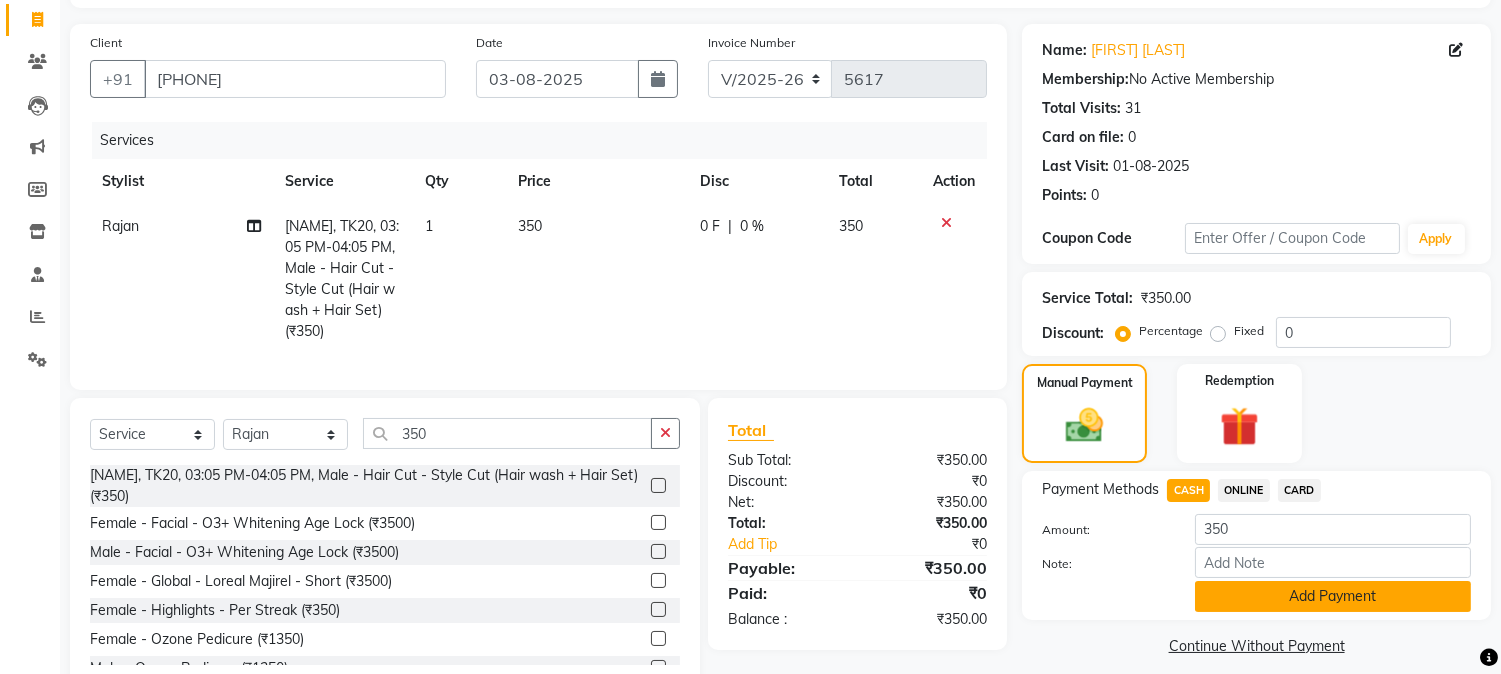 click on "Add Payment" 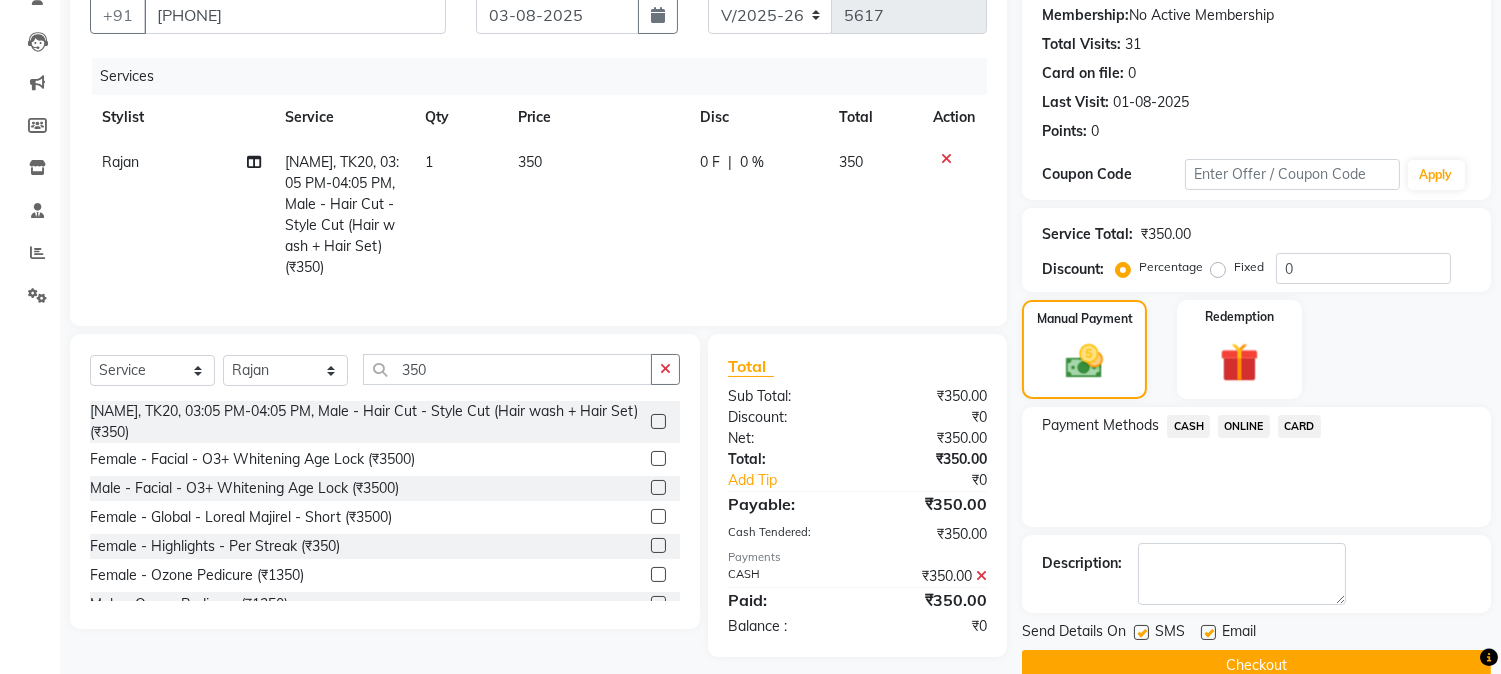 scroll, scrollTop: 225, scrollLeft: 0, axis: vertical 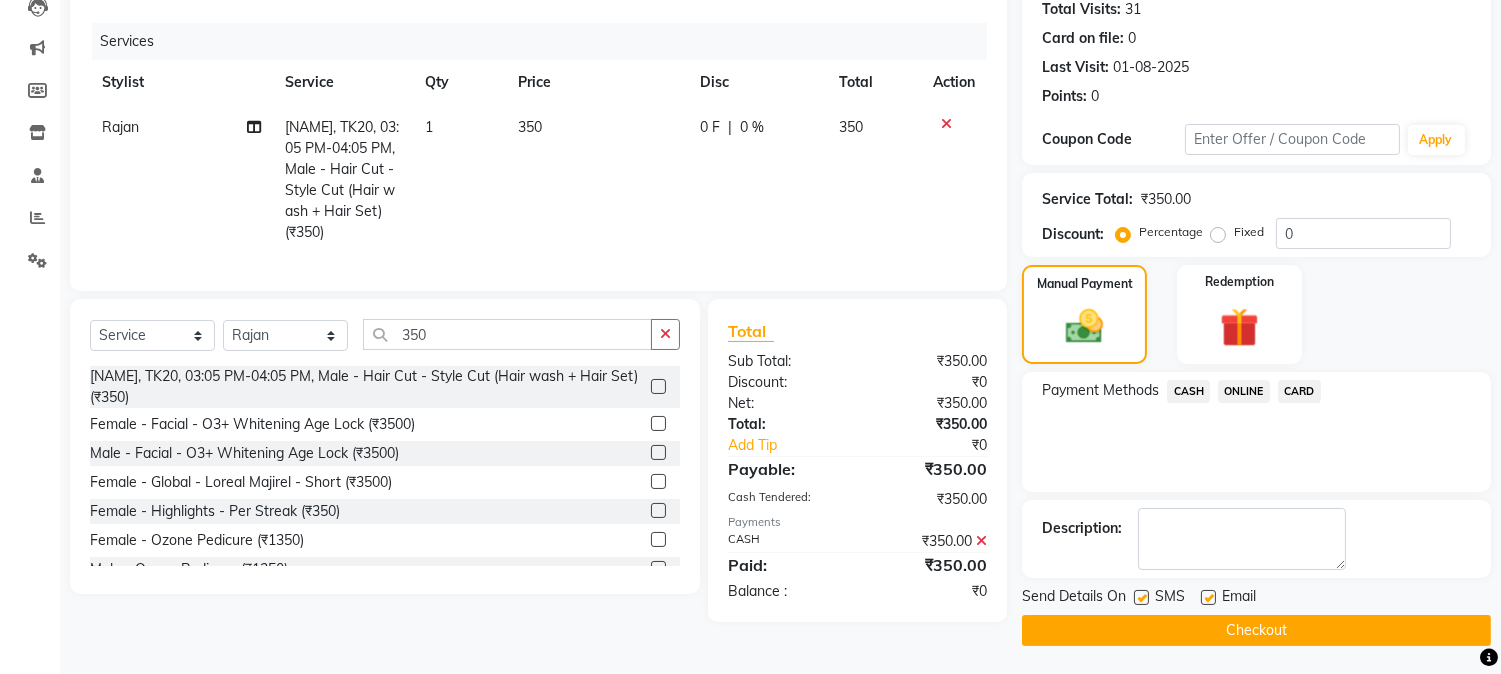 click on "Checkout" 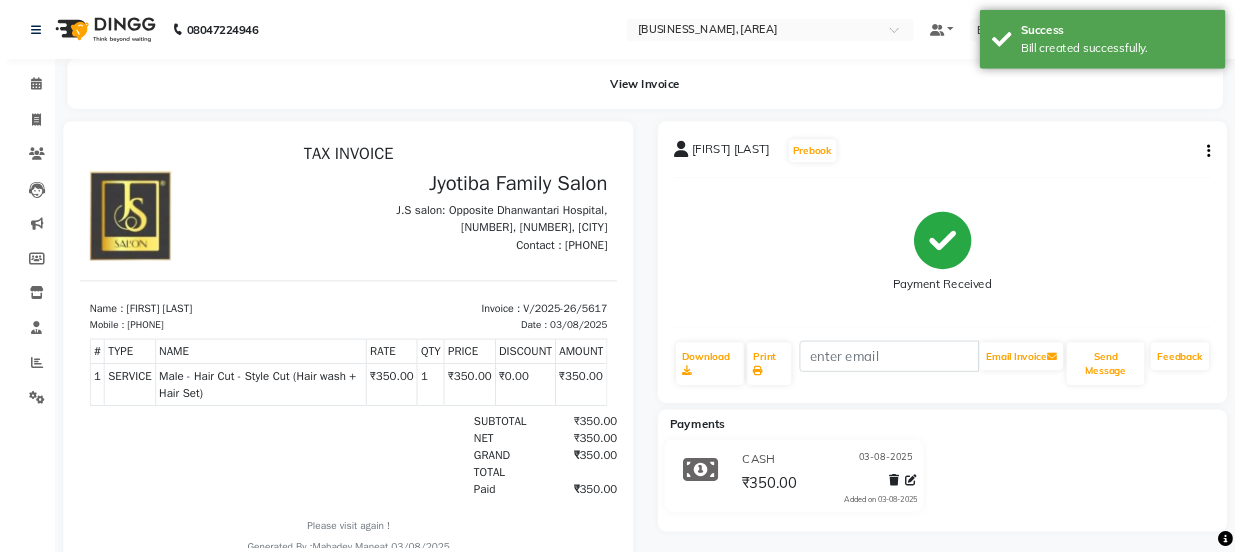 scroll, scrollTop: 0, scrollLeft: 0, axis: both 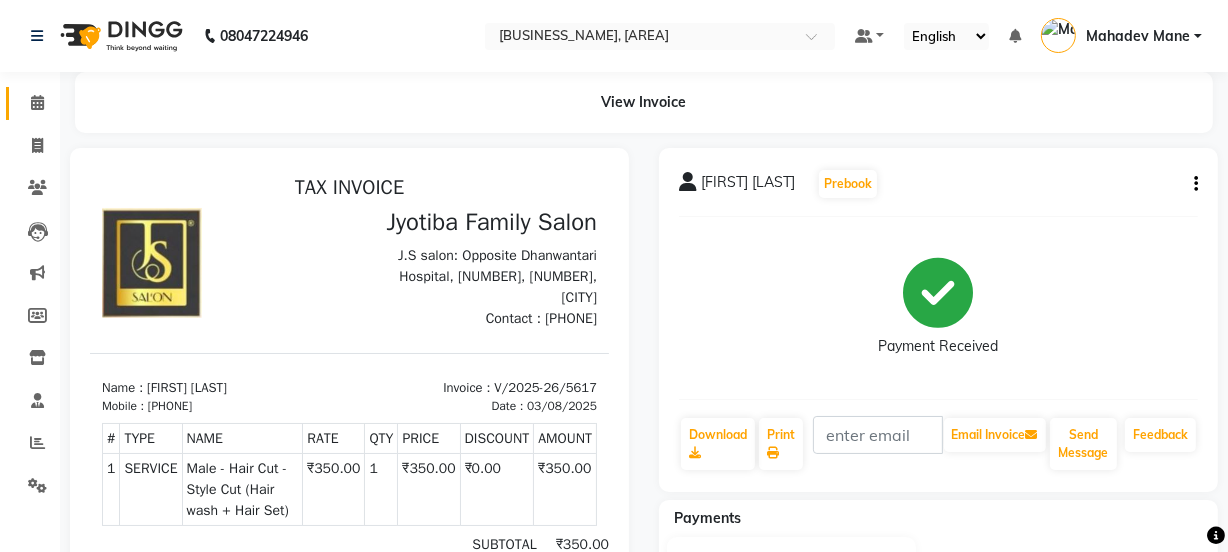 drag, startPoint x: 1486, startPoint y: 0, endPoint x: 35, endPoint y: 104, distance: 1454.7223 